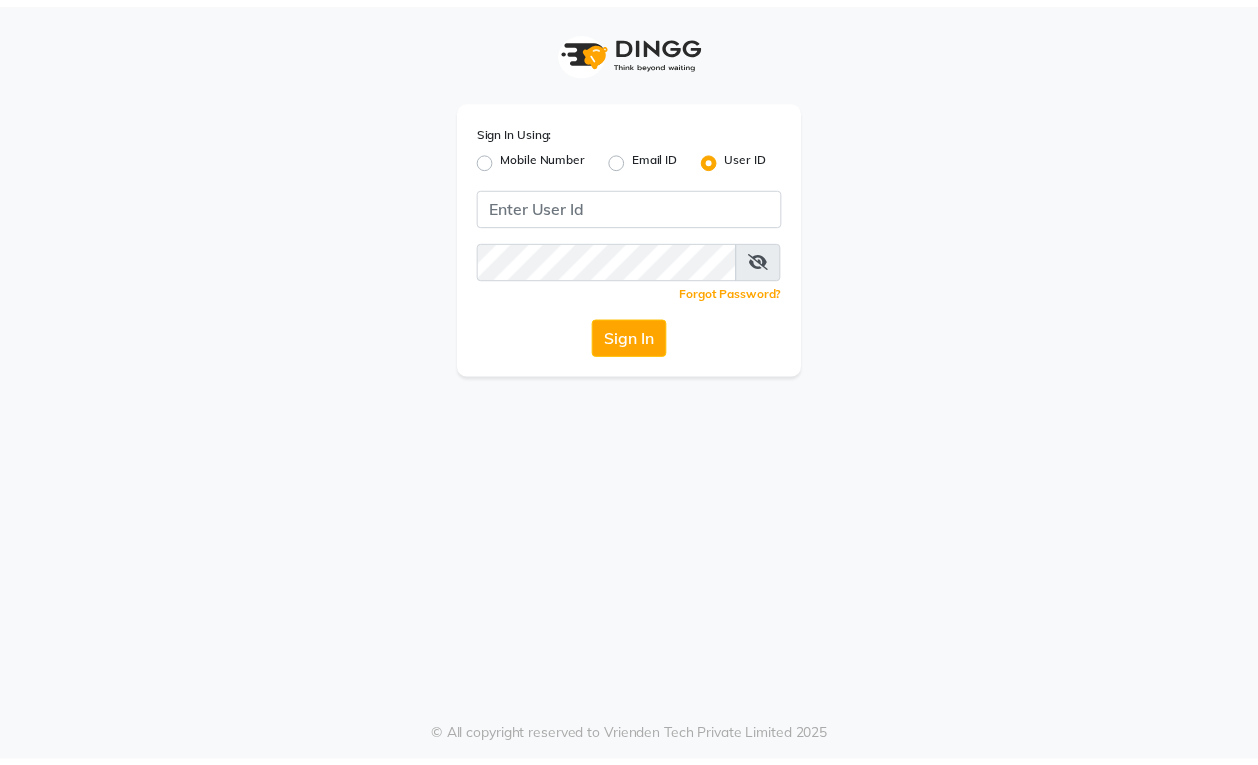 scroll, scrollTop: 0, scrollLeft: 0, axis: both 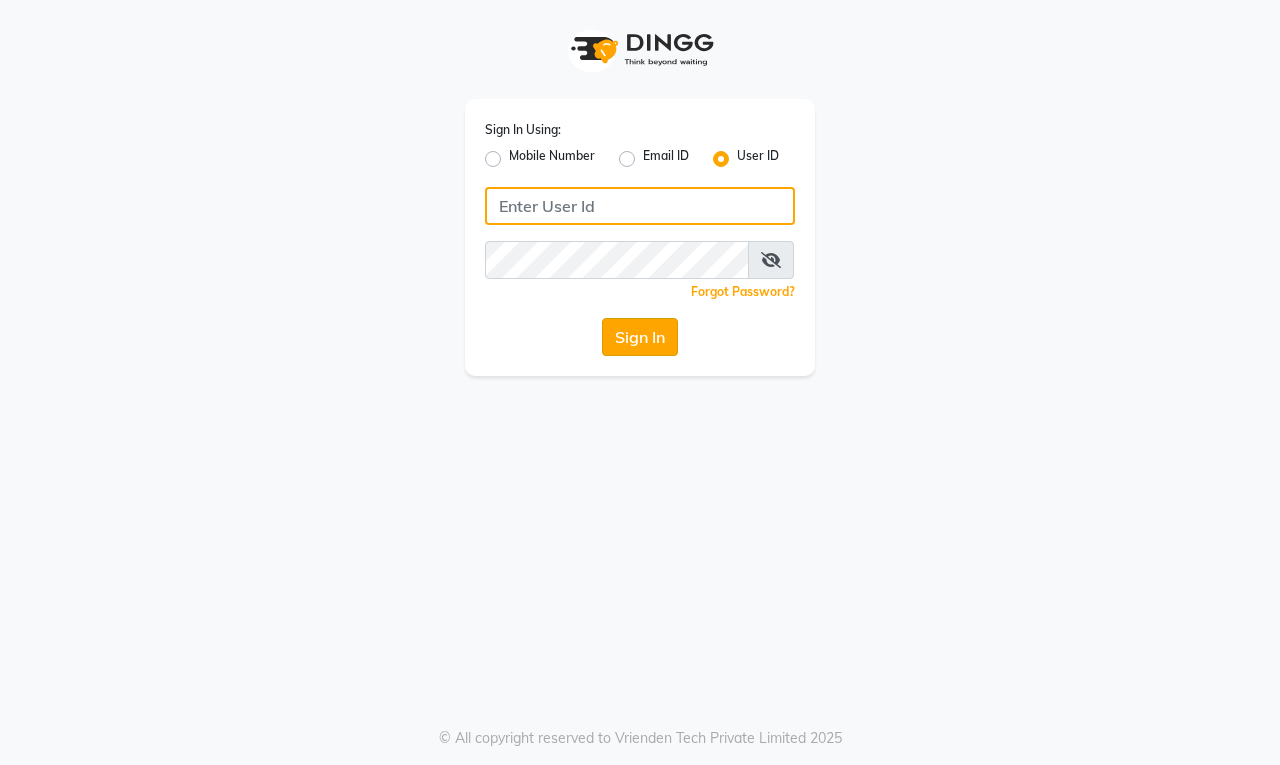 type on "[PERSON_NAME]" 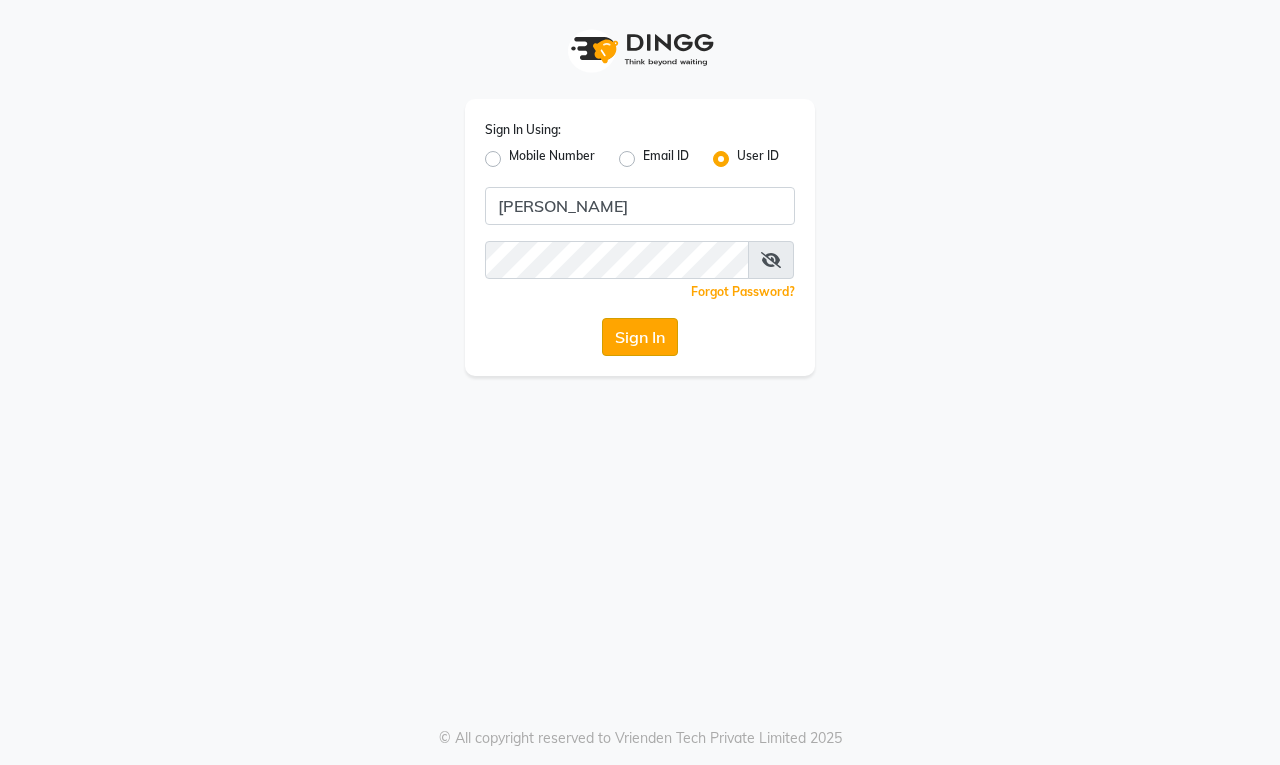click on "Sign In" 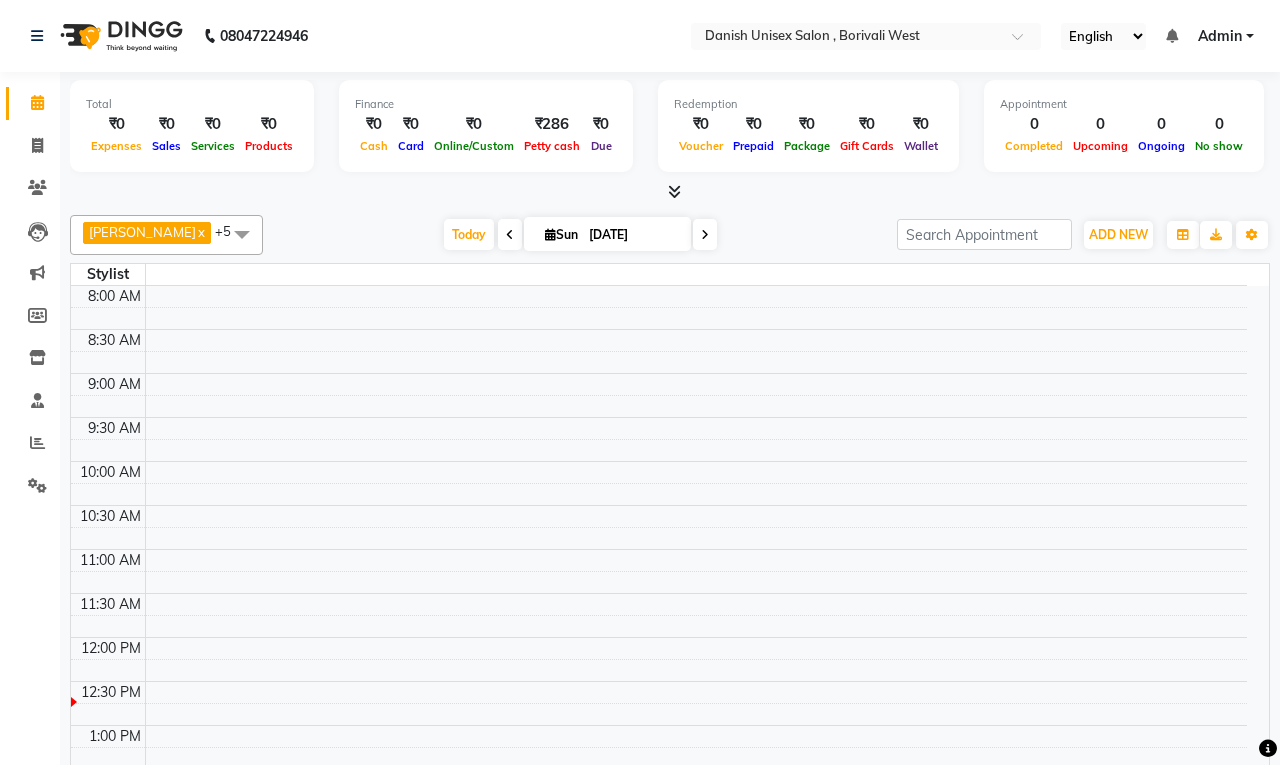 select on "en" 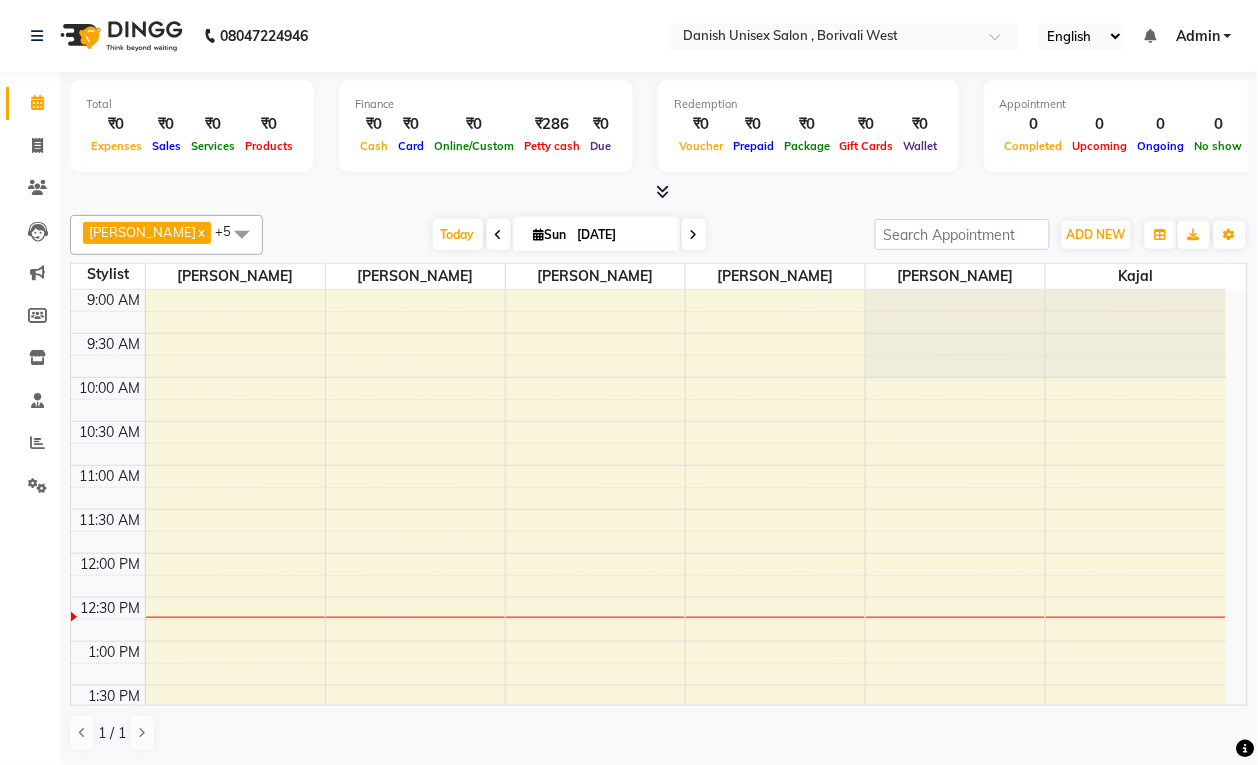 scroll, scrollTop: 0, scrollLeft: 0, axis: both 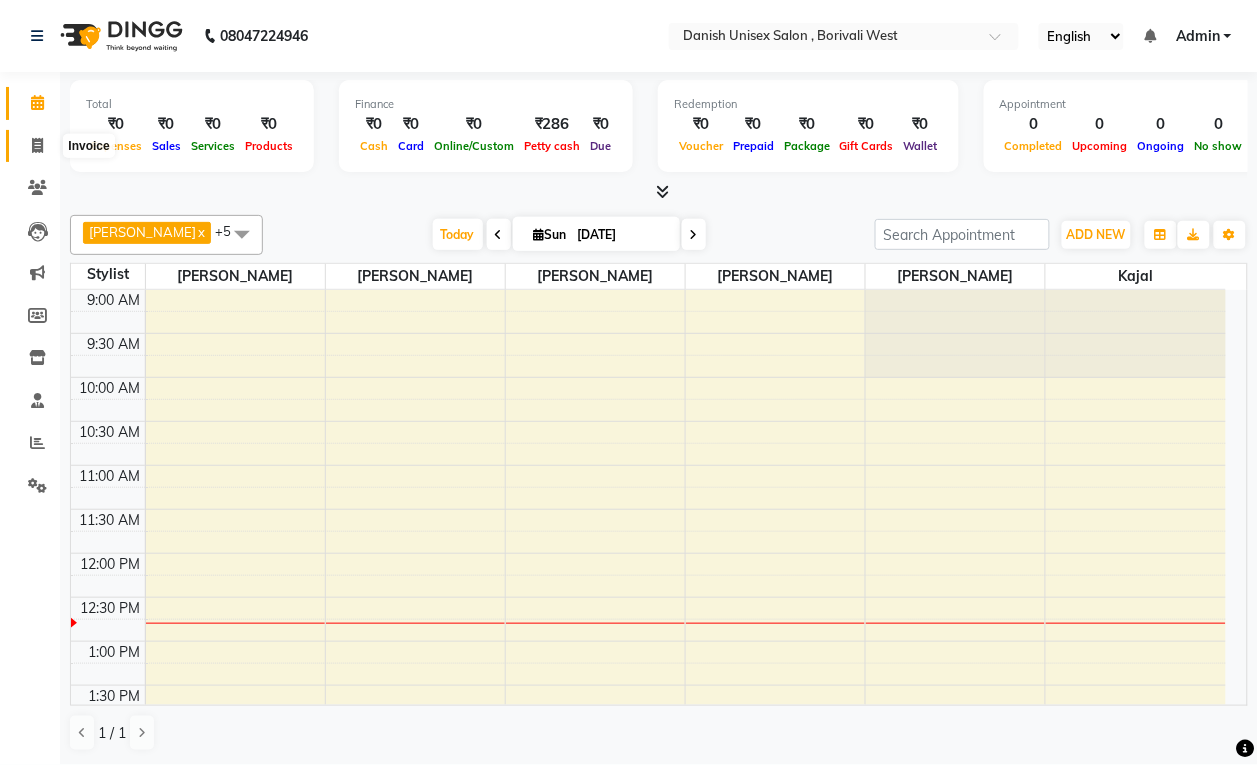 click 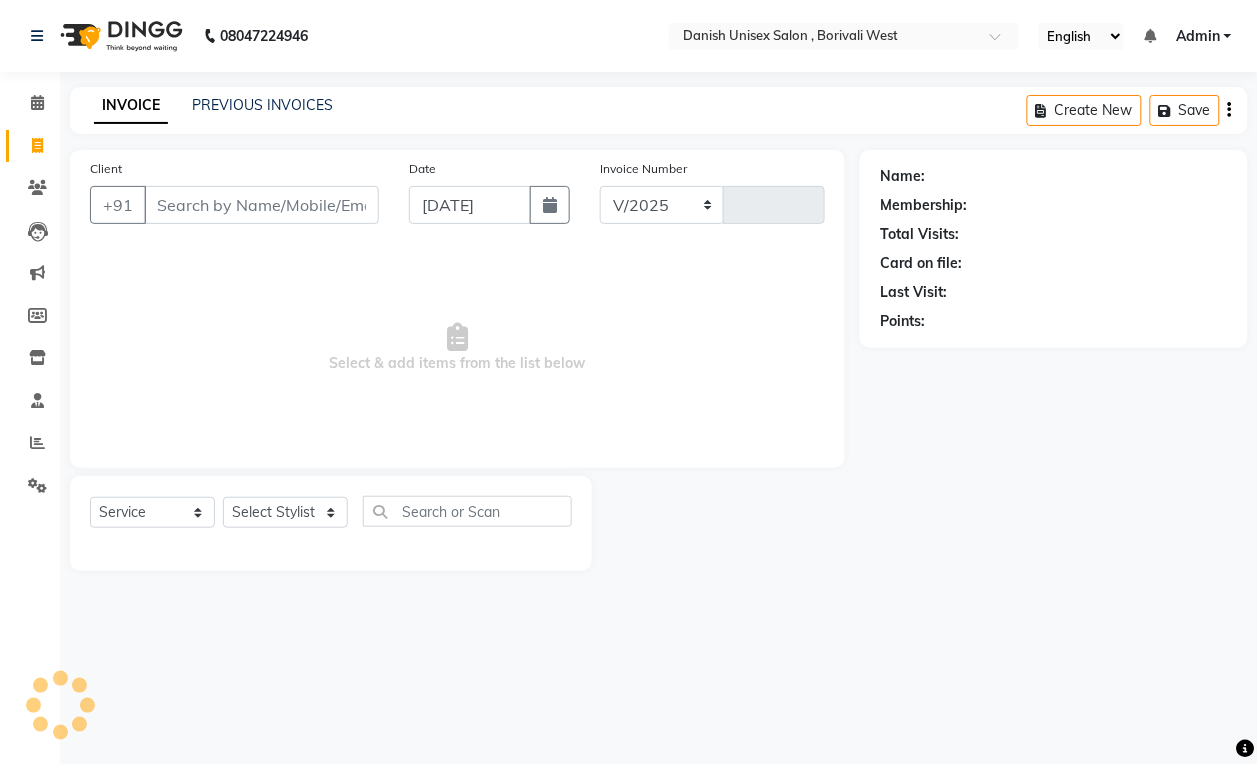 select on "6929" 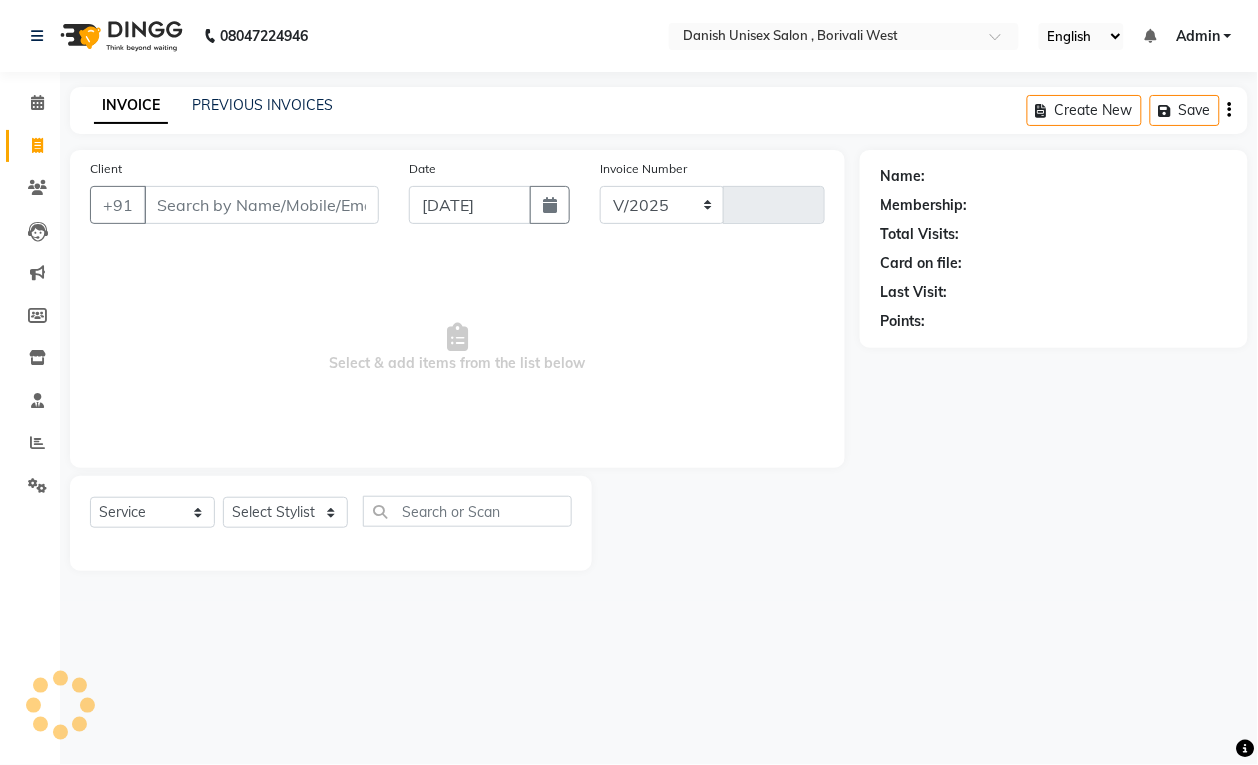 type on "2355" 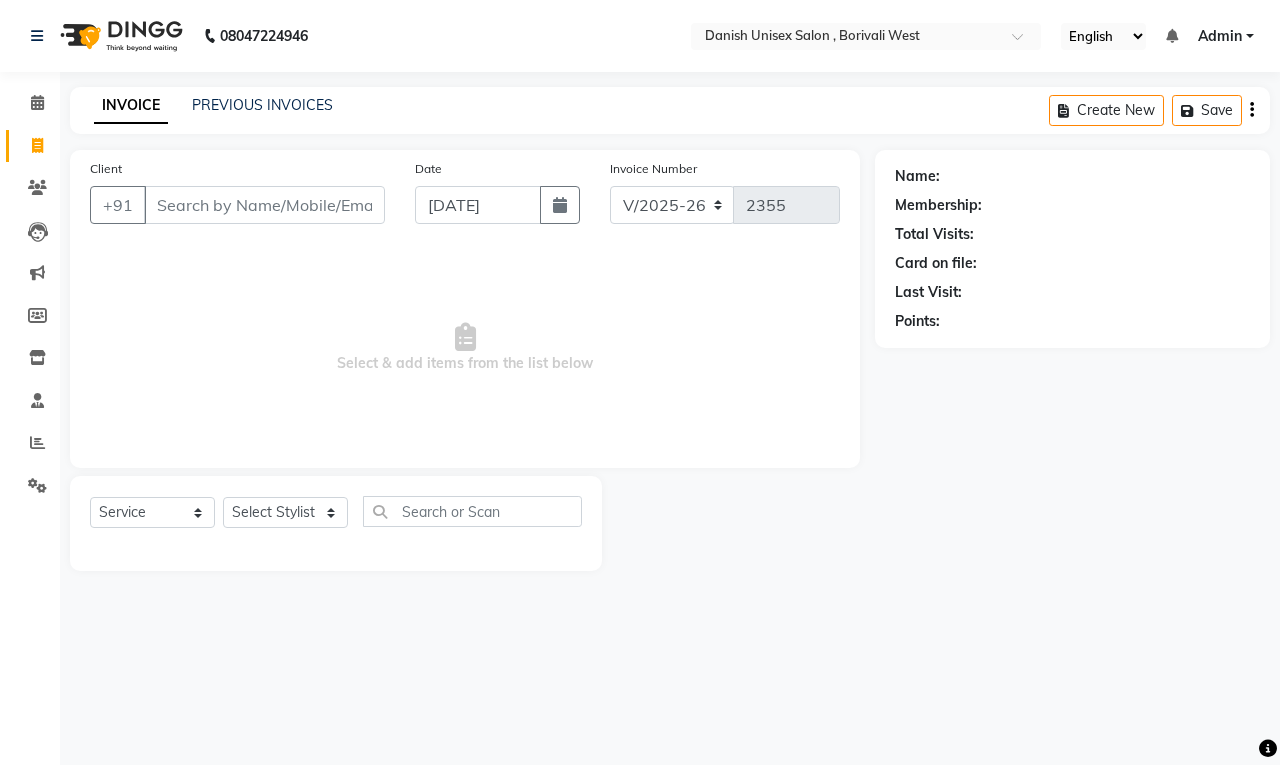 click on "08047224946 Select Location × Danish Unisex Salon , Borivali West  English ENGLISH Español العربية मराठी हिंदी ગુજરાતી தமிழ் 中文 Notifications nothing to show Admin Manage Profile Change Password Sign out  Version:3.15.4  ☀ Danish Unisex Salon , Borivali West  ☀ Danish  Unisex salon, Borivali   Calendar  Invoice  Clients  Leads   Marketing  Members  Inventory  Staff  Reports  Settings Completed InProgress Upcoming Dropped Tentative Check-In Confirm Bookings Generate Report Segments Page Builder INVOICE PREVIOUS INVOICES Create New   Save  Client +91 Date [DATE] Invoice Number V/2025 V/[PHONE_NUMBER]  Select & add items from the list below  Select  Service  Product  Membership  Package Voucher Prepaid Gift Card  Select Stylist [PERSON_NAME] [PERSON_NAME] [PERSON_NAME] kajal [PERSON_NAME] [PERSON_NAME] [PERSON_NAME] [PERSON_NAME] [PERSON_NAME] [PERSON_NAME] [PERSON_NAME] Name: Membership: Total Visits: Card on file: Last Visit:  Points:" at bounding box center (640, 382) 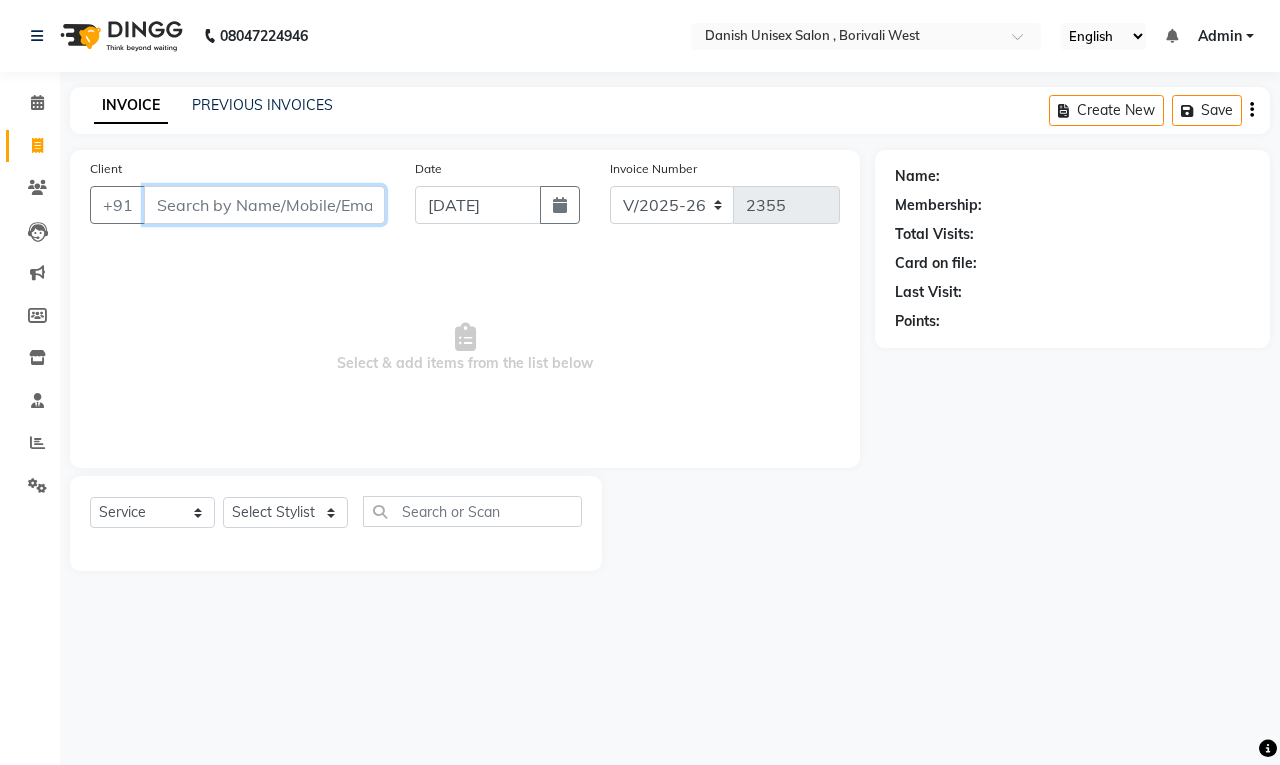 click on "Client" at bounding box center [264, 205] 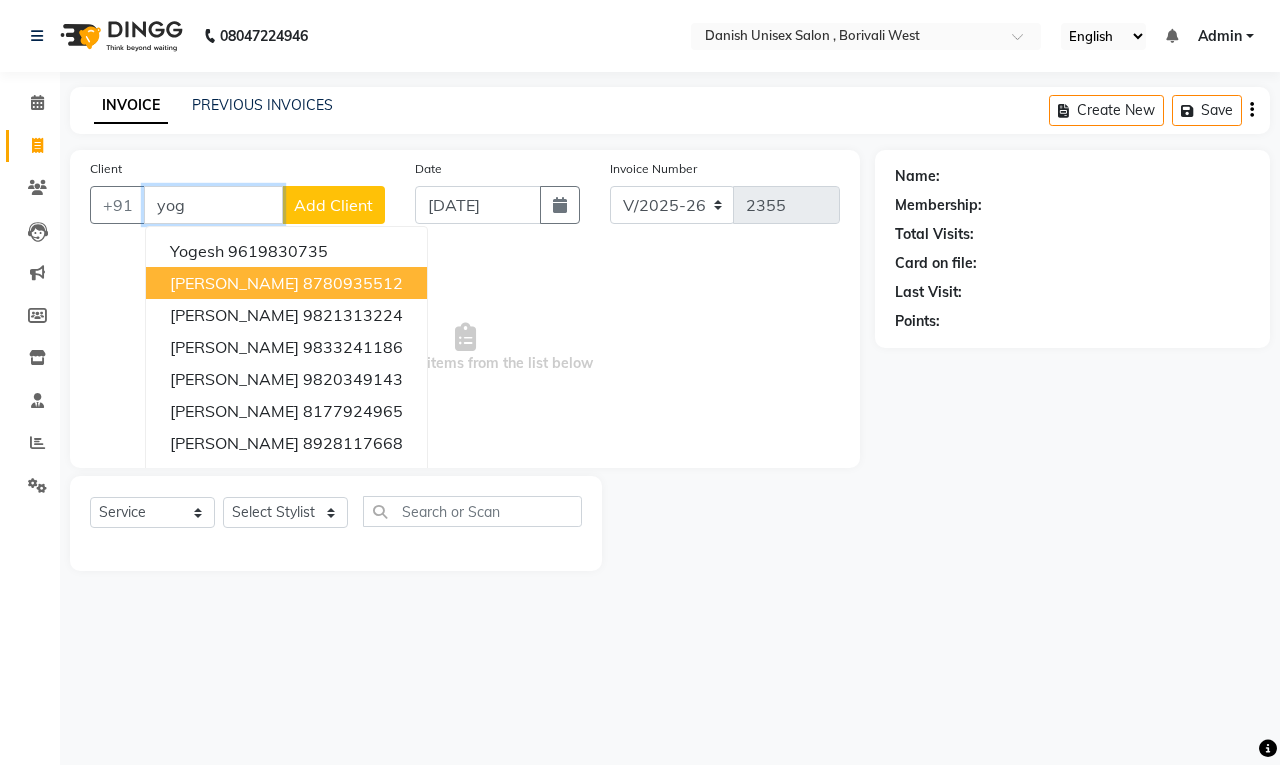 click on "8780935512" at bounding box center [353, 283] 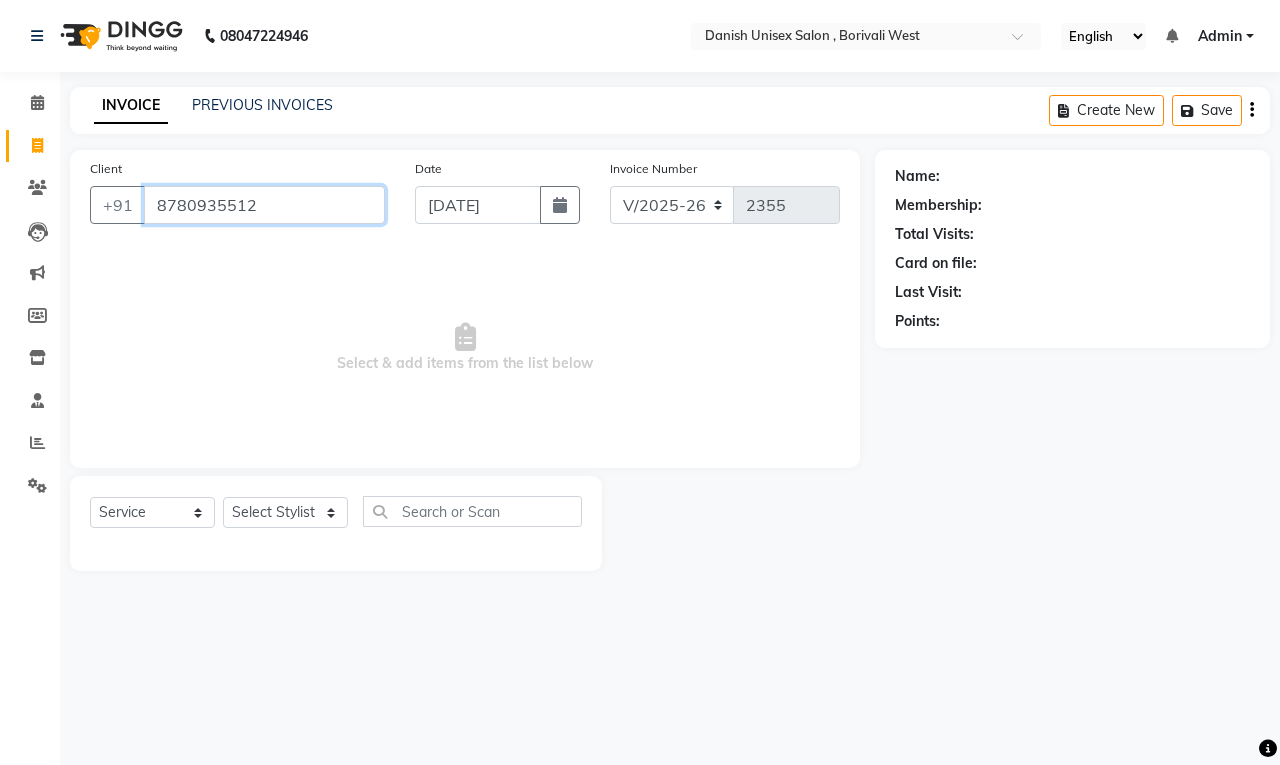 type on "8780935512" 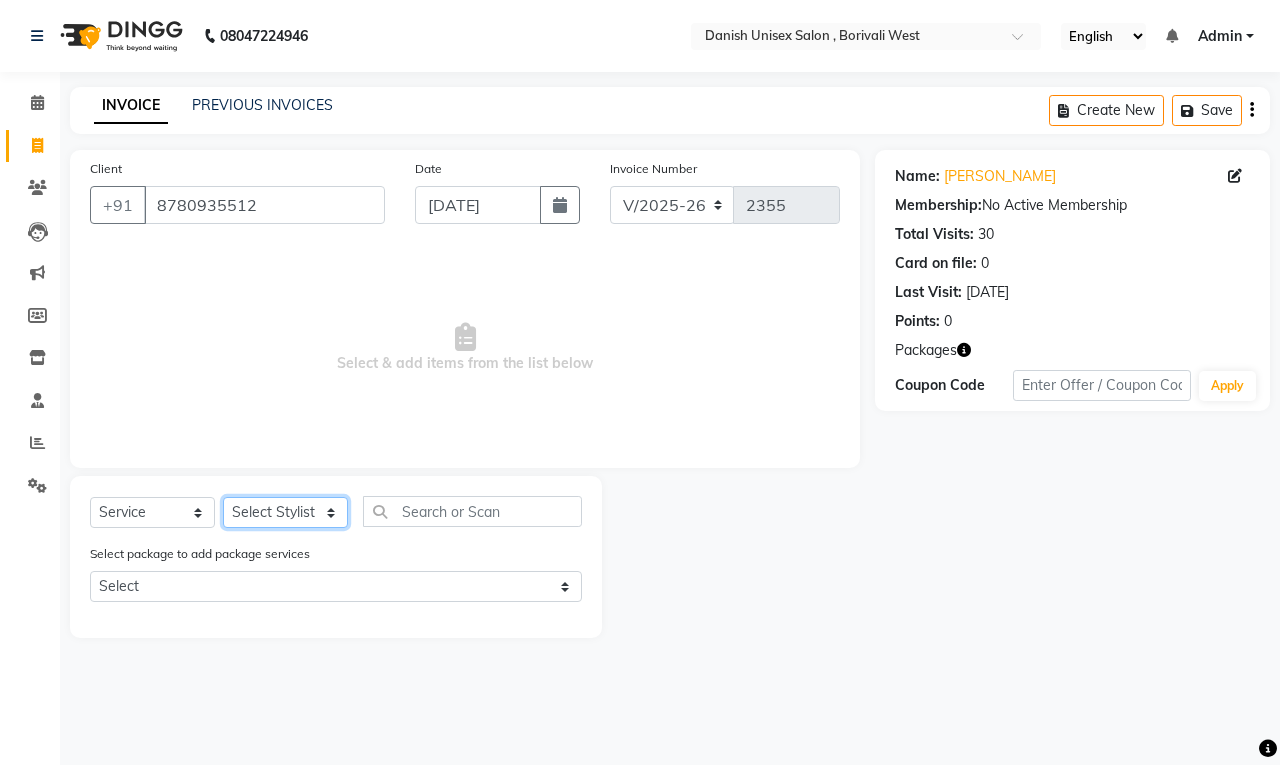 click on "Select Stylist [PERSON_NAME] [PERSON_NAME] [PERSON_NAME] kajal [PERSON_NAME] [PERSON_NAME] [PERSON_NAME] [PERSON_NAME] [PERSON_NAME] [PERSON_NAME] [PERSON_NAME]" 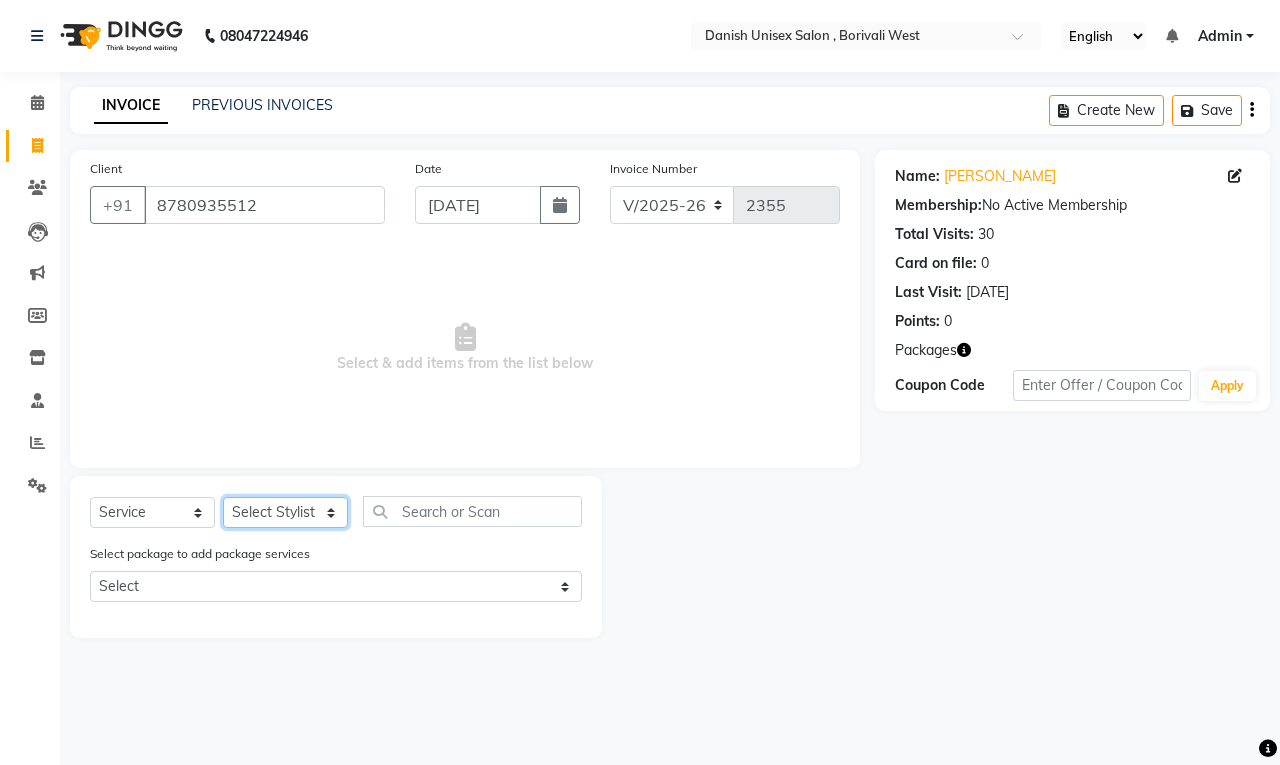 select on "54585" 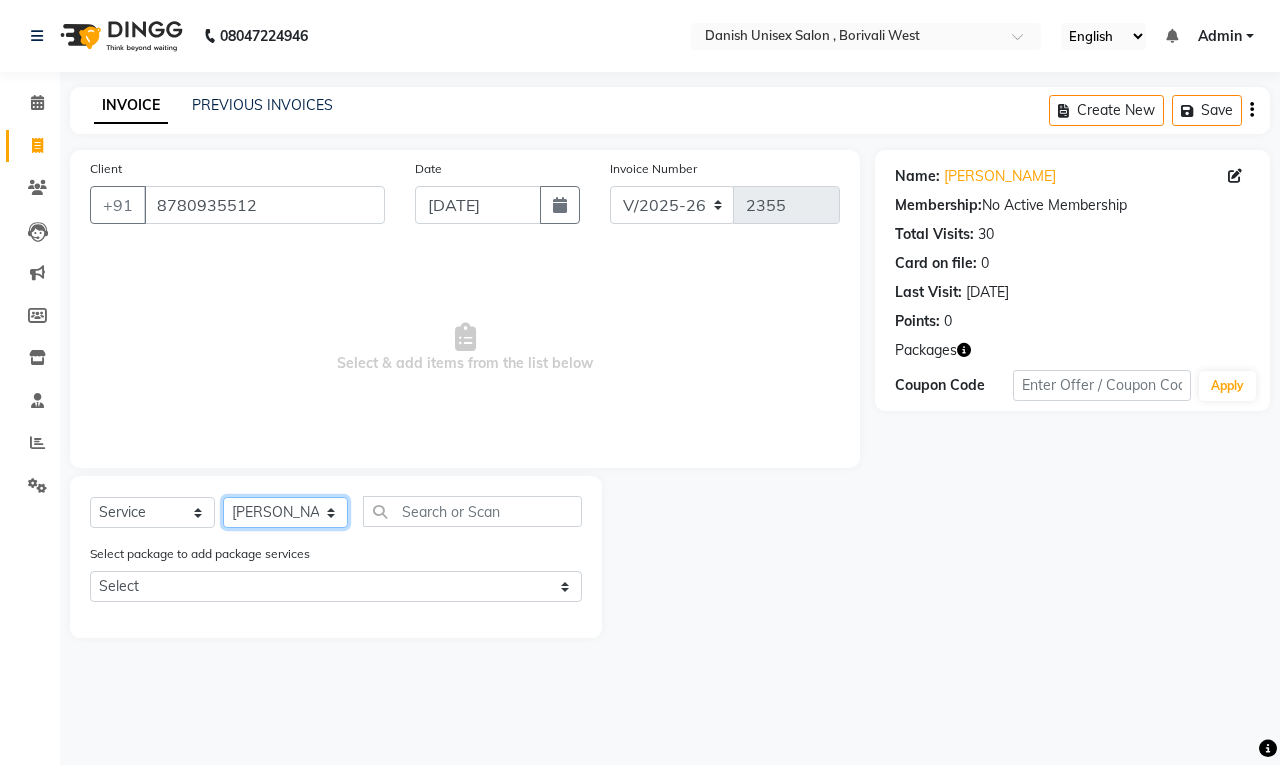 click on "Select Stylist [PERSON_NAME] [PERSON_NAME] [PERSON_NAME] kajal [PERSON_NAME] [PERSON_NAME] [PERSON_NAME] [PERSON_NAME] [PERSON_NAME] [PERSON_NAME] [PERSON_NAME]" 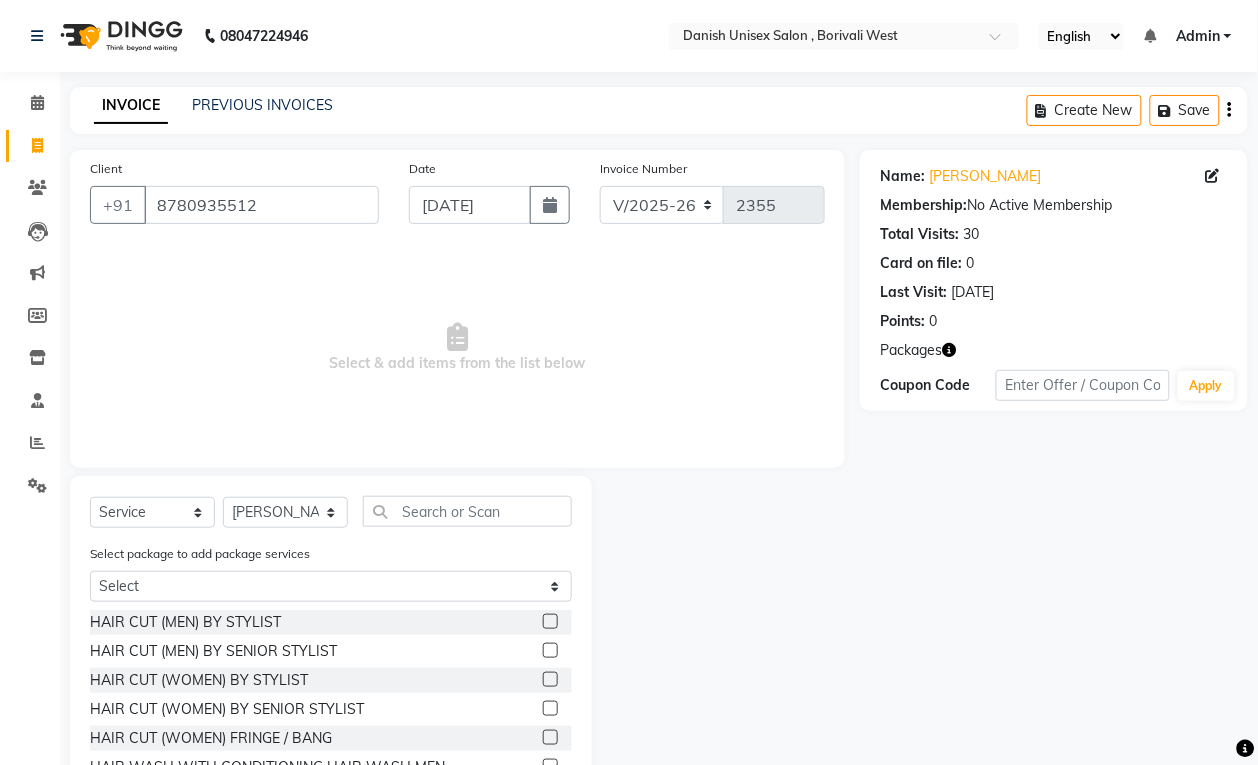 click 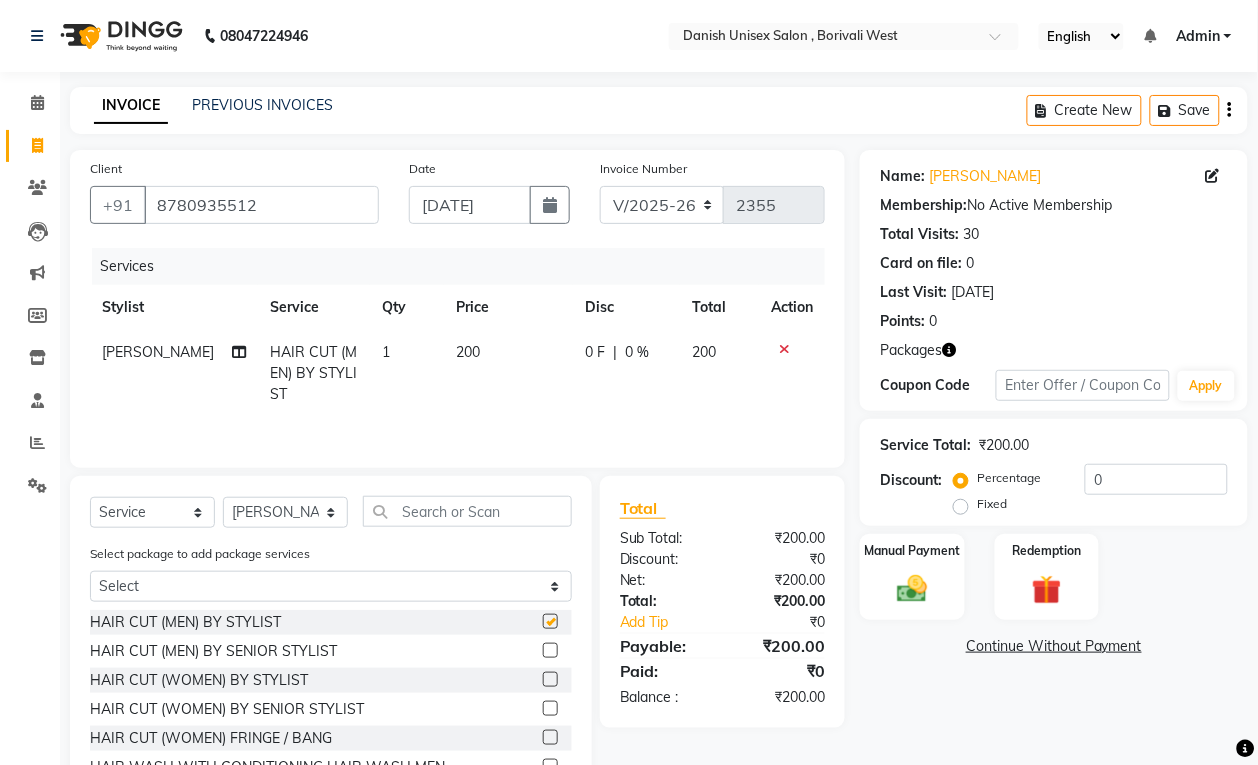 checkbox on "false" 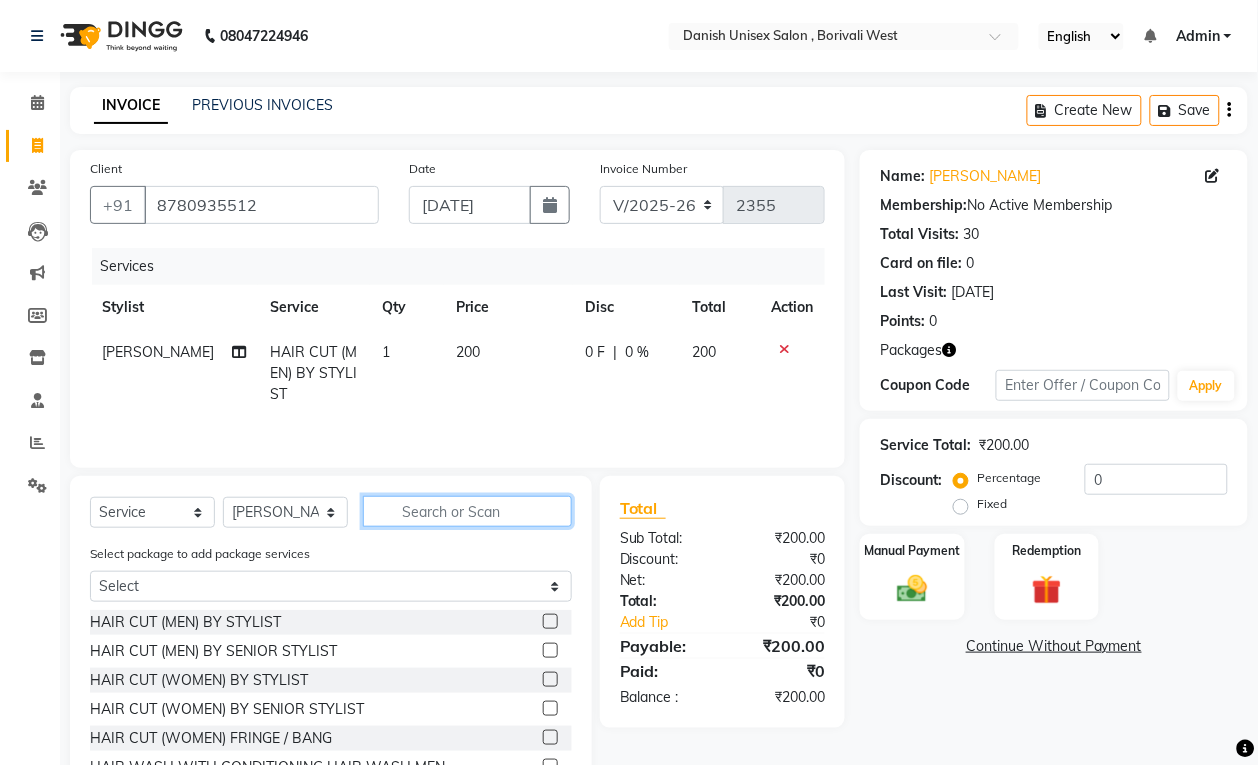 click 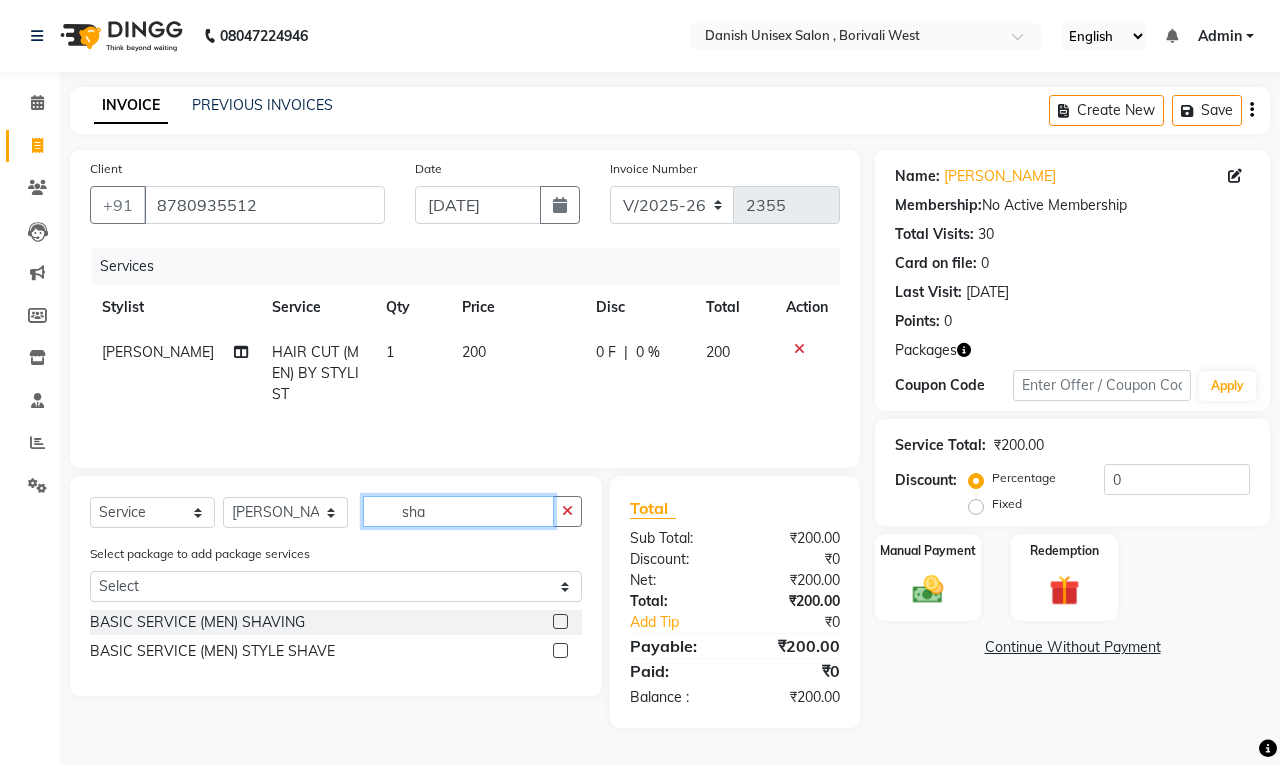 type on "sha" 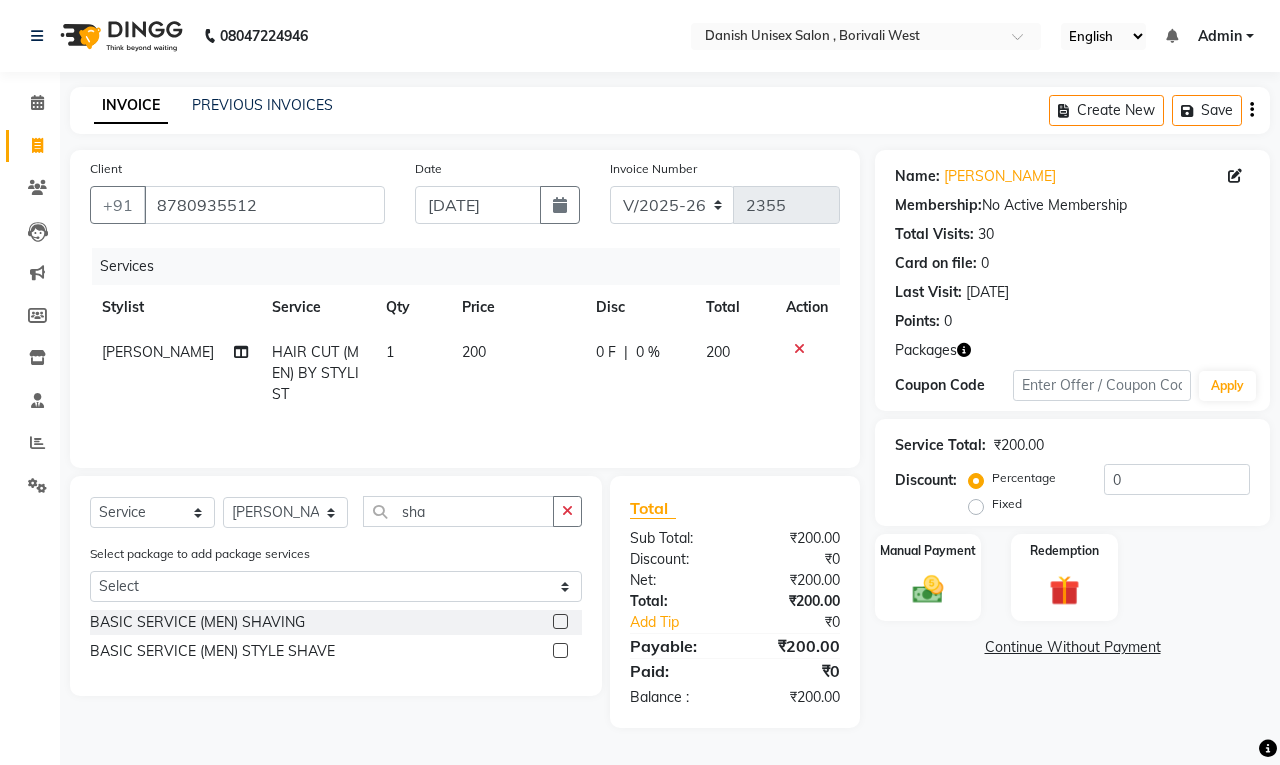 click 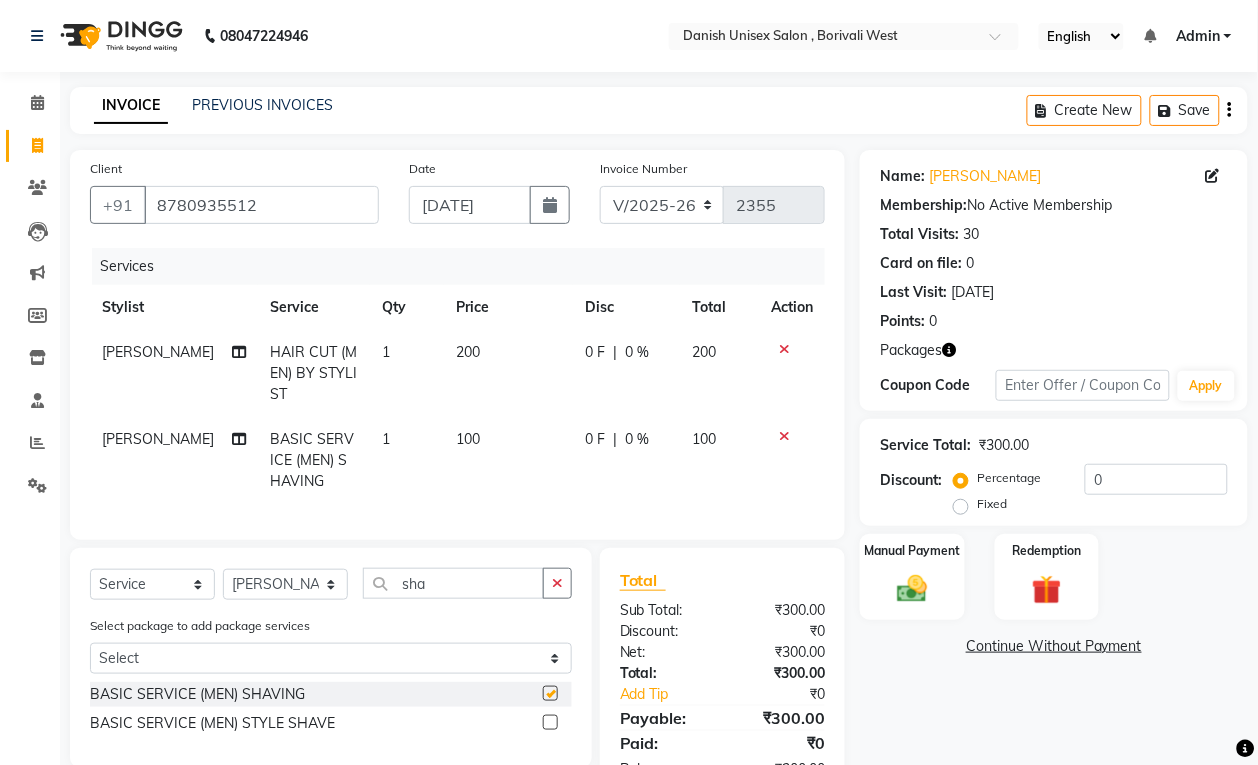 checkbox on "false" 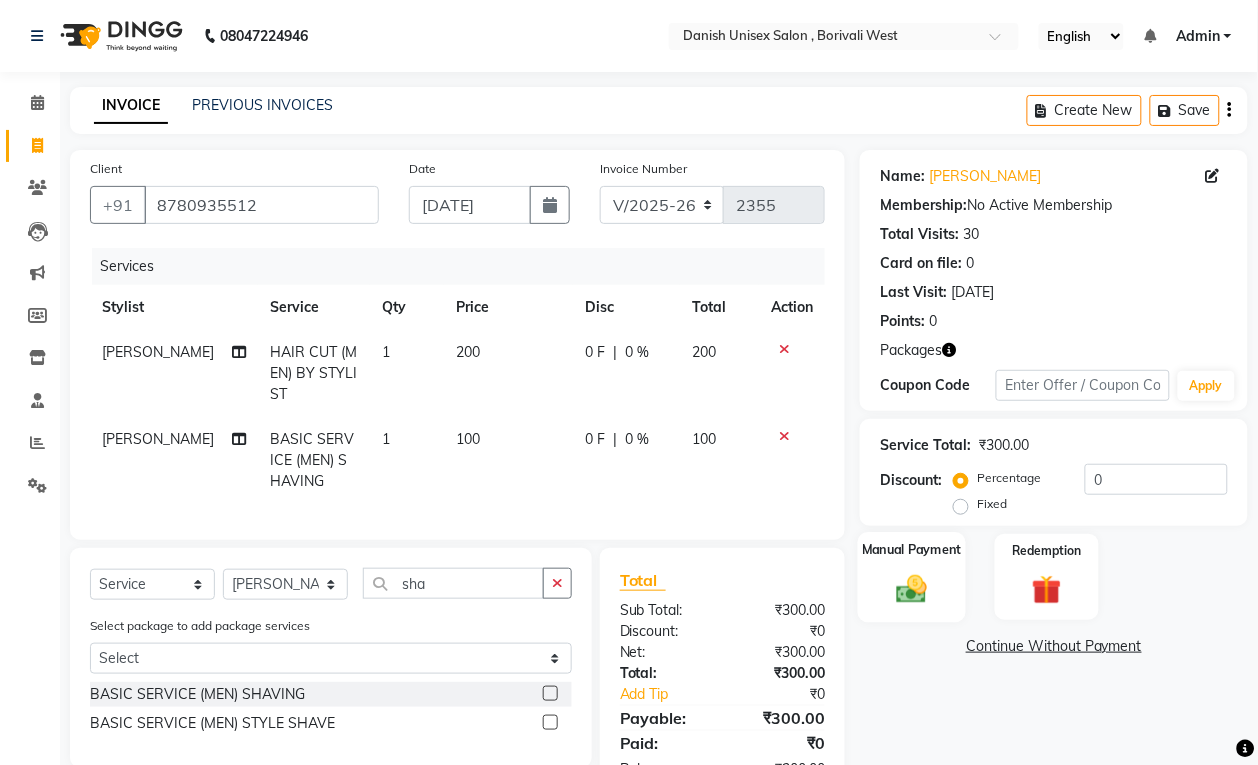 click on "Manual Payment" 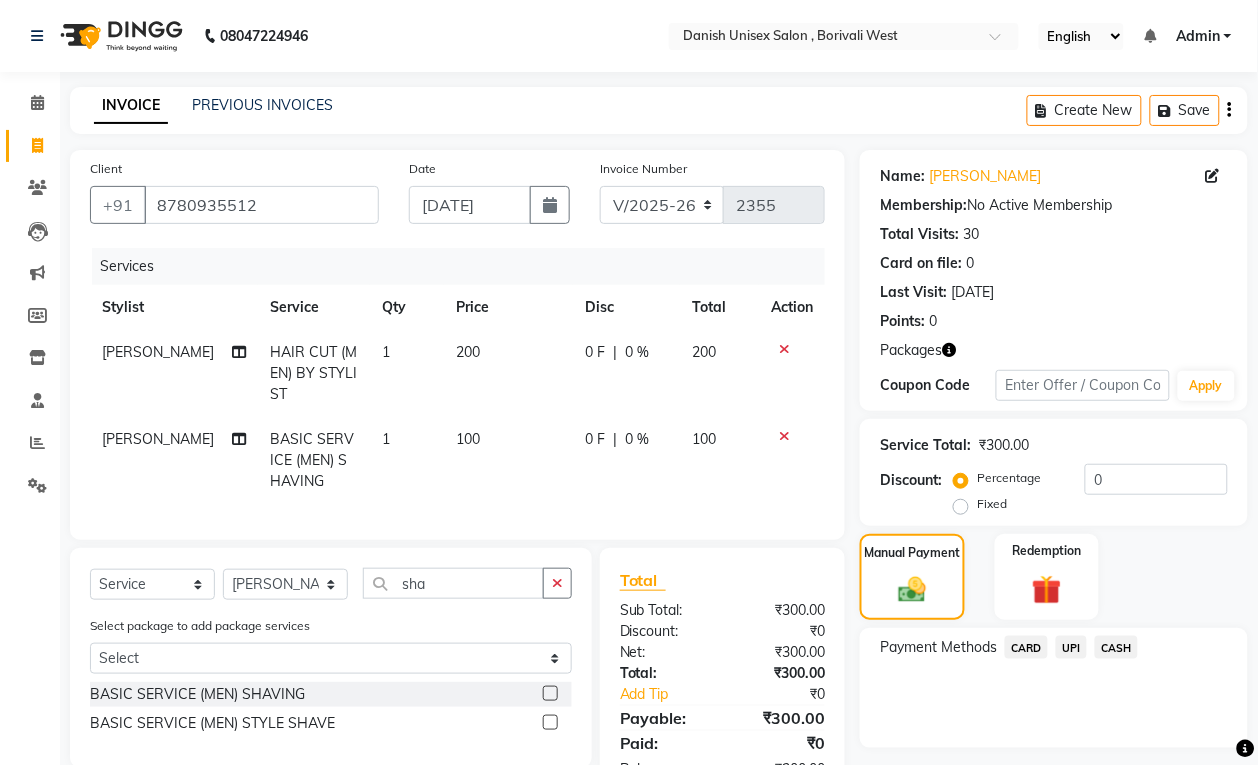 click on "CARD" 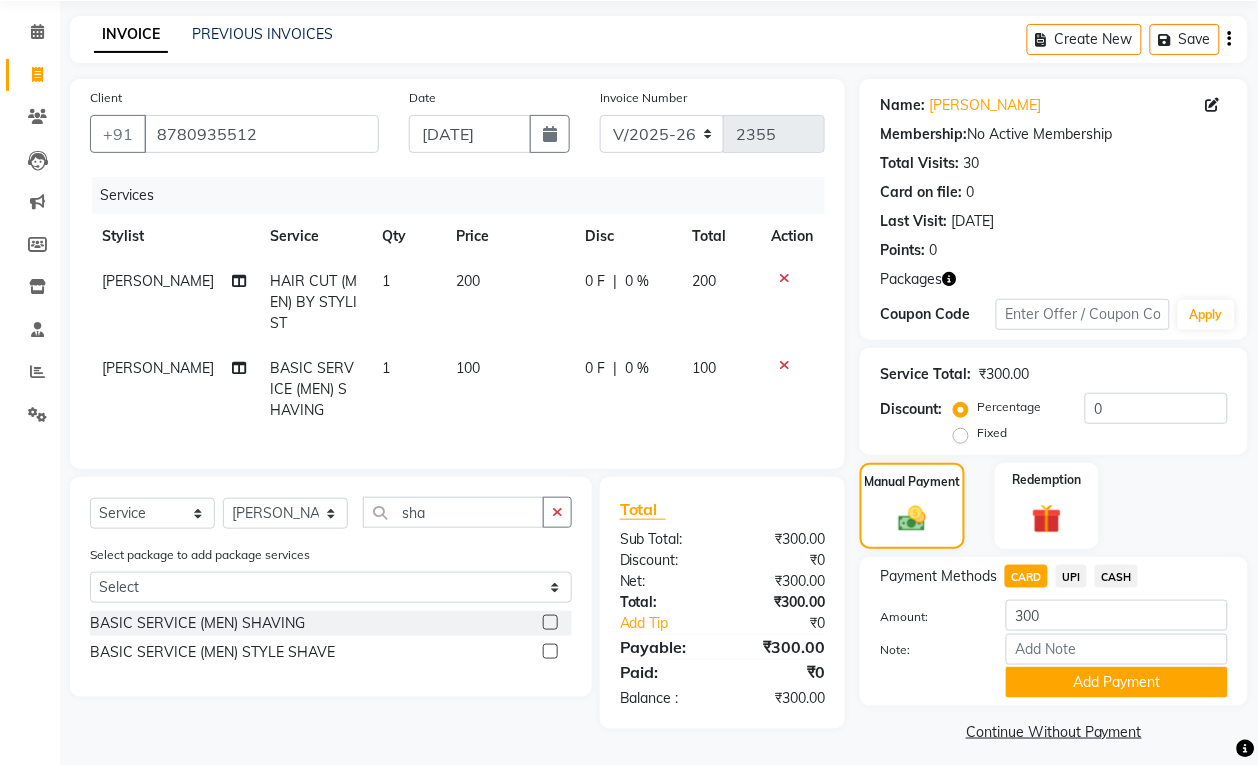 scroll, scrollTop: 86, scrollLeft: 0, axis: vertical 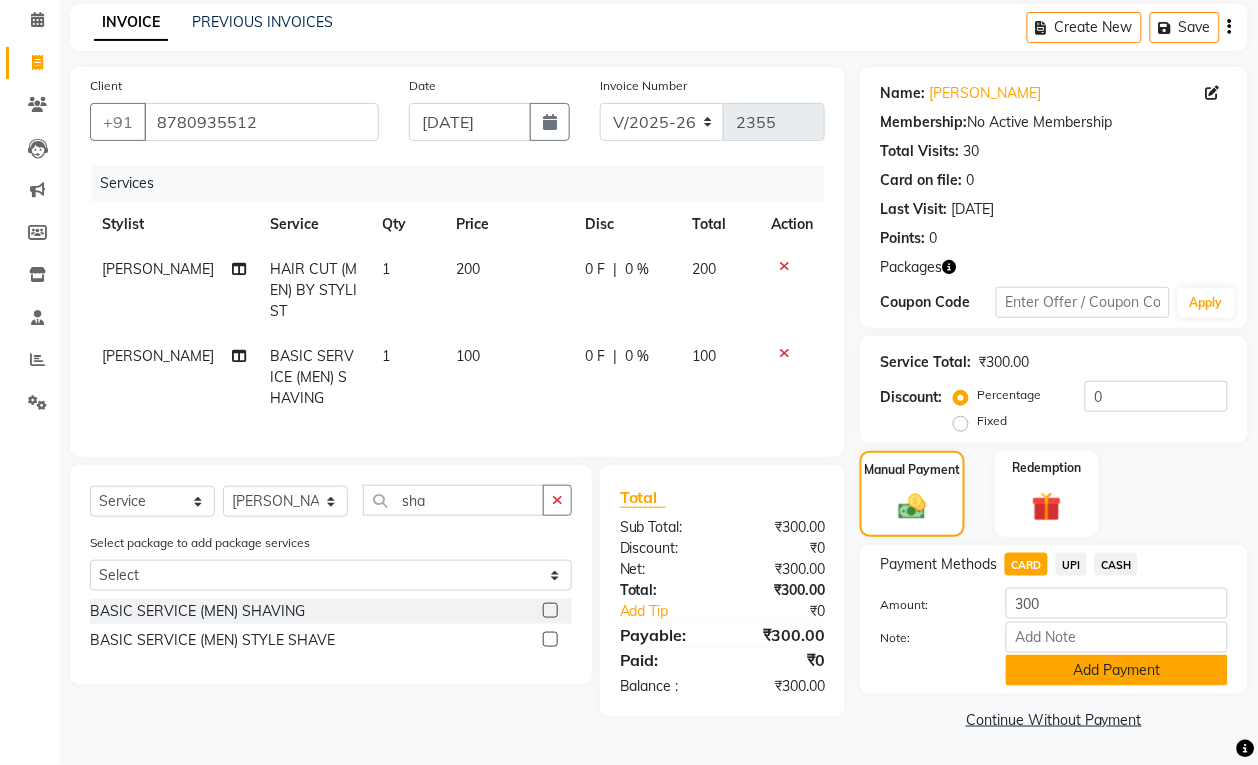 click on "Add Payment" 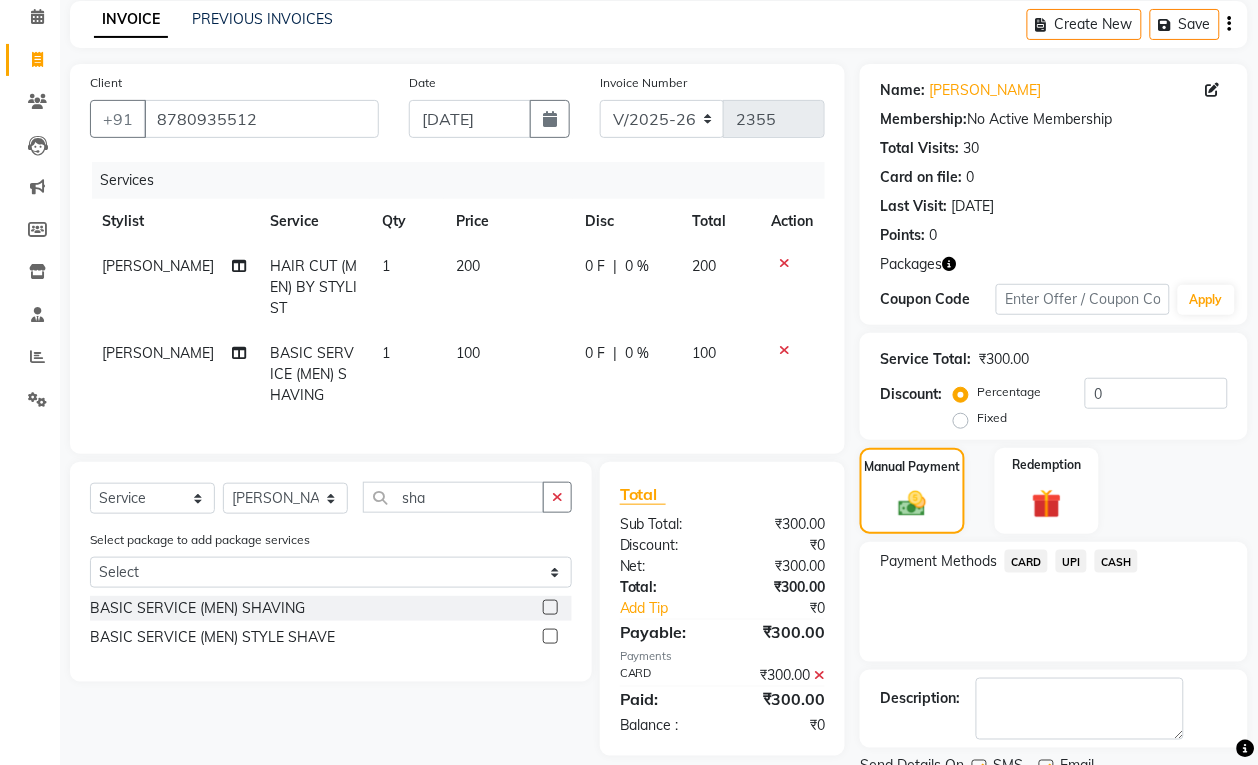 scroll, scrollTop: 168, scrollLeft: 0, axis: vertical 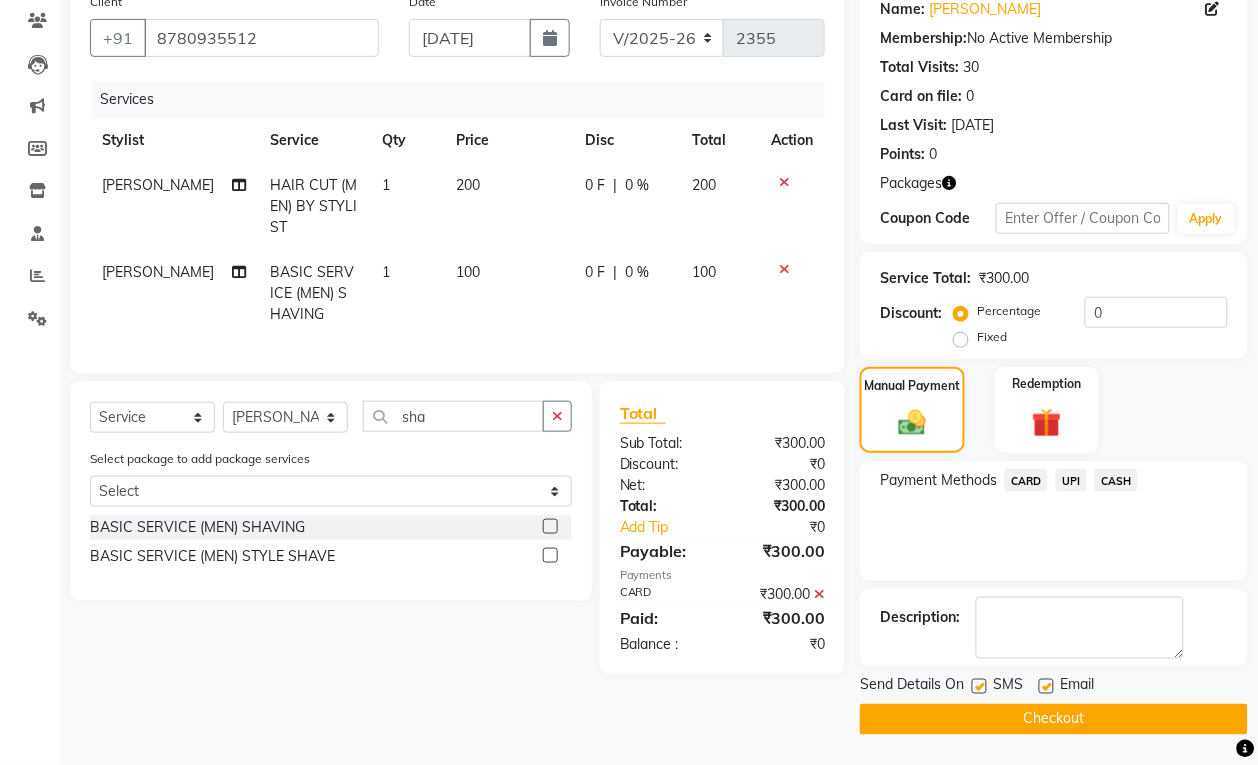 click on "Checkout" 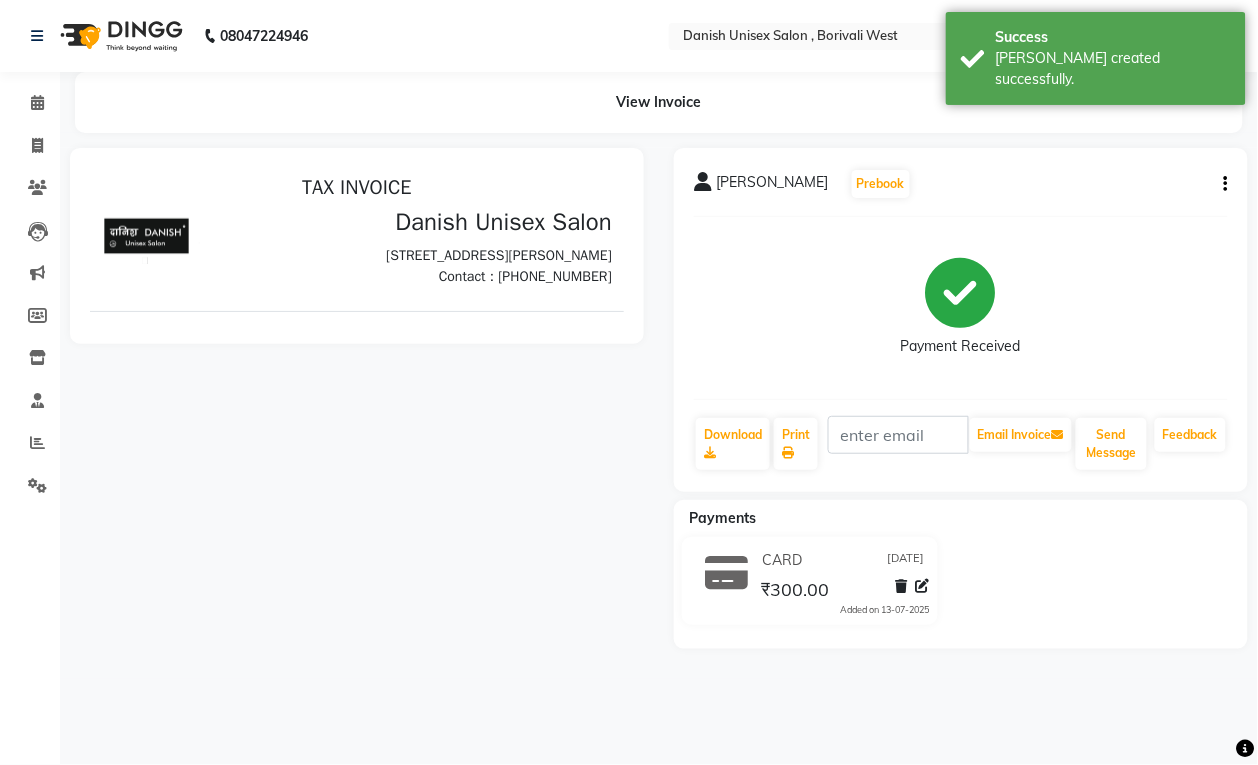 scroll, scrollTop: 0, scrollLeft: 0, axis: both 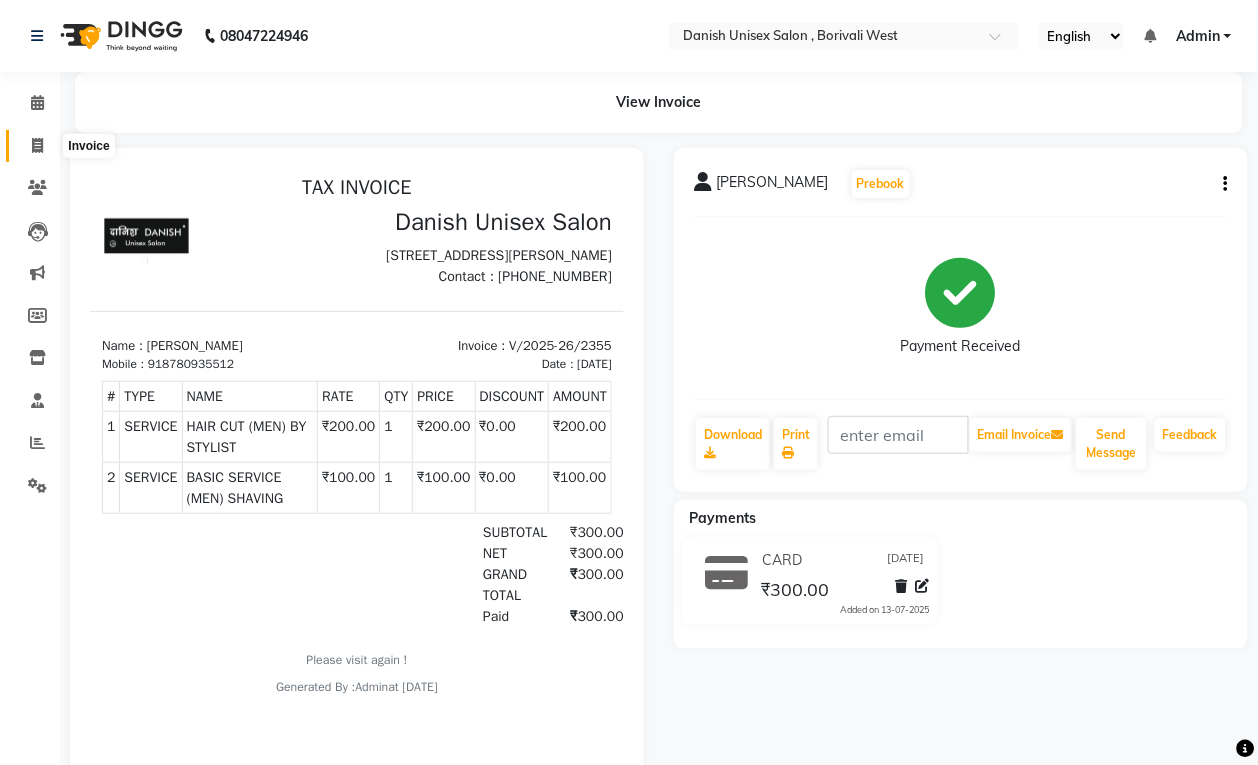 click 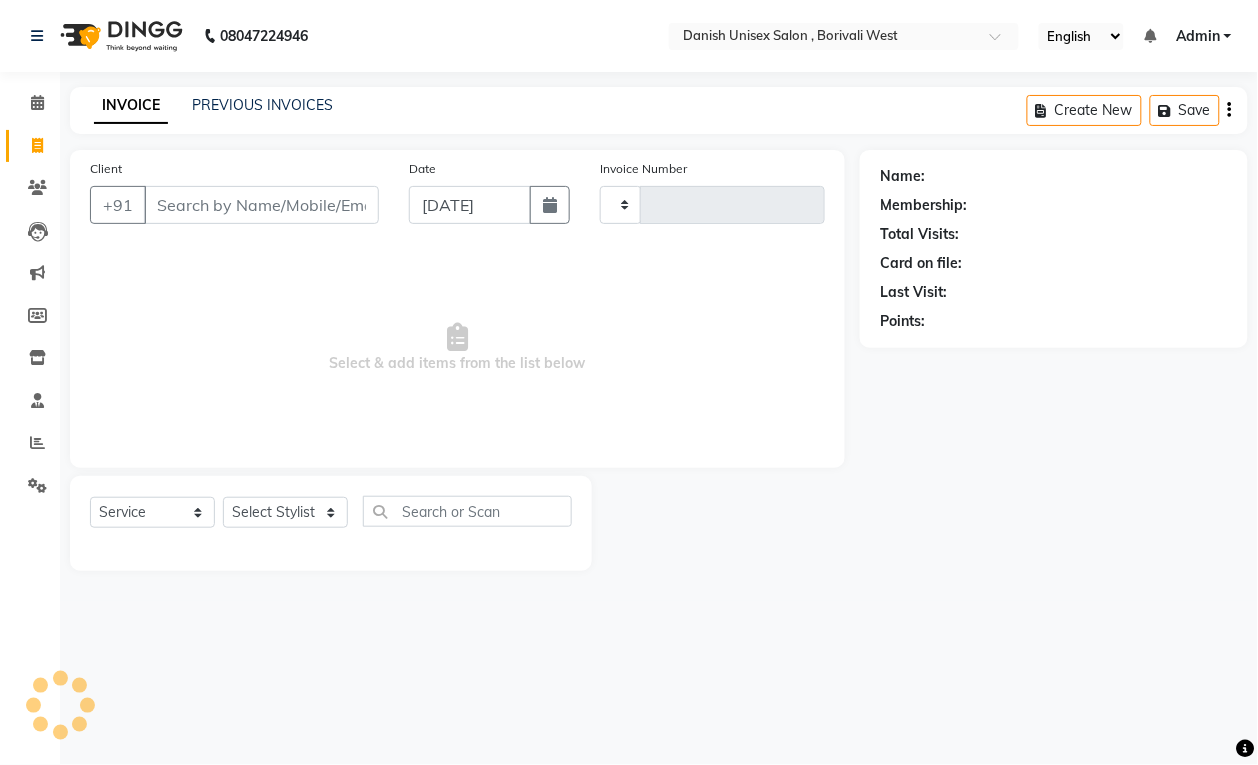 type on "2356" 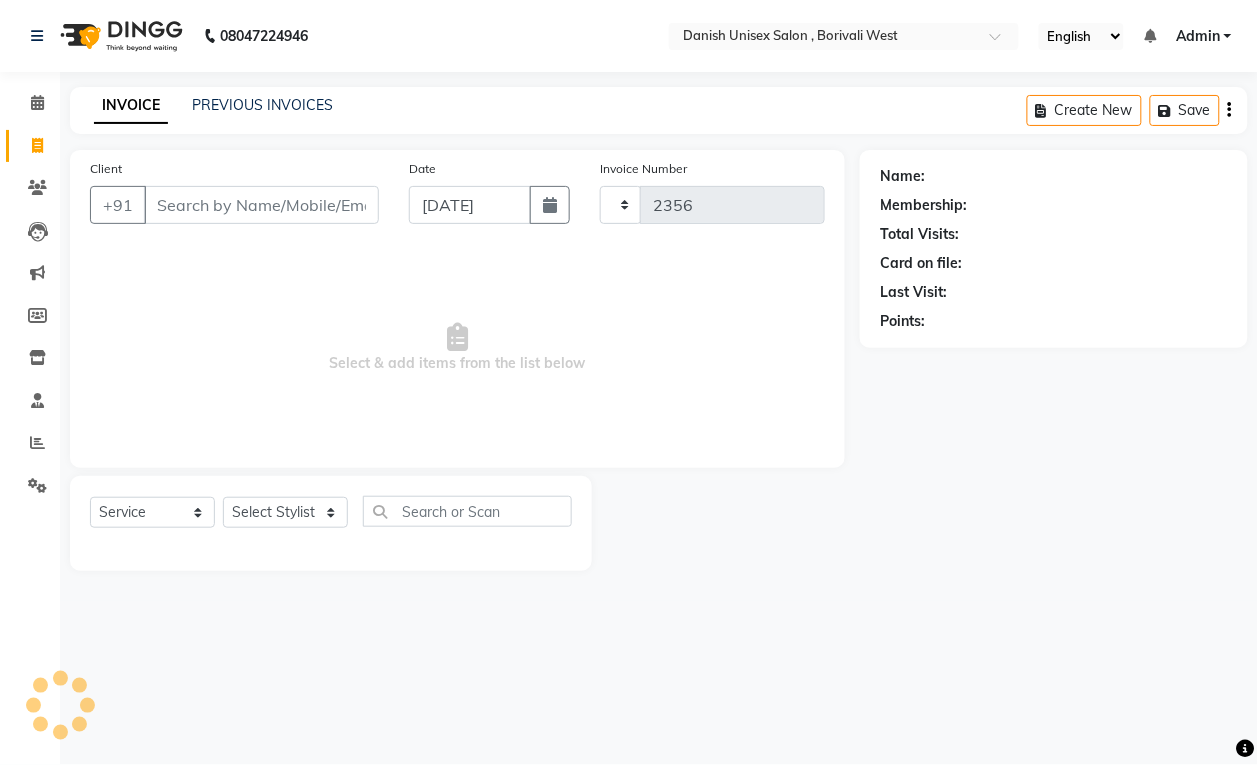 select on "6929" 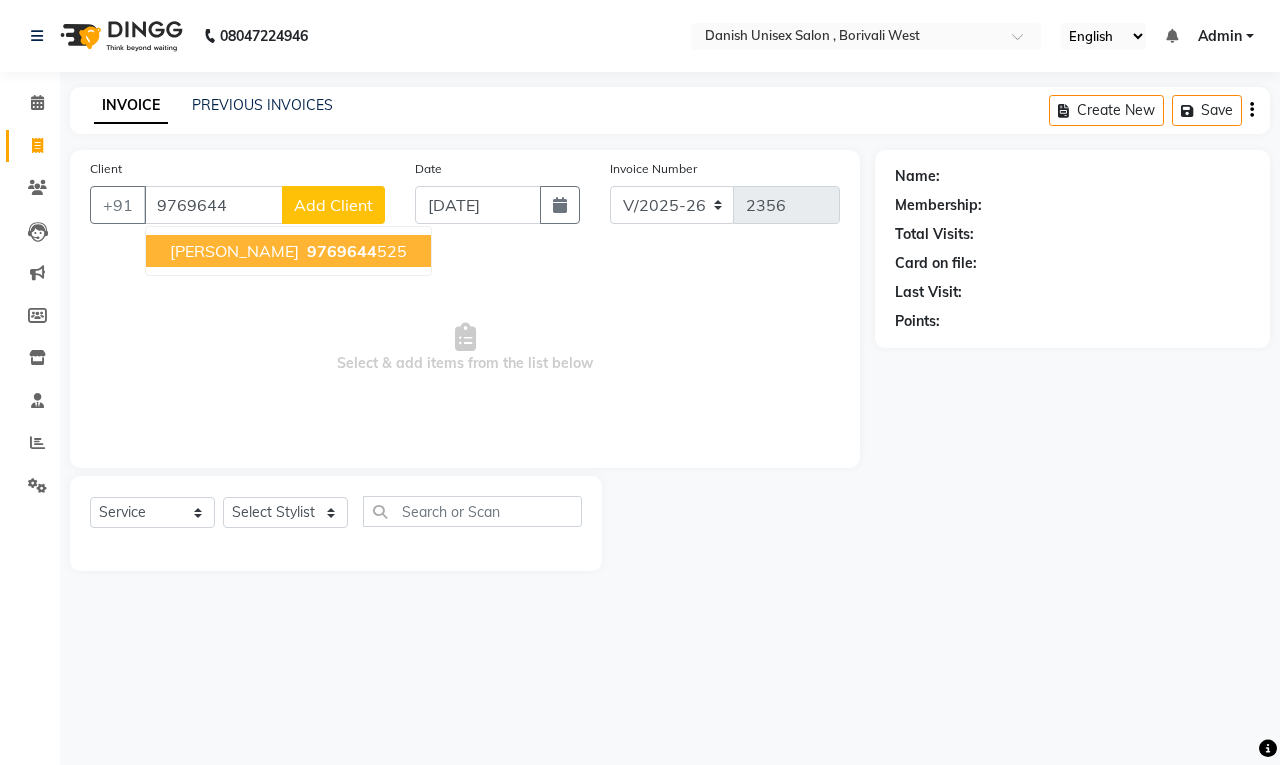 click on "[PERSON_NAME]" at bounding box center [234, 251] 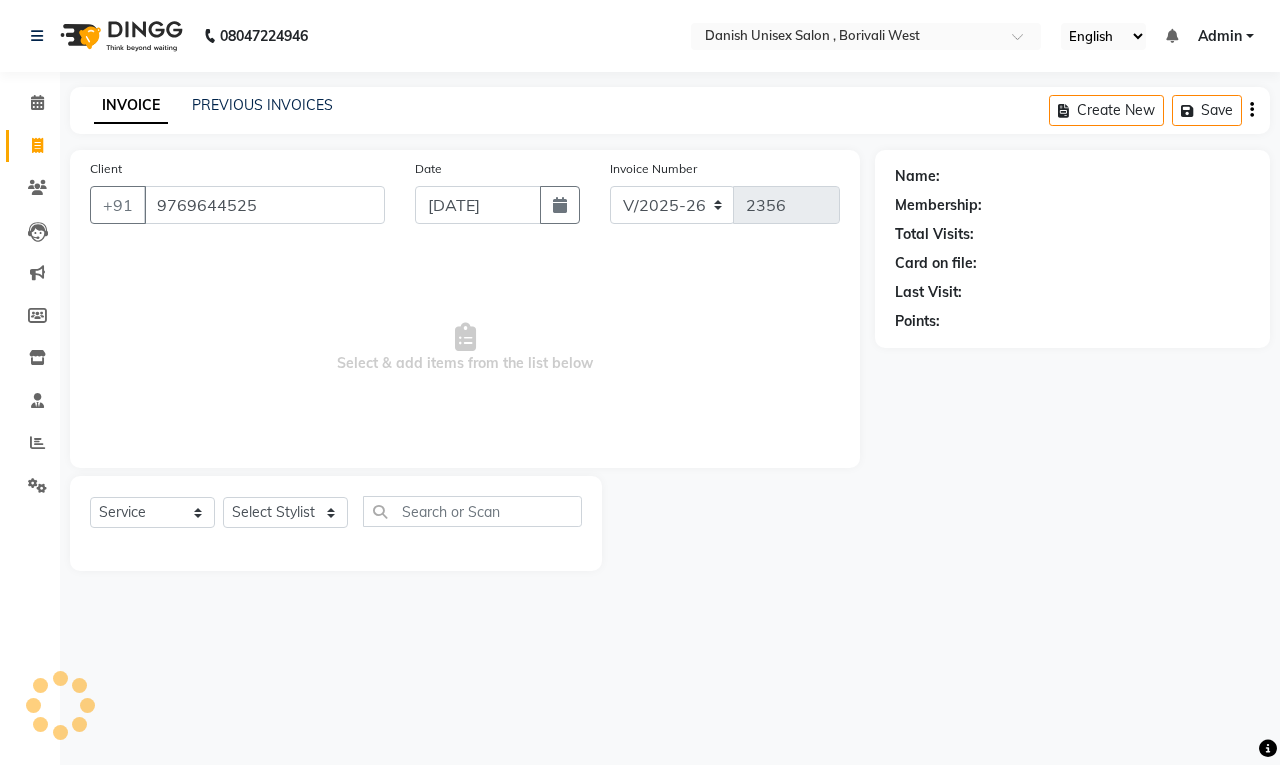 type on "9769644525" 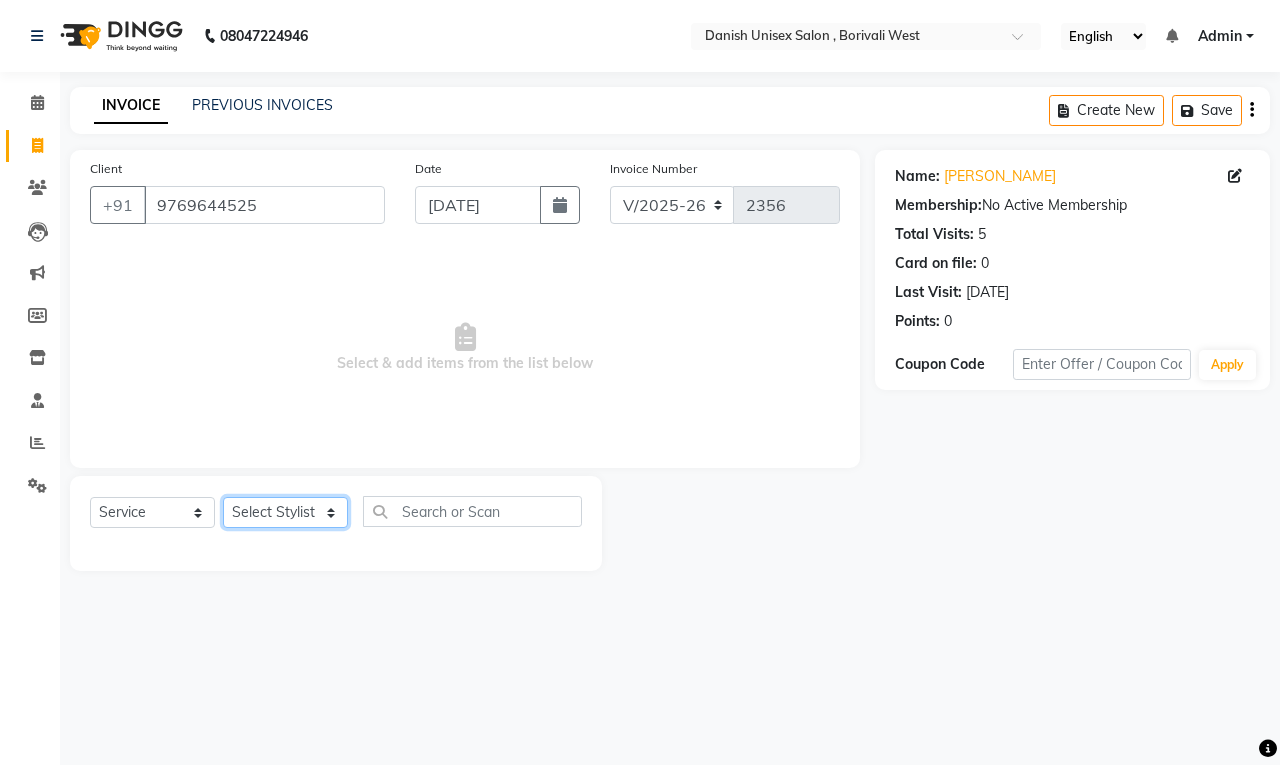 click on "Select Stylist [PERSON_NAME] [PERSON_NAME] [PERSON_NAME] kajal [PERSON_NAME] [PERSON_NAME] [PERSON_NAME] [PERSON_NAME] [PERSON_NAME] [PERSON_NAME] [PERSON_NAME]" 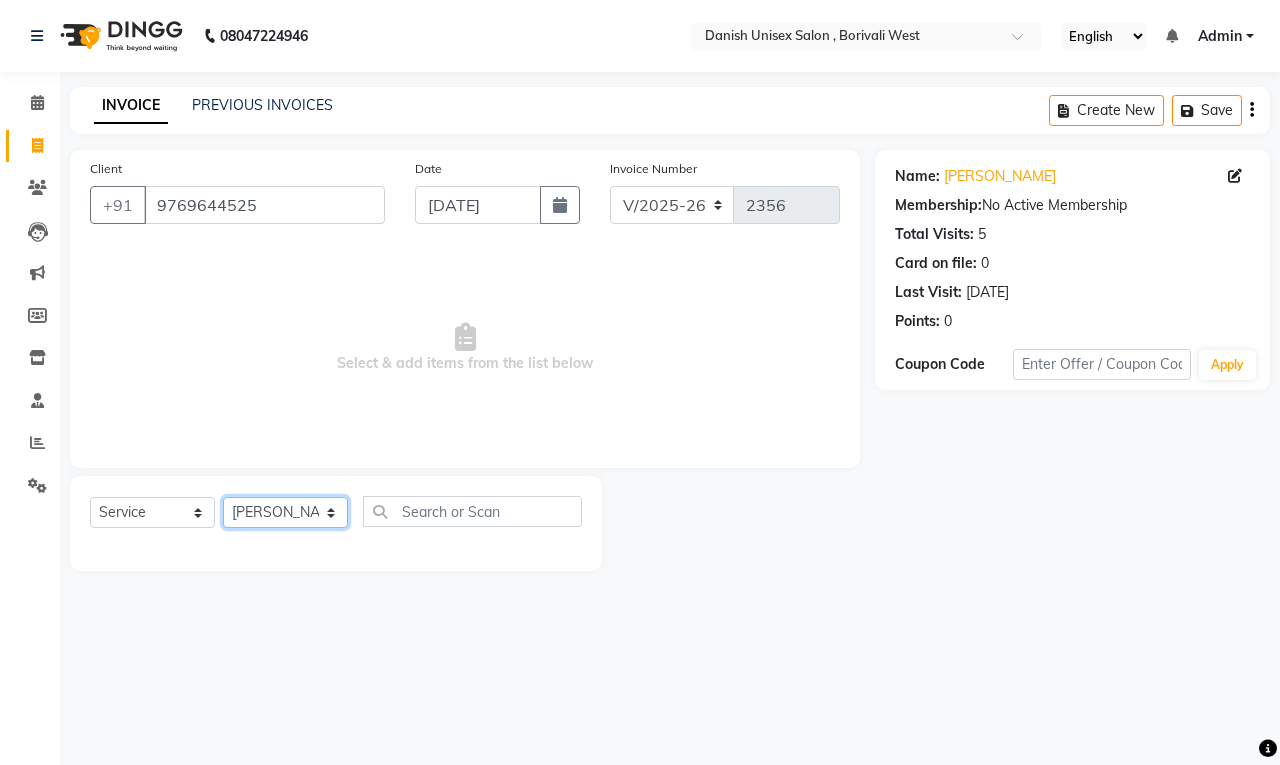 click on "Select Stylist [PERSON_NAME] [PERSON_NAME] [PERSON_NAME] kajal [PERSON_NAME] [PERSON_NAME] [PERSON_NAME] [PERSON_NAME] [PERSON_NAME] [PERSON_NAME] [PERSON_NAME]" 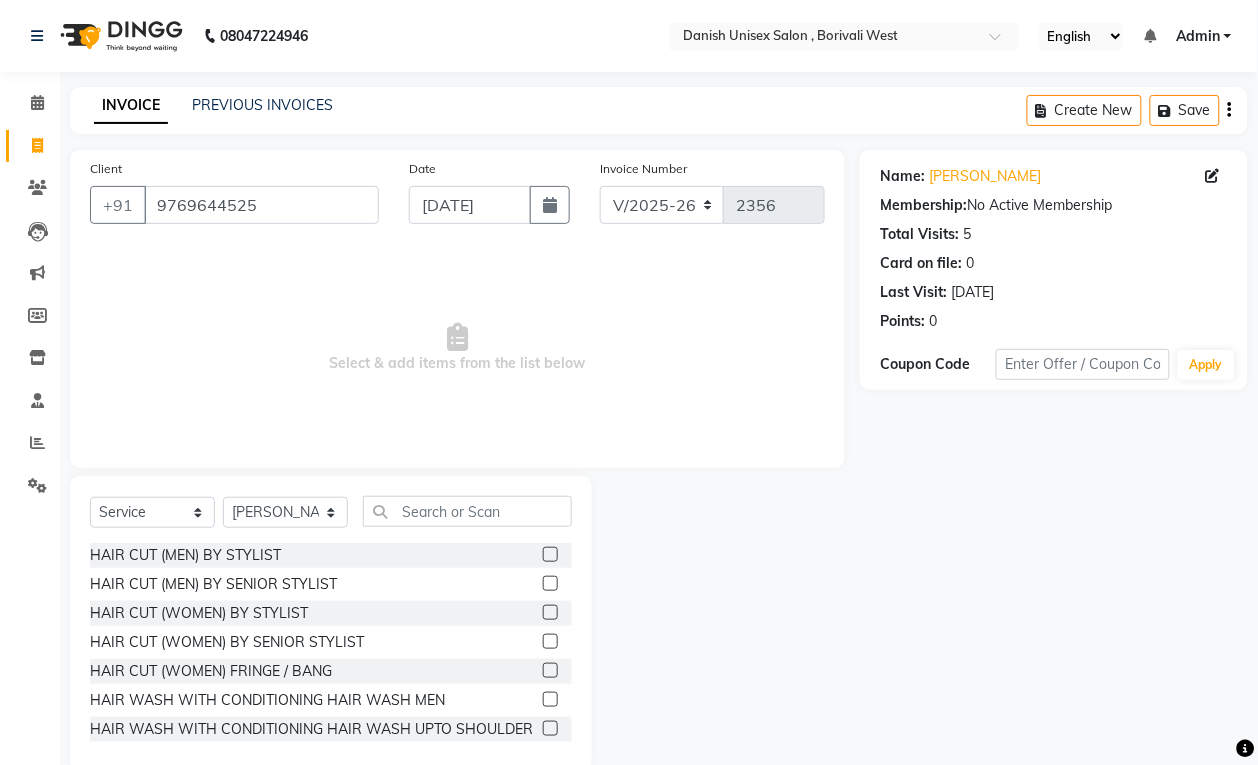 click 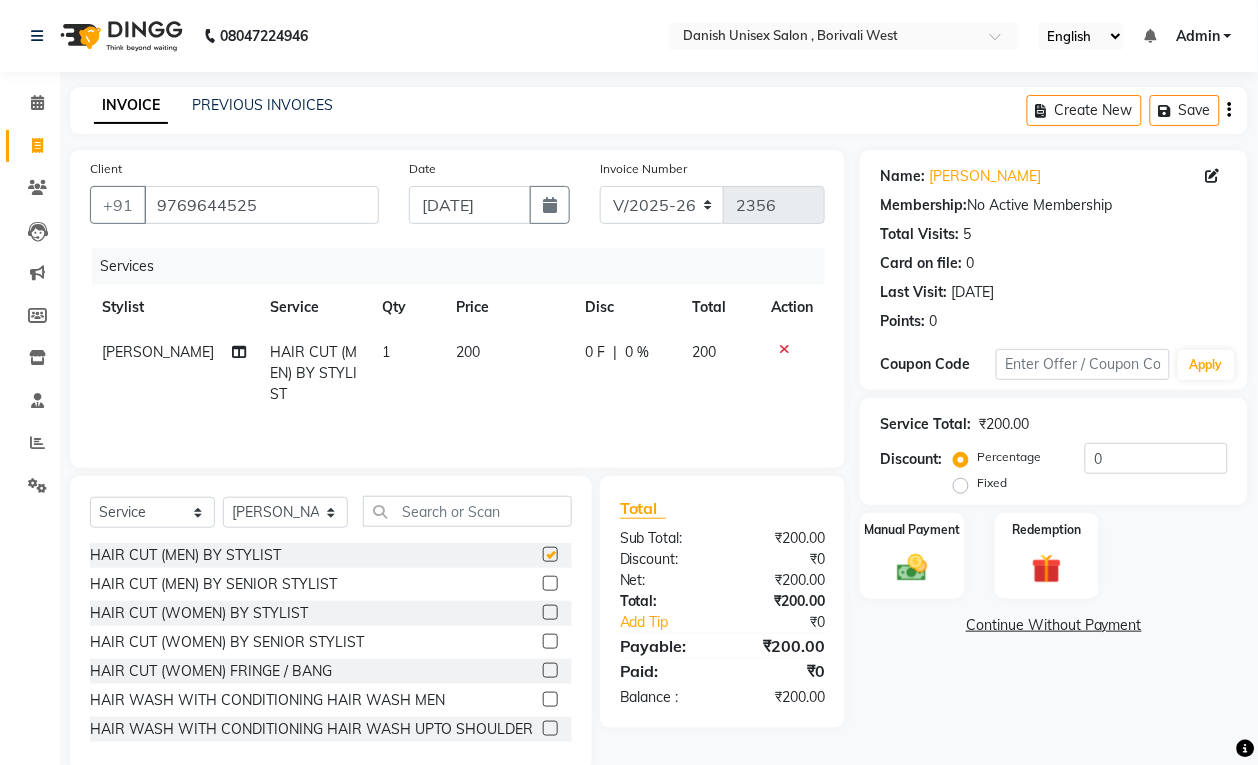 checkbox on "false" 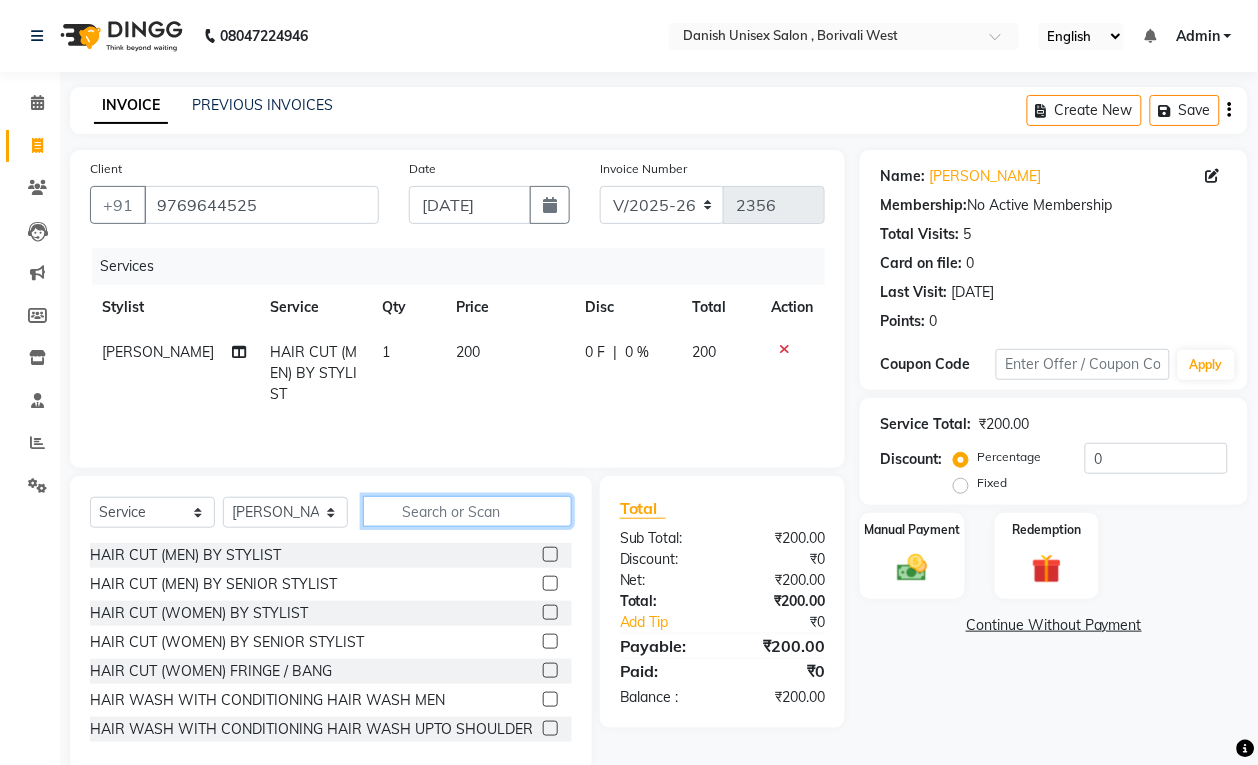 click 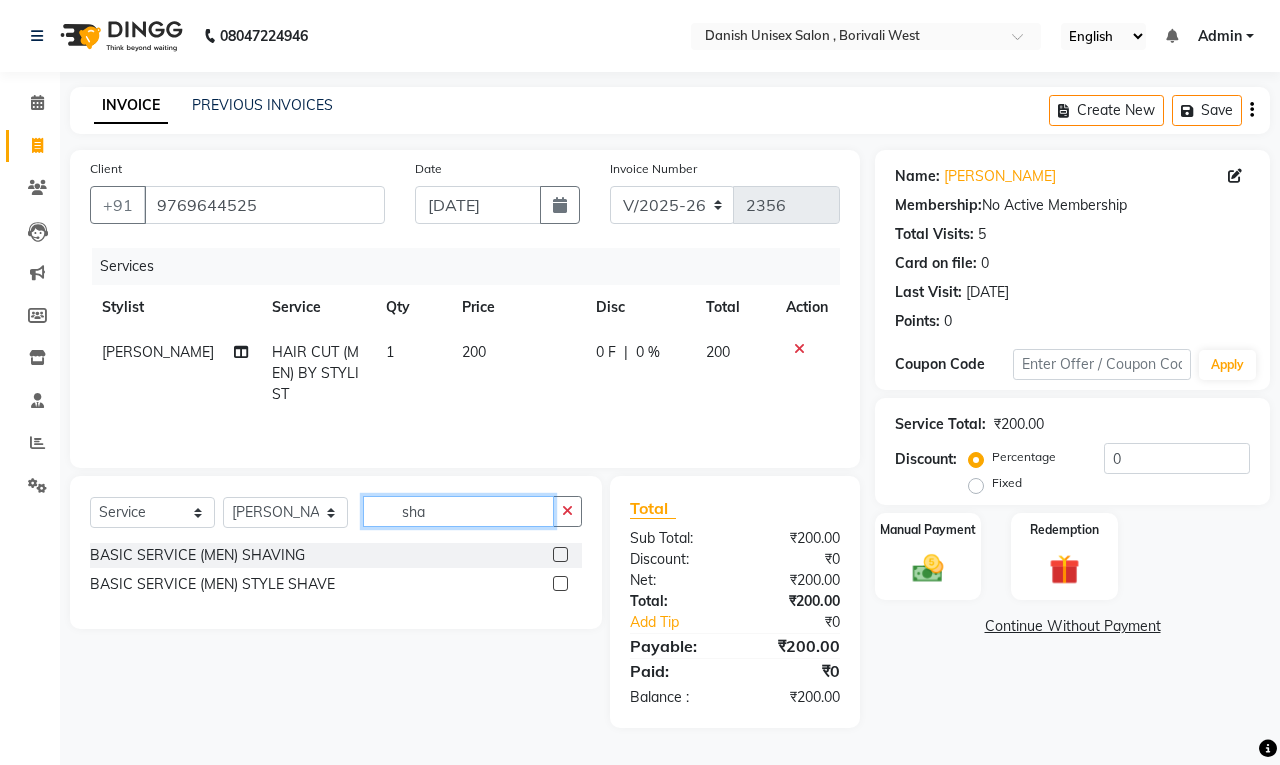 type on "sha" 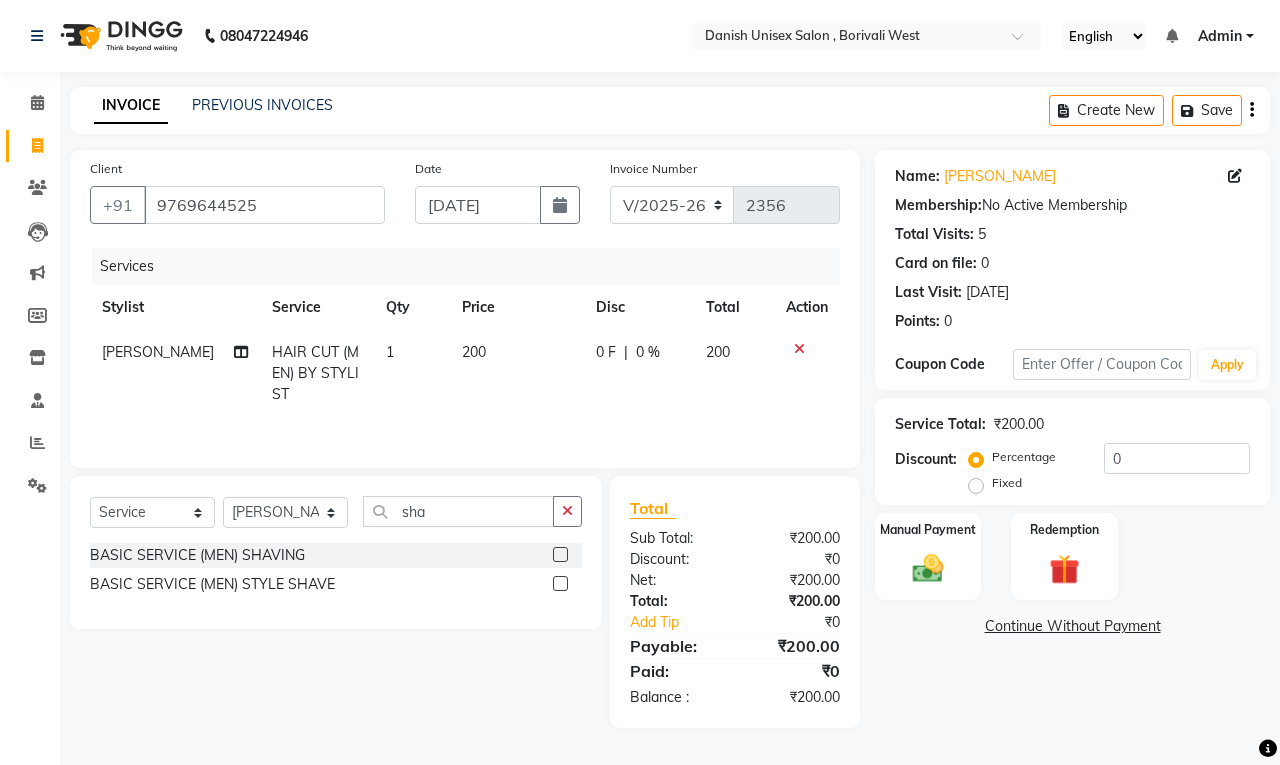 click 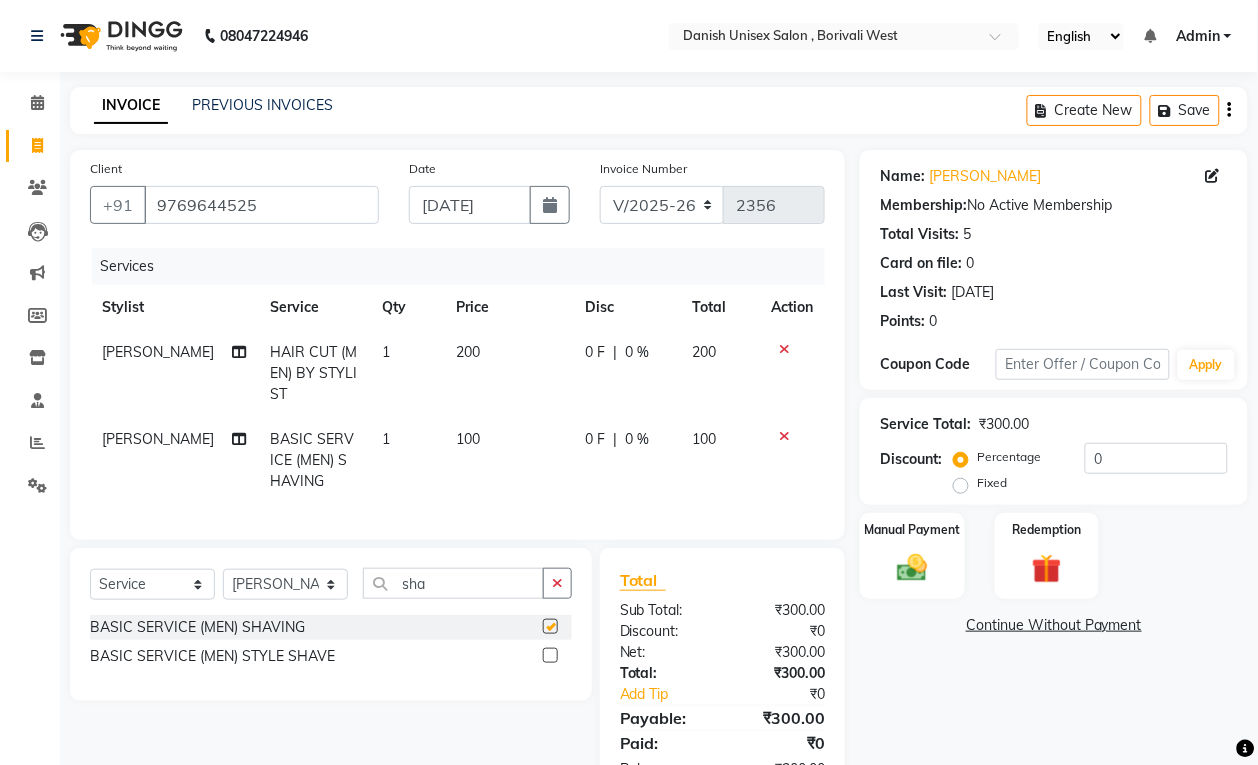 checkbox on "false" 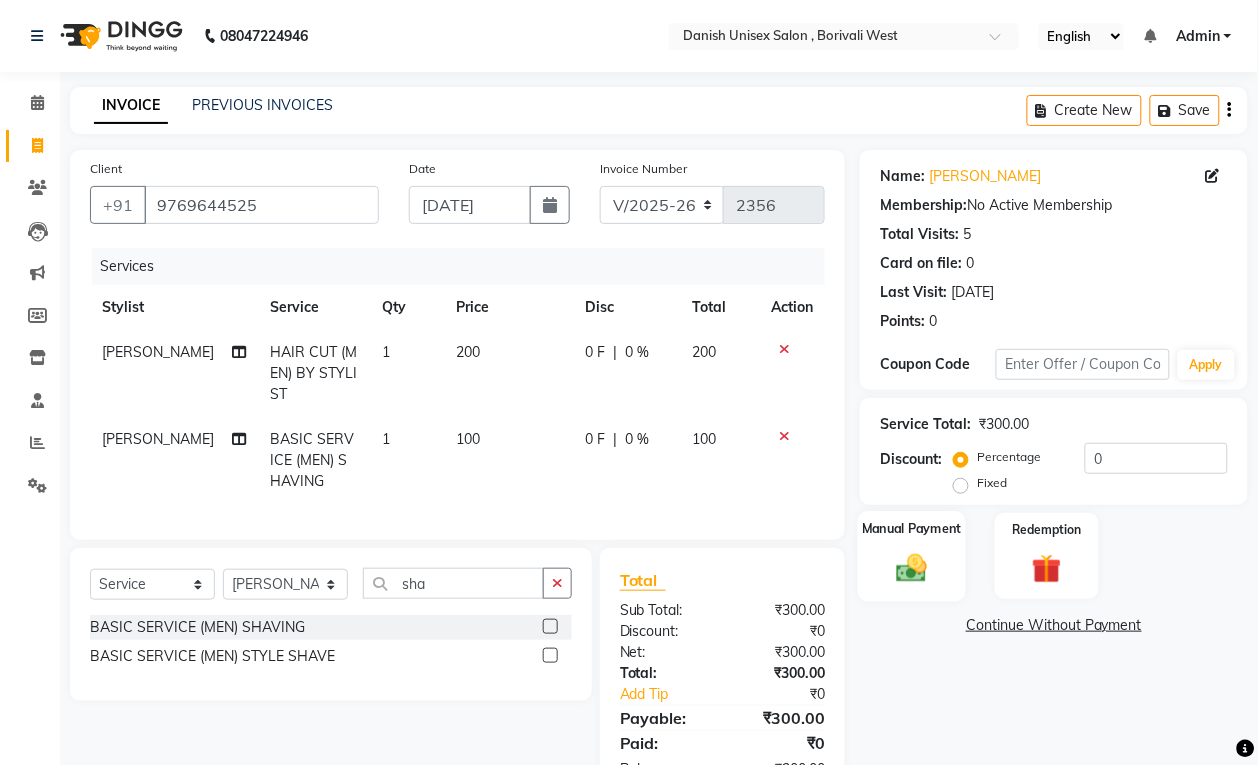 click 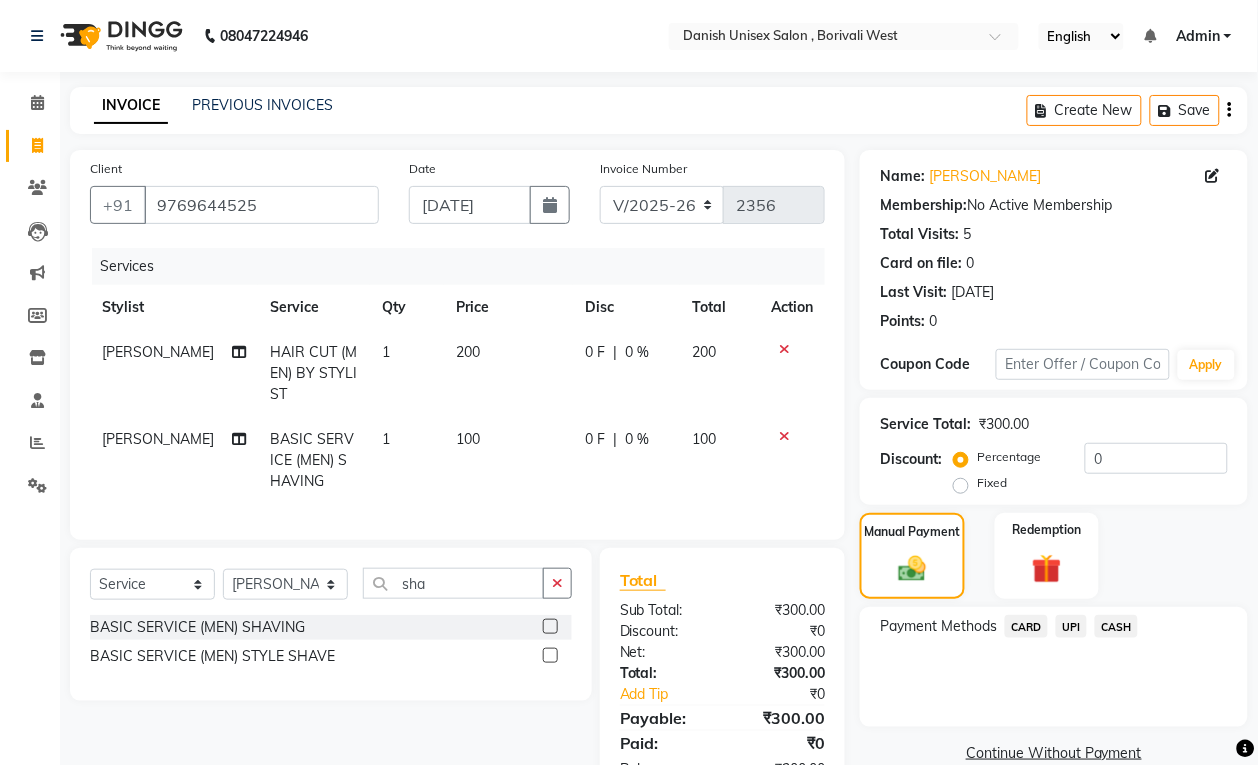 click on "UPI" 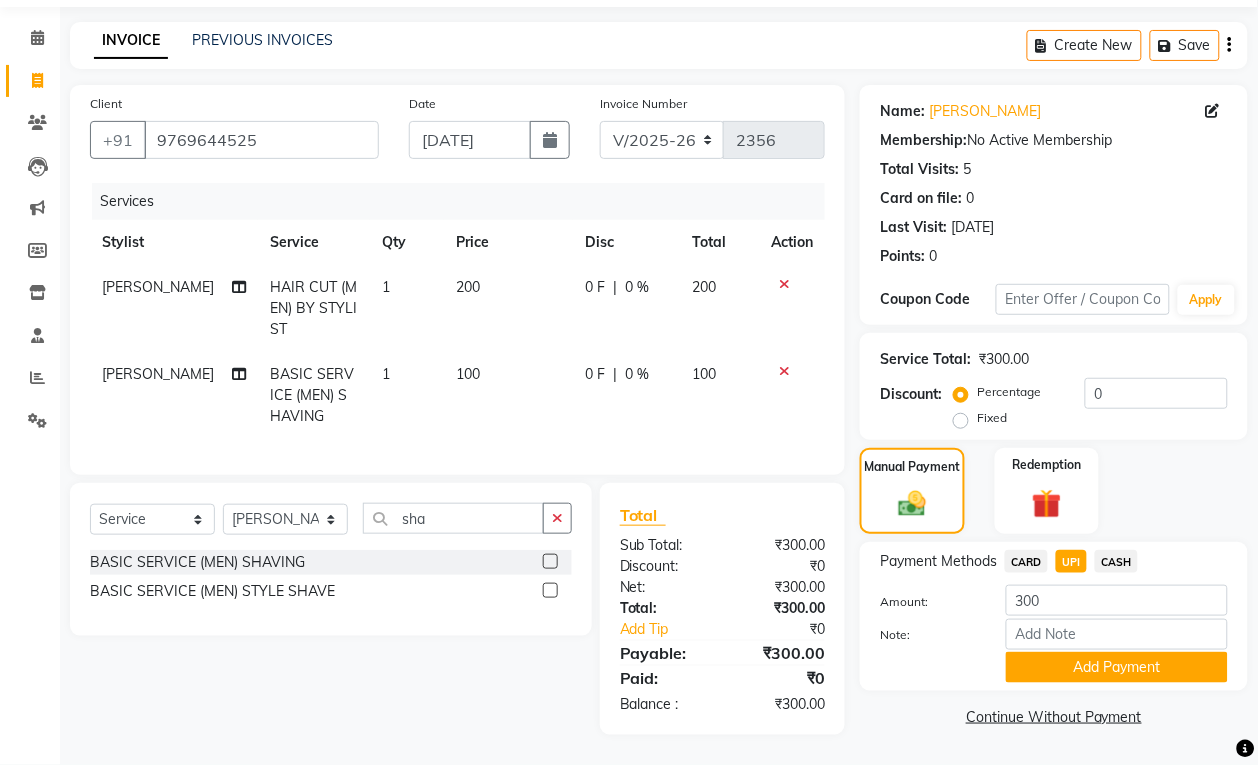 scroll, scrollTop: 86, scrollLeft: 0, axis: vertical 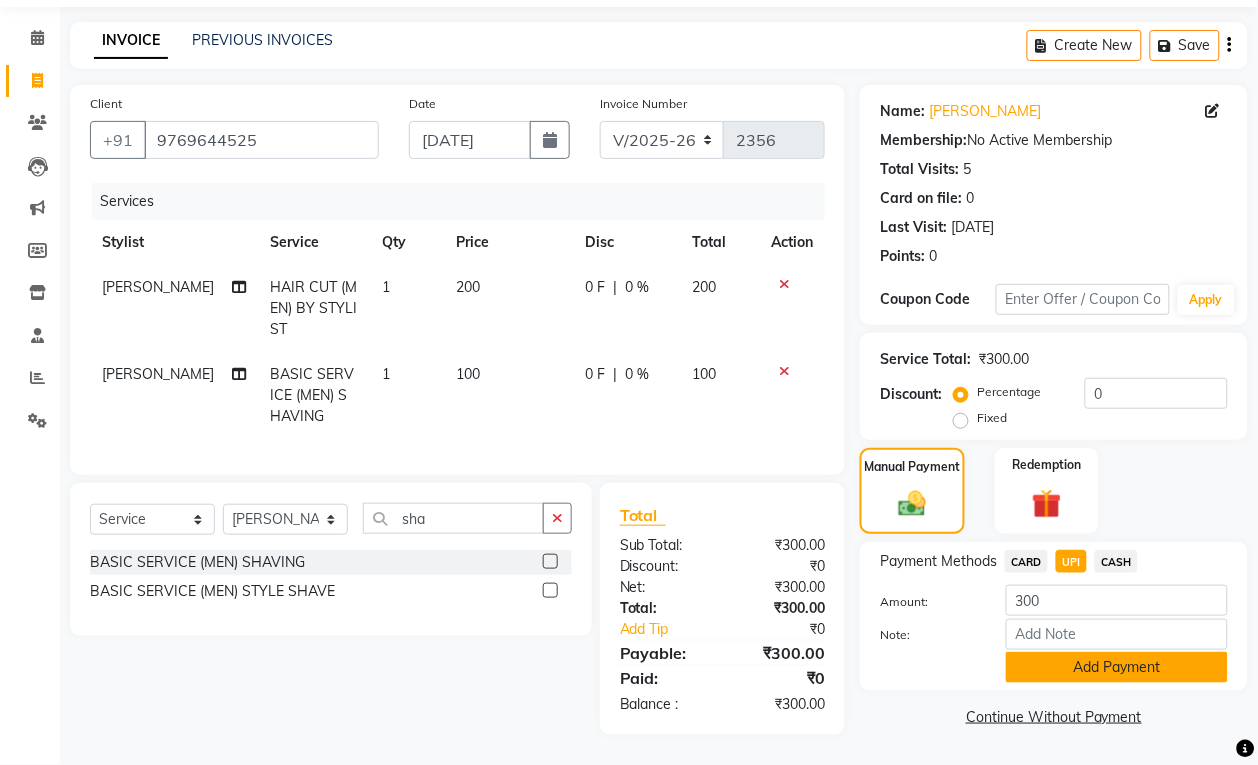 click on "Add Payment" 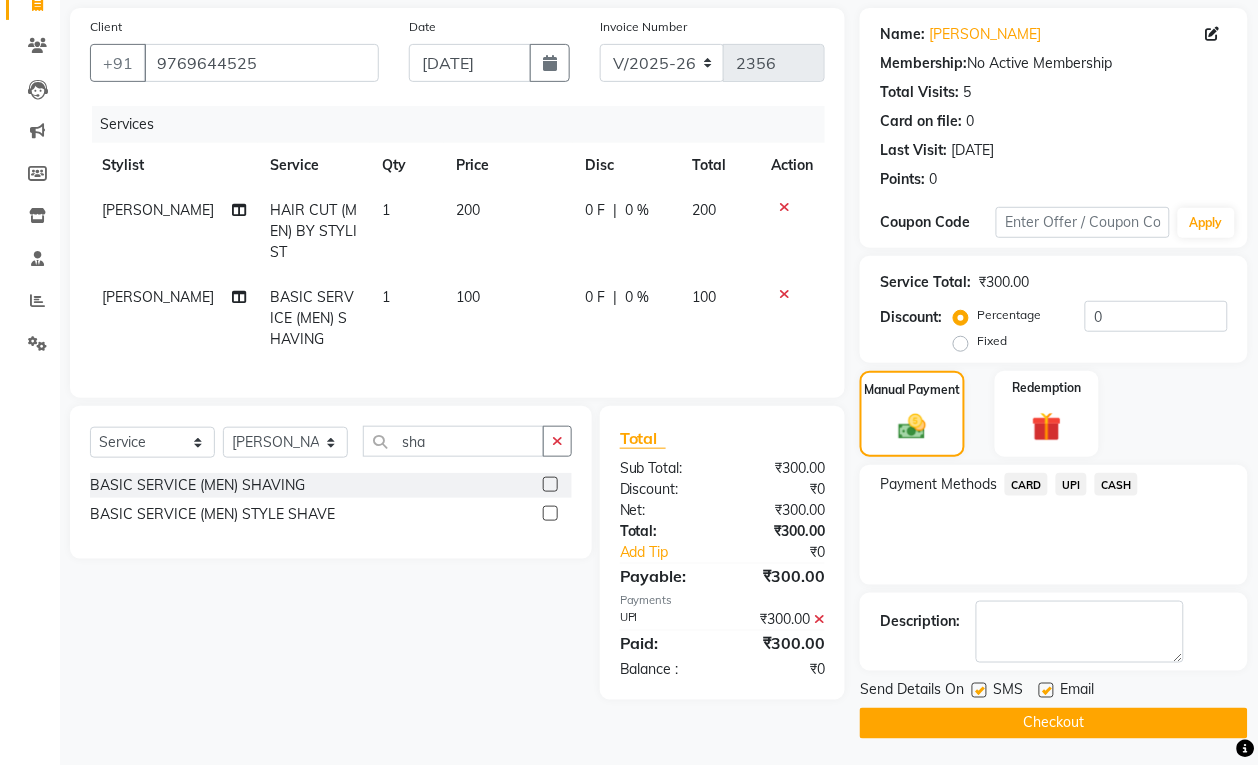 scroll, scrollTop: 147, scrollLeft: 0, axis: vertical 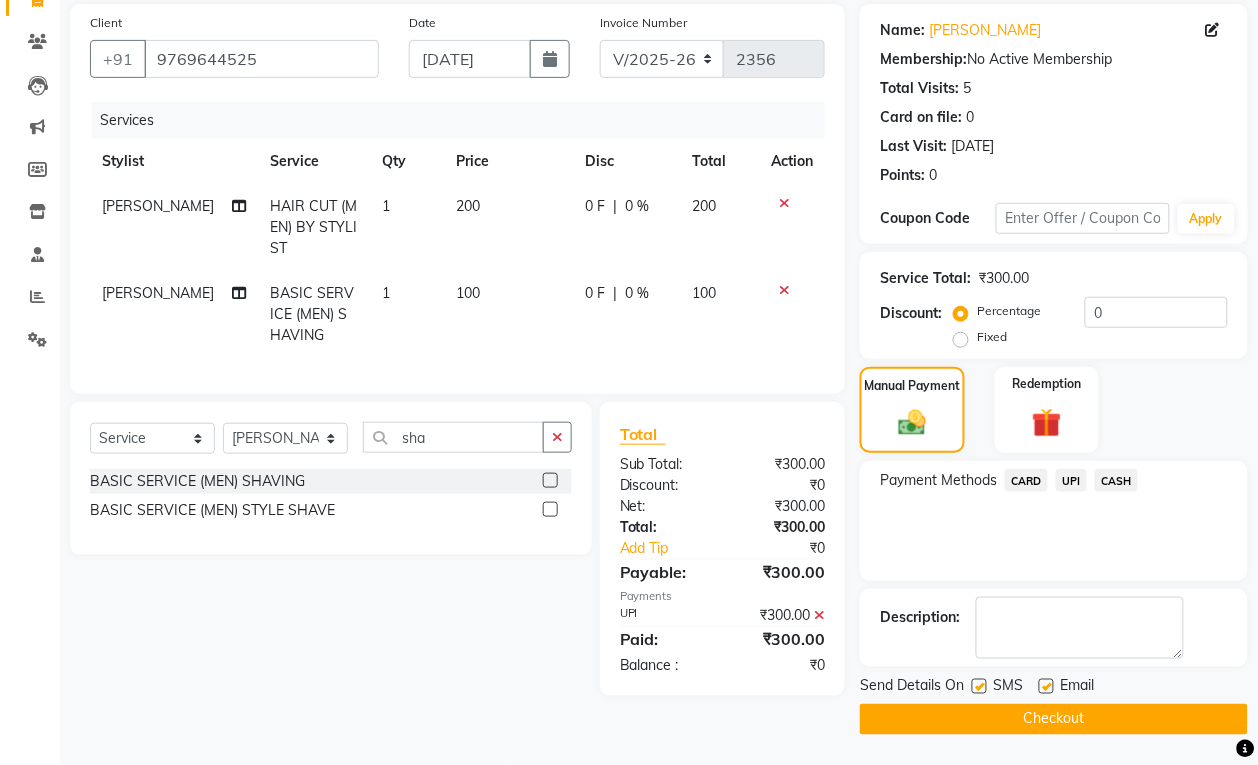 click on "Checkout" 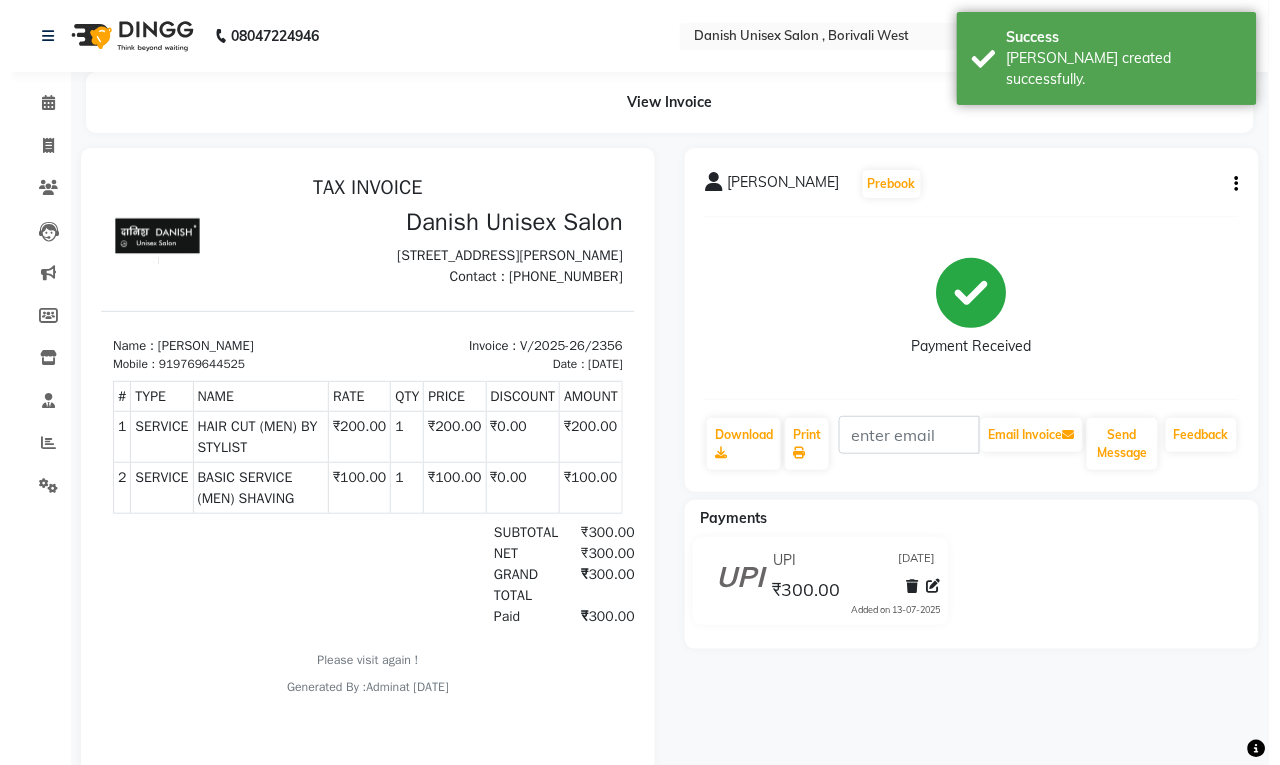 scroll, scrollTop: 0, scrollLeft: 0, axis: both 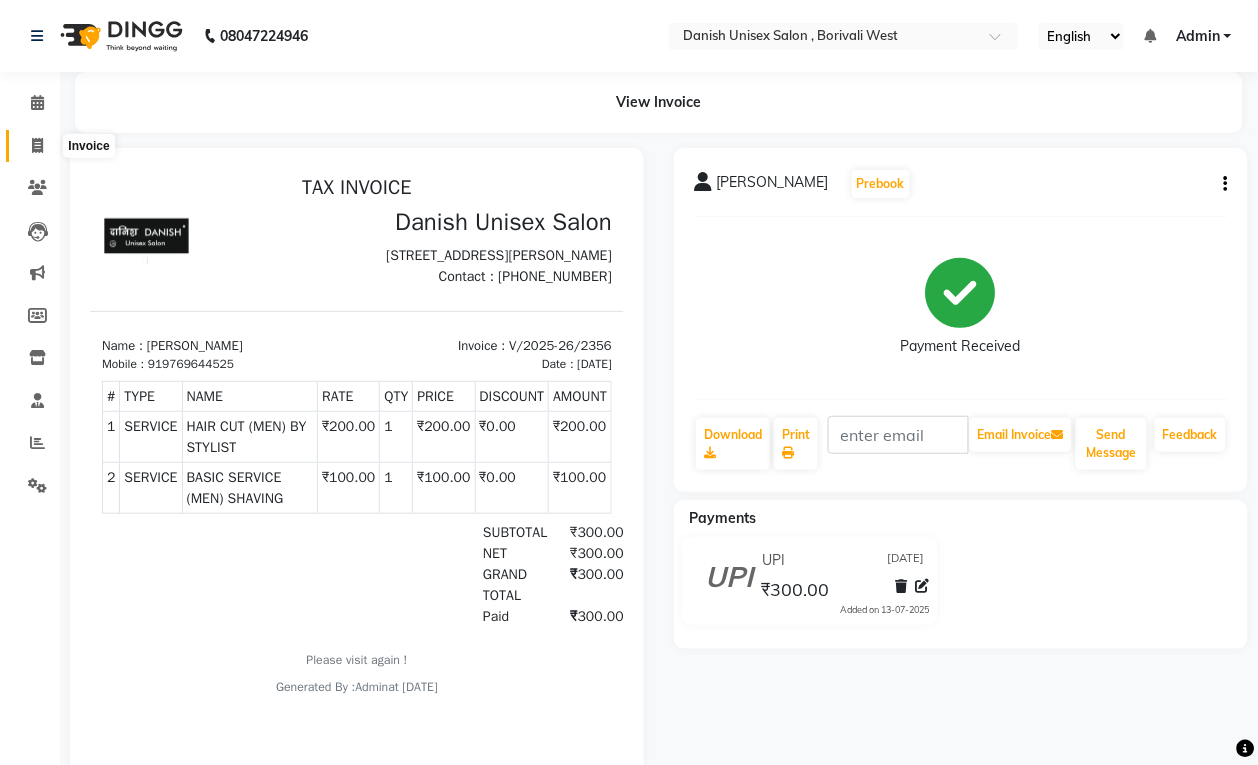 click 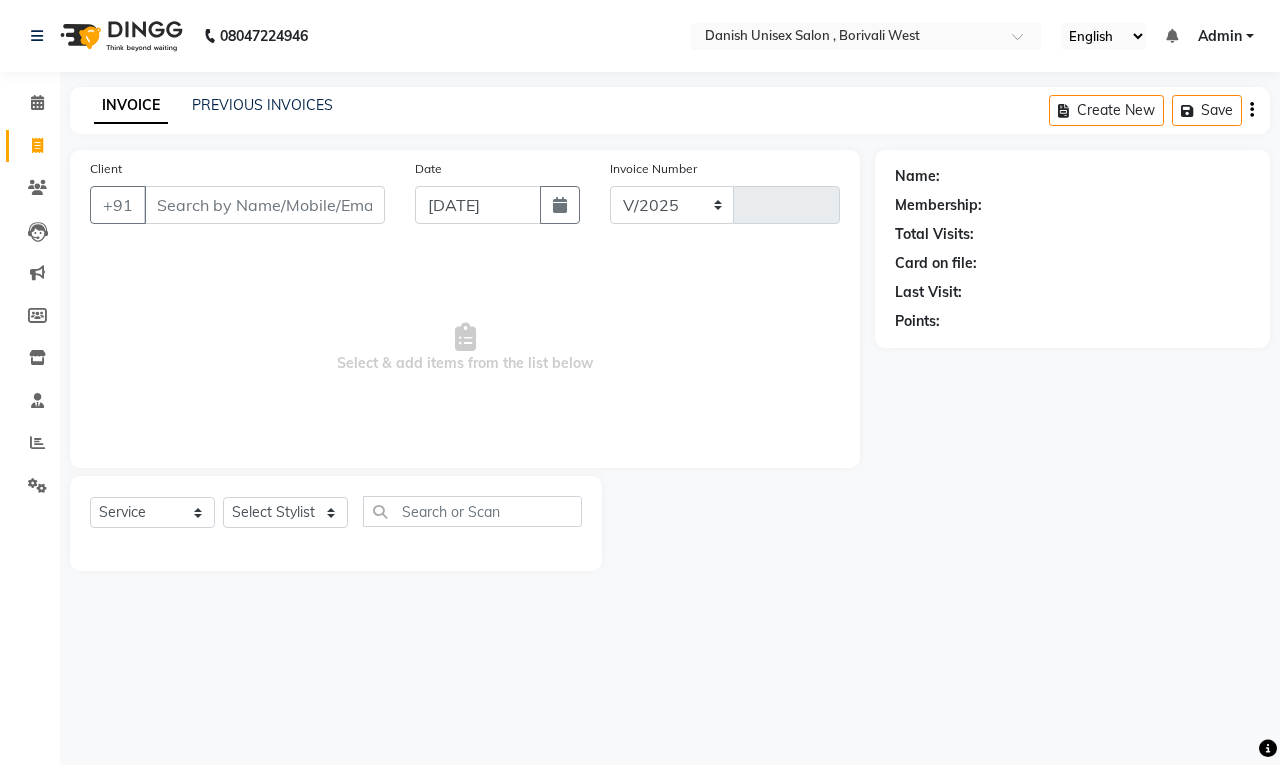 select on "6929" 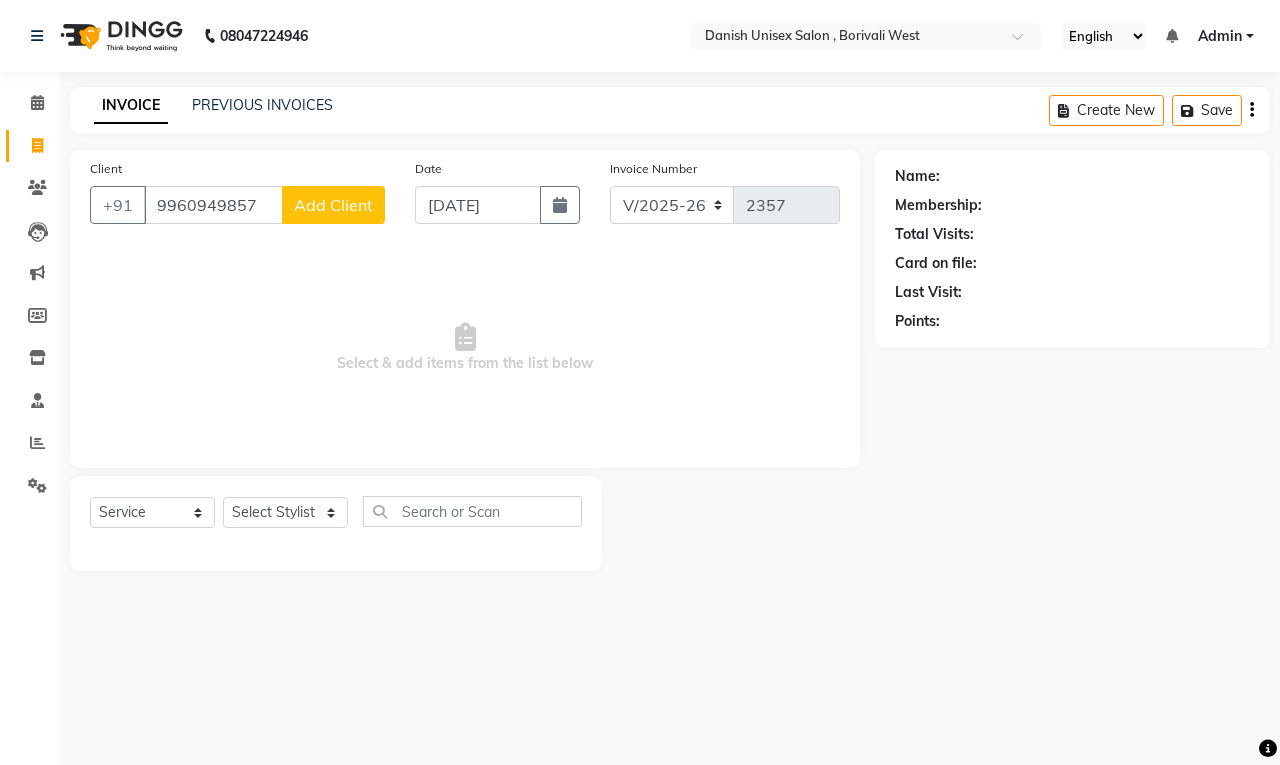 type on "9960949857" 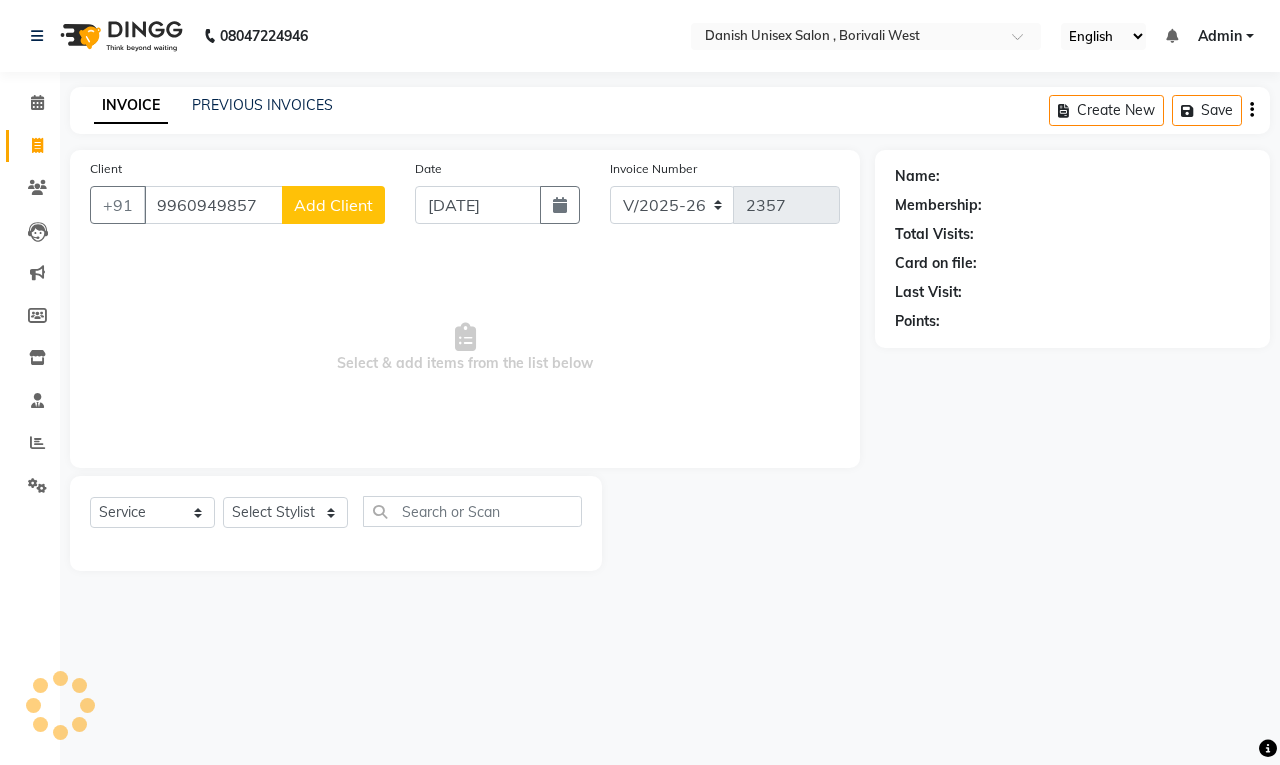 click on "Add Client" 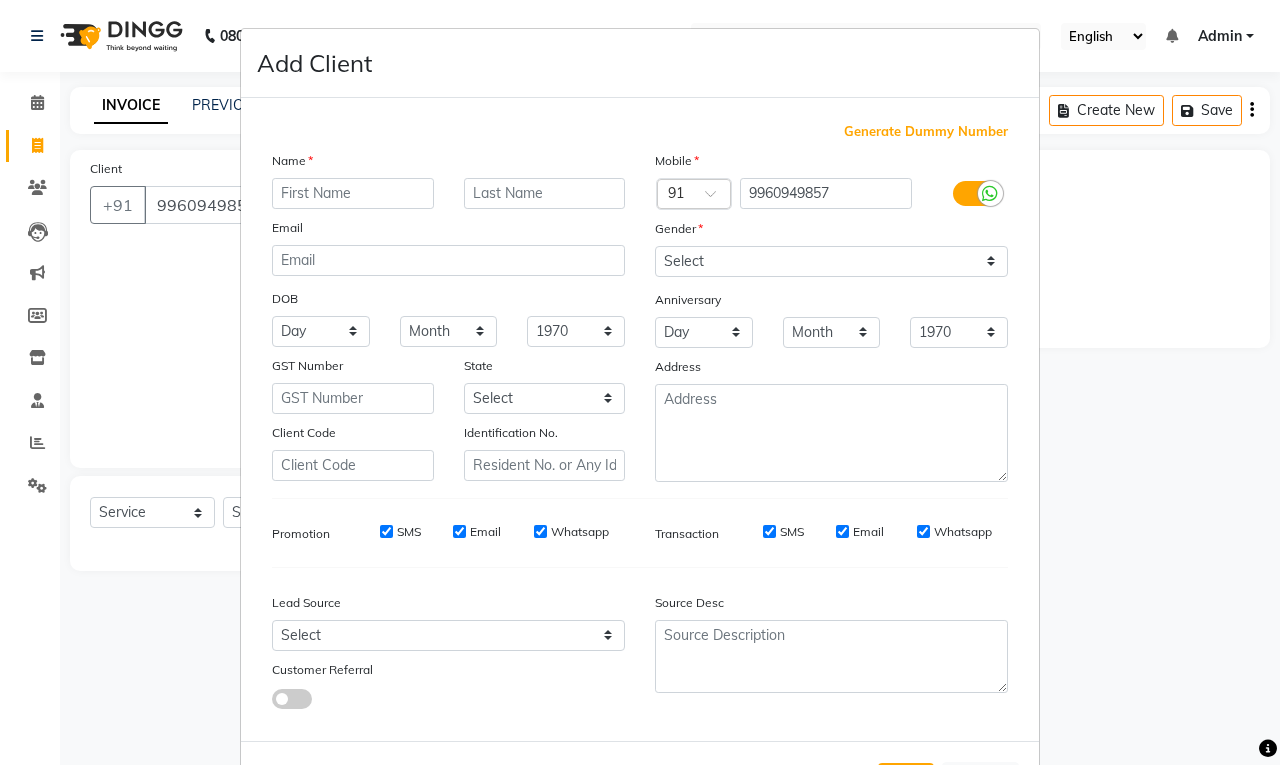 click at bounding box center (353, 193) 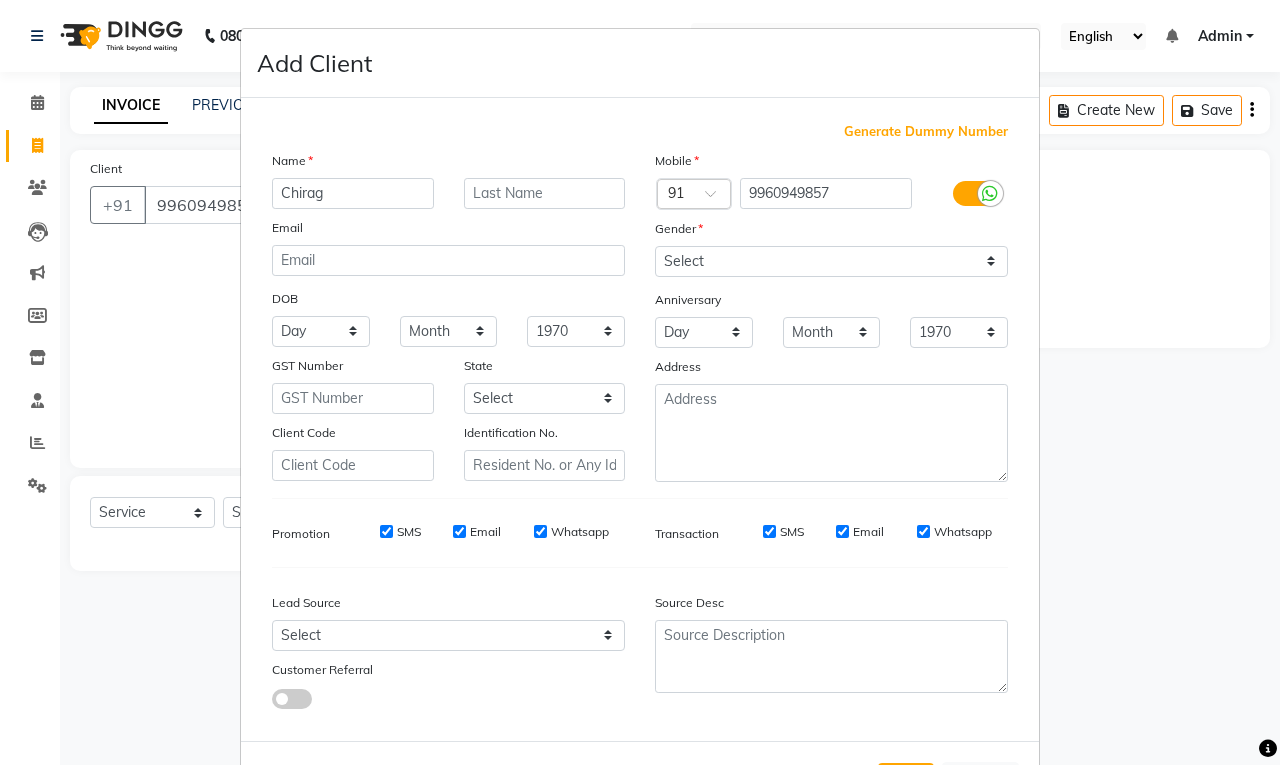 type on "Chirag" 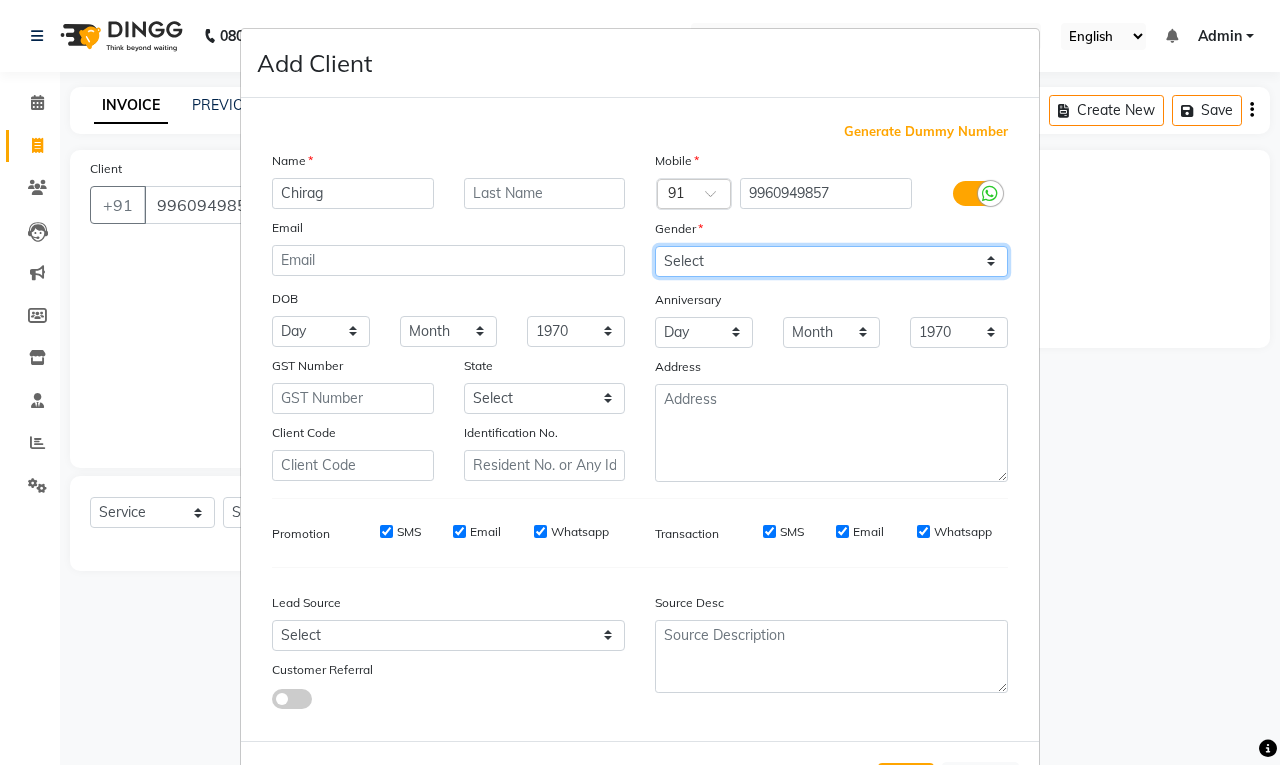 click on "Select [DEMOGRAPHIC_DATA] [DEMOGRAPHIC_DATA] Other Prefer Not To Say" at bounding box center (831, 261) 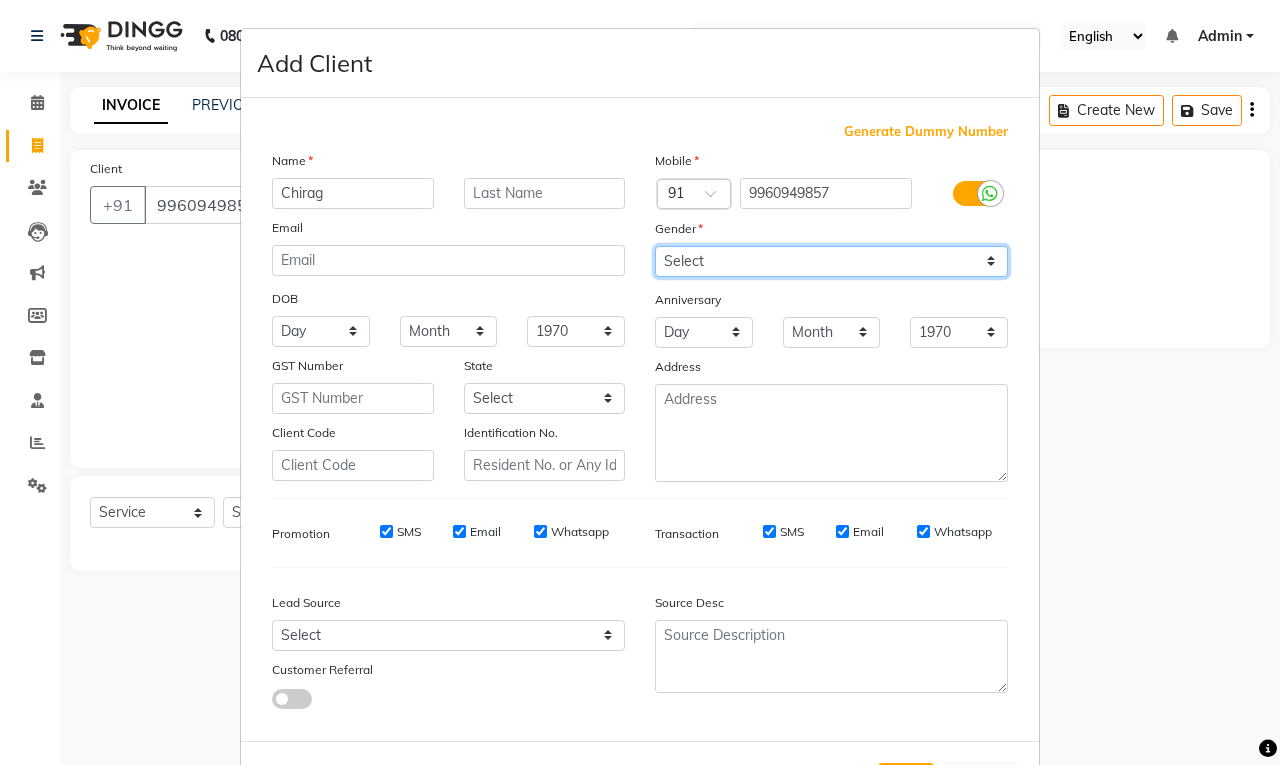 select on "[DEMOGRAPHIC_DATA]" 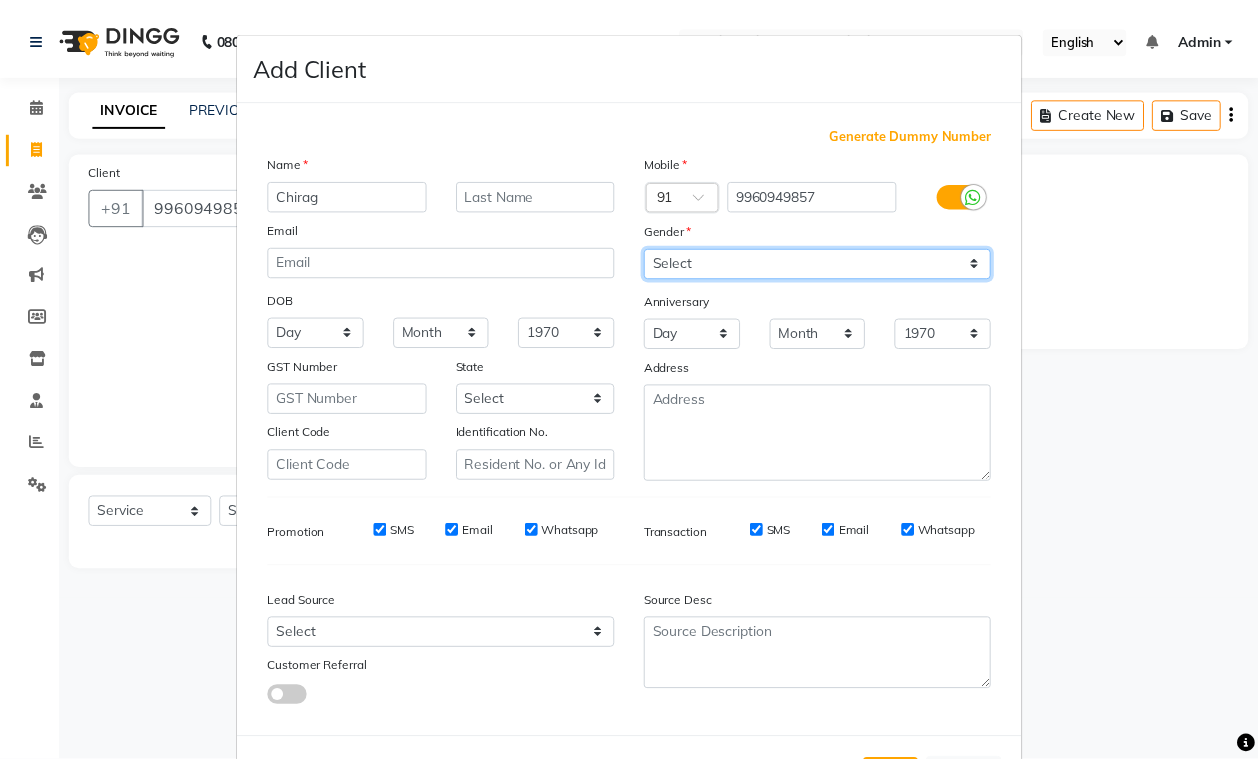 scroll, scrollTop: 80, scrollLeft: 0, axis: vertical 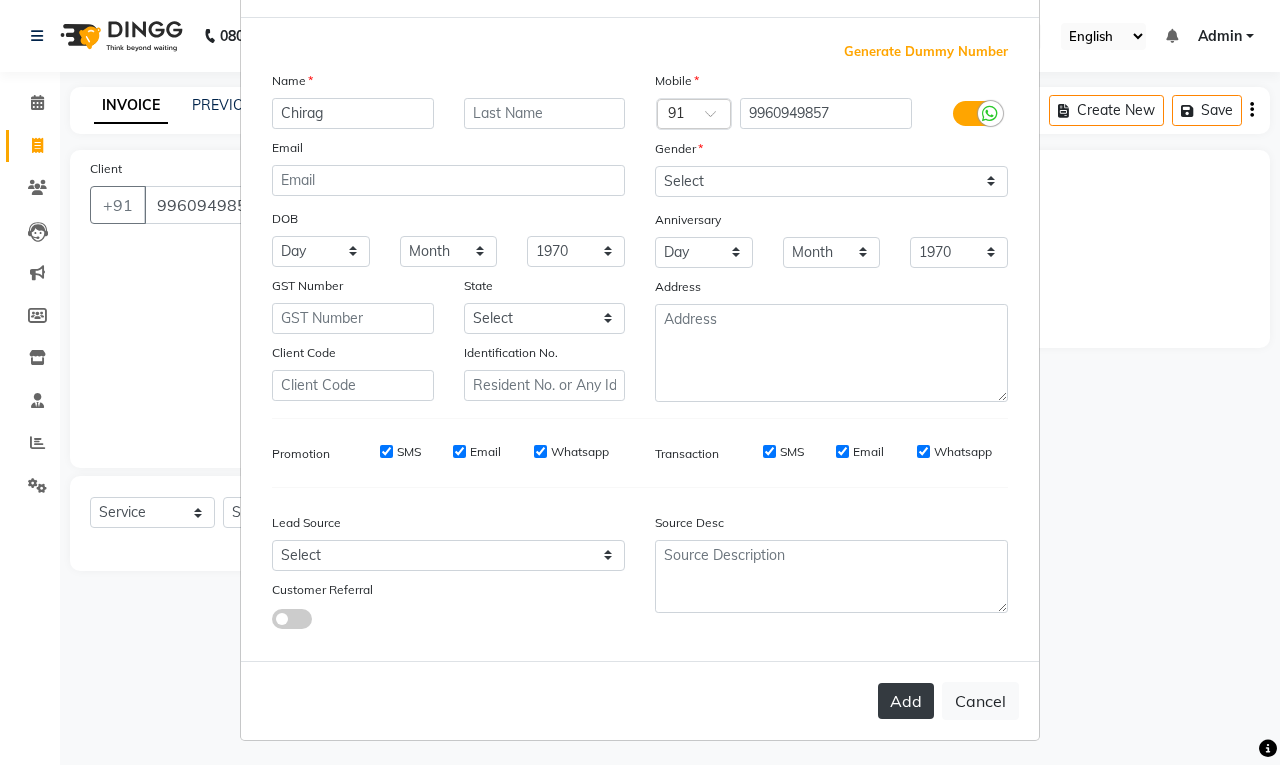 click on "Add" at bounding box center [906, 701] 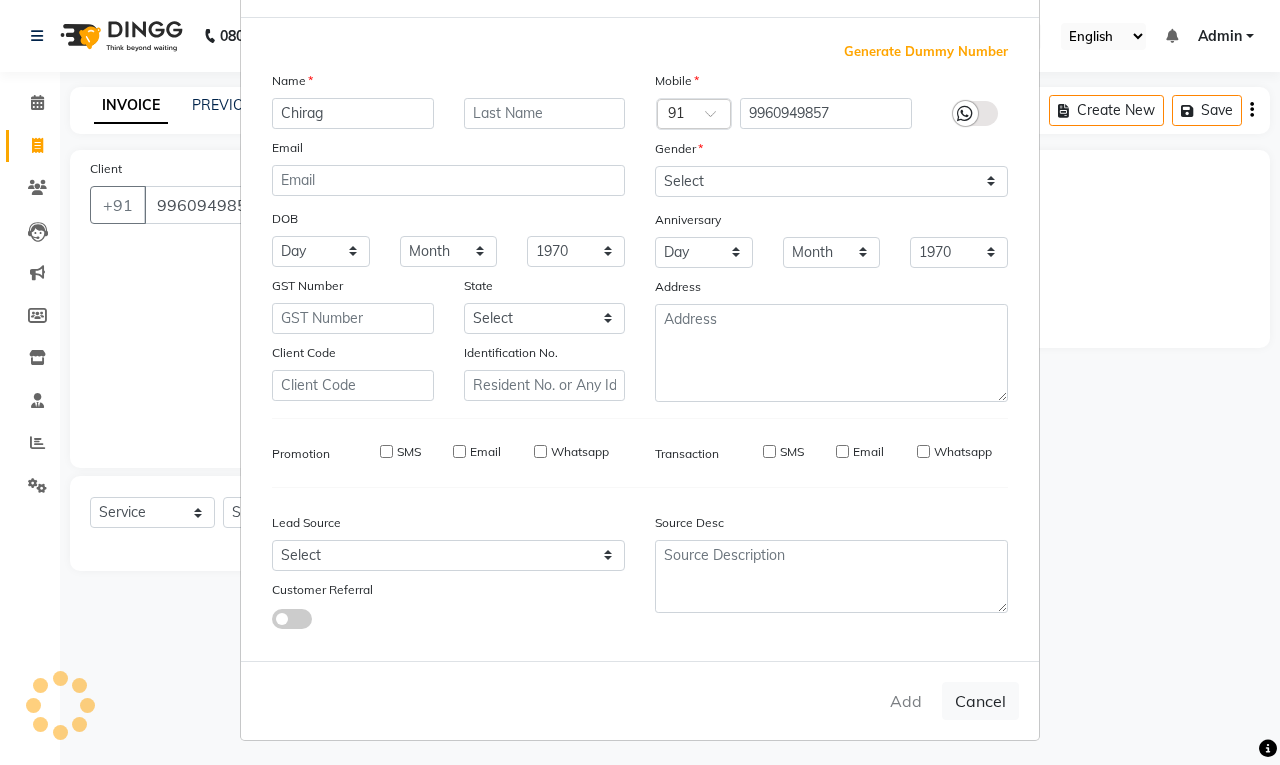 type 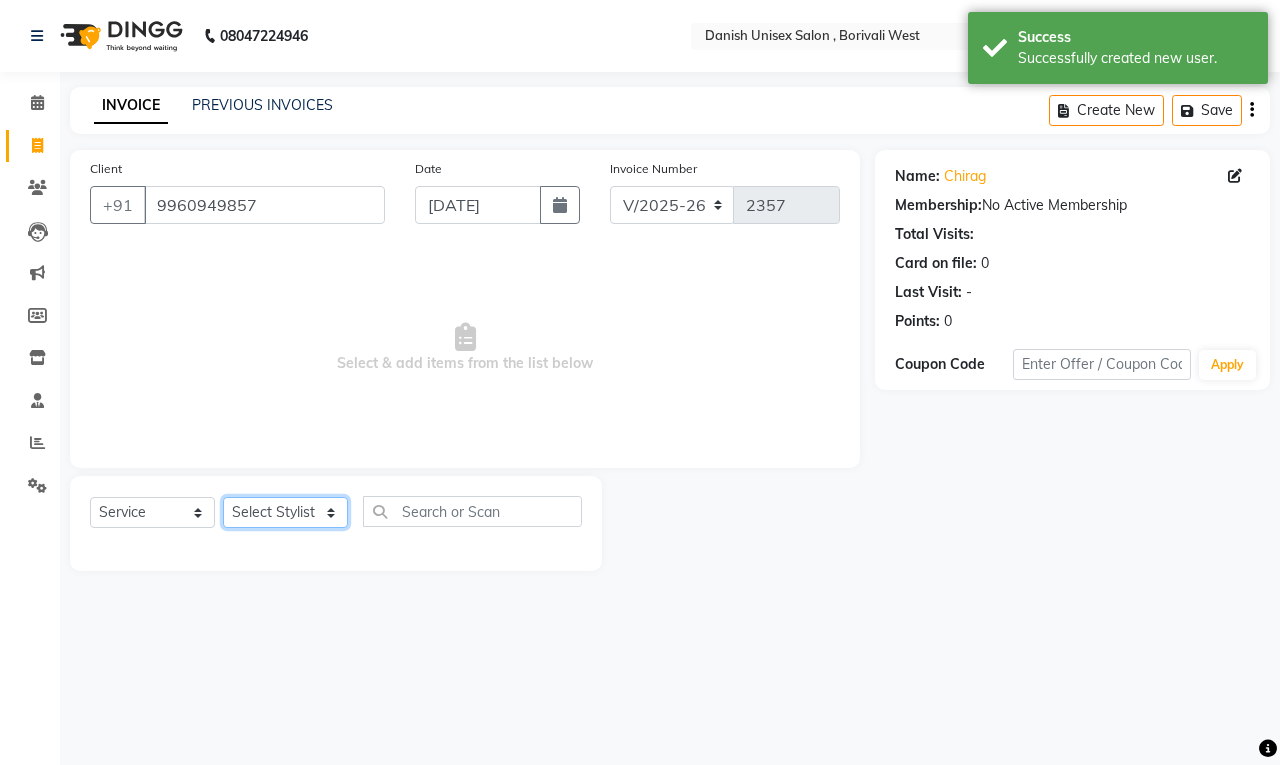 click on "Select Stylist [PERSON_NAME] [PERSON_NAME] [PERSON_NAME] kajal [PERSON_NAME] [PERSON_NAME] [PERSON_NAME] [PERSON_NAME] [PERSON_NAME] [PERSON_NAME] [PERSON_NAME]" 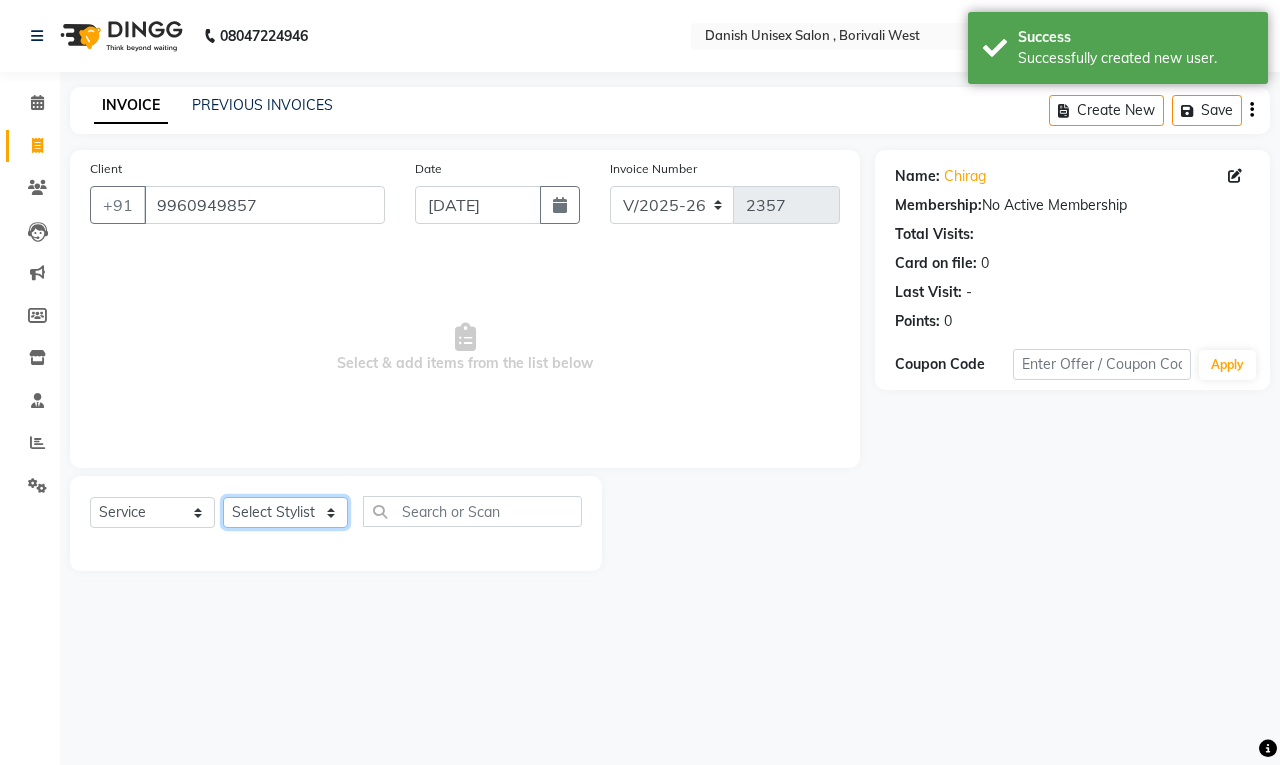 select on "63506" 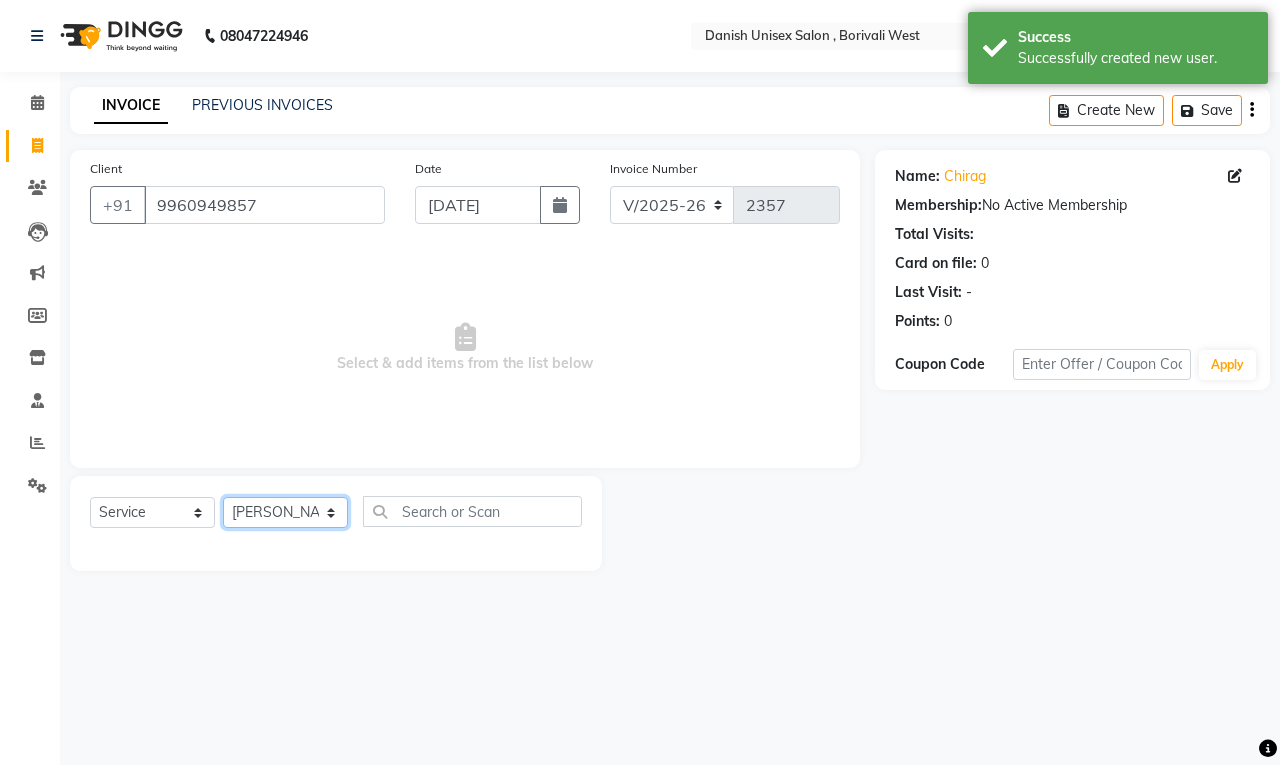 click on "Select Stylist [PERSON_NAME] [PERSON_NAME] [PERSON_NAME] kajal [PERSON_NAME] [PERSON_NAME] [PERSON_NAME] [PERSON_NAME] [PERSON_NAME] [PERSON_NAME] [PERSON_NAME]" 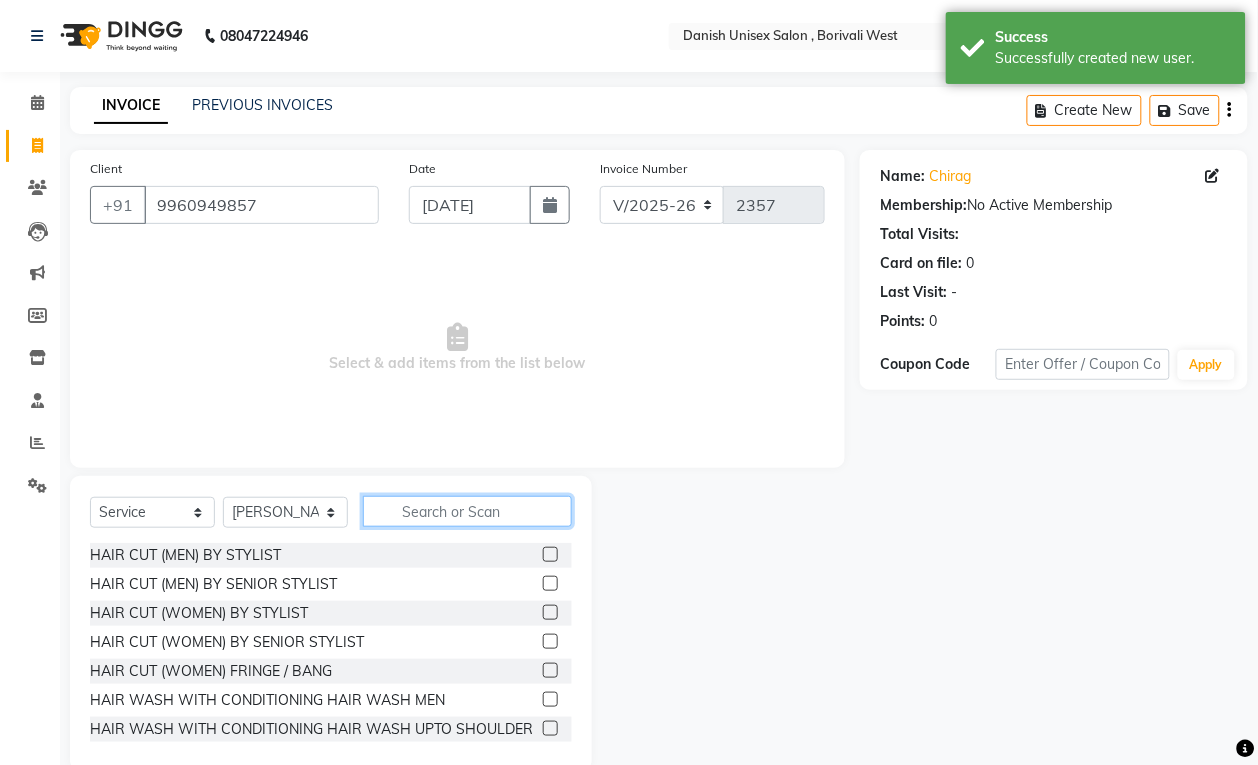 click 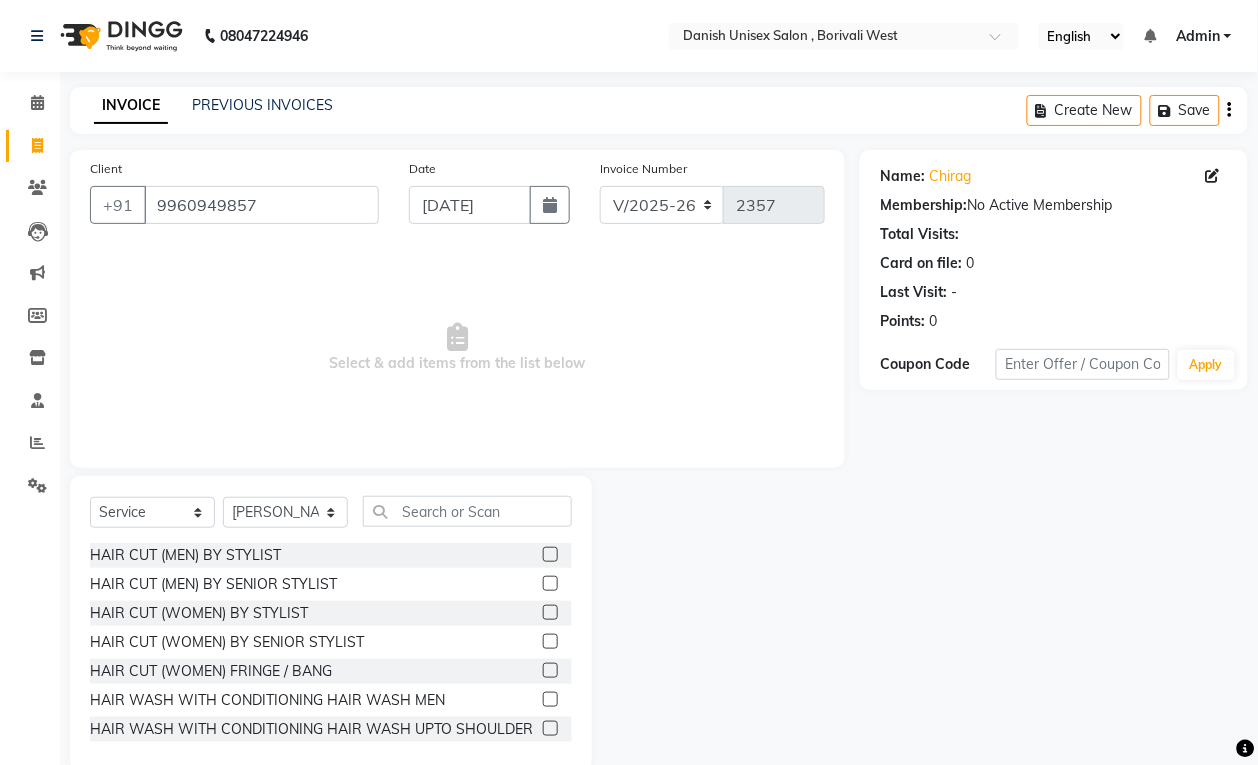click 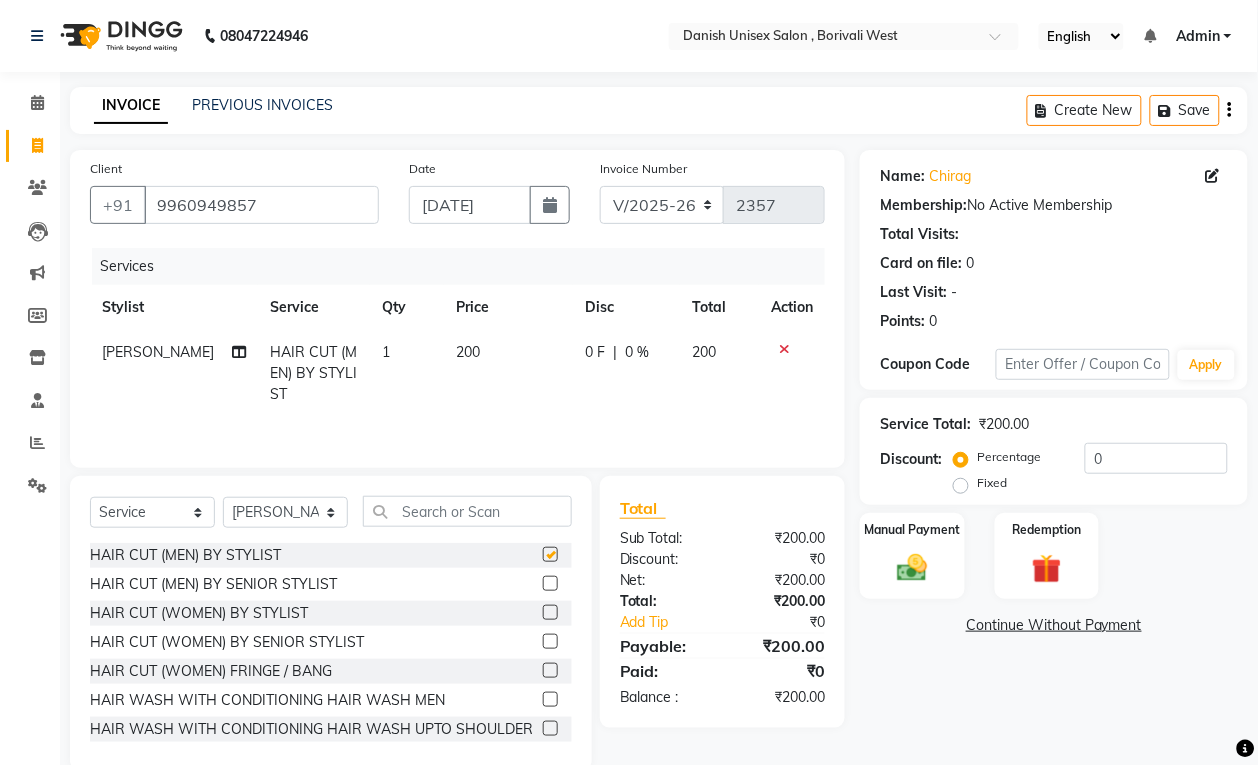 checkbox on "false" 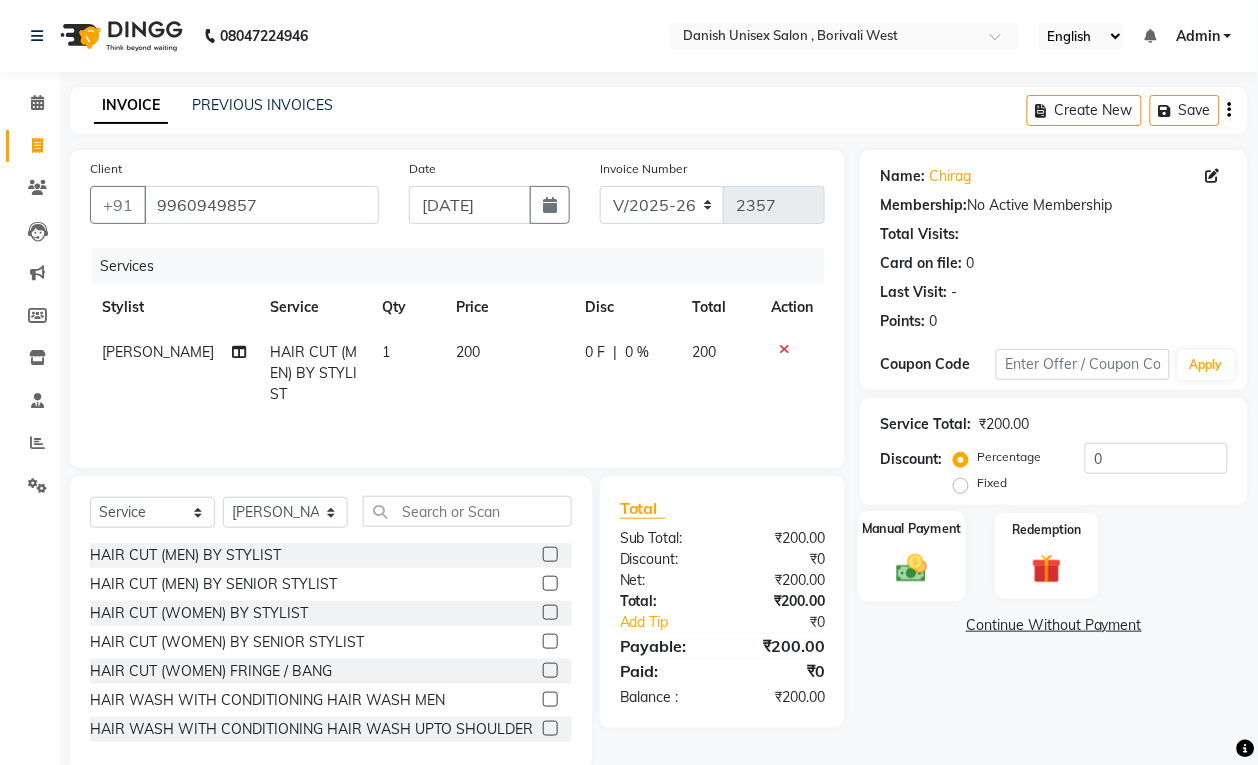 click on "Manual Payment" 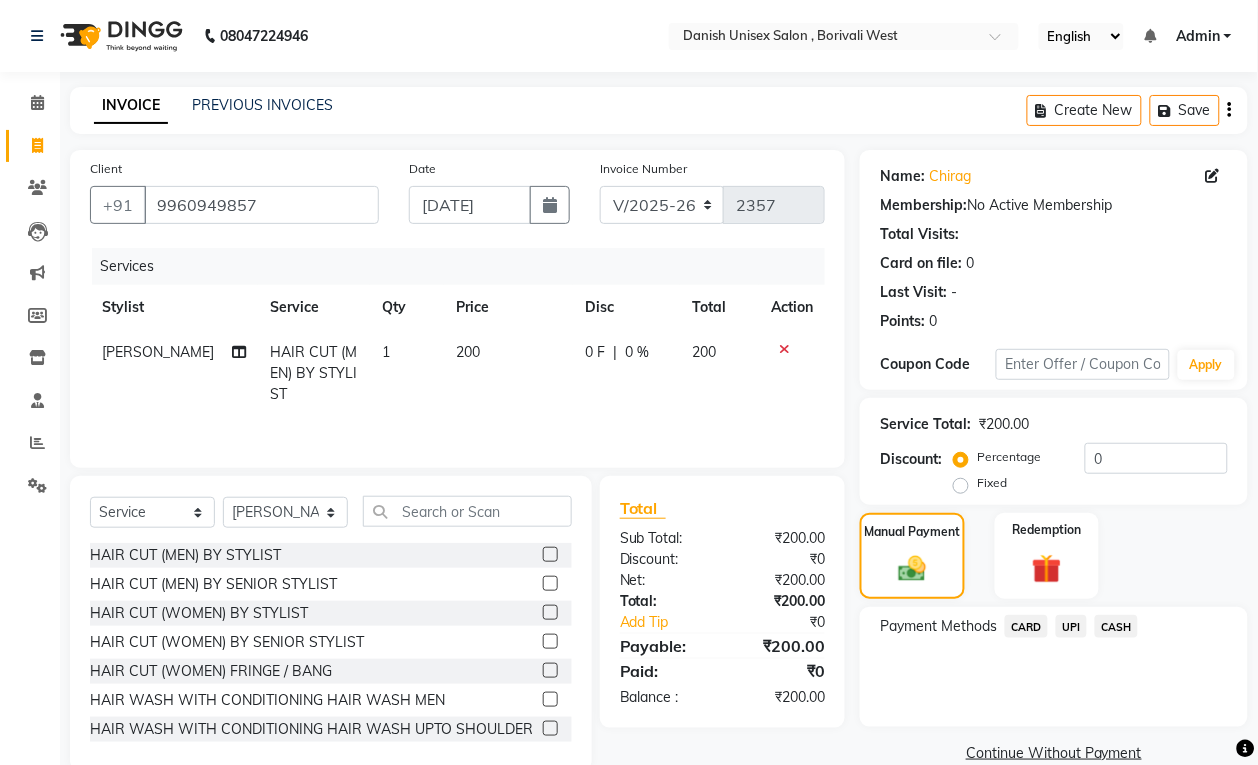click on "UPI" 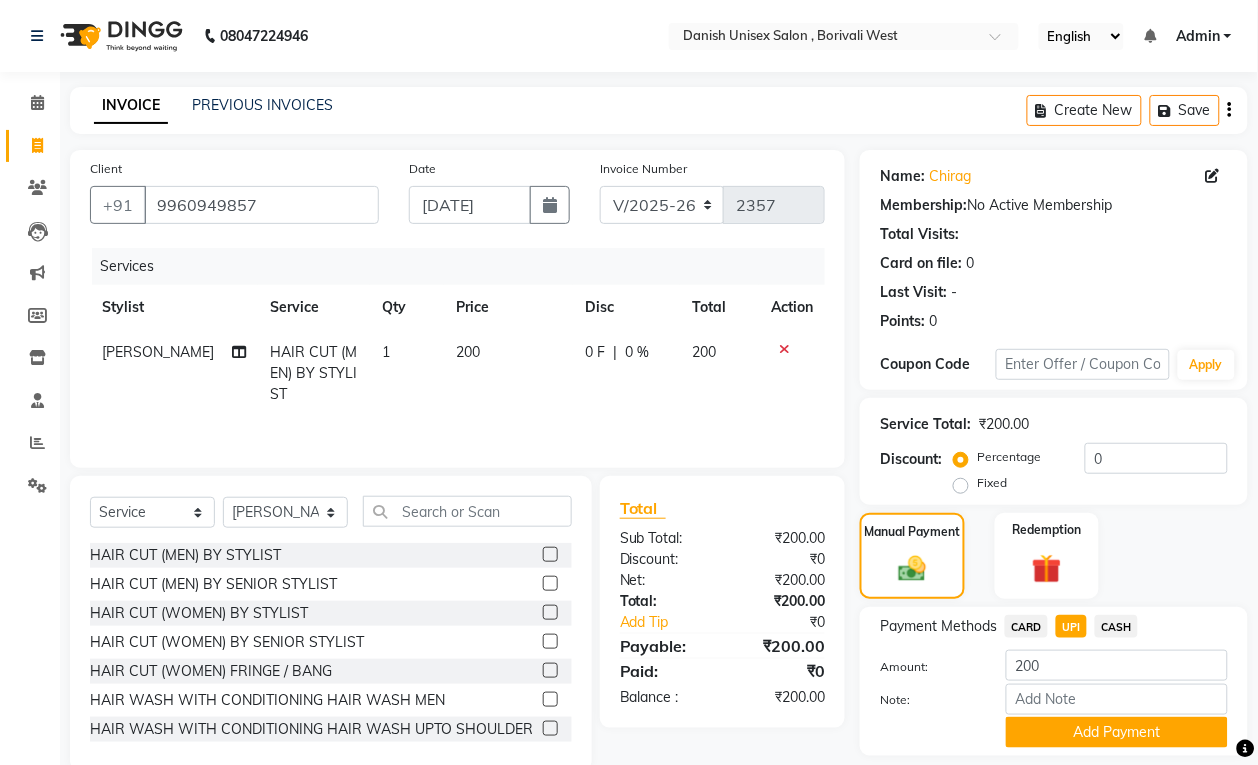 scroll, scrollTop: 61, scrollLeft: 0, axis: vertical 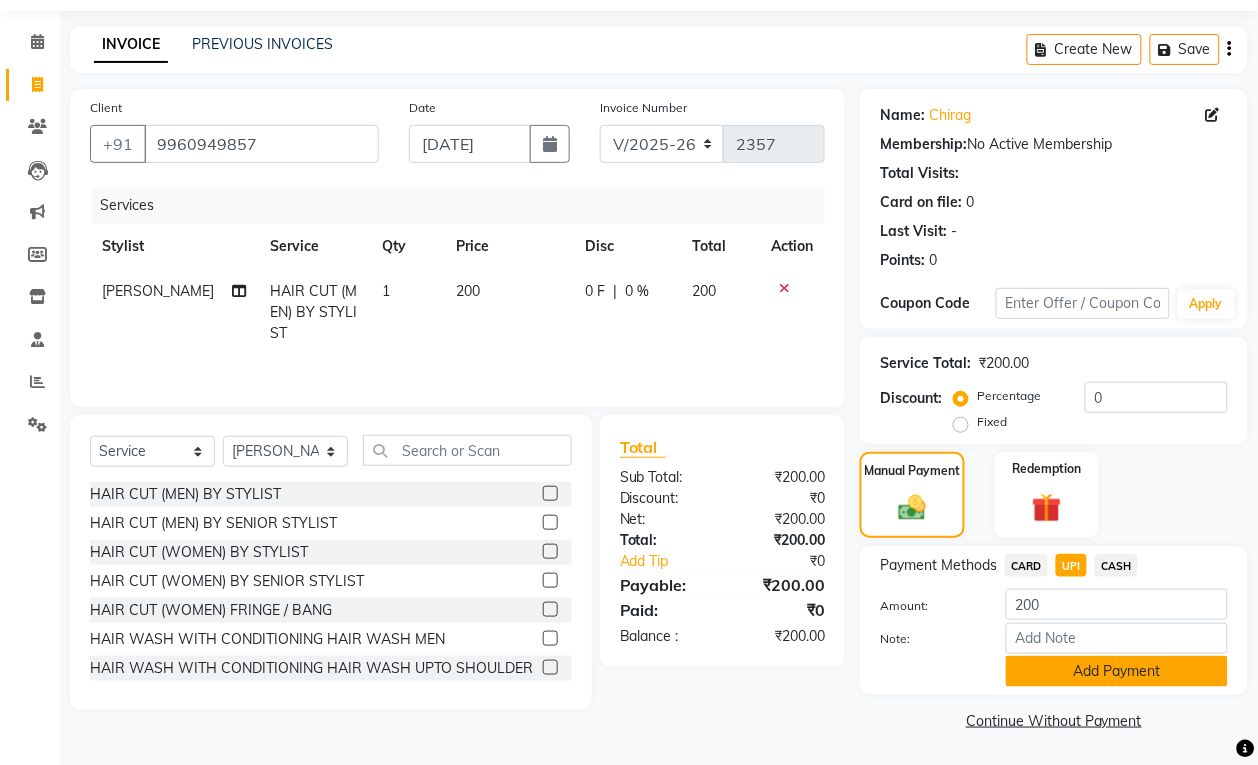 click on "Add Payment" 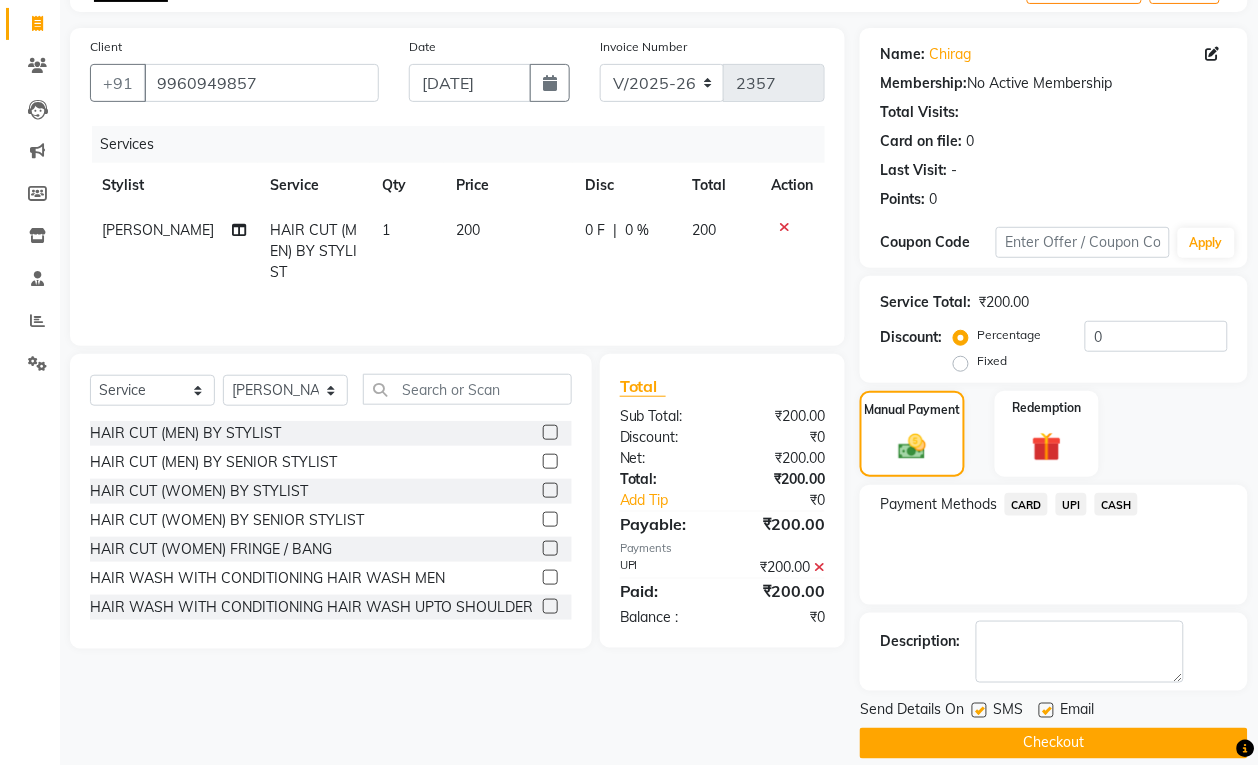 scroll, scrollTop: 147, scrollLeft: 0, axis: vertical 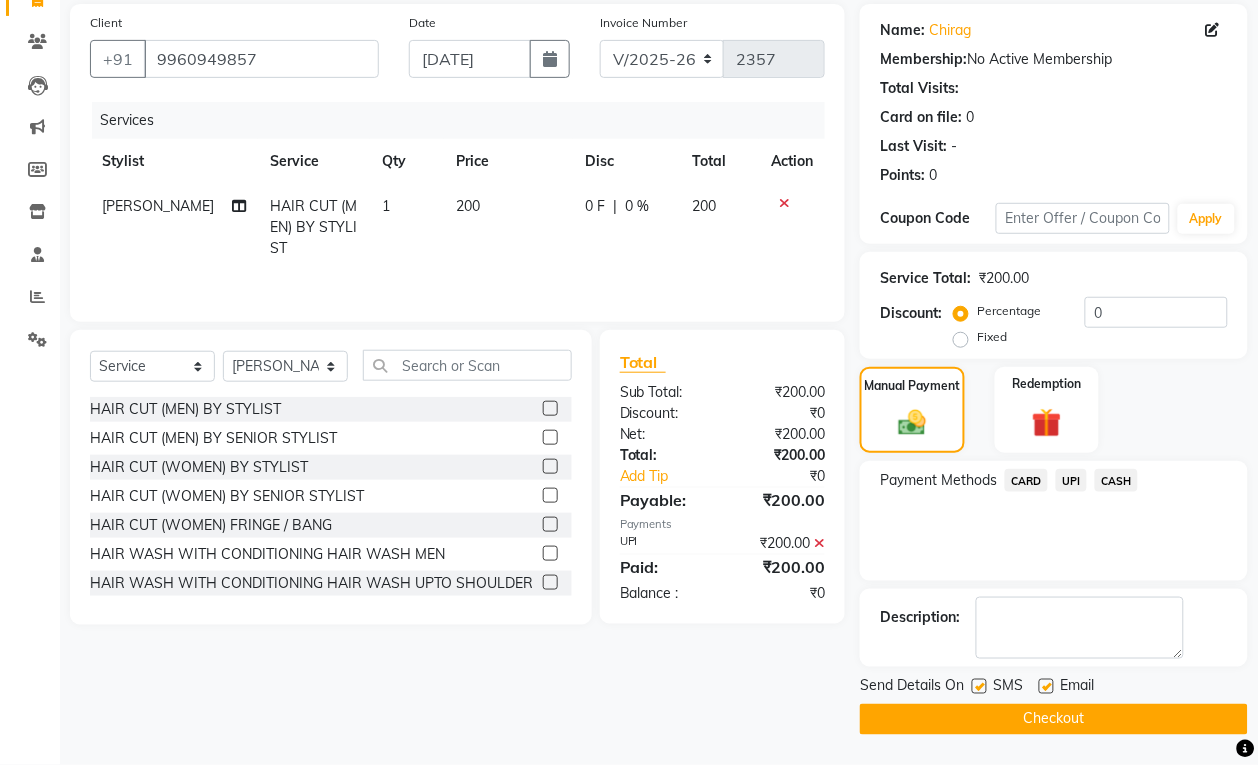 click on "Checkout" 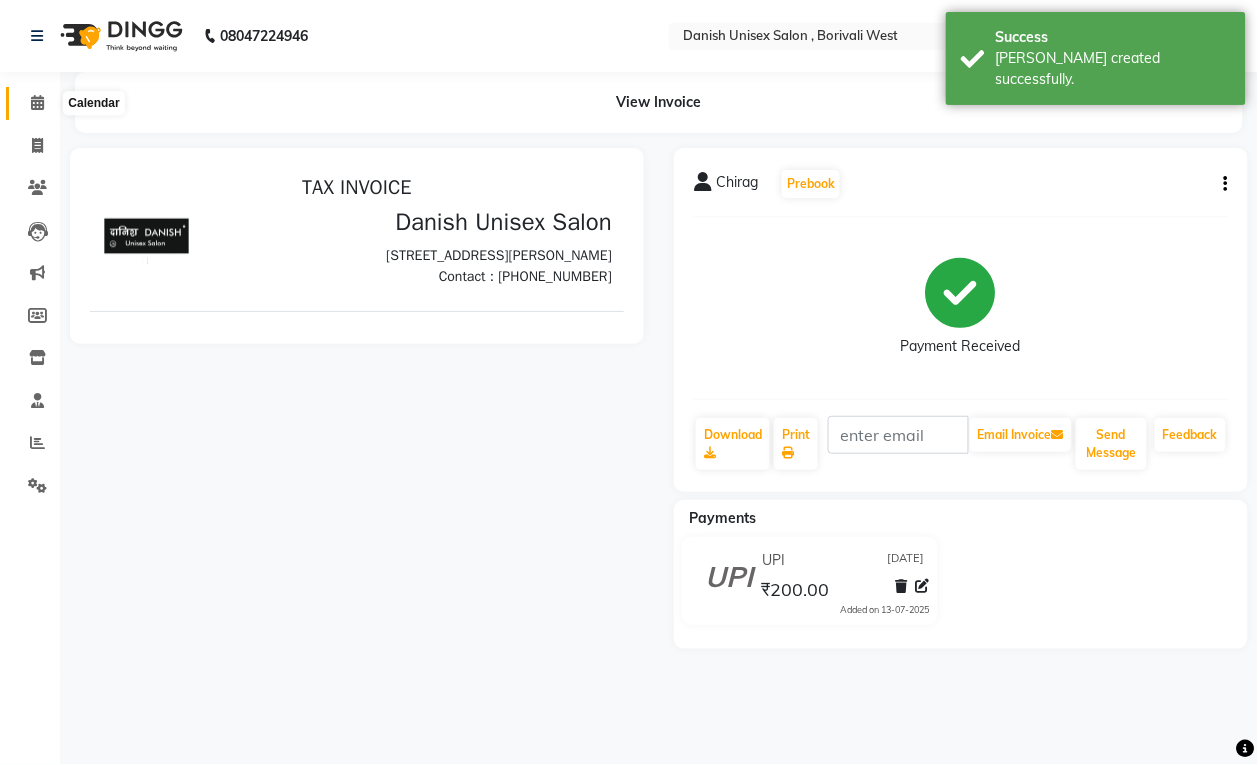 scroll, scrollTop: 0, scrollLeft: 0, axis: both 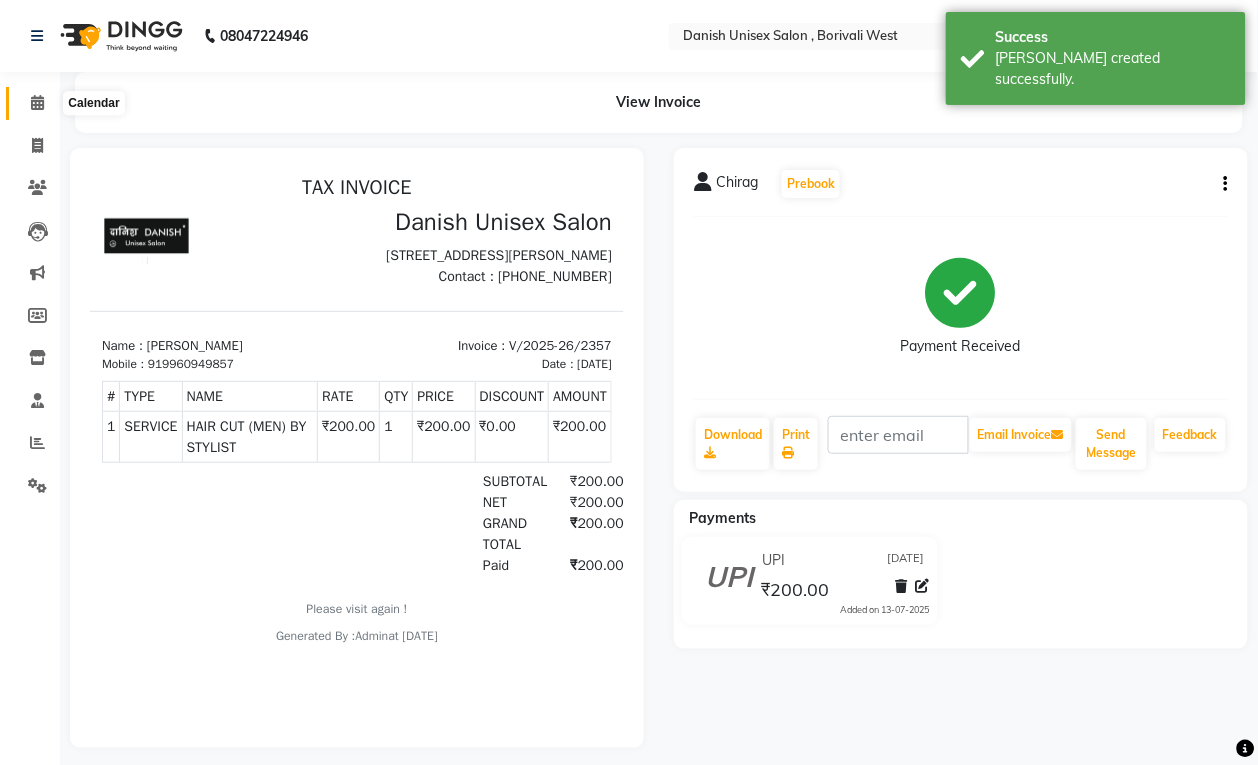 click 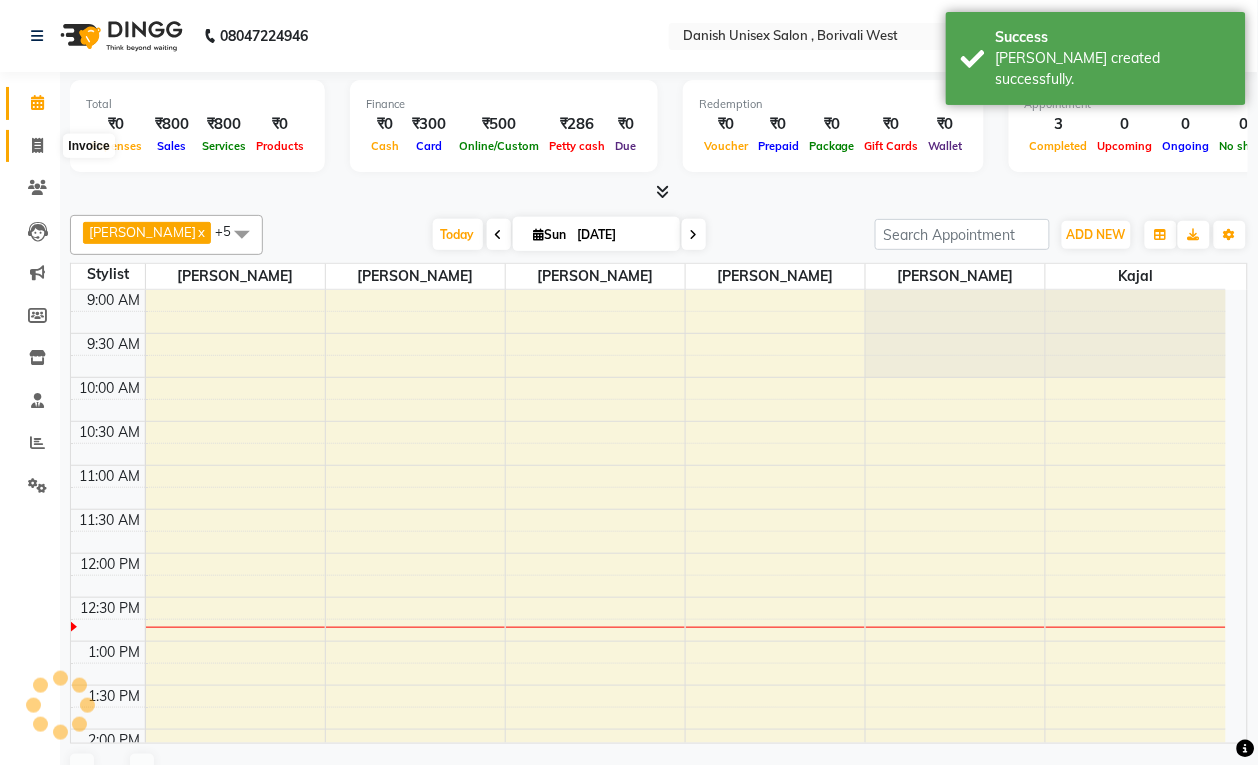 click 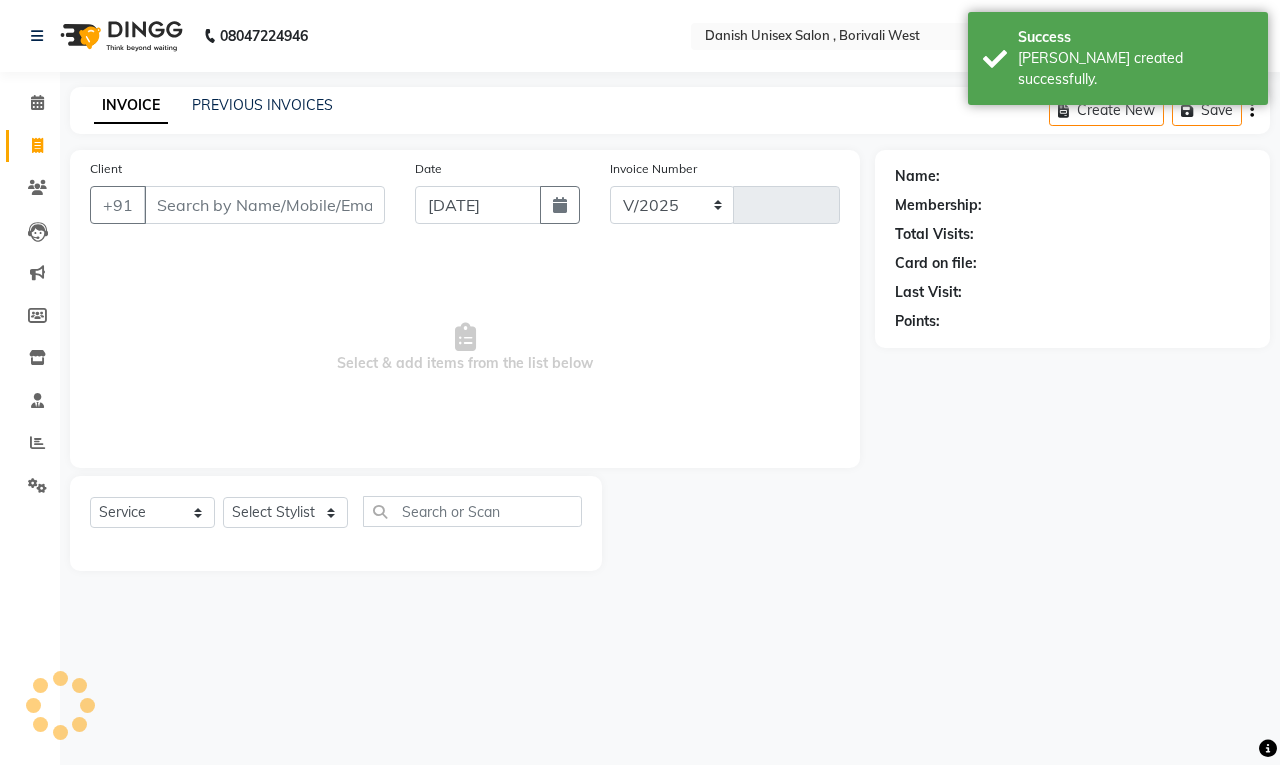 select on "6929" 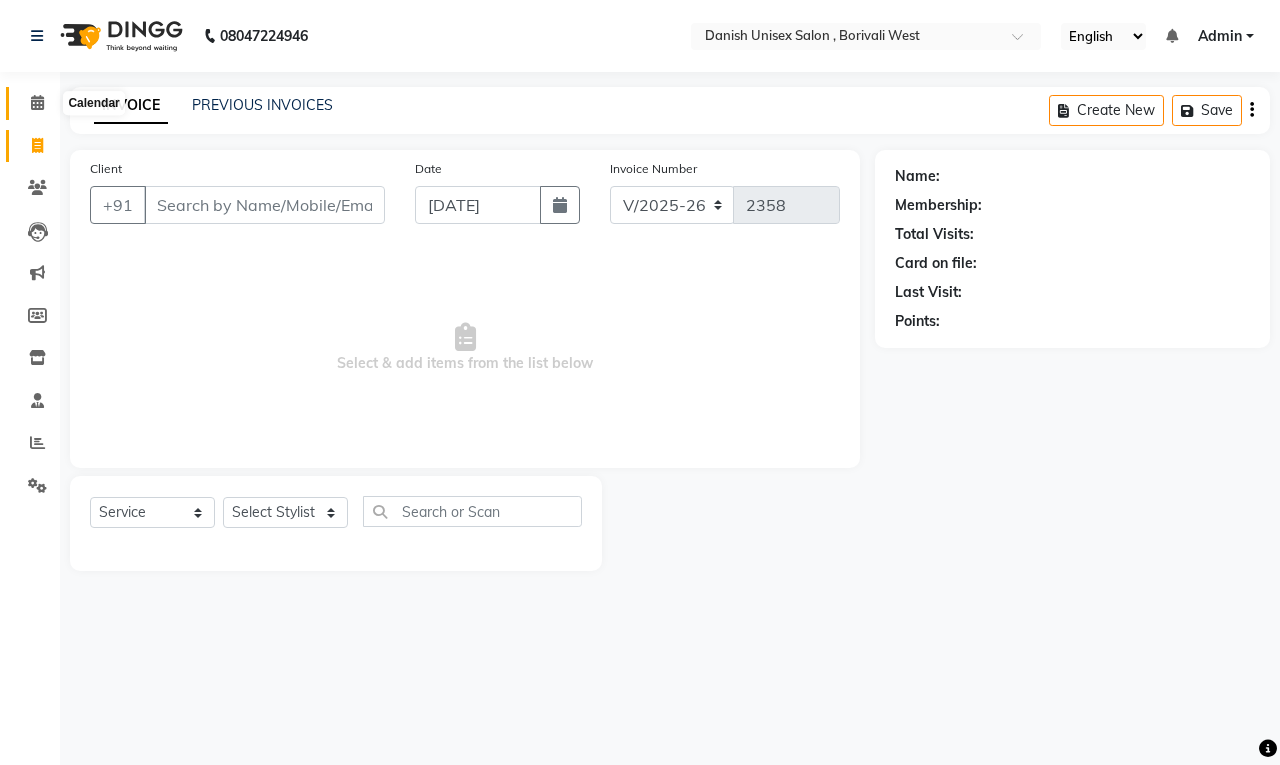 click 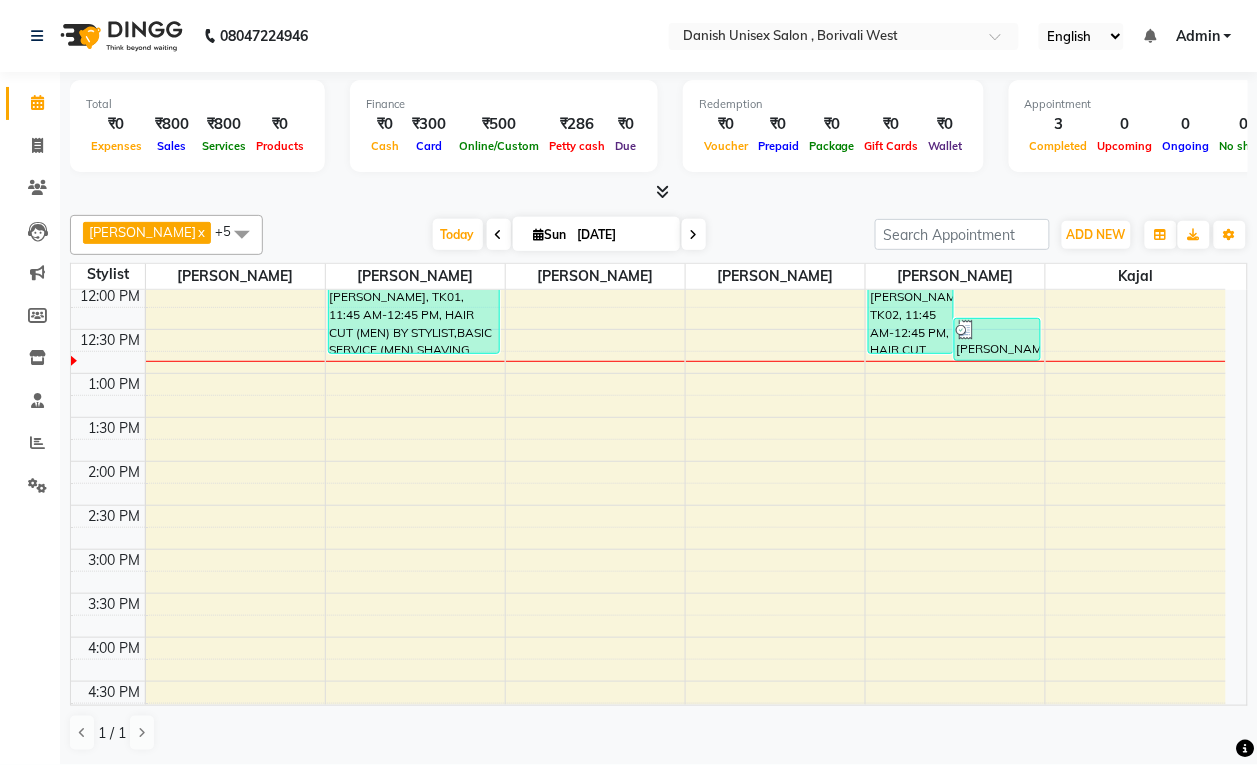 scroll, scrollTop: 125, scrollLeft: 0, axis: vertical 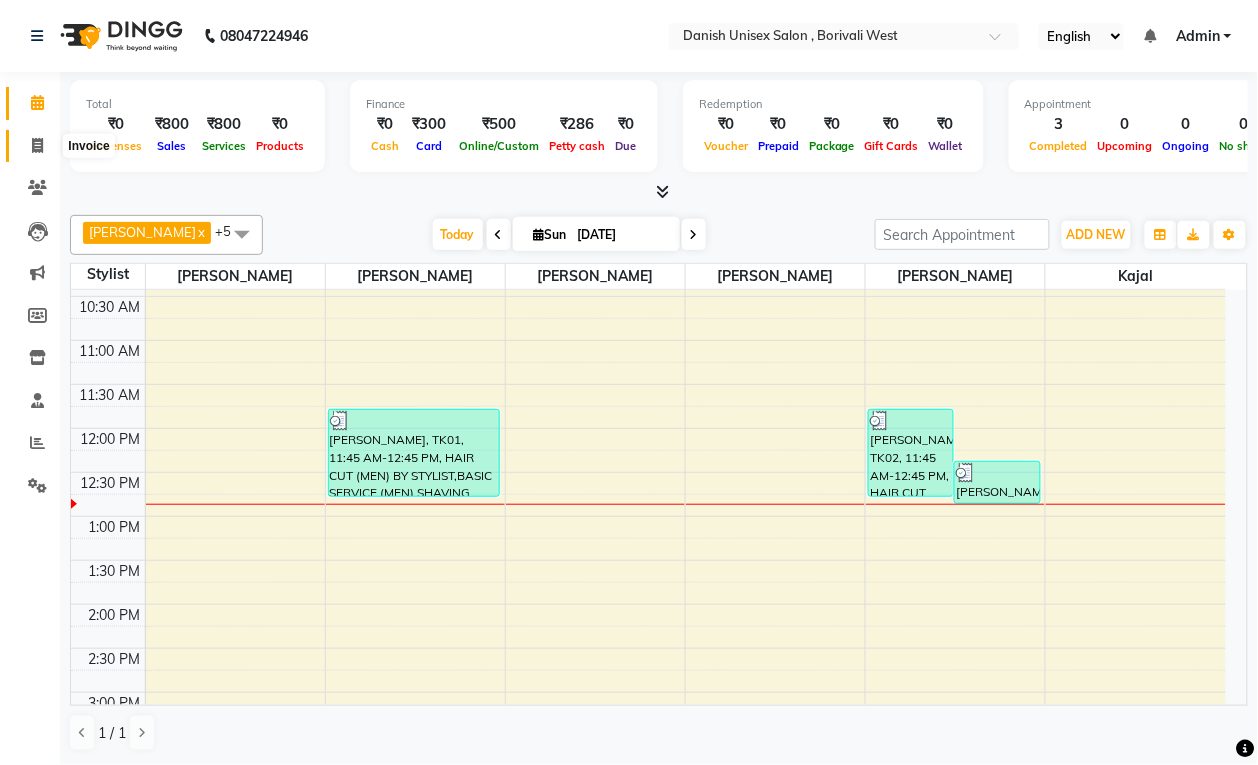 click 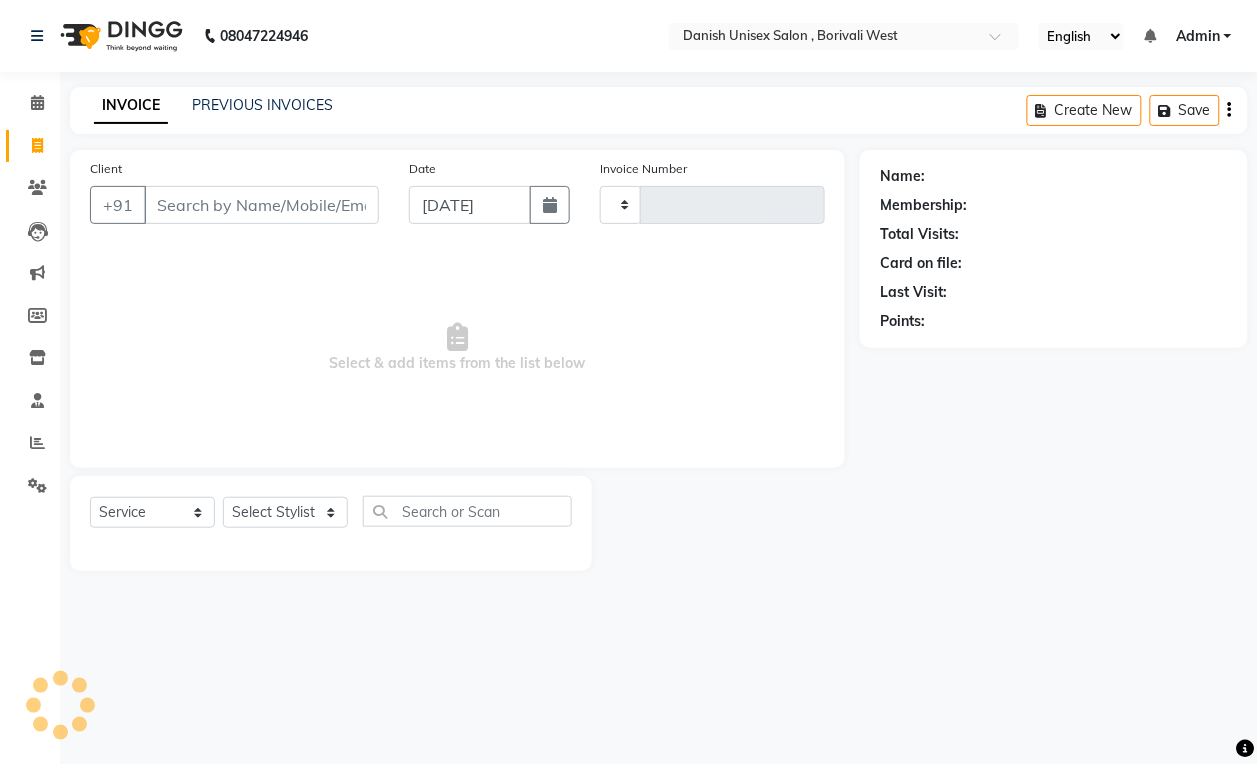 type on "2358" 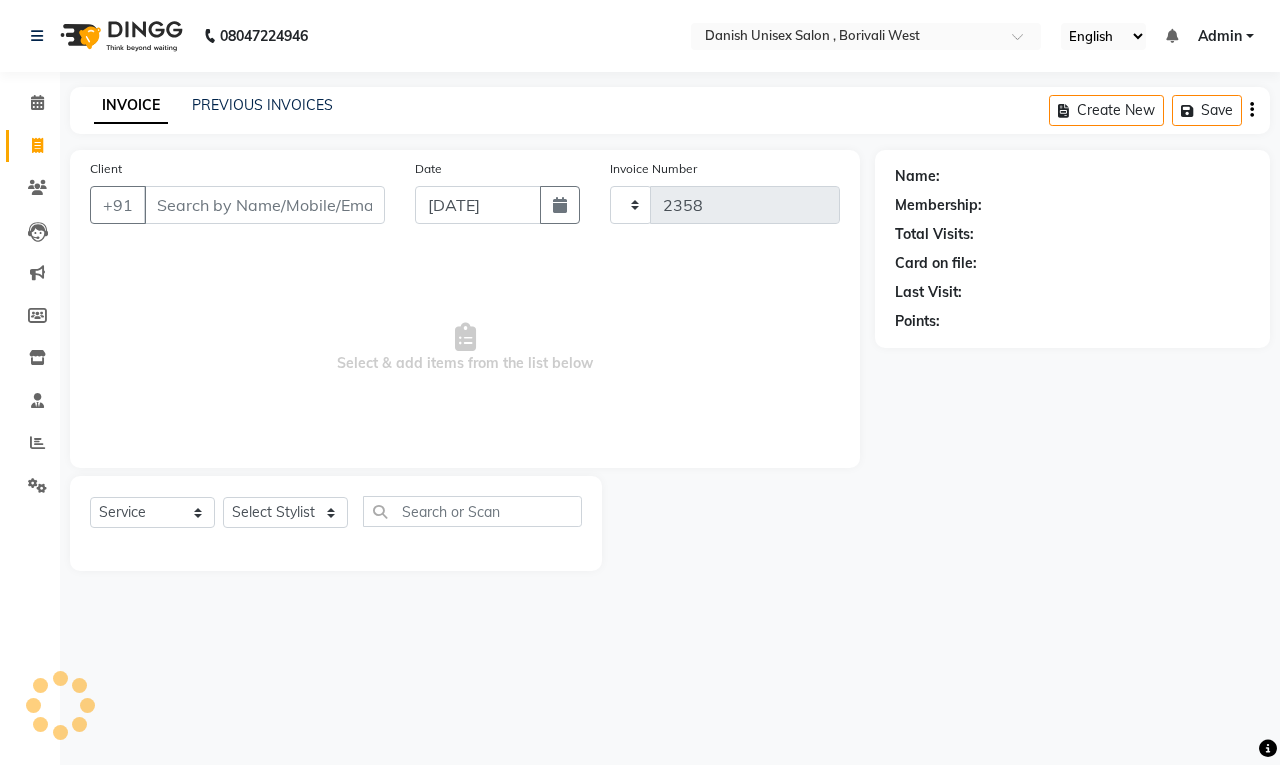 select on "6929" 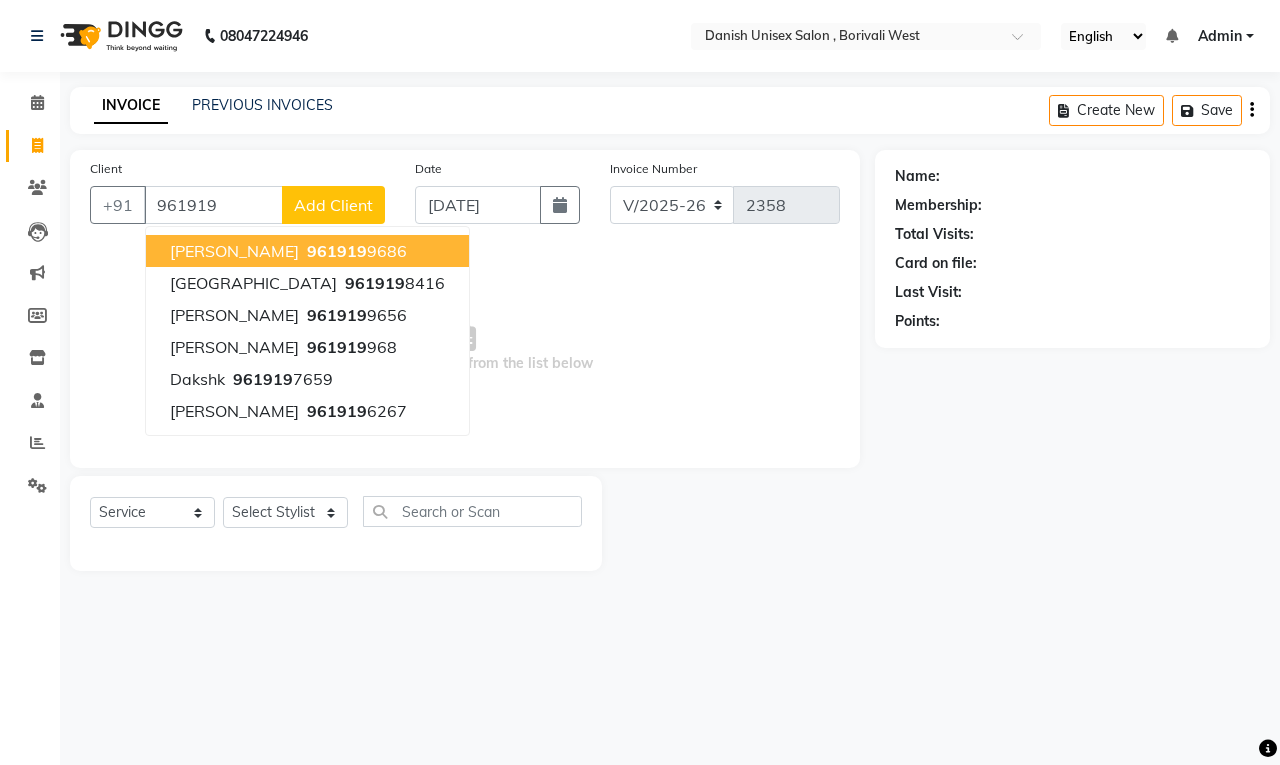click on "961919 9686" at bounding box center [355, 251] 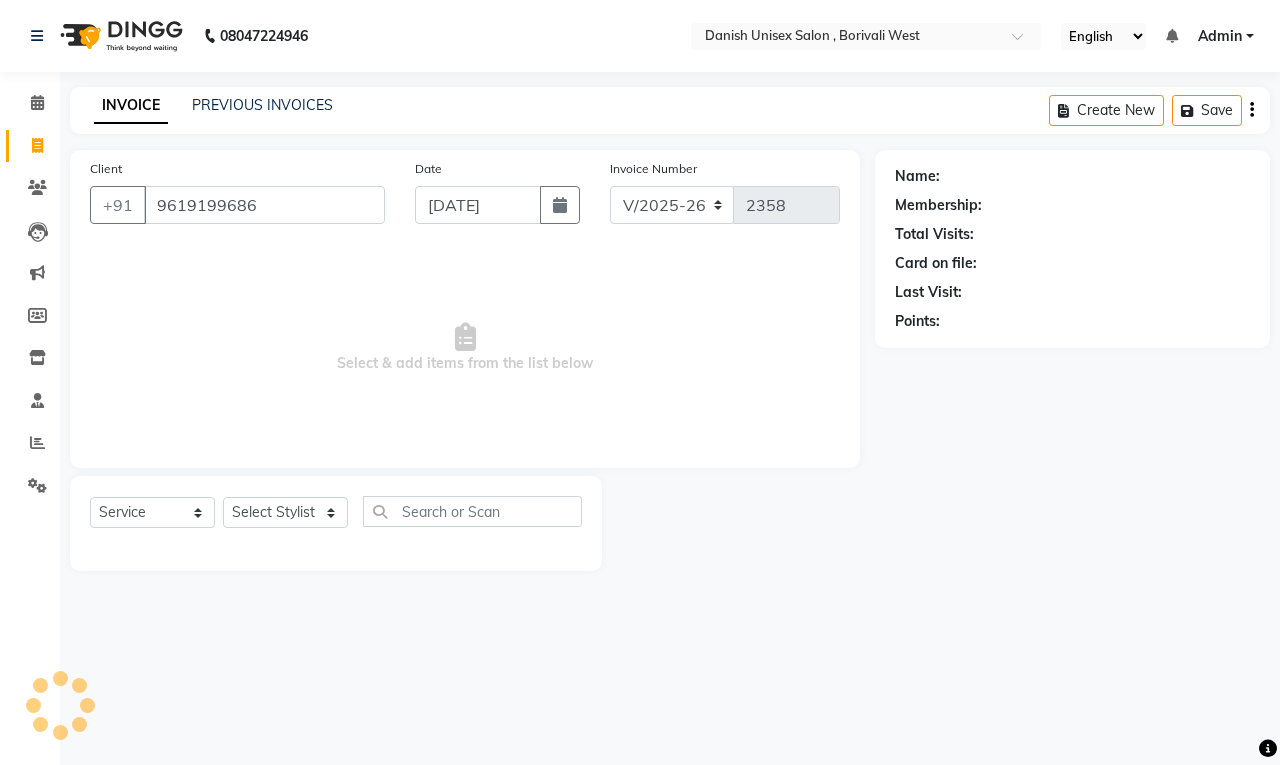 type on "9619199686" 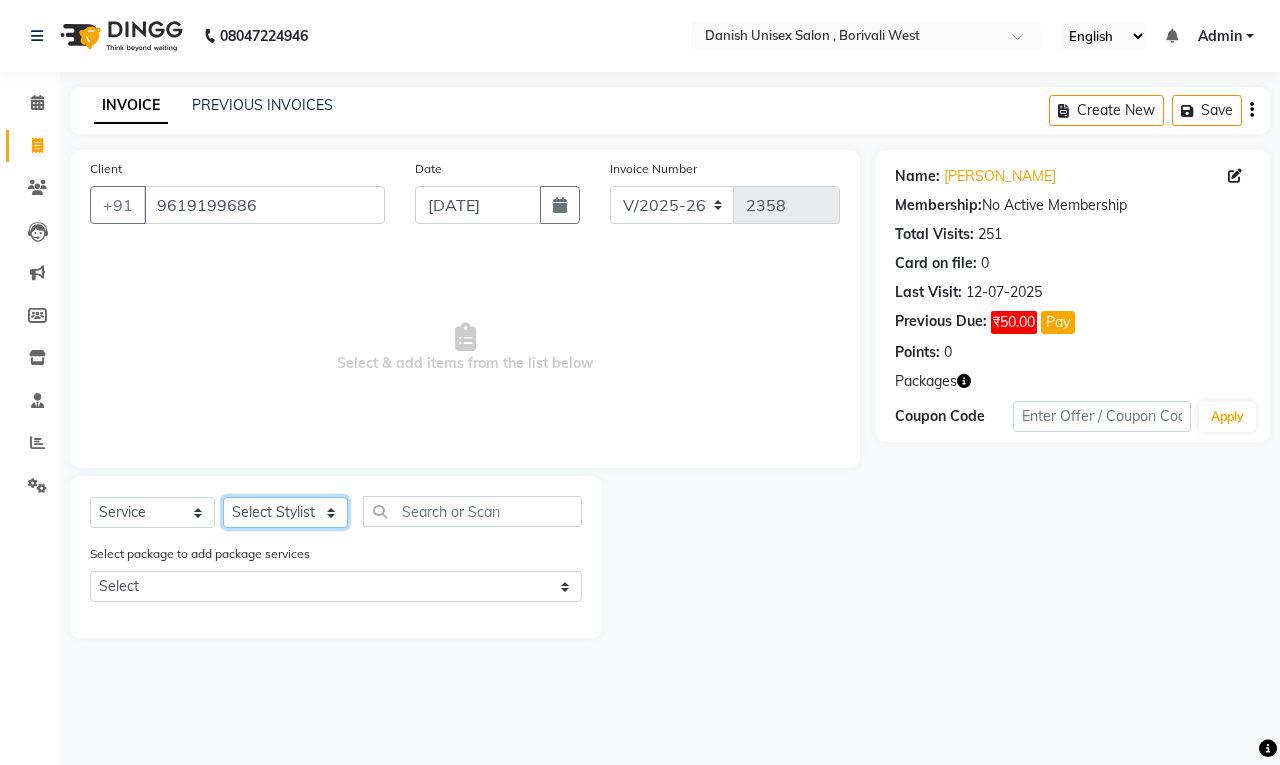 click on "Select Stylist [PERSON_NAME] [PERSON_NAME] [PERSON_NAME] kajal [PERSON_NAME] [PERSON_NAME] [PERSON_NAME] [PERSON_NAME] [PERSON_NAME] [PERSON_NAME] [PERSON_NAME]" 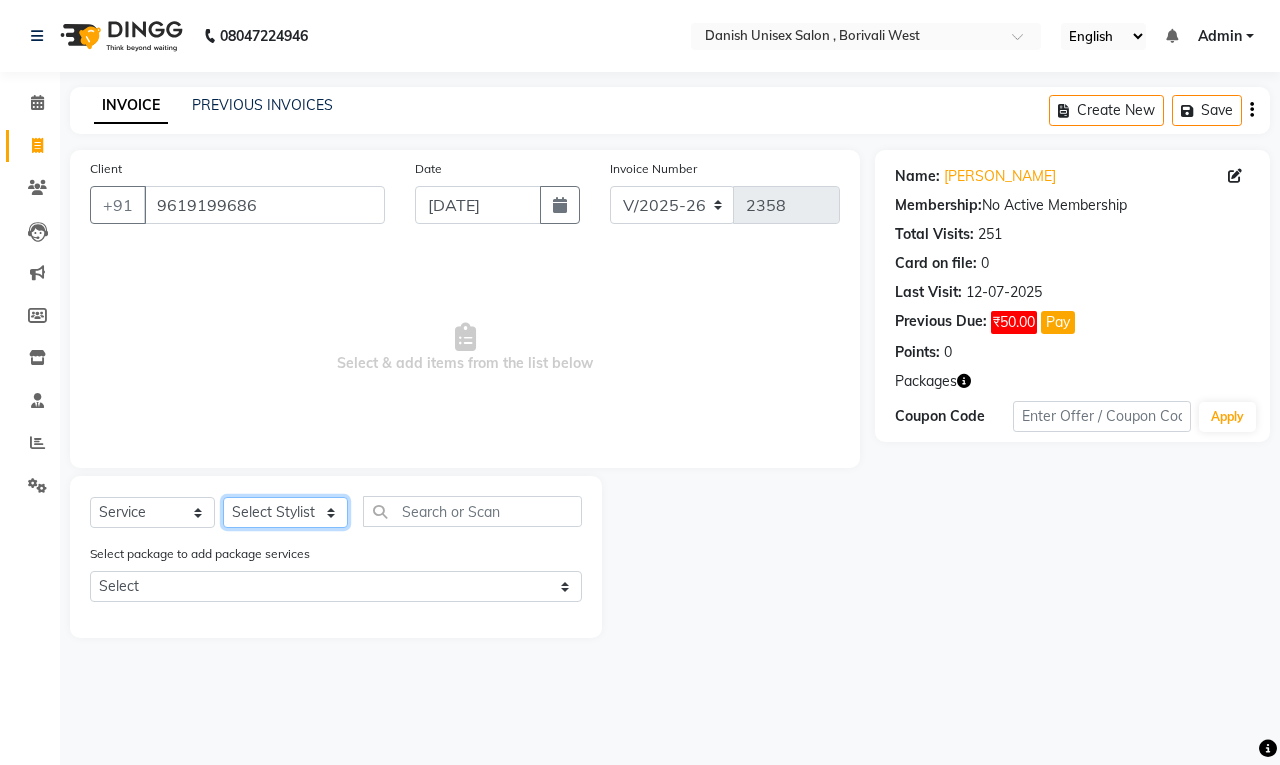 select on "63506" 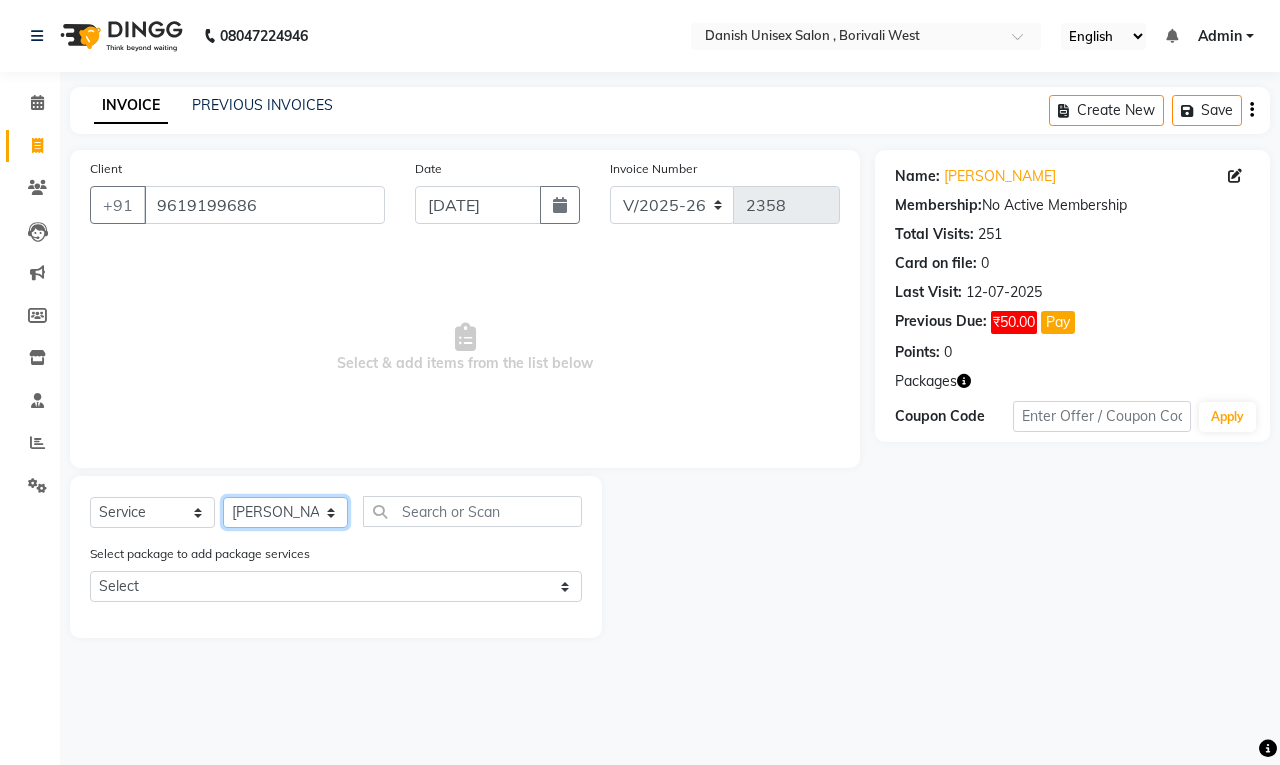 click on "Select Stylist [PERSON_NAME] [PERSON_NAME] [PERSON_NAME] kajal [PERSON_NAME] [PERSON_NAME] [PERSON_NAME] [PERSON_NAME] [PERSON_NAME] [PERSON_NAME] [PERSON_NAME]" 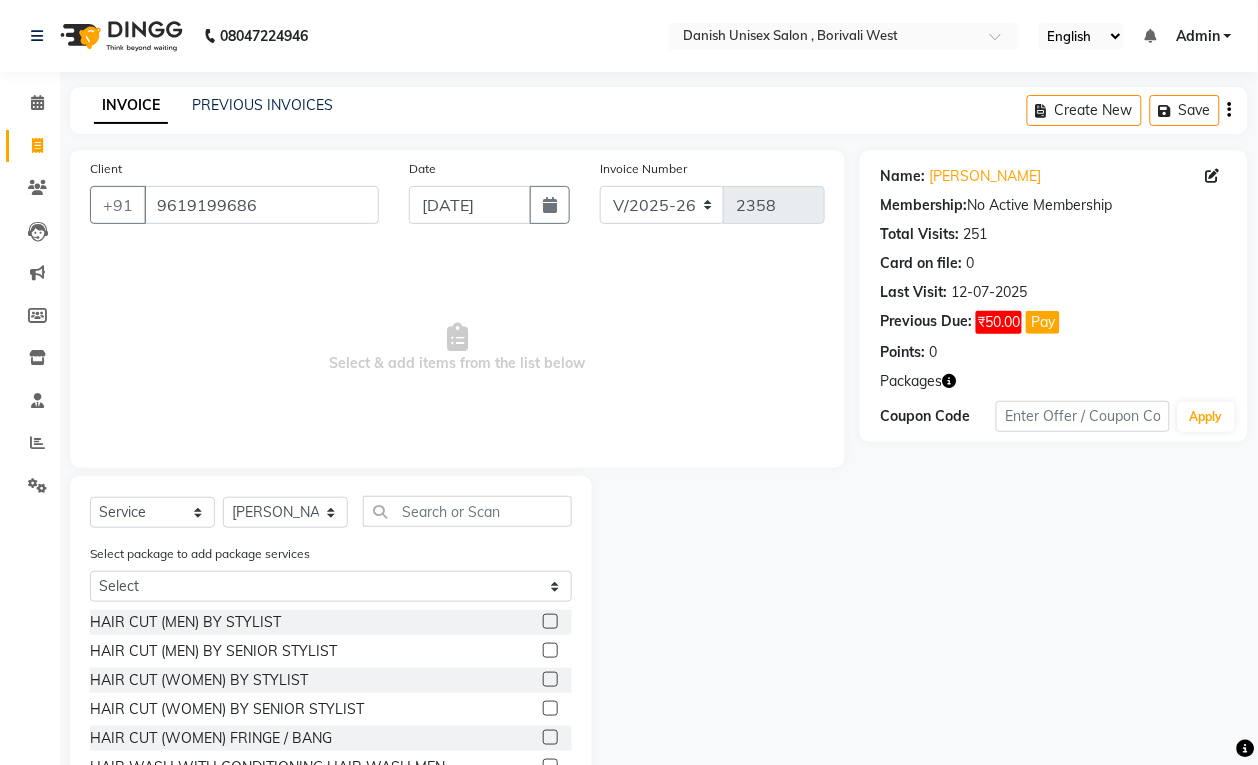 click 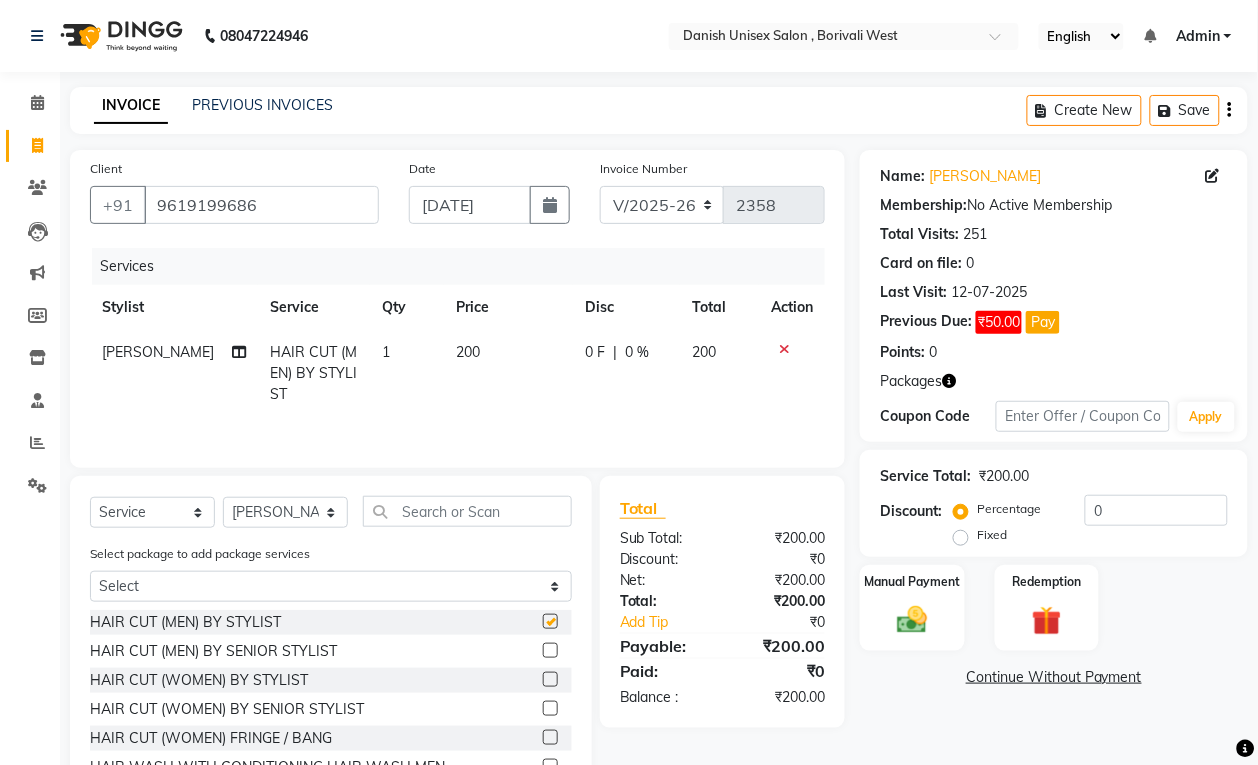checkbox on "false" 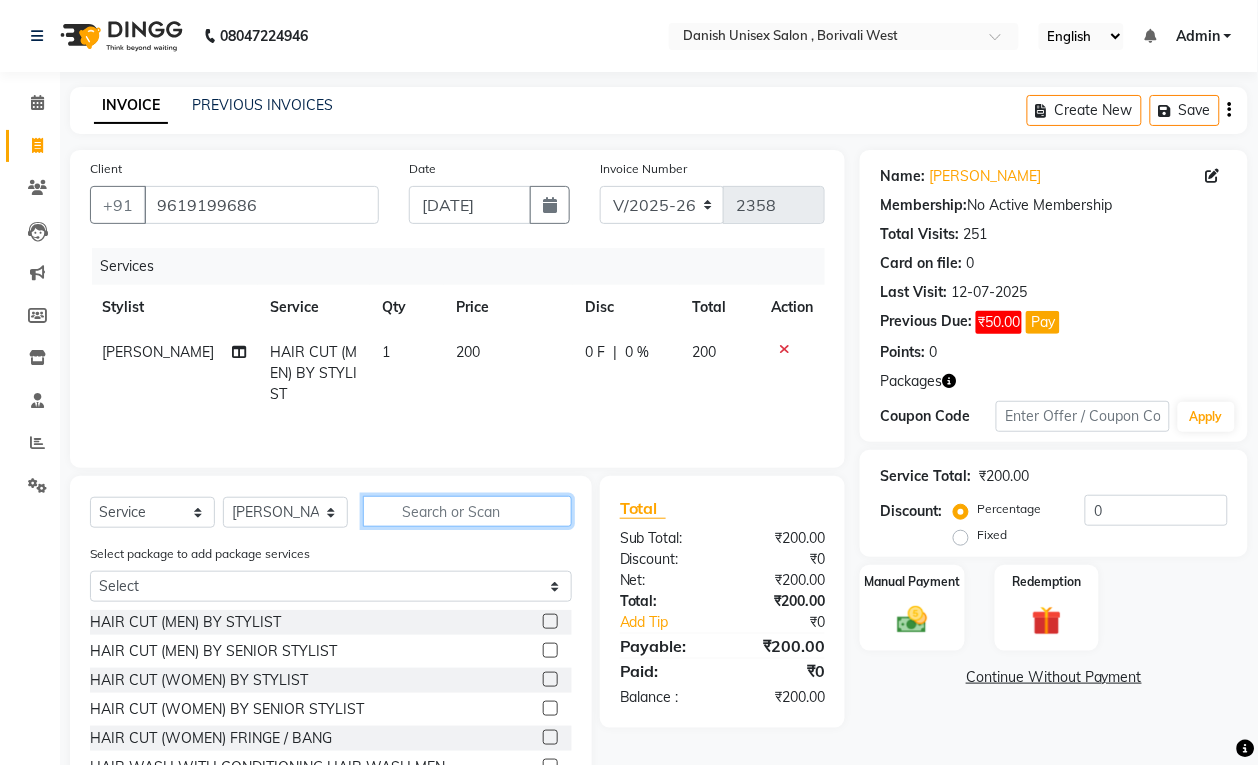 click 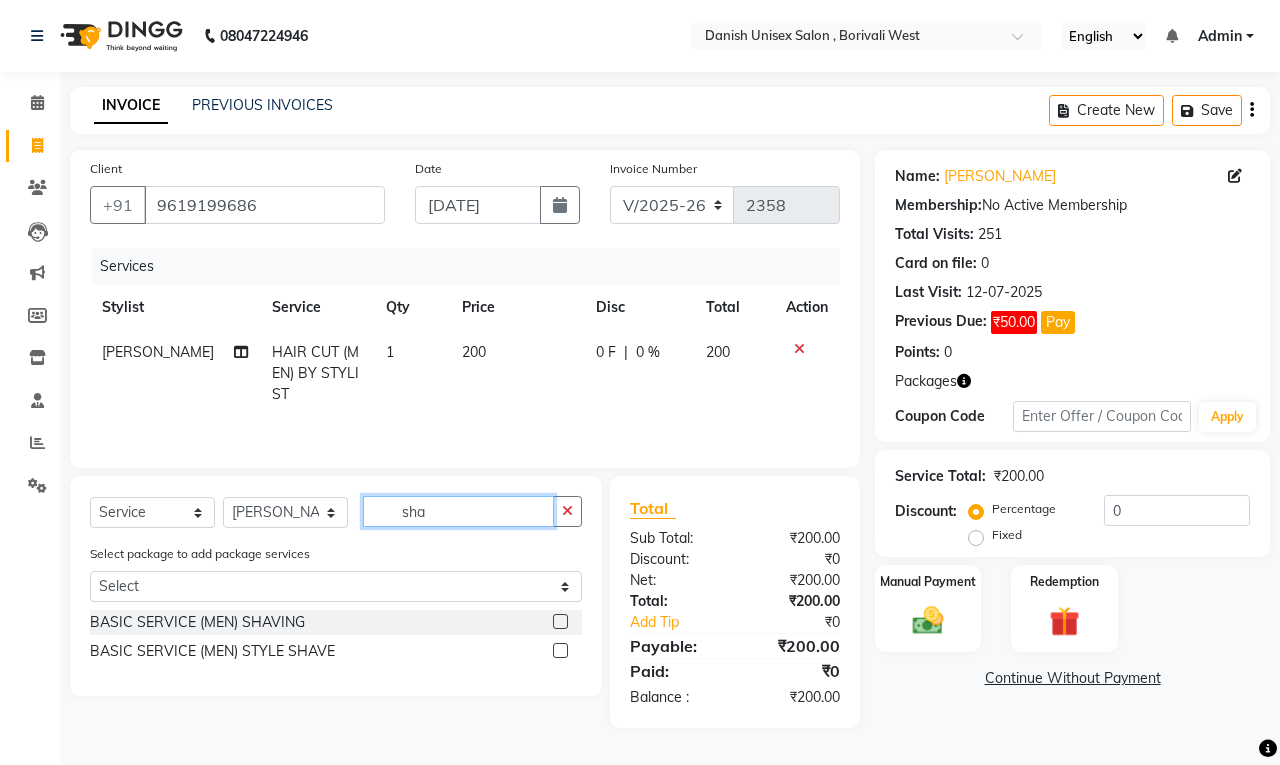 type on "sha" 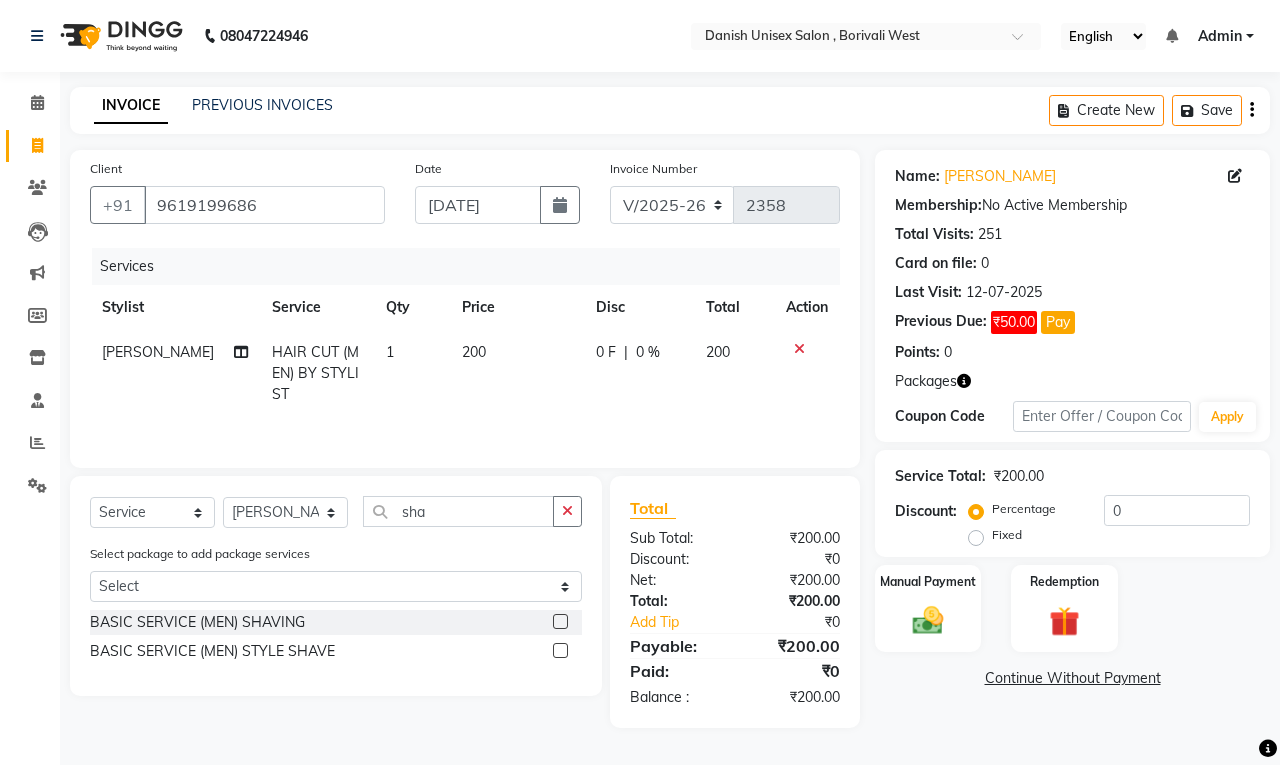 click 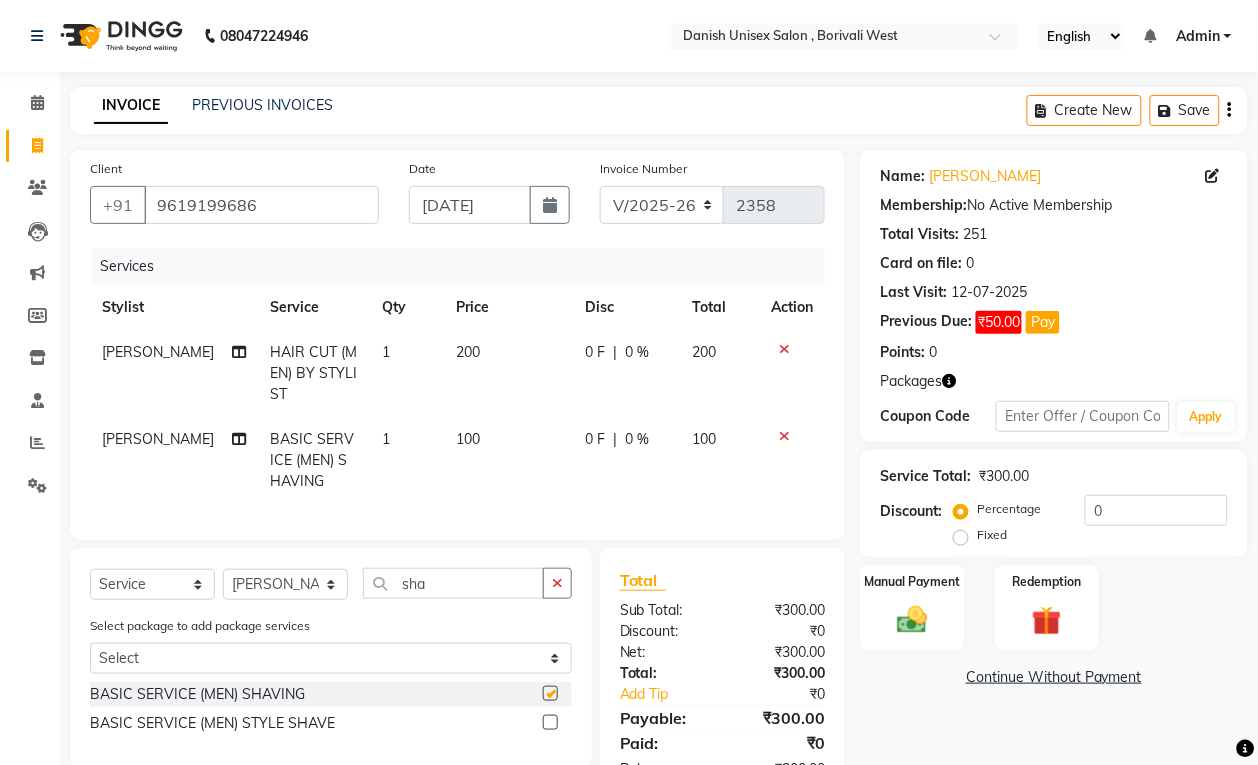 checkbox on "false" 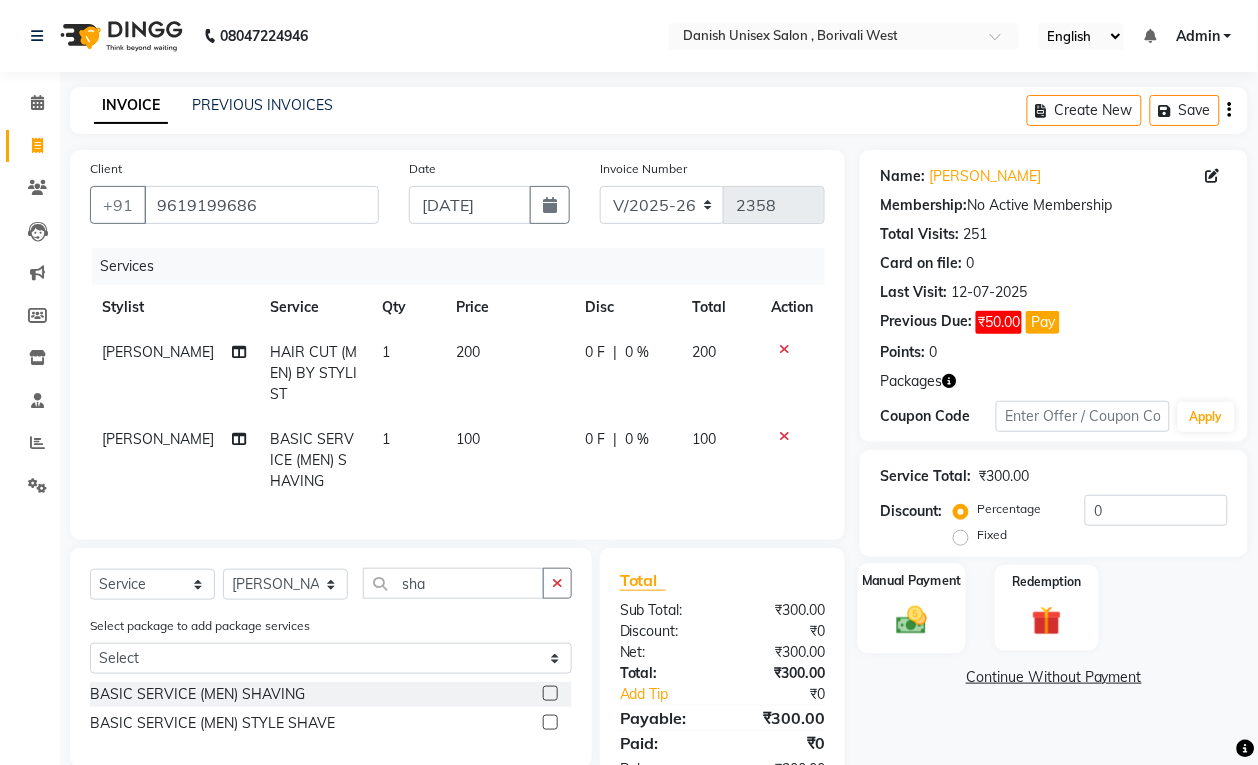 click 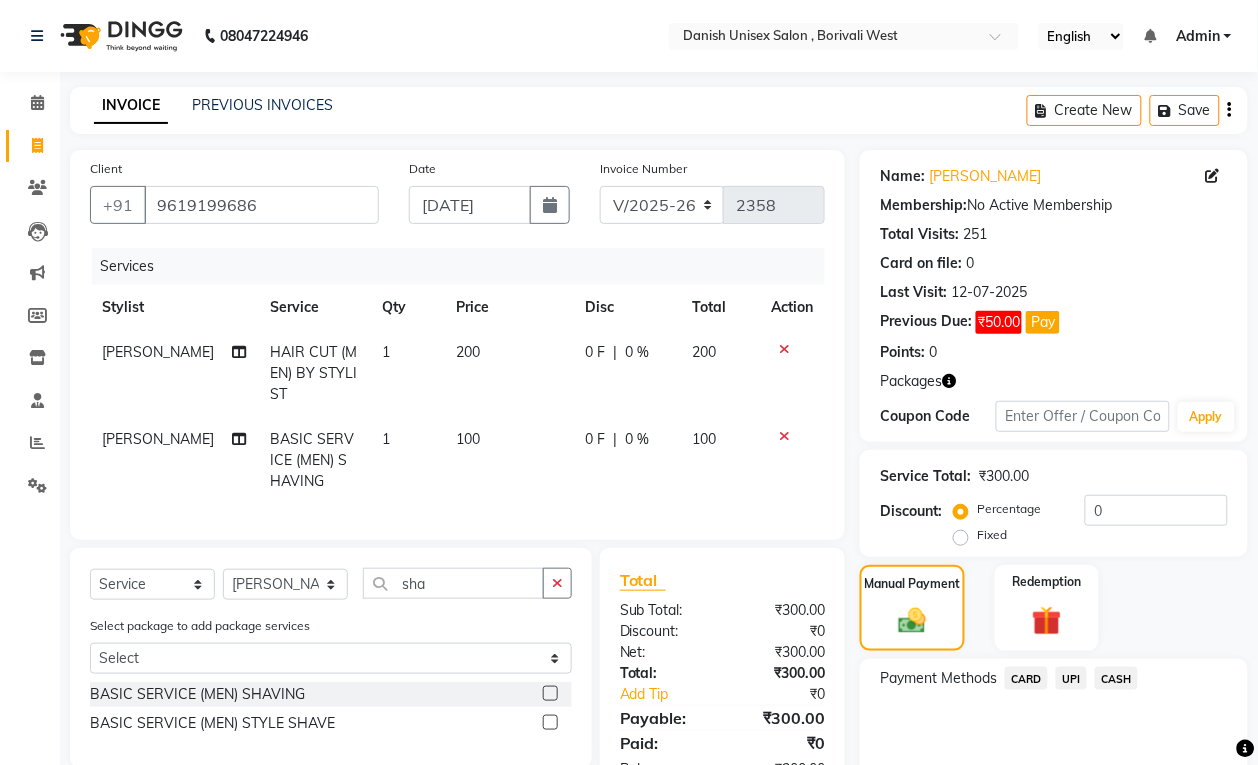 click on "UPI" 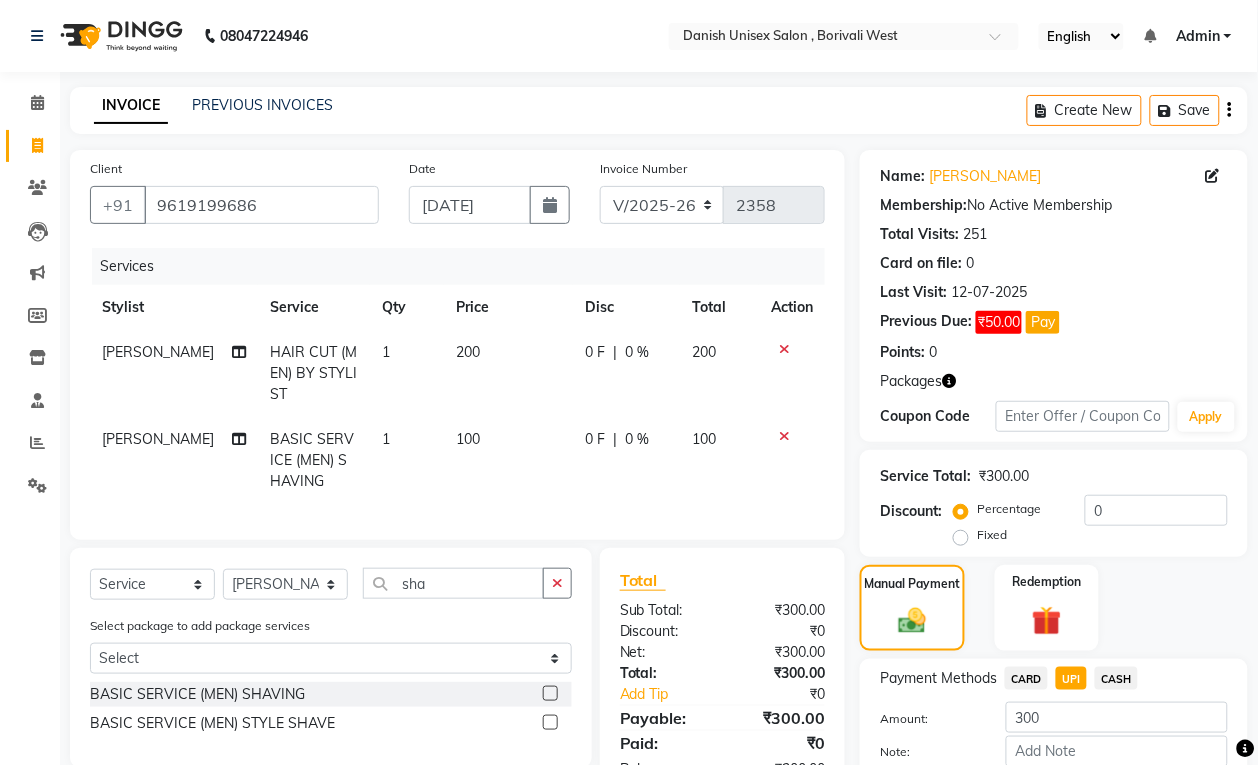 scroll, scrollTop: 113, scrollLeft: 0, axis: vertical 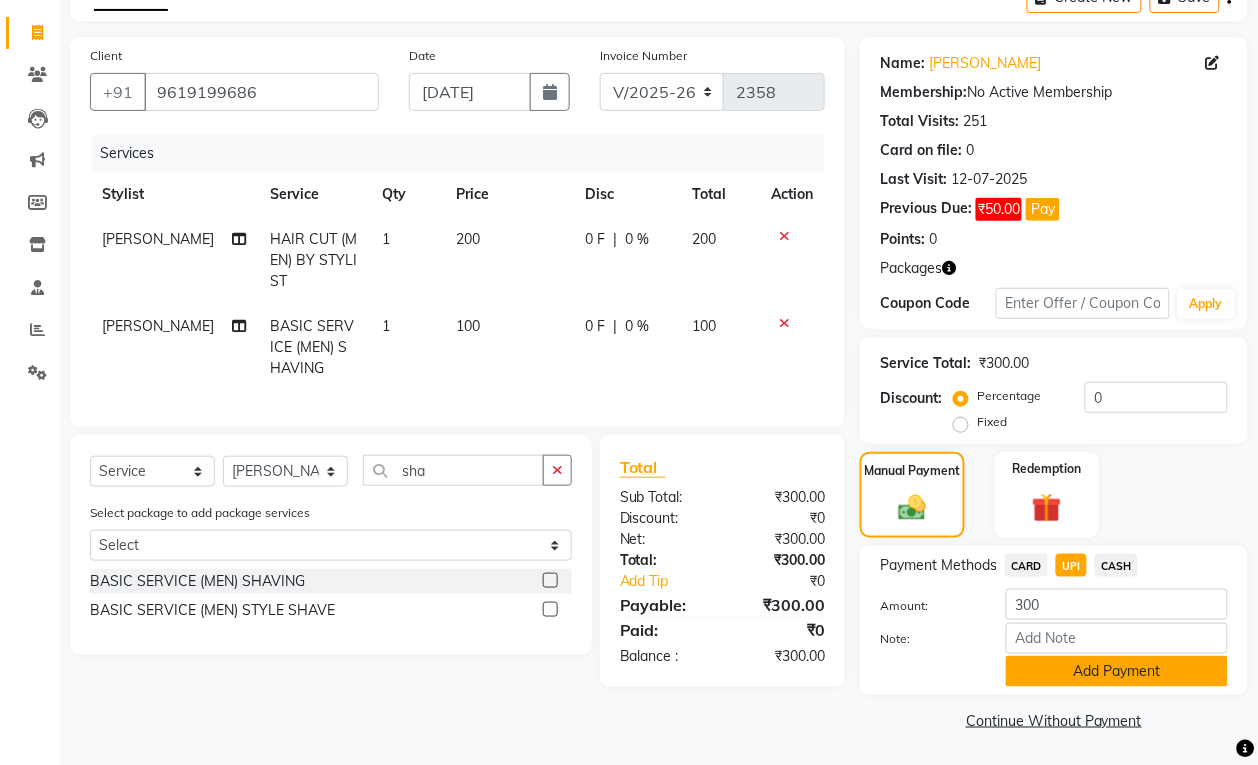 click on "Add Payment" 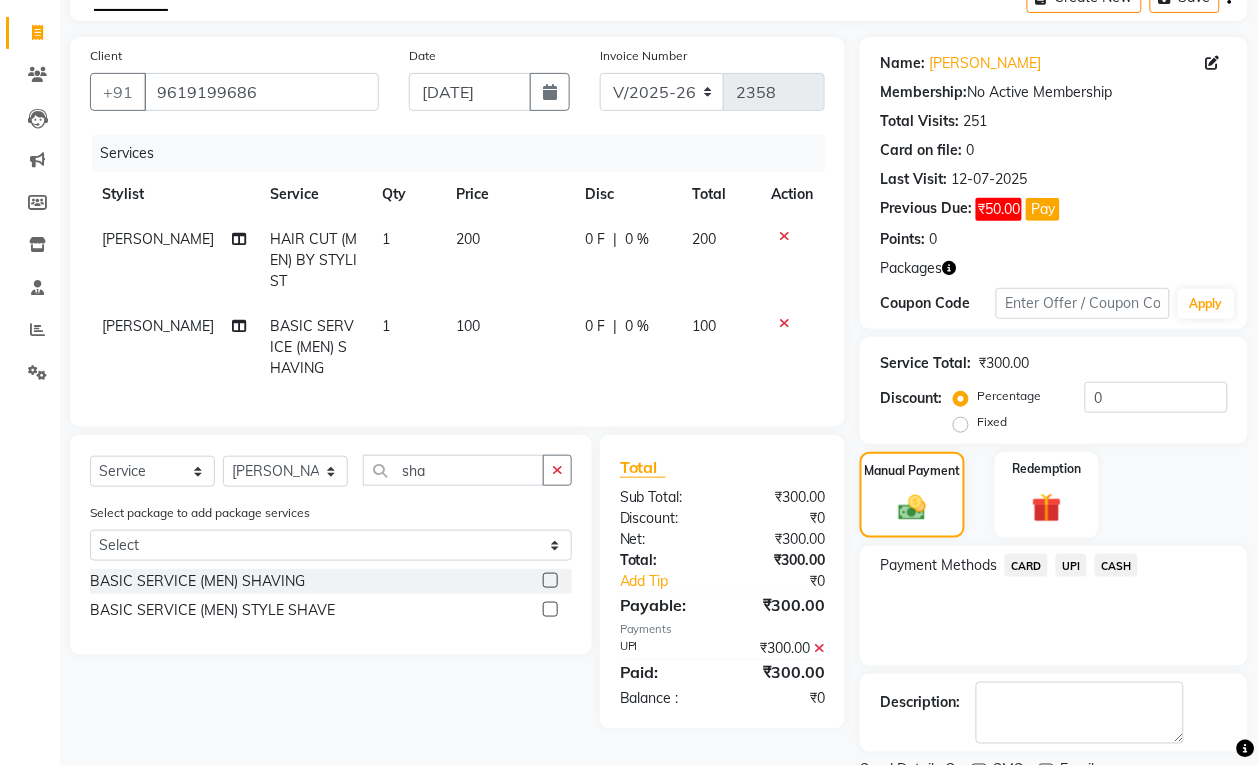 scroll, scrollTop: 200, scrollLeft: 0, axis: vertical 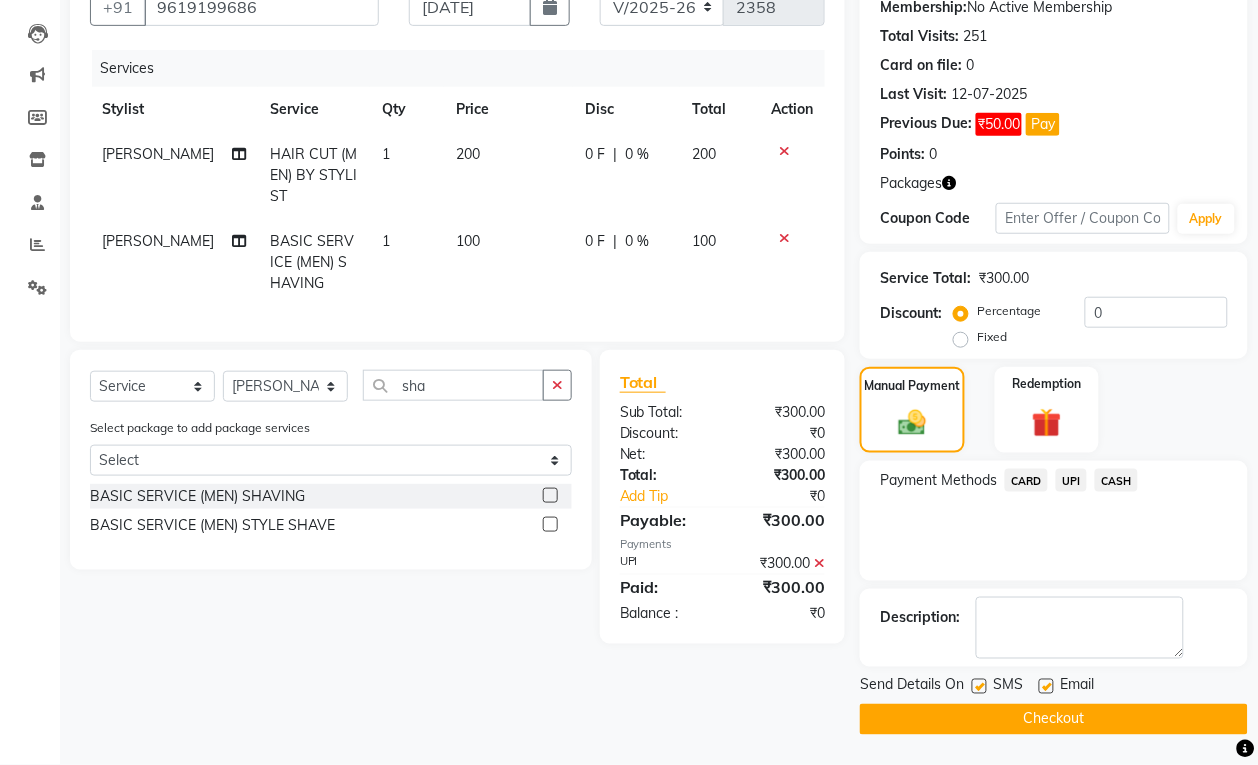 click on "Checkout" 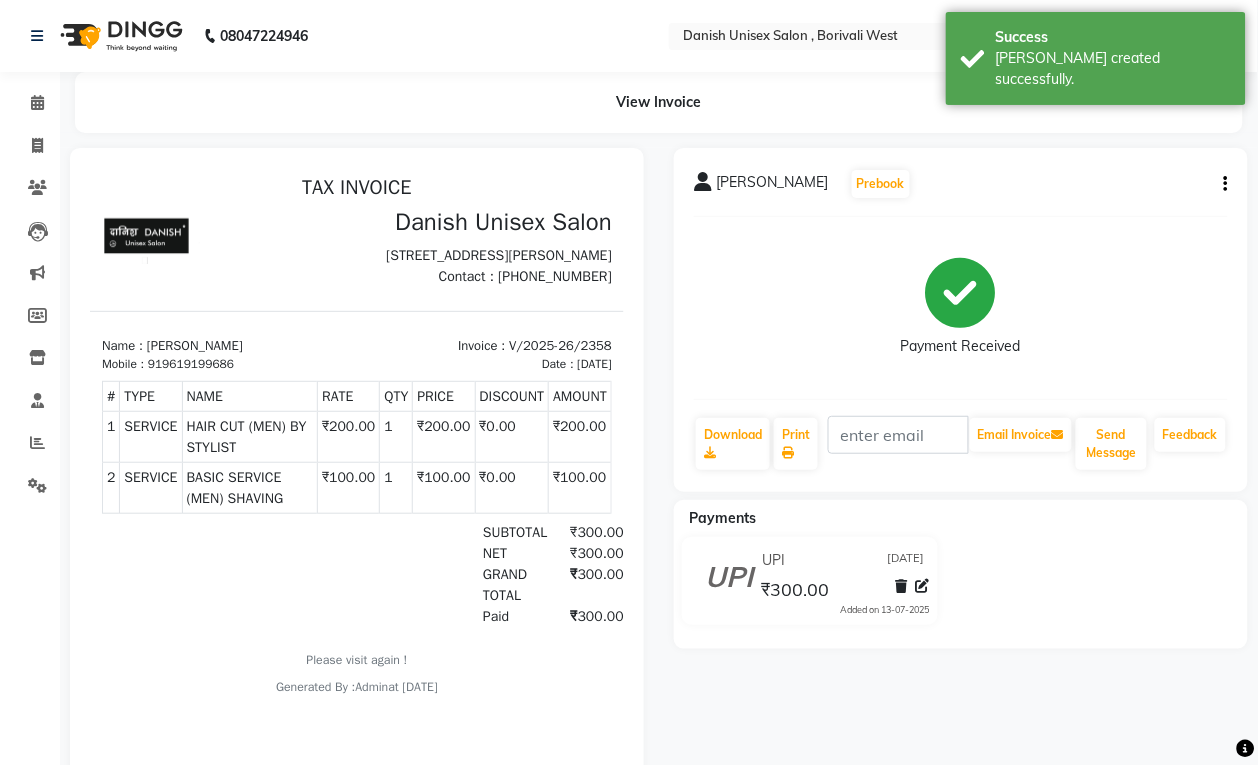 scroll, scrollTop: 0, scrollLeft: 0, axis: both 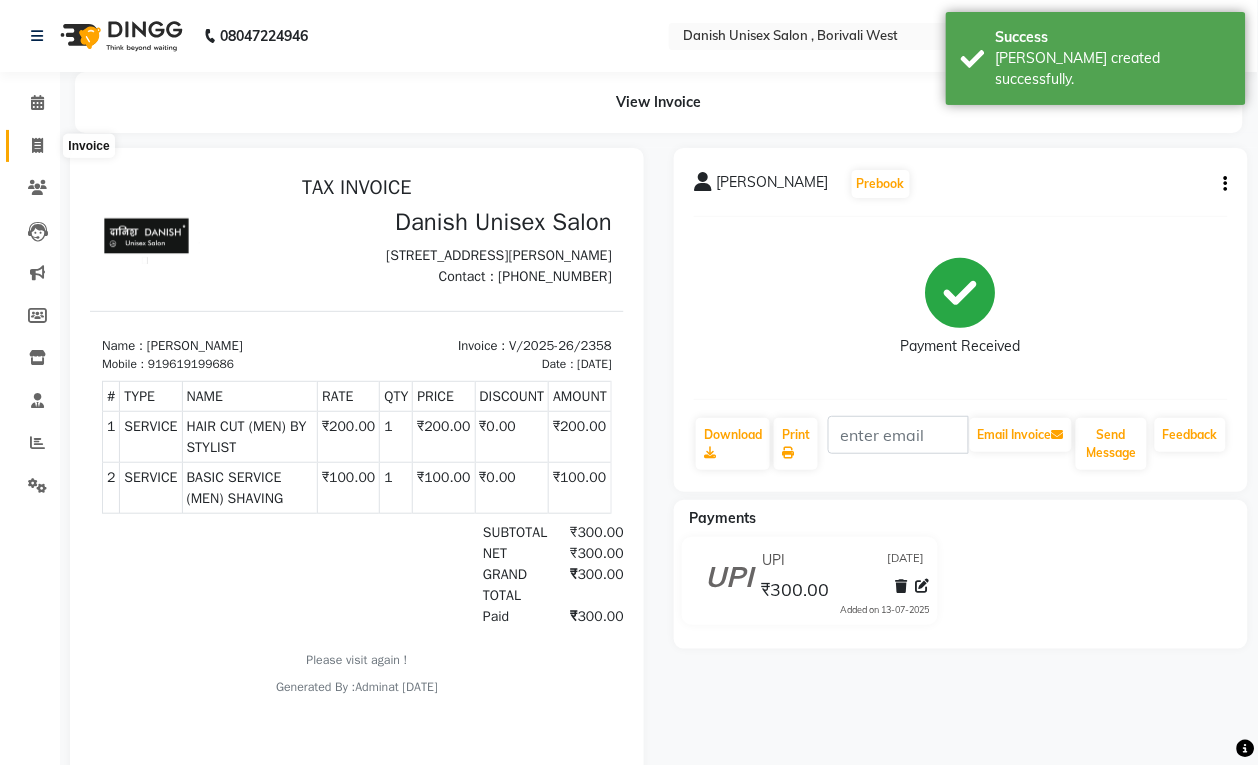 click 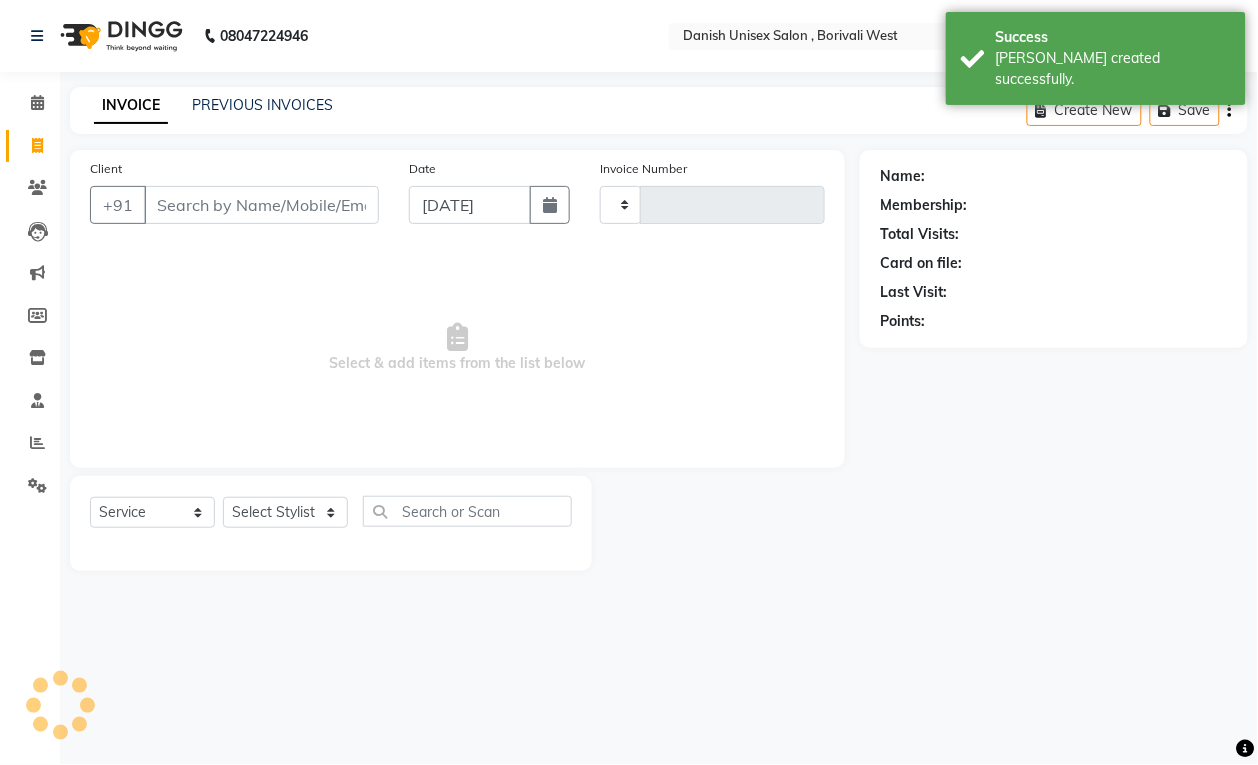 type on "2359" 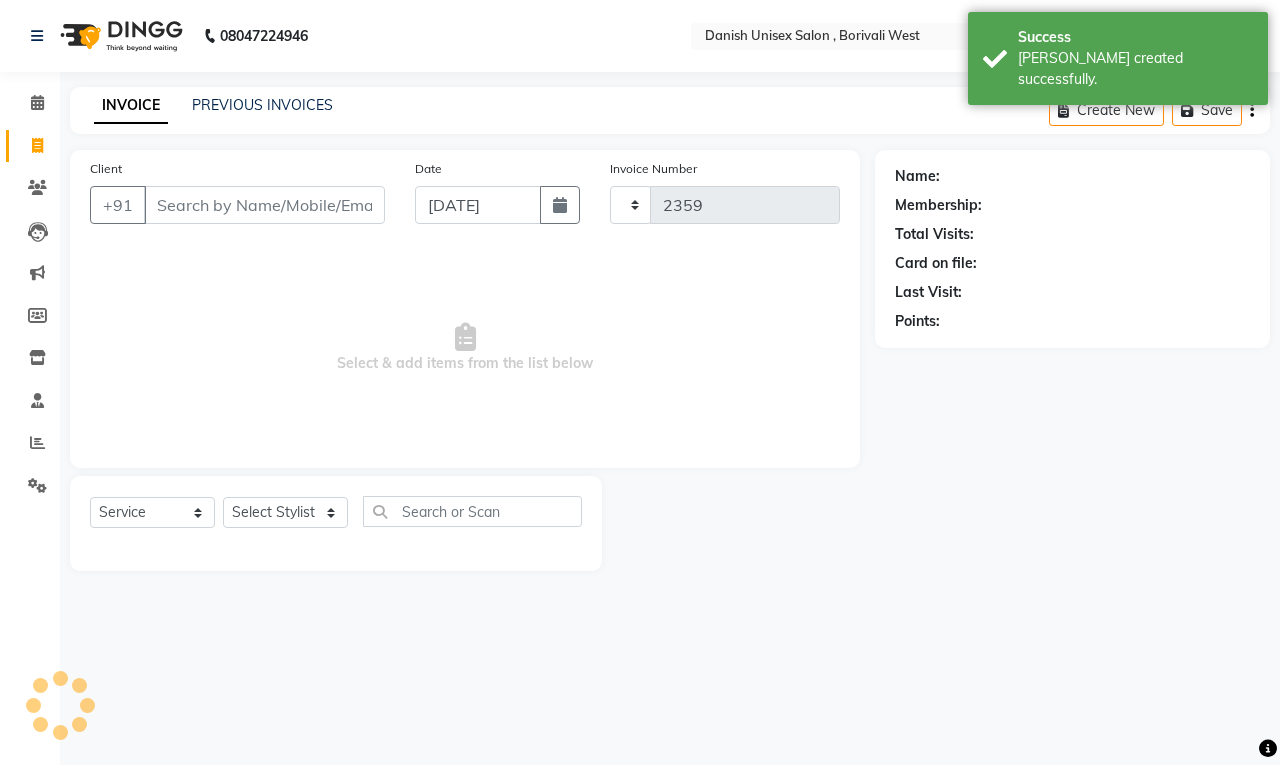 select on "6929" 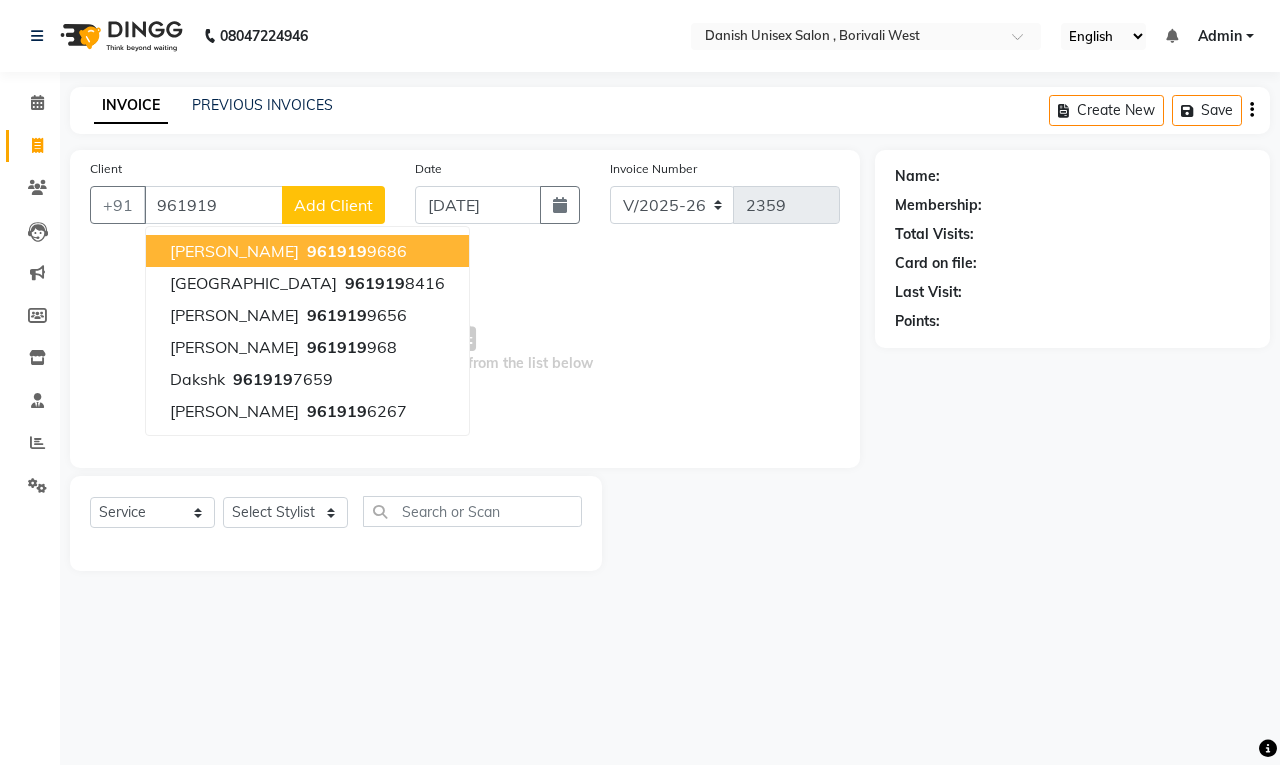 click on "961919" at bounding box center (337, 251) 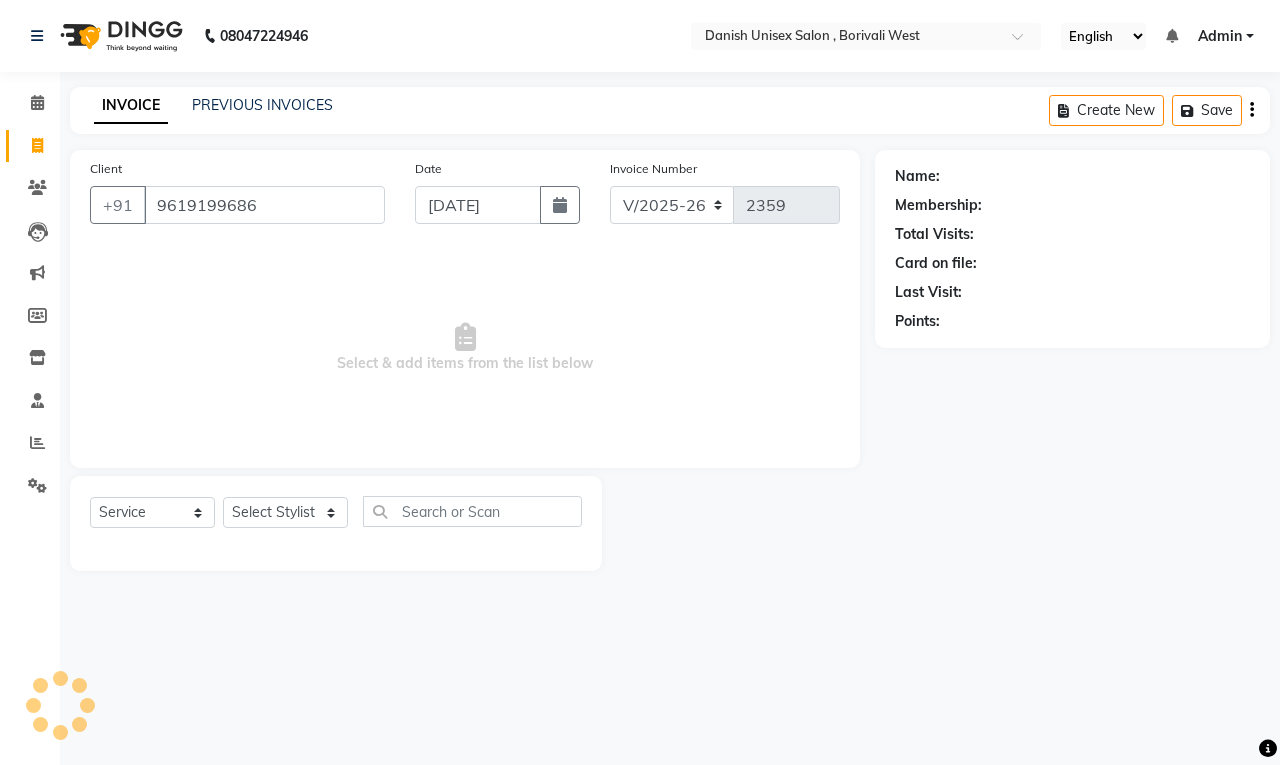 type on "9619199686" 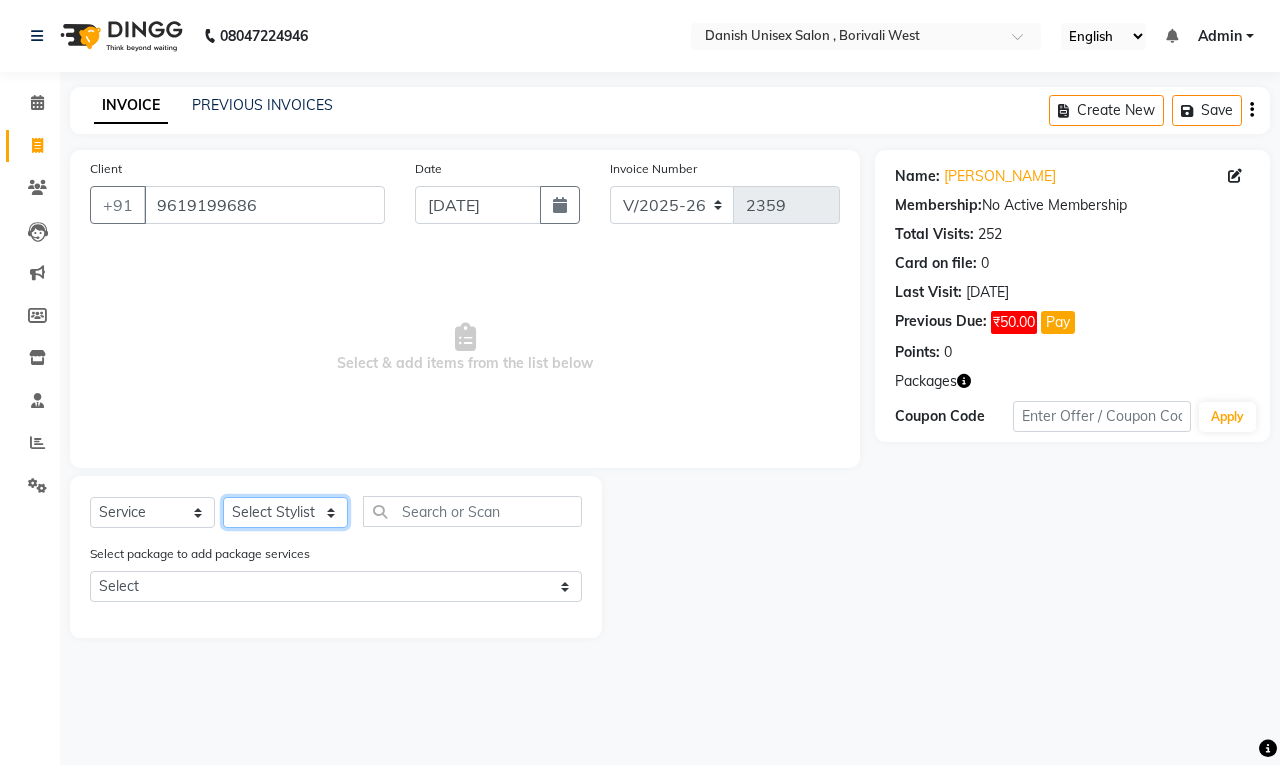 click on "Select Stylist [PERSON_NAME] [PERSON_NAME] [PERSON_NAME] kajal [PERSON_NAME] [PERSON_NAME] [PERSON_NAME] [PERSON_NAME] [PERSON_NAME] [PERSON_NAME] [PERSON_NAME]" 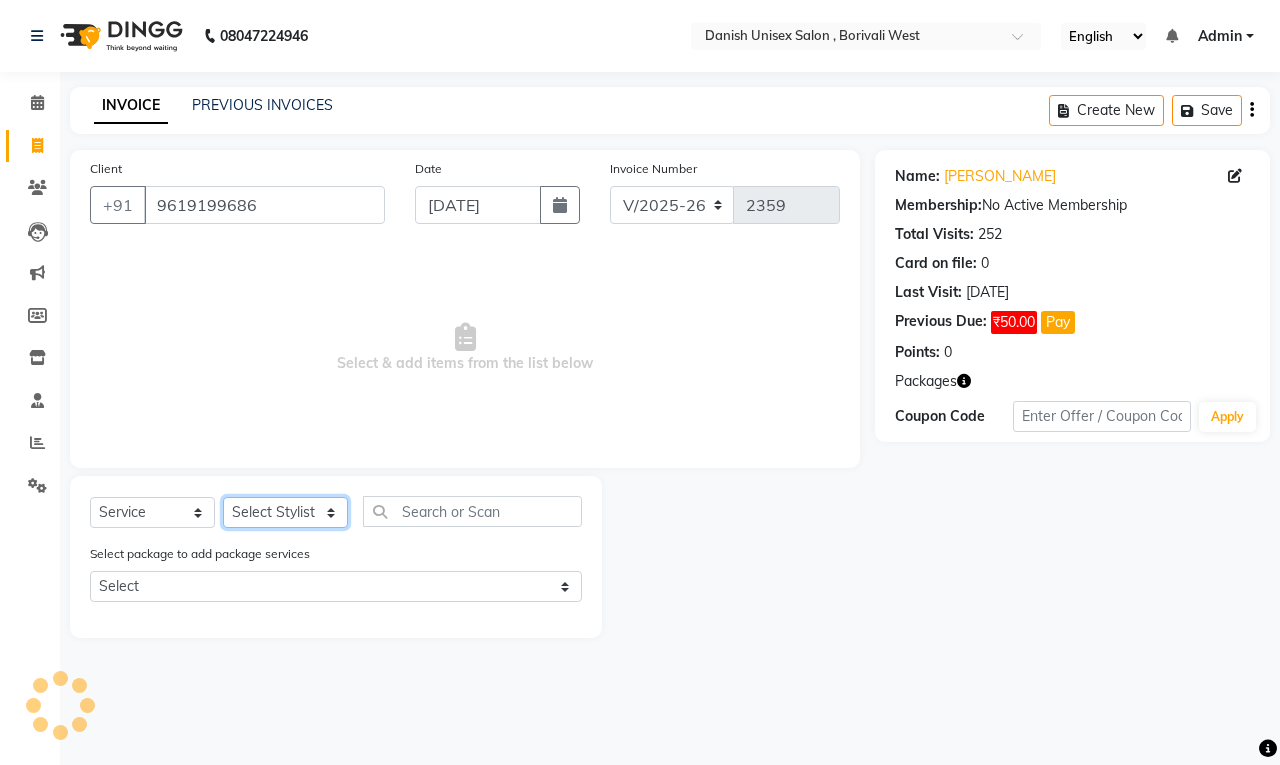 select on "63506" 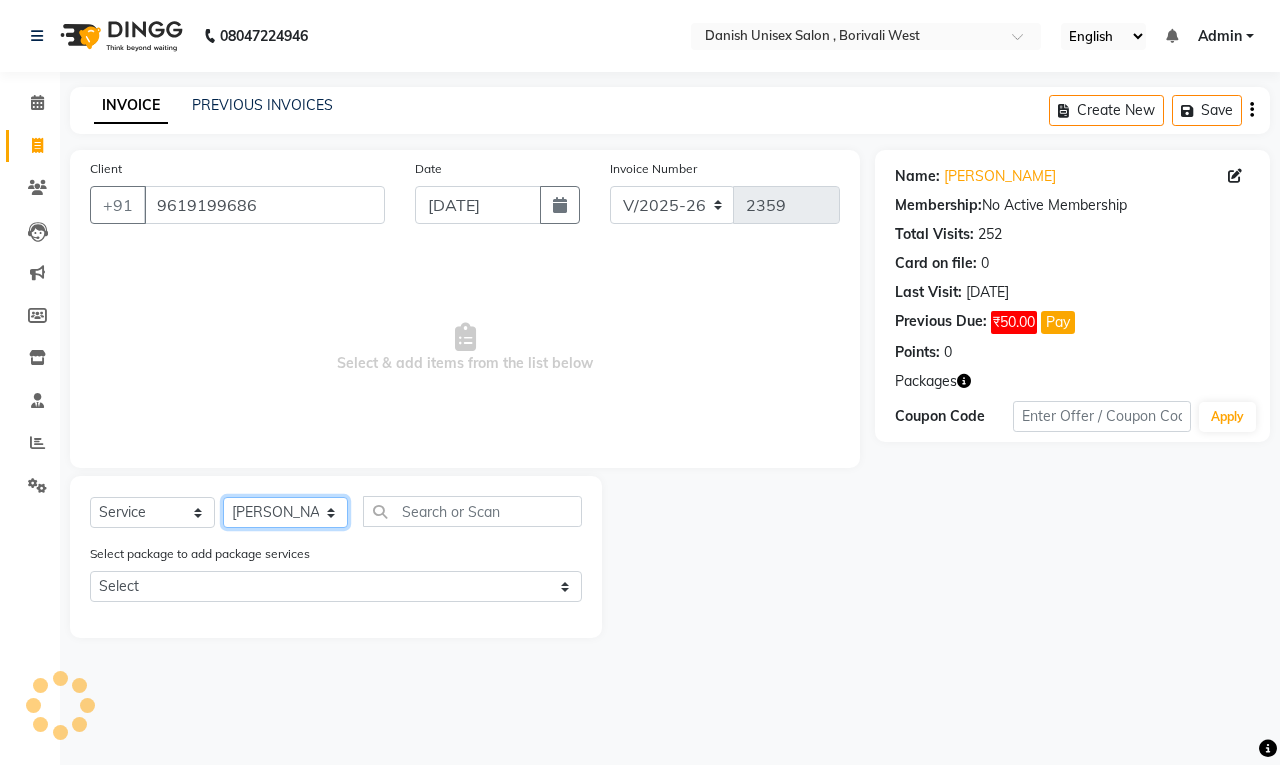 click on "Select Stylist [PERSON_NAME] [PERSON_NAME] [PERSON_NAME] kajal [PERSON_NAME] [PERSON_NAME] [PERSON_NAME] [PERSON_NAME] [PERSON_NAME] [PERSON_NAME] [PERSON_NAME]" 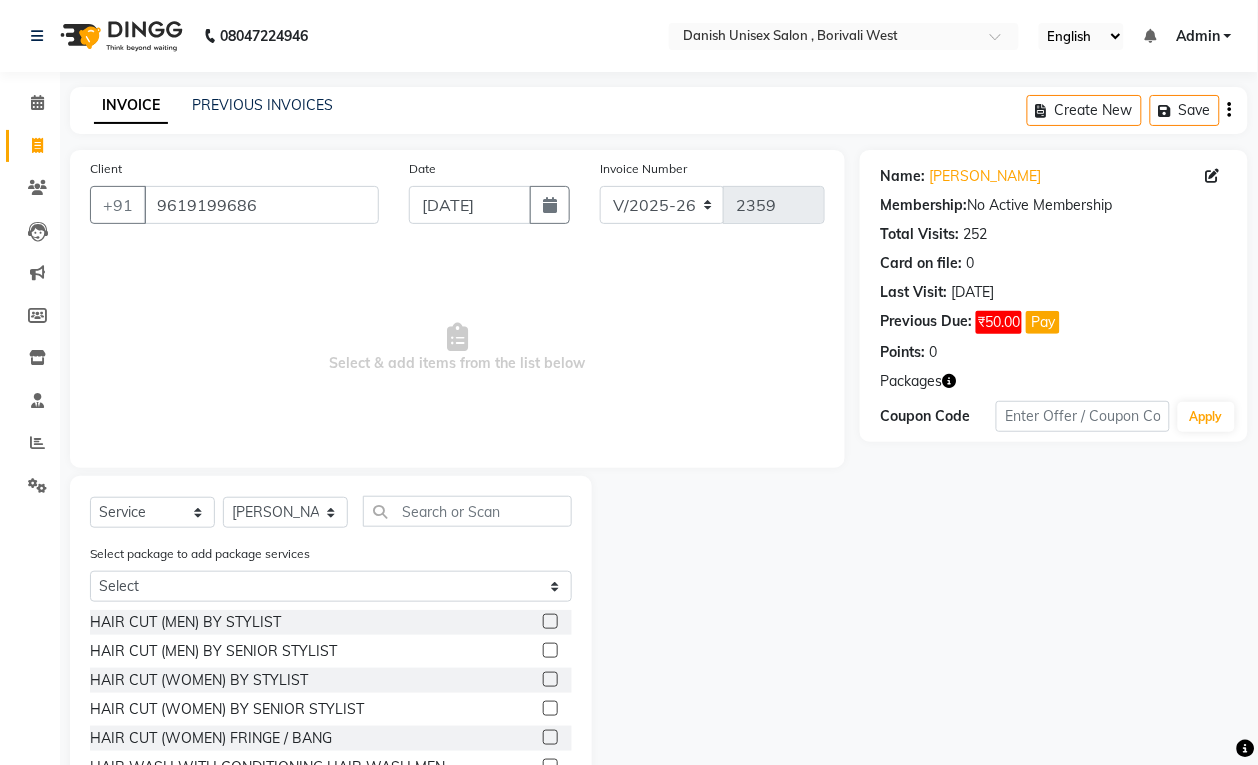 click 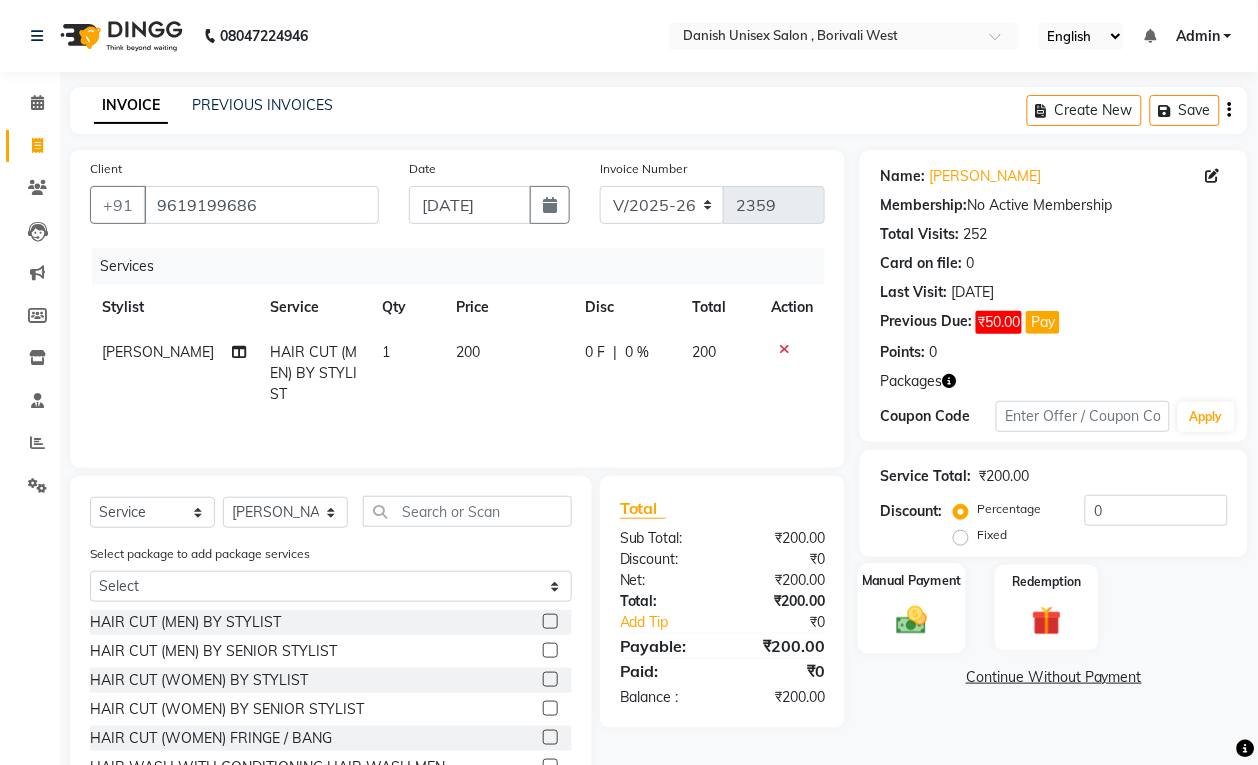 click on "Manual Payment" 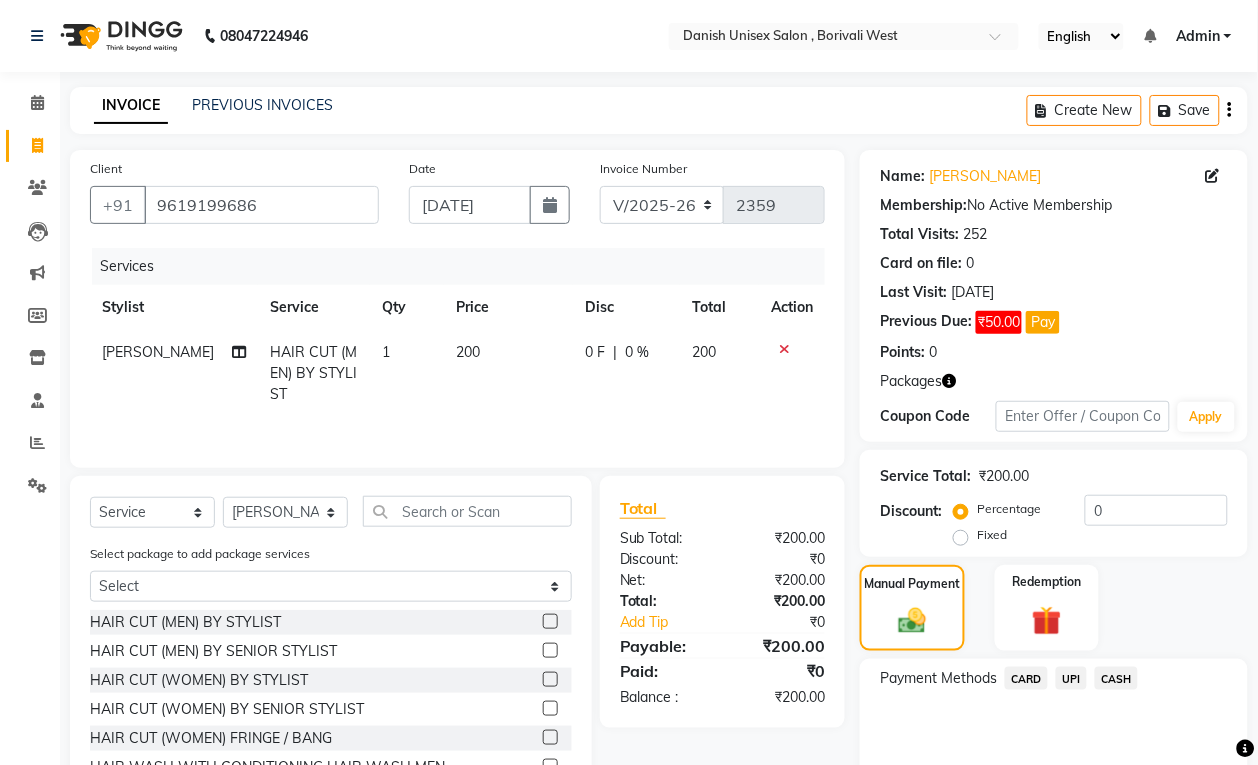 click 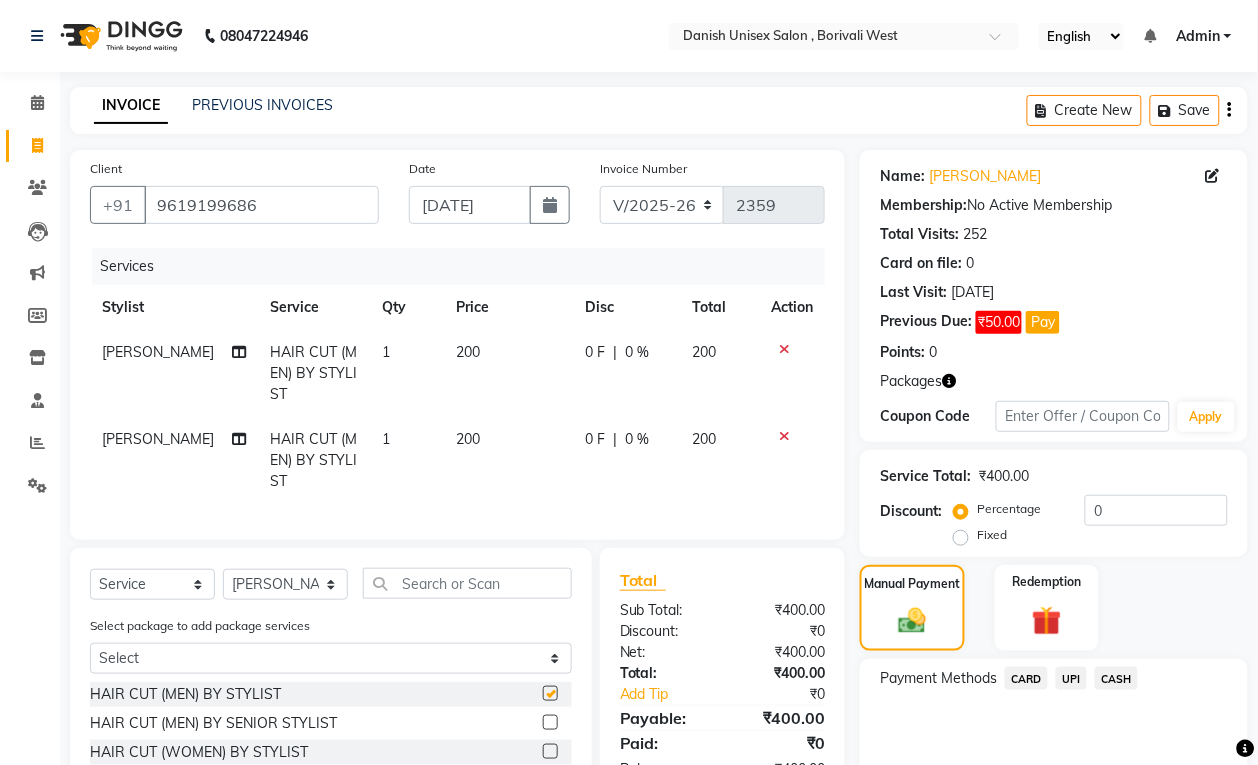 checkbox on "false" 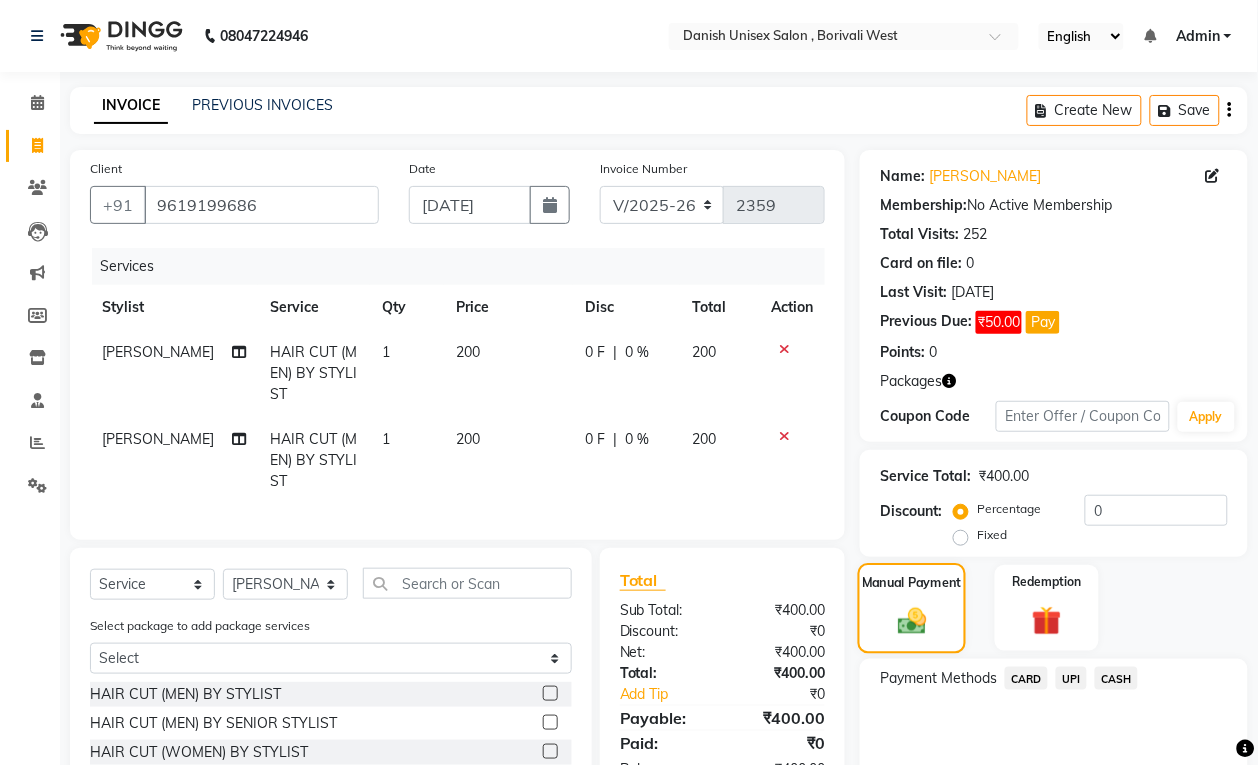 click on "Manual Payment" 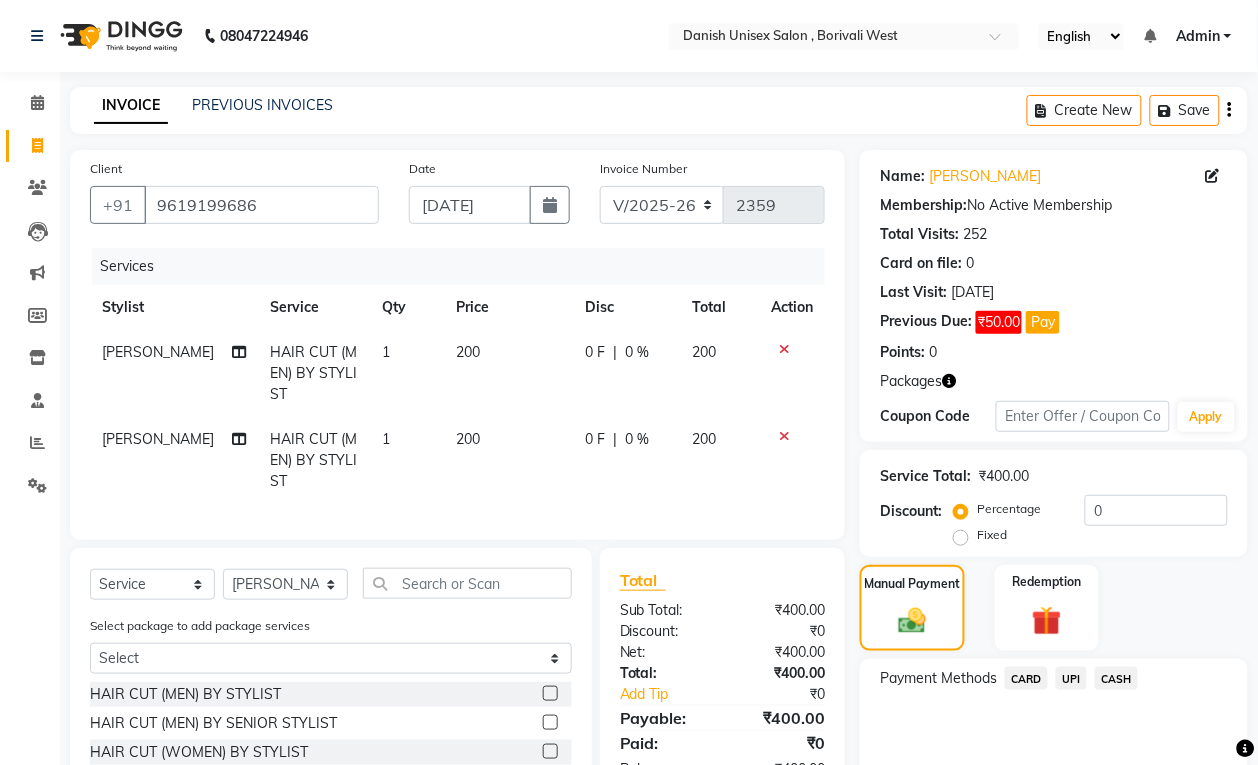 scroll, scrollTop: 195, scrollLeft: 0, axis: vertical 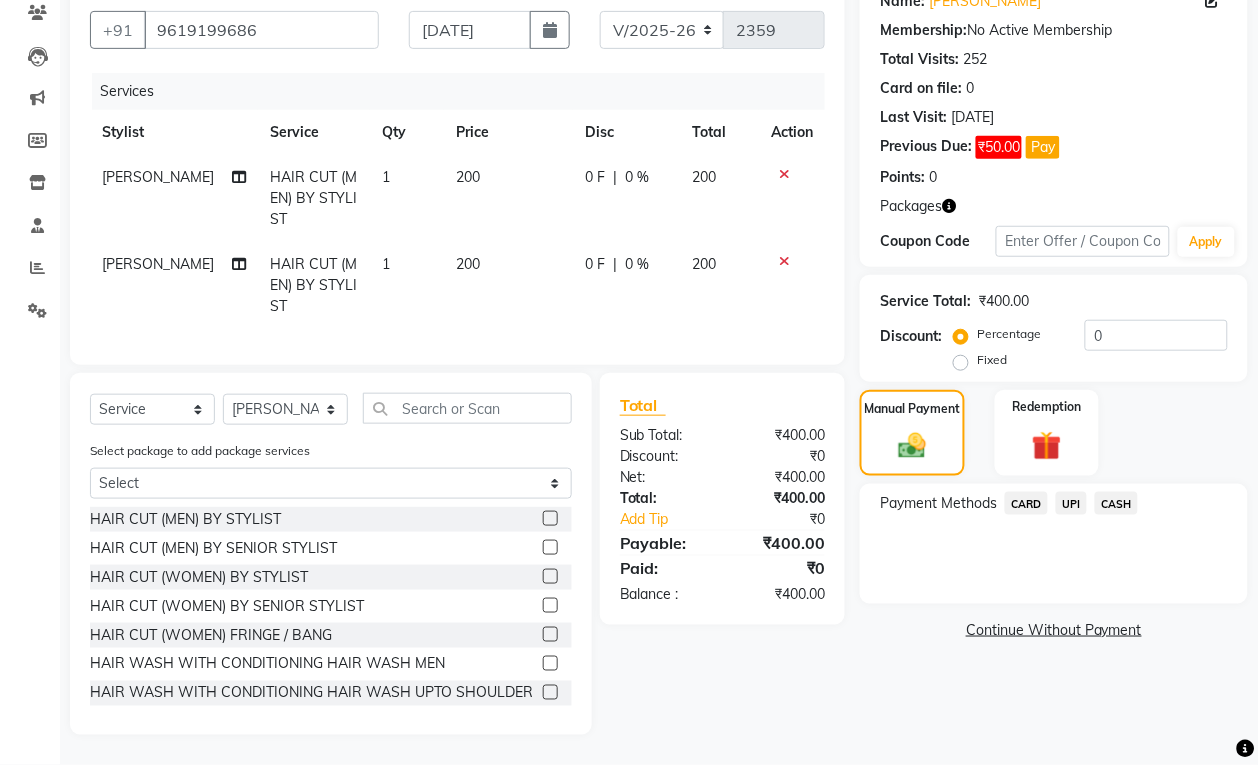 click on "UPI" 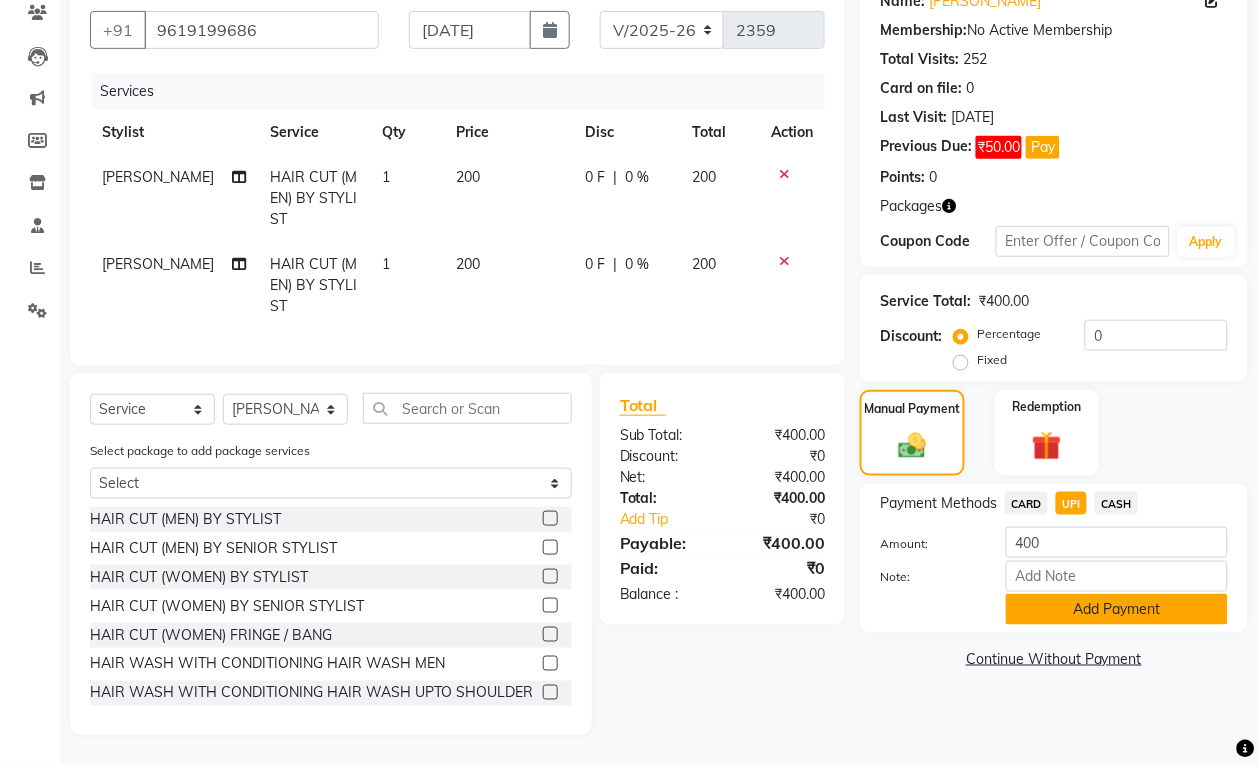 click on "Add Payment" 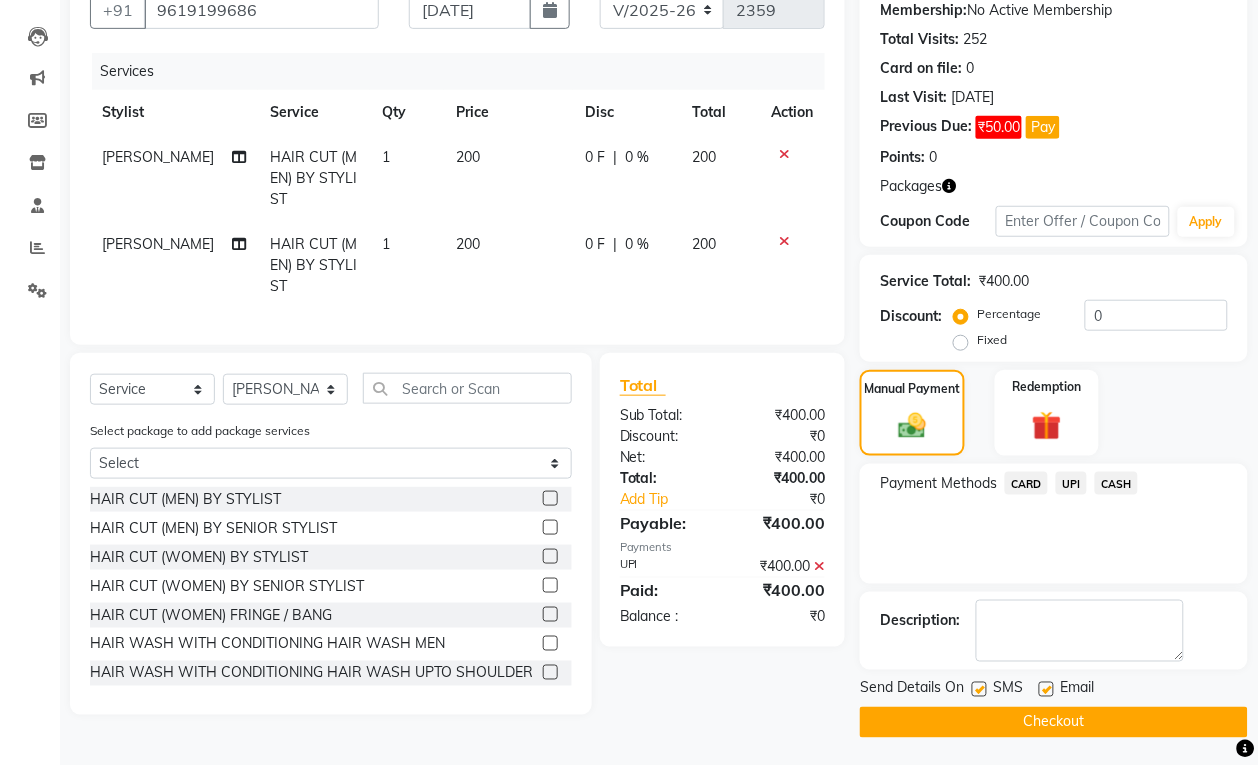 scroll, scrollTop: 200, scrollLeft: 0, axis: vertical 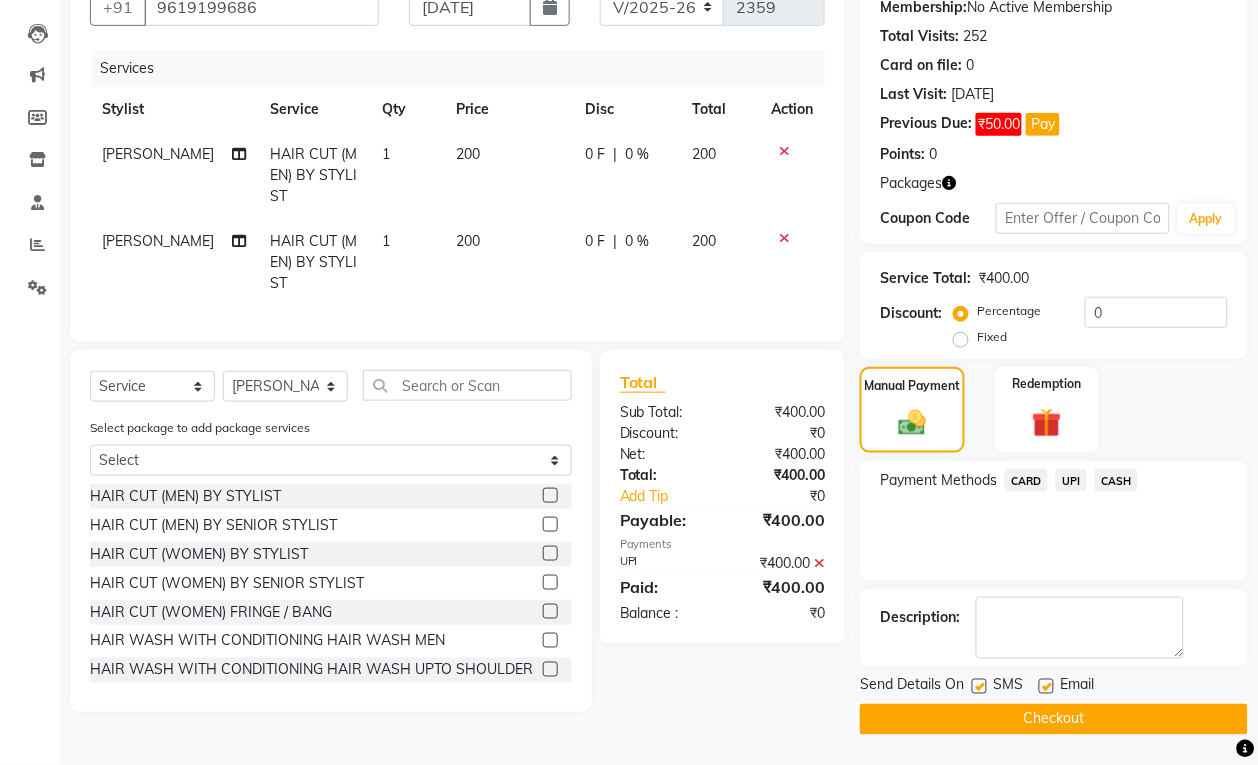 click on "Checkout" 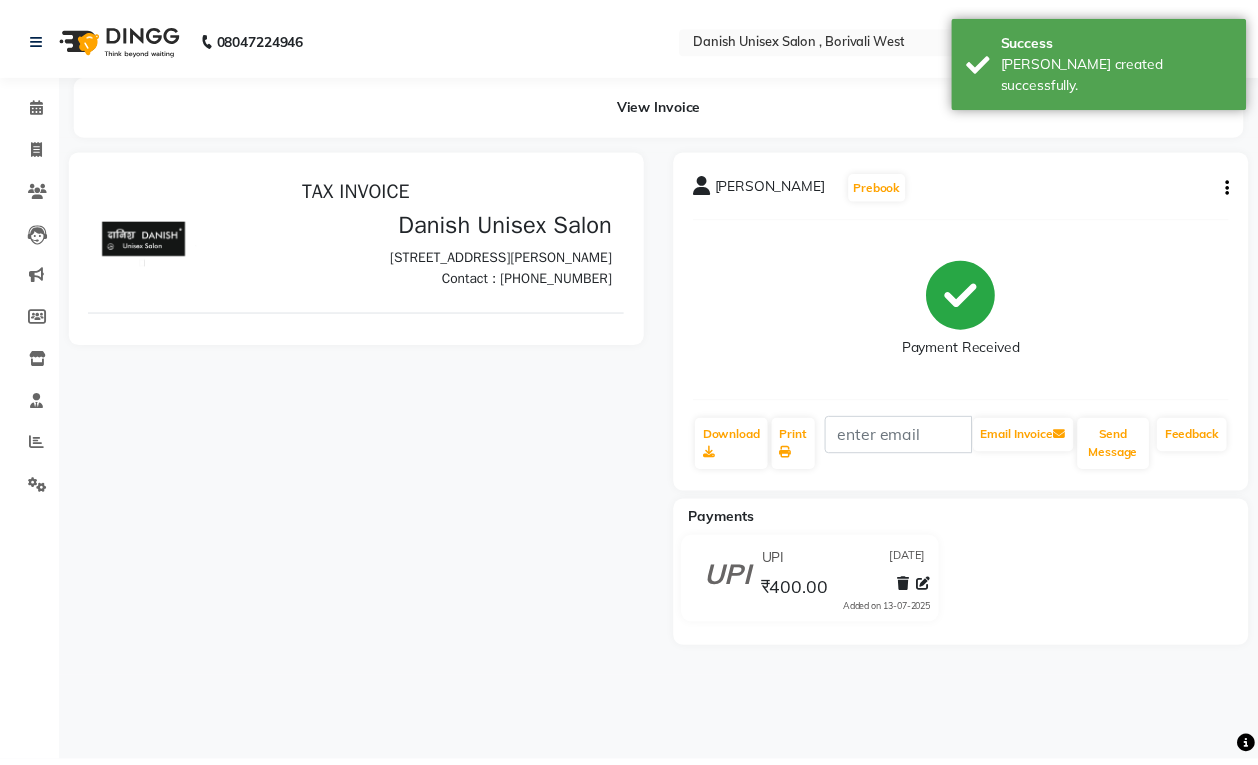 scroll, scrollTop: 0, scrollLeft: 0, axis: both 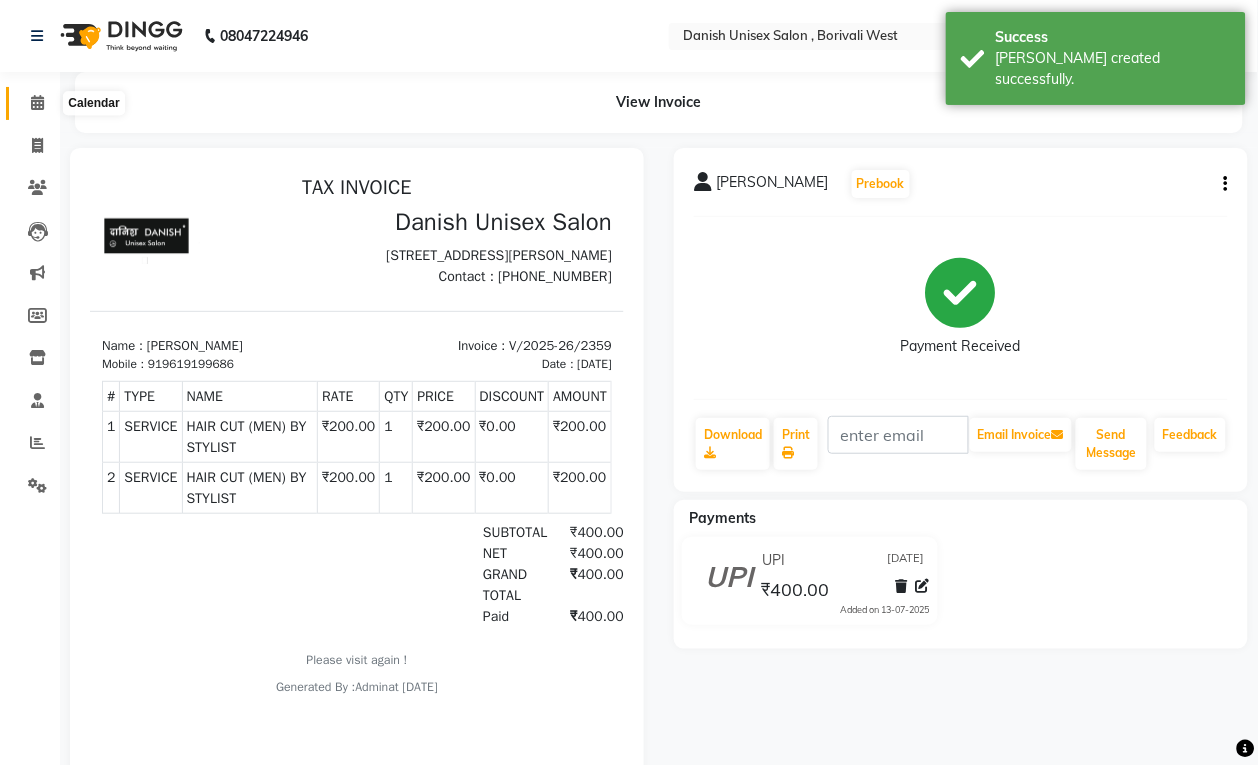 click 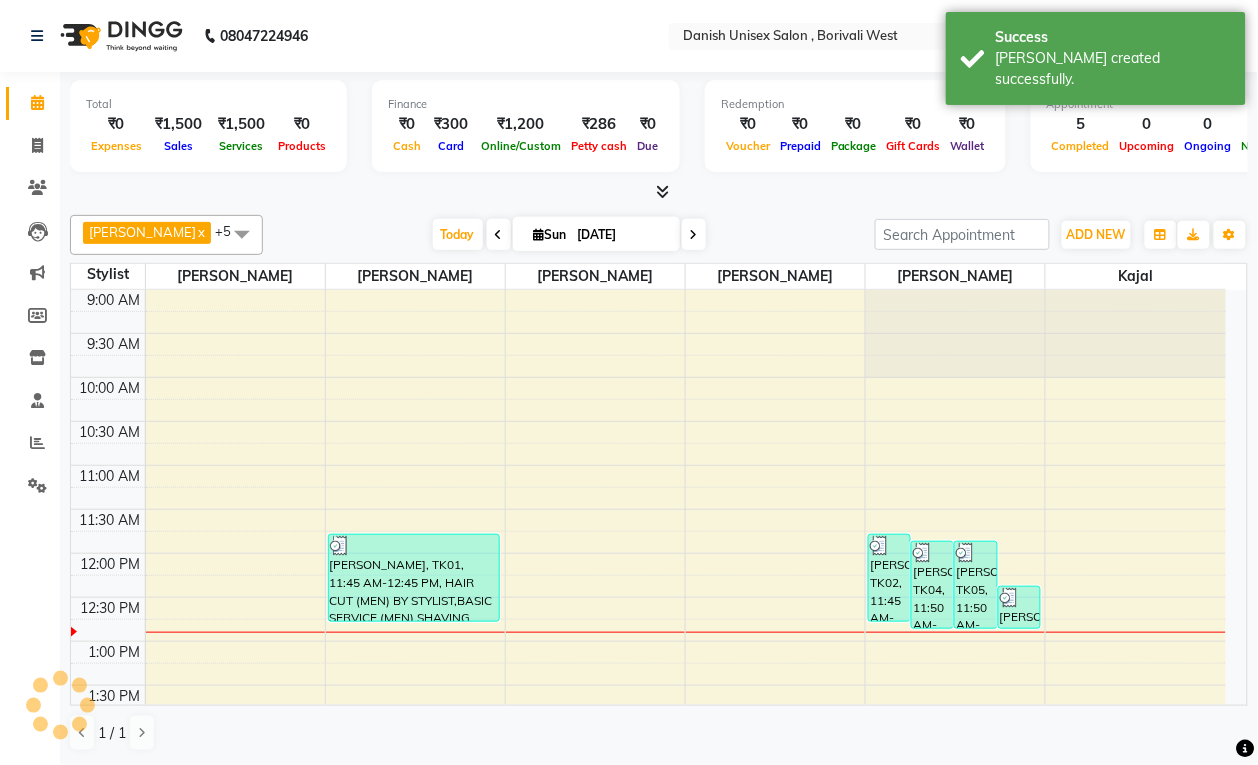 scroll, scrollTop: 0, scrollLeft: 0, axis: both 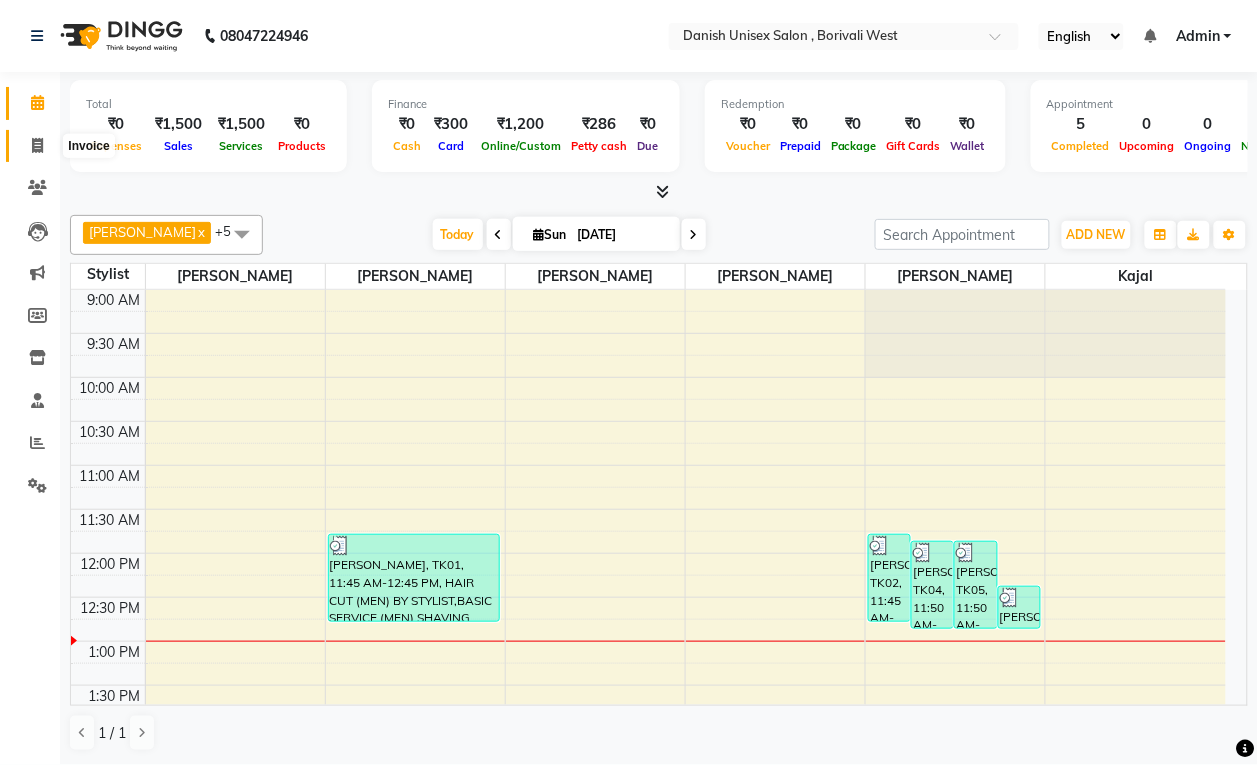 click 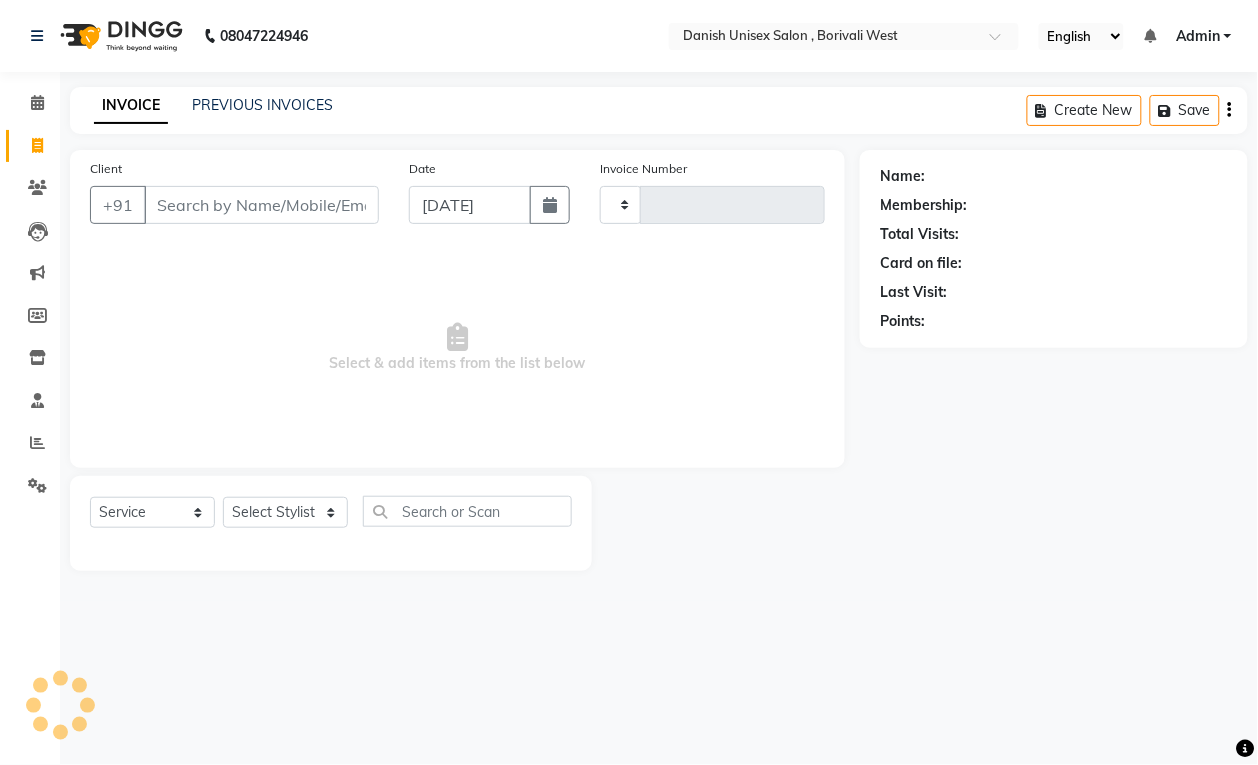 scroll, scrollTop: 0, scrollLeft: 0, axis: both 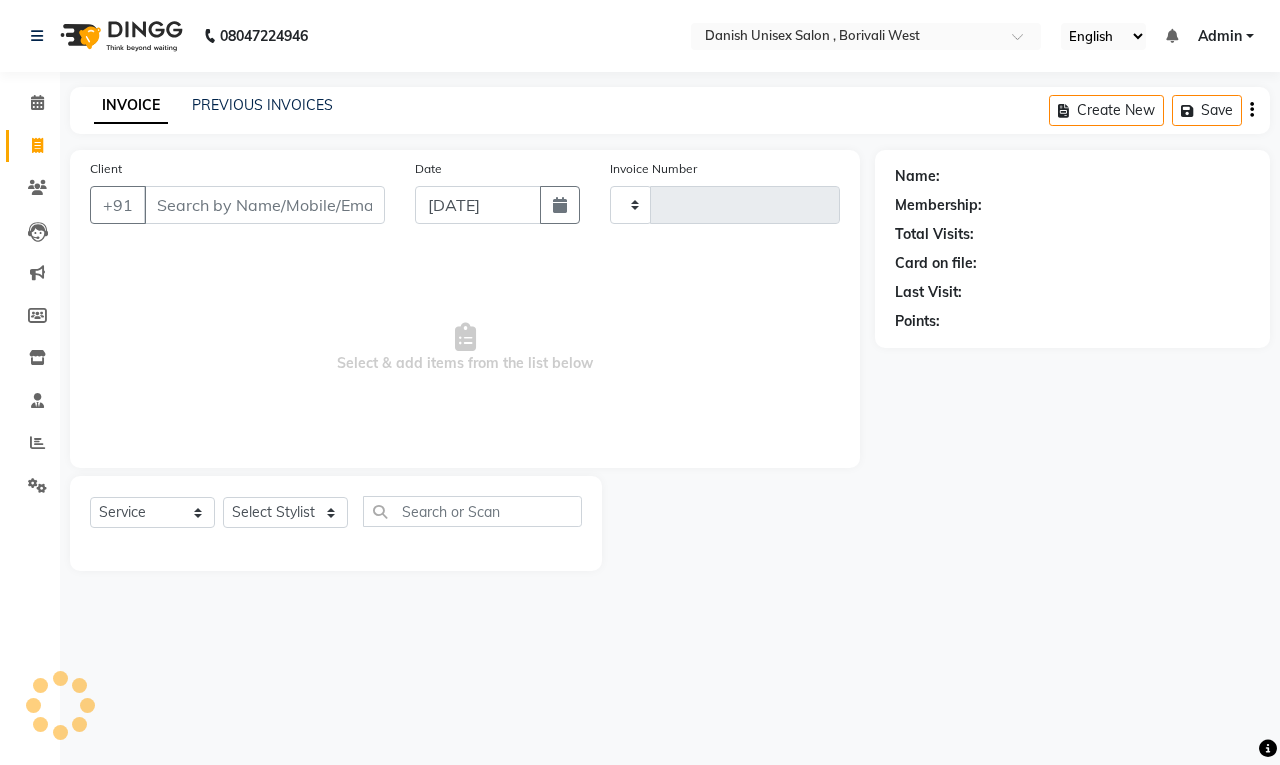 type on "2360" 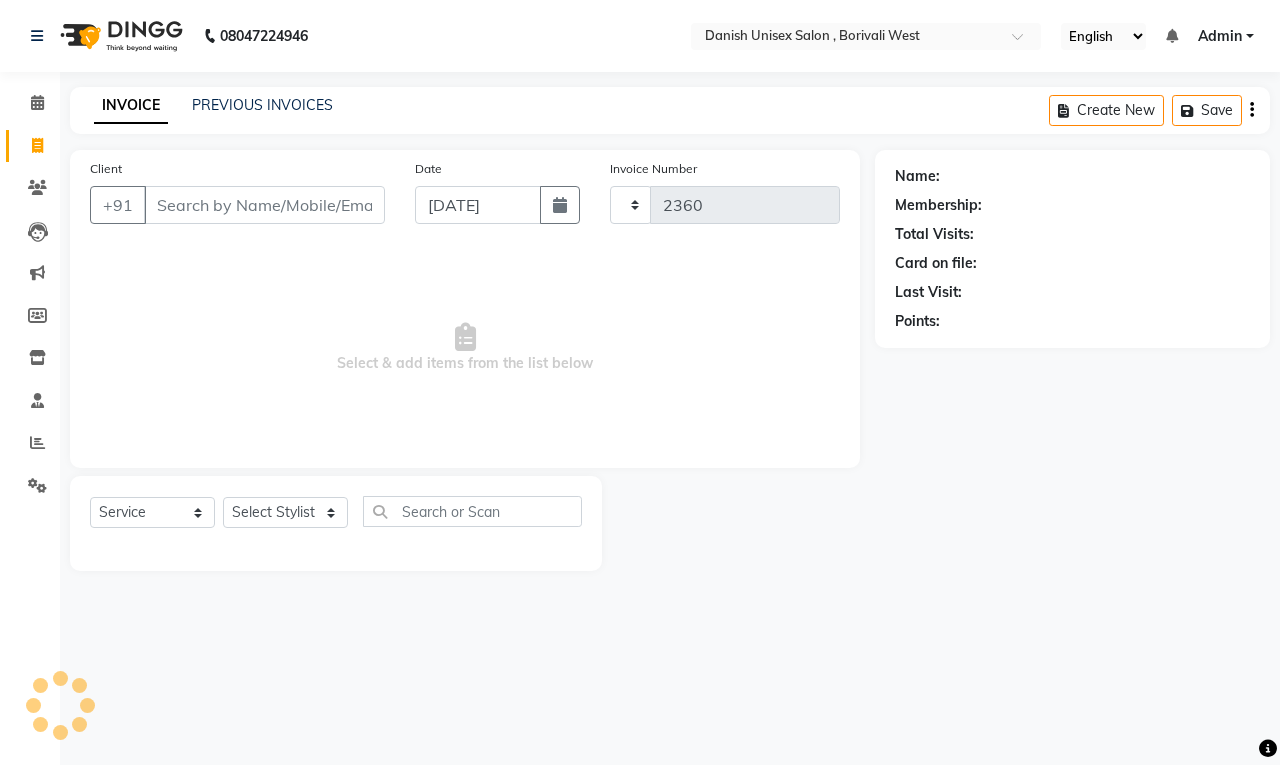 select on "6929" 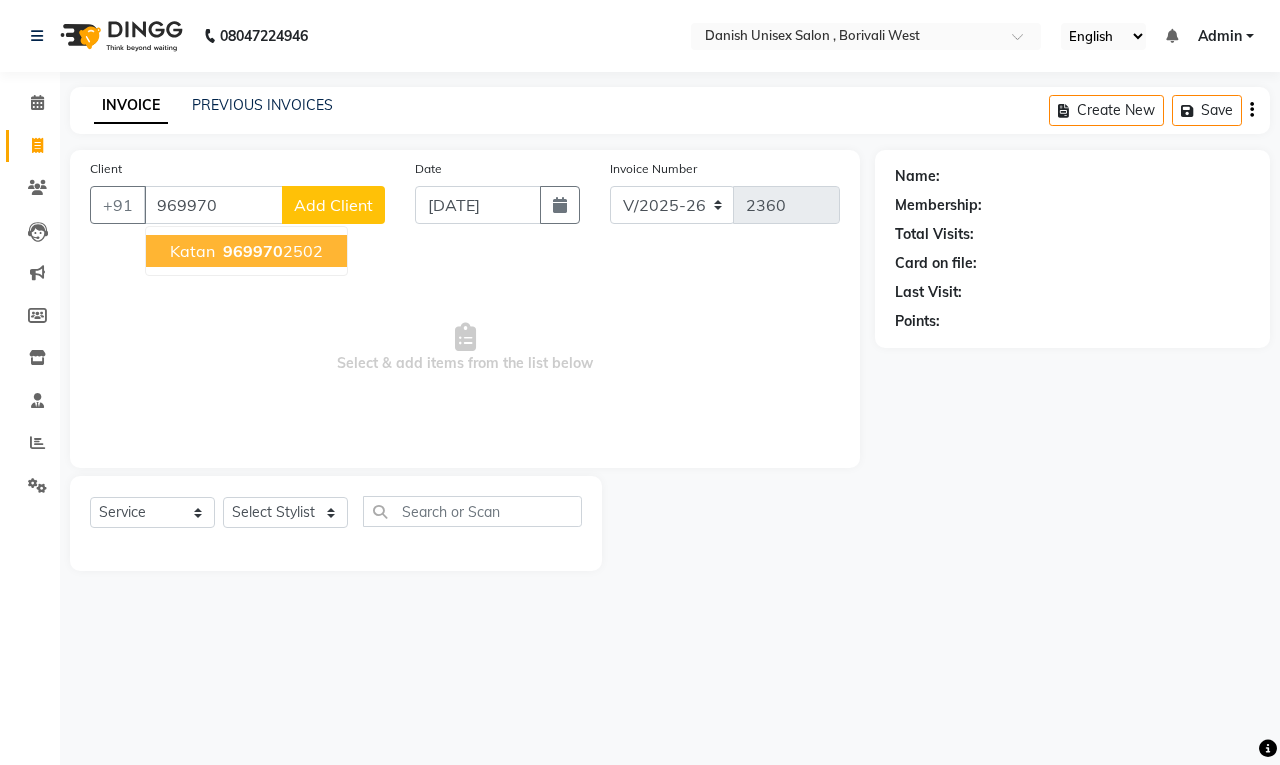 click on "969970" at bounding box center (253, 251) 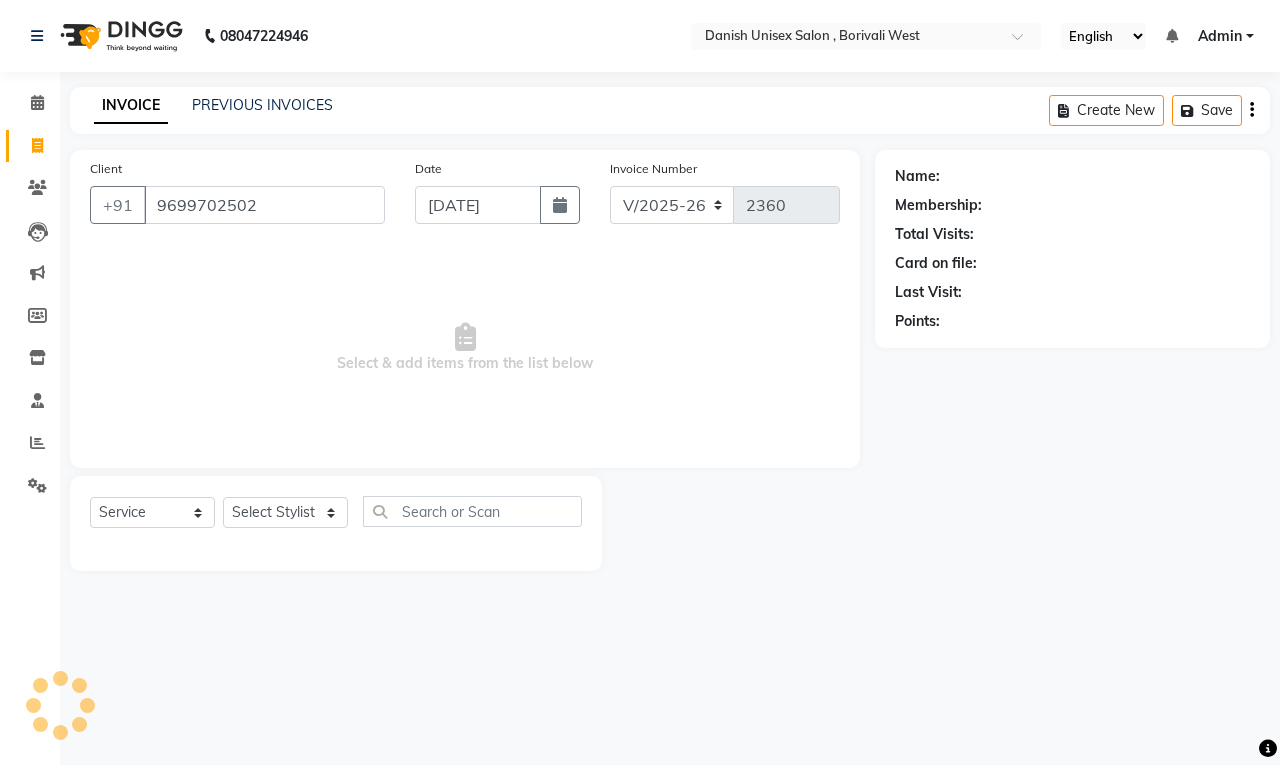type on "9699702502" 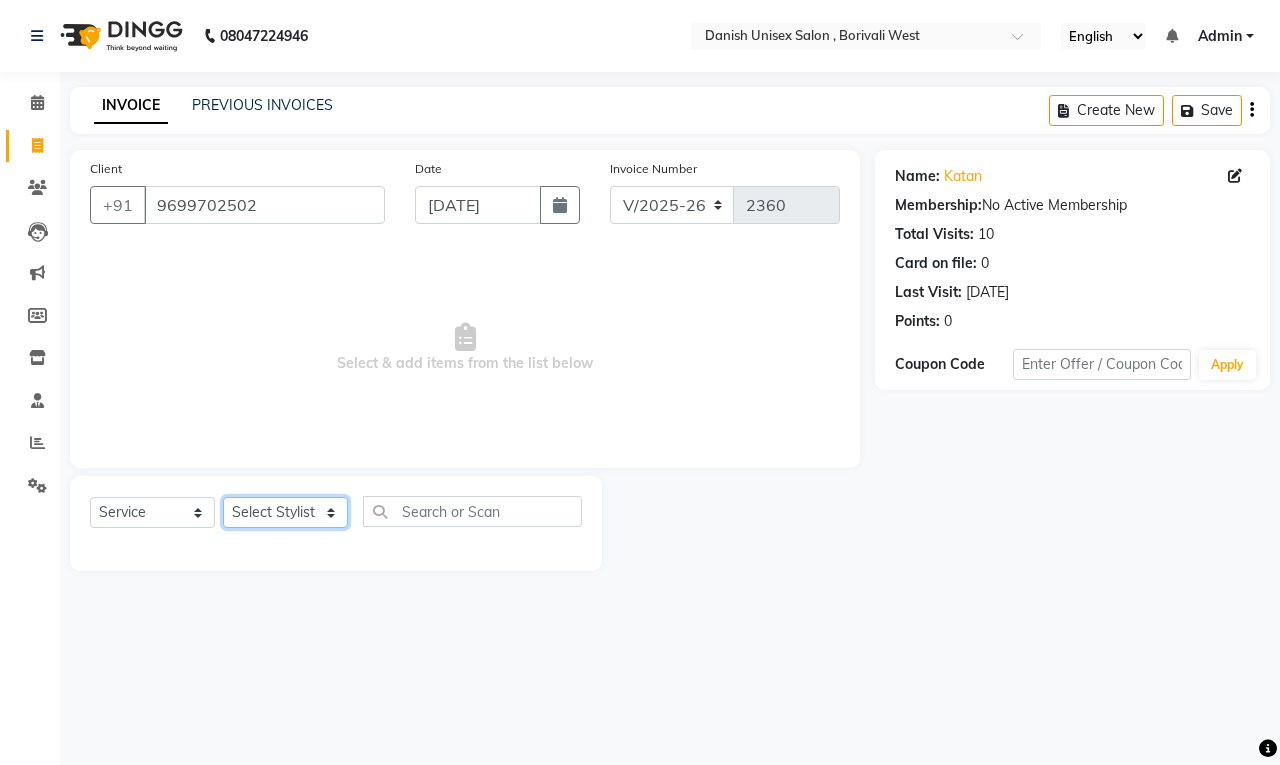 click on "Select Stylist [PERSON_NAME] [PERSON_NAME] [PERSON_NAME] kajal [PERSON_NAME] [PERSON_NAME] [PERSON_NAME] [PERSON_NAME] [PERSON_NAME] [PERSON_NAME] [PERSON_NAME]" 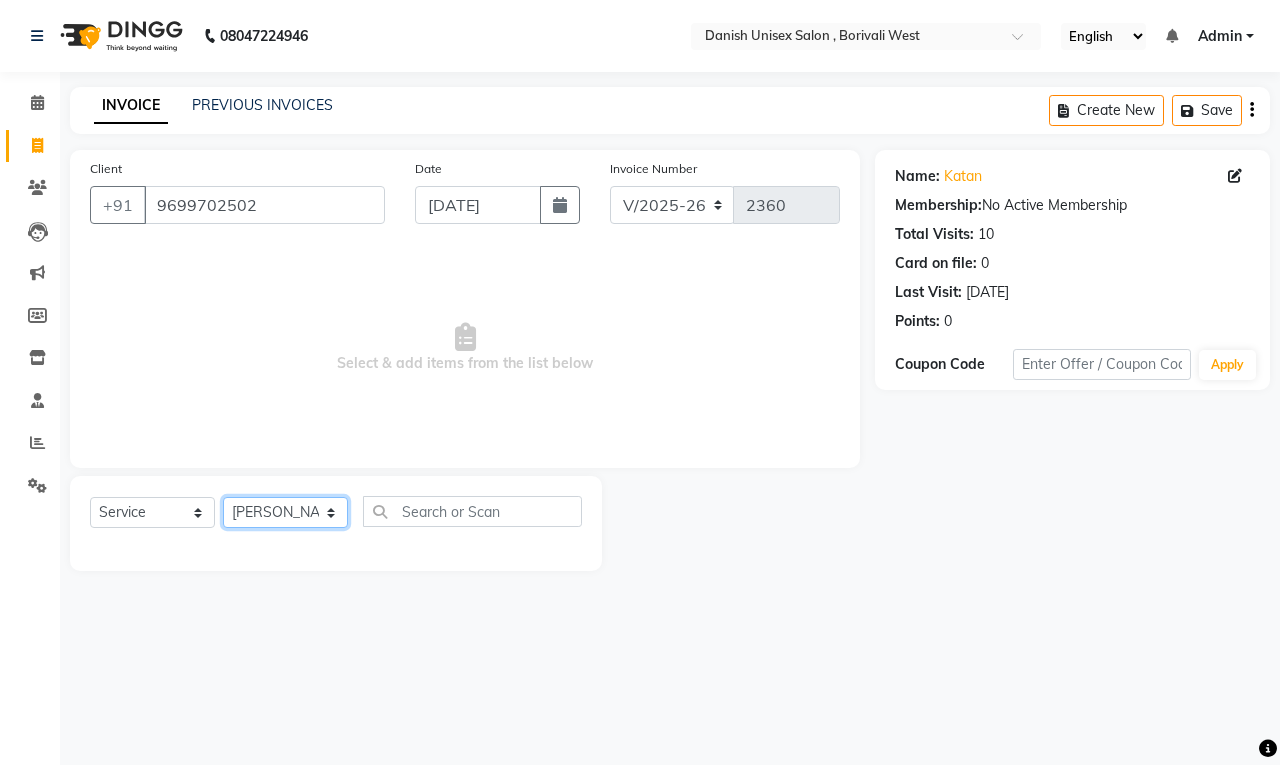 click on "Select Stylist [PERSON_NAME] [PERSON_NAME] [PERSON_NAME] kajal [PERSON_NAME] [PERSON_NAME] [PERSON_NAME] [PERSON_NAME] [PERSON_NAME] [PERSON_NAME] [PERSON_NAME]" 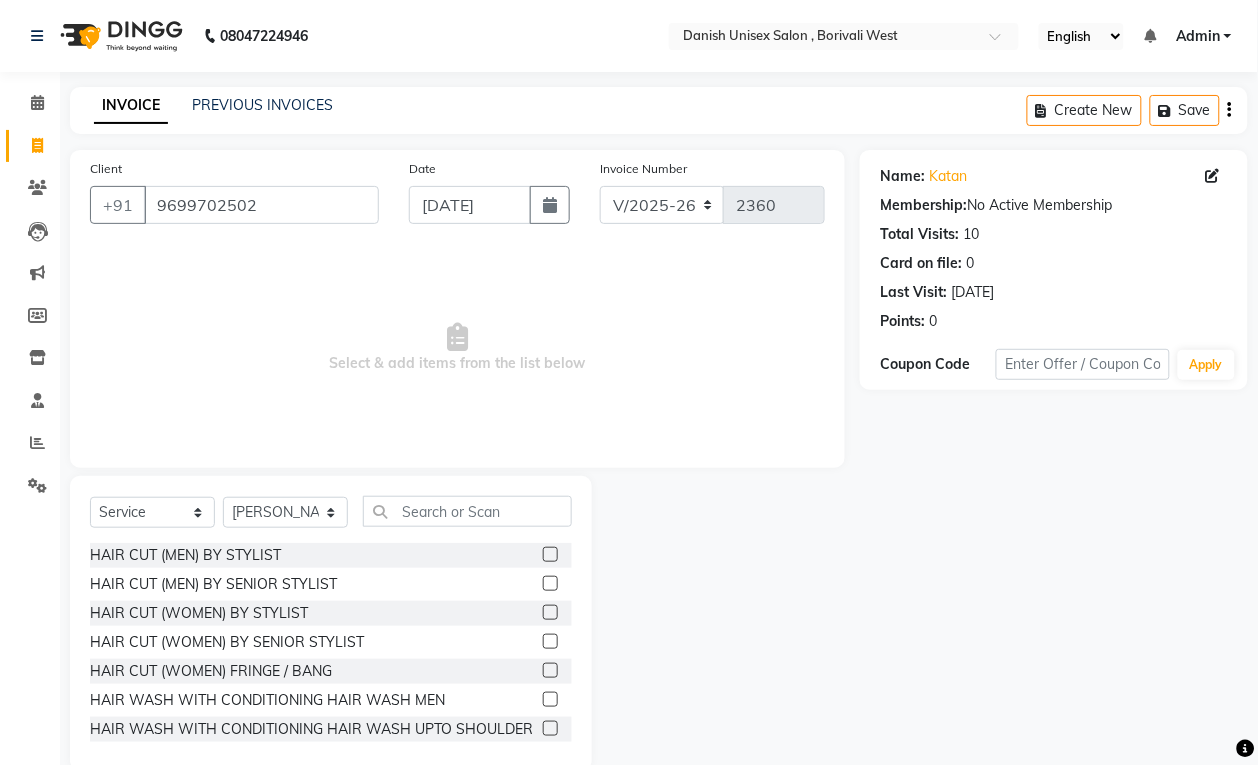 click 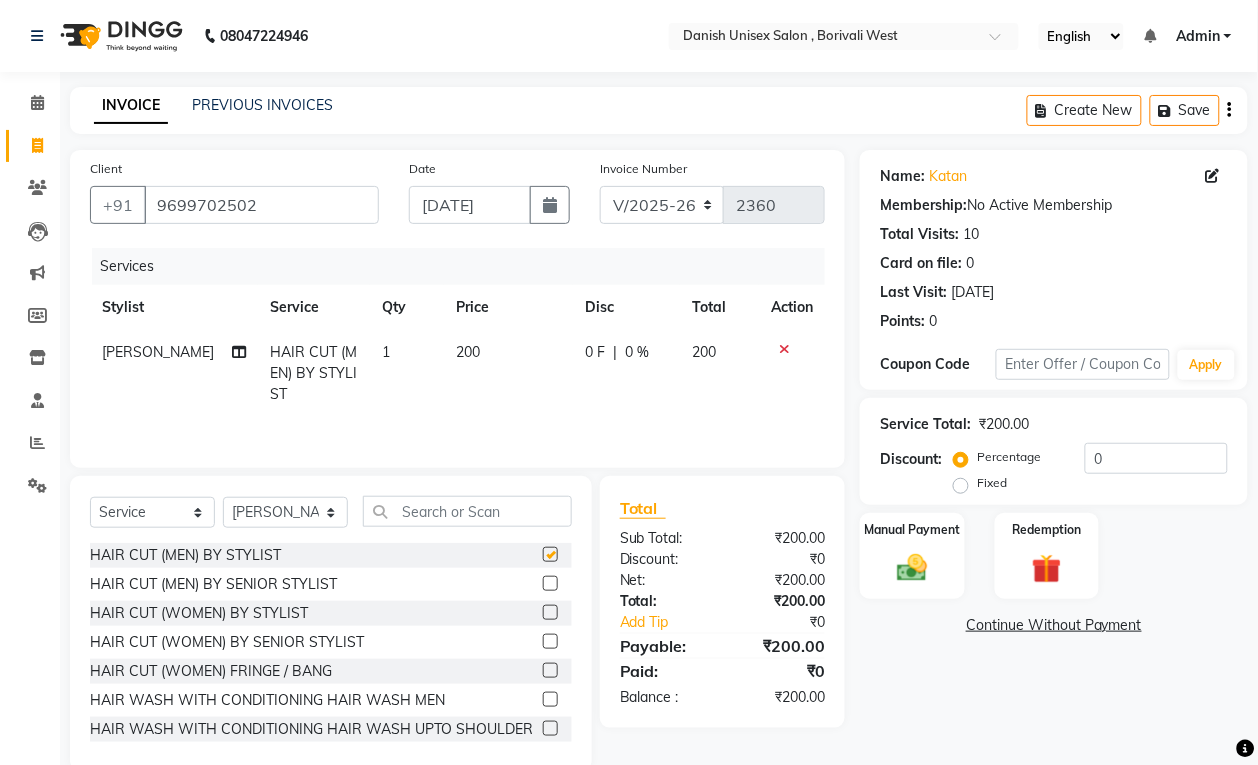 checkbox on "false" 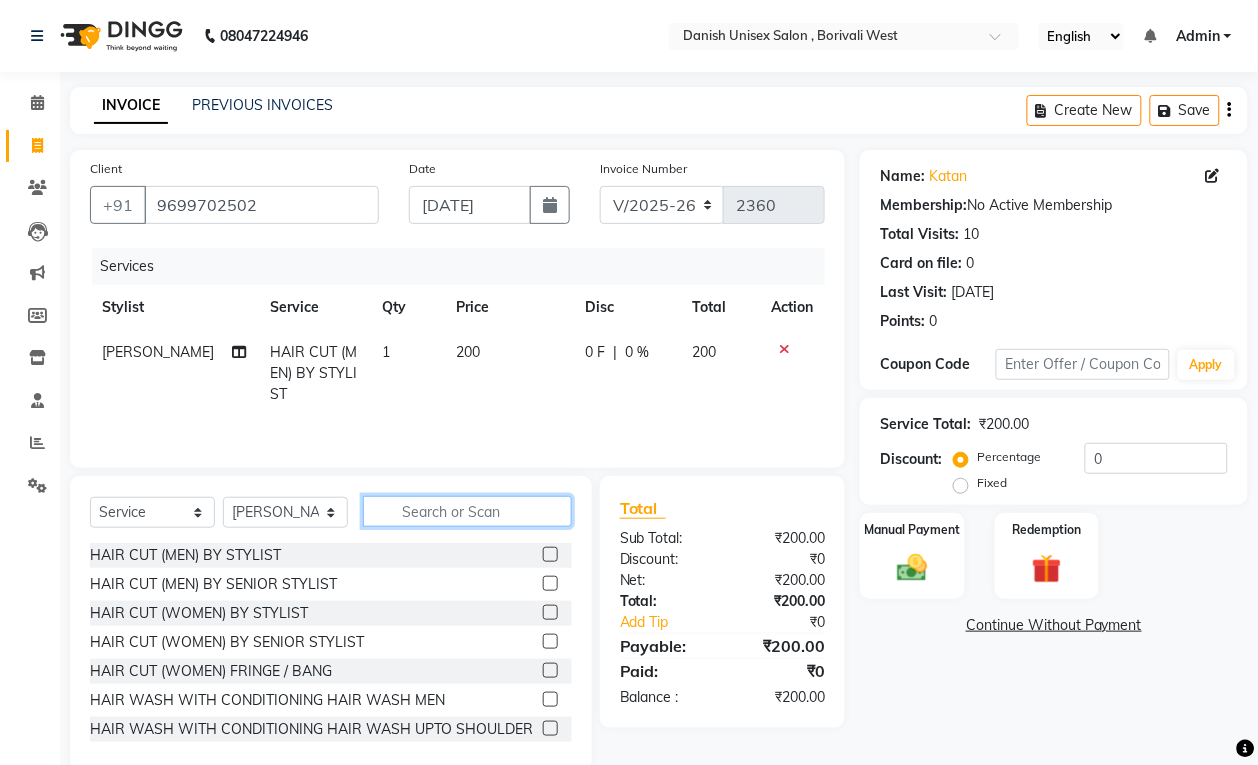 click 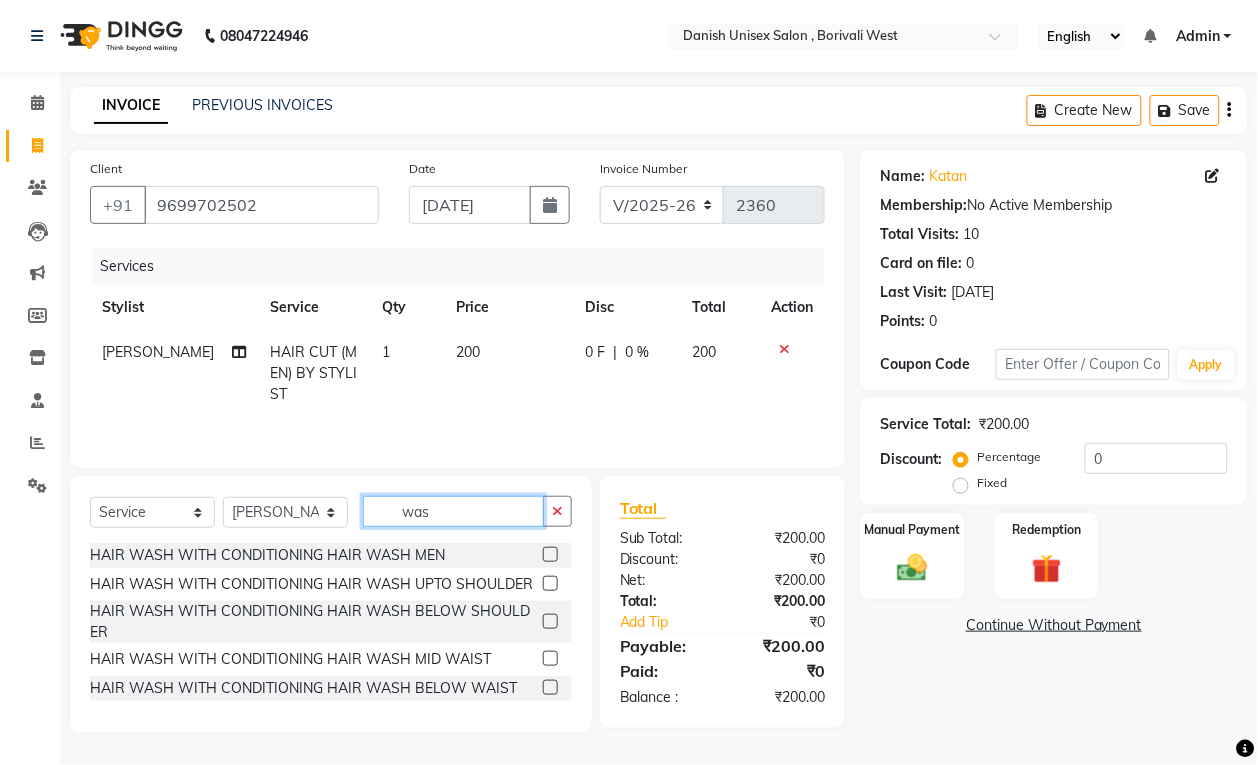 type on "was" 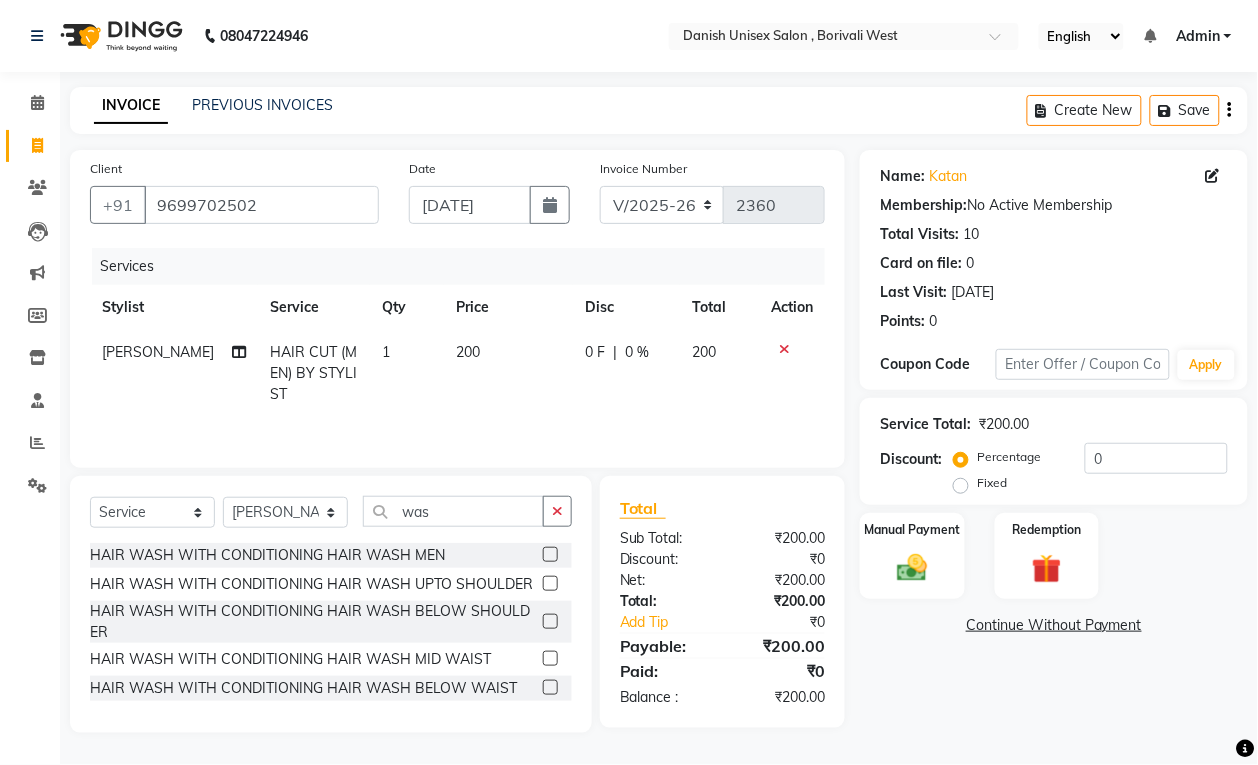click 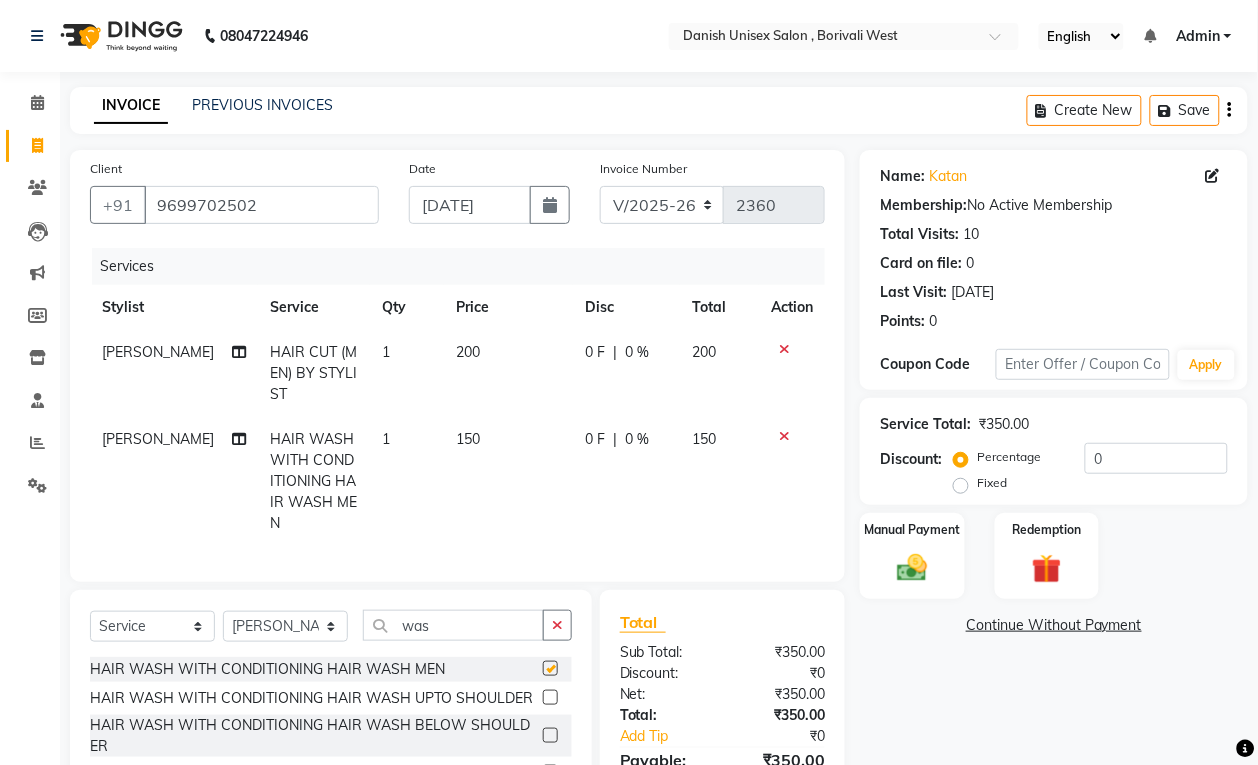 checkbox on "false" 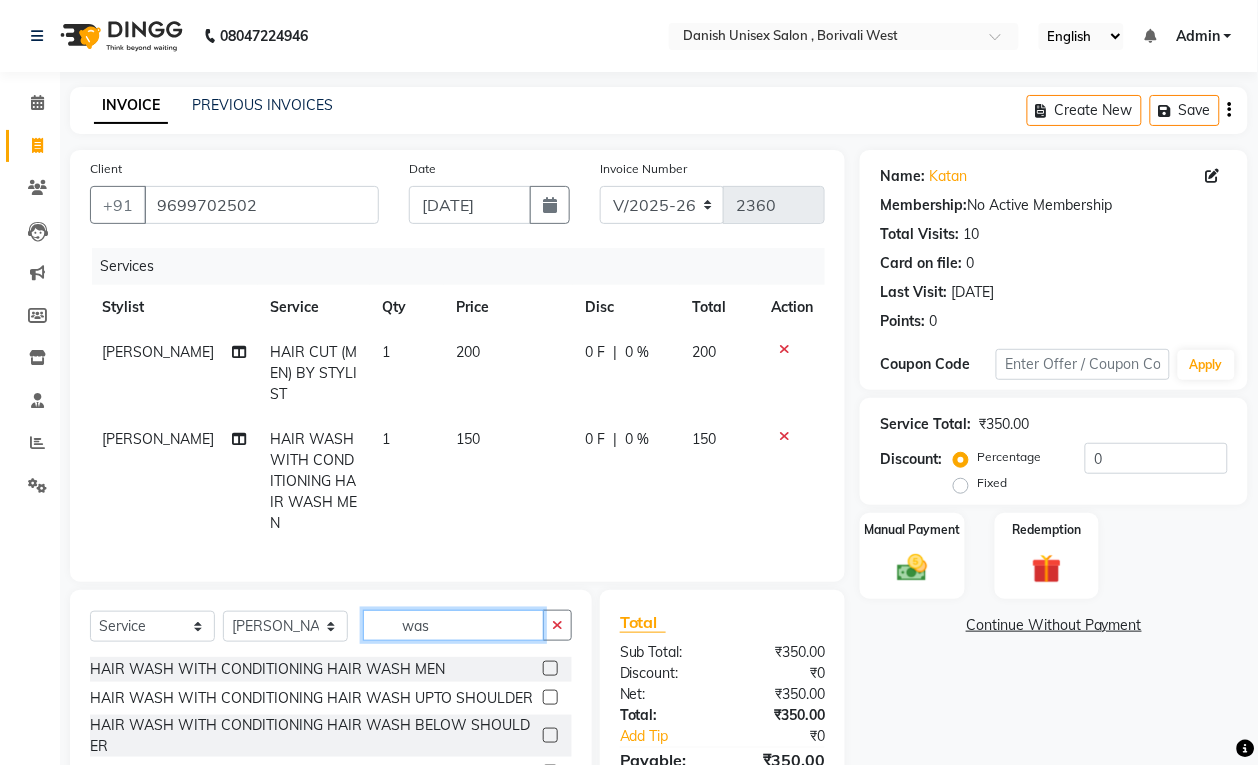 click on "was" 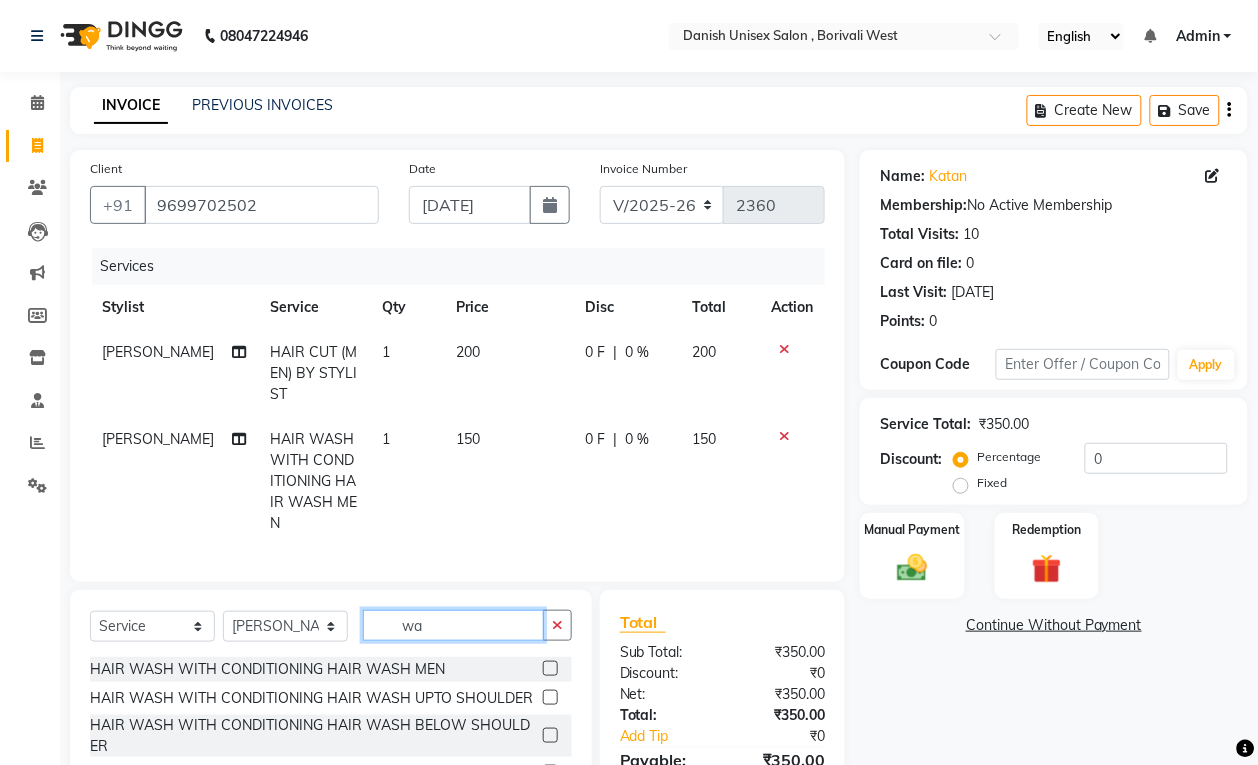 type on "w" 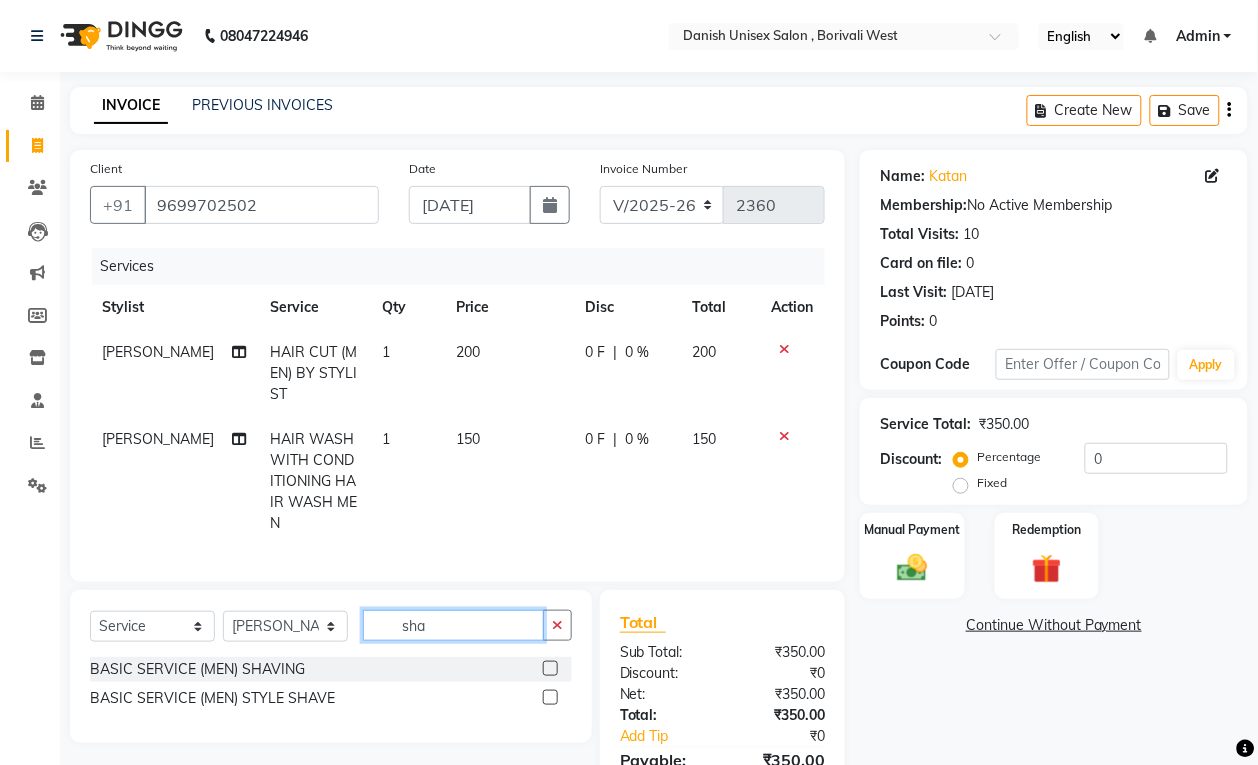 type on "sha" 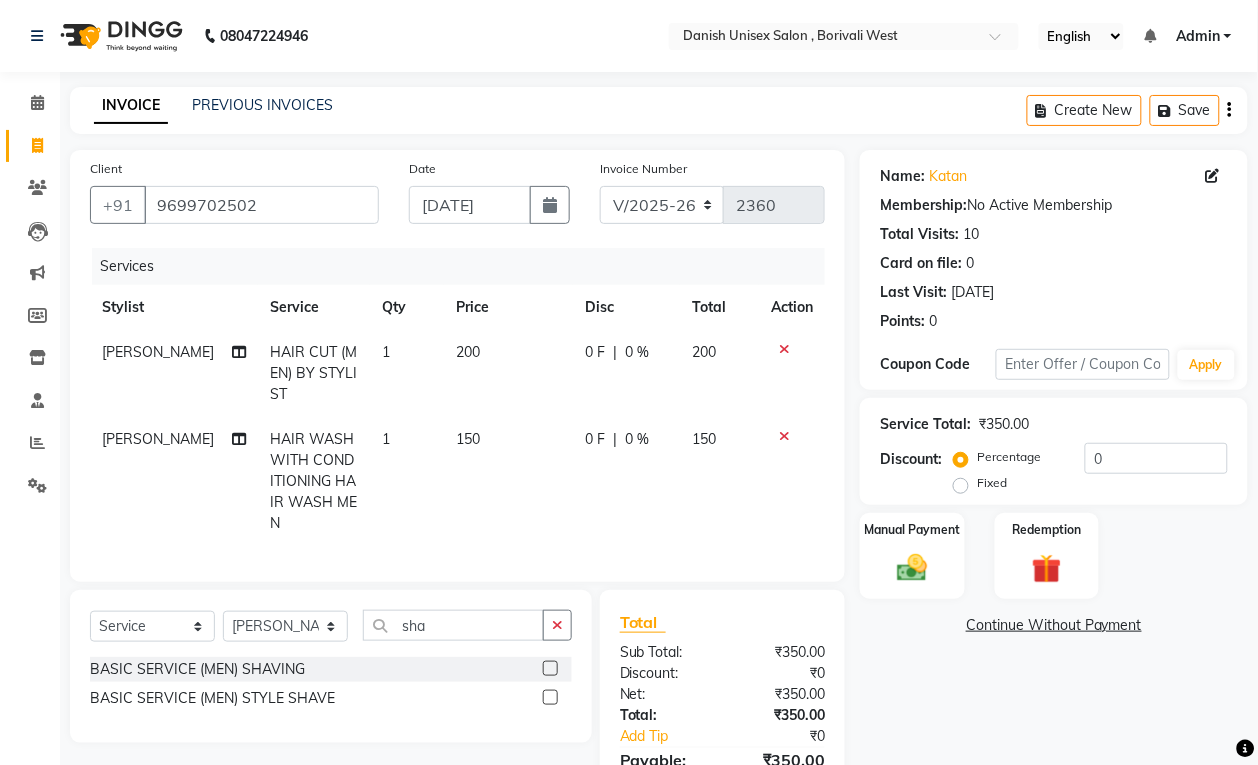 click 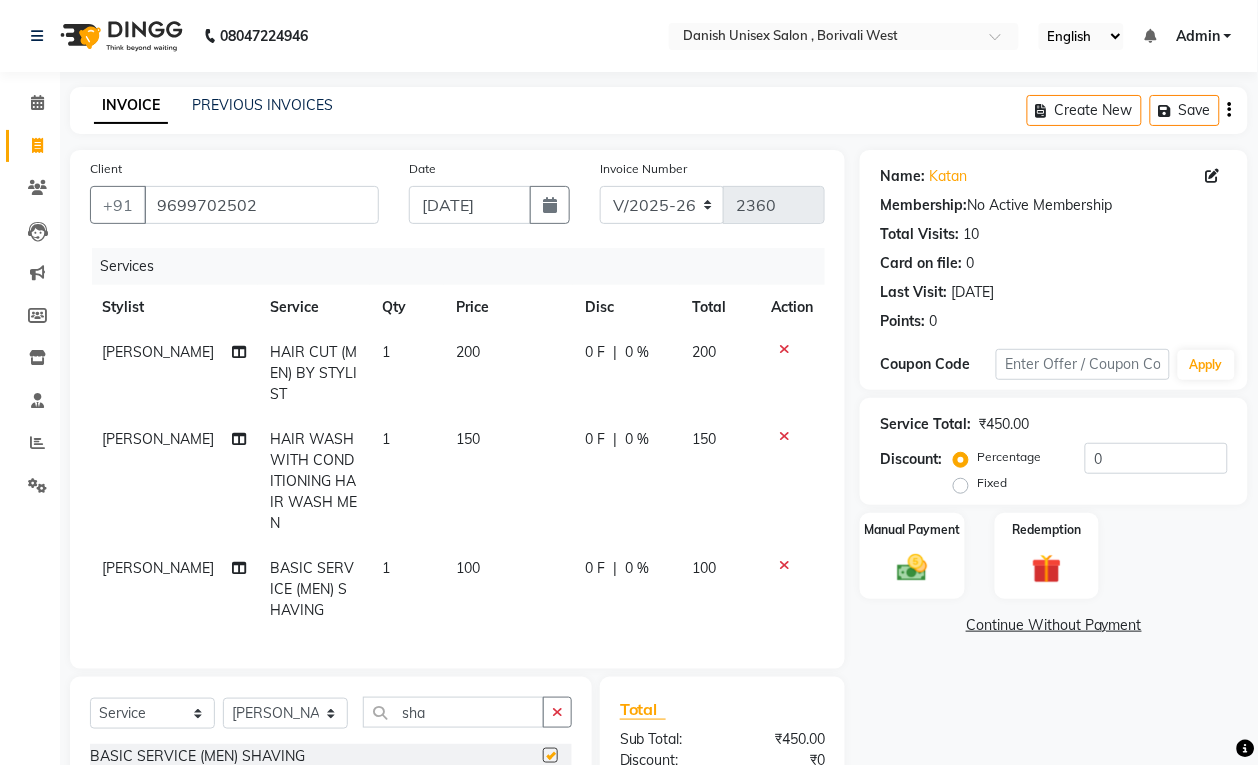 checkbox on "false" 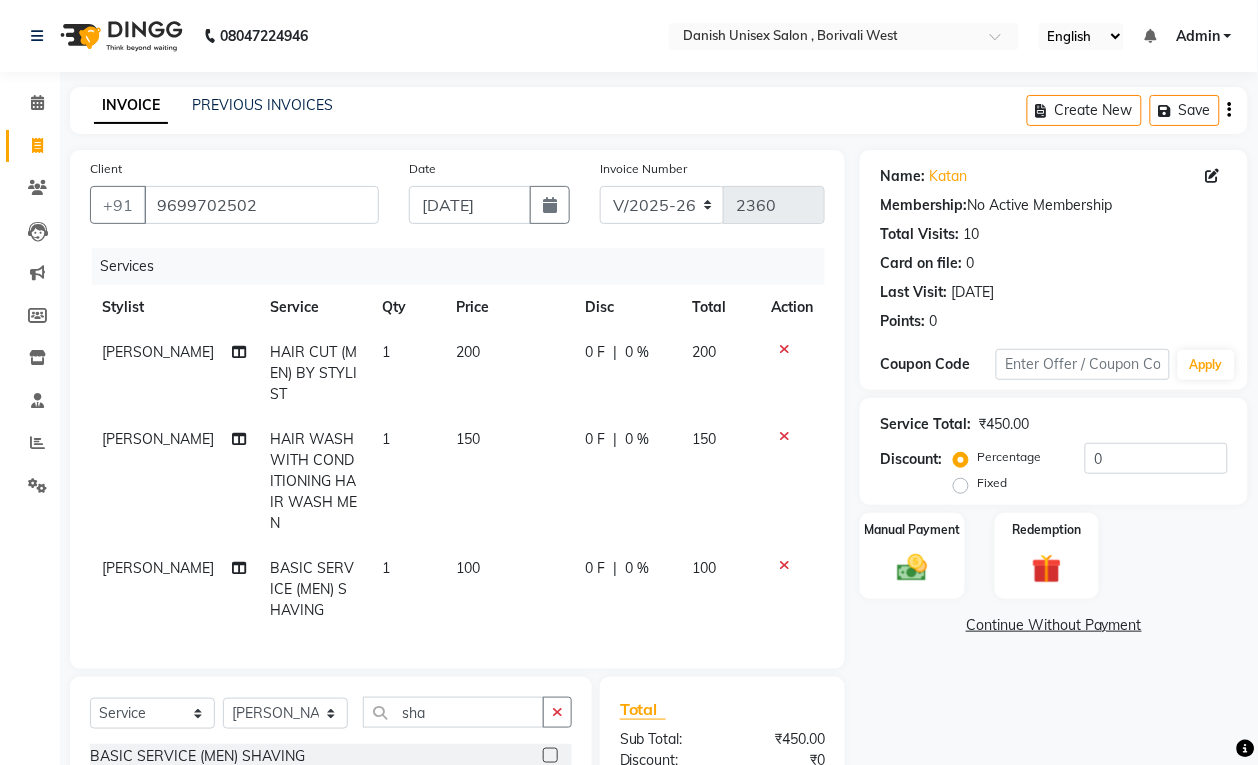 scroll, scrollTop: 215, scrollLeft: 0, axis: vertical 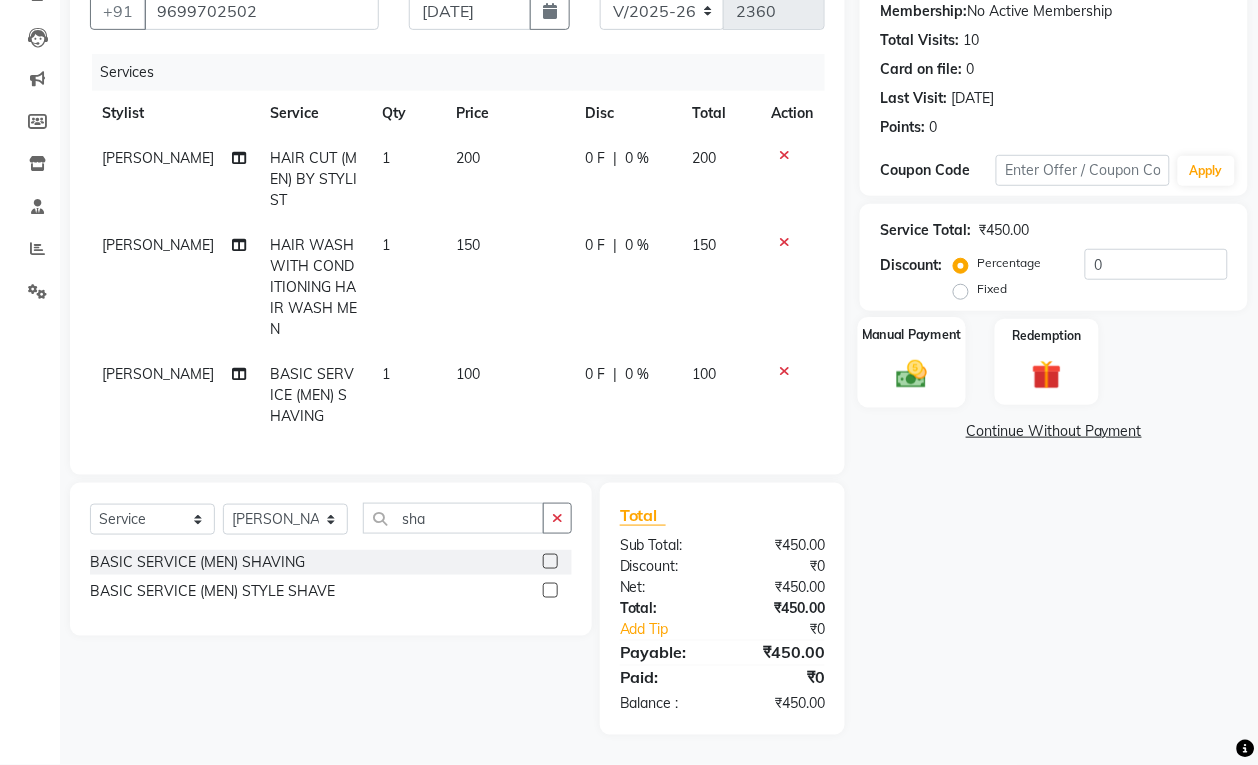 click on "Manual Payment" 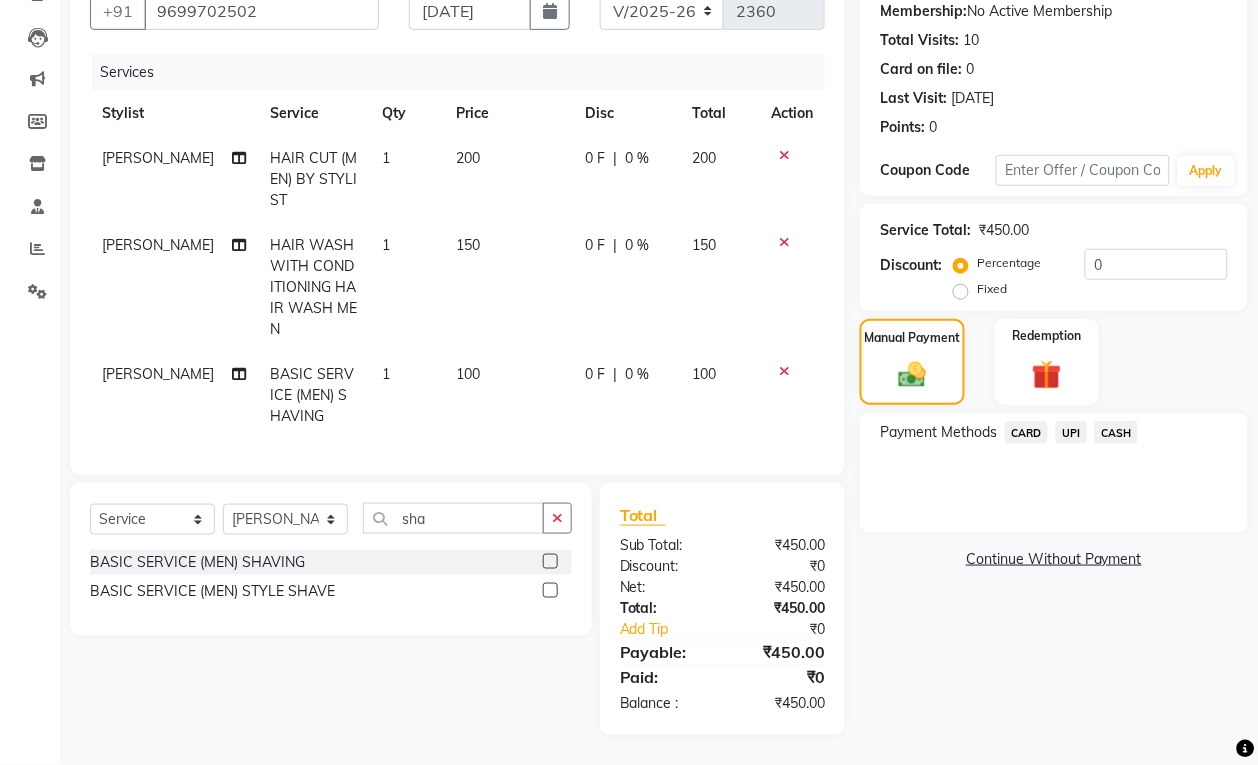 click on "CASH" 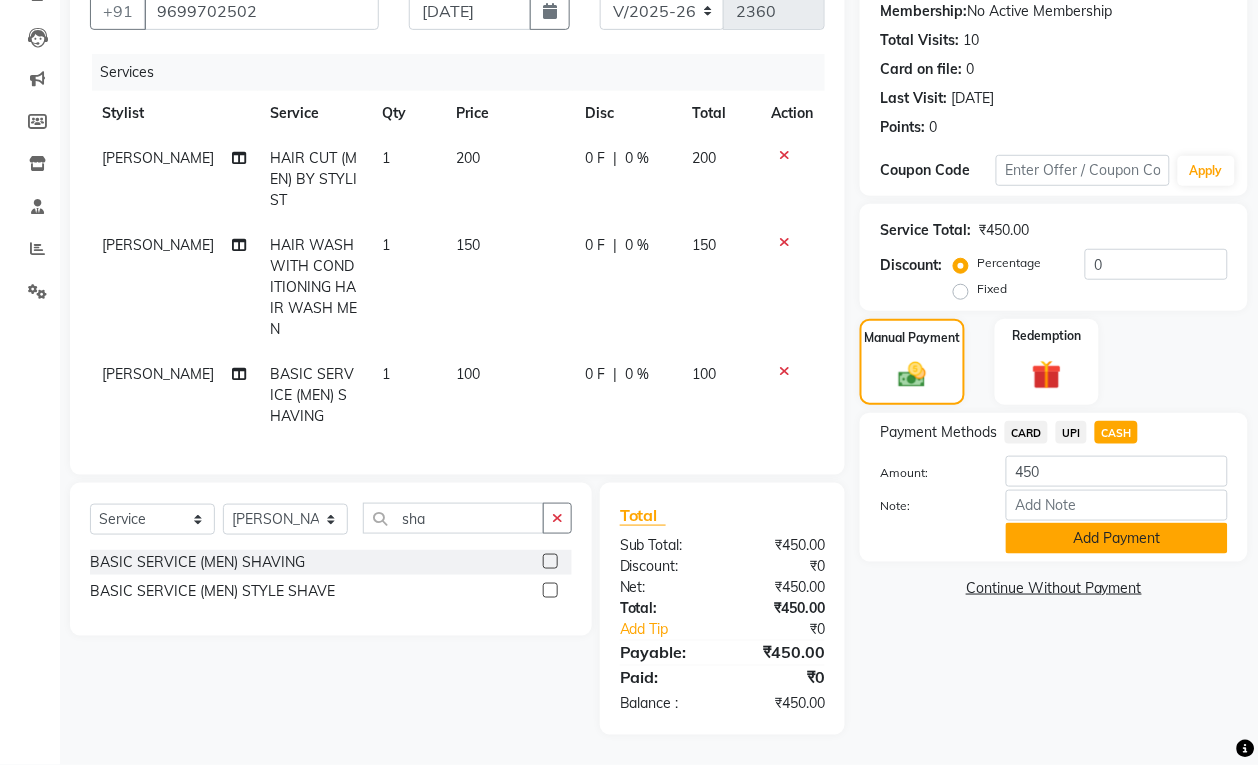 click on "Add Payment" 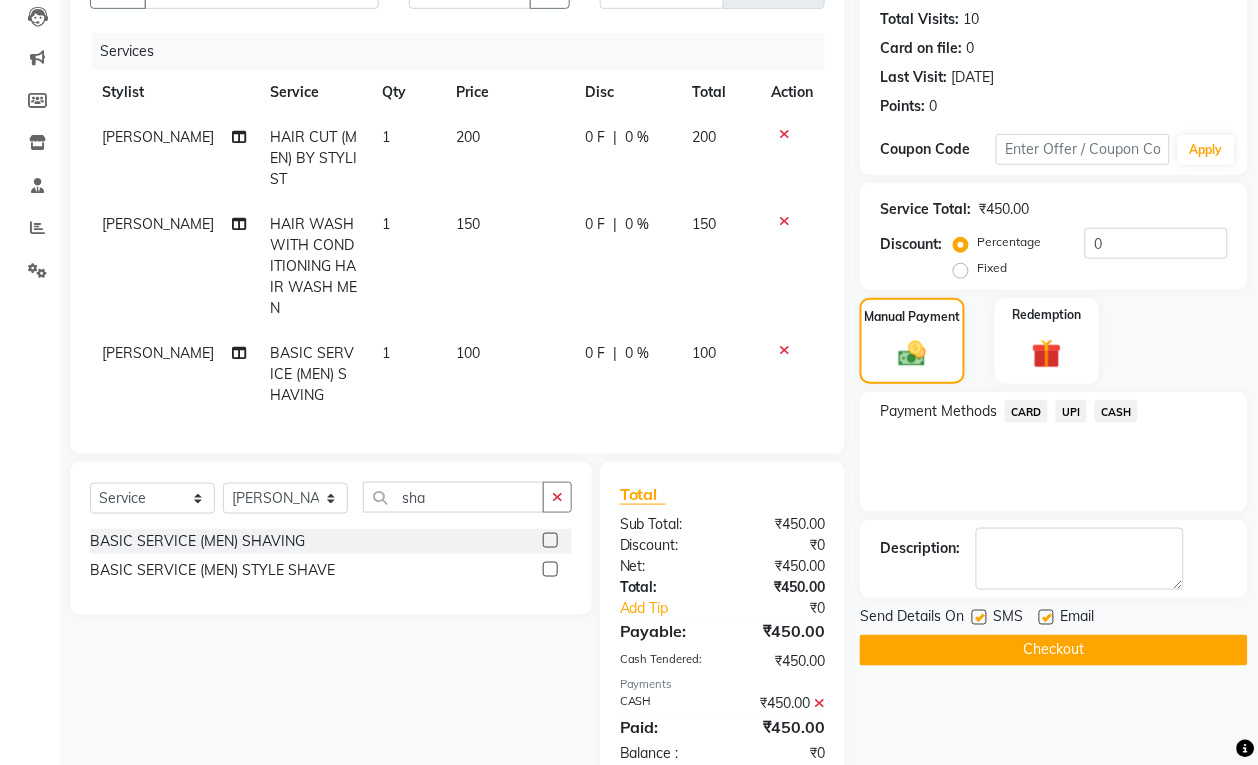 click on "Checkout" 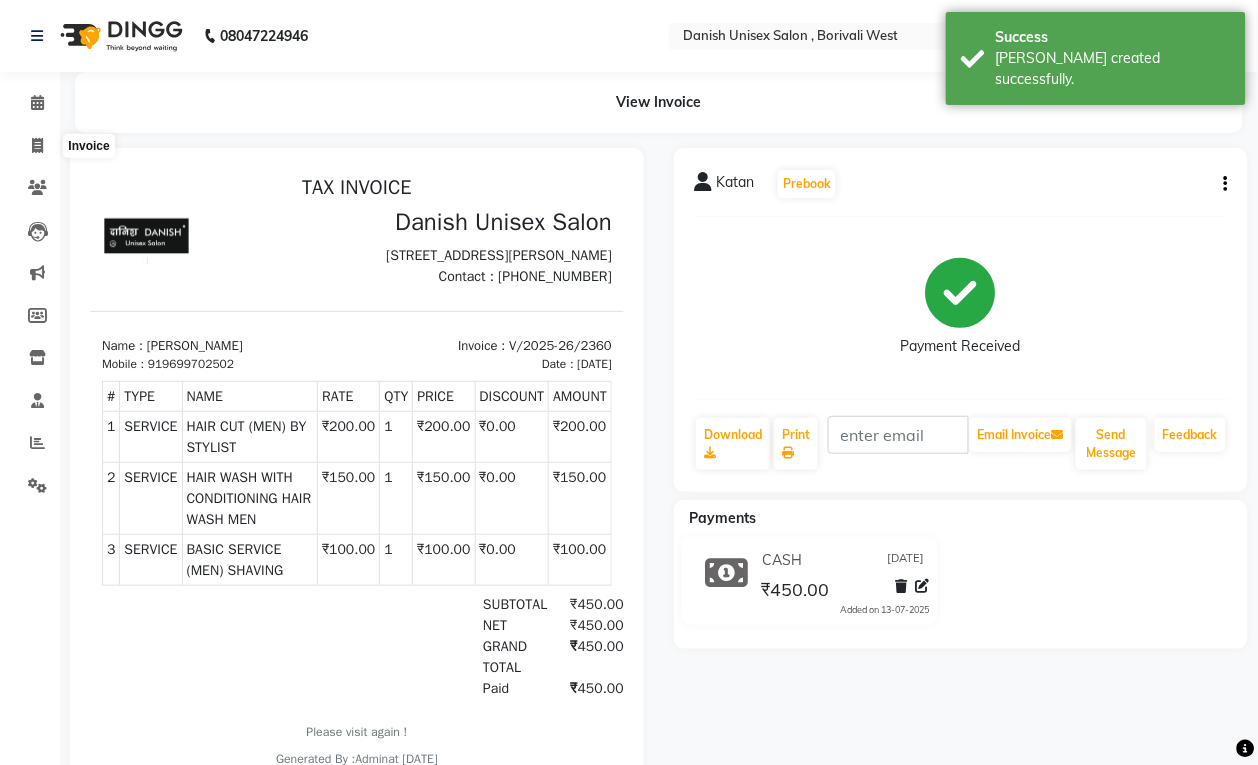 scroll, scrollTop: 0, scrollLeft: 0, axis: both 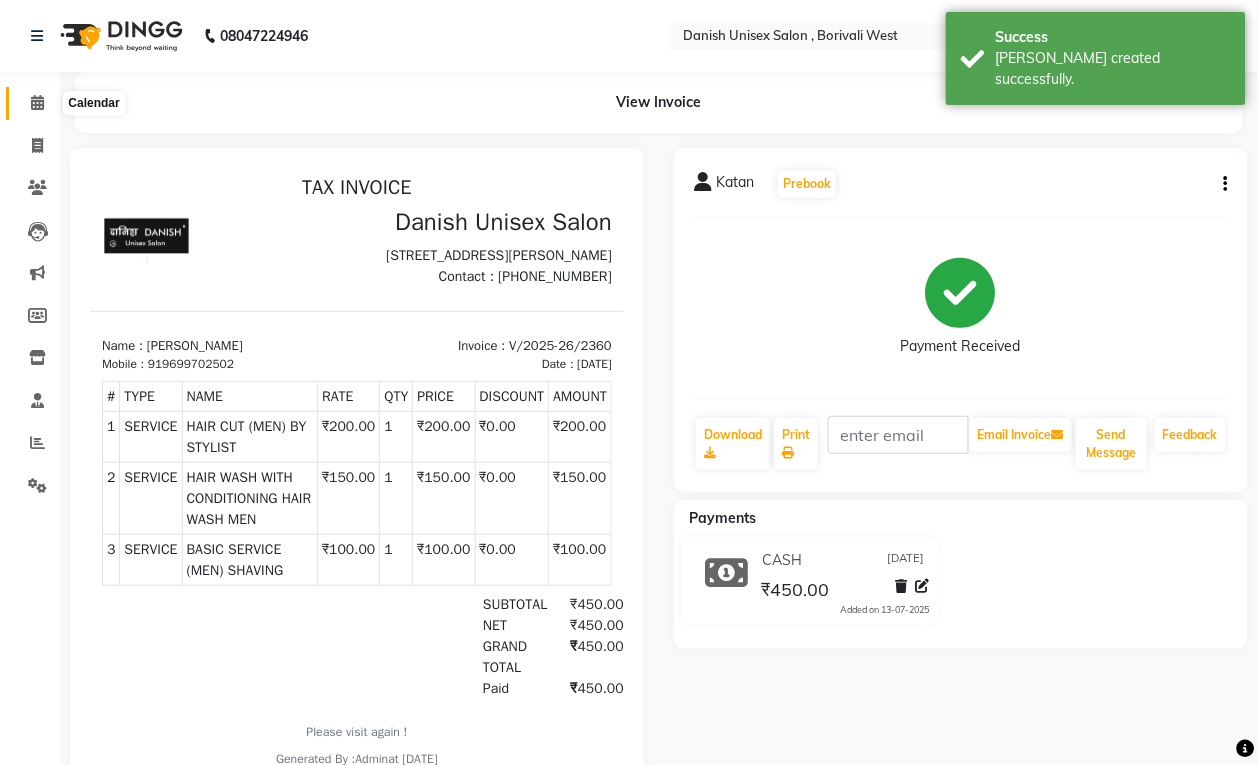 click 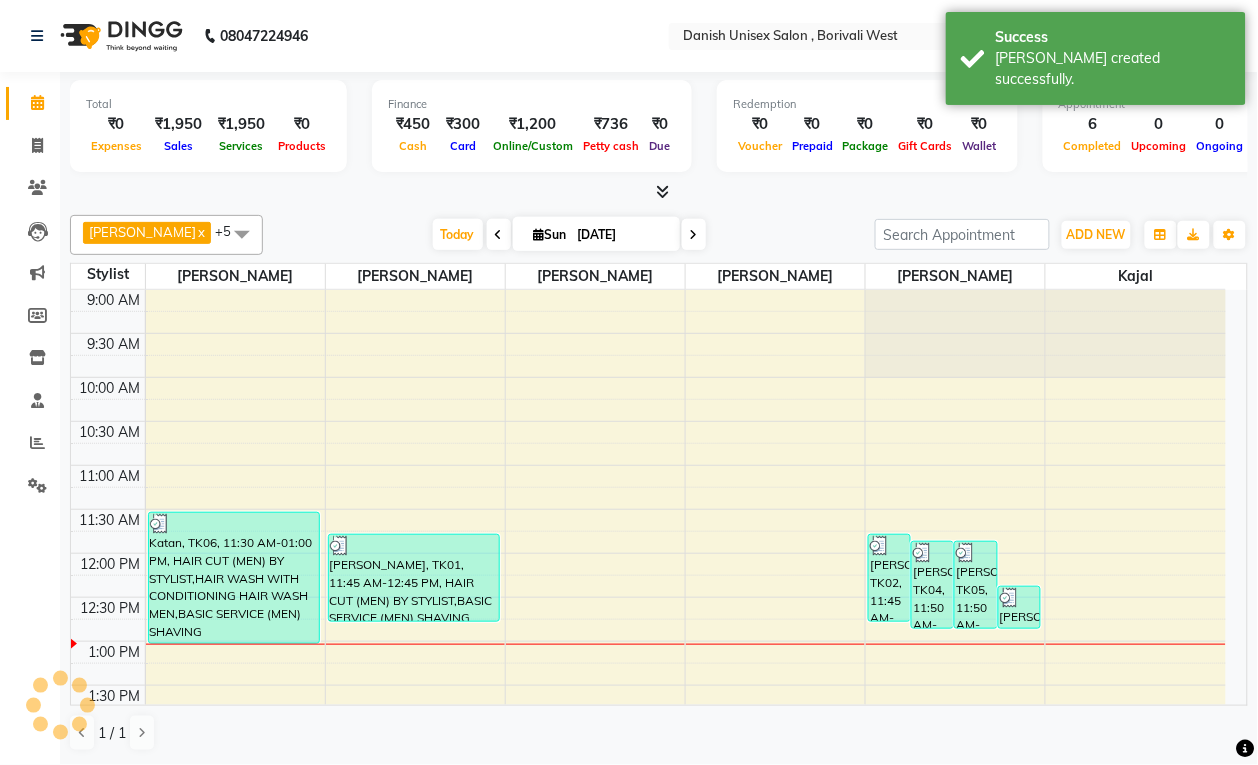 scroll, scrollTop: 0, scrollLeft: 0, axis: both 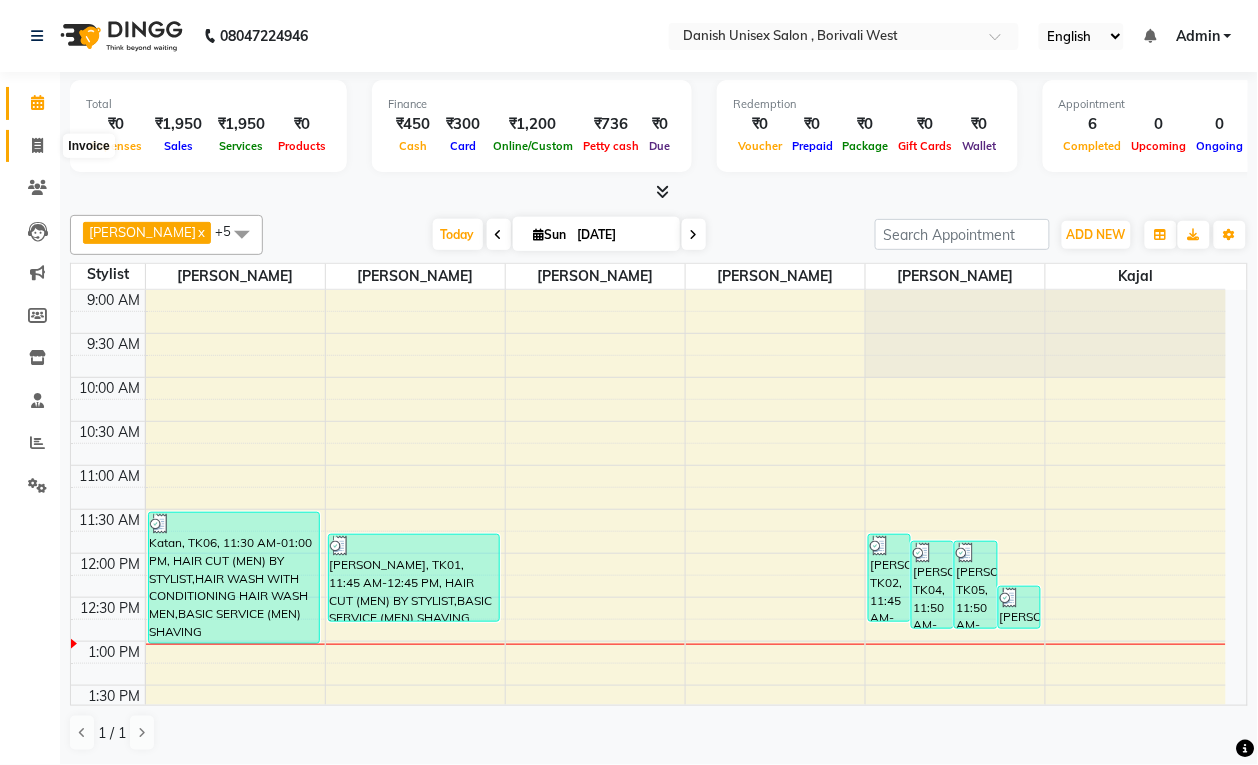 click 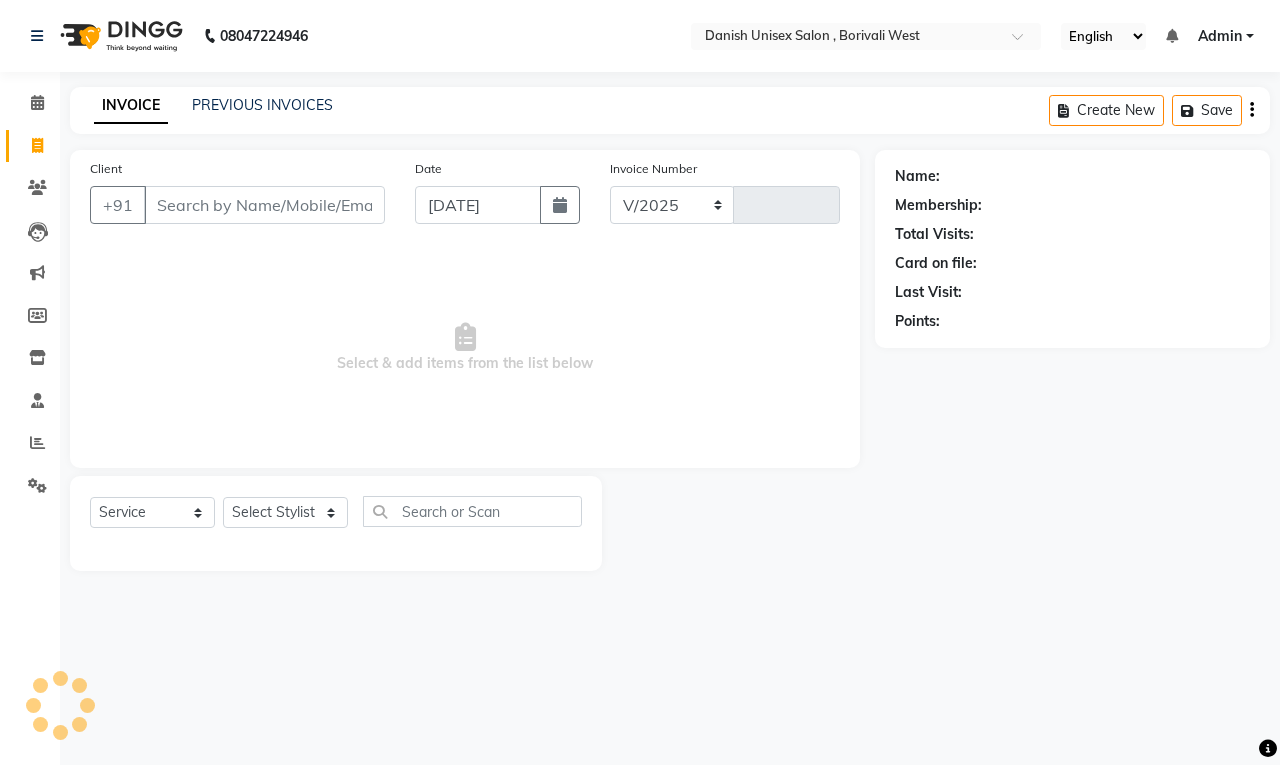 select on "6929" 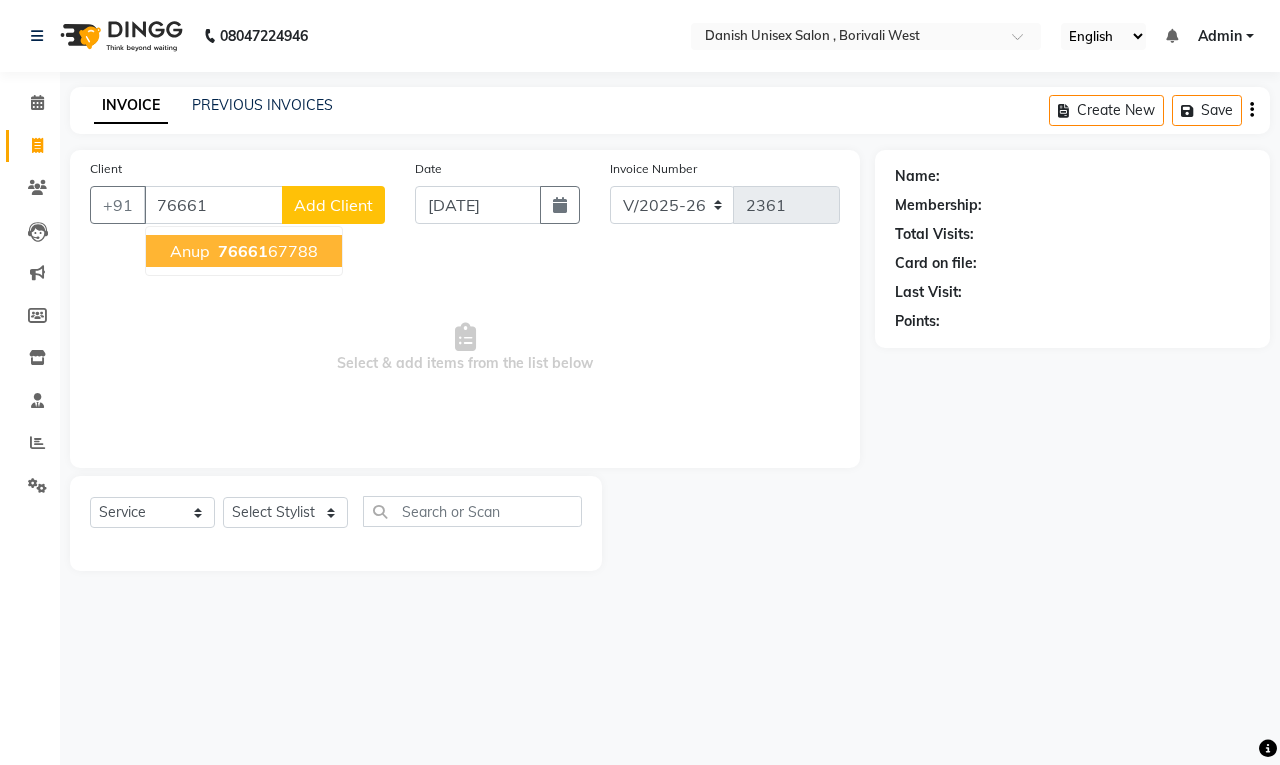 click on "Anup   76661 67788" at bounding box center [244, 251] 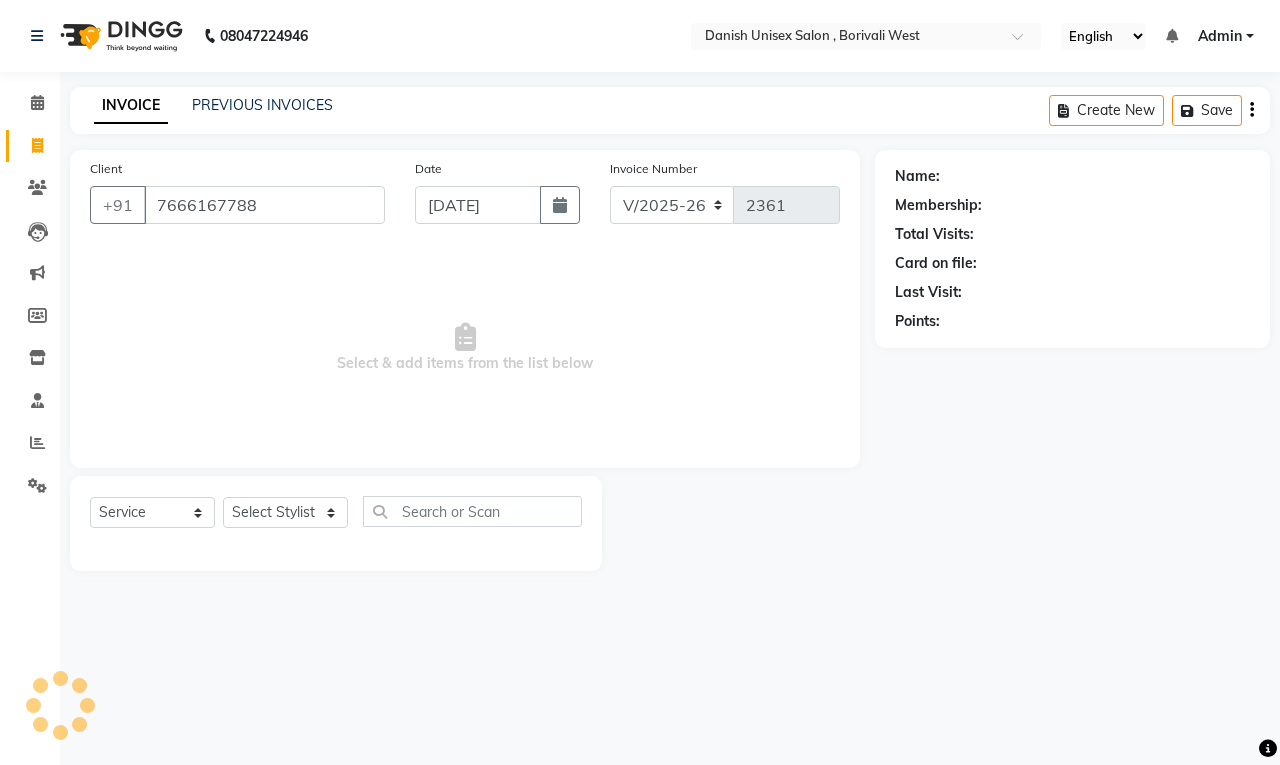 type on "7666167788" 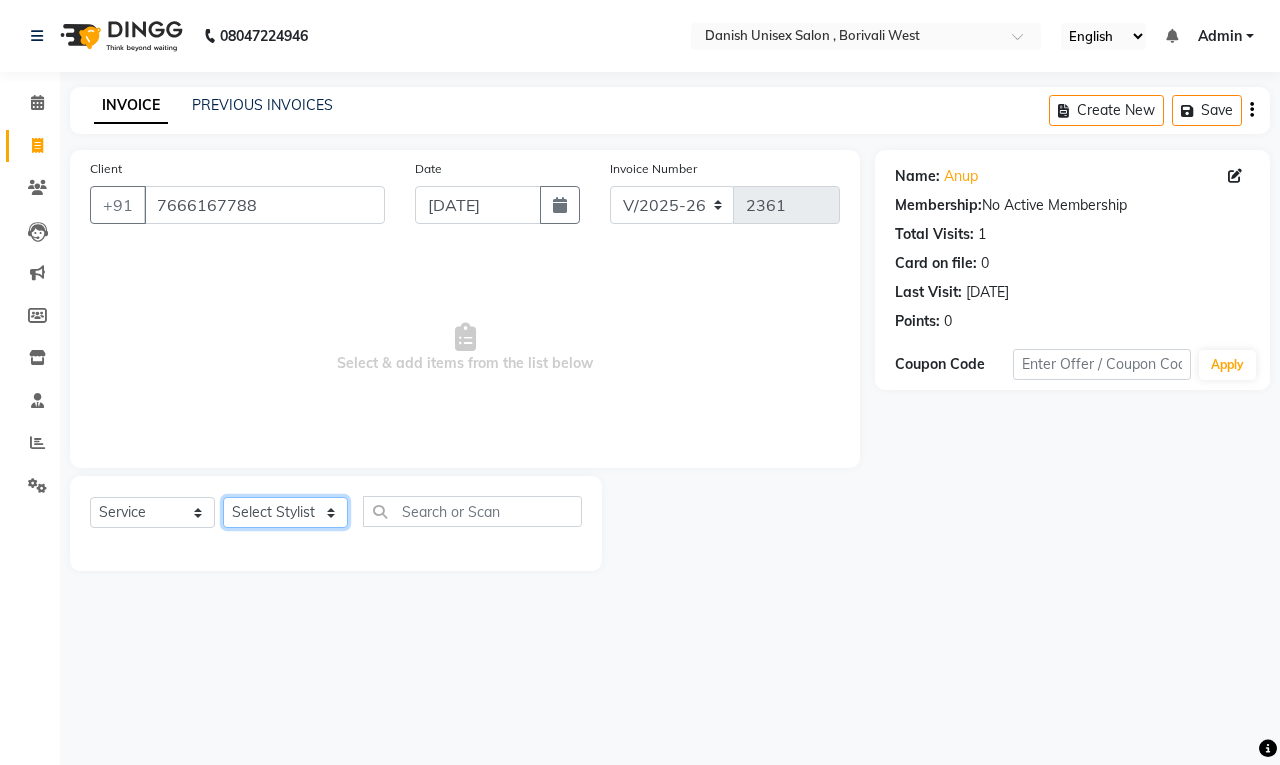 click on "Select Stylist [PERSON_NAME] [PERSON_NAME] [PERSON_NAME] kajal [PERSON_NAME] [PERSON_NAME] [PERSON_NAME] [PERSON_NAME] [PERSON_NAME] [PERSON_NAME] [PERSON_NAME]" 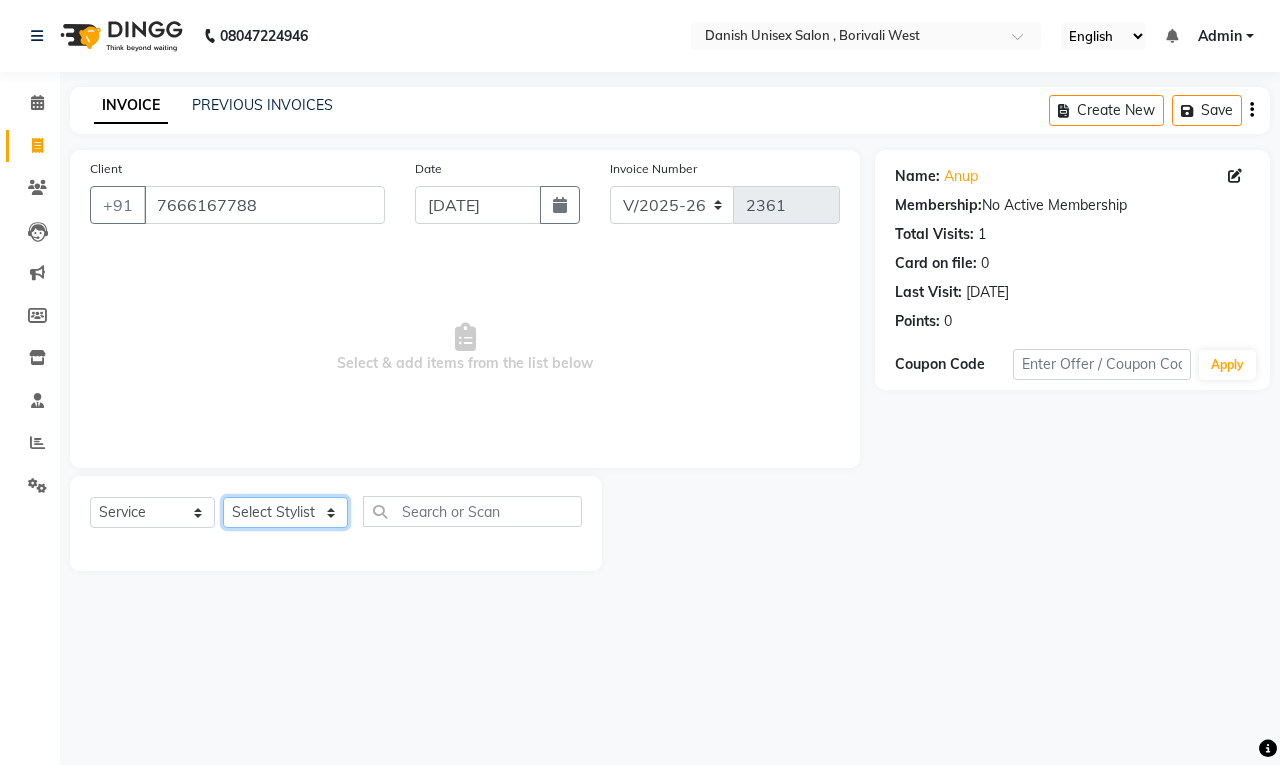 select on "54584" 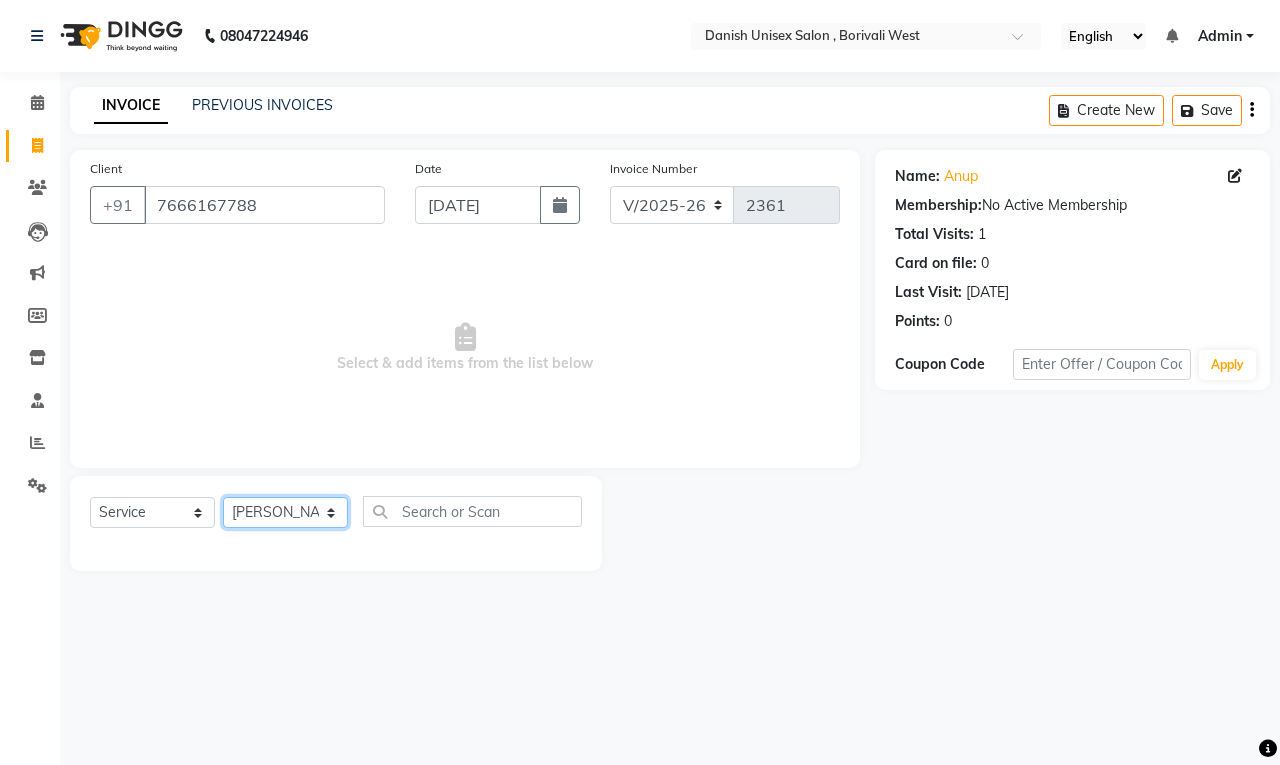 click on "Select Stylist [PERSON_NAME] [PERSON_NAME] [PERSON_NAME] kajal [PERSON_NAME] [PERSON_NAME] [PERSON_NAME] [PERSON_NAME] [PERSON_NAME] [PERSON_NAME] [PERSON_NAME]" 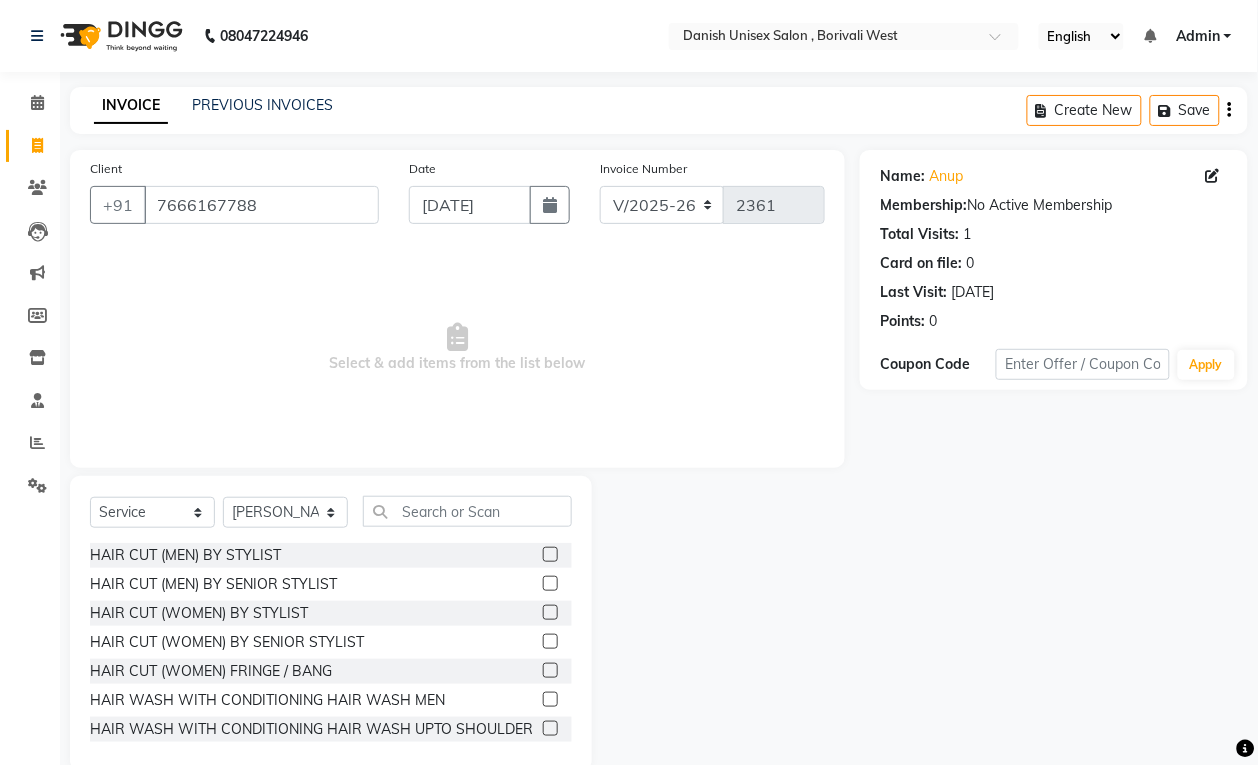 click 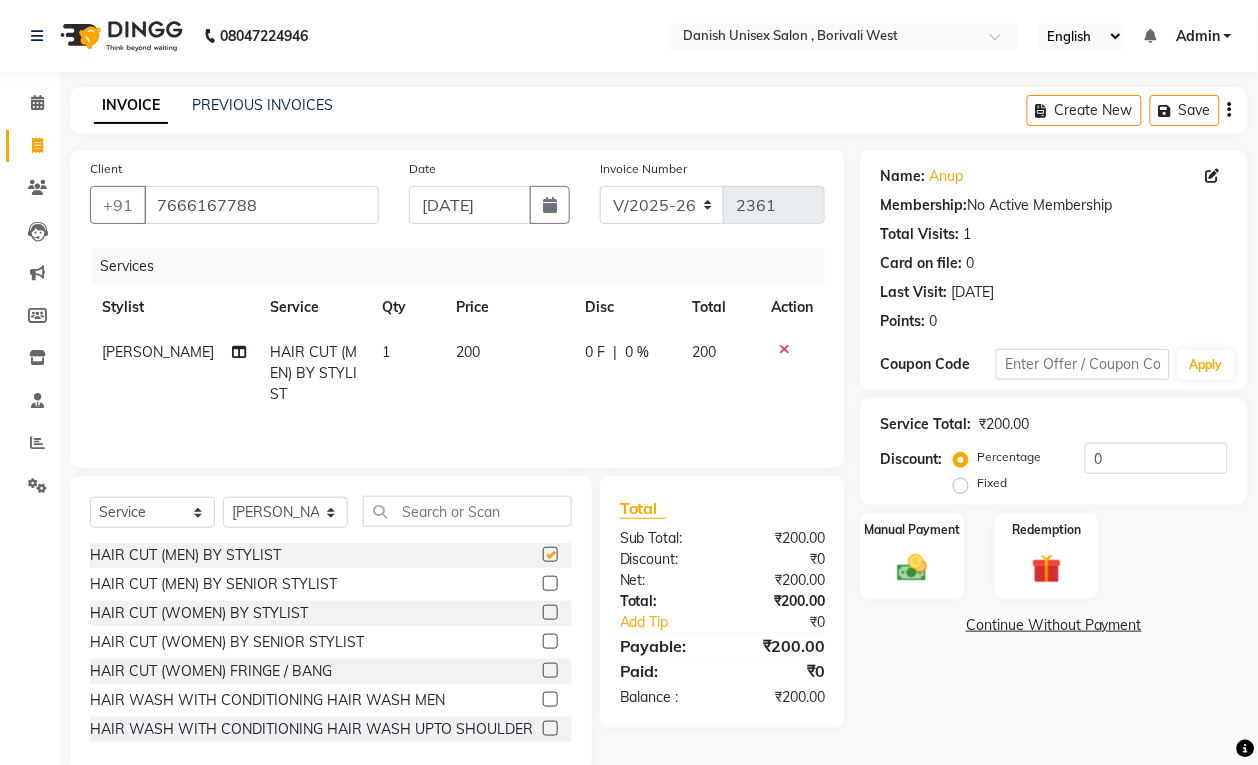 checkbox on "false" 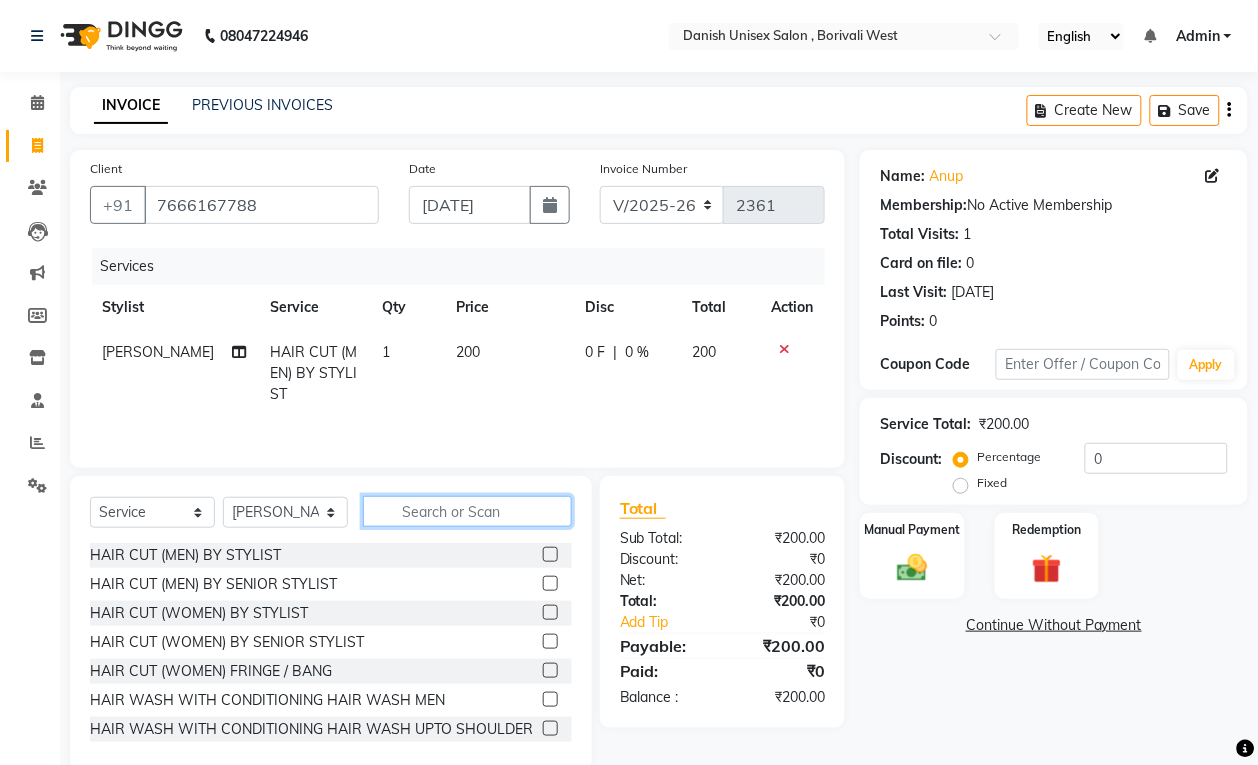click 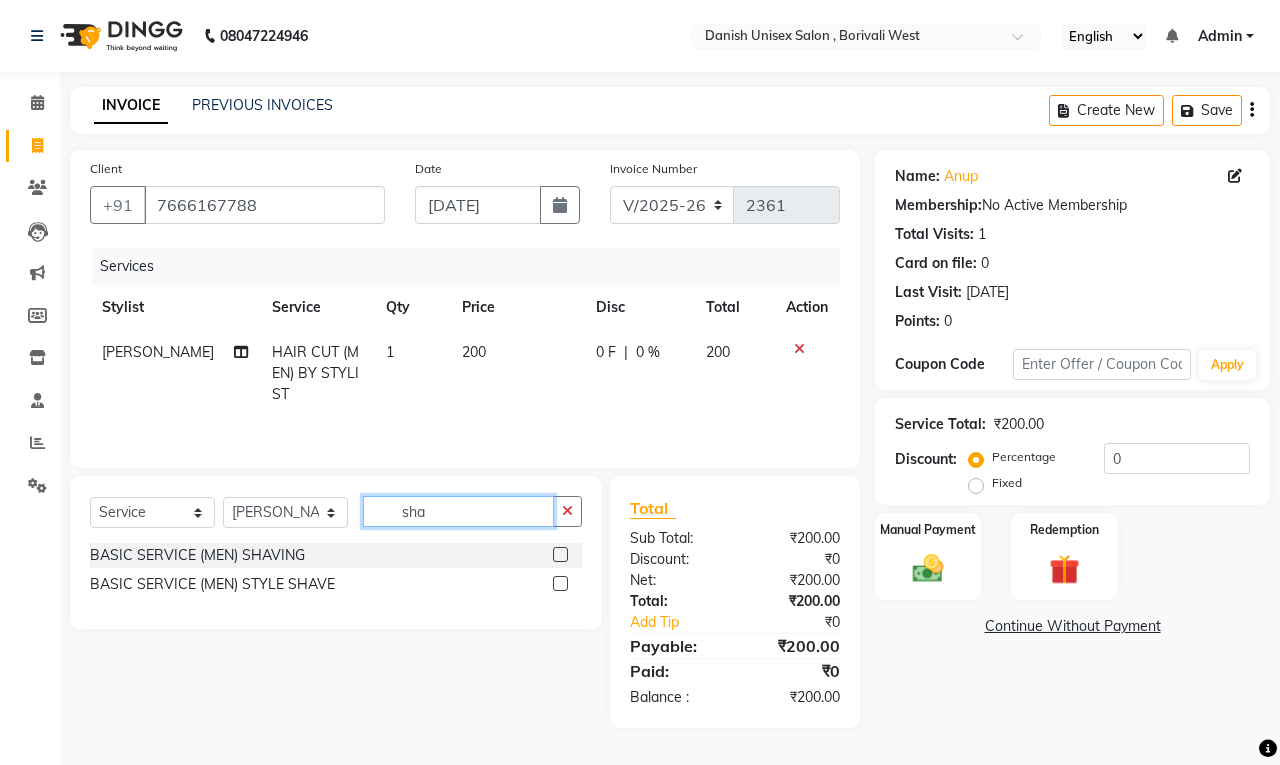 type on "sha" 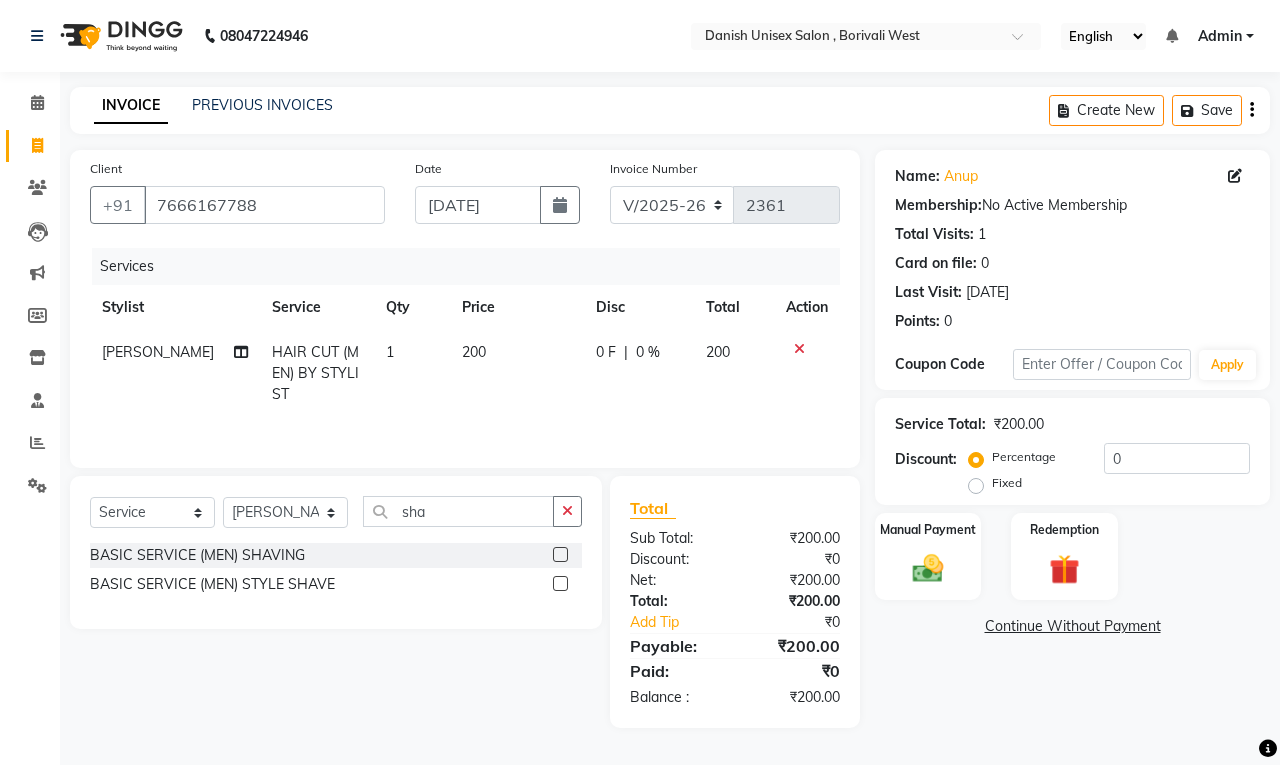 click 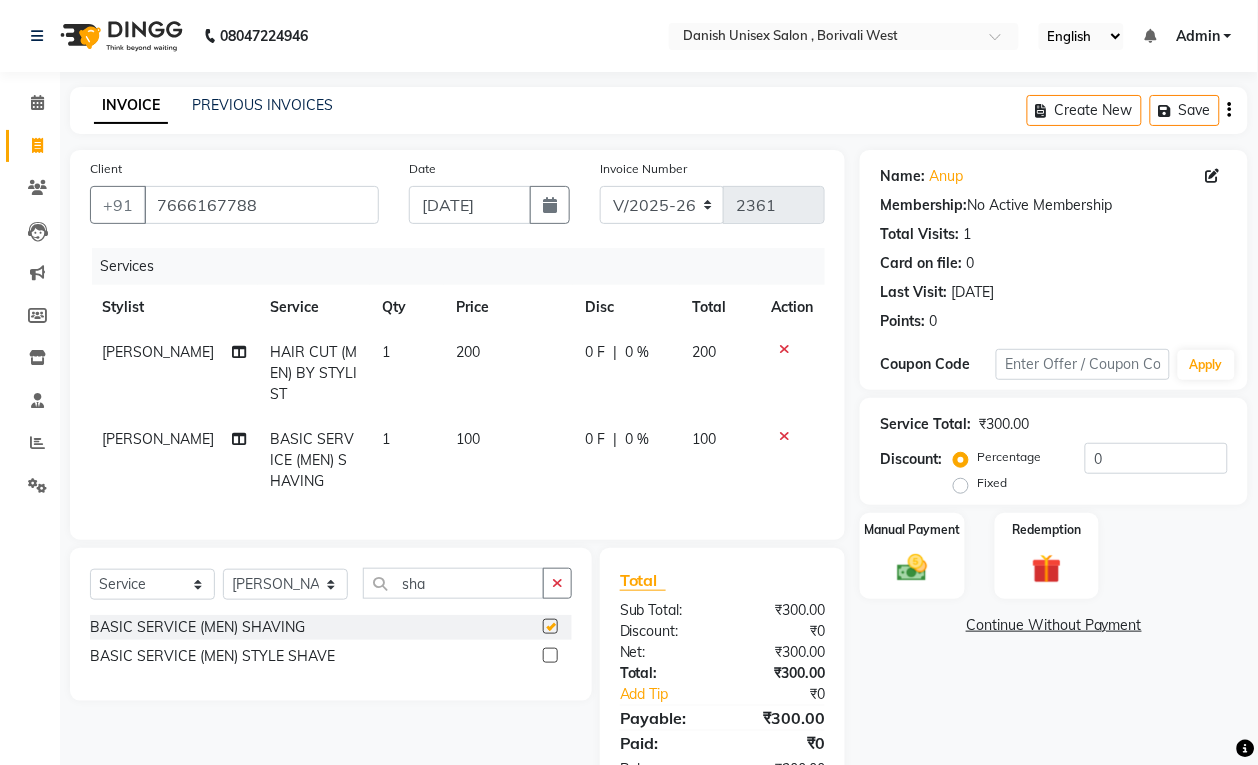 checkbox on "false" 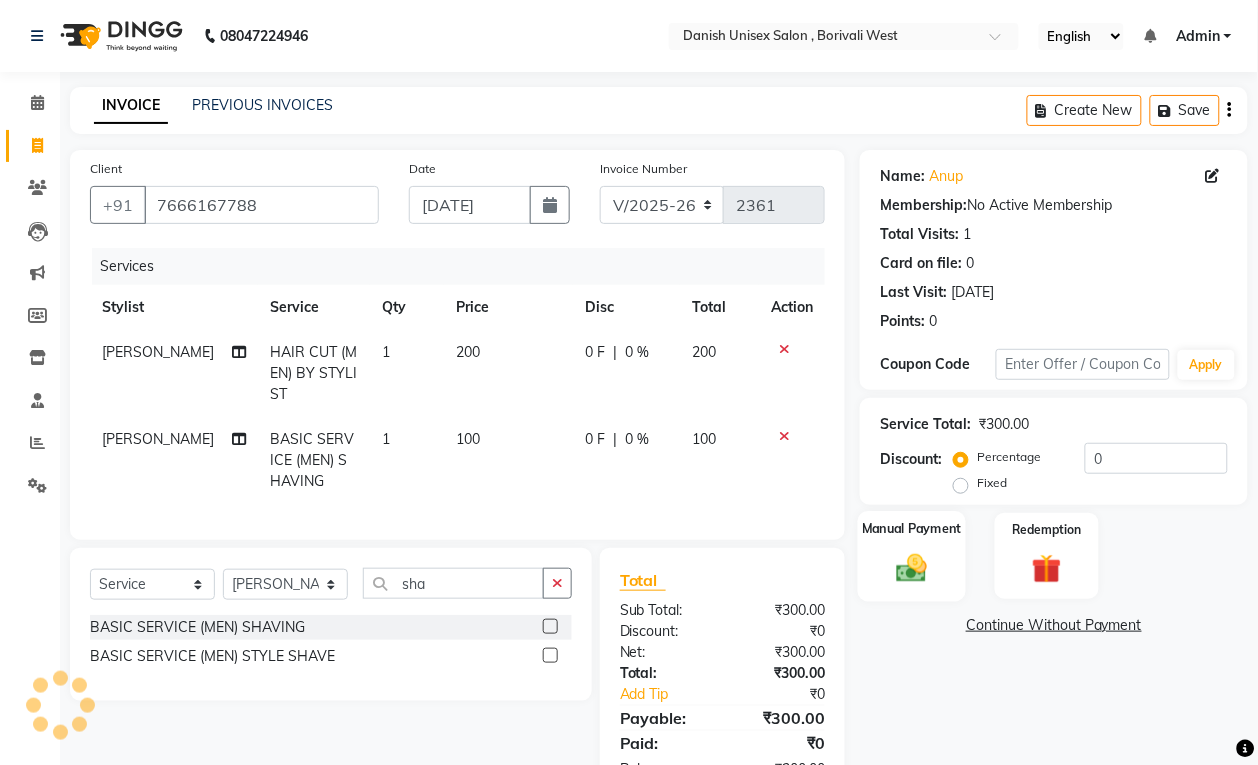 click 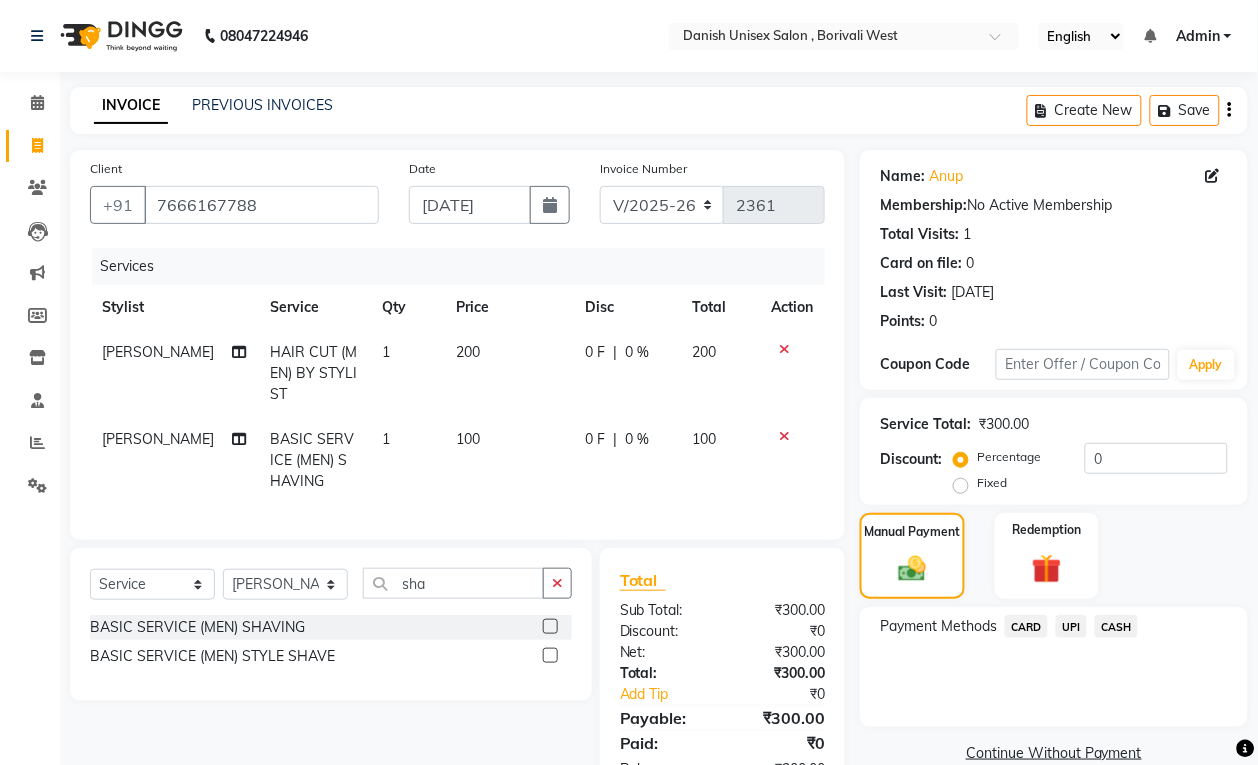 scroll, scrollTop: 86, scrollLeft: 0, axis: vertical 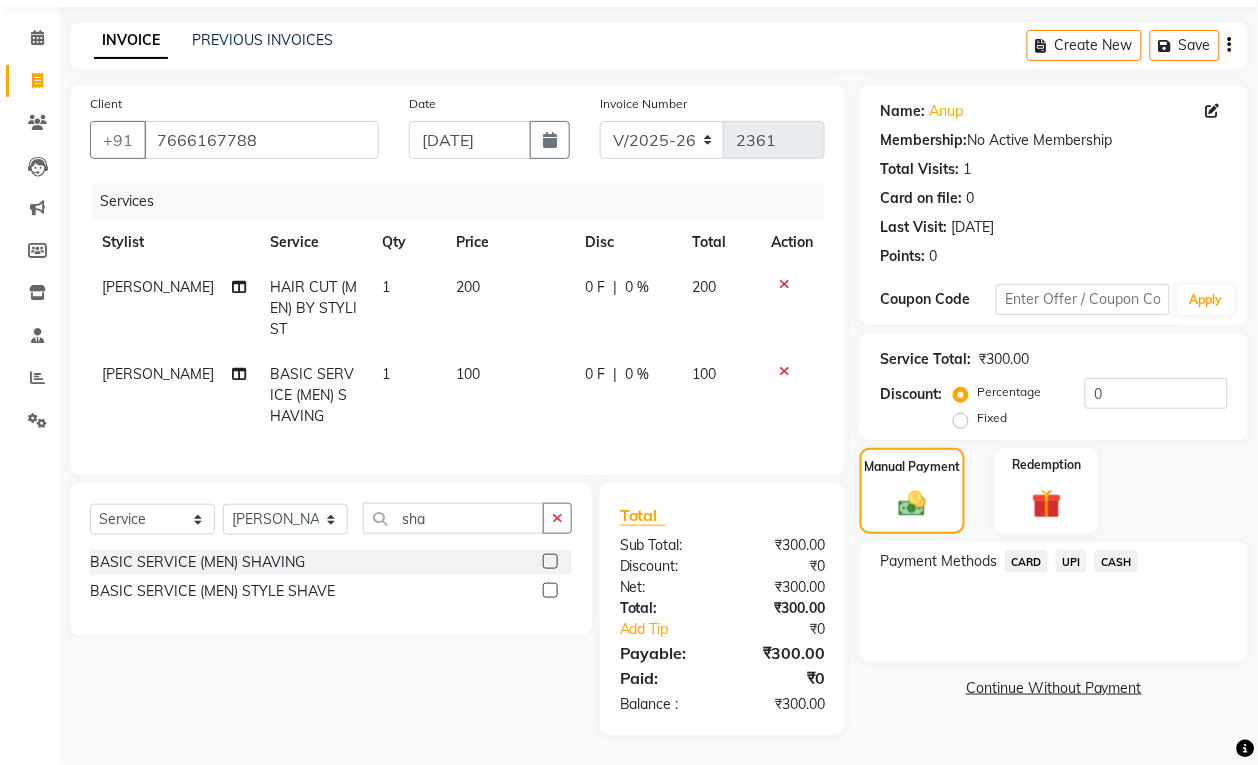 click on "CASH" 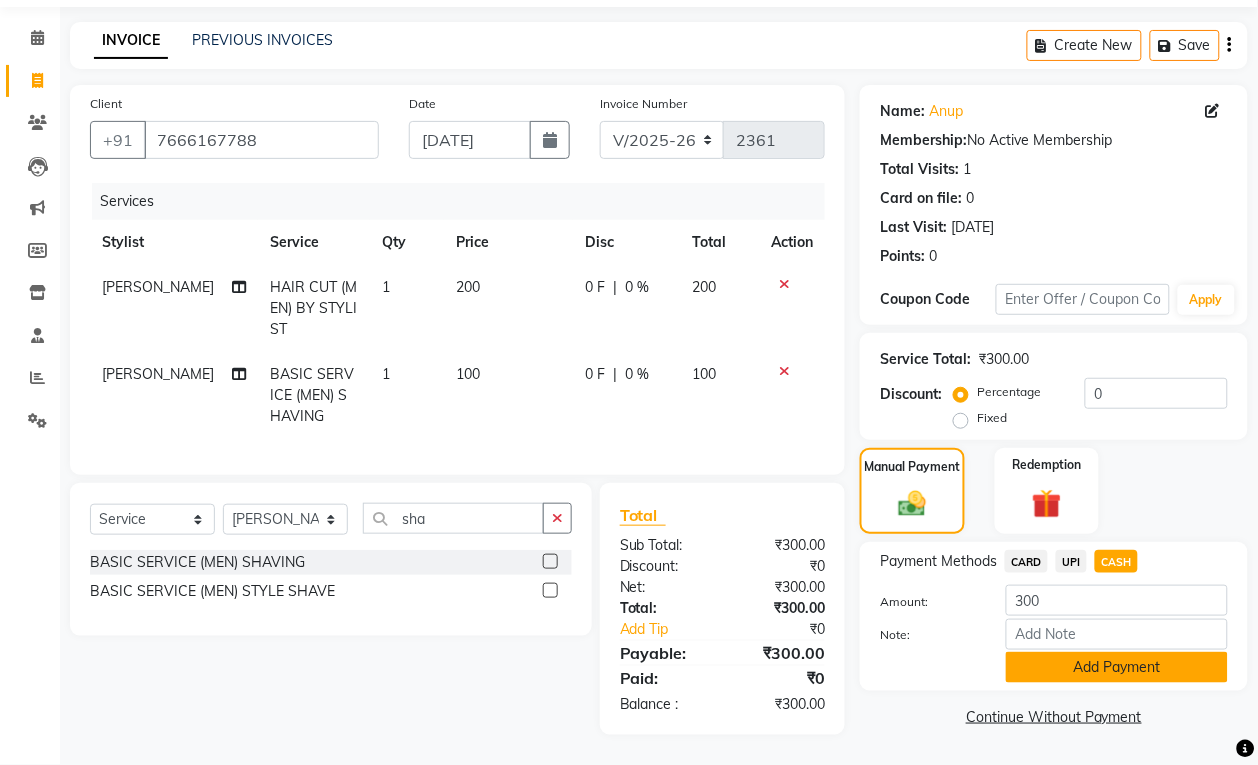 click on "Add Payment" 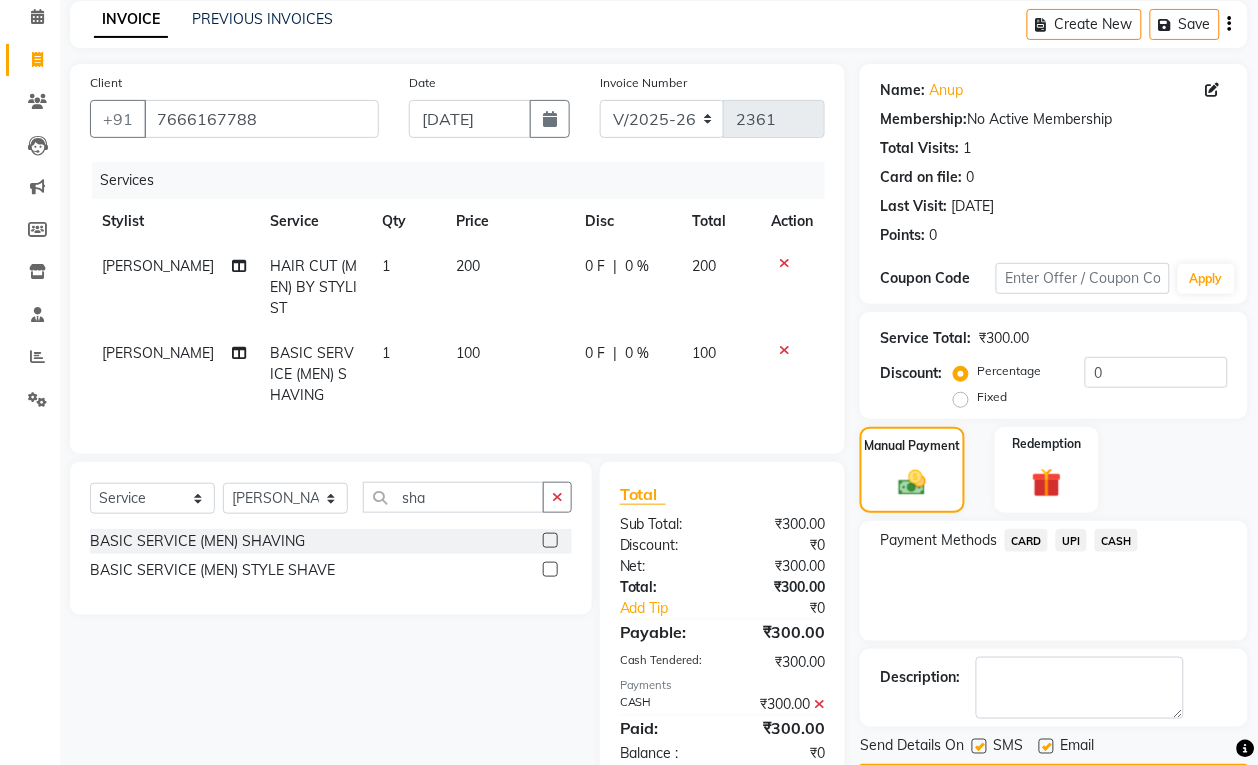 scroll, scrollTop: 157, scrollLeft: 0, axis: vertical 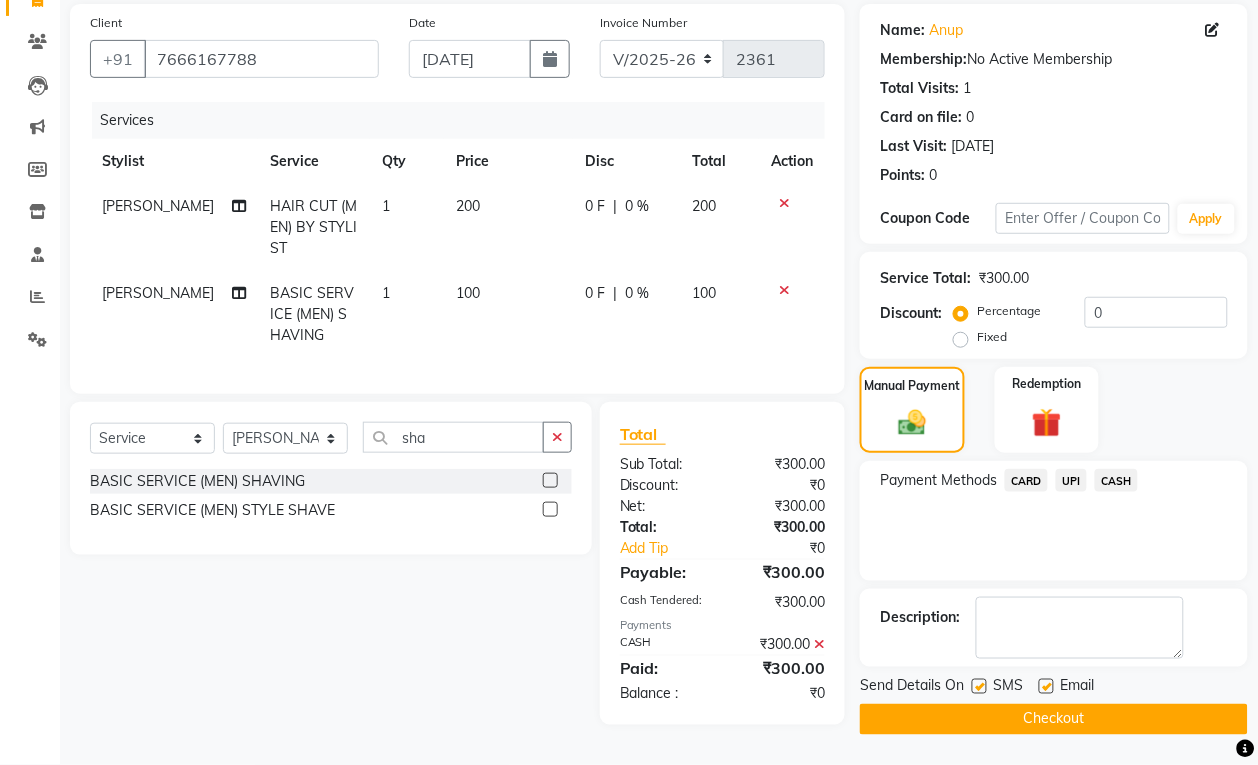 click on "Checkout" 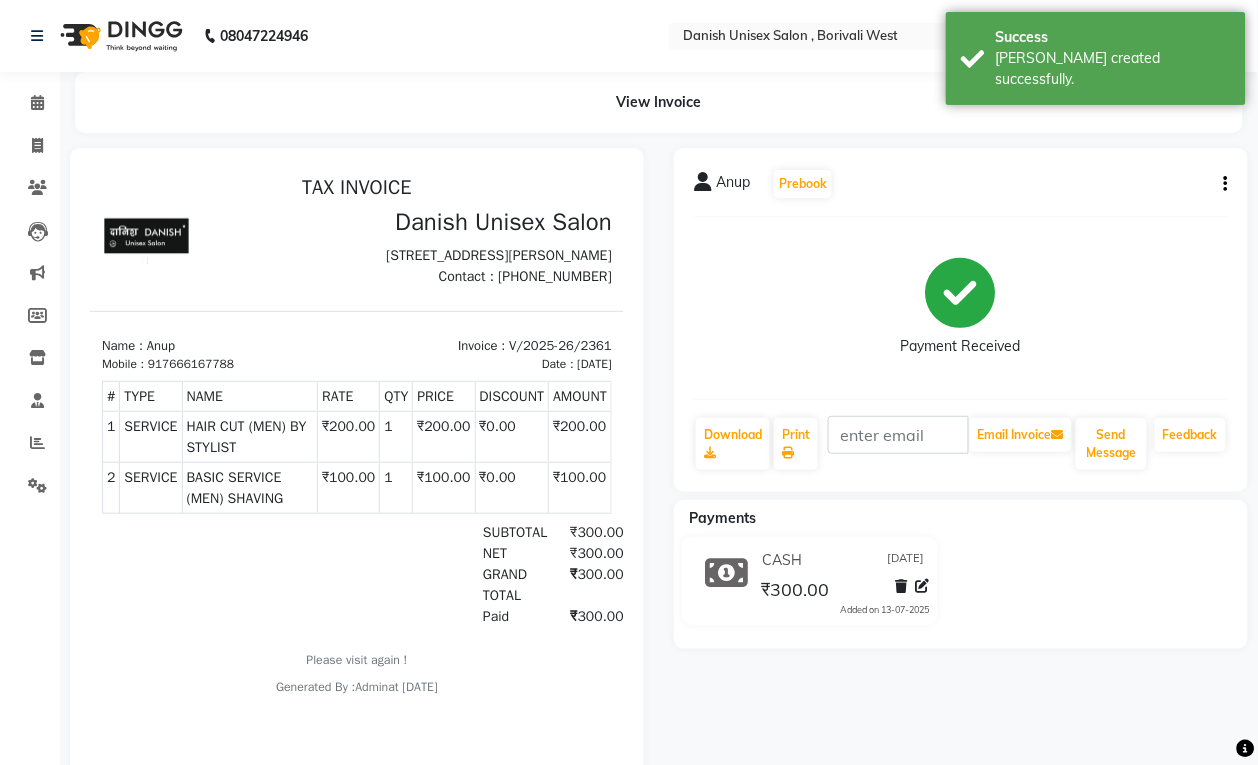 scroll, scrollTop: 0, scrollLeft: 0, axis: both 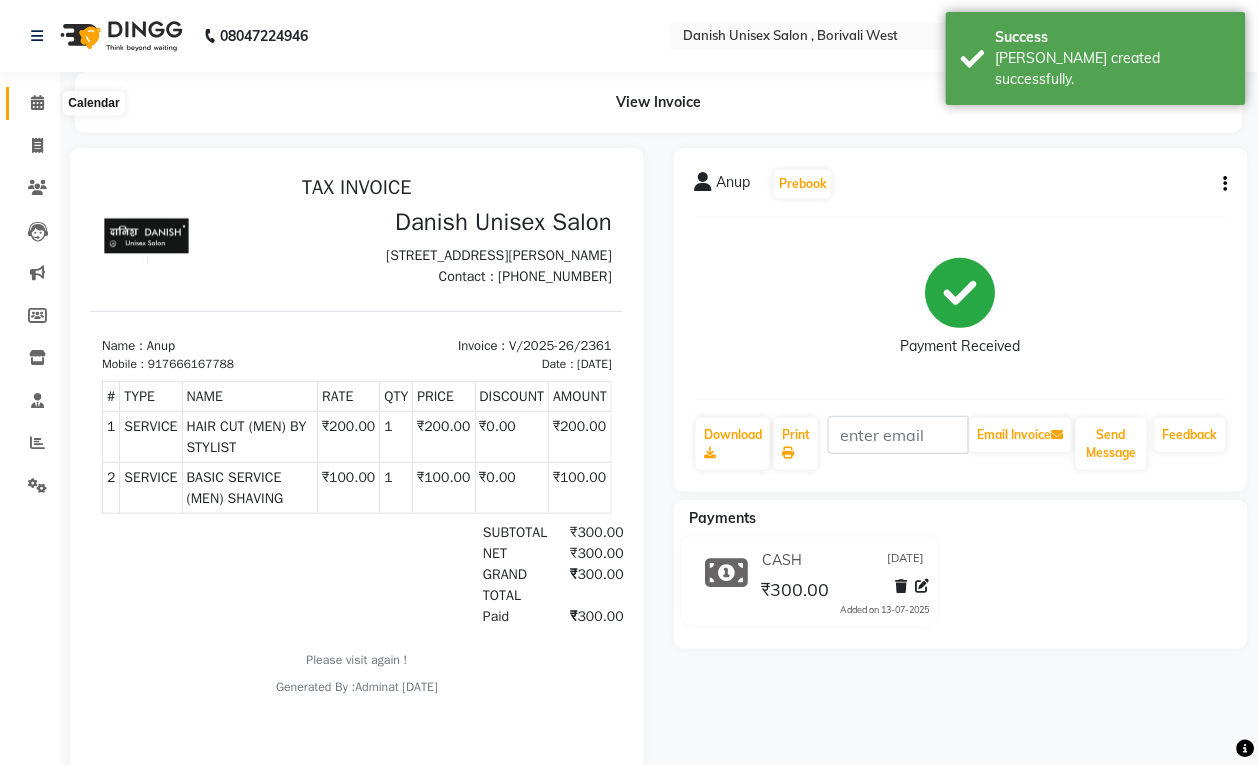 click 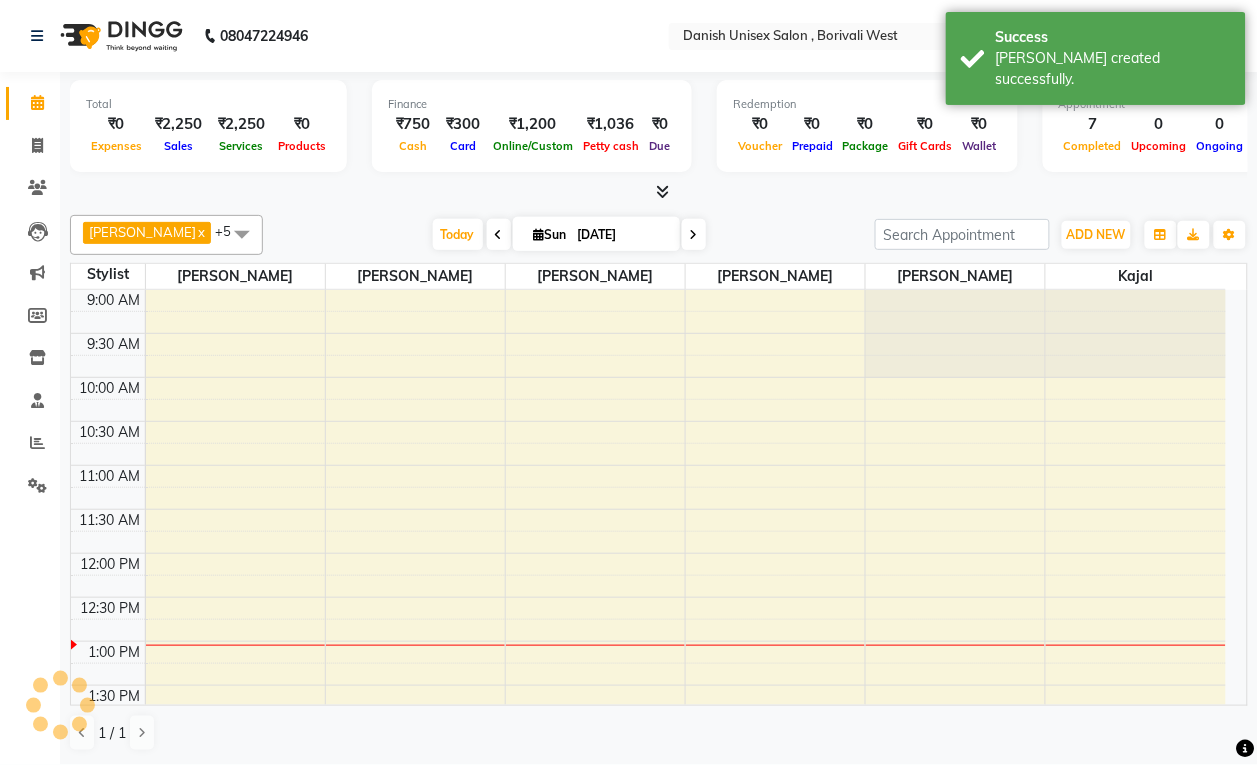 scroll, scrollTop: 0, scrollLeft: 0, axis: both 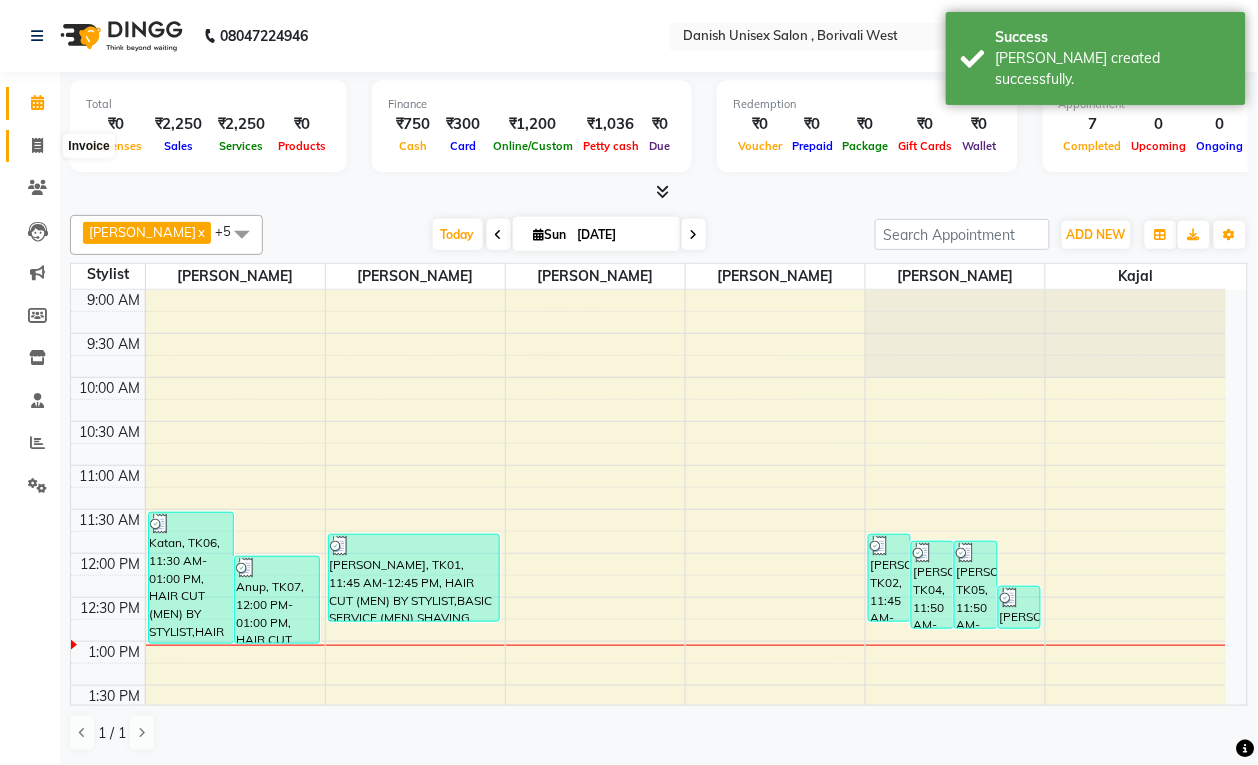click 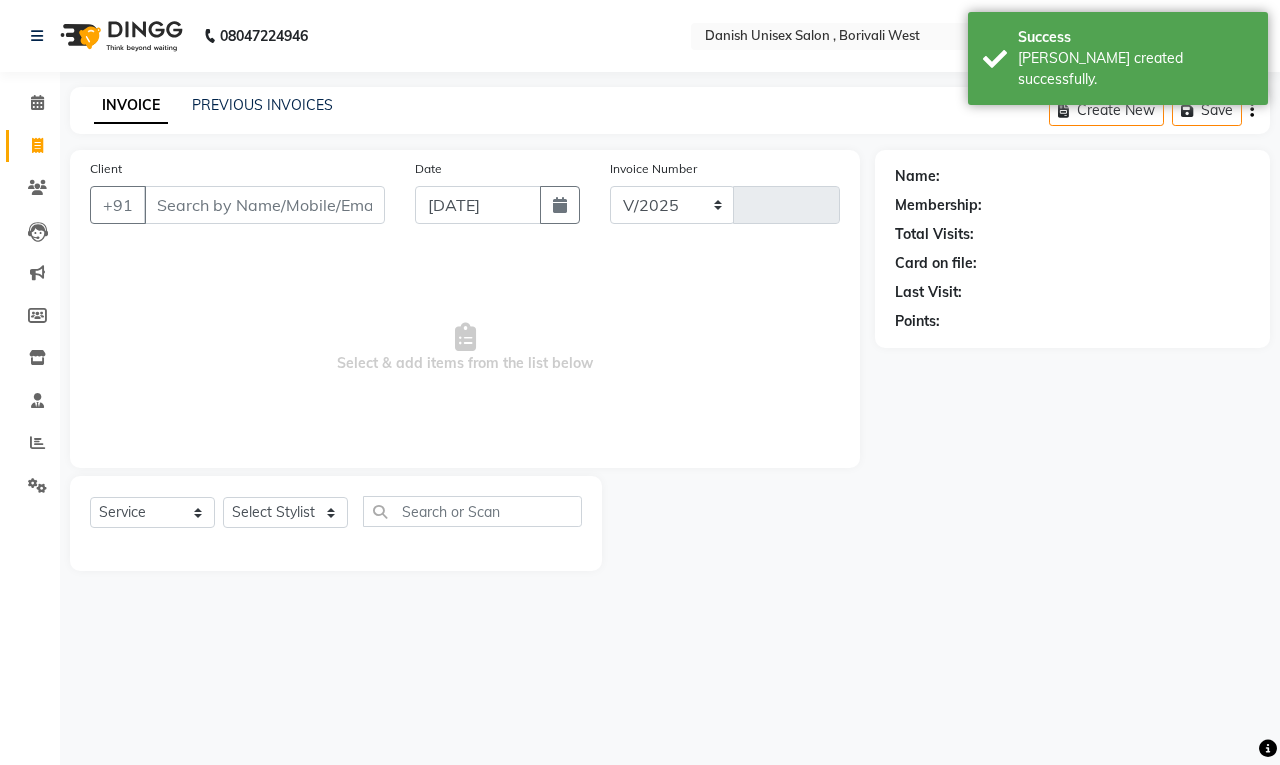 select on "6929" 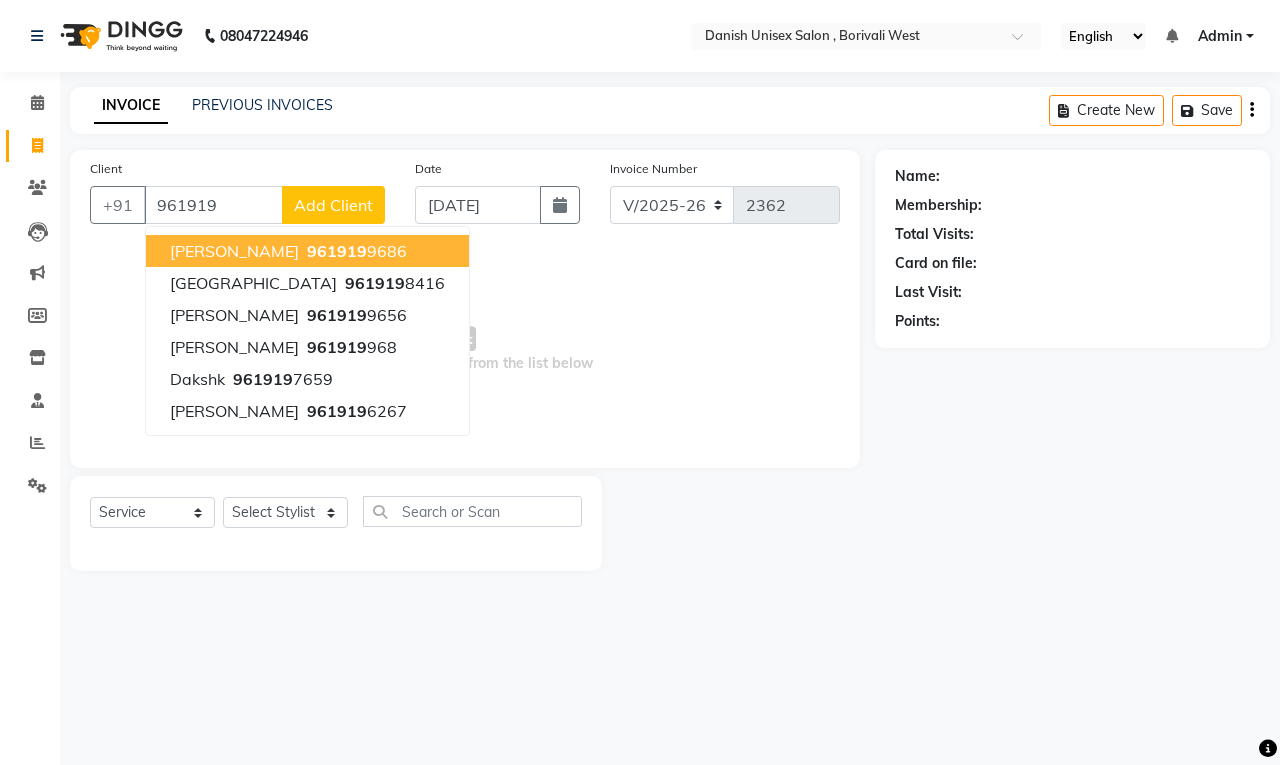 click on "961919" at bounding box center (337, 251) 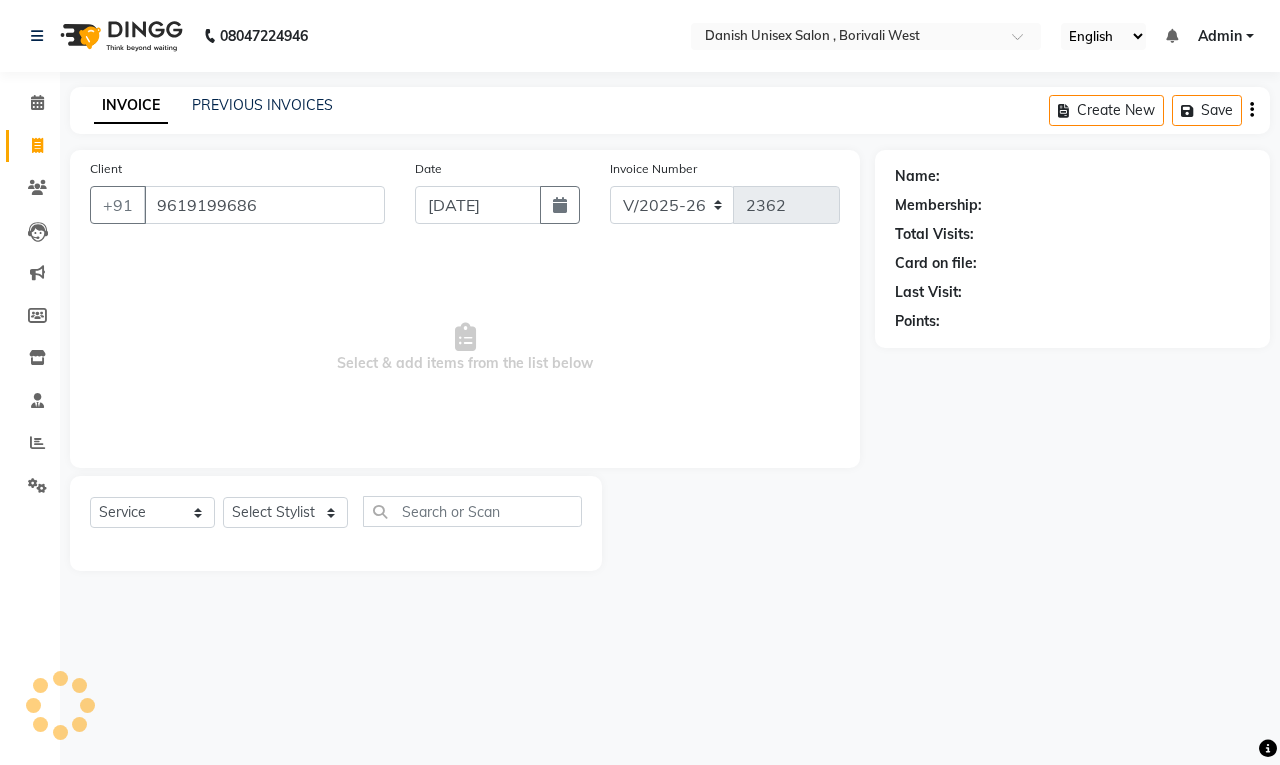 type on "9619199686" 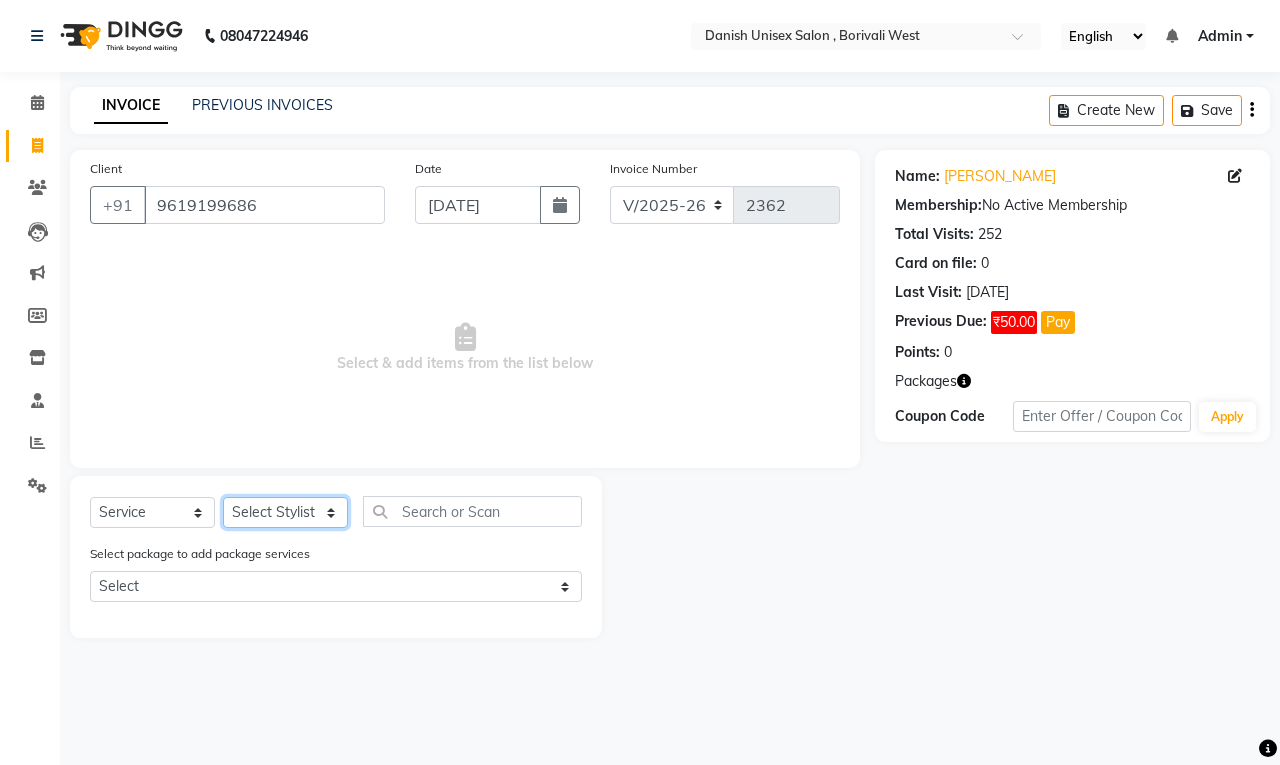 click on "Select Stylist [PERSON_NAME] [PERSON_NAME] [PERSON_NAME] kajal [PERSON_NAME] [PERSON_NAME] [PERSON_NAME] [PERSON_NAME] [PERSON_NAME] [PERSON_NAME] [PERSON_NAME]" 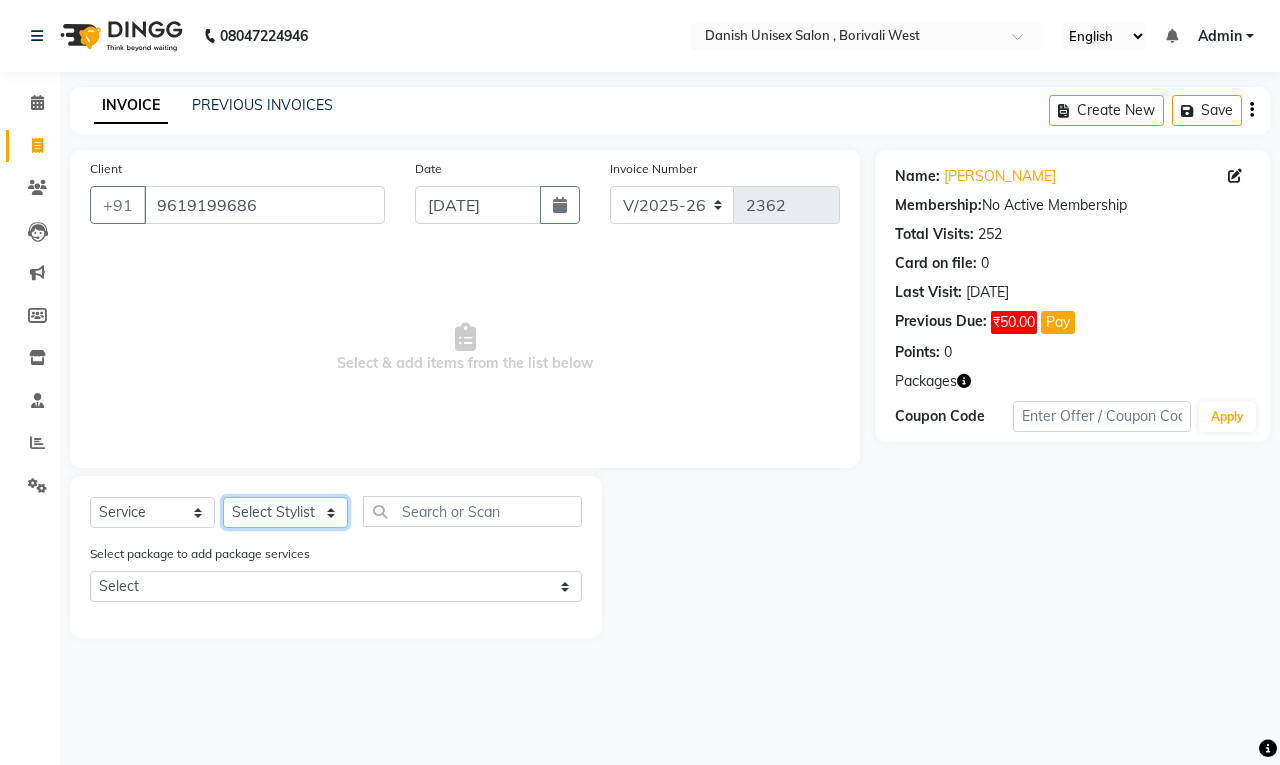 select on "54584" 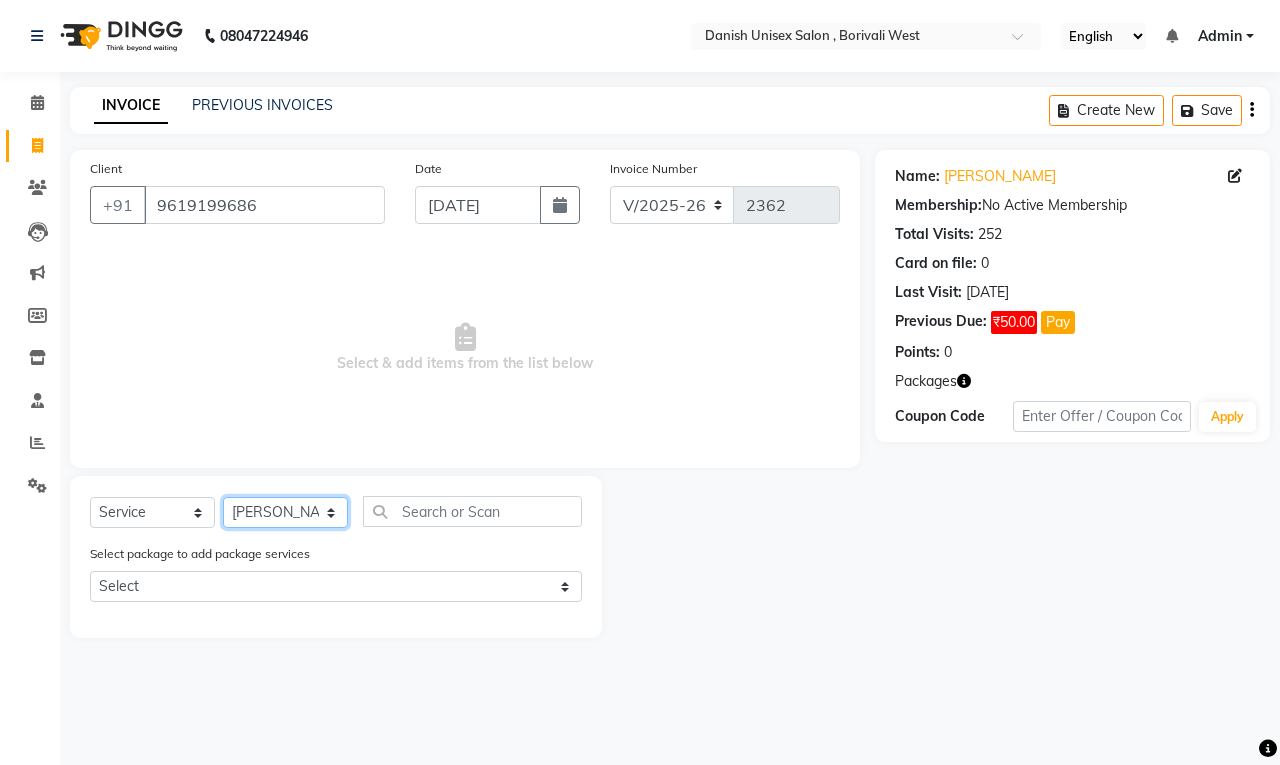 click on "Select Stylist [PERSON_NAME] [PERSON_NAME] [PERSON_NAME] kajal [PERSON_NAME] [PERSON_NAME] [PERSON_NAME] [PERSON_NAME] [PERSON_NAME] [PERSON_NAME] [PERSON_NAME]" 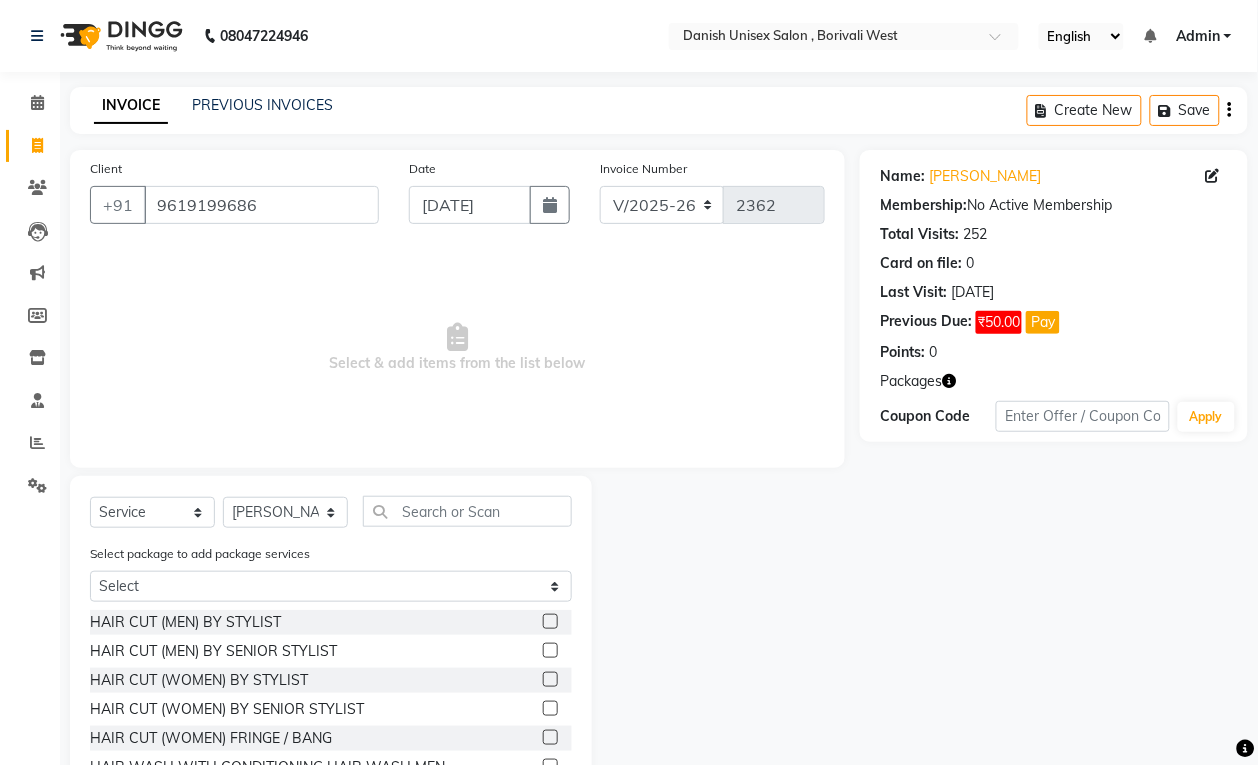 click 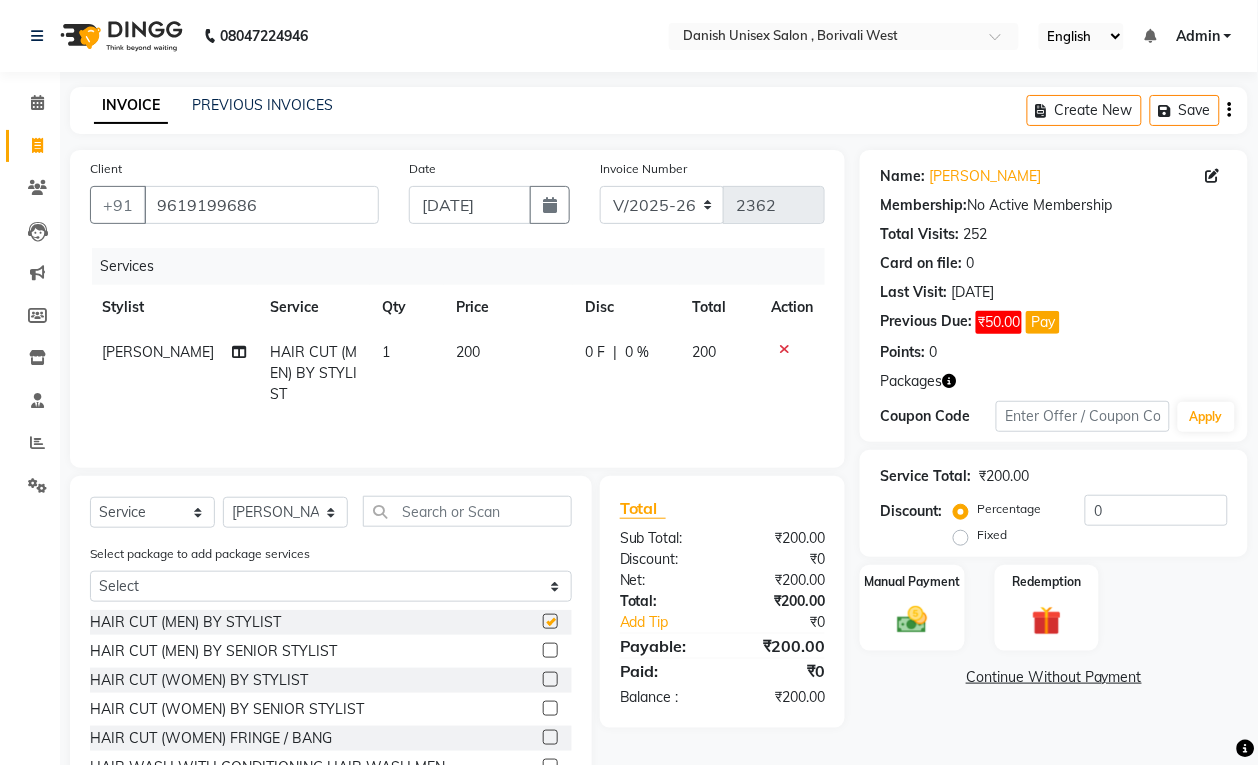 checkbox on "false" 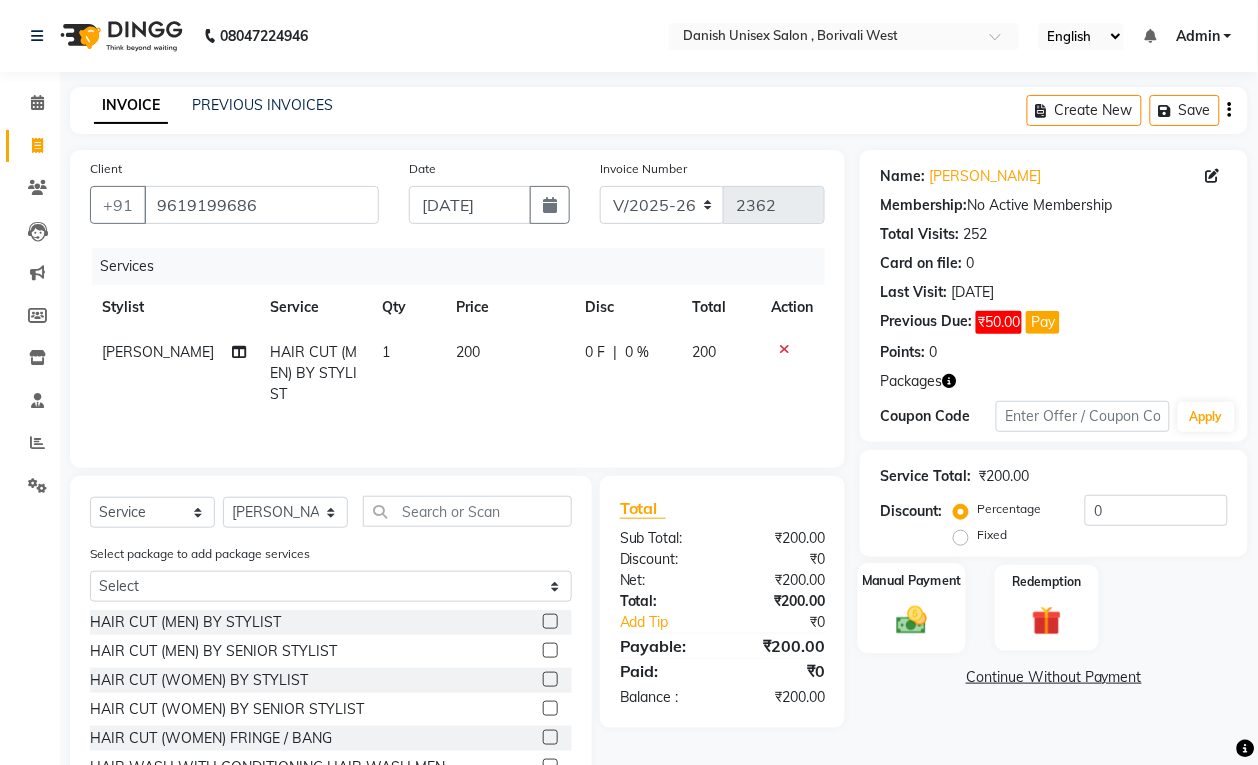 click on "Manual Payment" 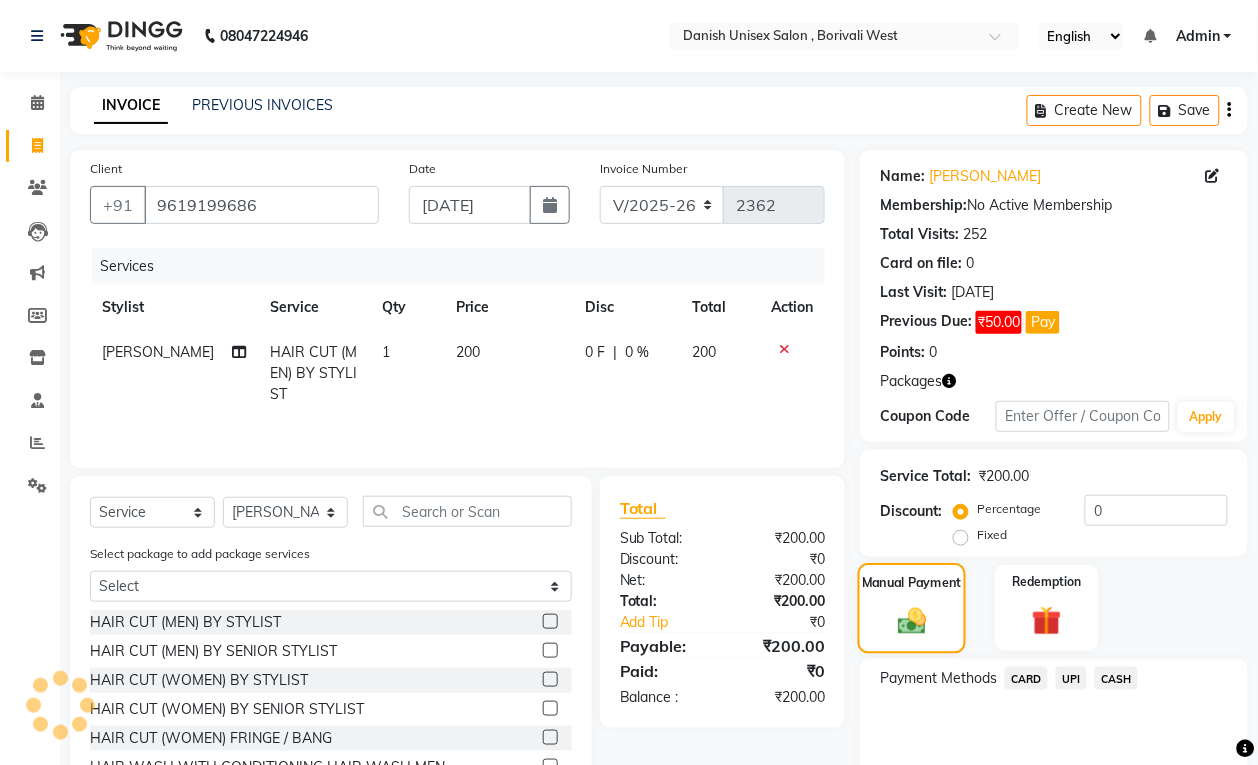 scroll, scrollTop: 107, scrollLeft: 0, axis: vertical 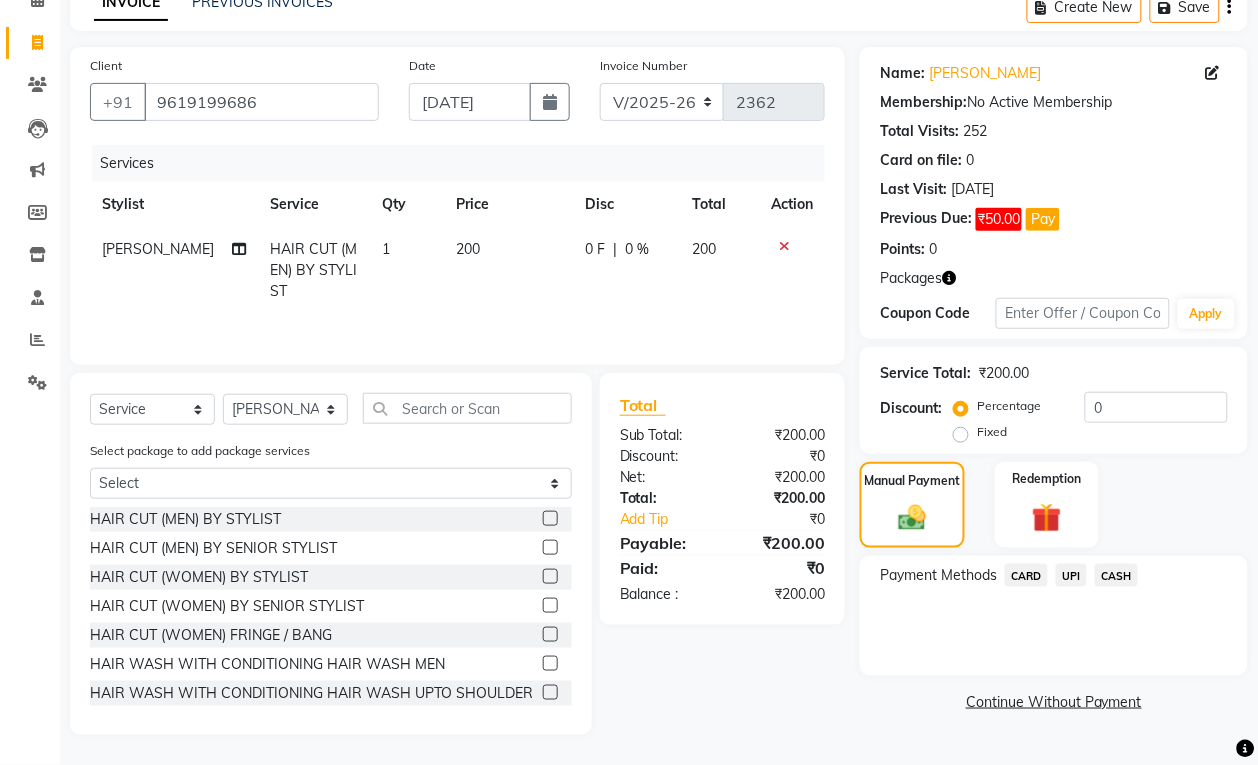click on "CASH" 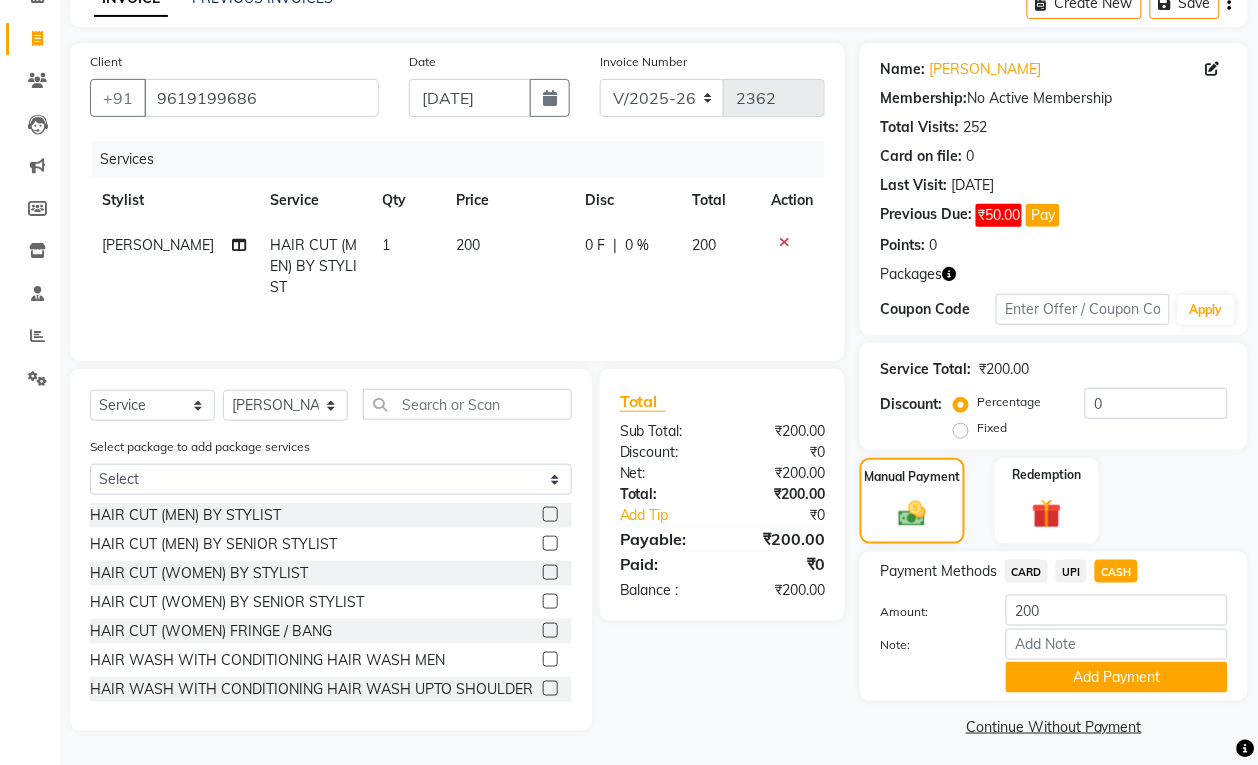 scroll, scrollTop: 113, scrollLeft: 0, axis: vertical 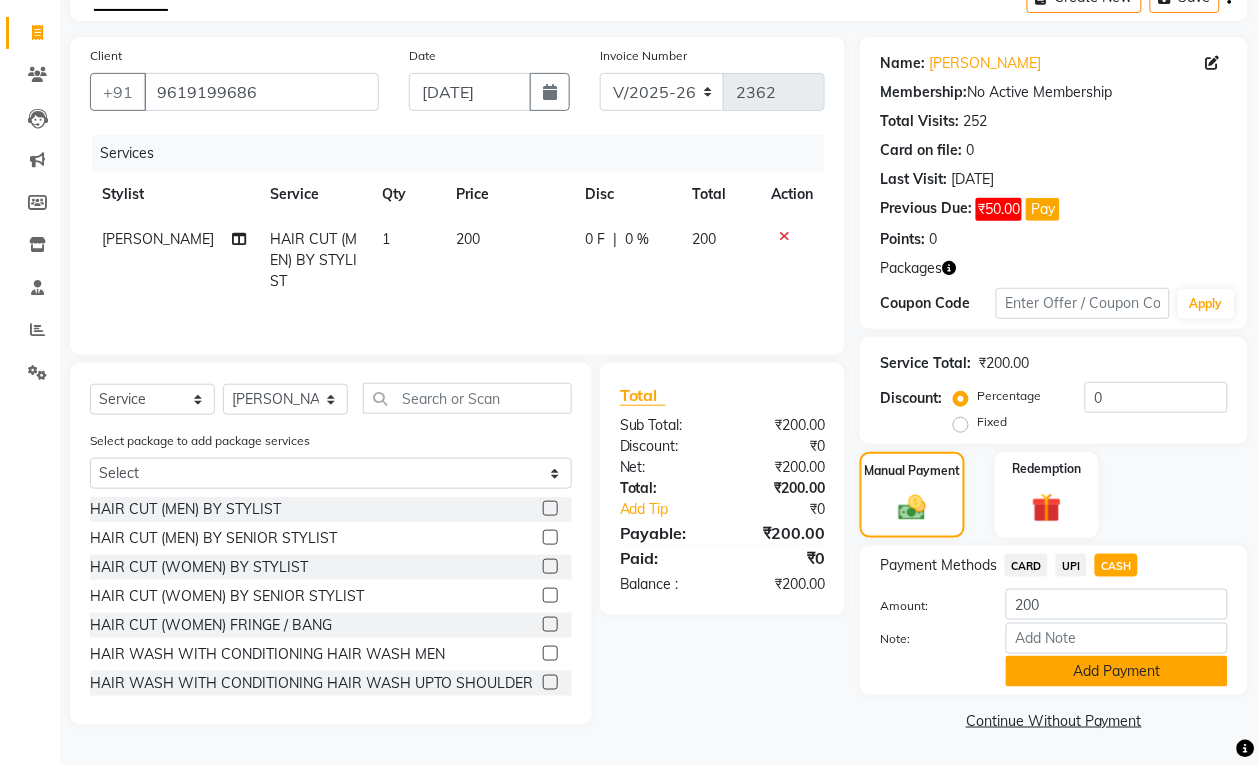 click on "Add Payment" 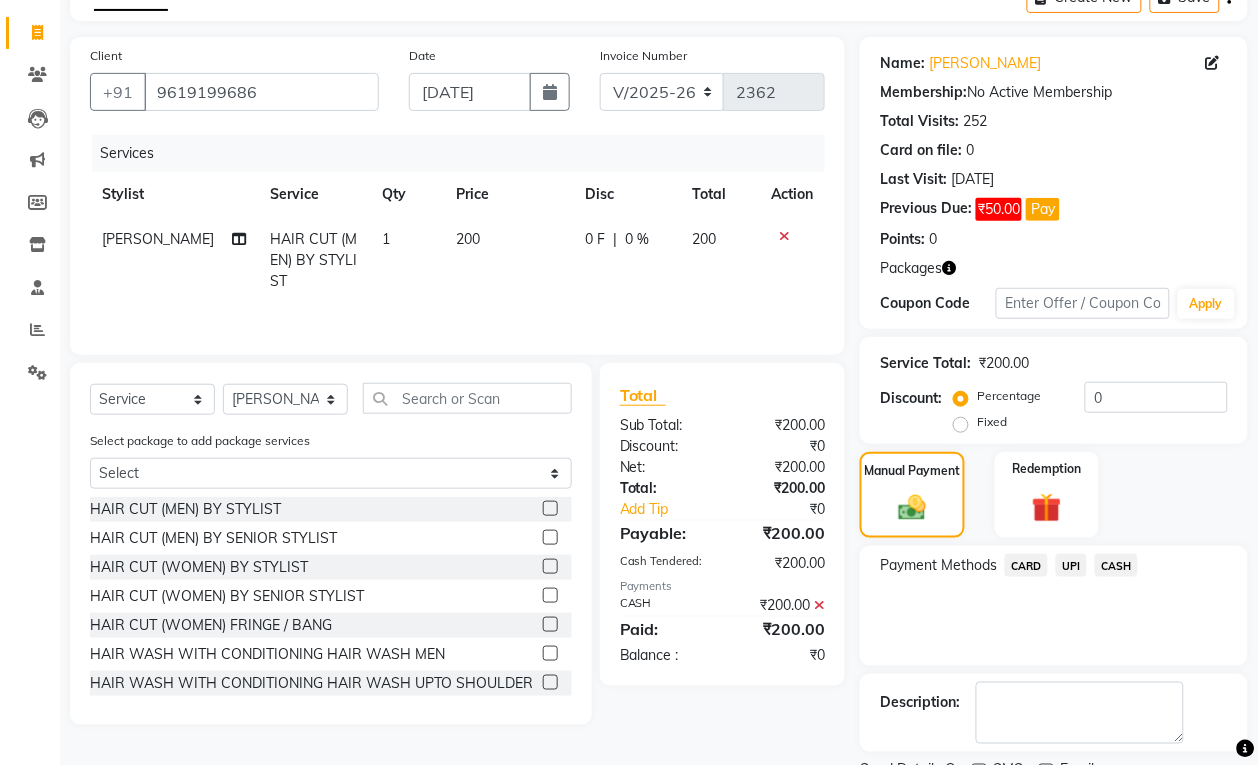 scroll, scrollTop: 200, scrollLeft: 0, axis: vertical 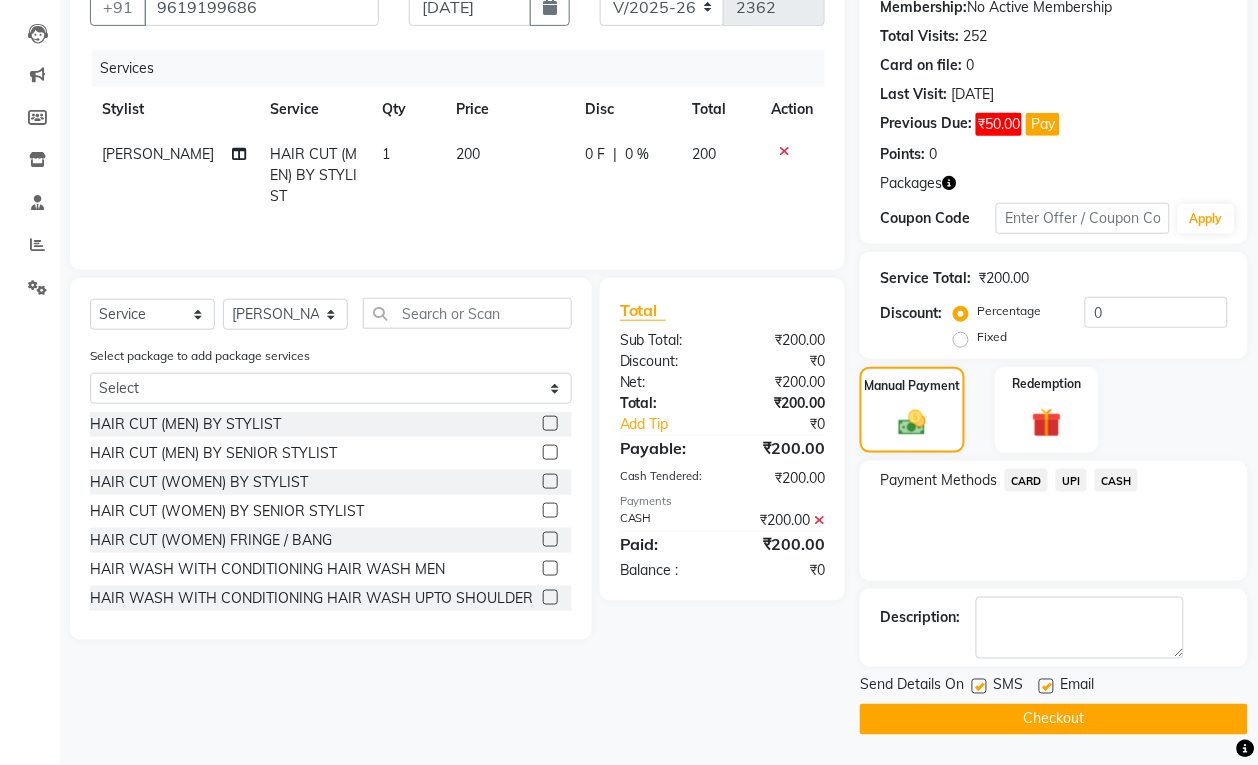 click on "Checkout" 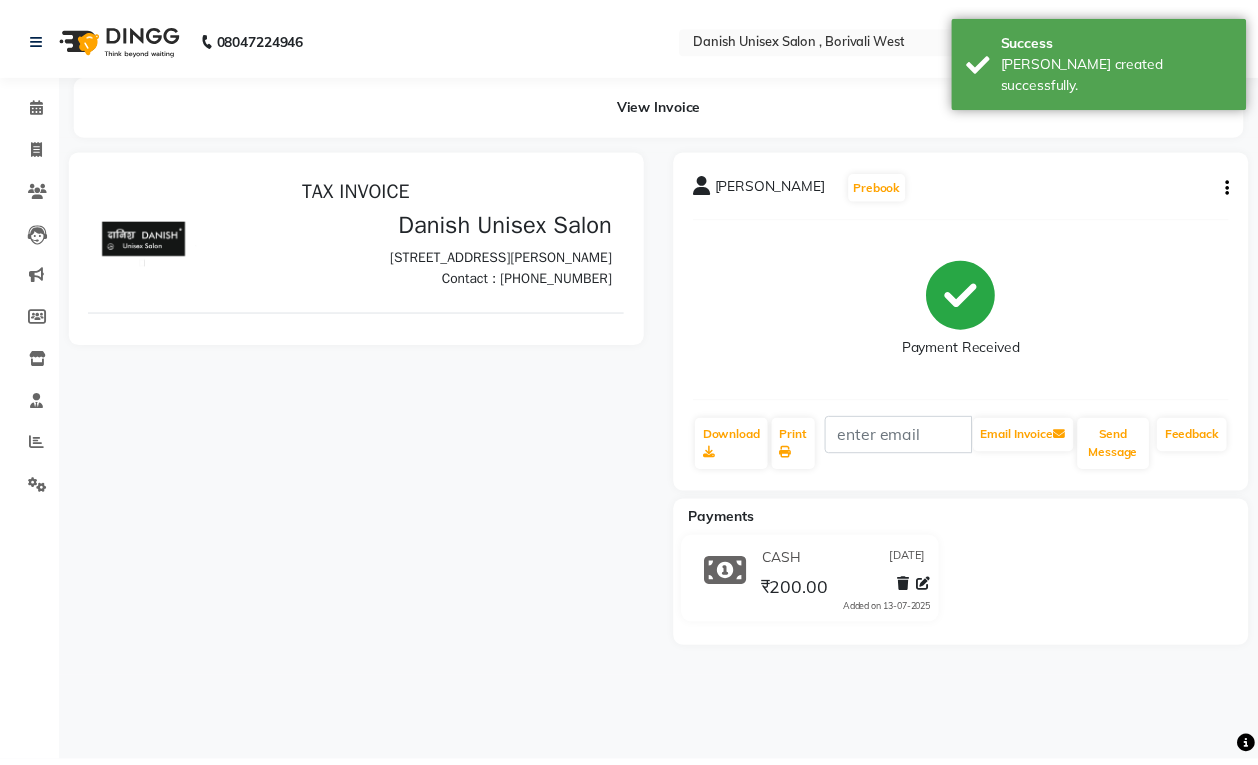 scroll, scrollTop: 0, scrollLeft: 0, axis: both 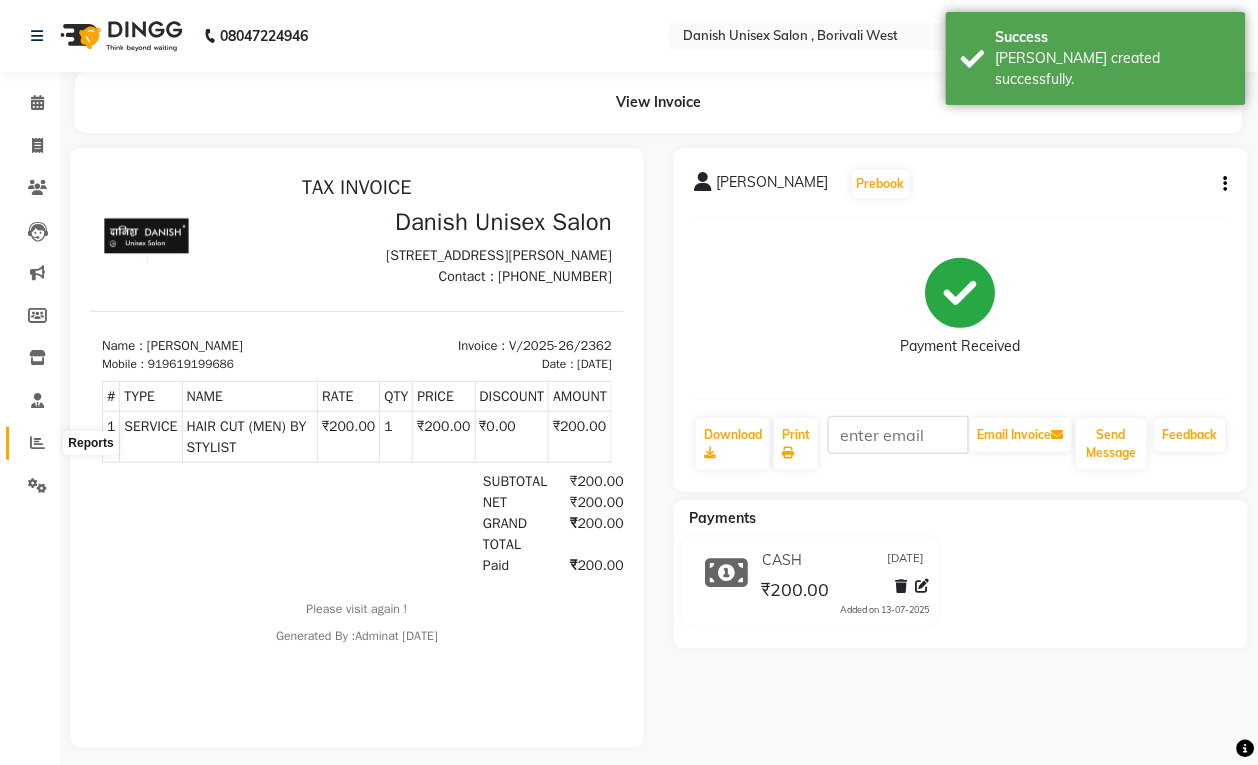 click 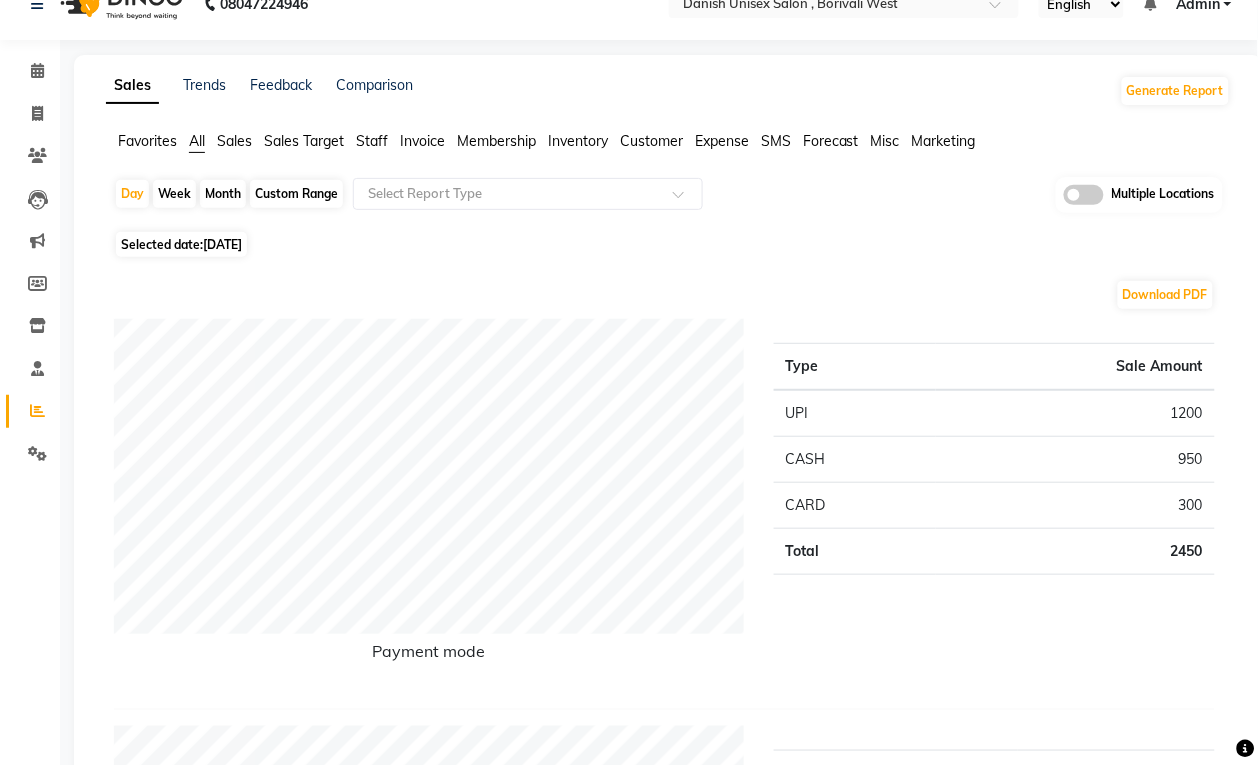 scroll, scrollTop: 0, scrollLeft: 0, axis: both 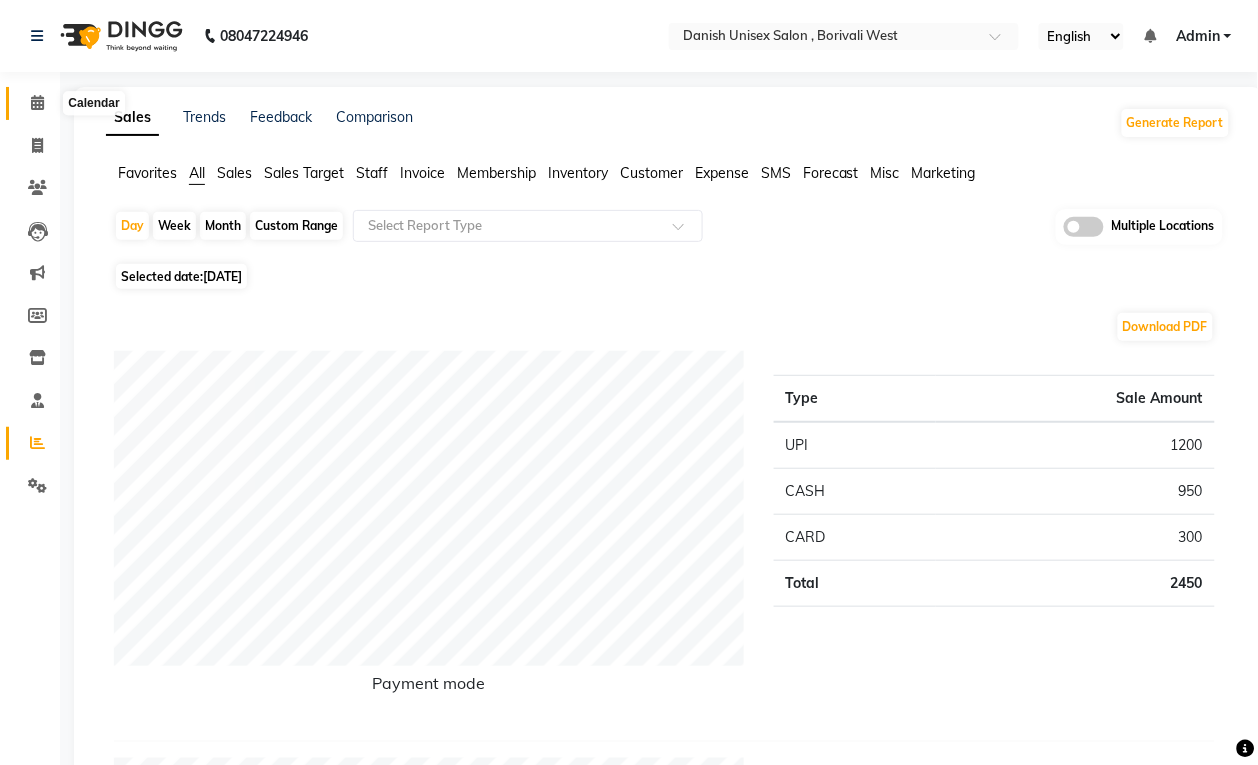 click 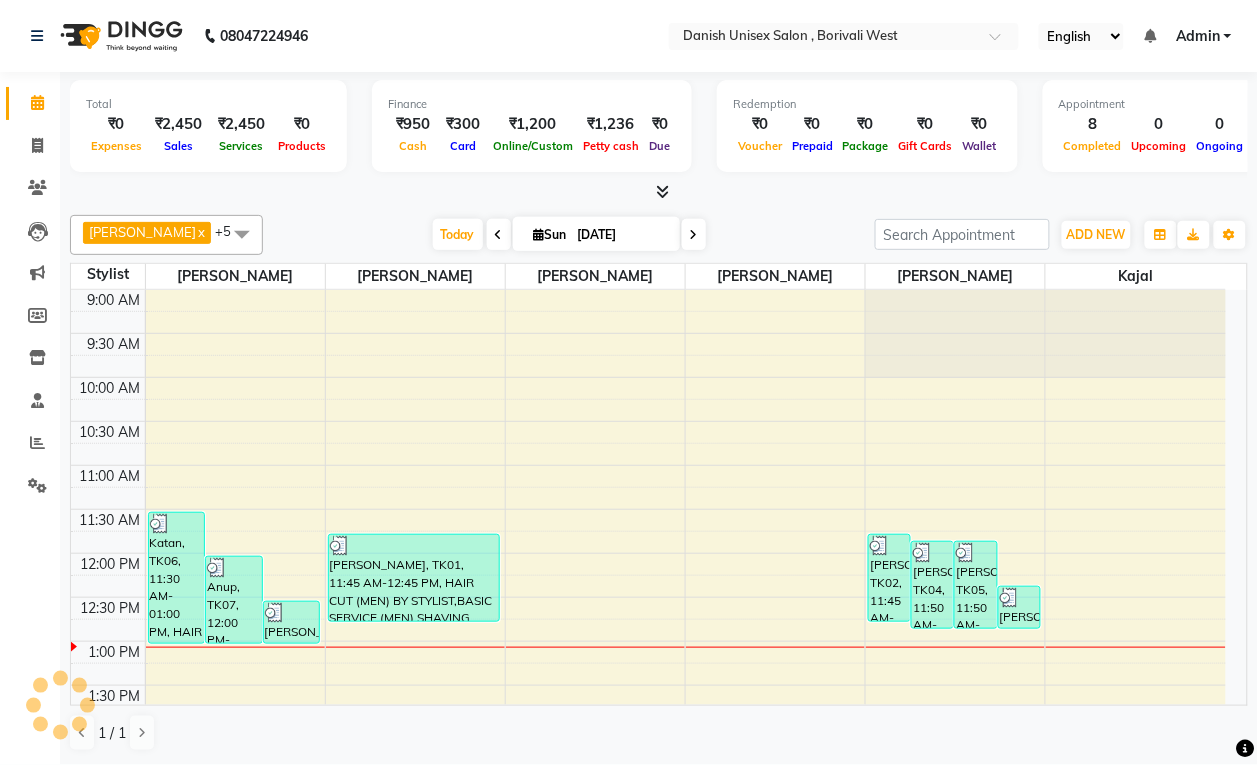 scroll, scrollTop: 0, scrollLeft: 0, axis: both 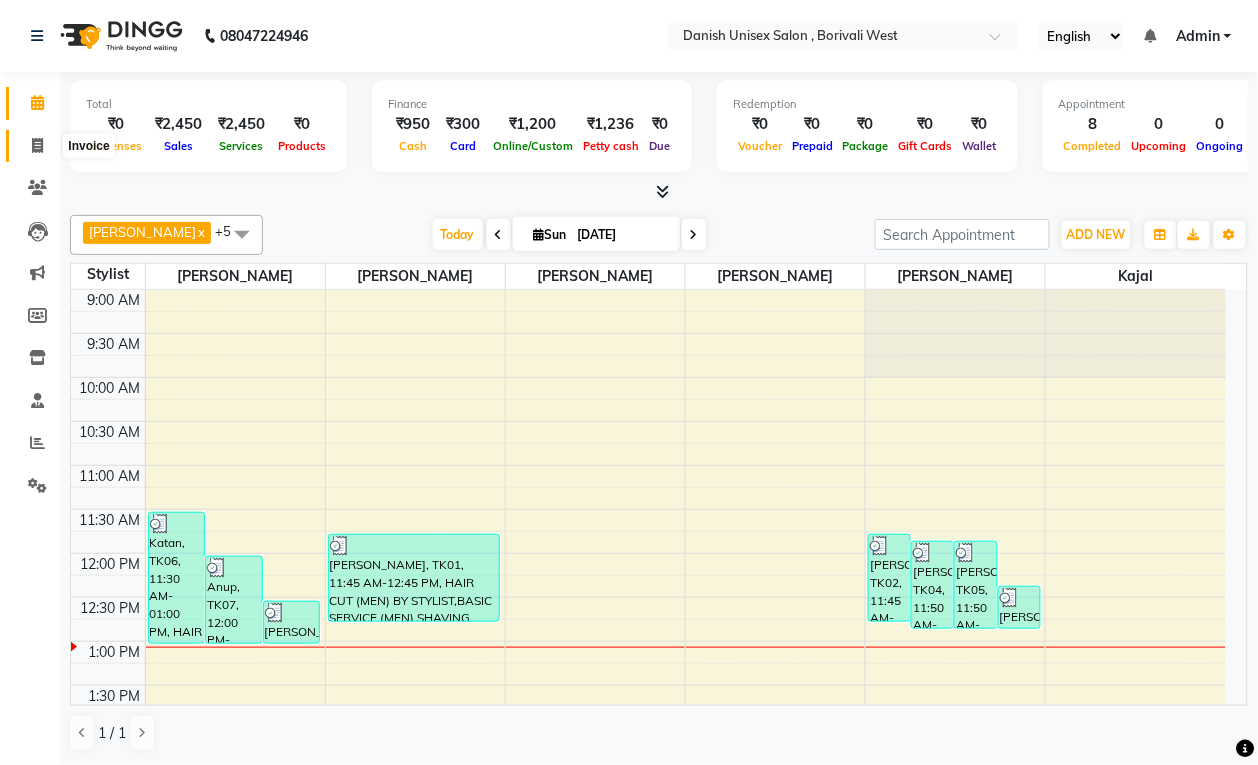 click 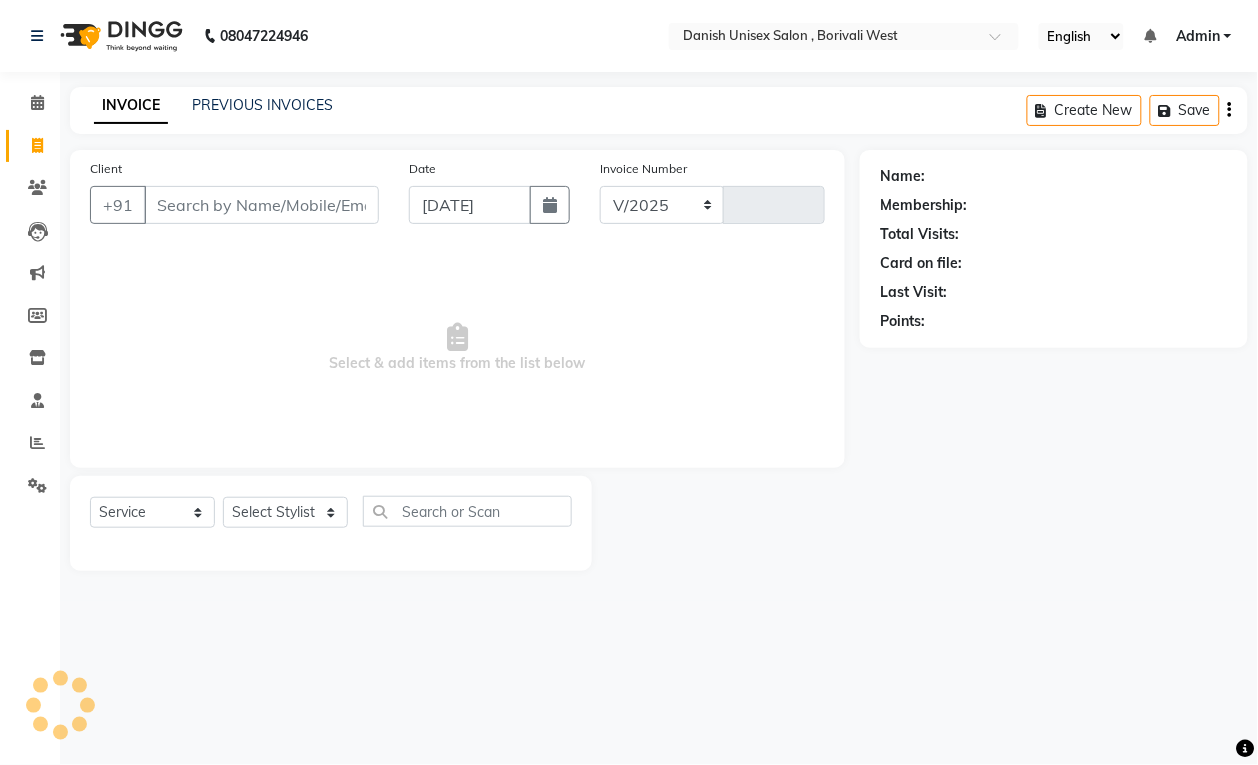 select on "6929" 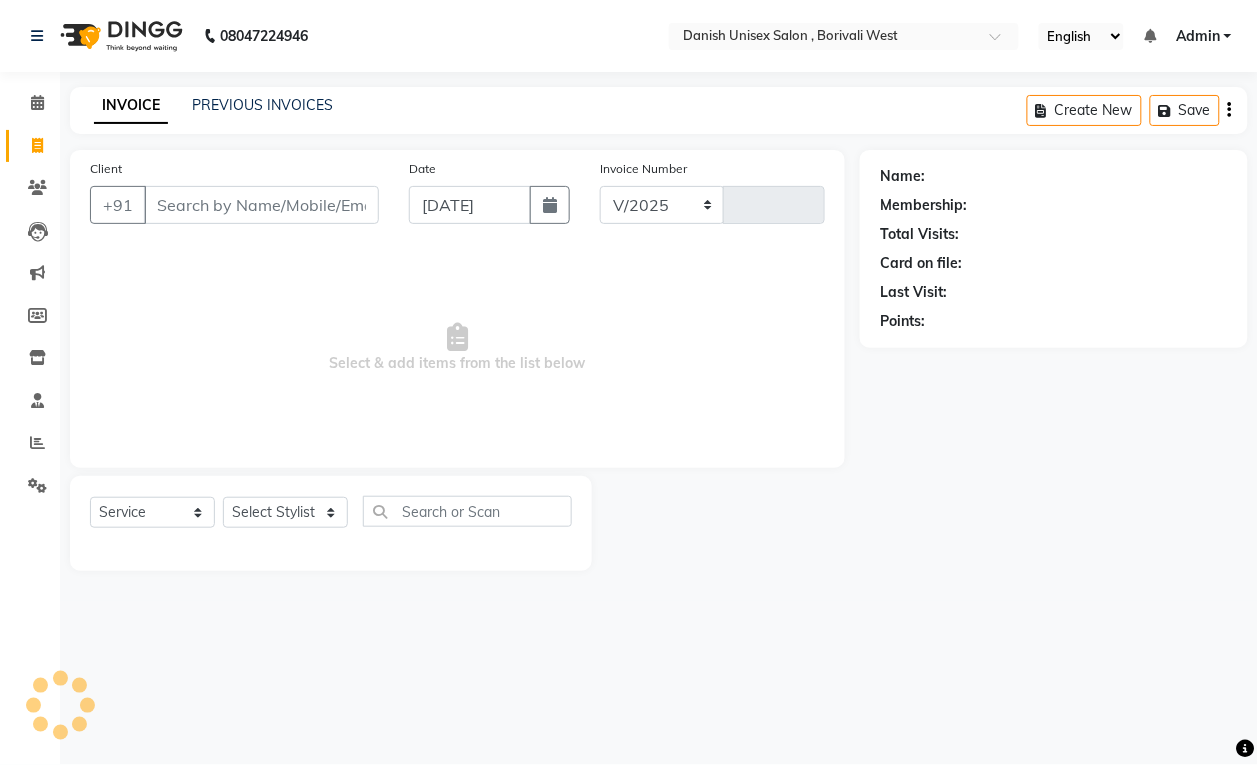 type on "2363" 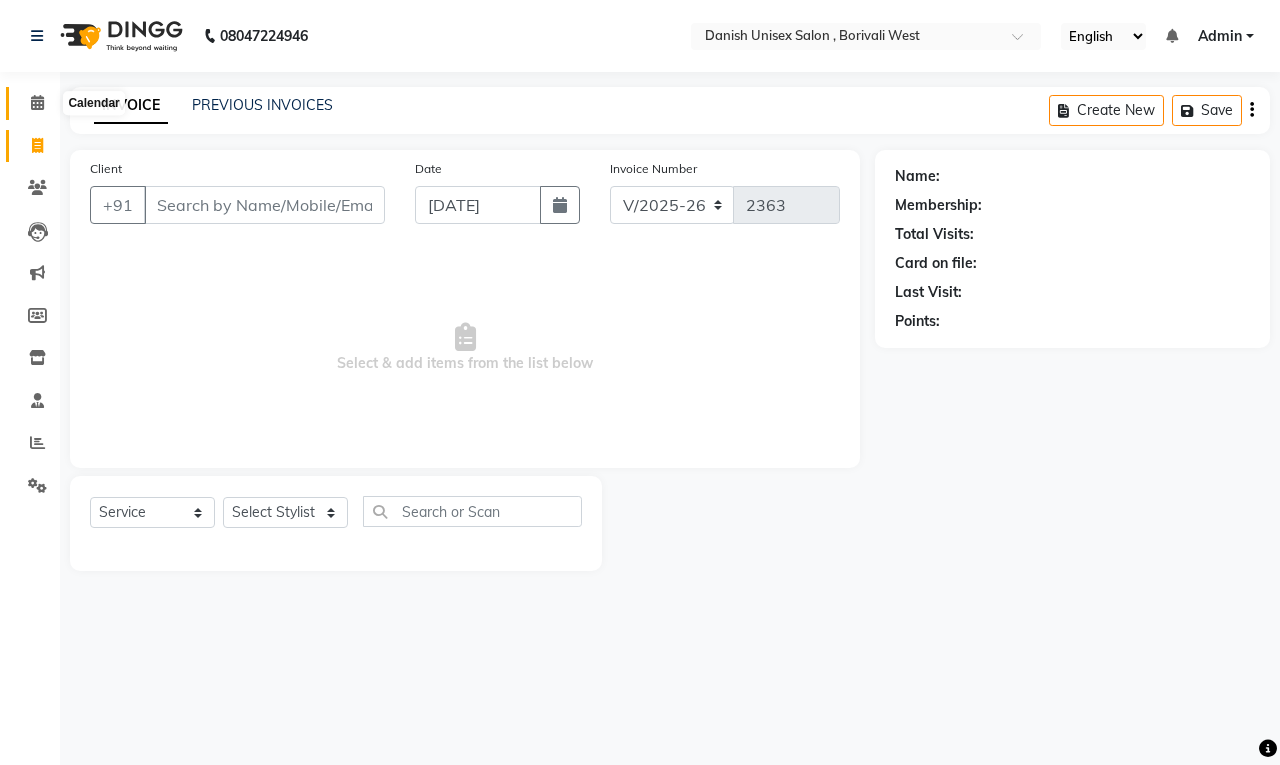 click 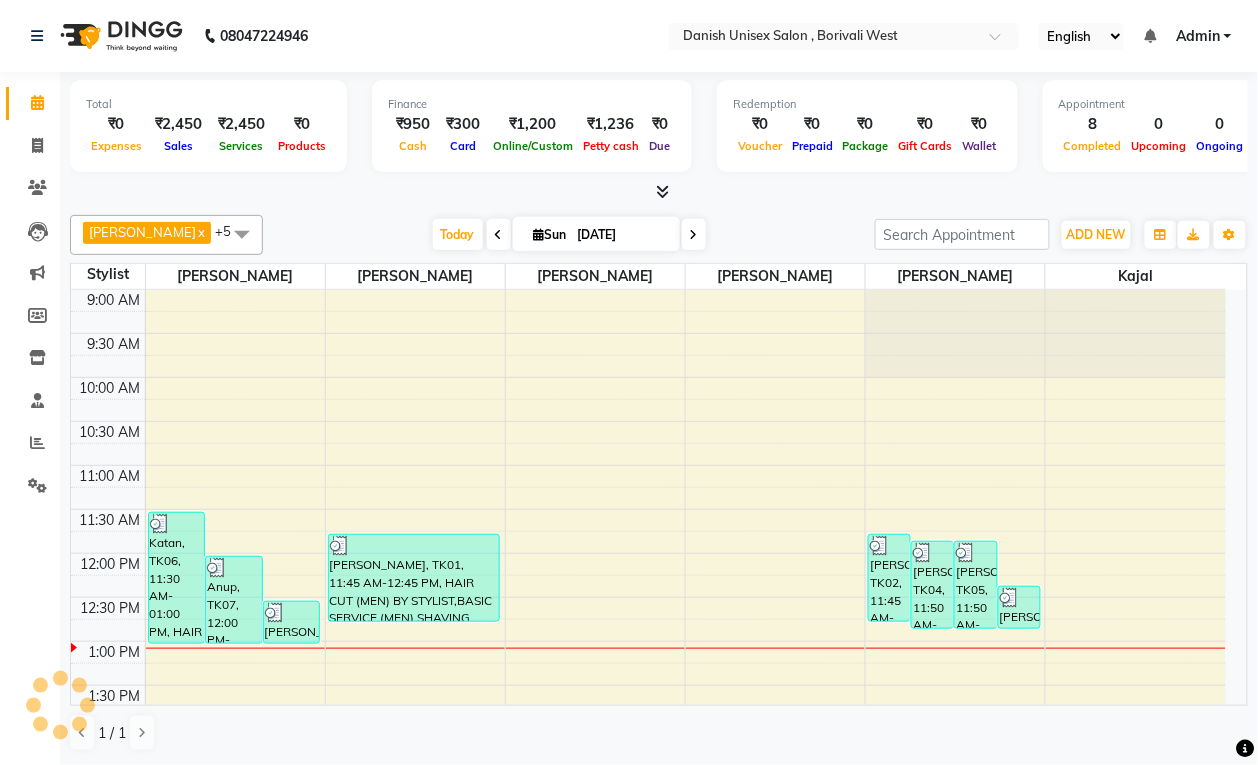 scroll, scrollTop: 0, scrollLeft: 0, axis: both 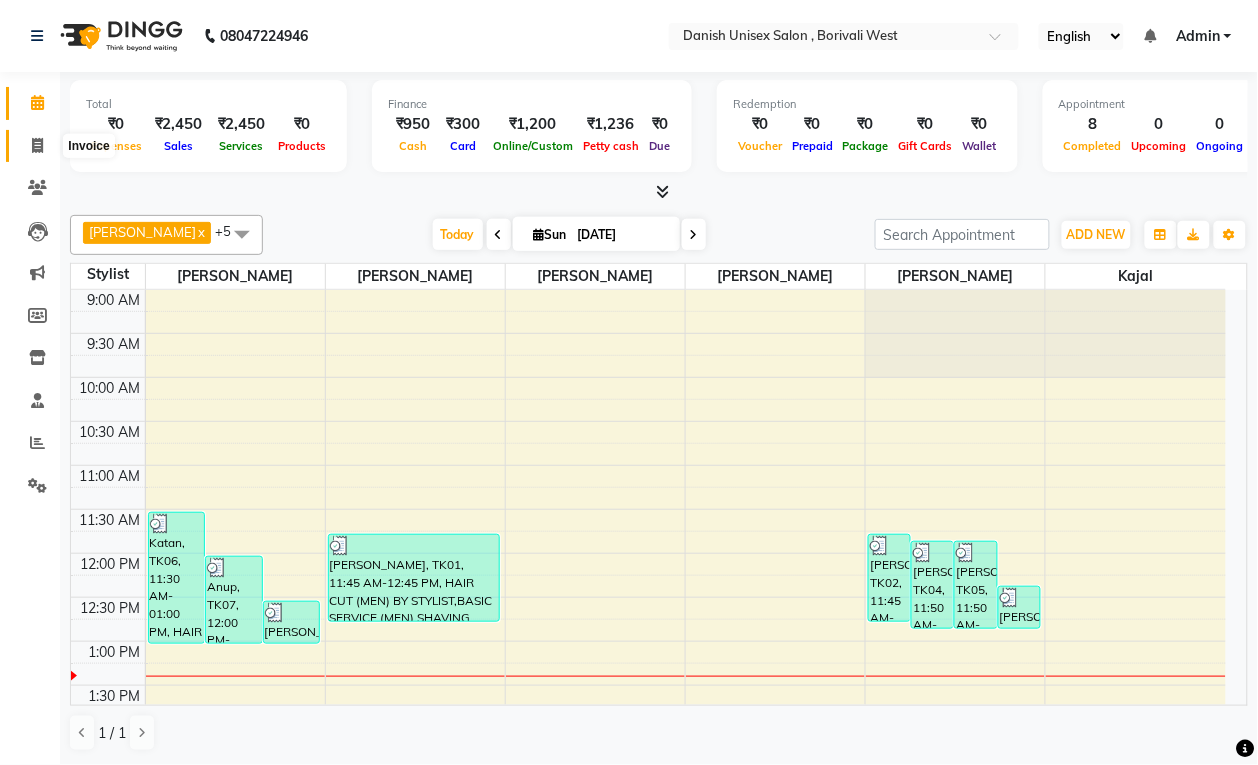 click 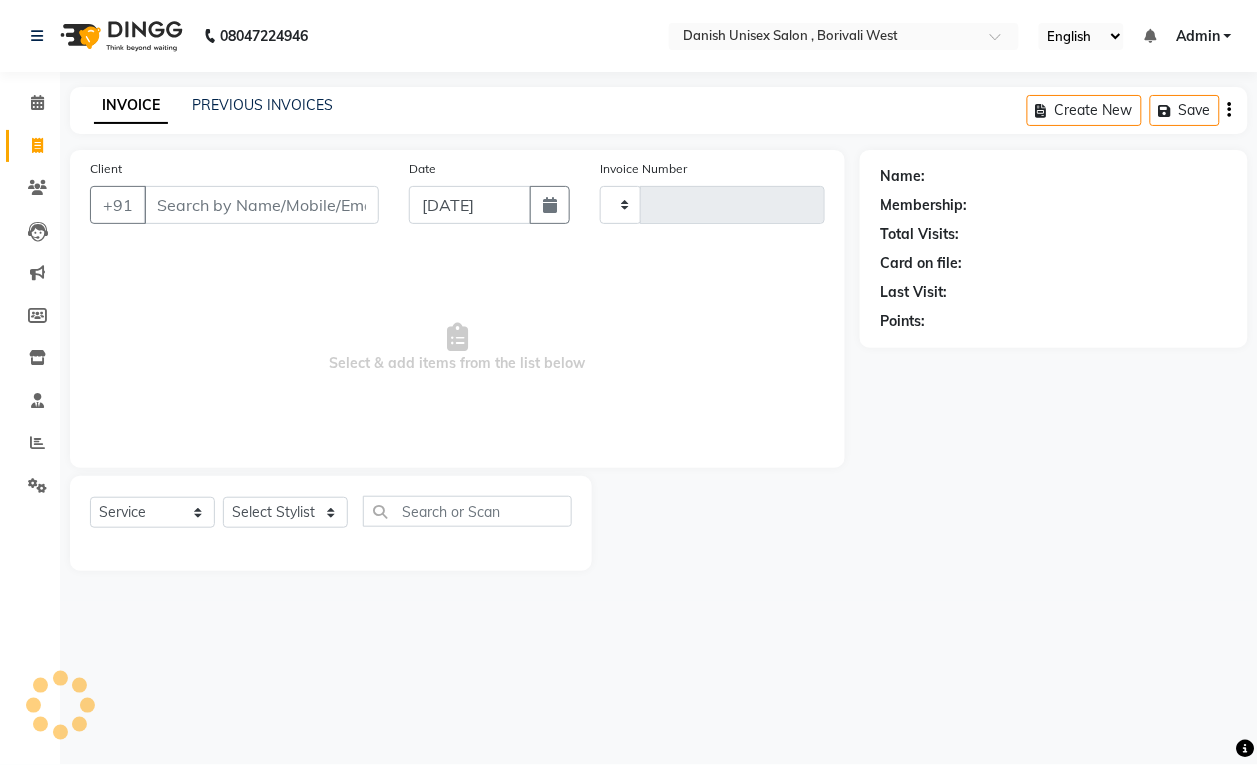 scroll, scrollTop: 0, scrollLeft: 0, axis: both 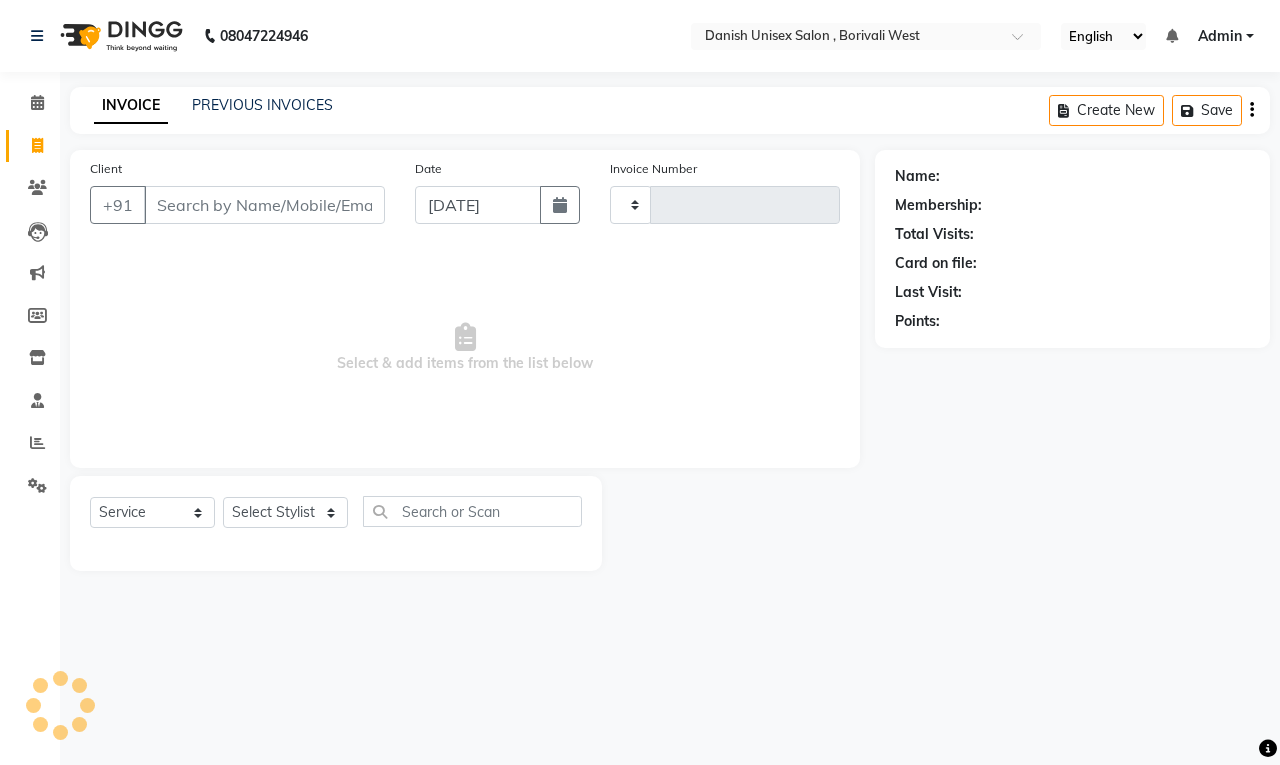 type on "2363" 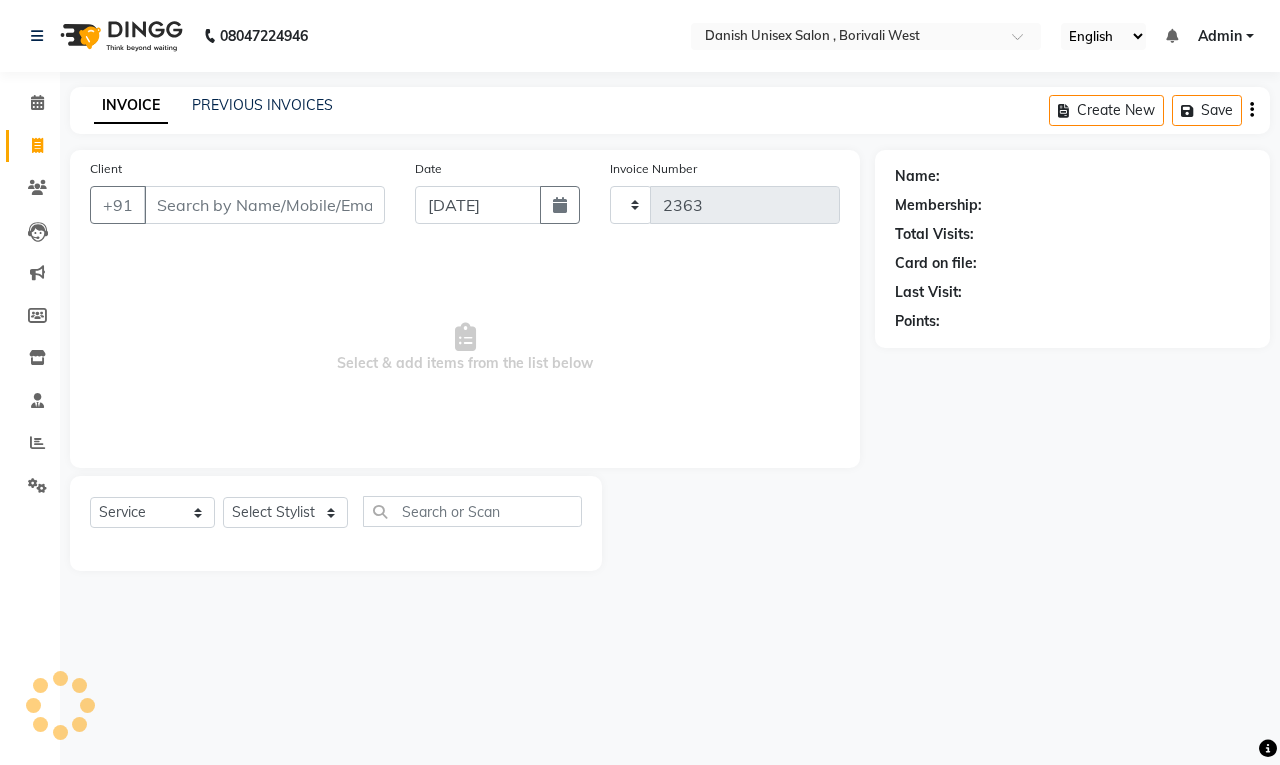 select on "6929" 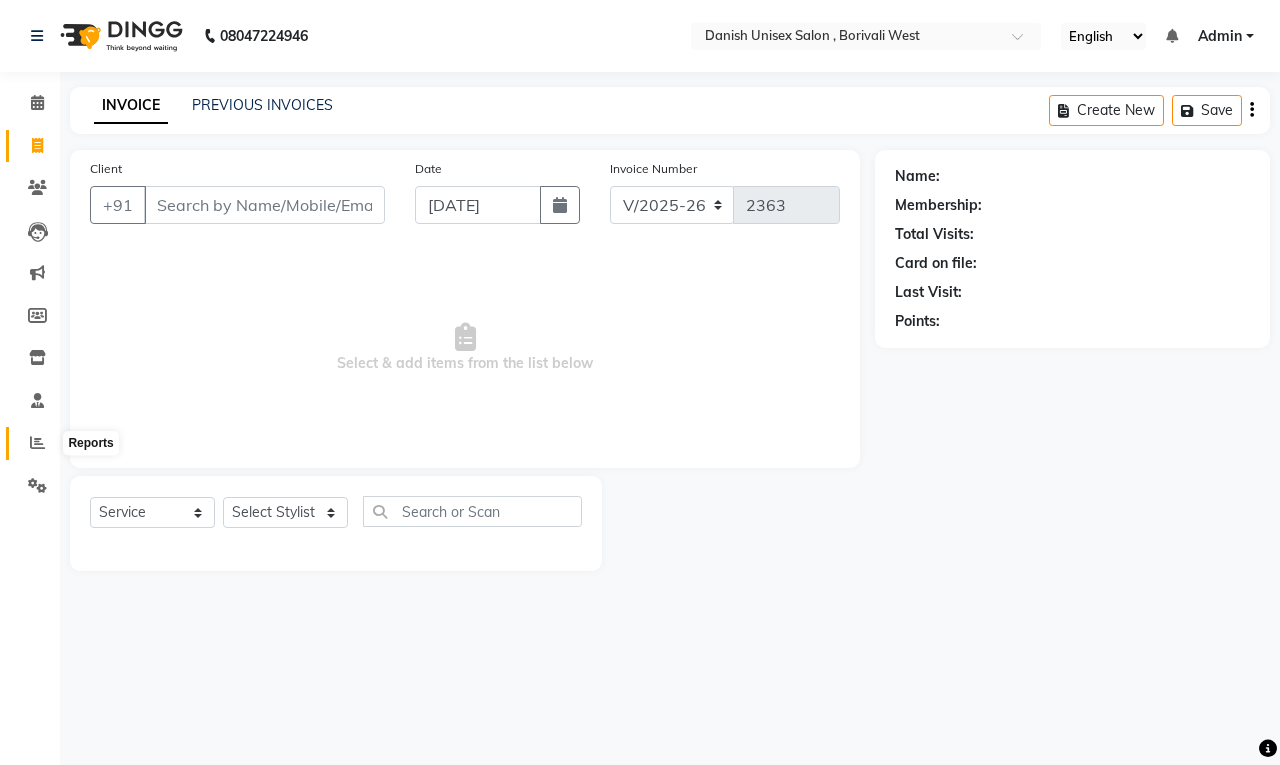 click 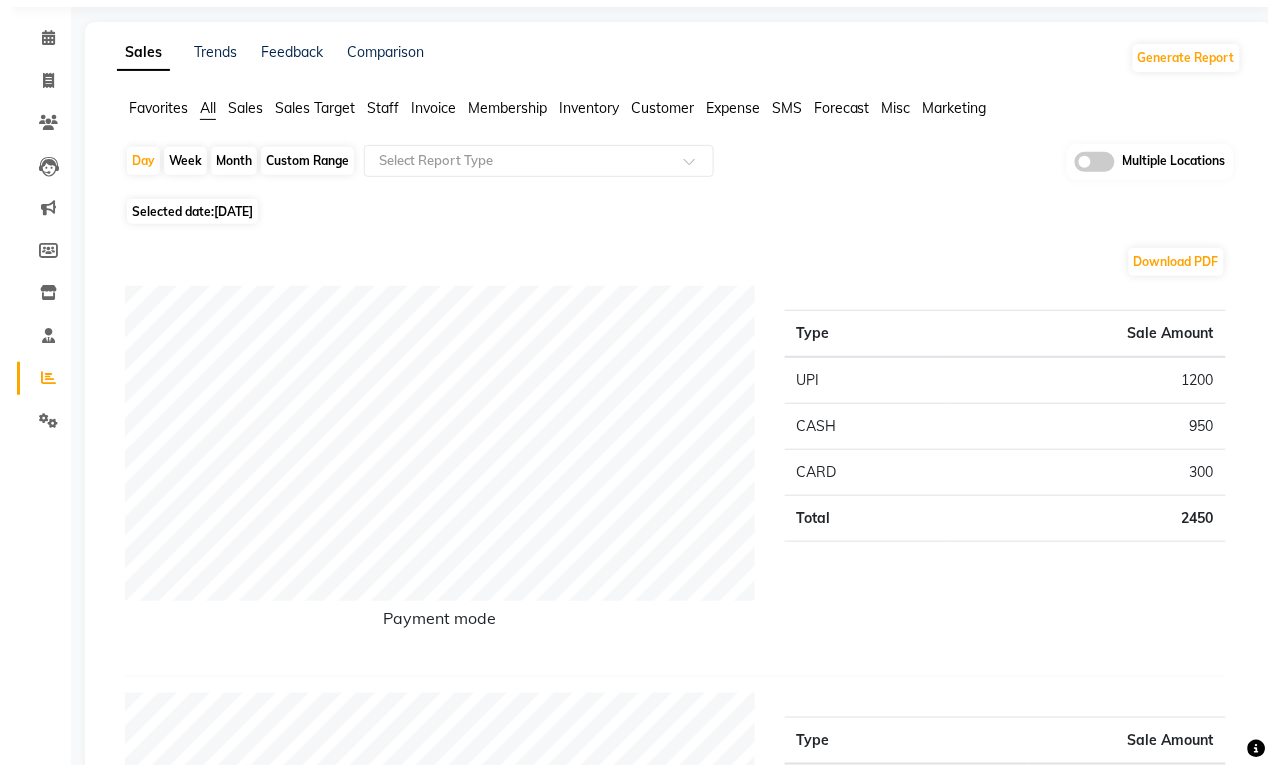 scroll, scrollTop: 0, scrollLeft: 0, axis: both 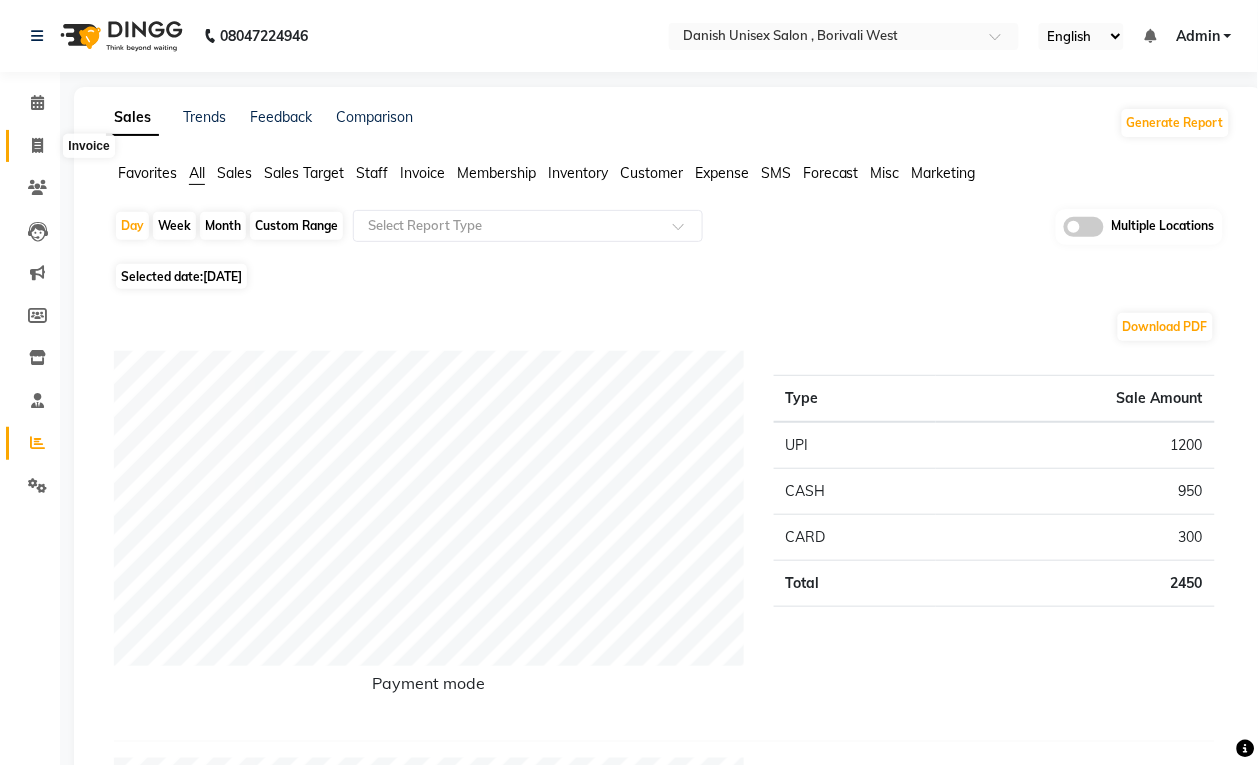 click 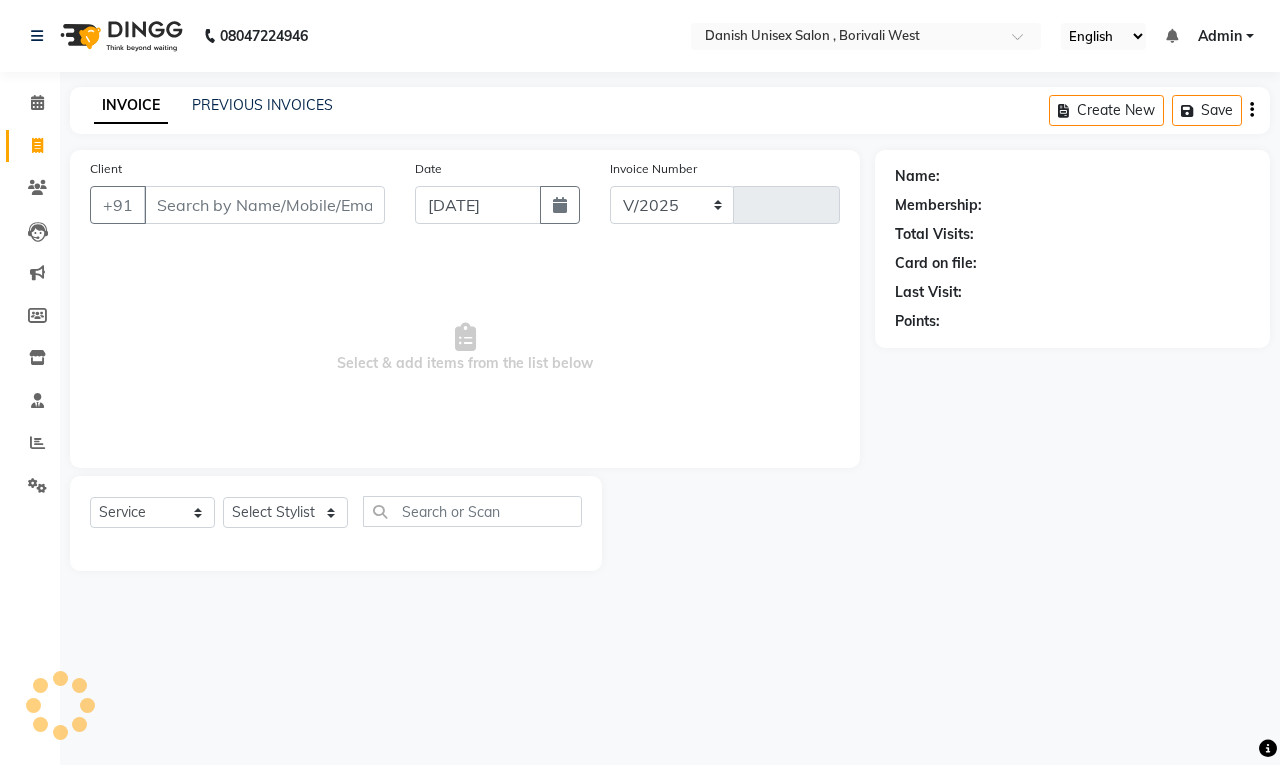 select on "6929" 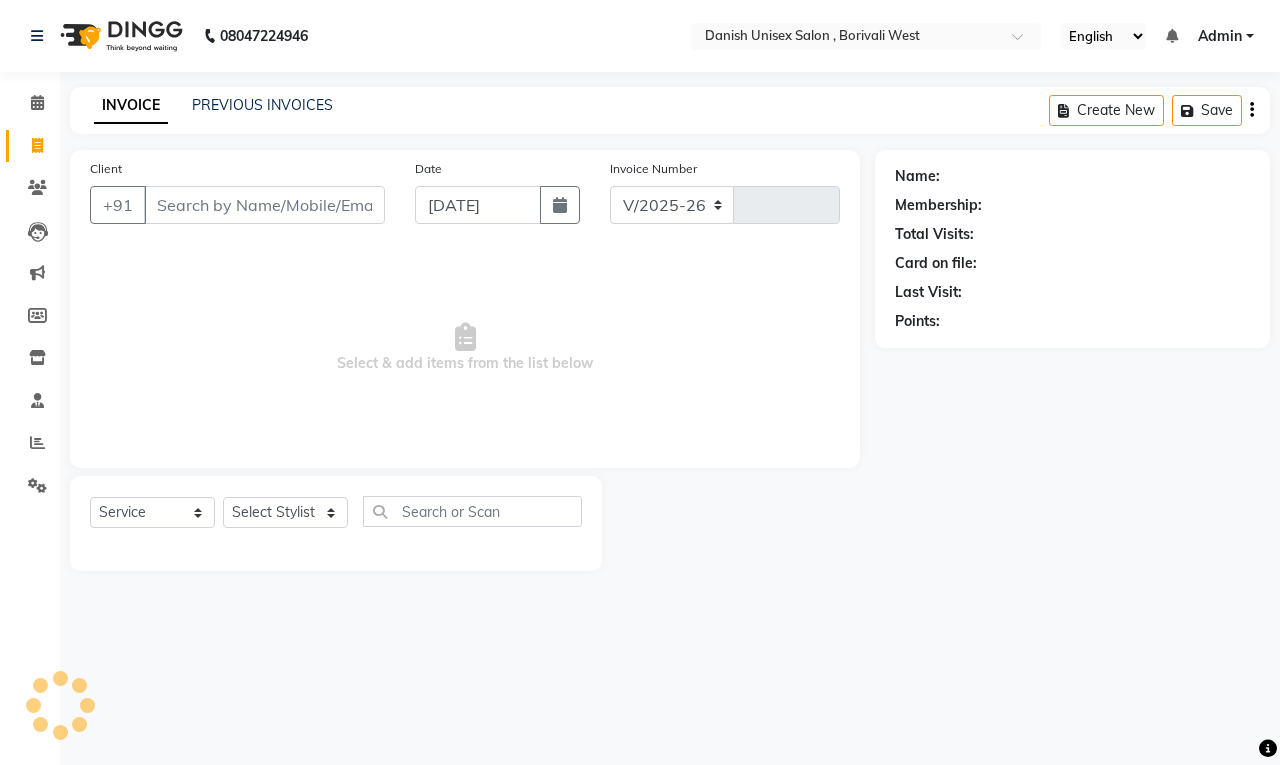 type on "2363" 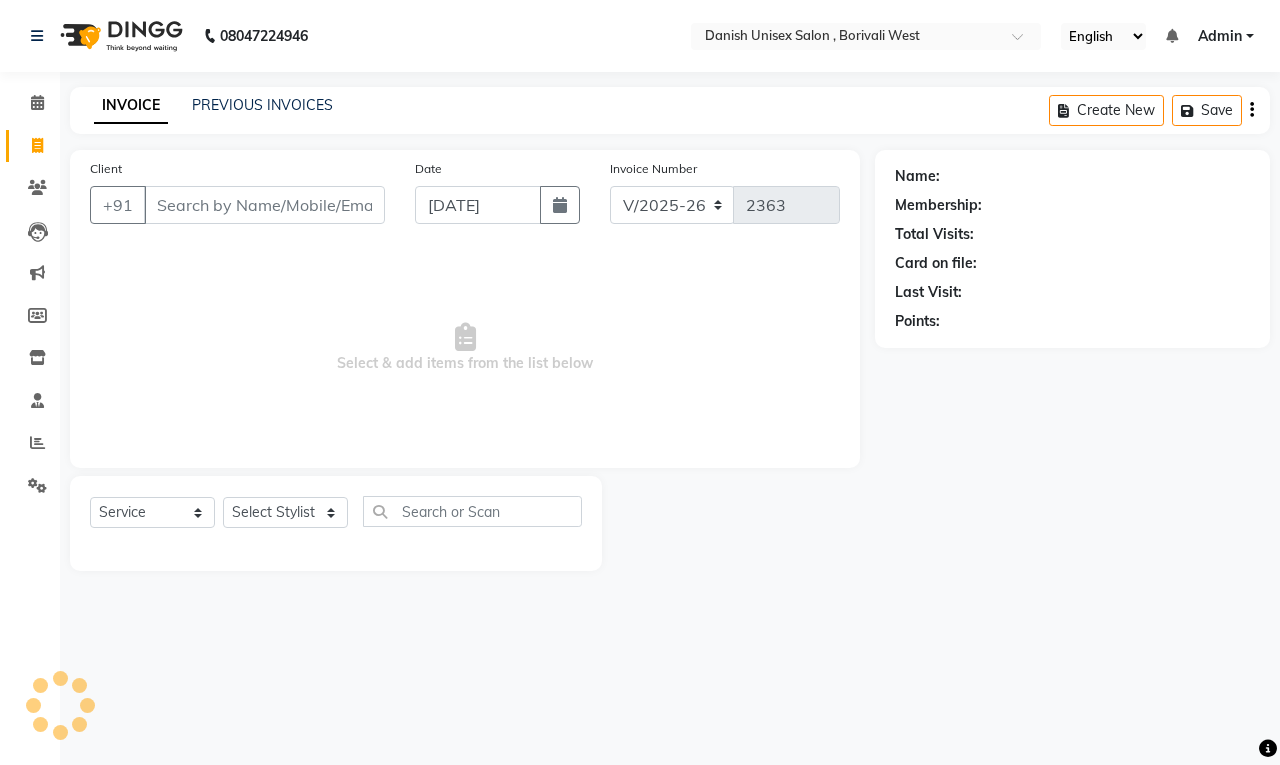 click on "Client" at bounding box center [264, 205] 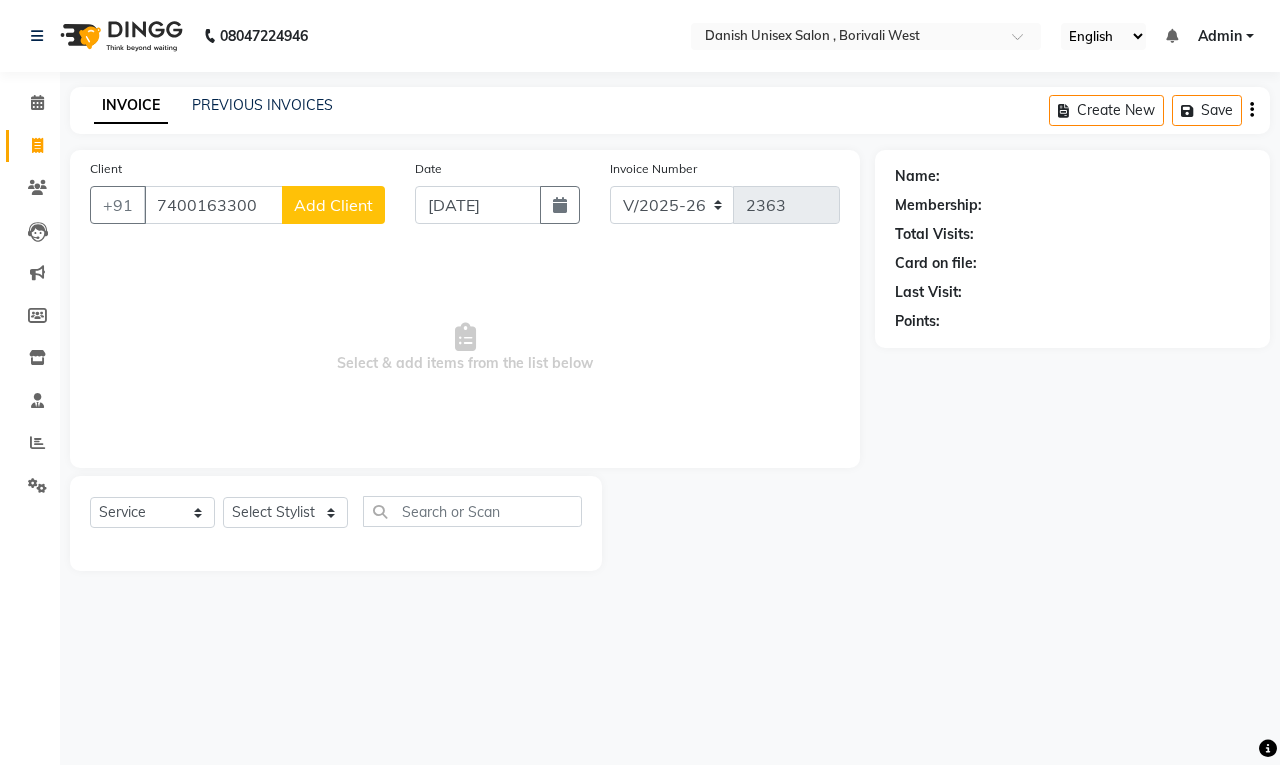 type on "7400163300" 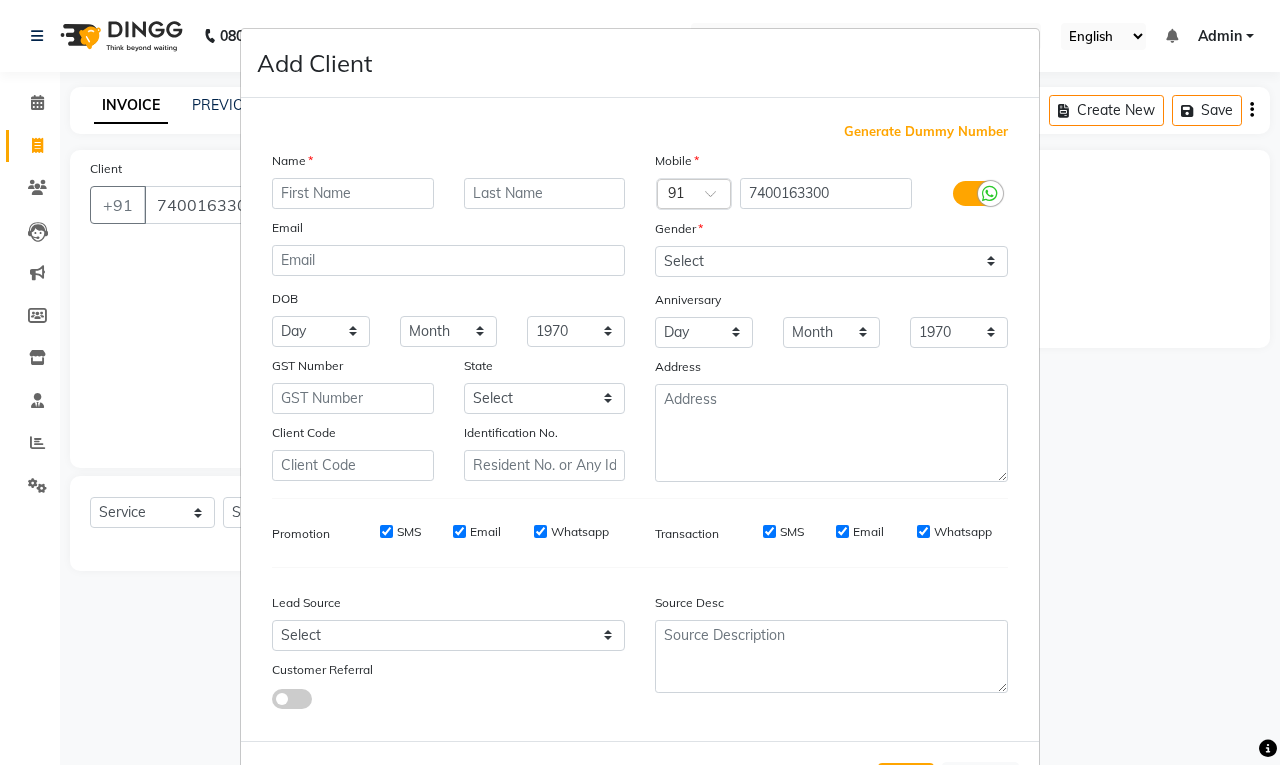click at bounding box center (353, 193) 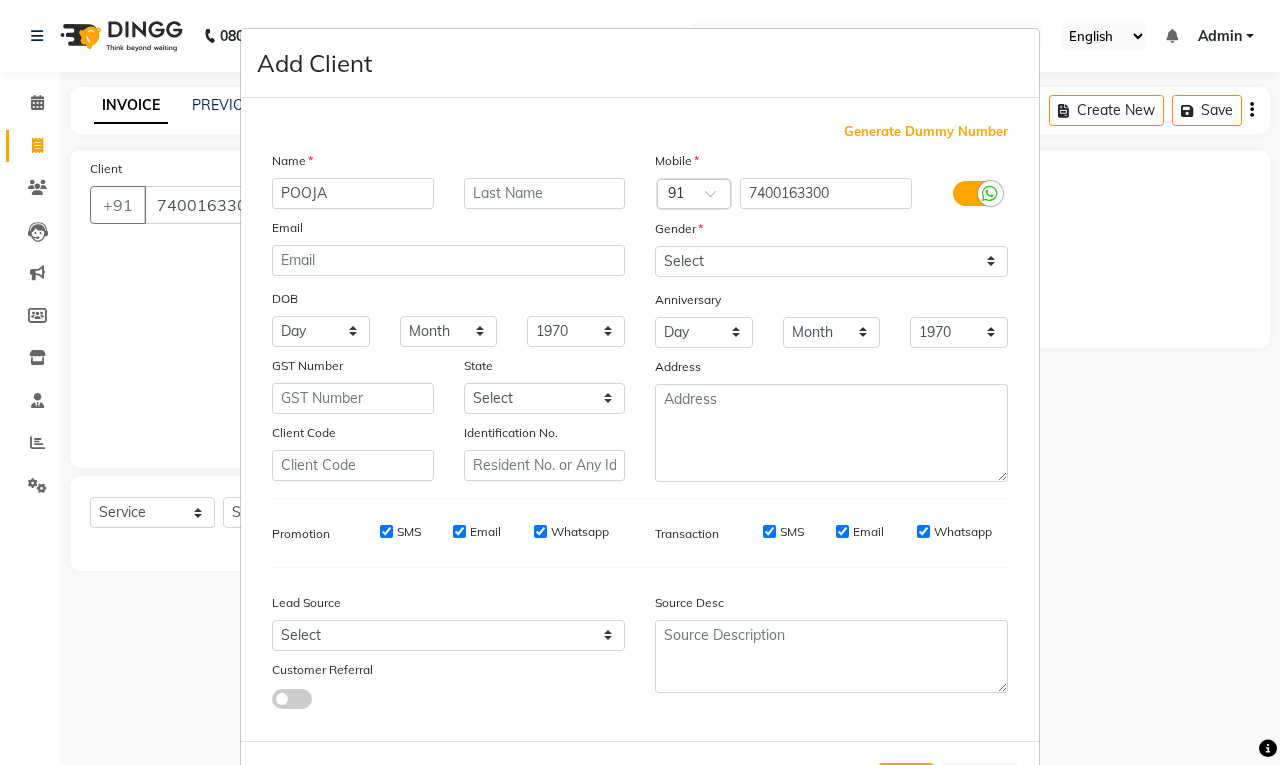 type on "POOJA" 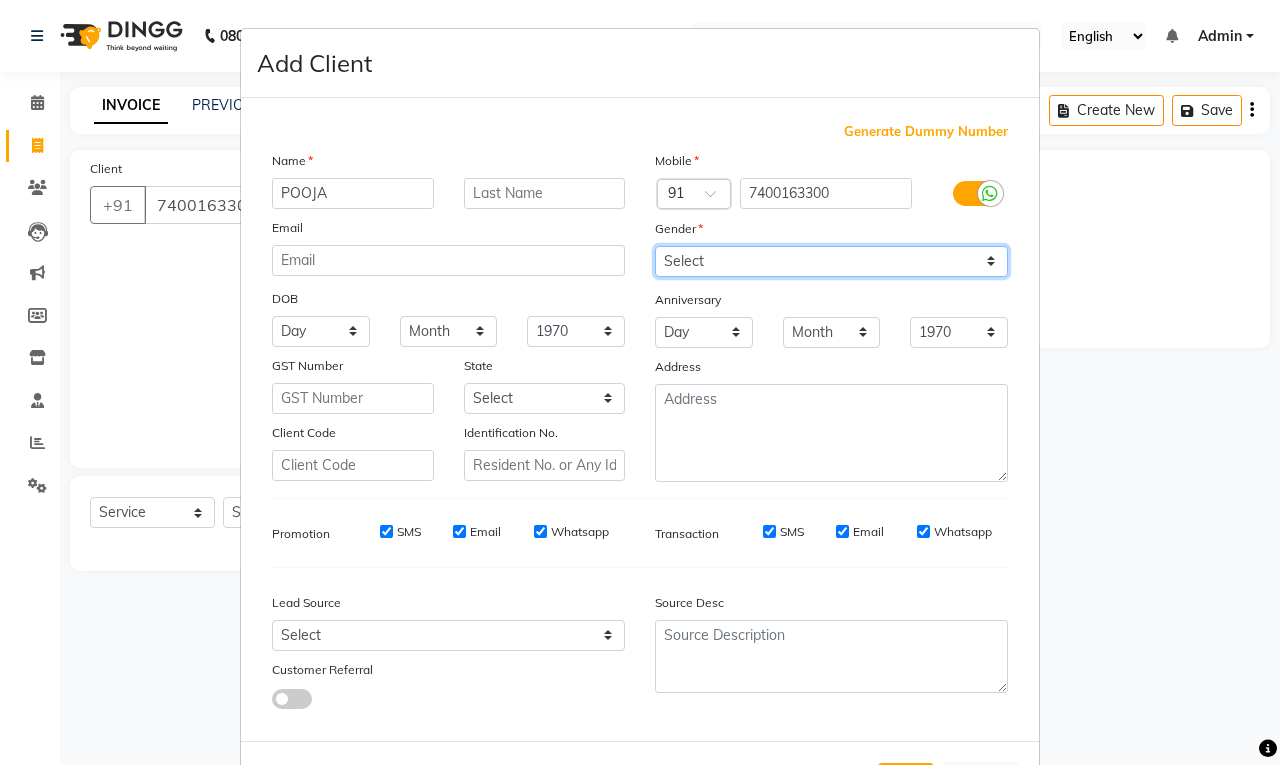 click on "Select [DEMOGRAPHIC_DATA] [DEMOGRAPHIC_DATA] Other Prefer Not To Say" at bounding box center [831, 261] 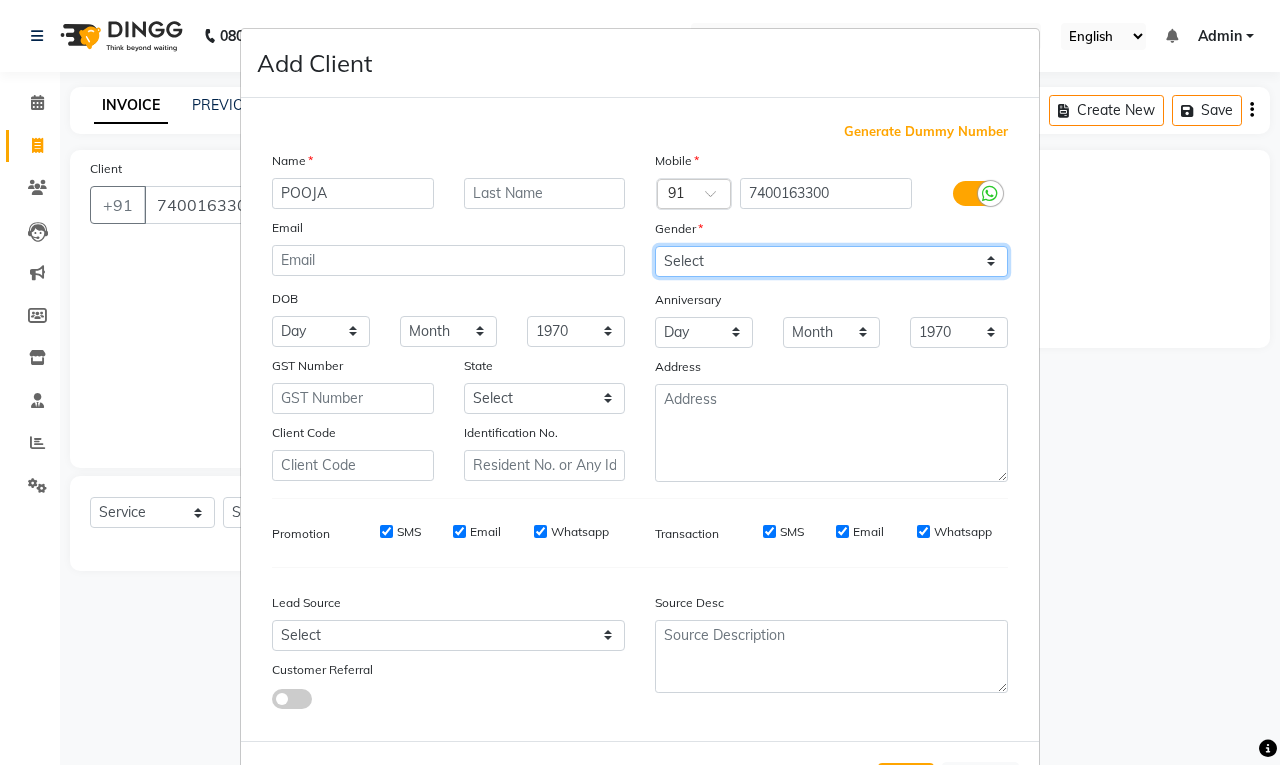 select on "[DEMOGRAPHIC_DATA]" 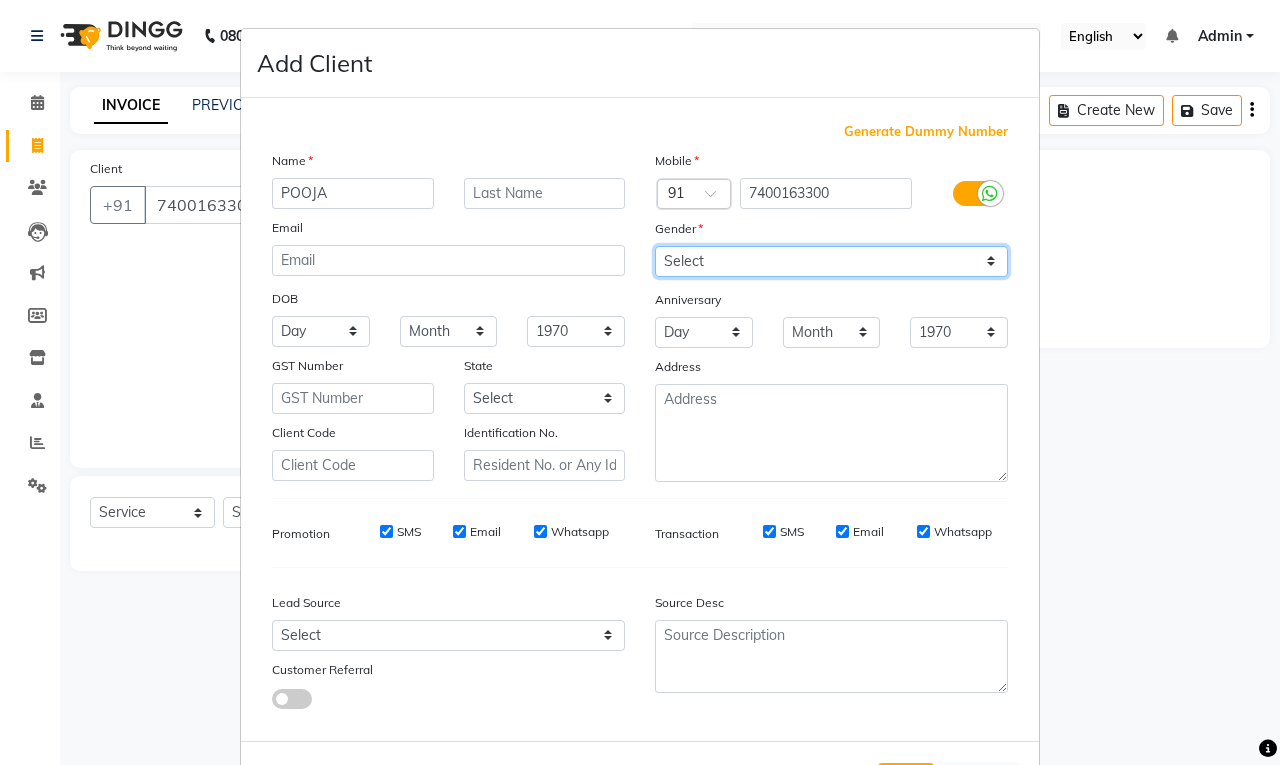 click on "Select [DEMOGRAPHIC_DATA] [DEMOGRAPHIC_DATA] Other Prefer Not To Say" at bounding box center (831, 261) 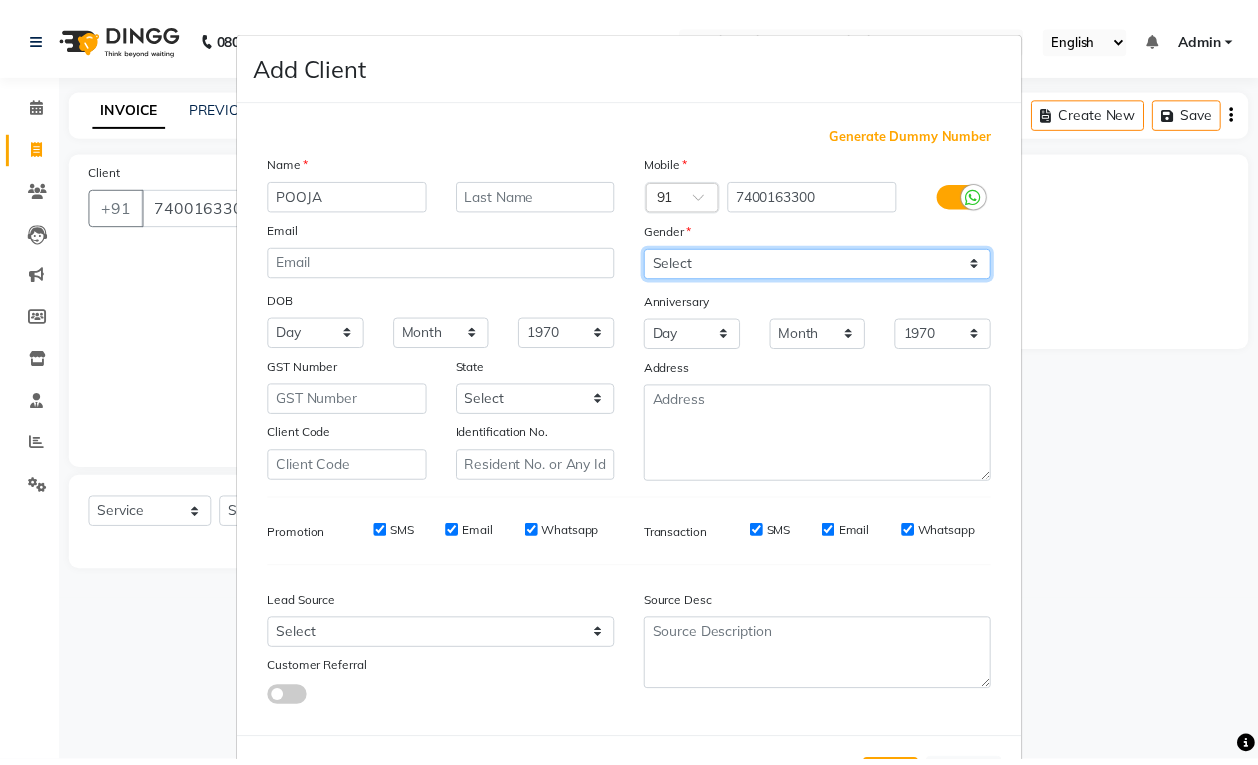 scroll, scrollTop: 80, scrollLeft: 0, axis: vertical 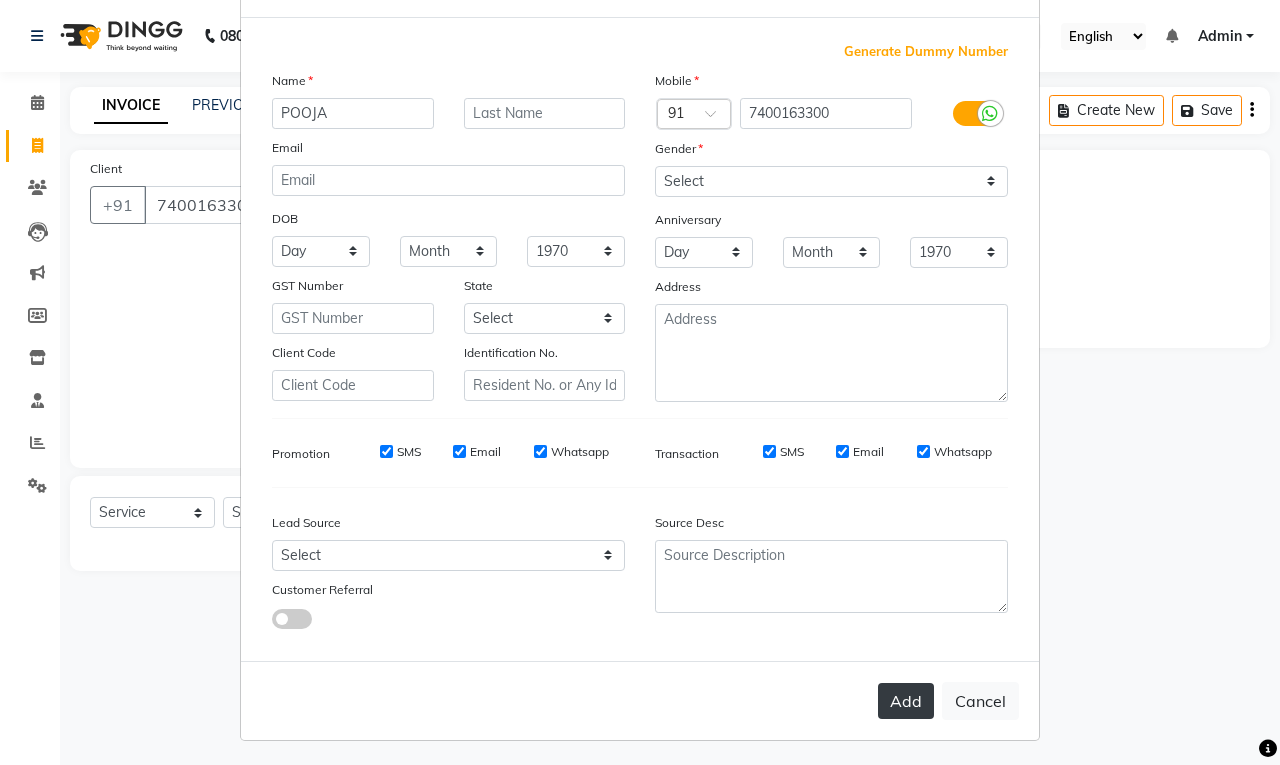 click on "Add" at bounding box center [906, 701] 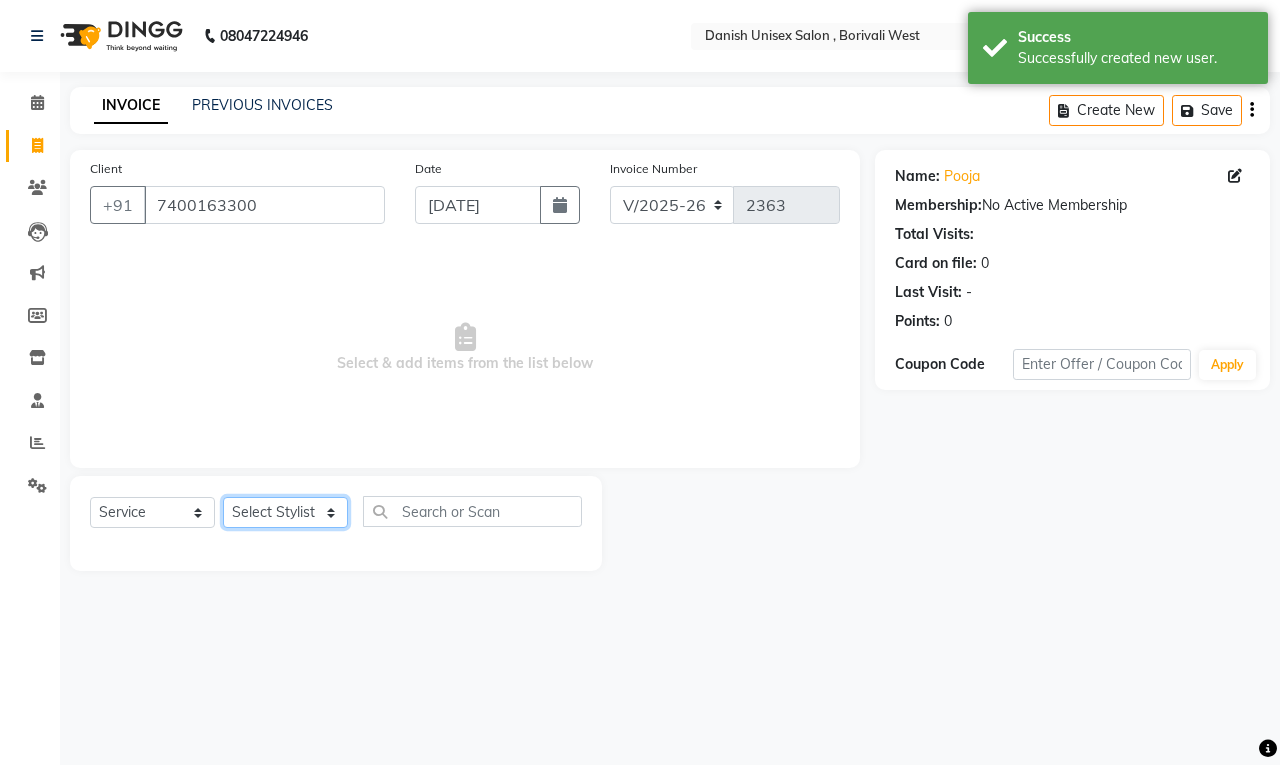 click on "Select Stylist [PERSON_NAME] [PERSON_NAME] [PERSON_NAME] kajal [PERSON_NAME] [PERSON_NAME] [PERSON_NAME] [PERSON_NAME] [PERSON_NAME] [PERSON_NAME] [PERSON_NAME]" 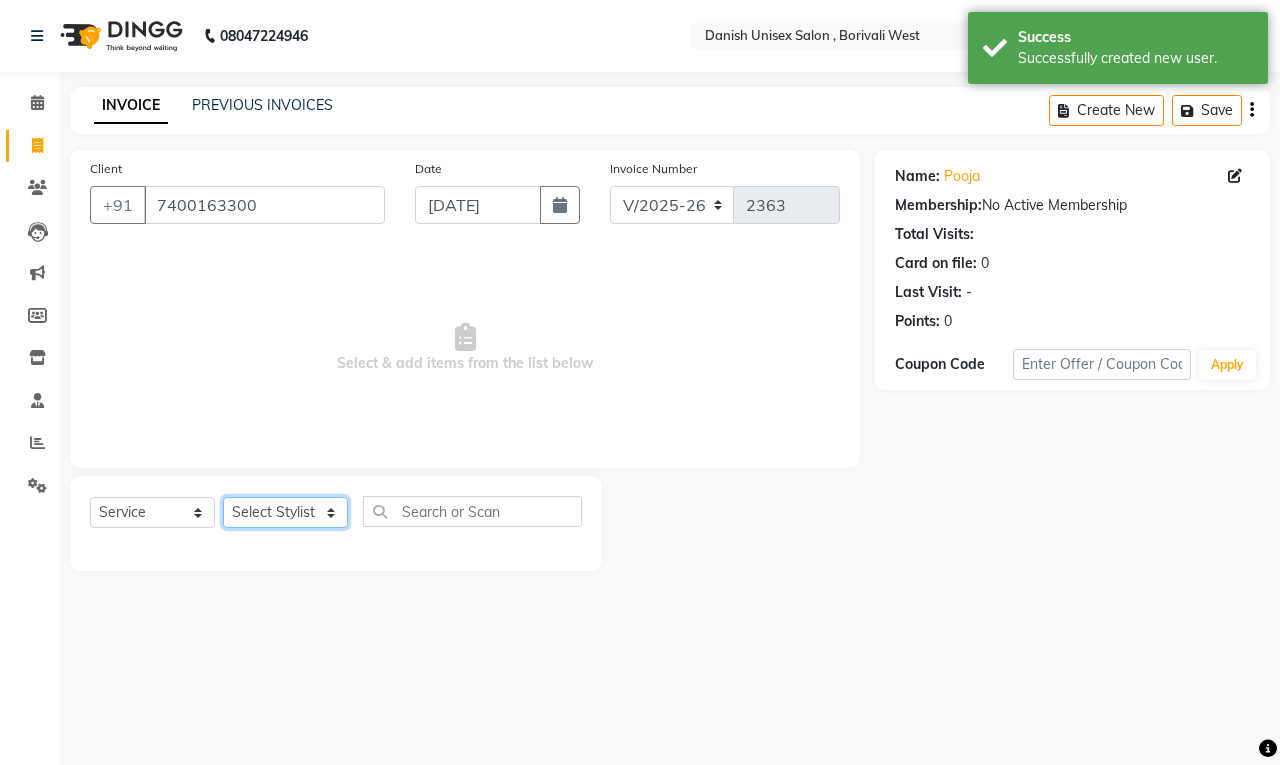 select on "63506" 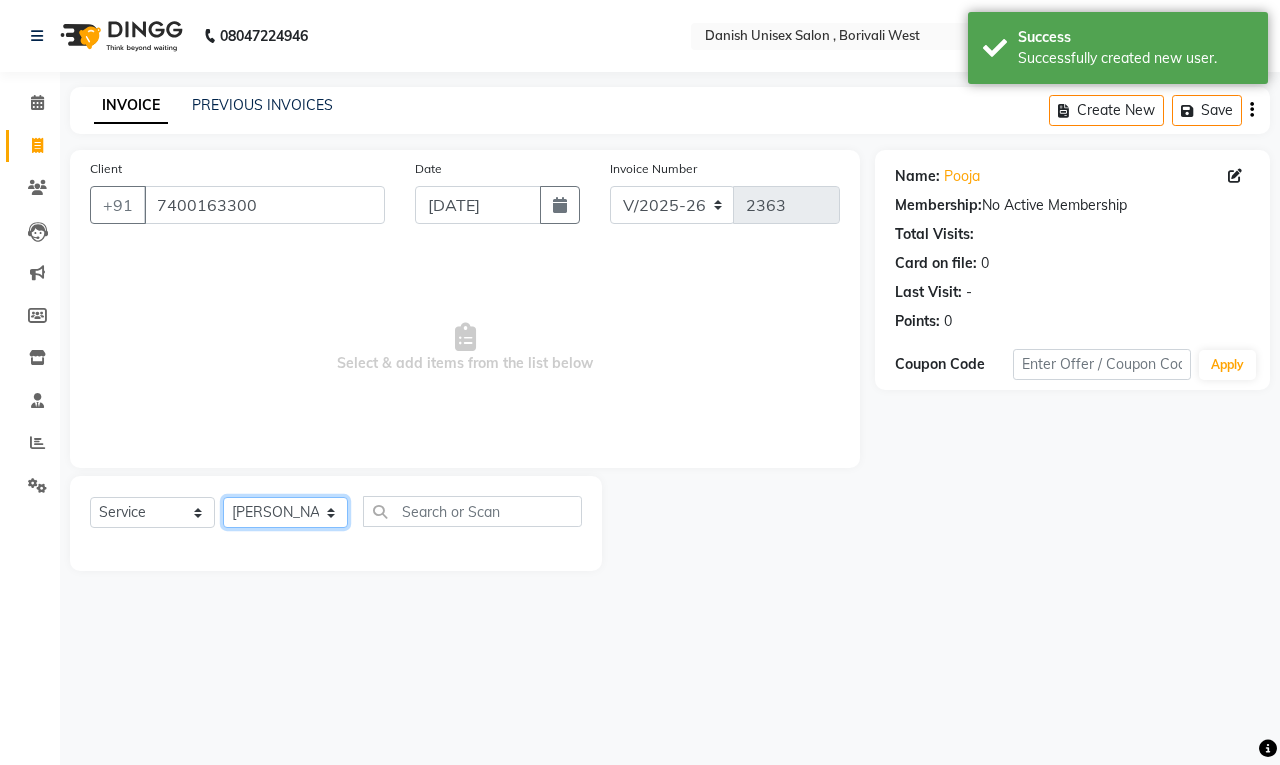 click on "Select Stylist [PERSON_NAME] [PERSON_NAME] [PERSON_NAME] kajal [PERSON_NAME] [PERSON_NAME] [PERSON_NAME] [PERSON_NAME] [PERSON_NAME] [PERSON_NAME] [PERSON_NAME]" 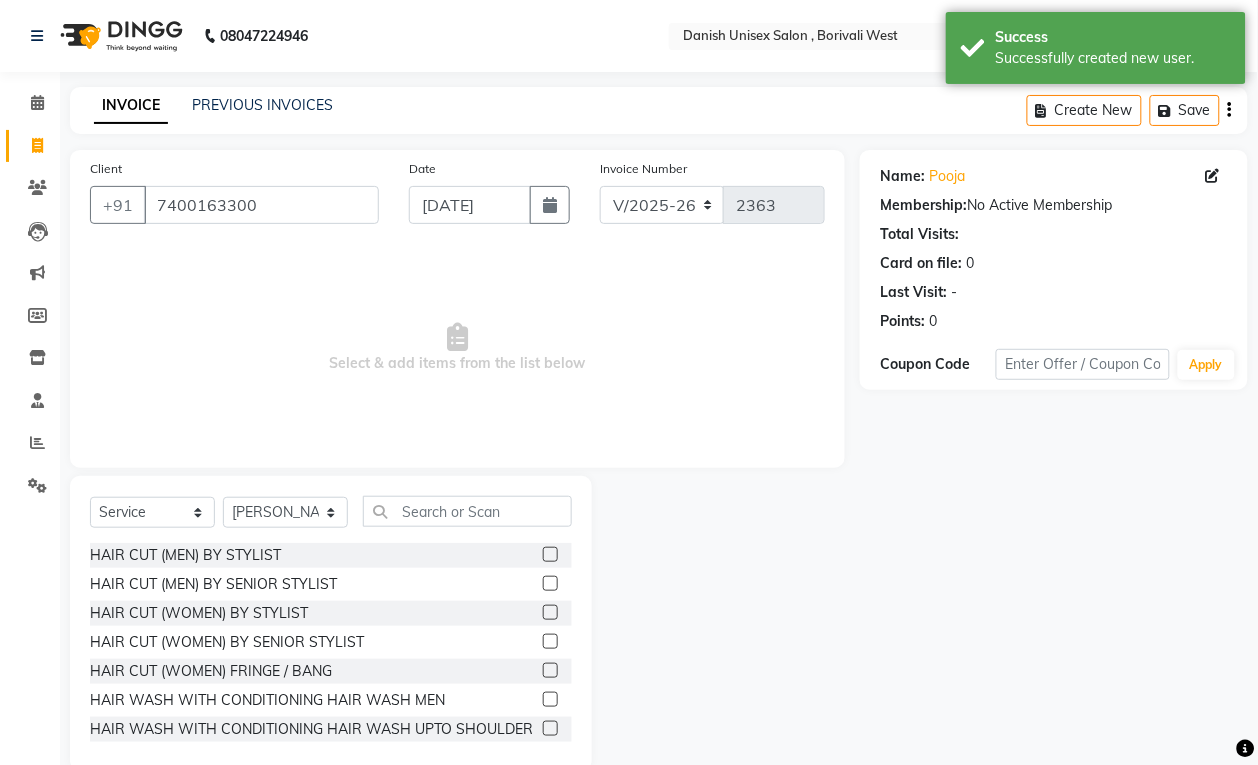 click 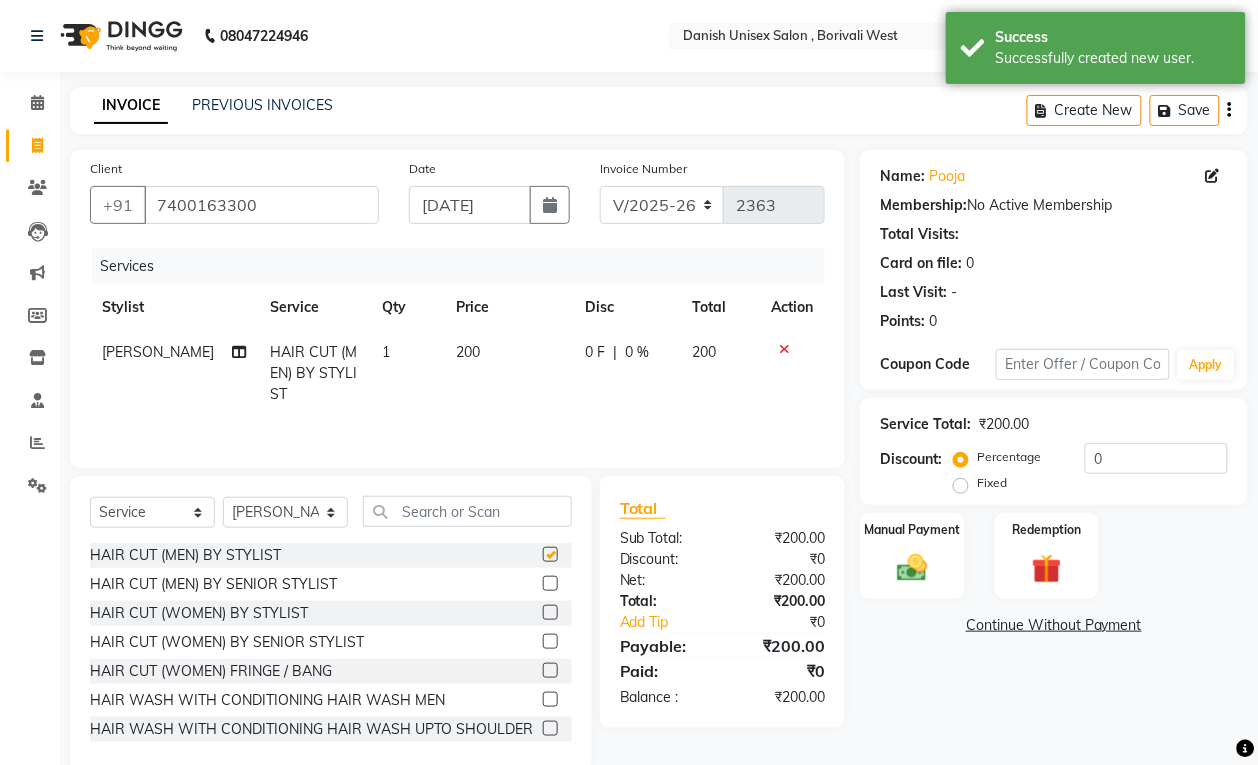 checkbox on "false" 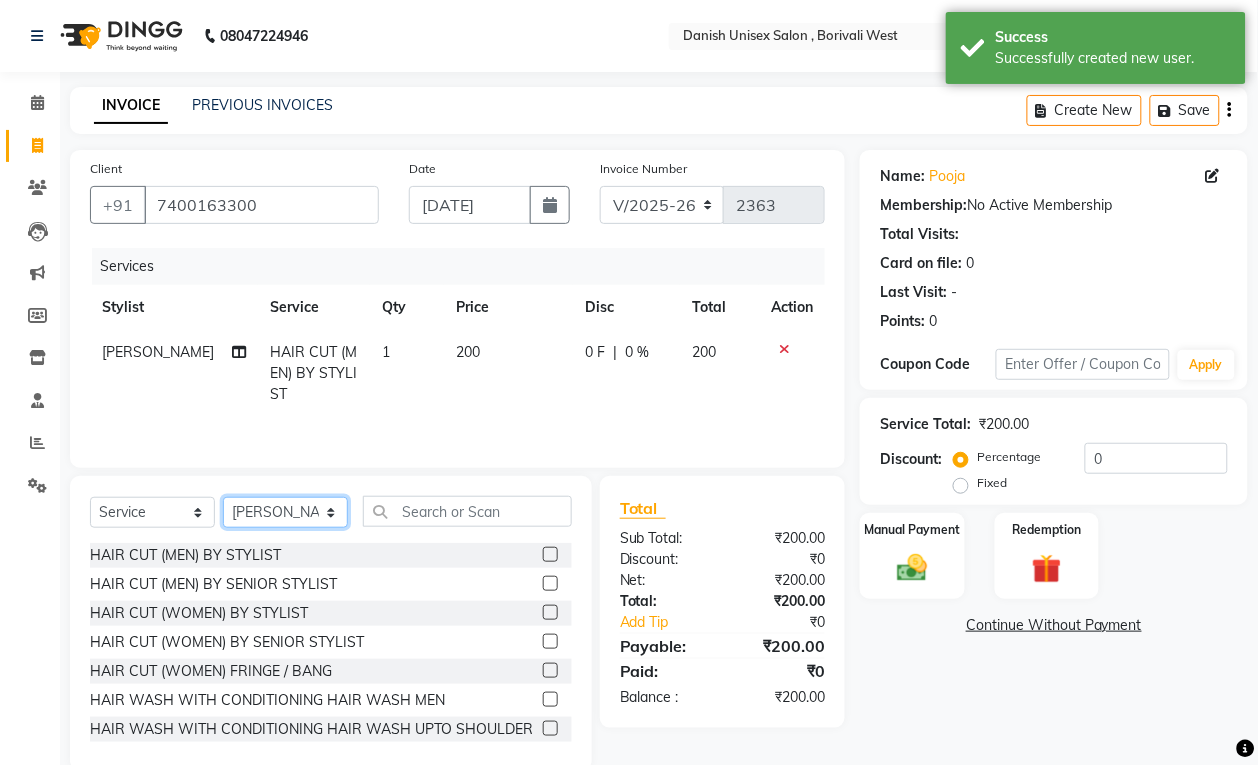 click on "Select Stylist [PERSON_NAME] [PERSON_NAME] [PERSON_NAME] kajal [PERSON_NAME] [PERSON_NAME] [PERSON_NAME] [PERSON_NAME] [PERSON_NAME] [PERSON_NAME] [PERSON_NAME]" 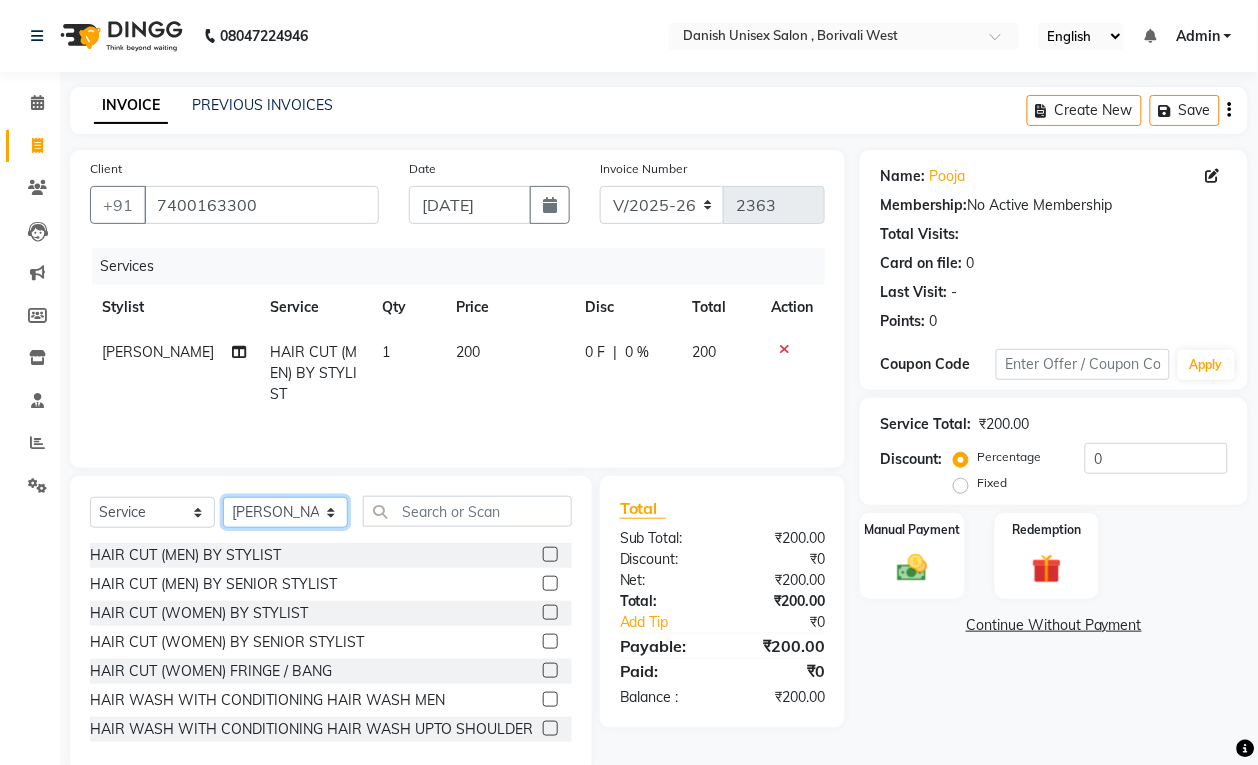 select on "54589" 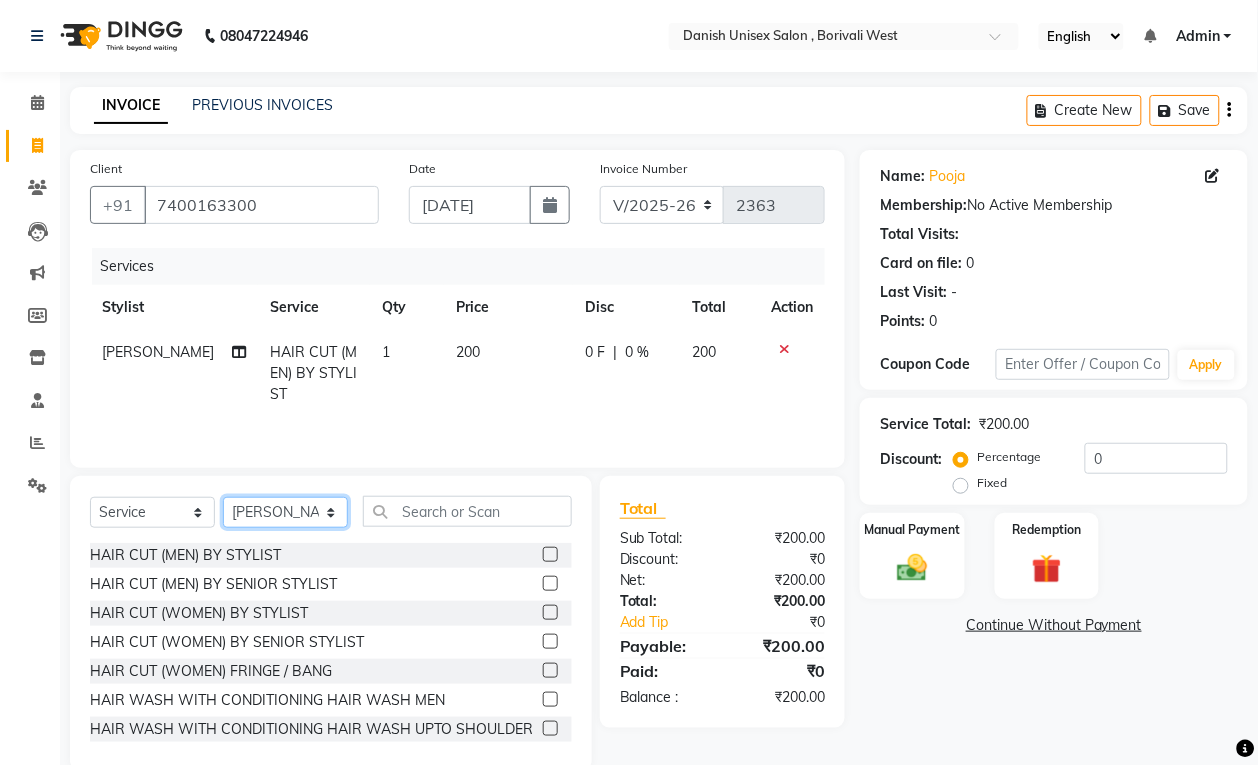 click on "Select Stylist [PERSON_NAME] [PERSON_NAME] [PERSON_NAME] kajal [PERSON_NAME] [PERSON_NAME] [PERSON_NAME] [PERSON_NAME] [PERSON_NAME] [PERSON_NAME] [PERSON_NAME]" 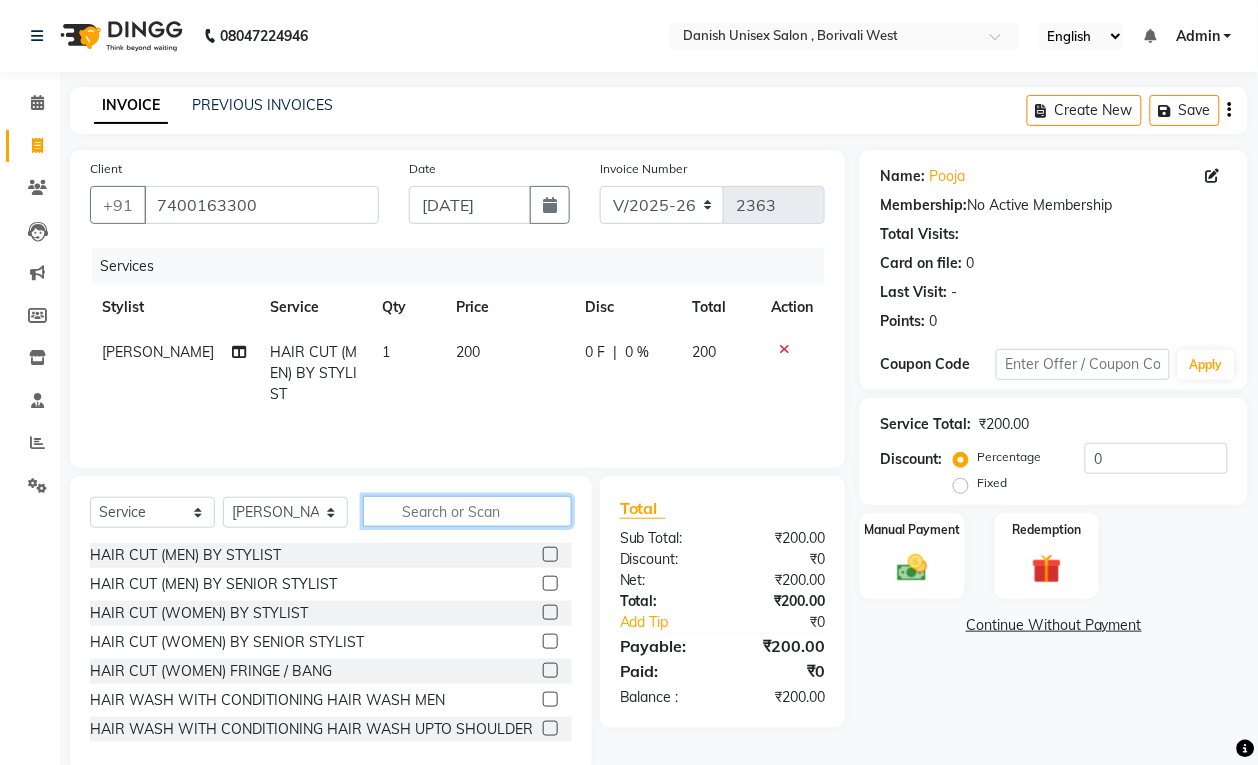click 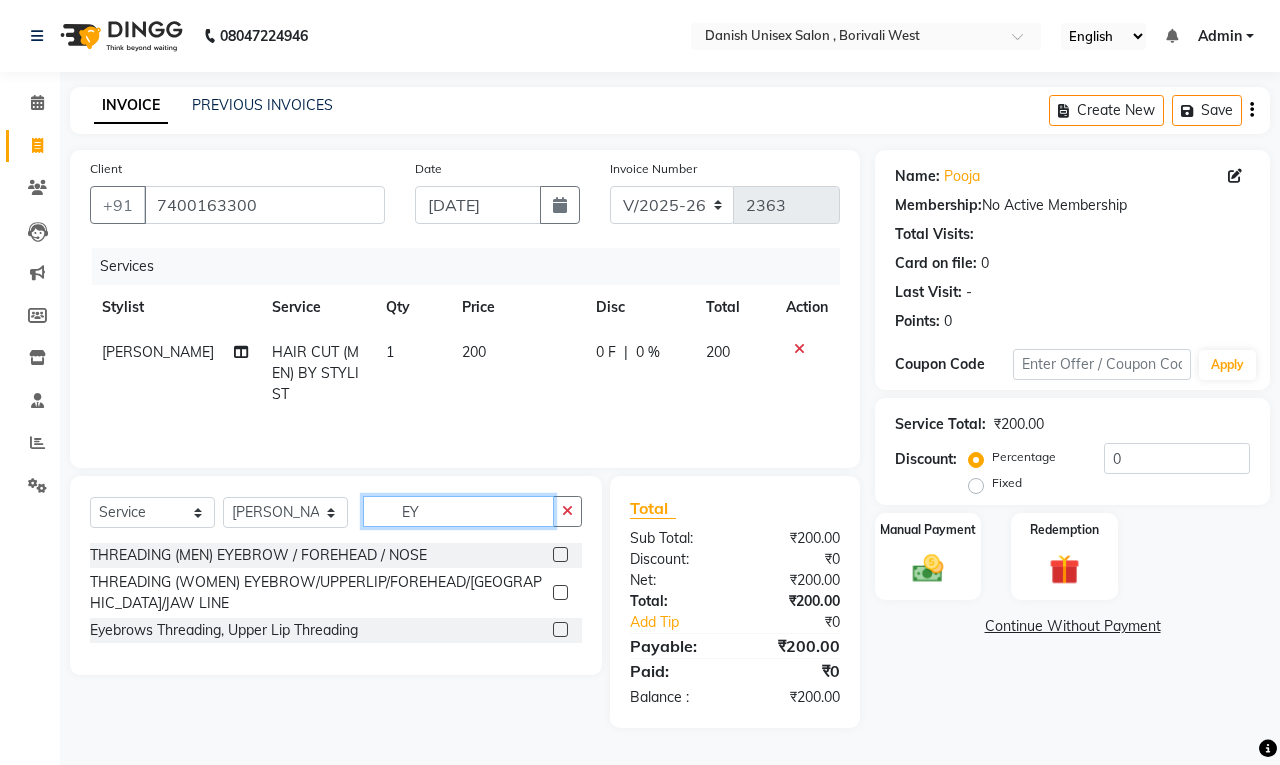 type on "EY" 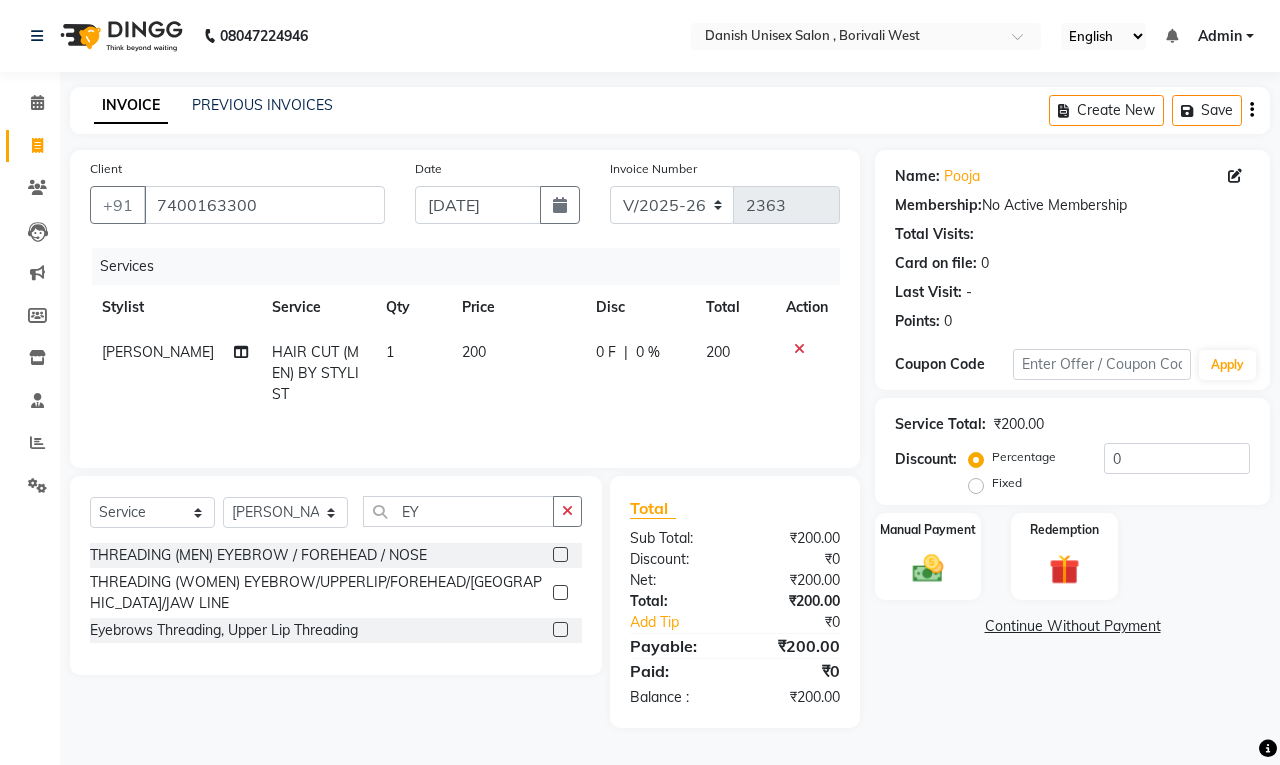 click 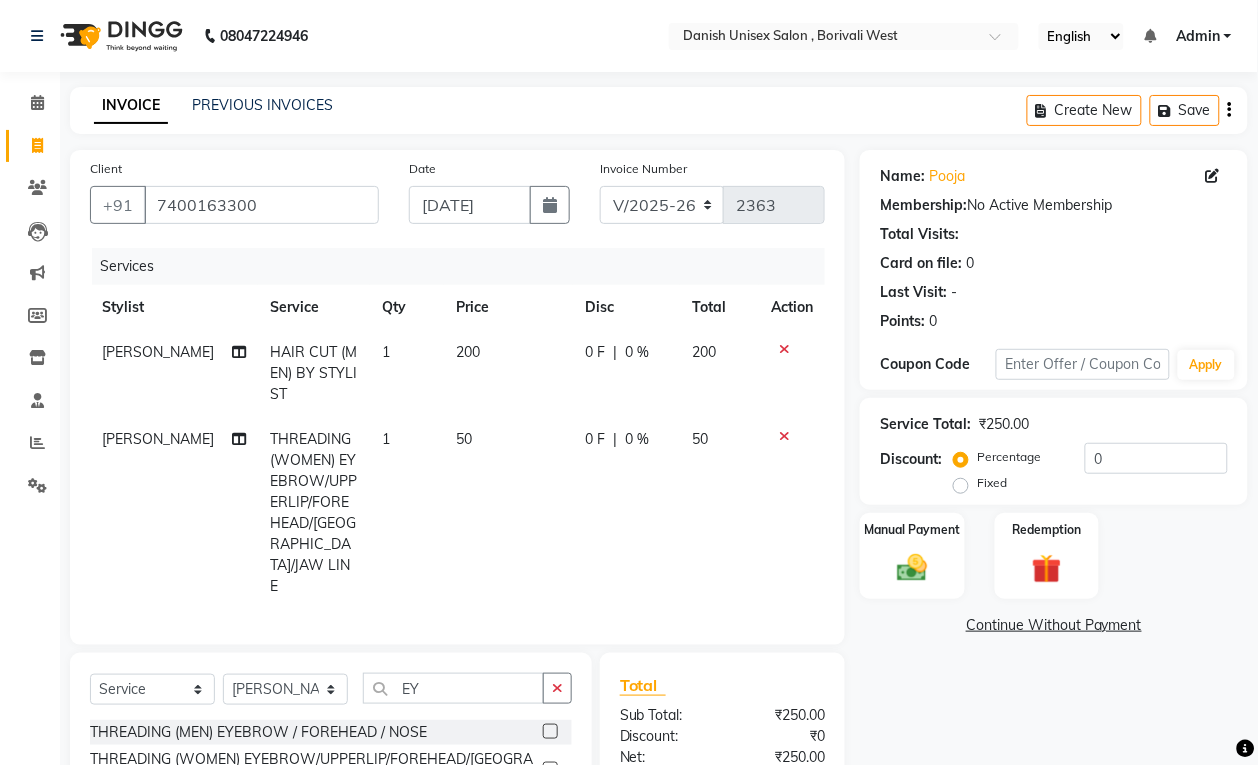 checkbox on "false" 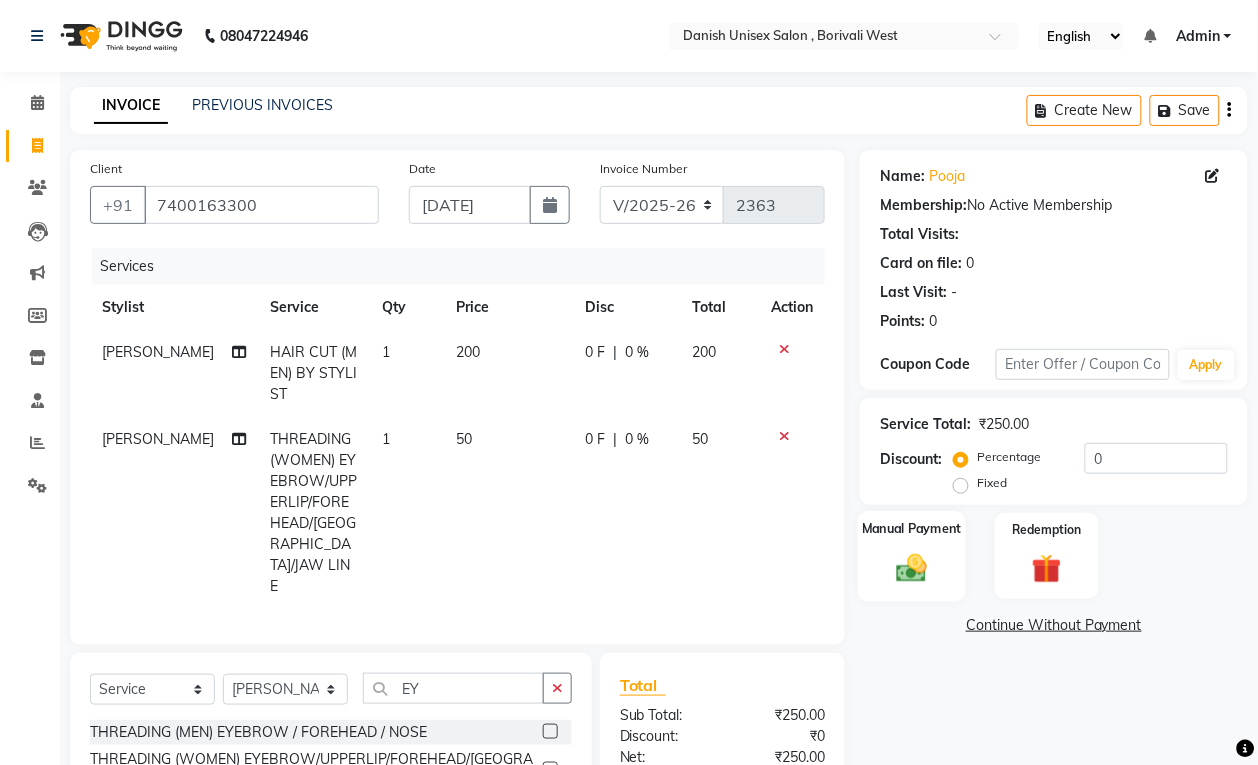 click on "Manual Payment" 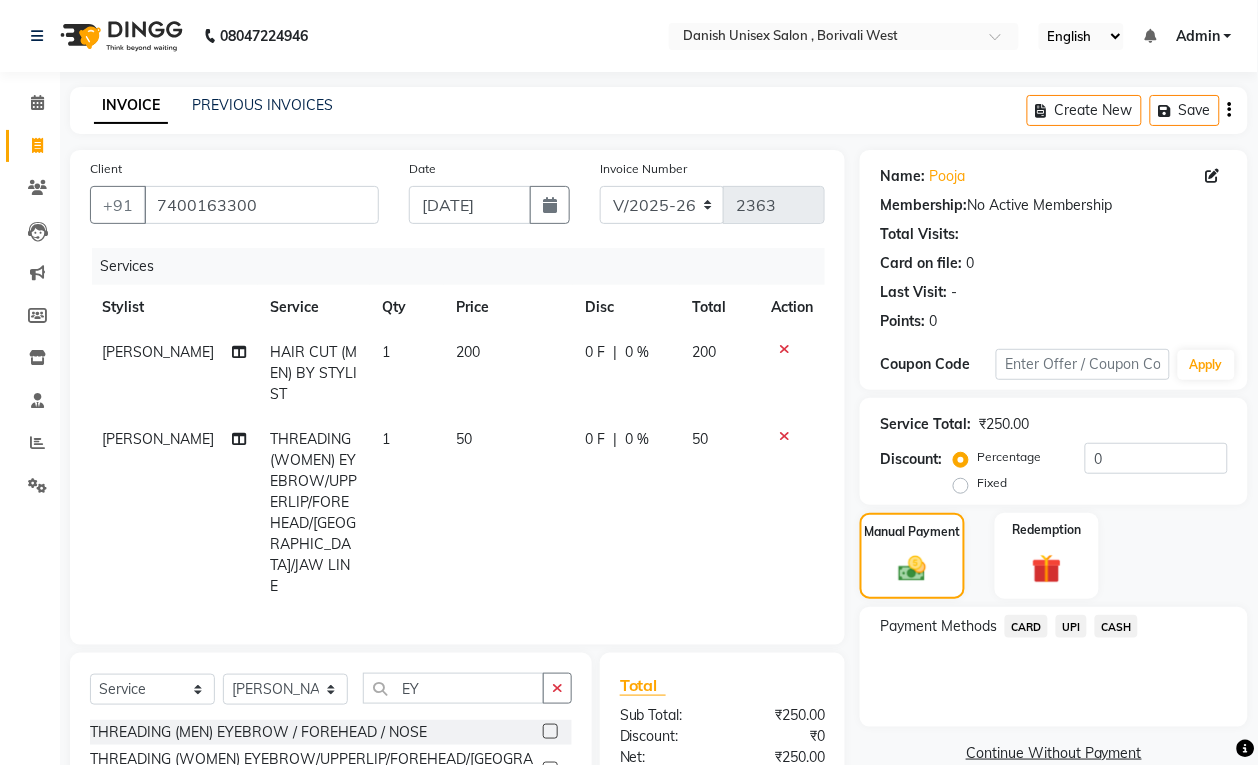 click on "CASH" 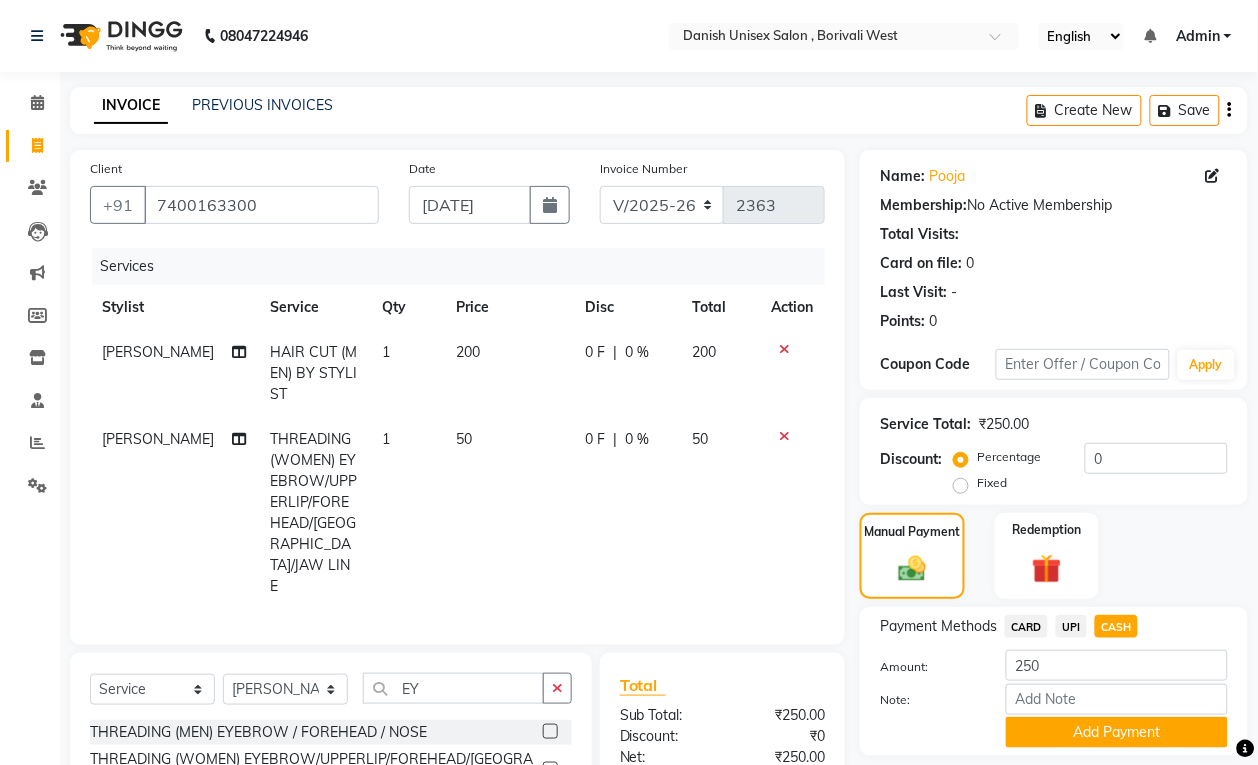 scroll, scrollTop: 148, scrollLeft: 0, axis: vertical 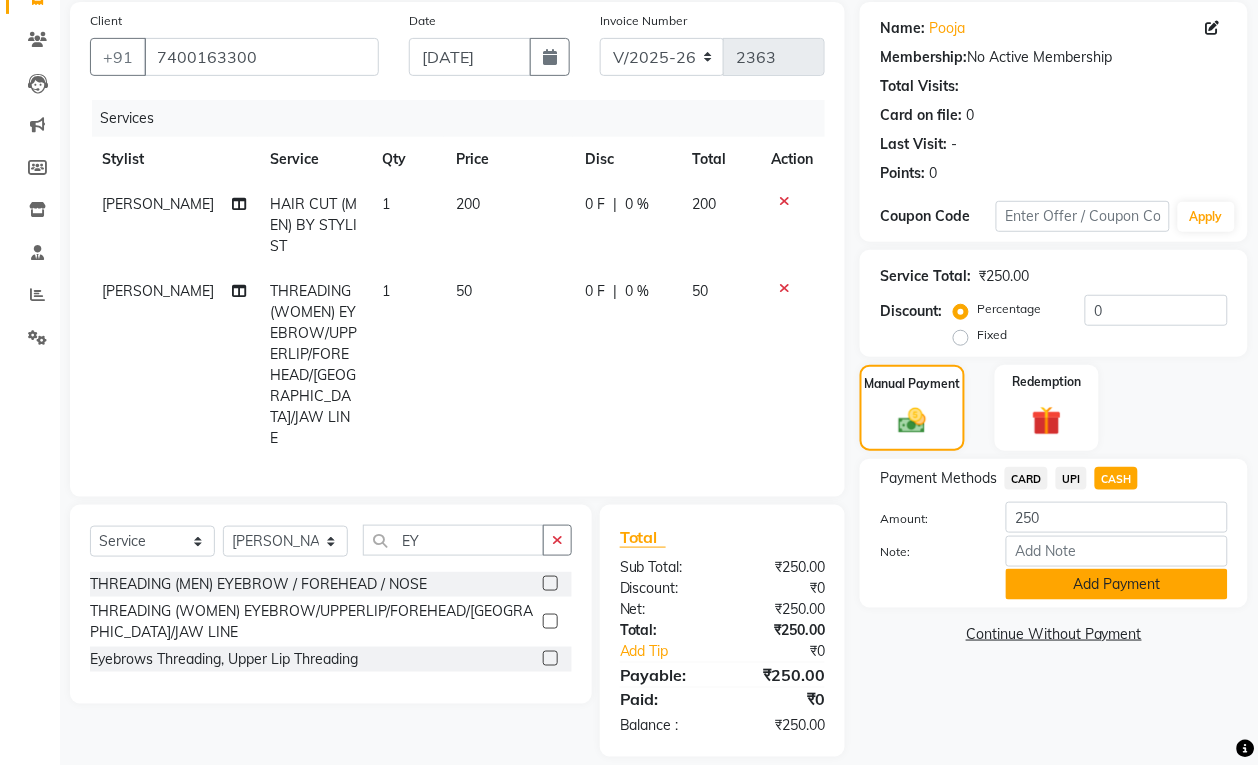 click on "Add Payment" 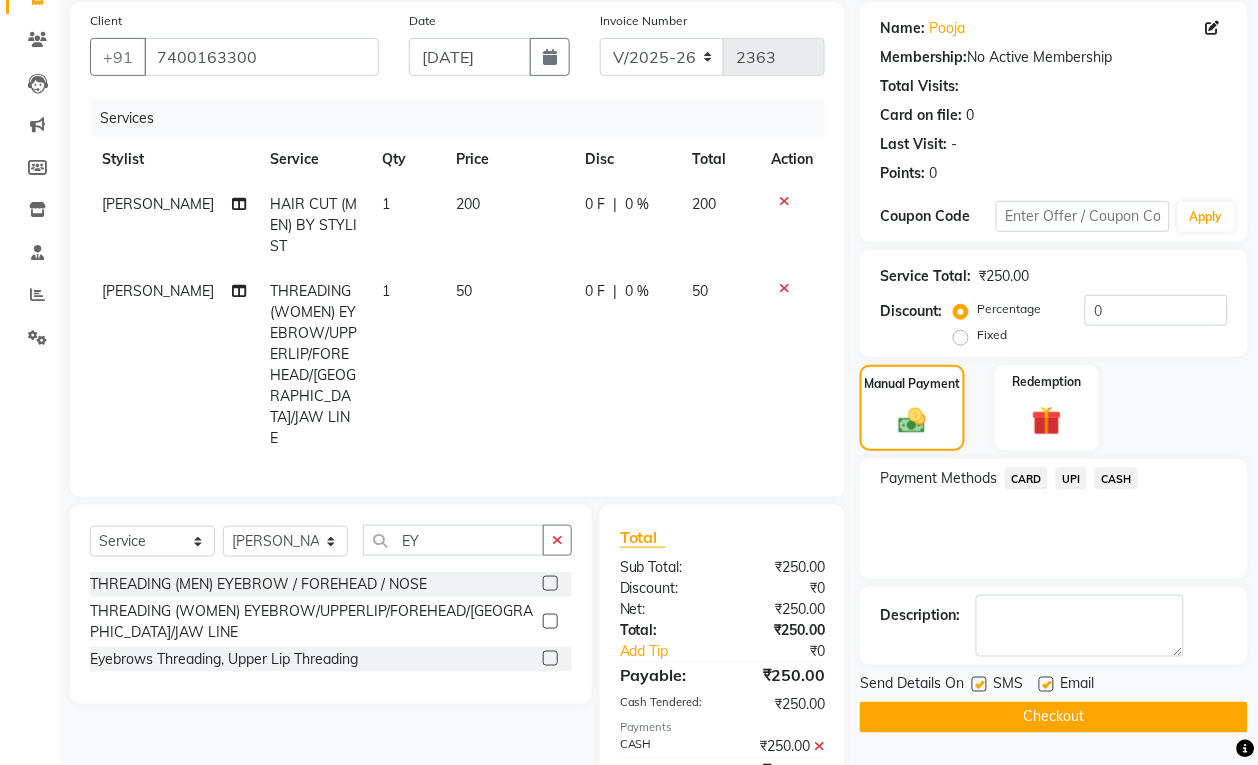 scroll, scrollTop: 220, scrollLeft: 0, axis: vertical 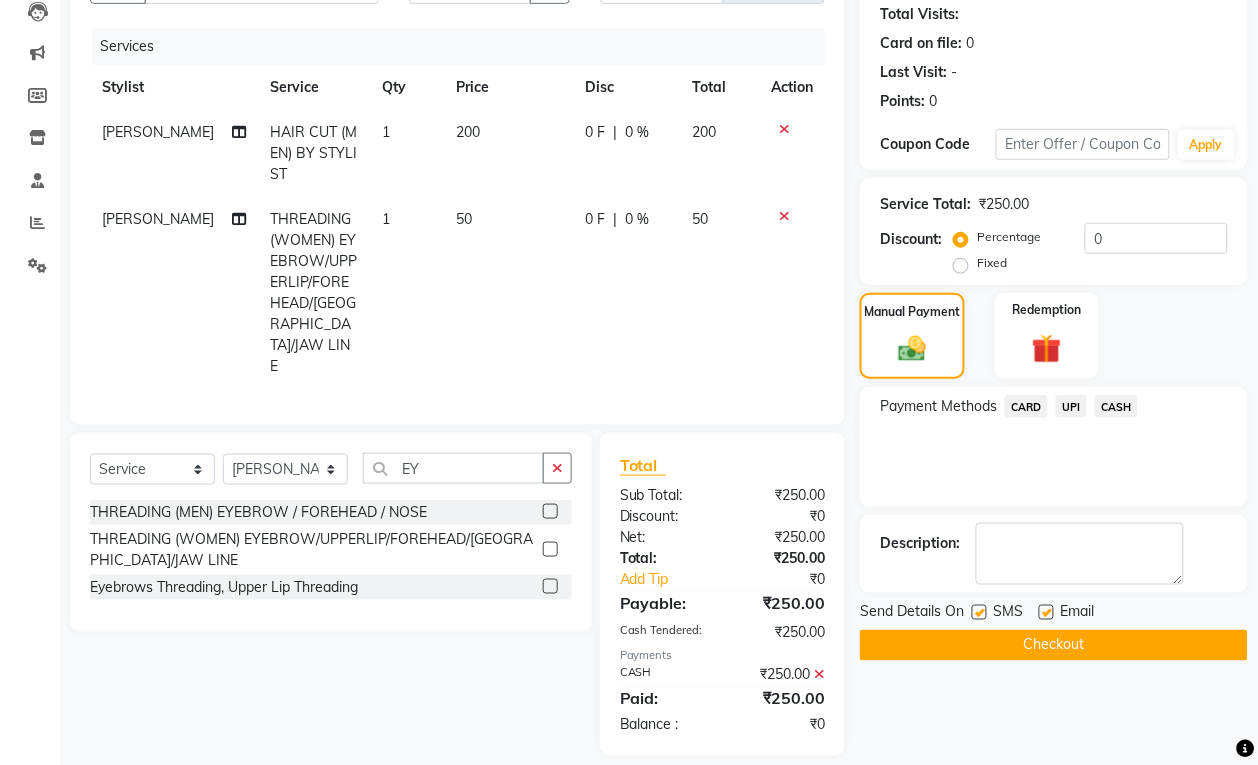 click on "Checkout" 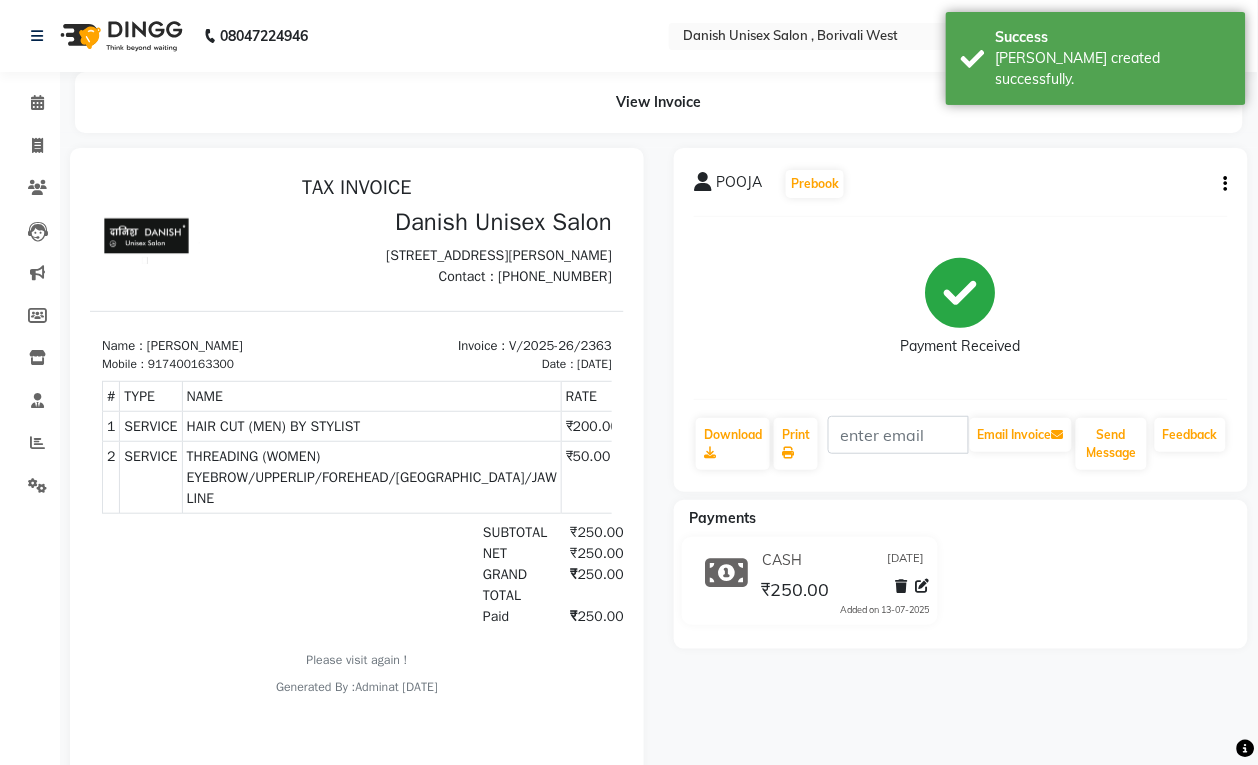 scroll, scrollTop: 0, scrollLeft: 0, axis: both 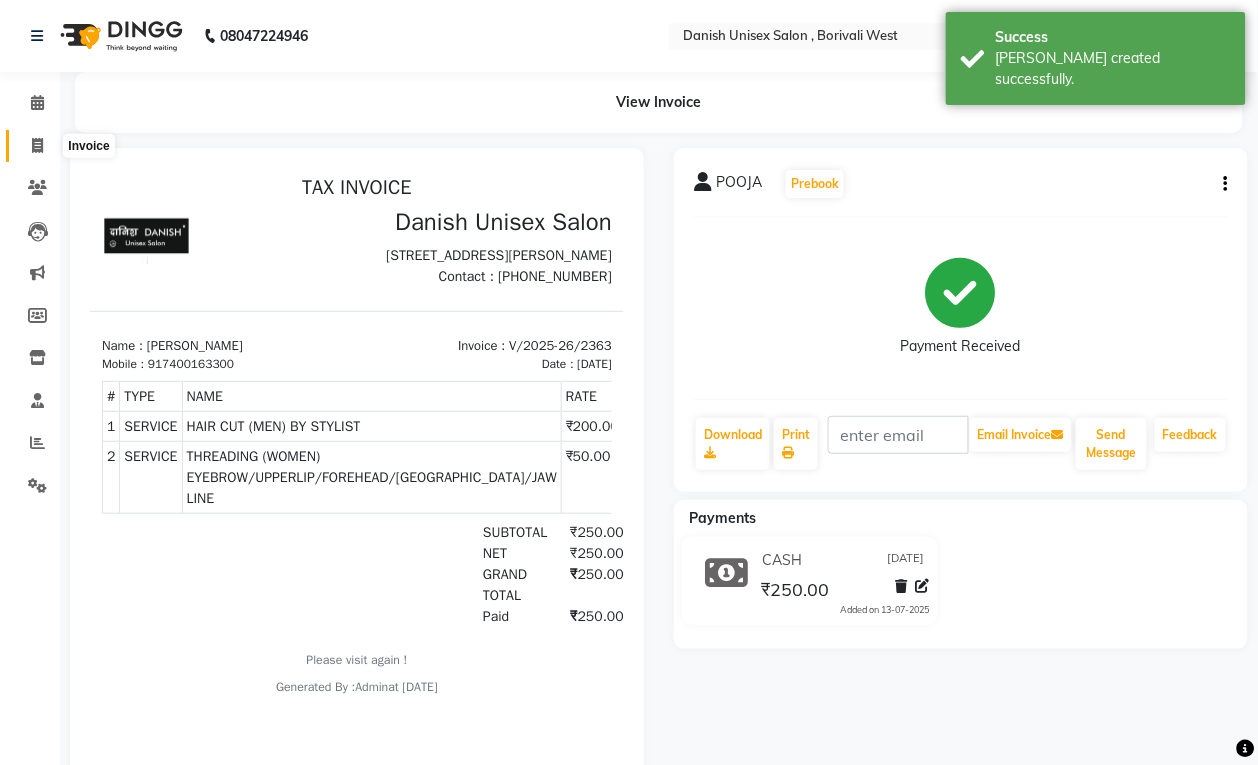 click 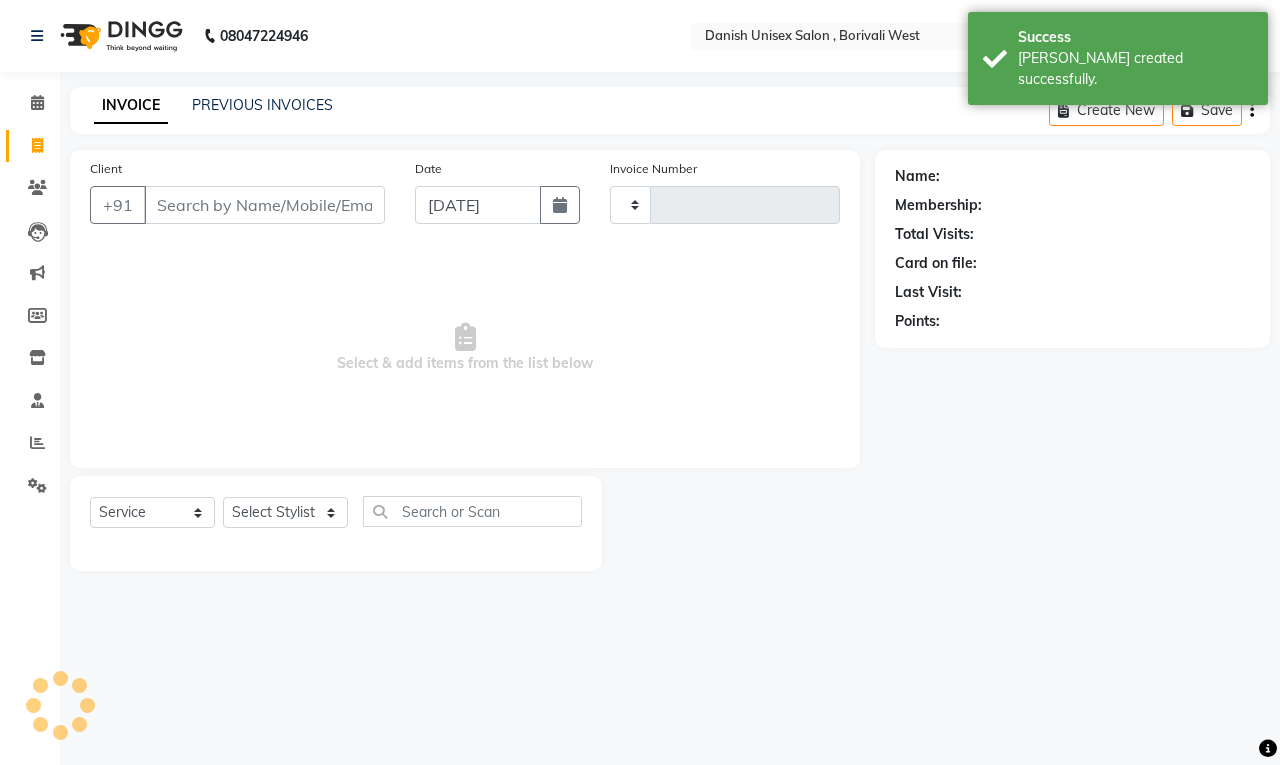 type on "2364" 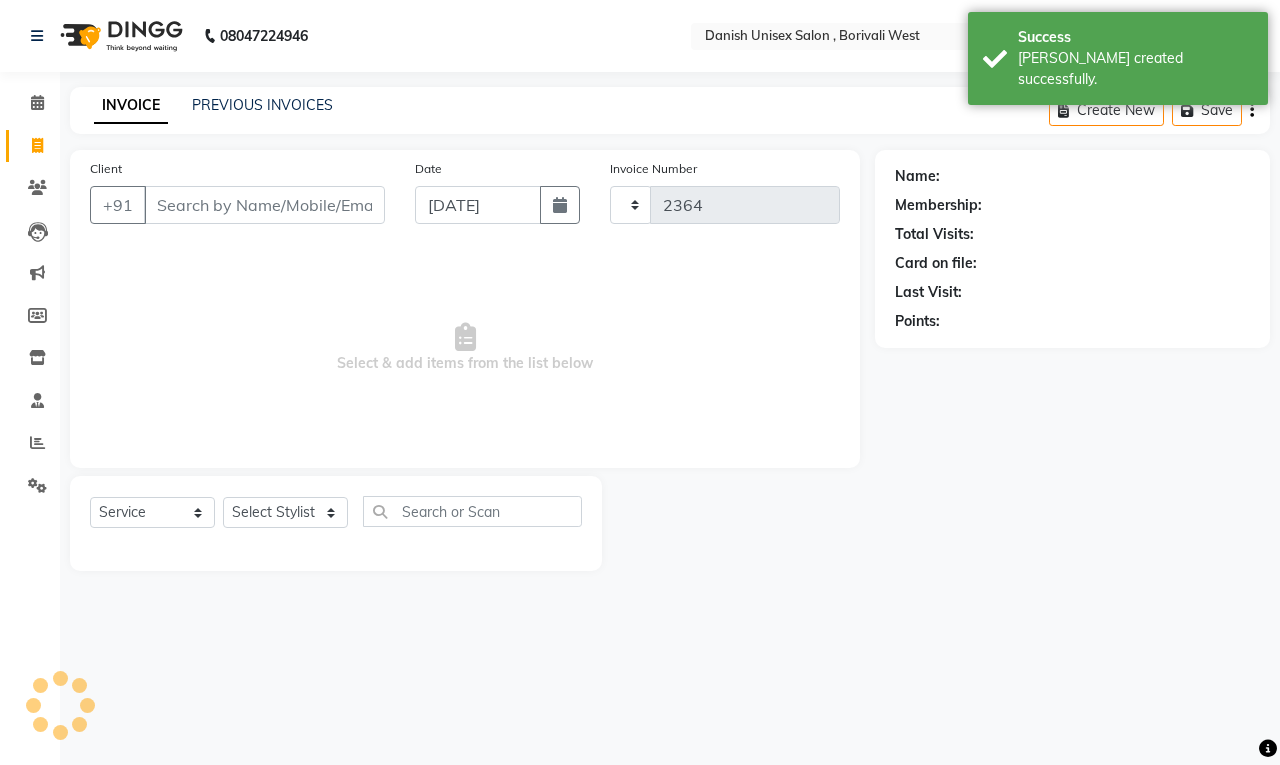 select on "6929" 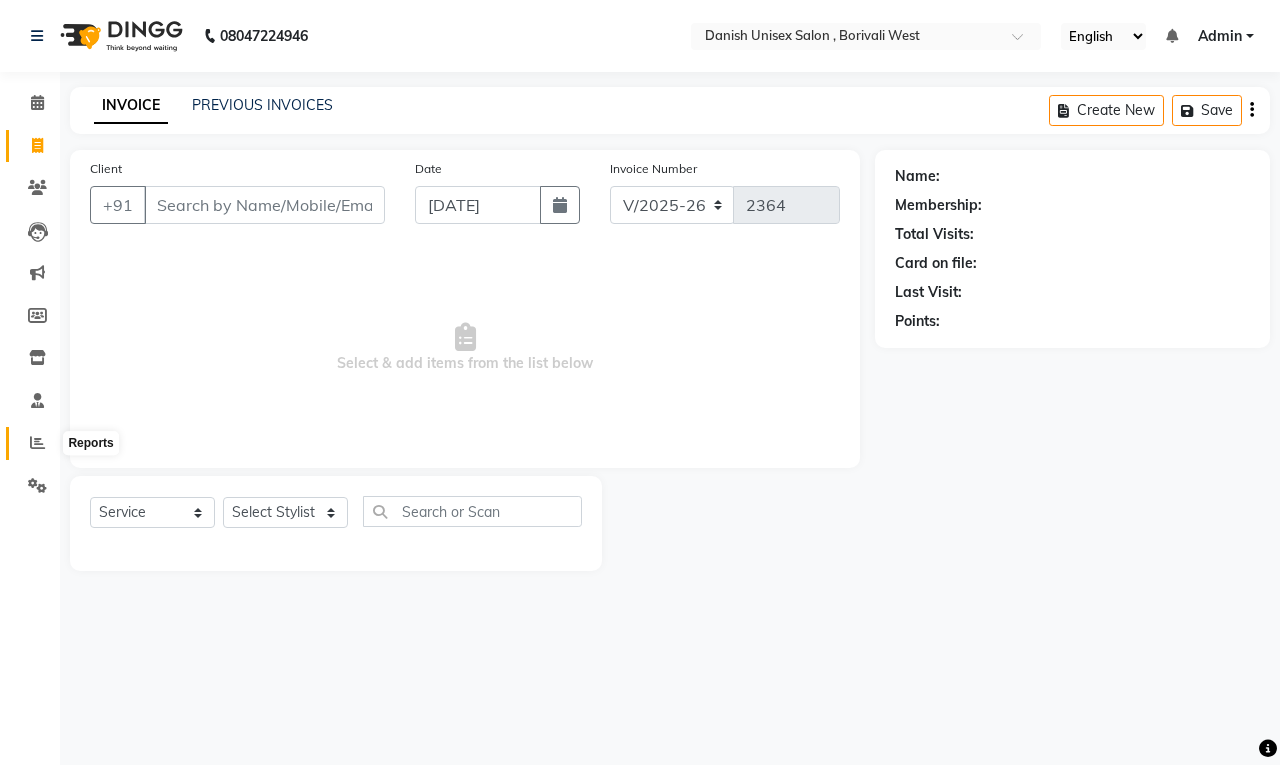 click 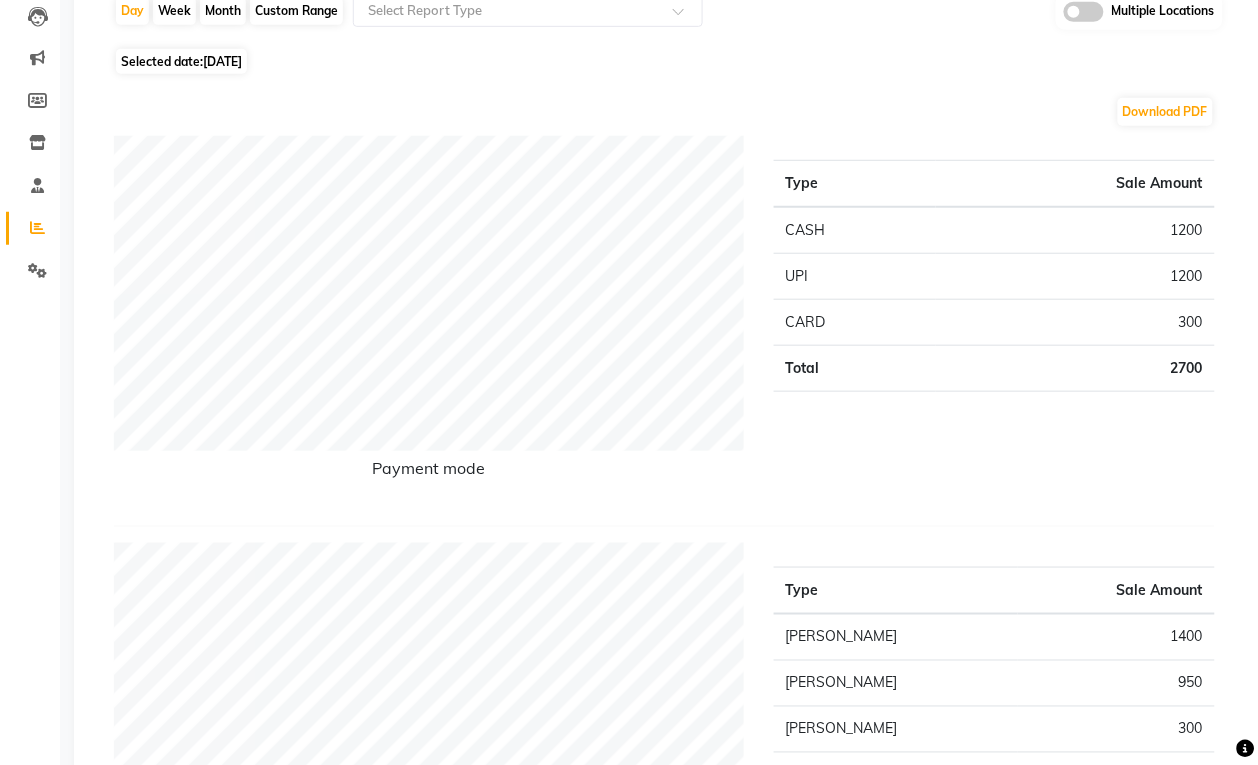 scroll, scrollTop: 0, scrollLeft: 0, axis: both 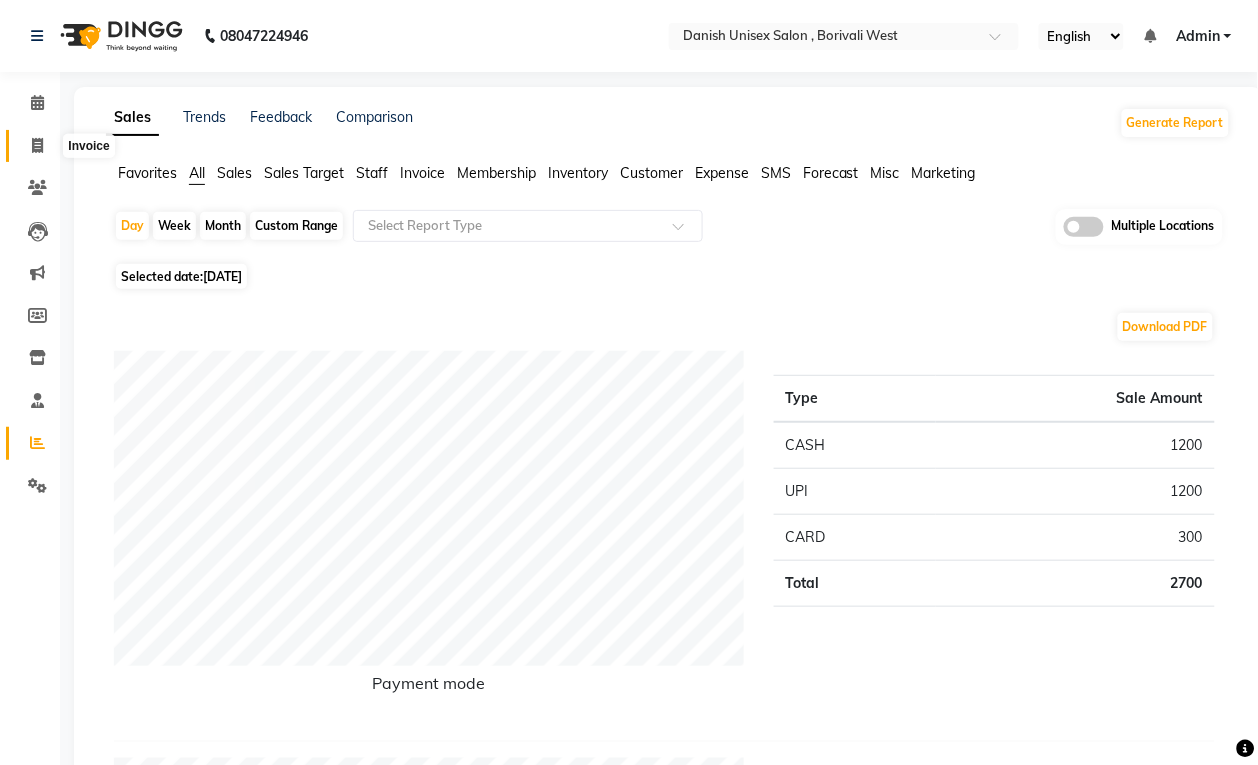 click 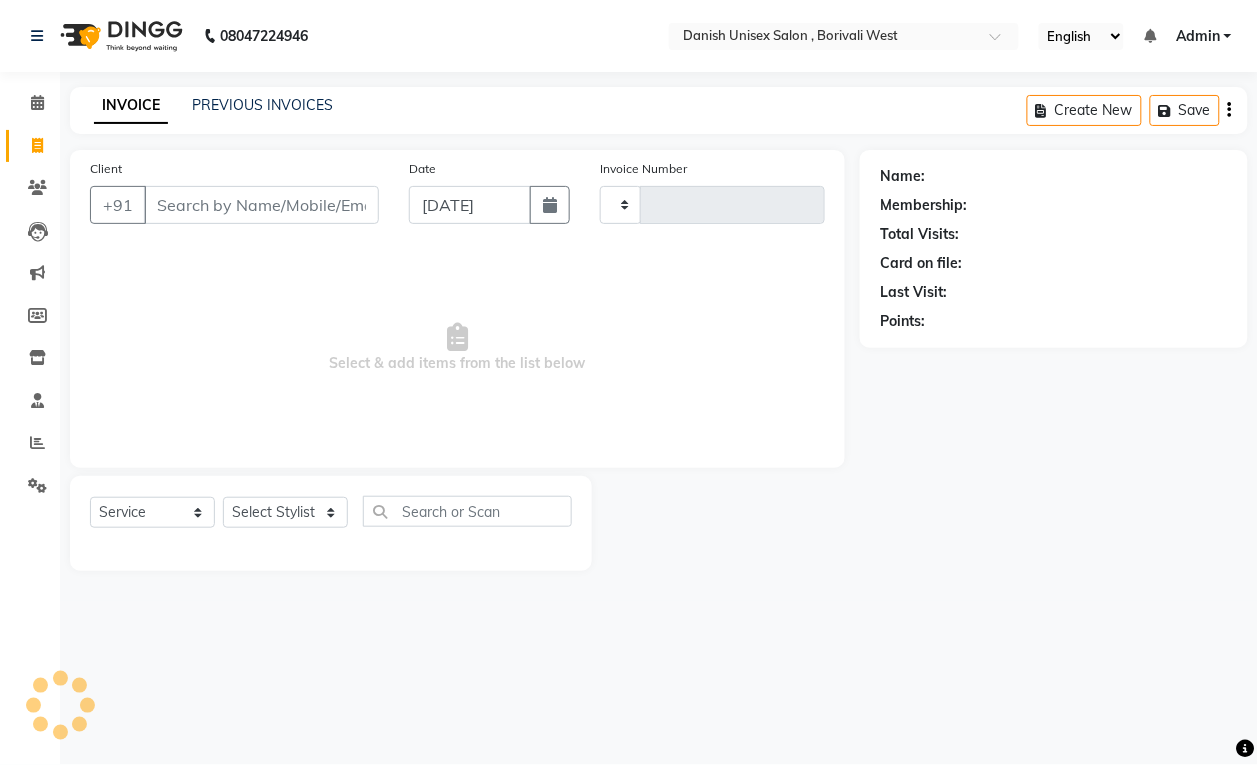 type on "2364" 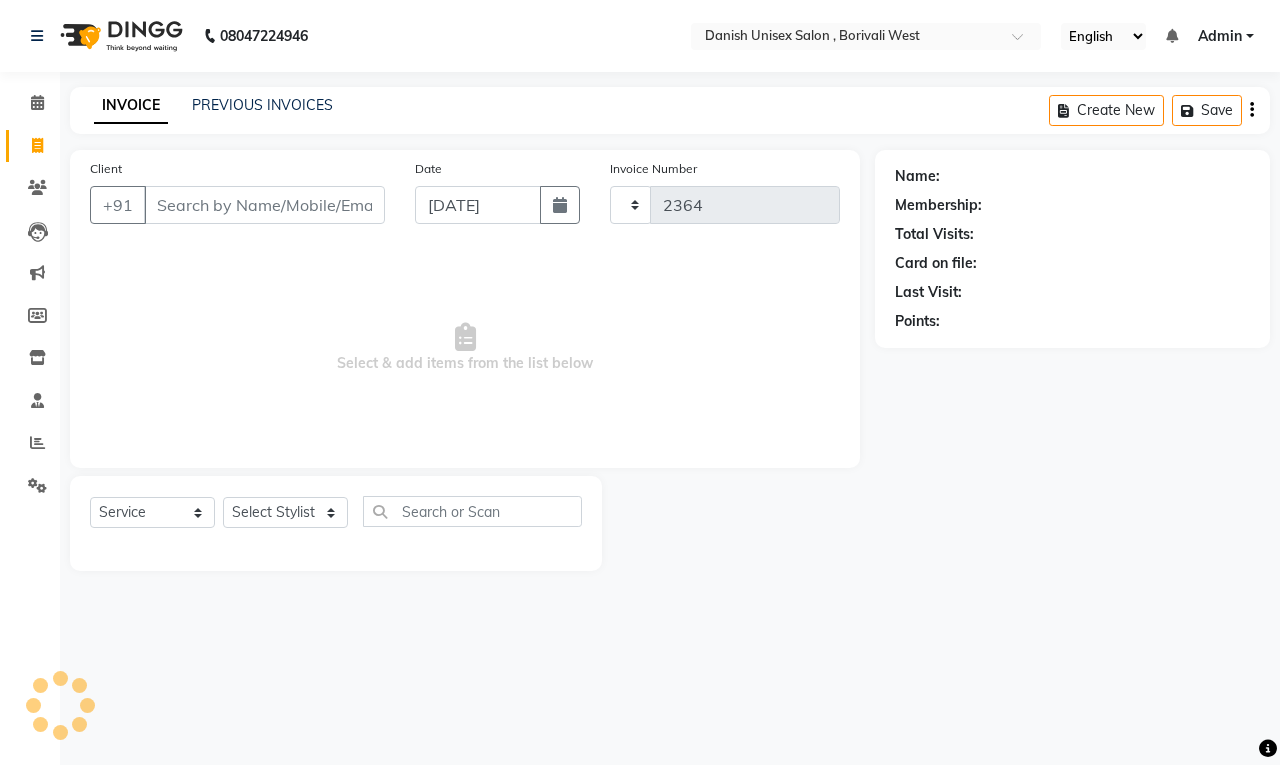 select on "6929" 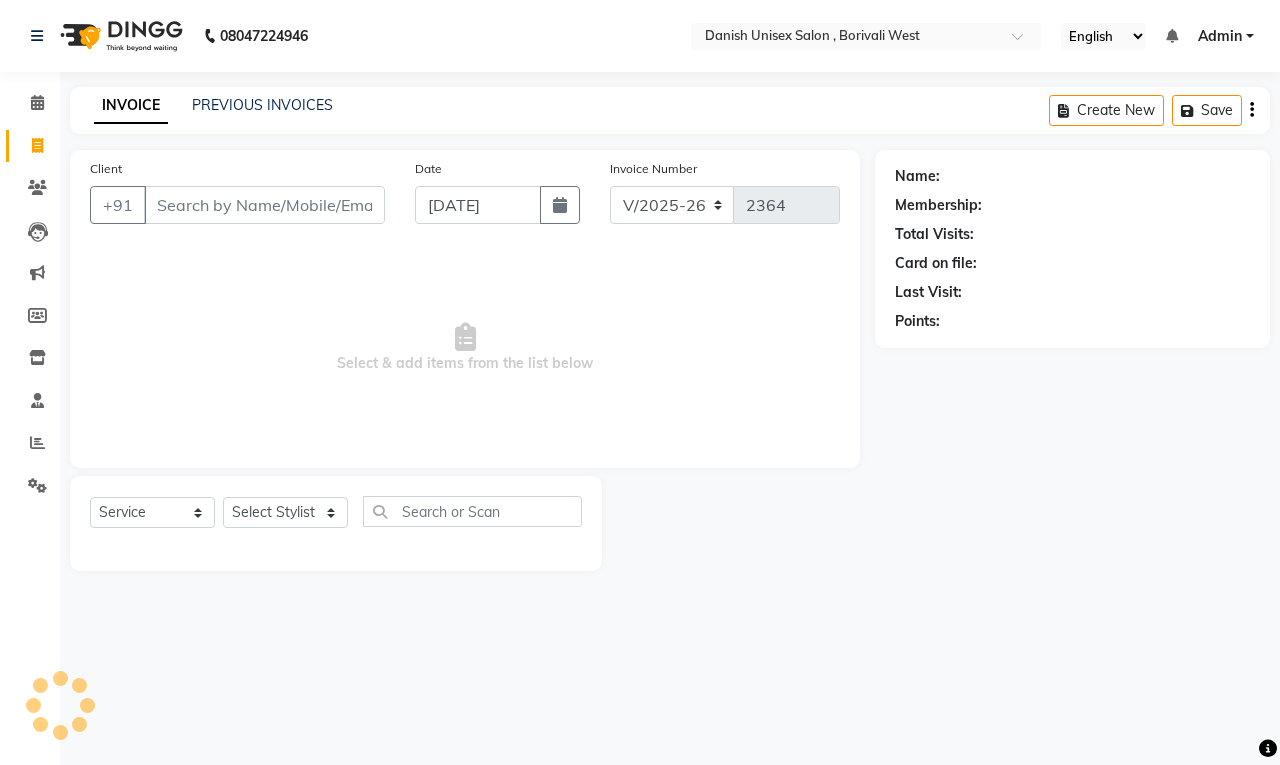 click on "Client" at bounding box center [264, 205] 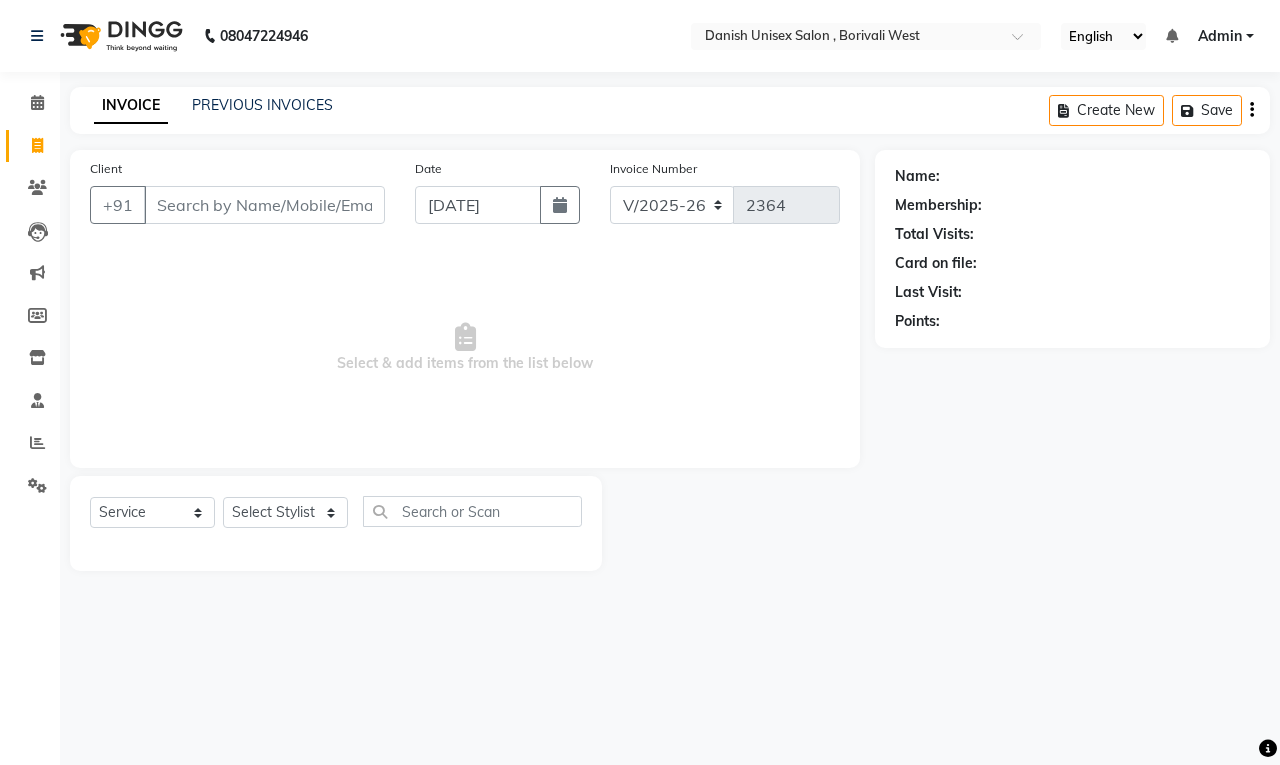 click on "Reports" 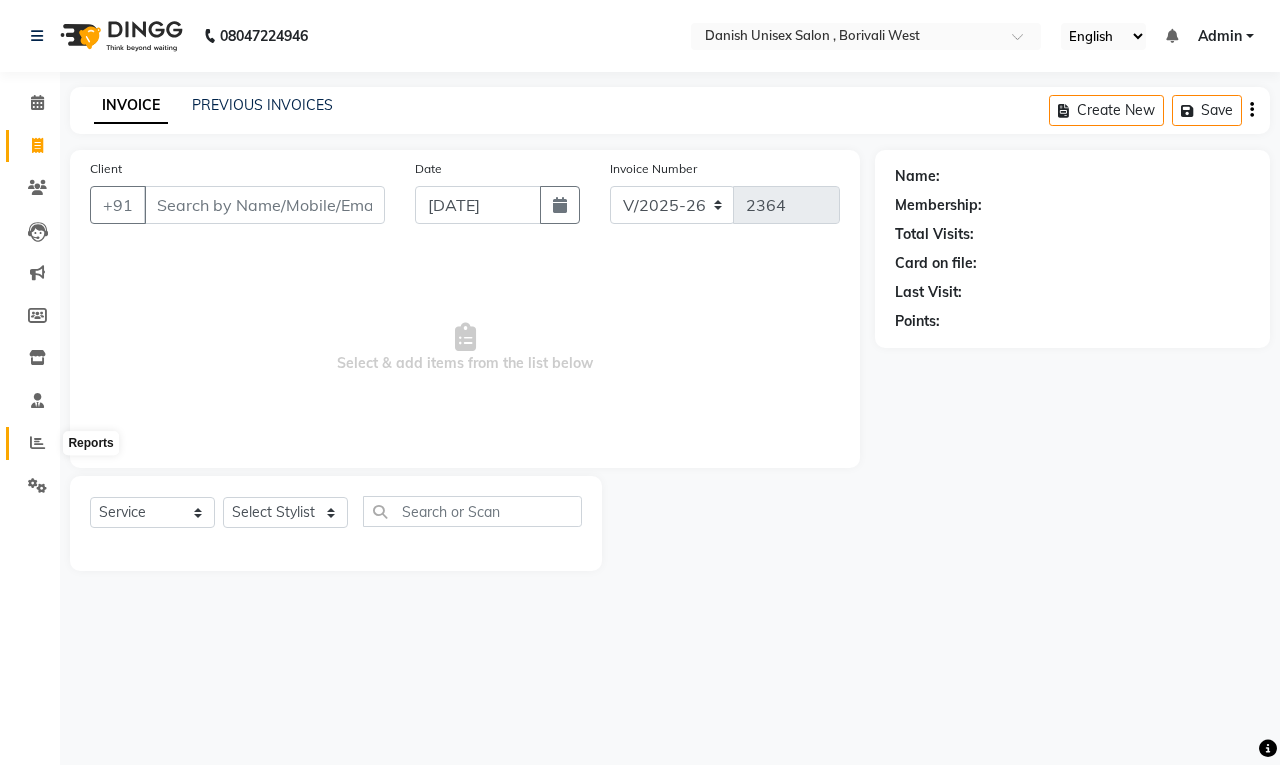click 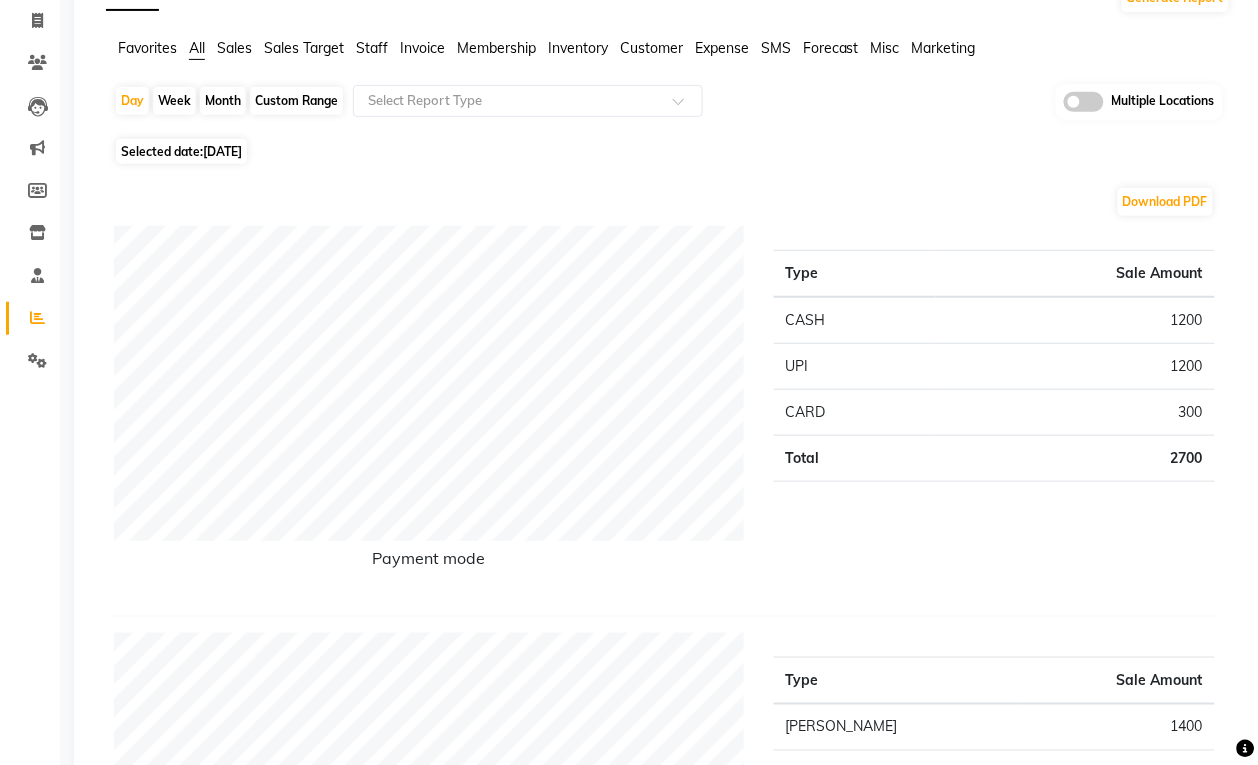 scroll, scrollTop: 0, scrollLeft: 0, axis: both 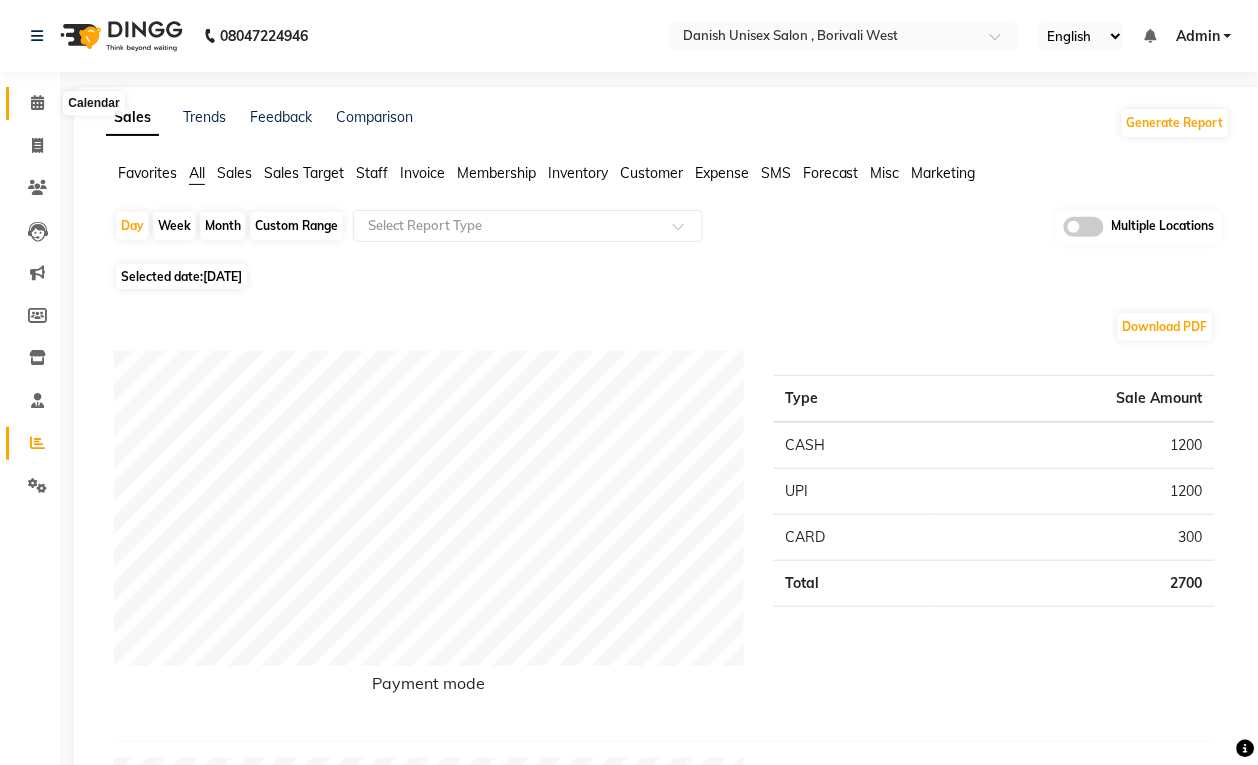 click 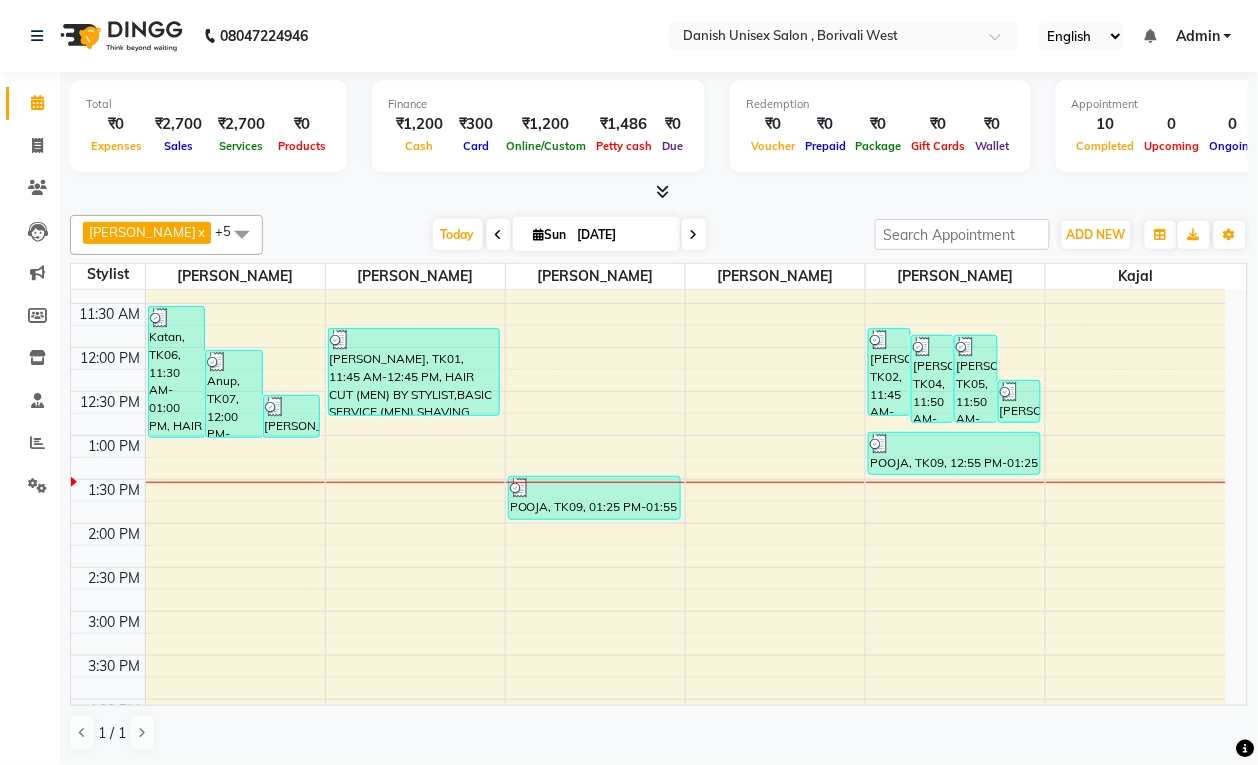 scroll, scrollTop: 0, scrollLeft: 0, axis: both 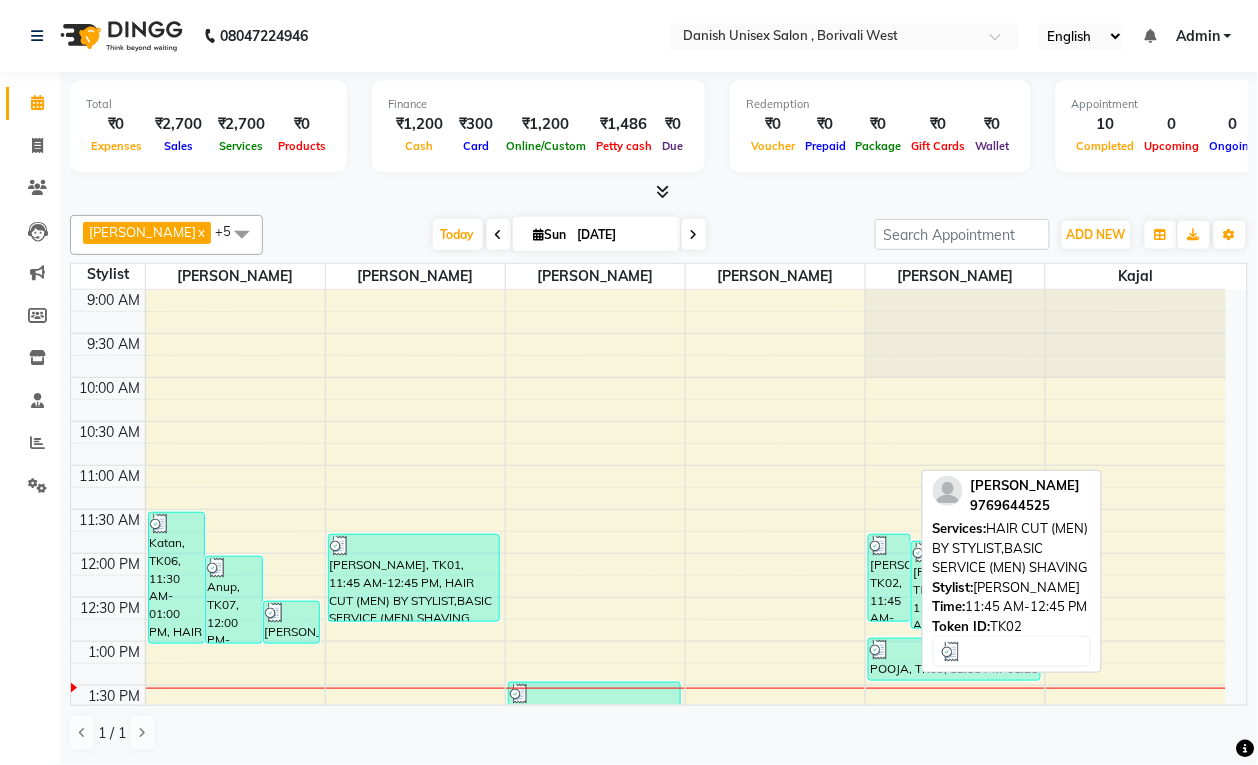click on "[PERSON_NAME], TK02, 11:45 AM-12:45 PM, HAIR CUT (MEN) BY STYLIST,BASIC SERVICE (MEN) SHAVING" at bounding box center [889, 578] 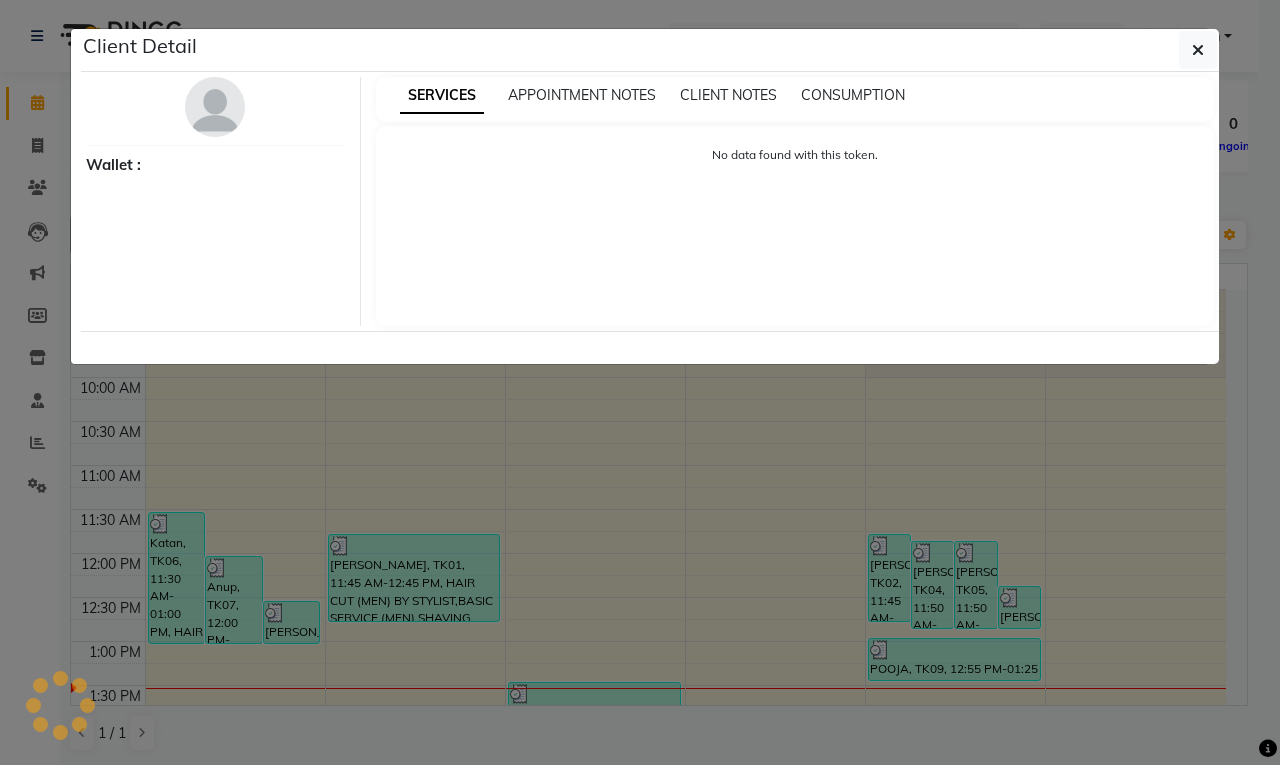 select on "3" 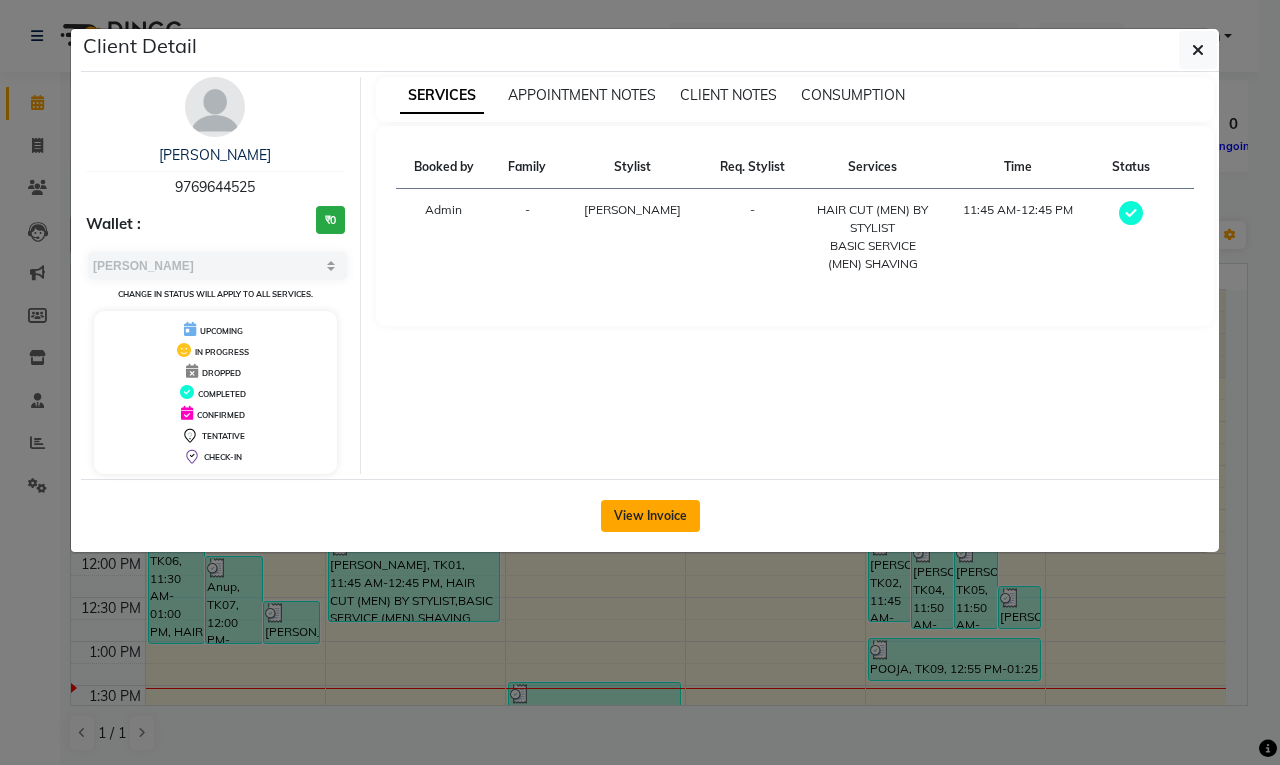 click on "View Invoice" 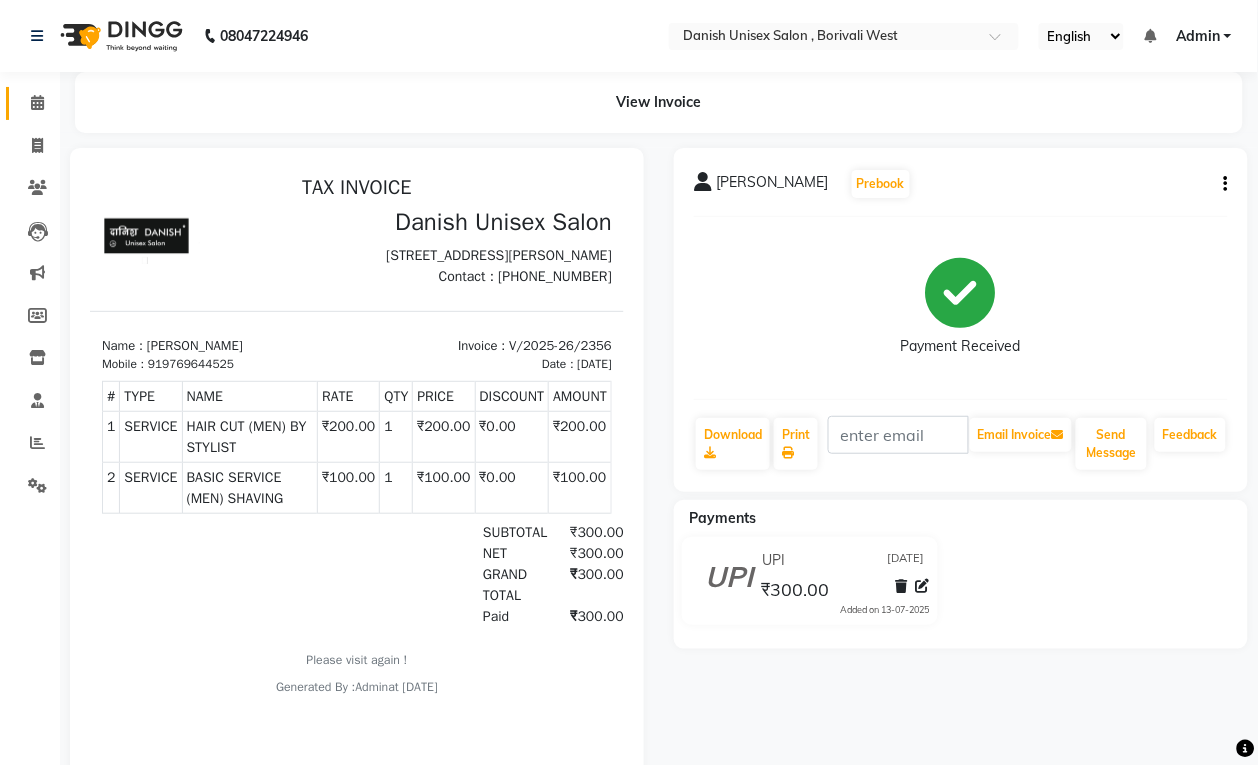 scroll, scrollTop: 0, scrollLeft: 0, axis: both 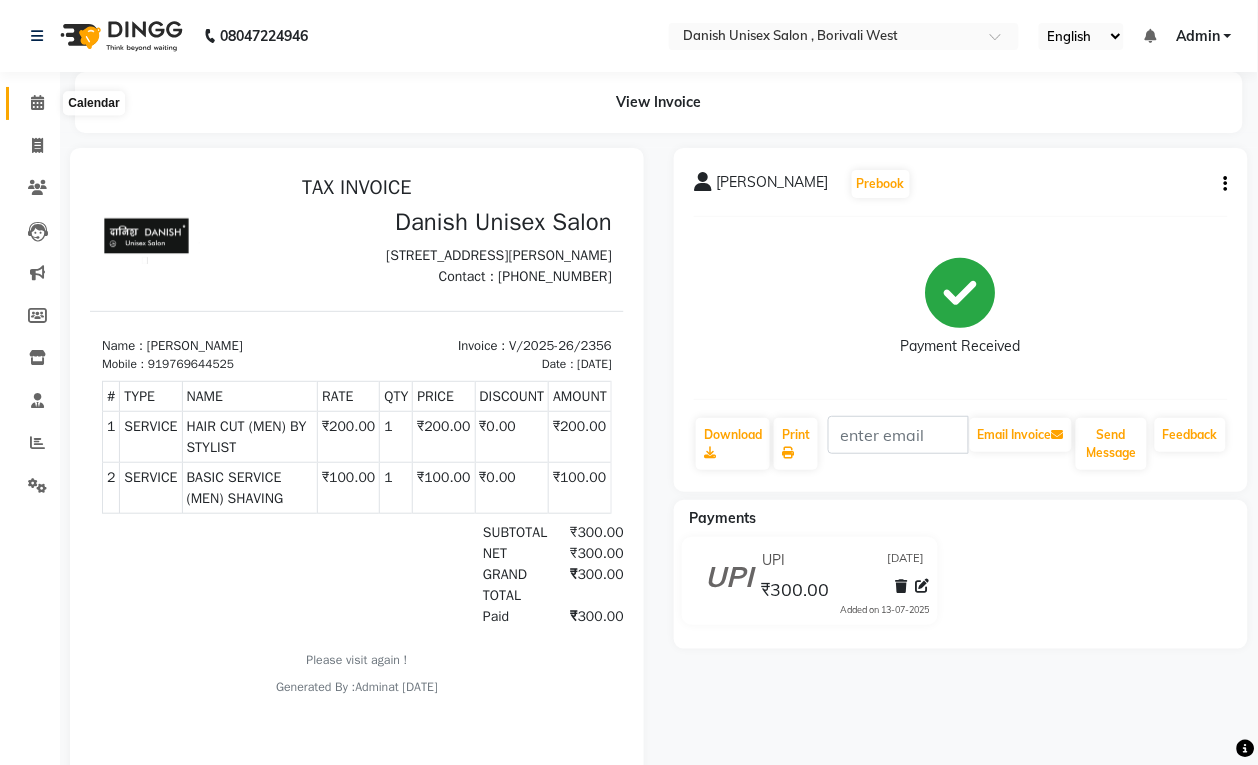 click 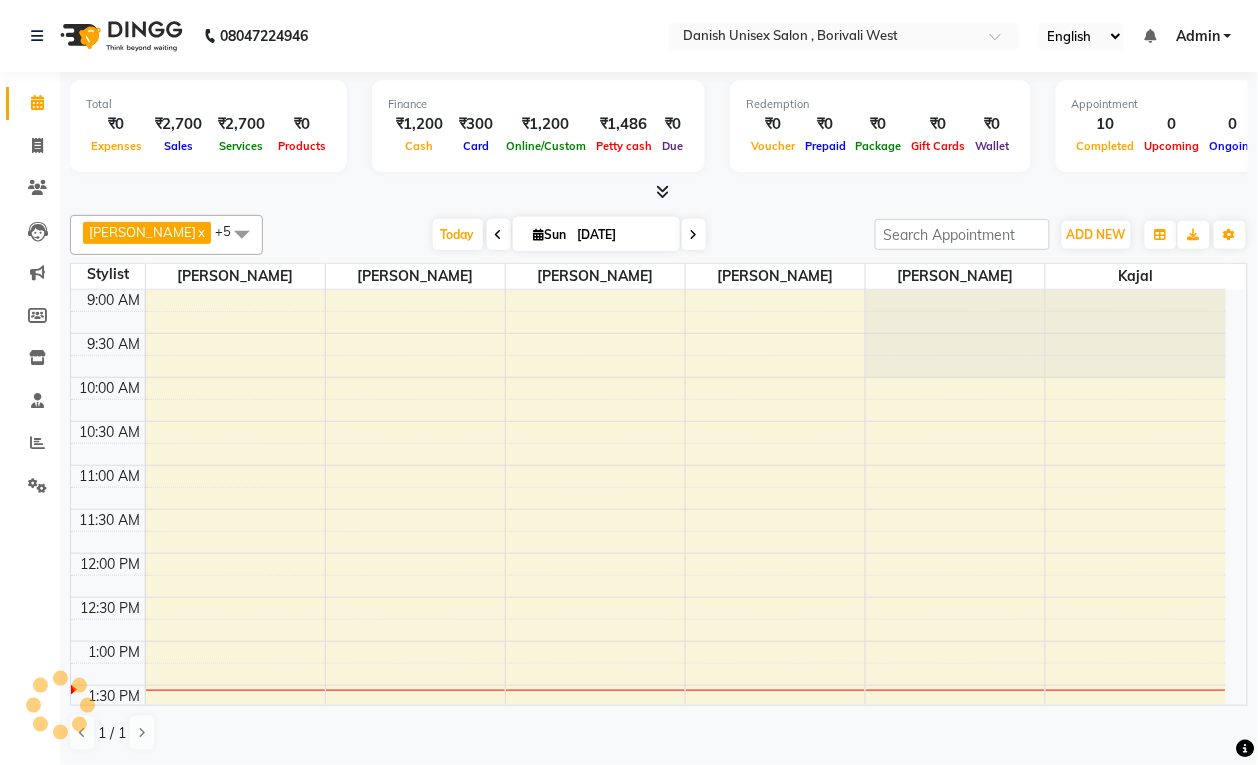 scroll, scrollTop: 0, scrollLeft: 0, axis: both 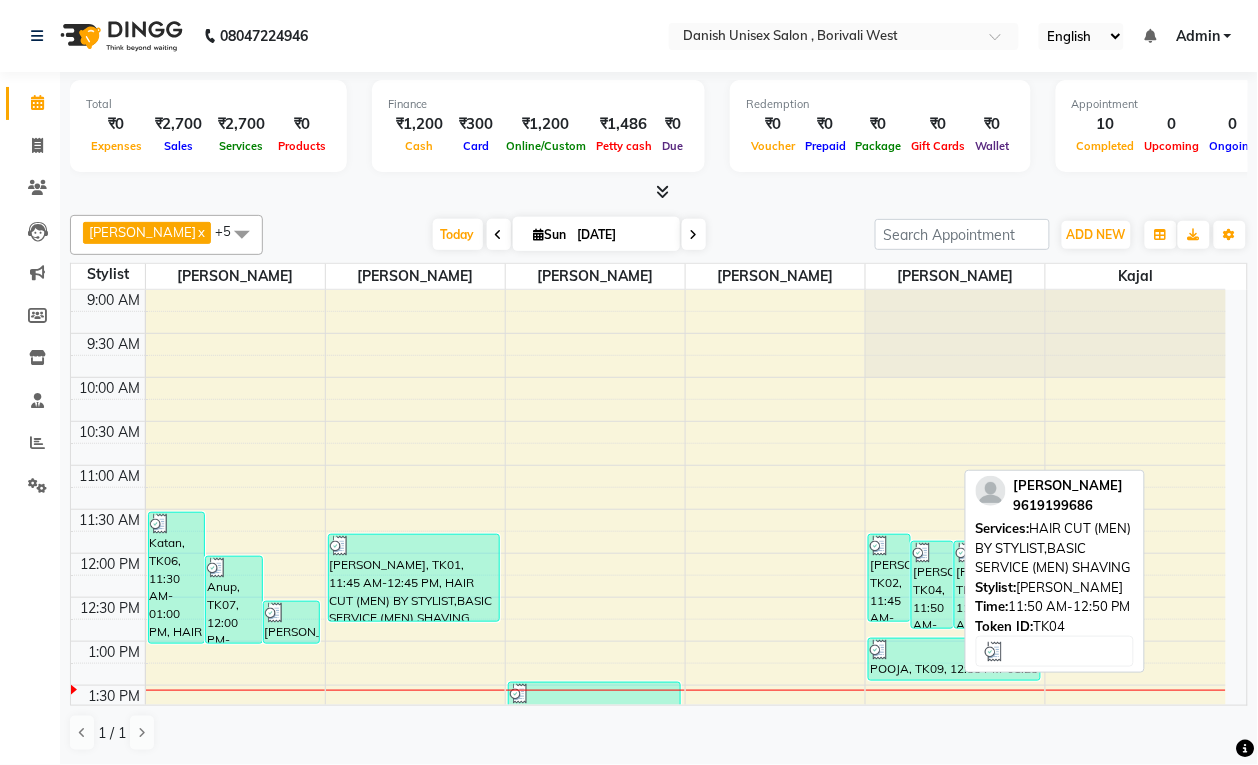 click on "[PERSON_NAME], TK04, 11:50 AM-12:50 PM, HAIR CUT (MEN) BY STYLIST,BASIC SERVICE (MEN) SHAVING" at bounding box center [932, 585] 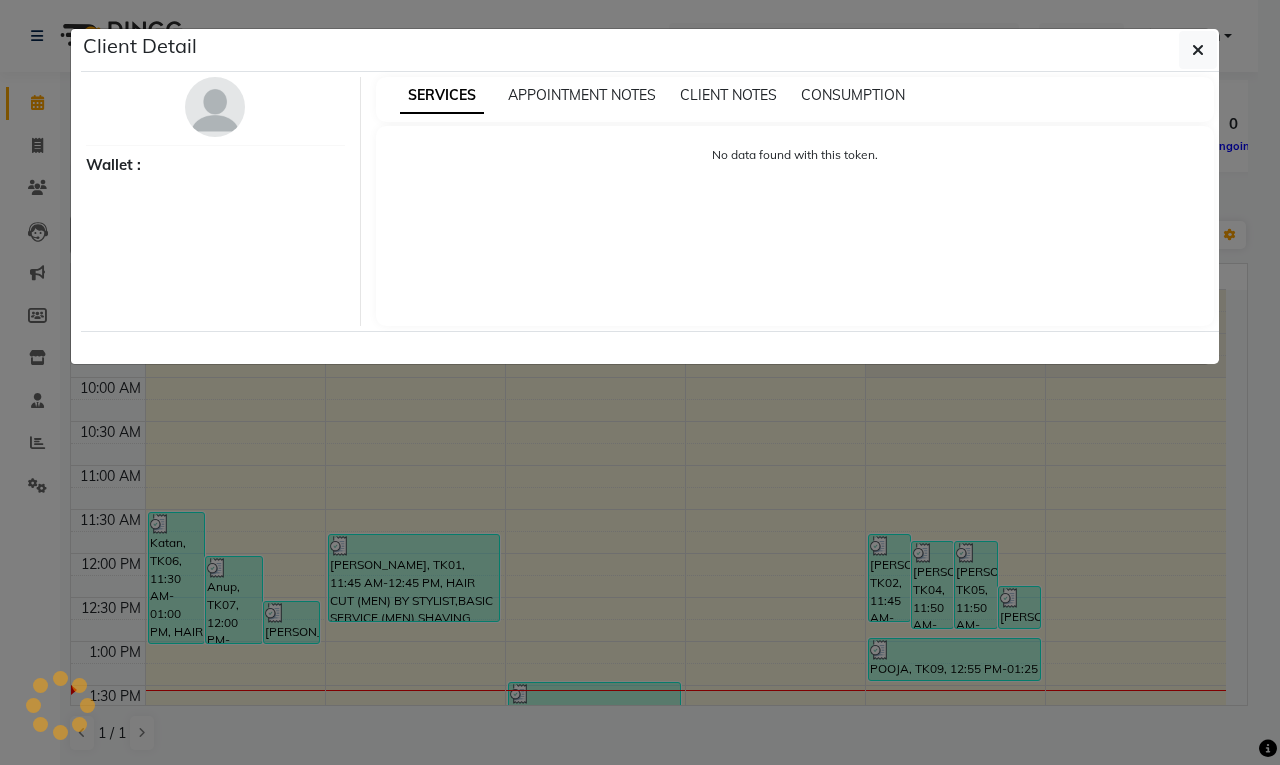 select on "3" 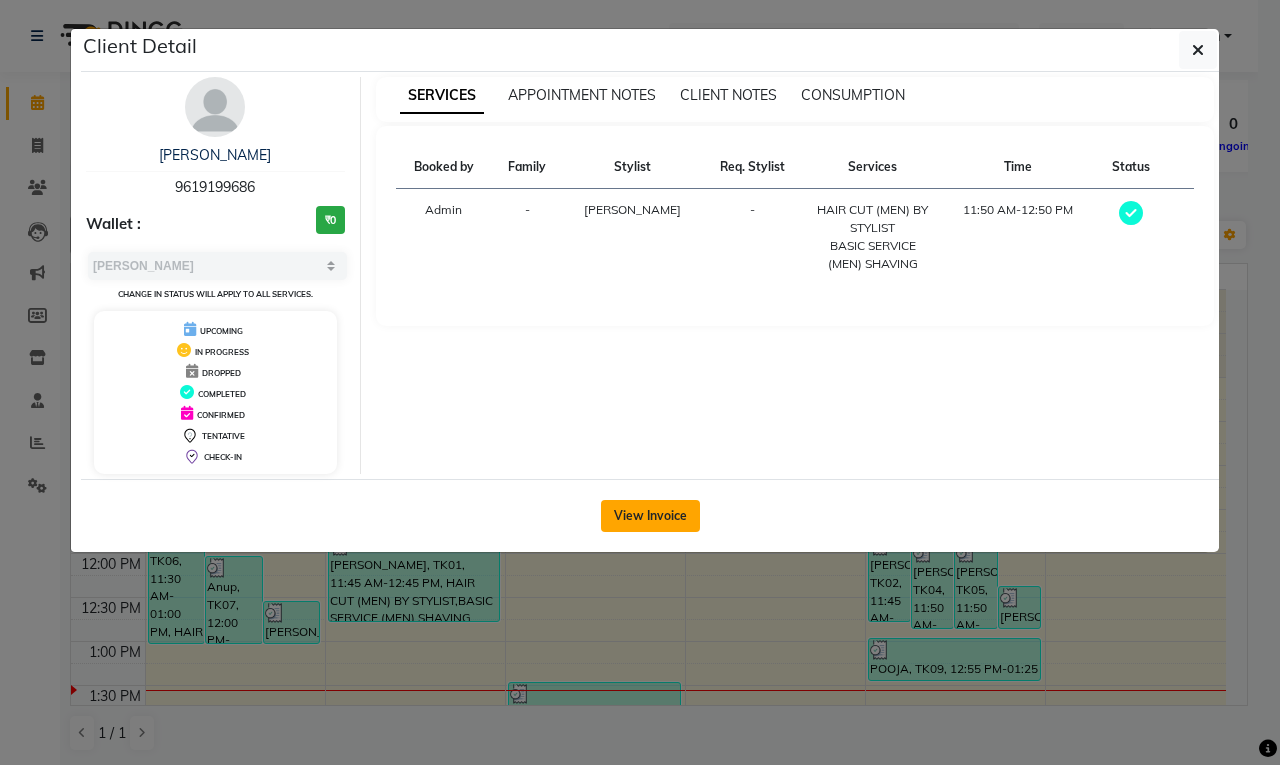click on "View Invoice" 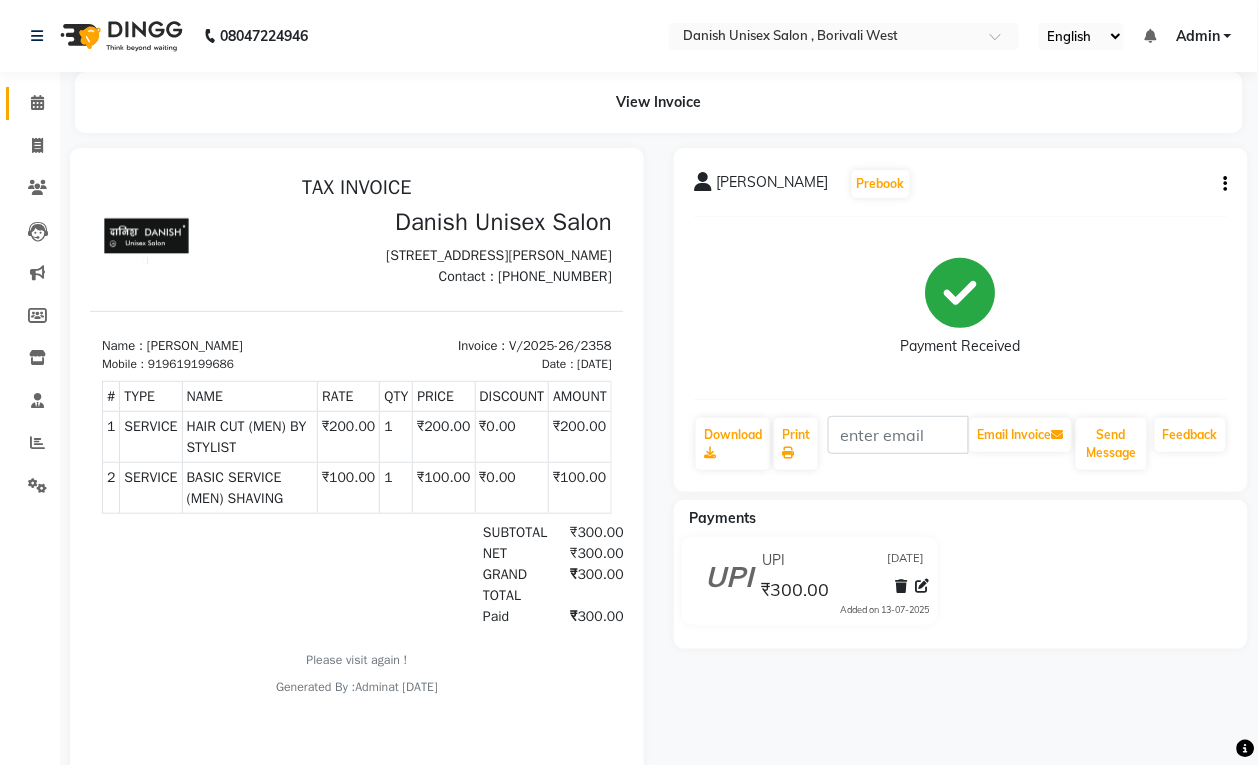 scroll, scrollTop: 0, scrollLeft: 0, axis: both 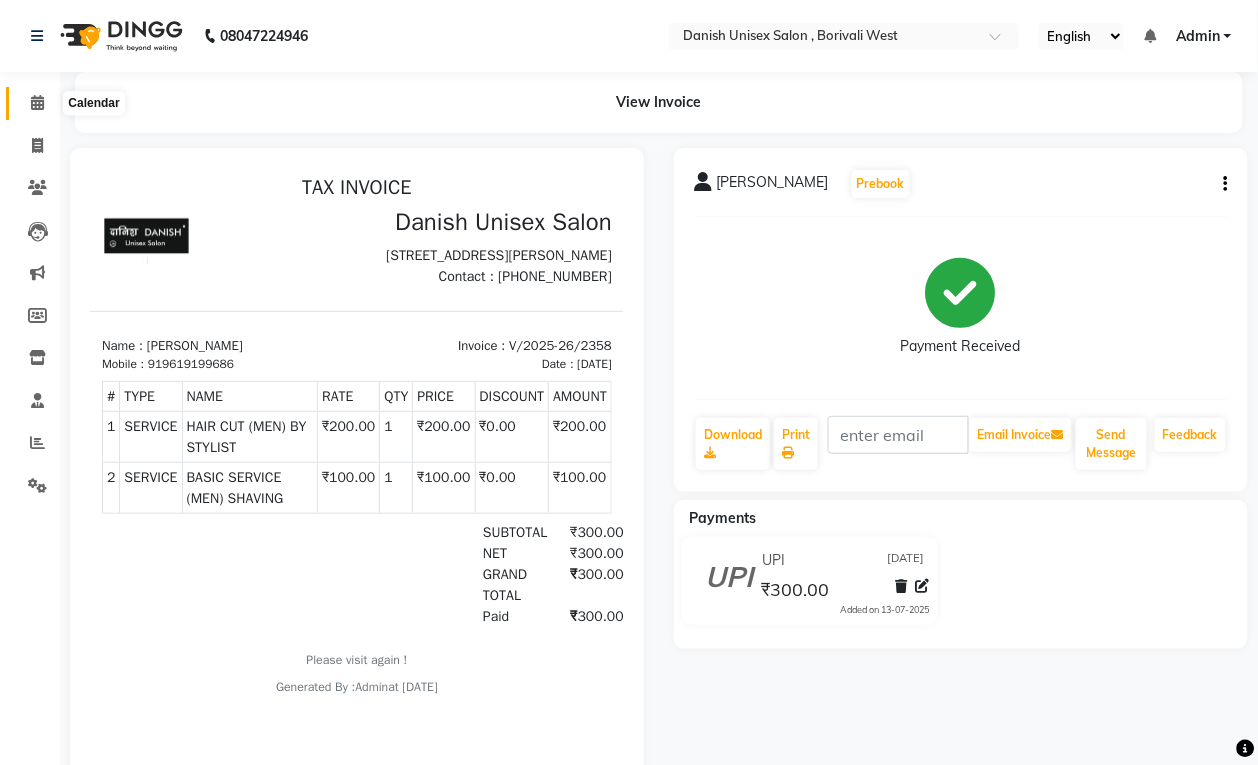 click 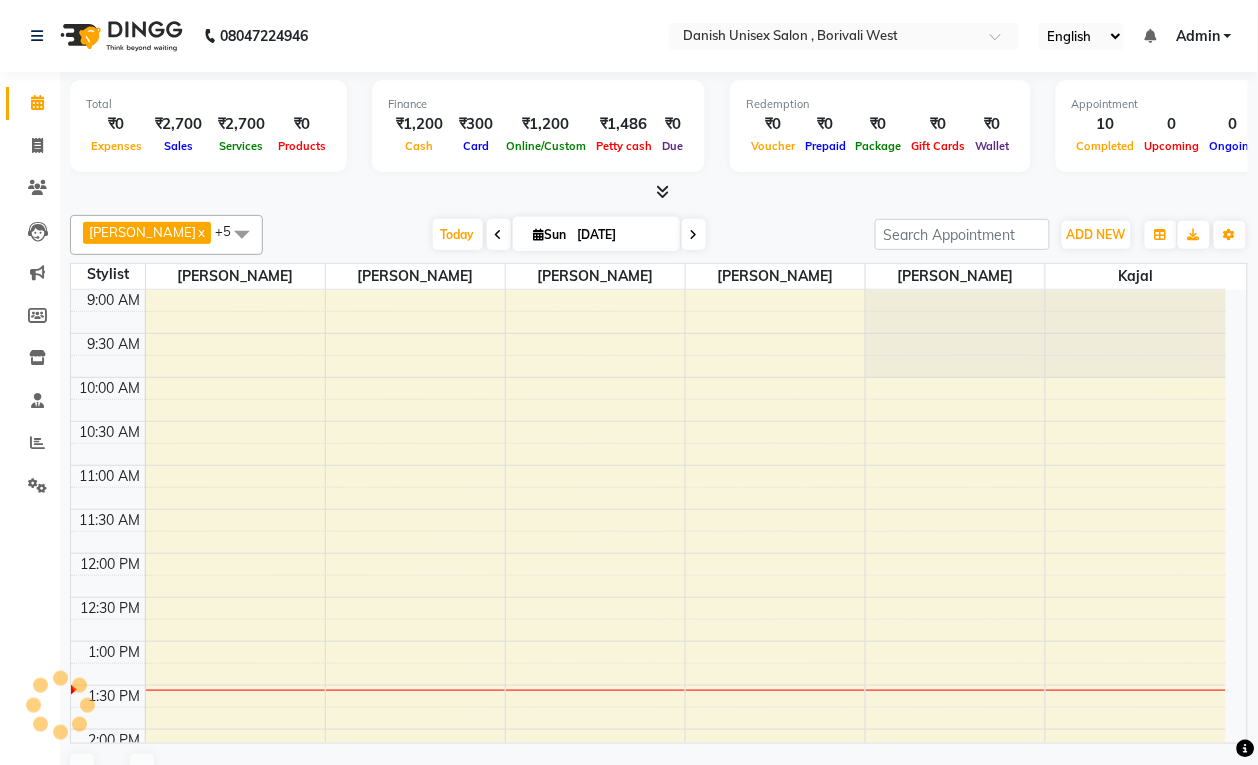 scroll, scrollTop: 0, scrollLeft: 0, axis: both 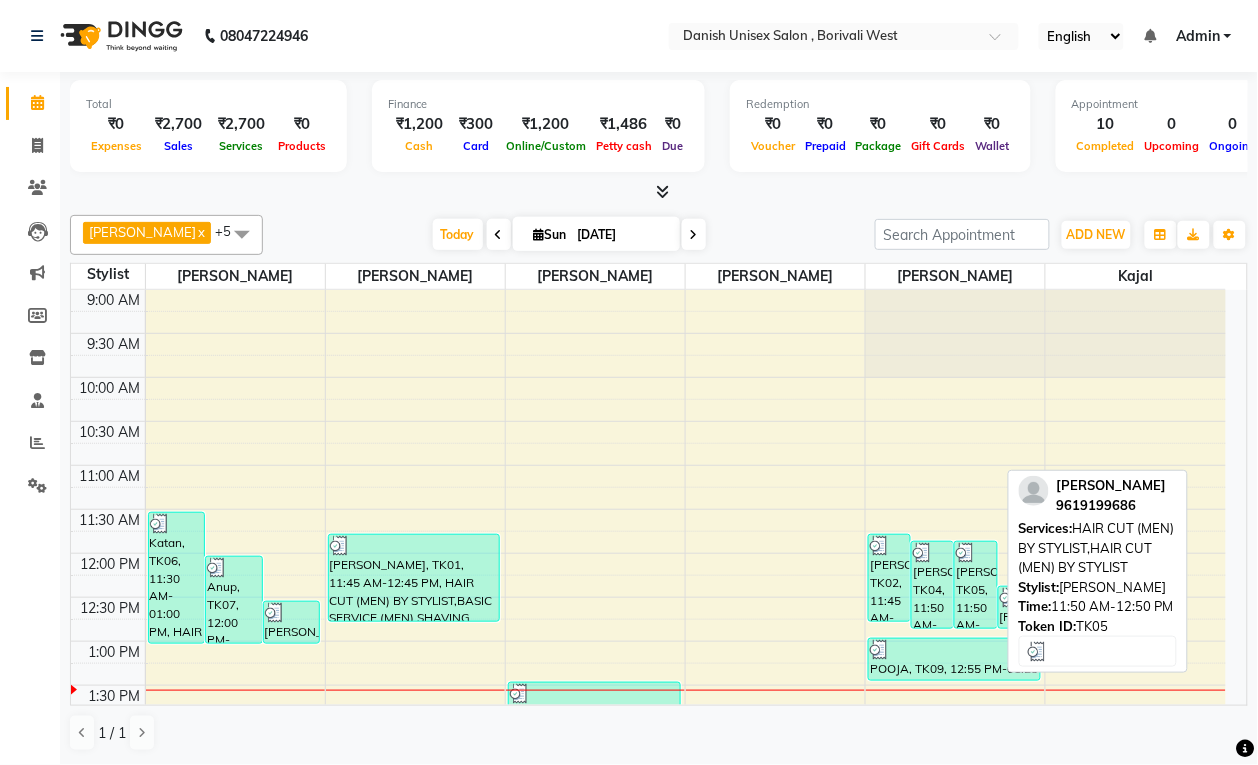 click on "[PERSON_NAME], TK05, 11:50 AM-12:50 PM, HAIR CUT (MEN) BY STYLIST,HAIR CUT (MEN) BY STYLIST" at bounding box center (975, 585) 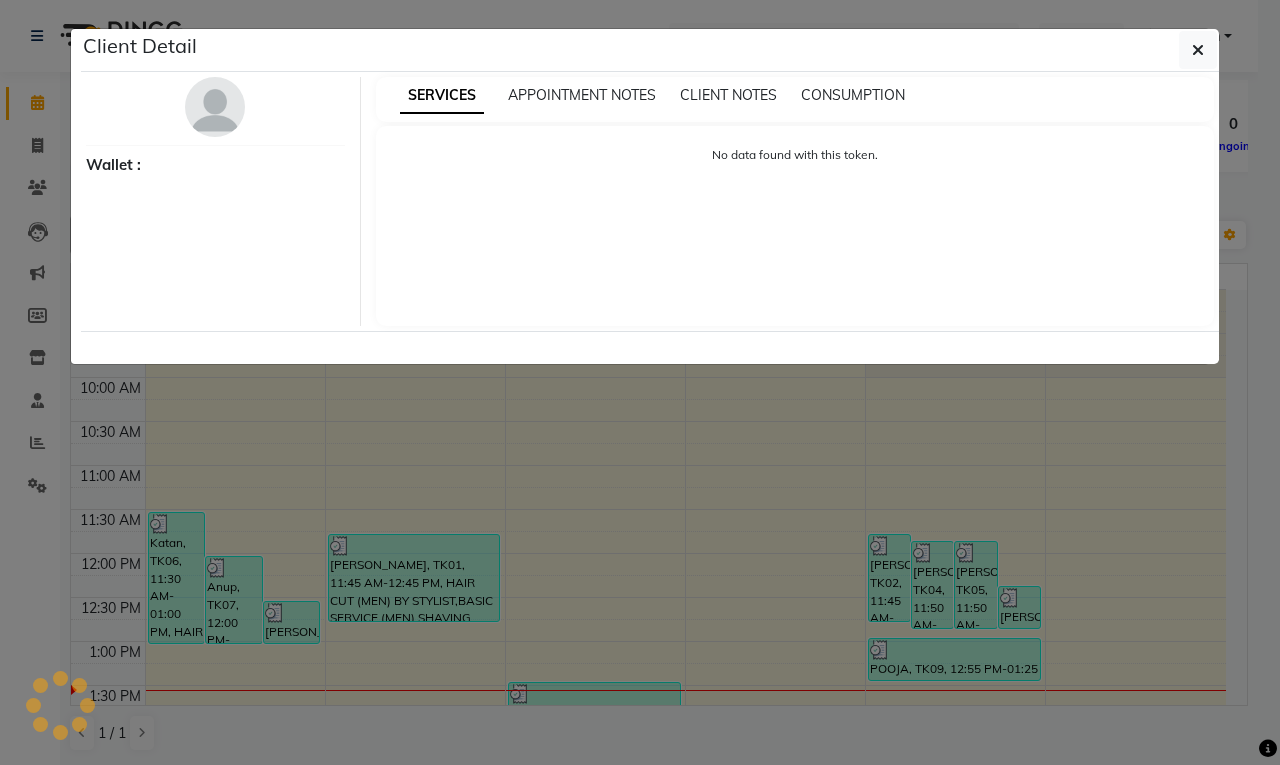 select on "3" 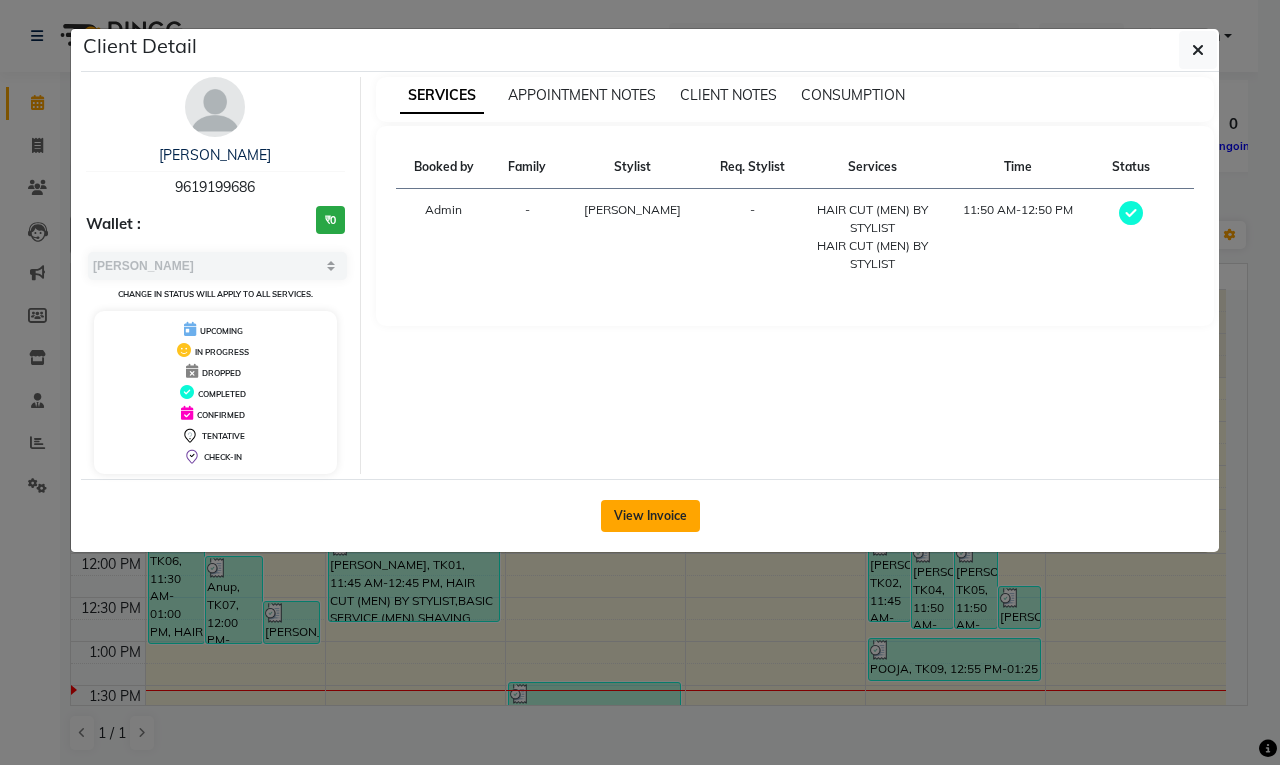 click on "View Invoice" 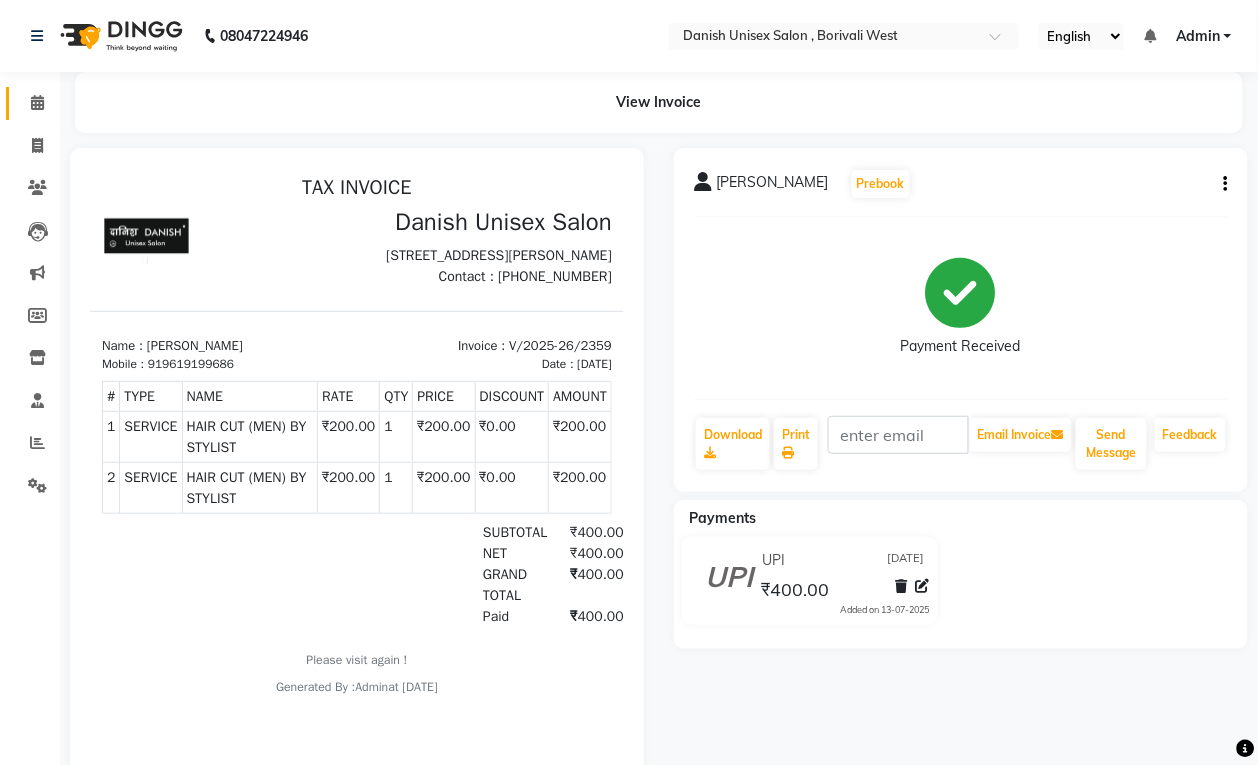 scroll, scrollTop: 0, scrollLeft: 0, axis: both 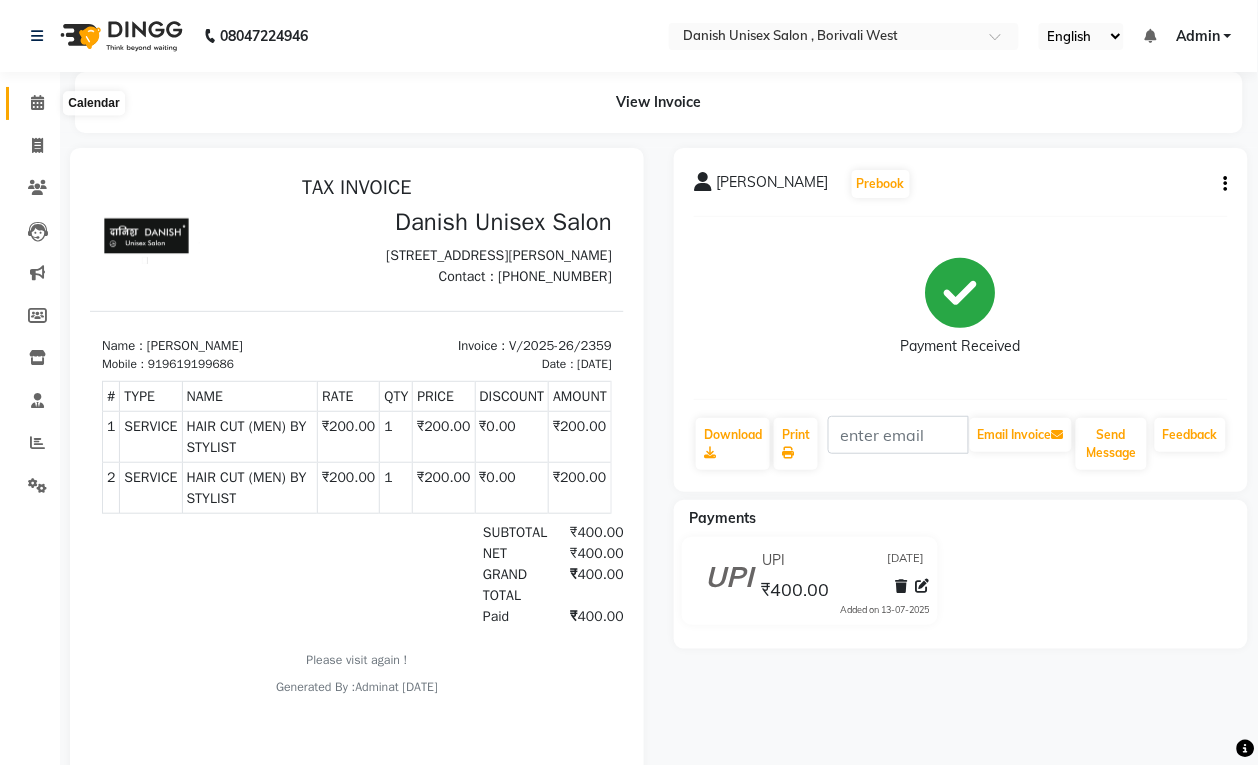 click 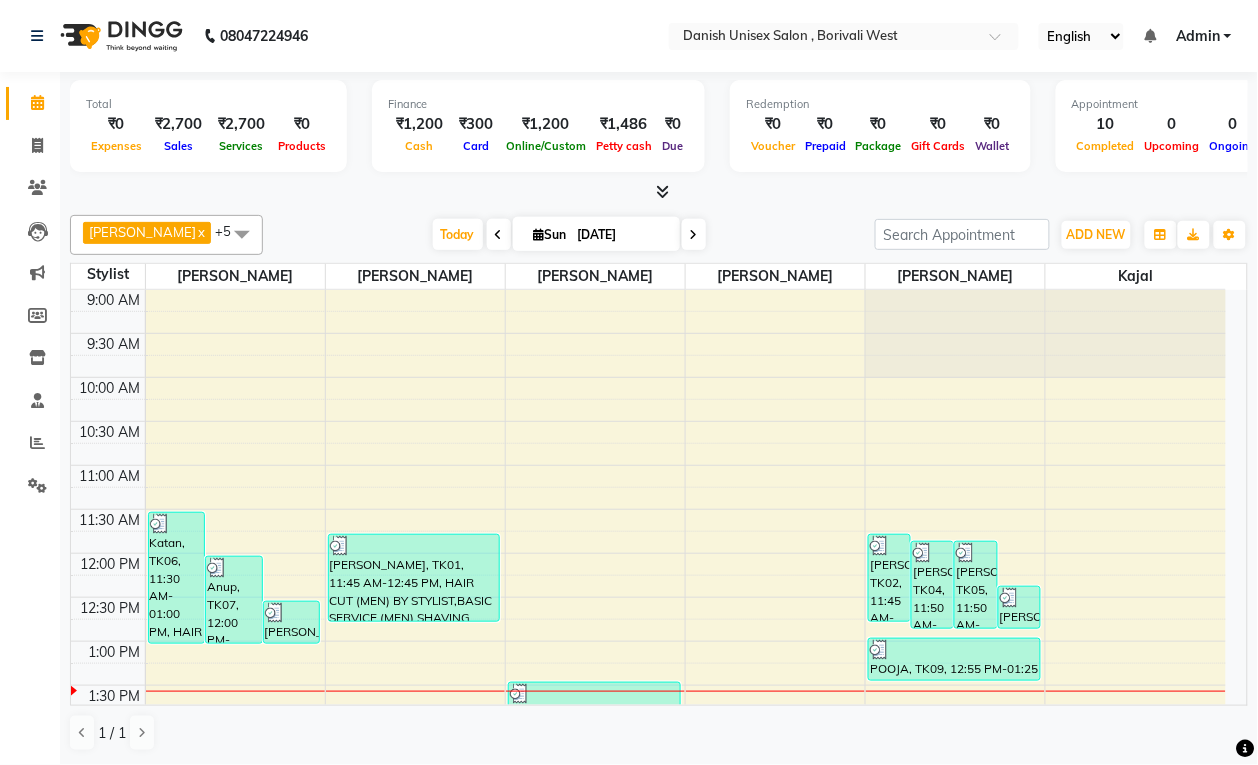 scroll, scrollTop: 125, scrollLeft: 0, axis: vertical 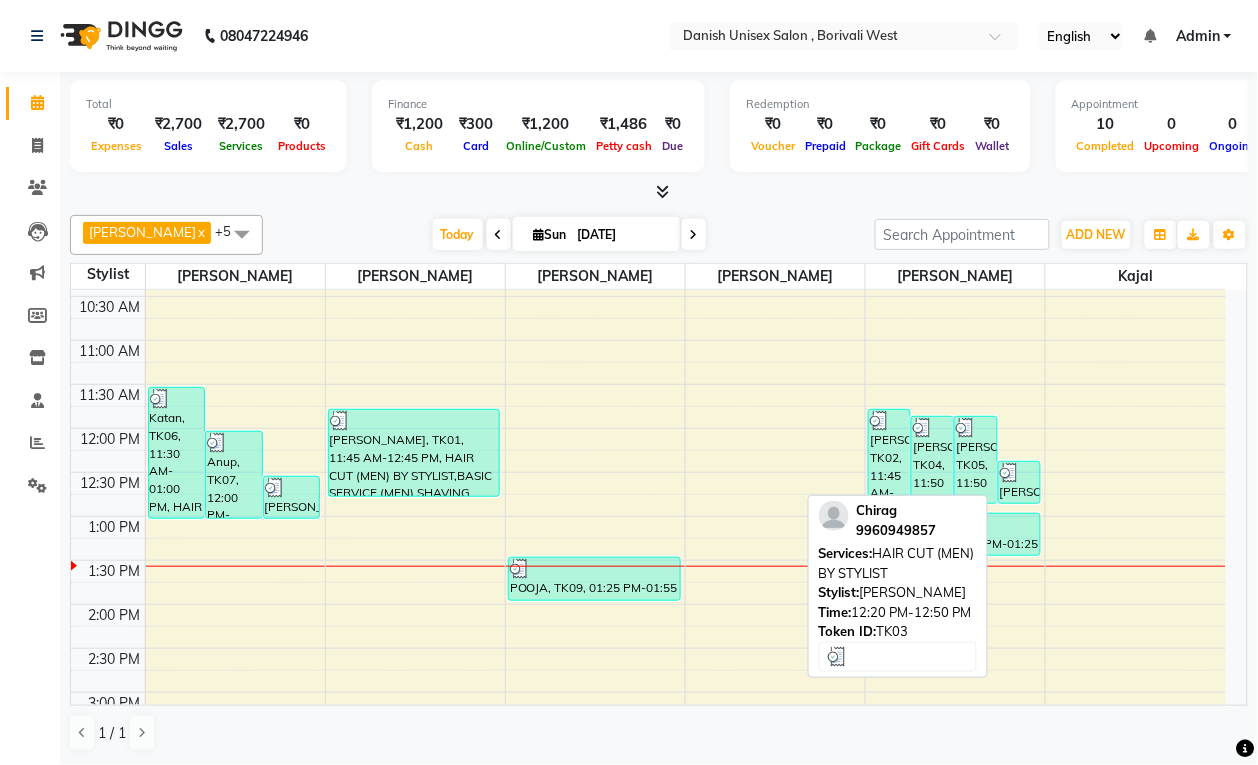 click on "[PERSON_NAME], TK03, 12:20 PM-12:50 PM, HAIR CUT (MEN) BY STYLIST" at bounding box center (1019, 482) 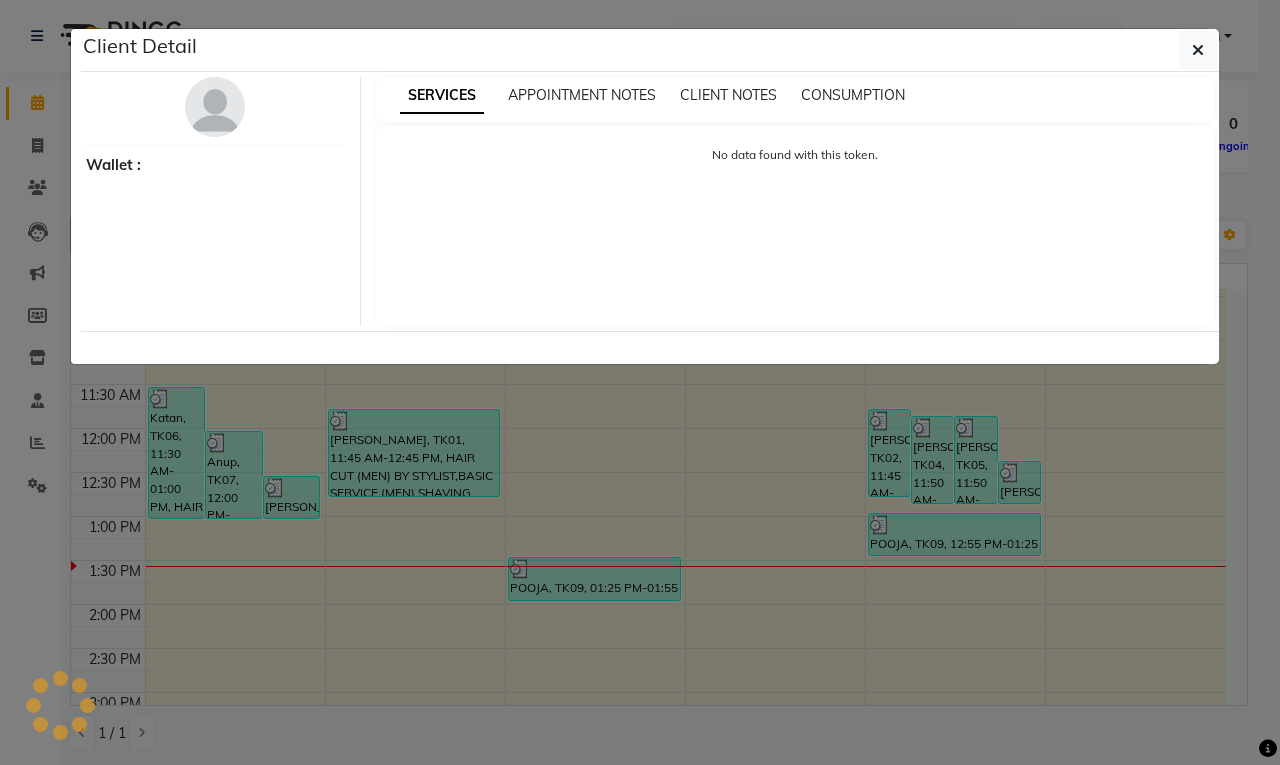 select on "3" 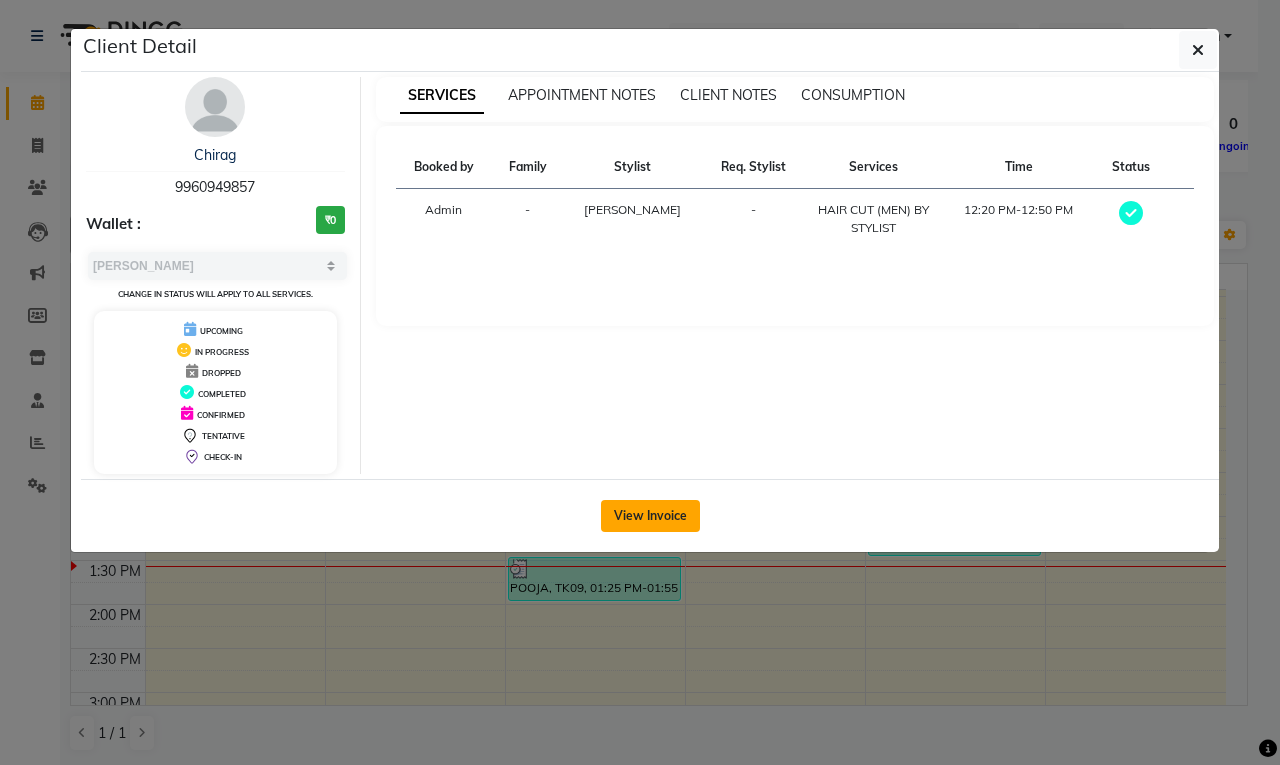 click on "View Invoice" 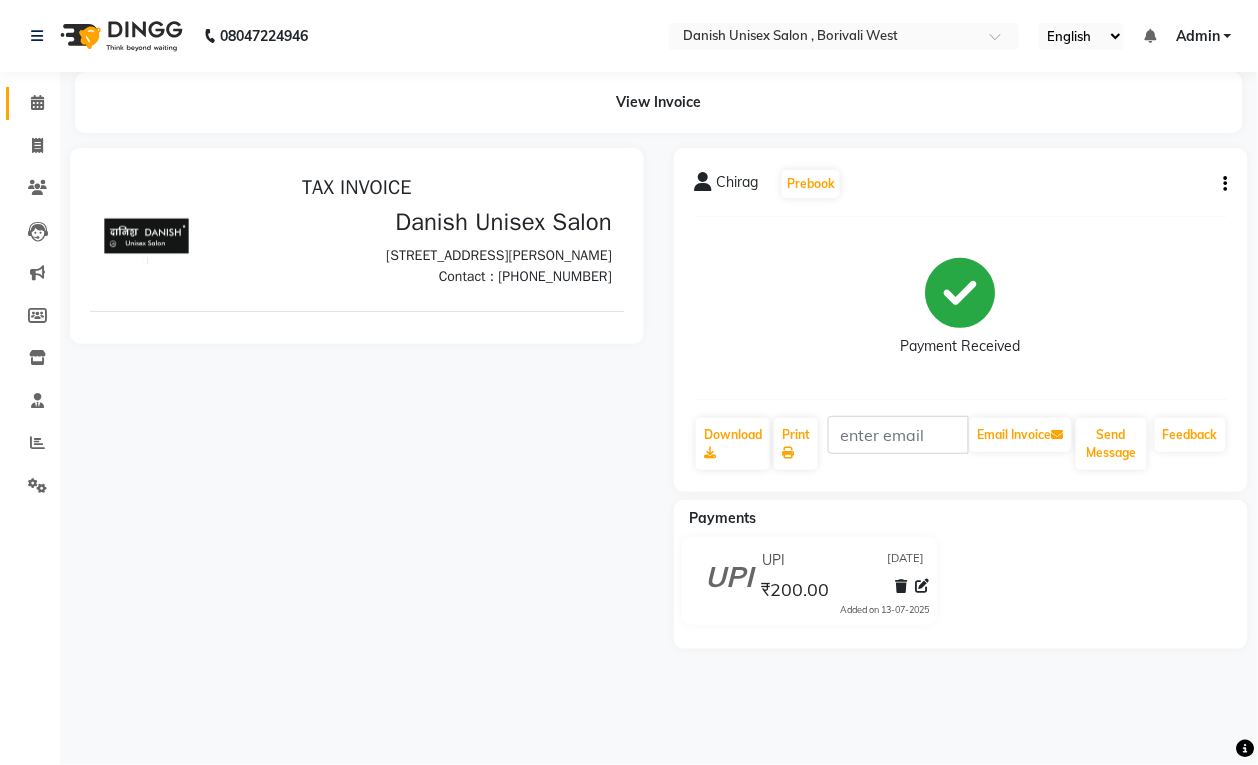 scroll, scrollTop: 0, scrollLeft: 0, axis: both 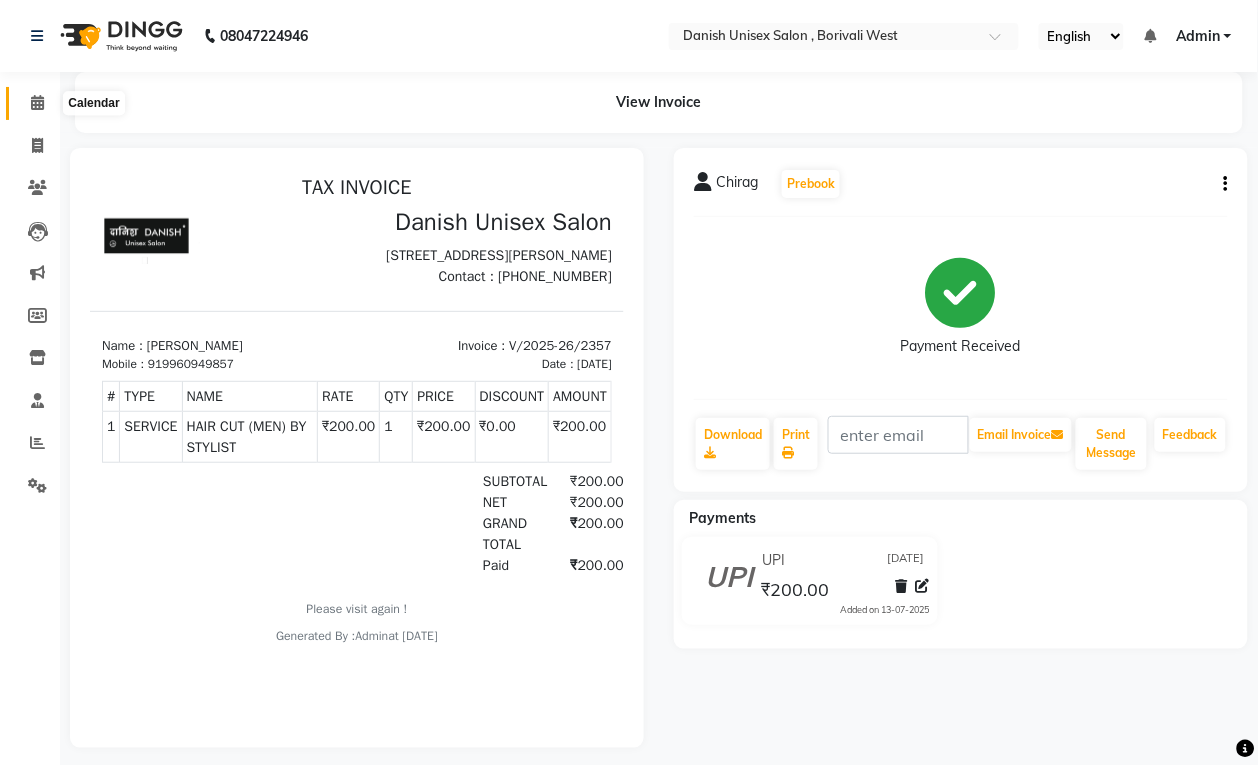 click 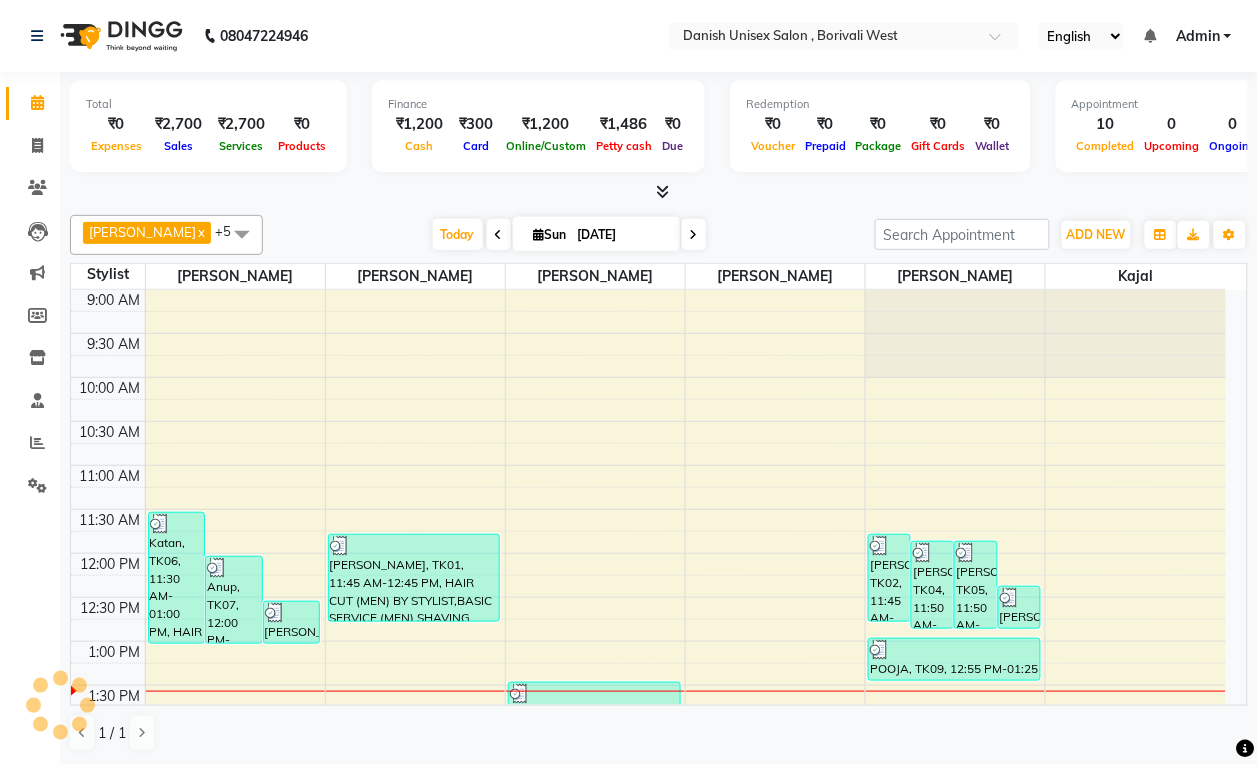scroll, scrollTop: 250, scrollLeft: 0, axis: vertical 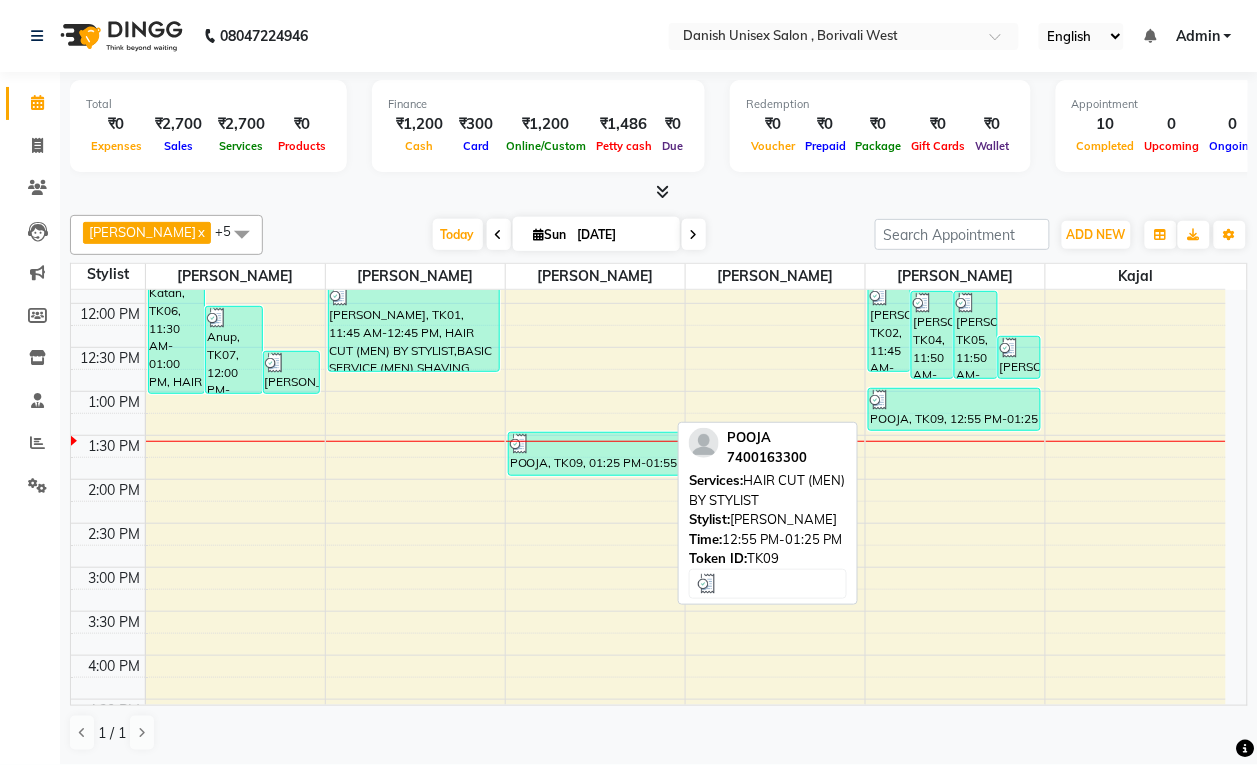 click on "POOJA, TK09, 12:55 PM-01:25 PM, HAIR CUT (MEN) BY STYLIST" at bounding box center [954, 409] 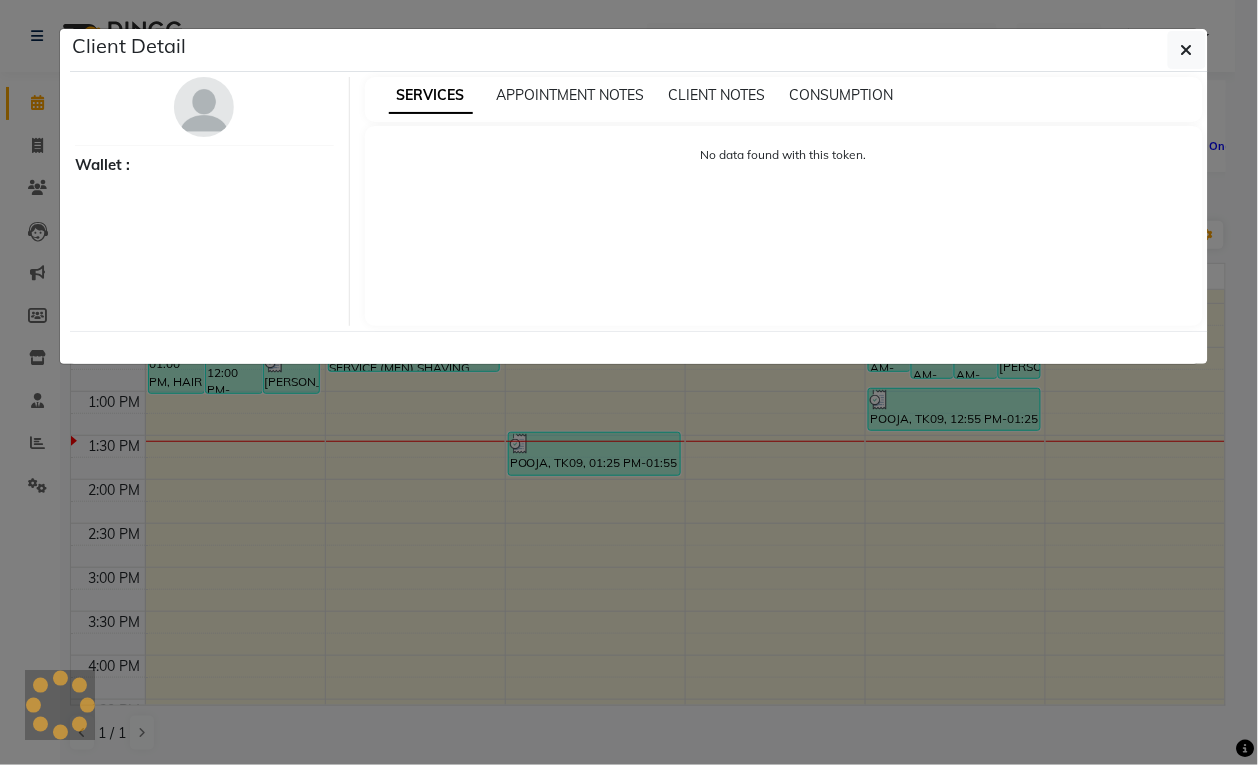 select on "3" 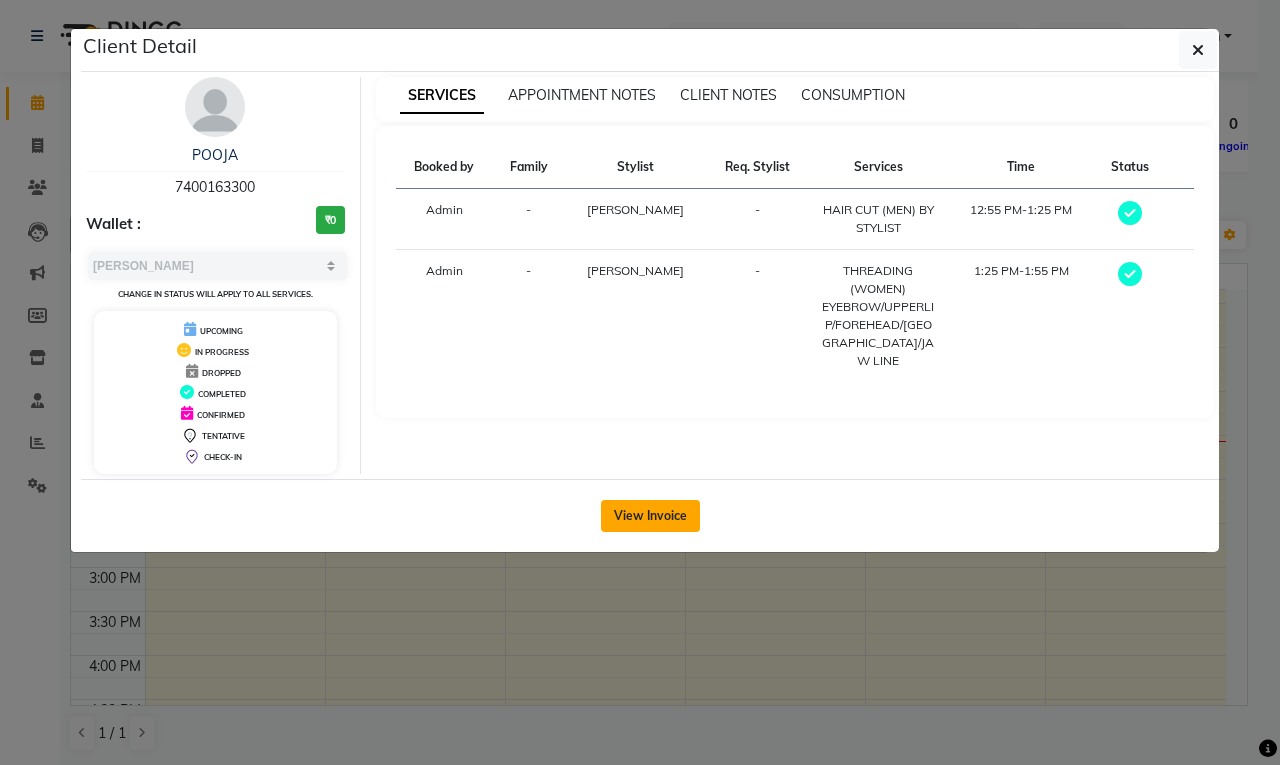 click on "View Invoice" 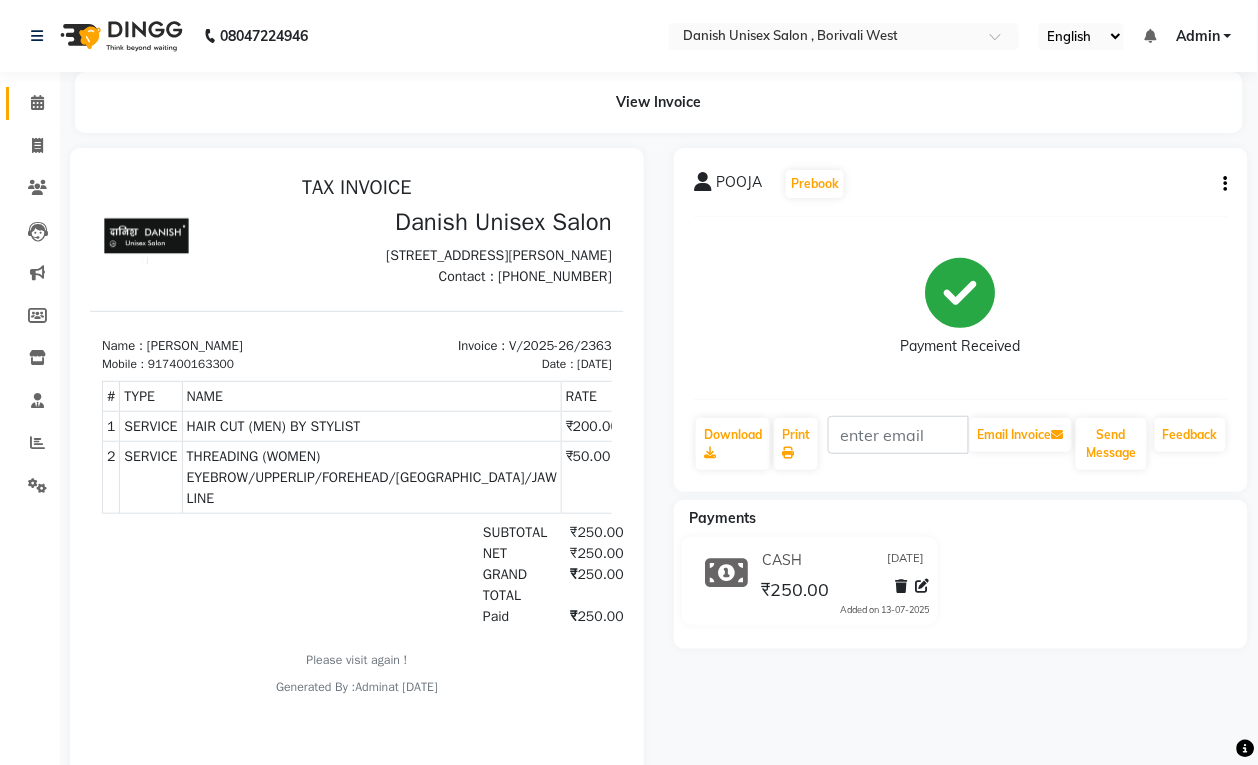 scroll, scrollTop: 85, scrollLeft: 0, axis: vertical 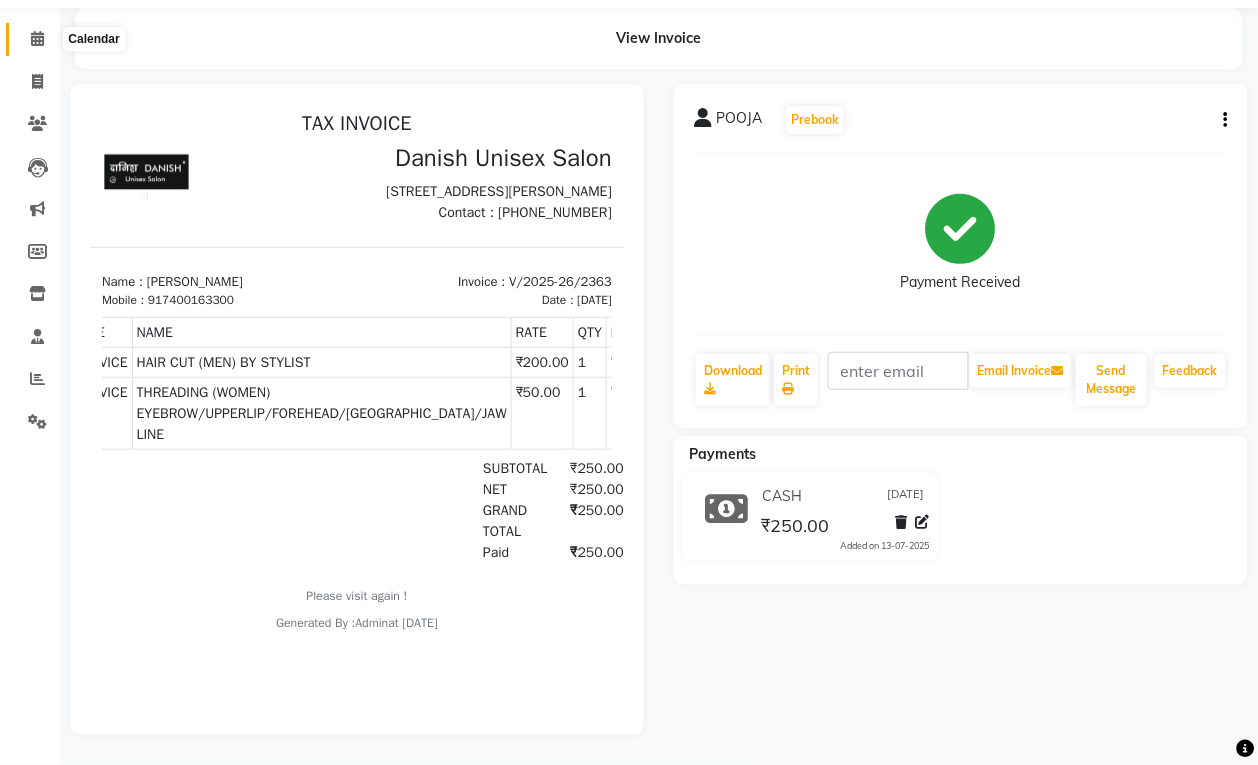 click 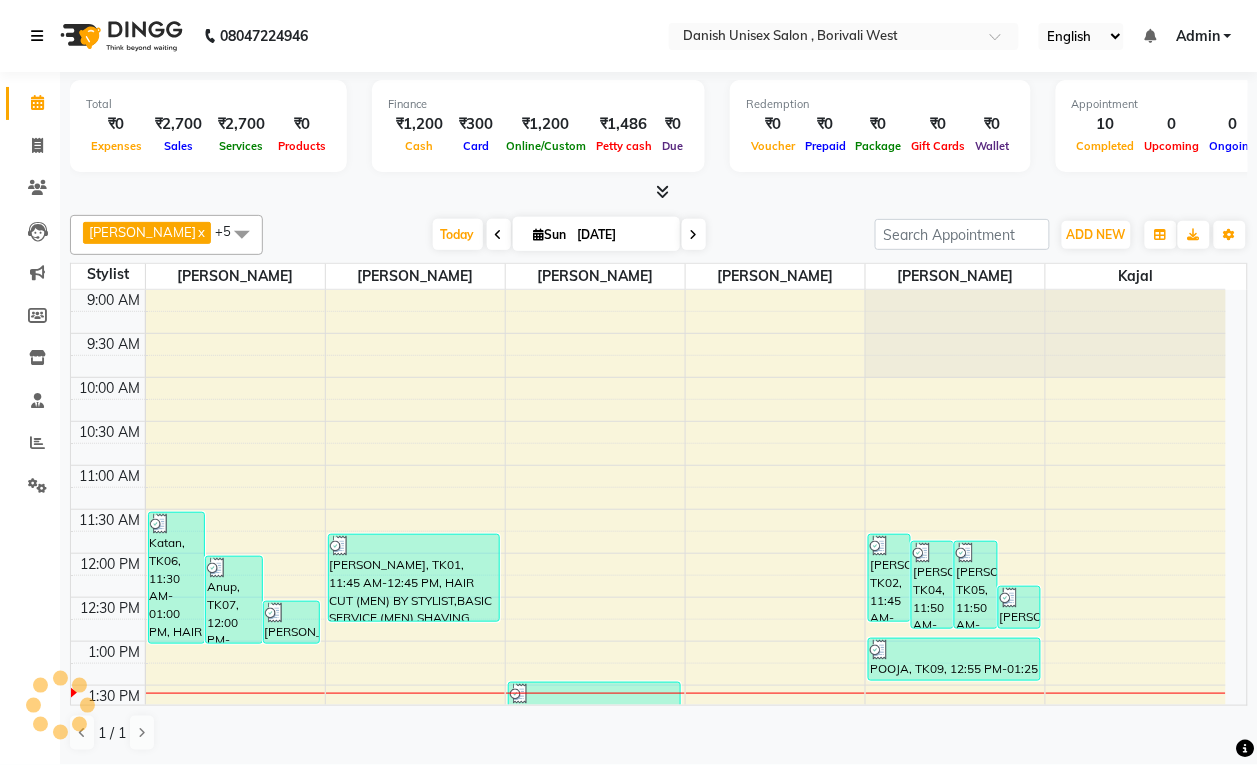 scroll, scrollTop: 0, scrollLeft: 0, axis: both 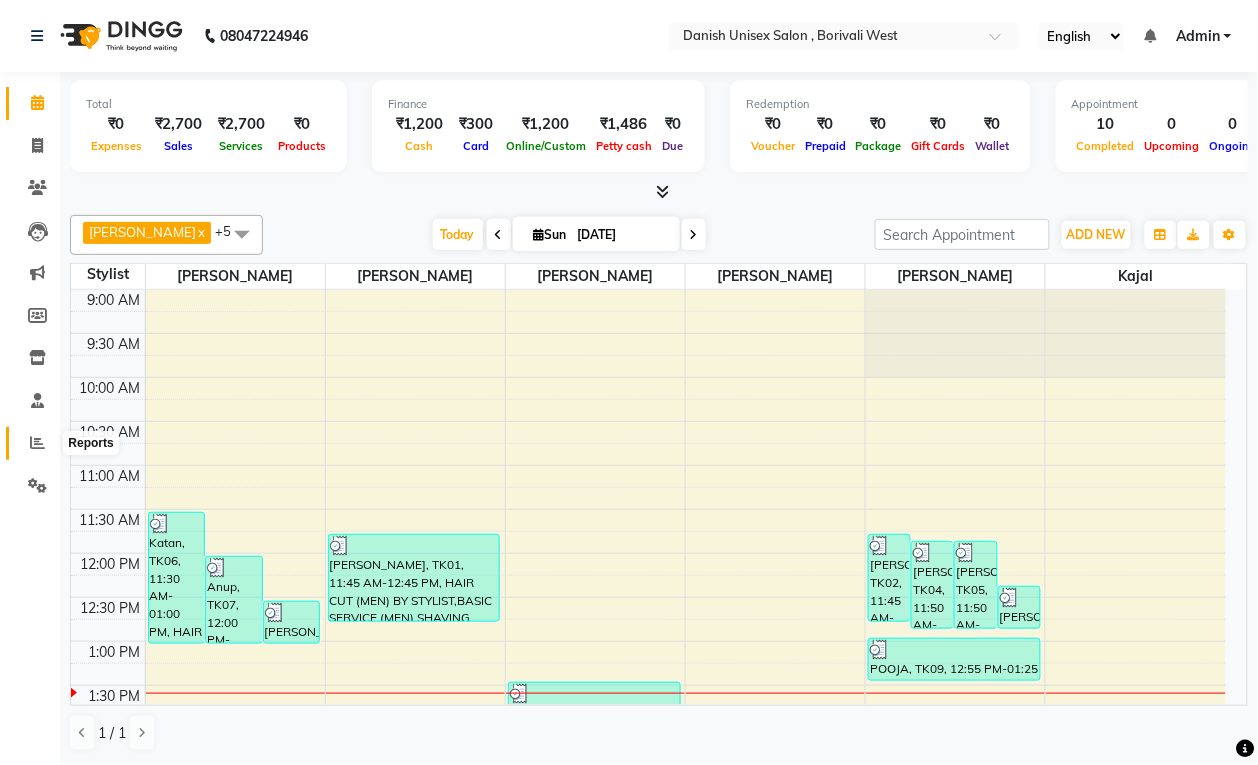 click 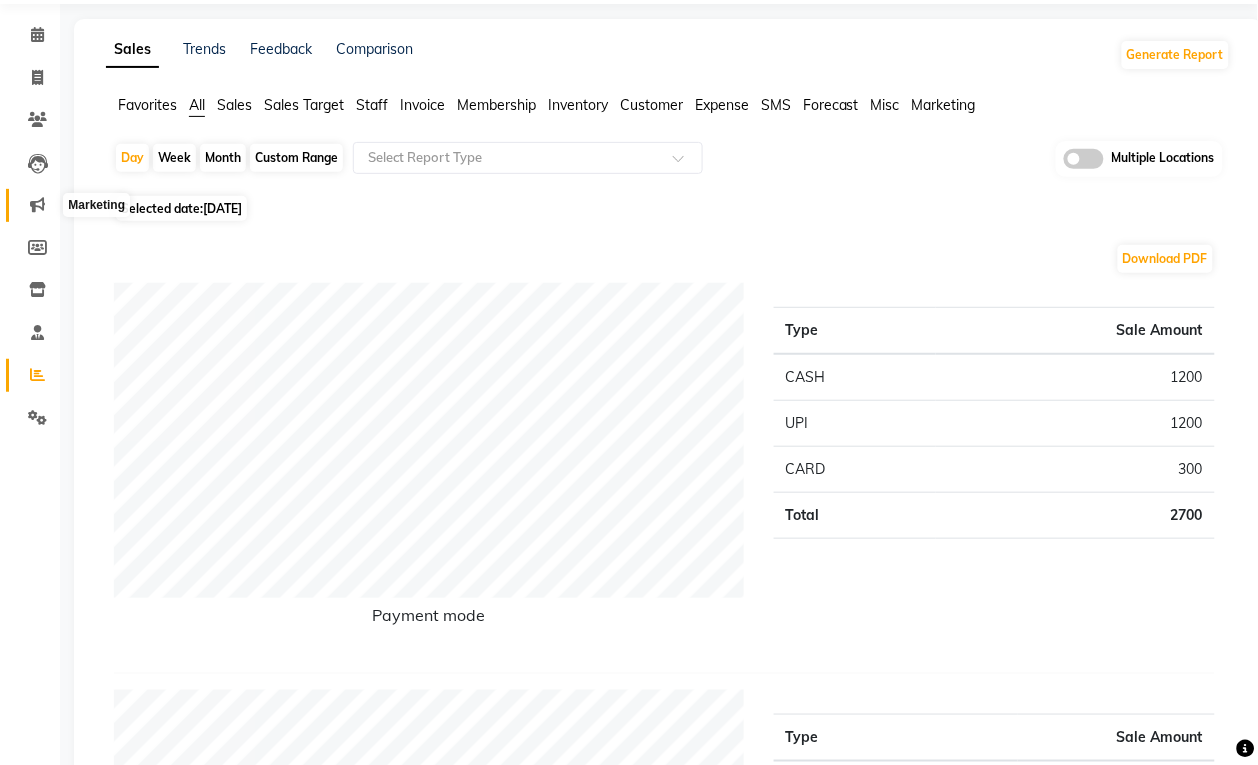 scroll, scrollTop: 0, scrollLeft: 0, axis: both 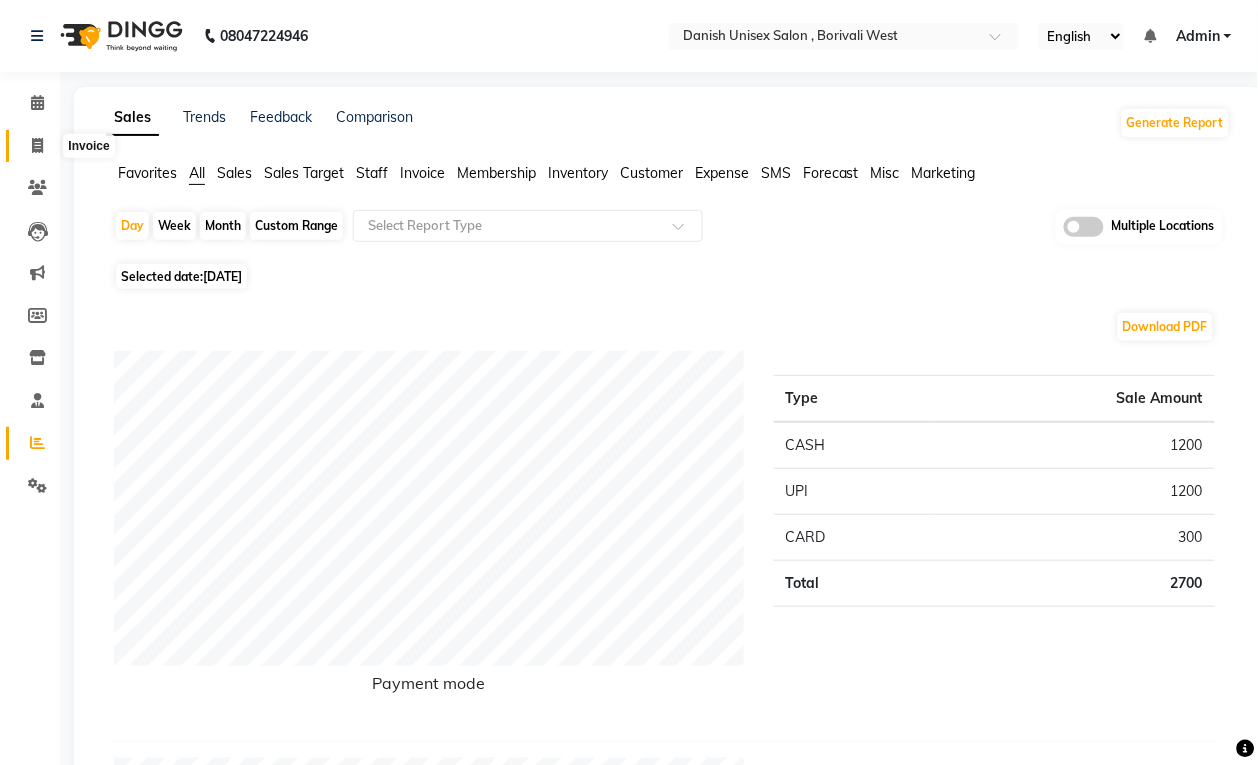 click 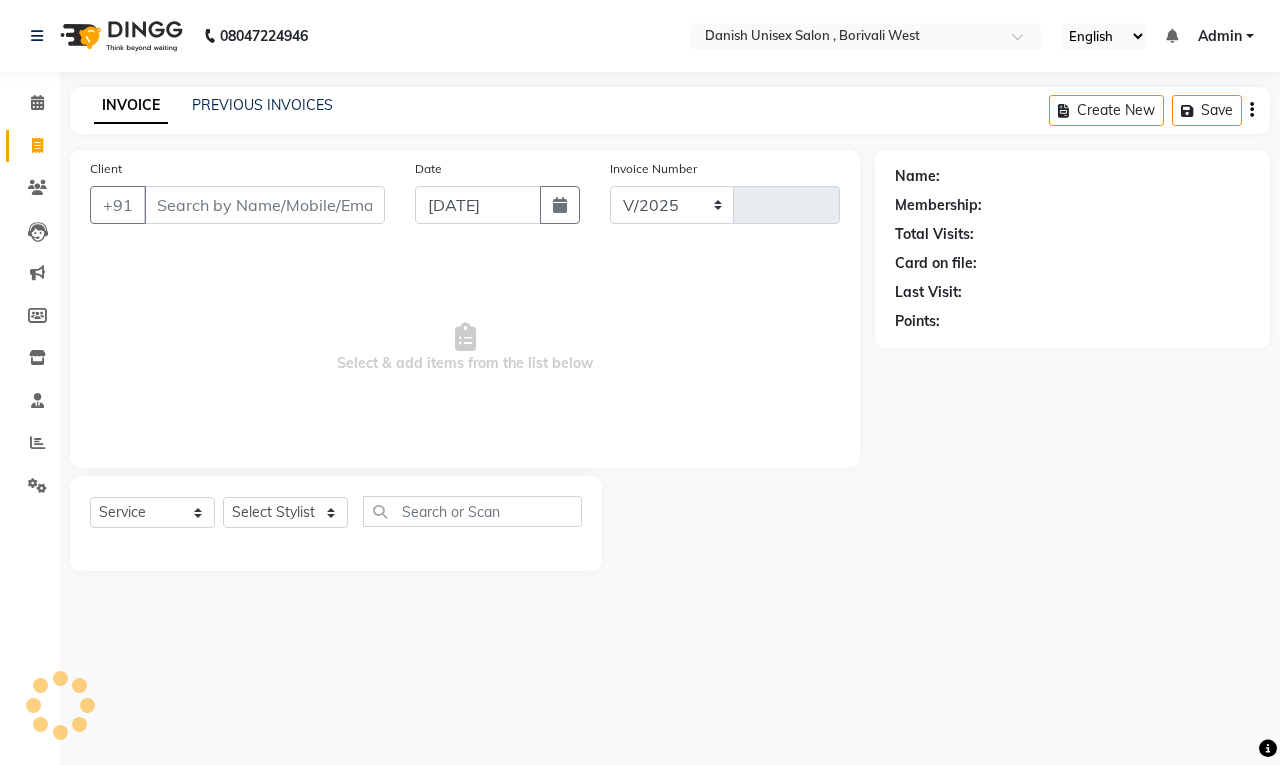 select on "6929" 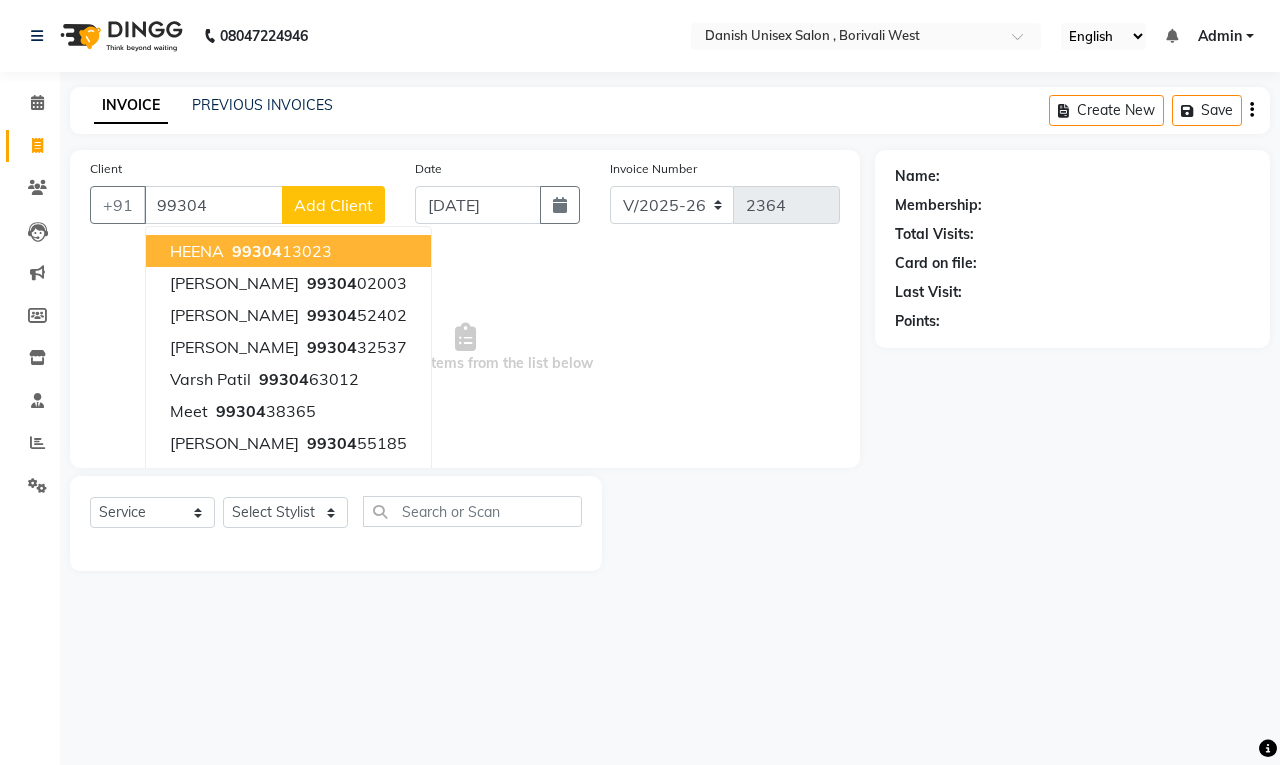 click on "99304 13023" at bounding box center (280, 251) 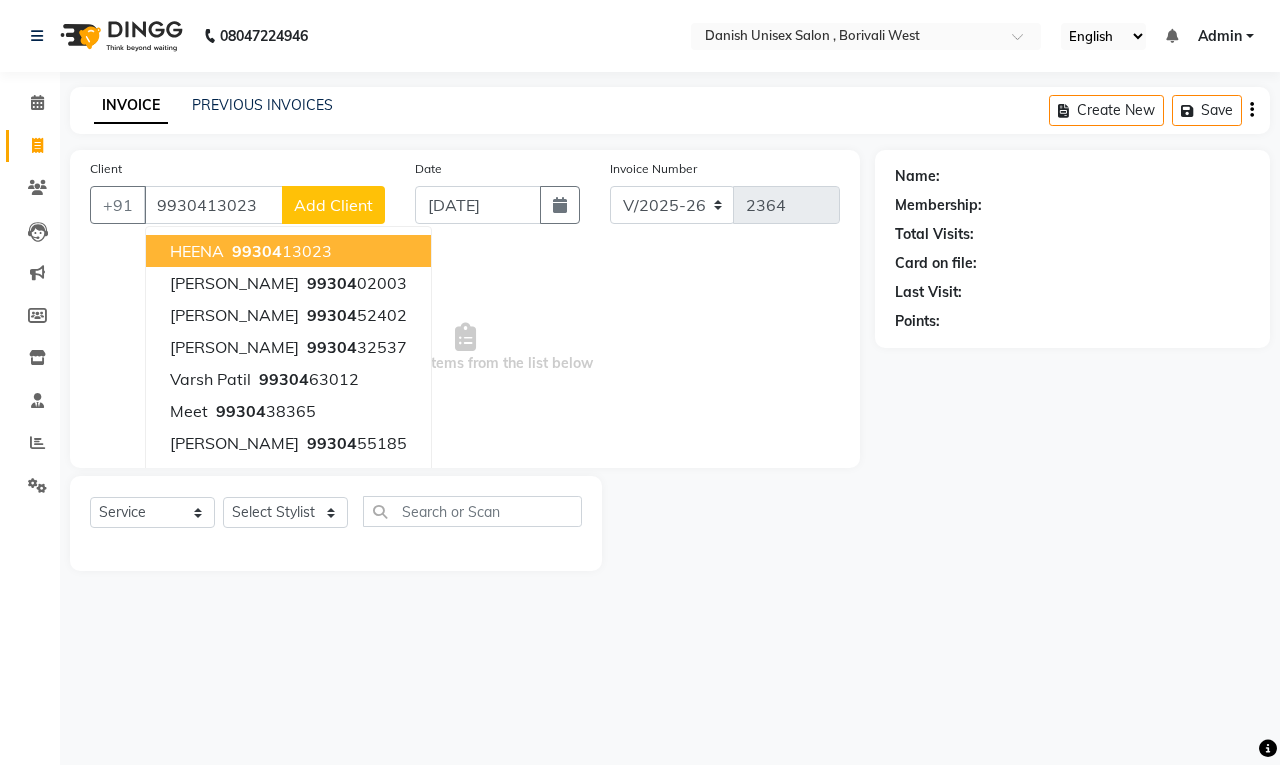 type on "9930413023" 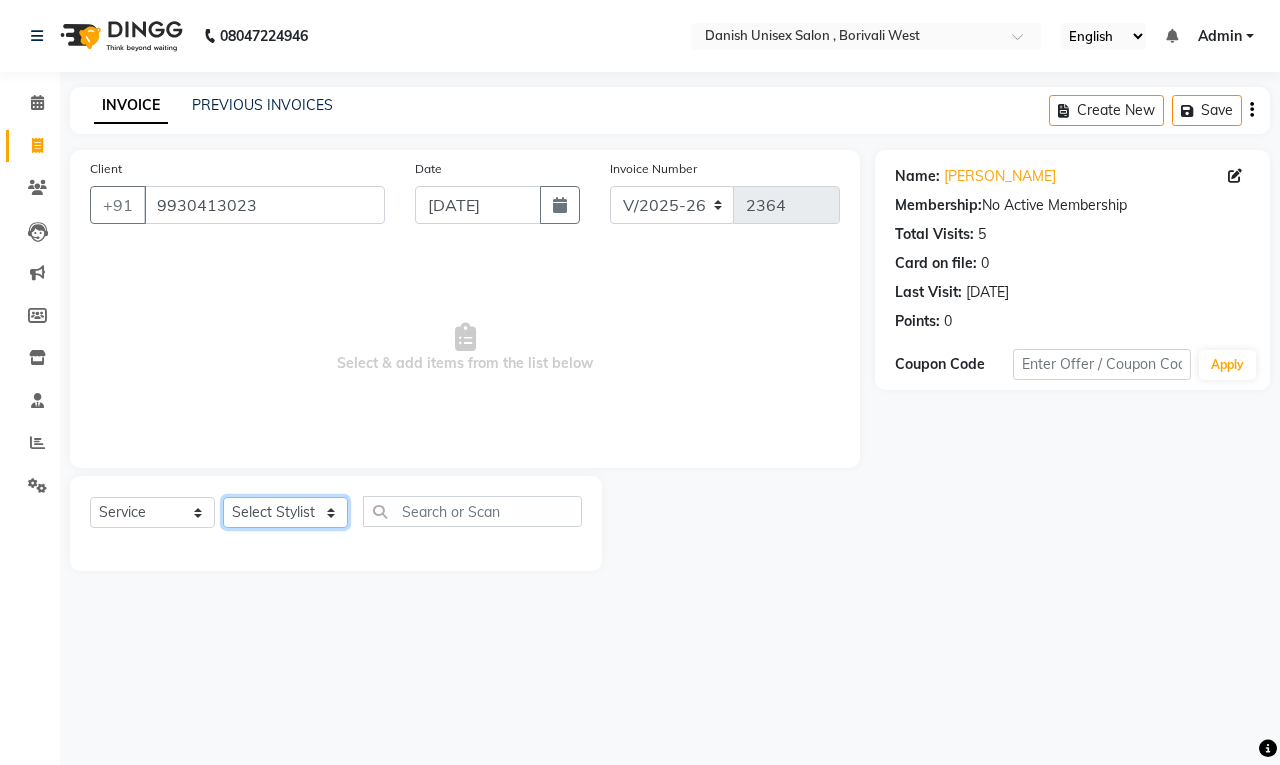 click on "Select Stylist [PERSON_NAME] [PERSON_NAME] [PERSON_NAME] kajal [PERSON_NAME] [PERSON_NAME] [PERSON_NAME] [PERSON_NAME] [PERSON_NAME] [PERSON_NAME] [PERSON_NAME]" 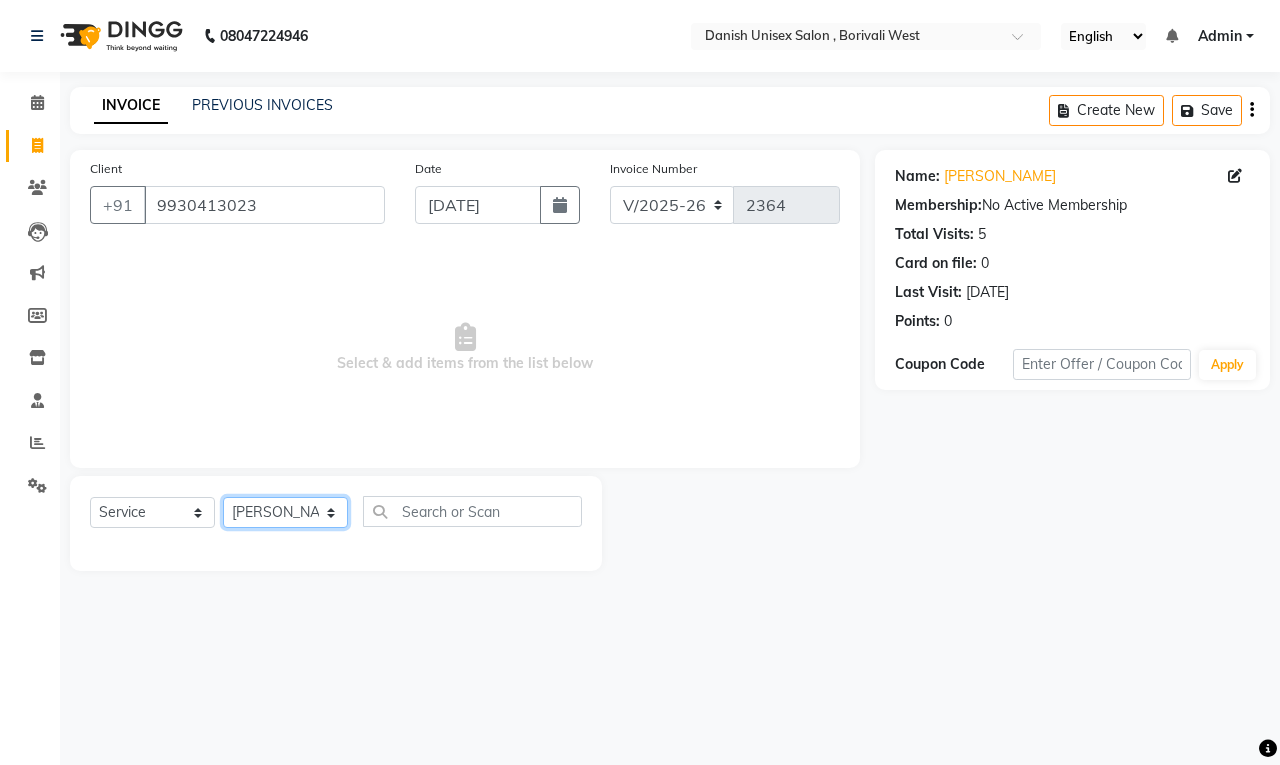 click on "Select Stylist [PERSON_NAME] [PERSON_NAME] [PERSON_NAME] kajal [PERSON_NAME] [PERSON_NAME] [PERSON_NAME] [PERSON_NAME] [PERSON_NAME] [PERSON_NAME] [PERSON_NAME]" 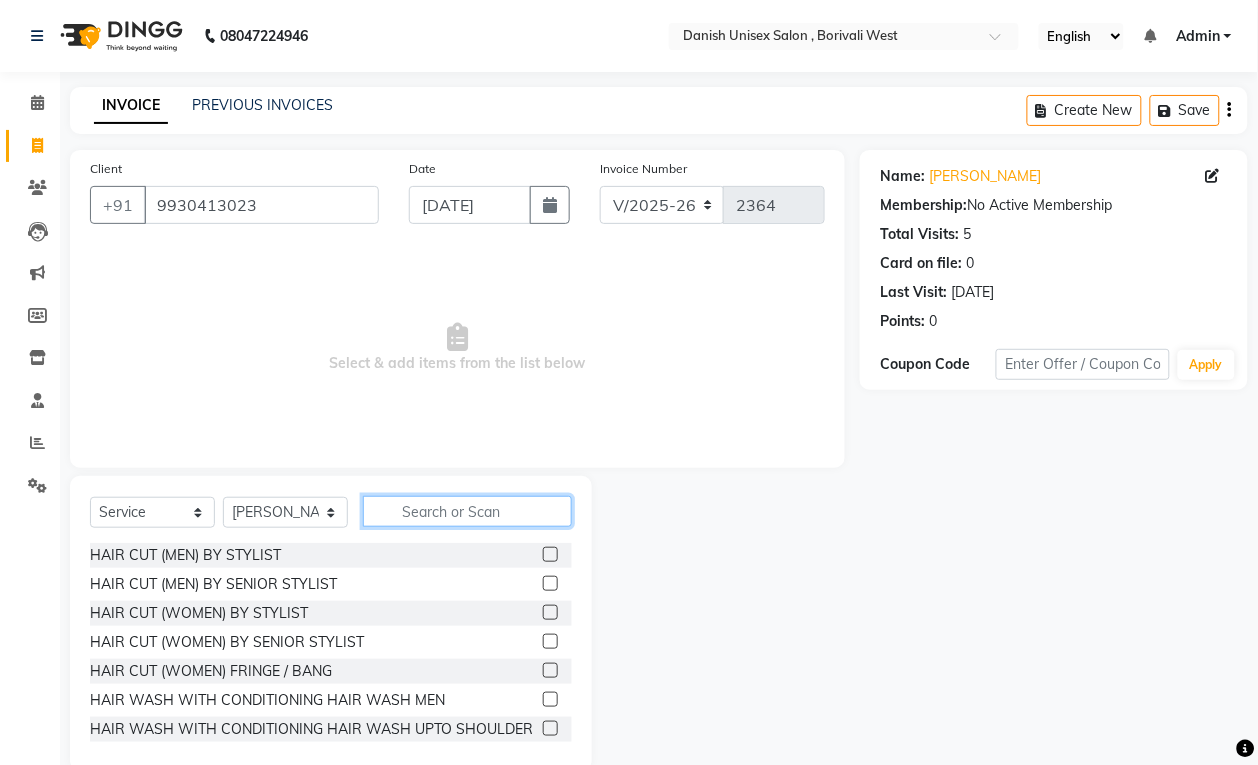 click 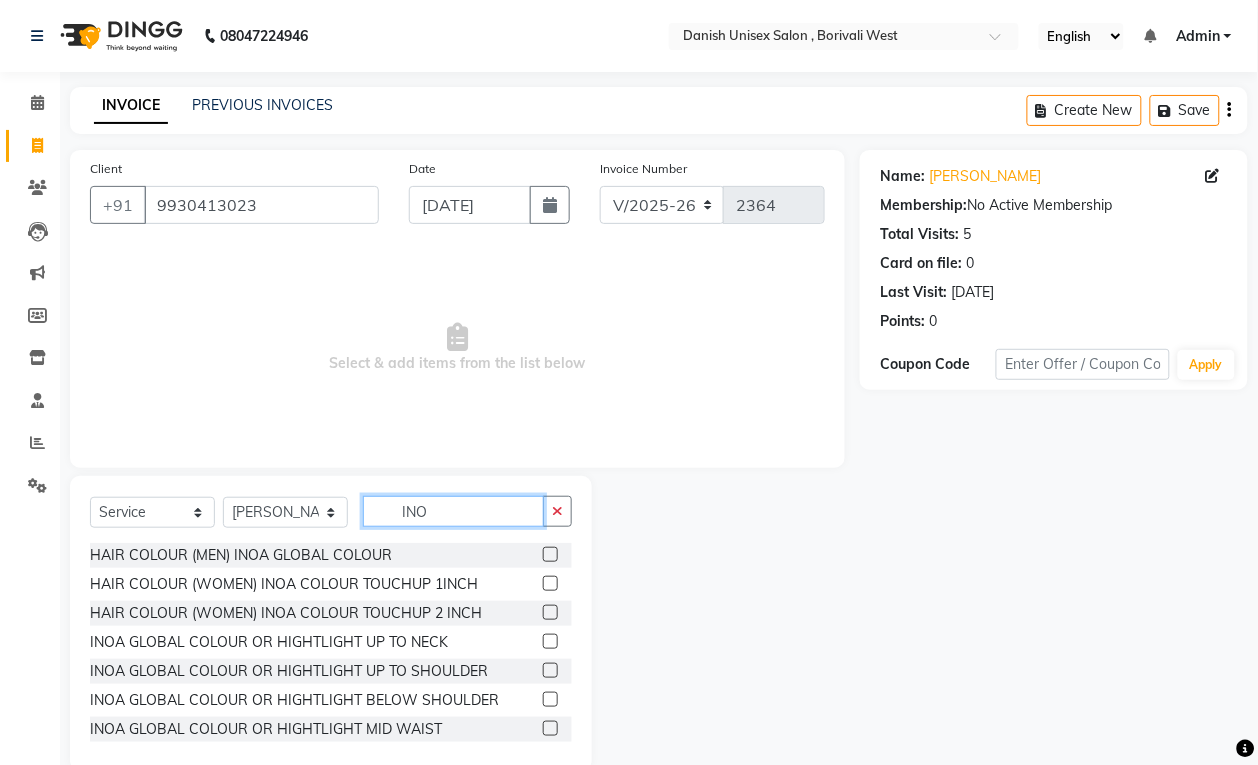 type on "INO" 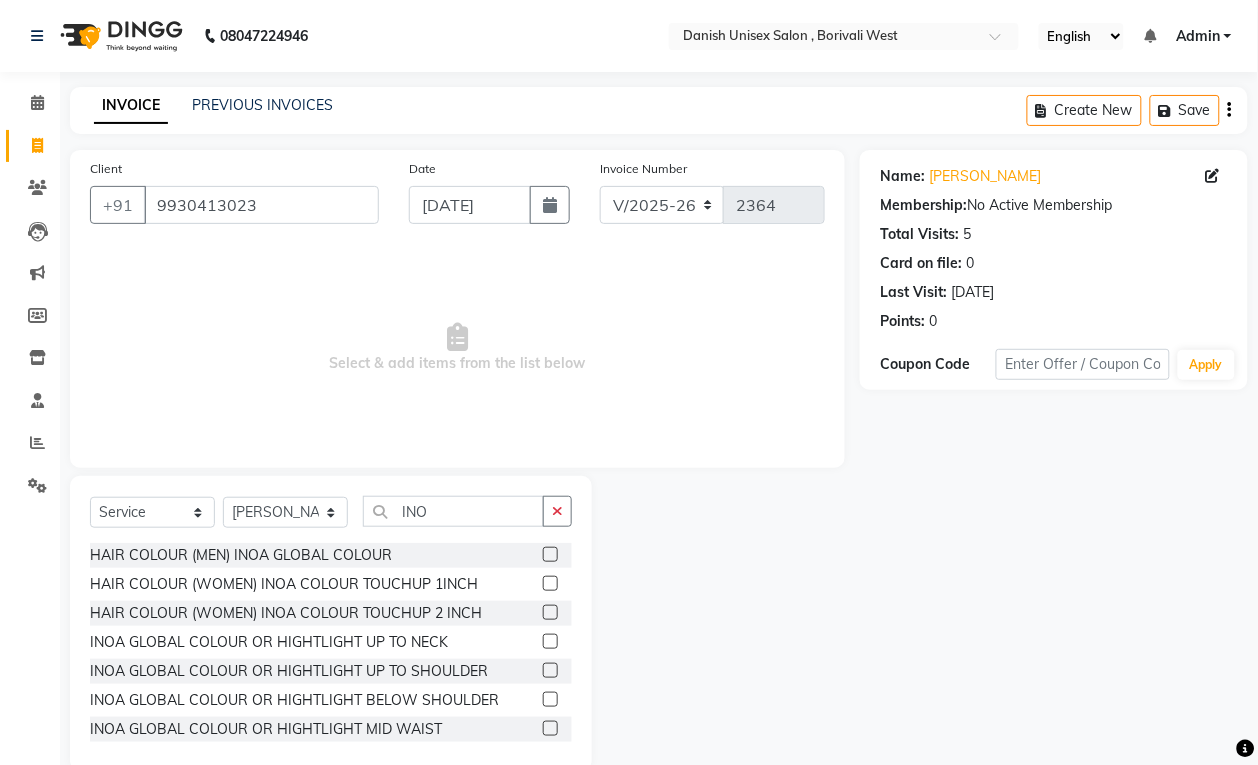 click 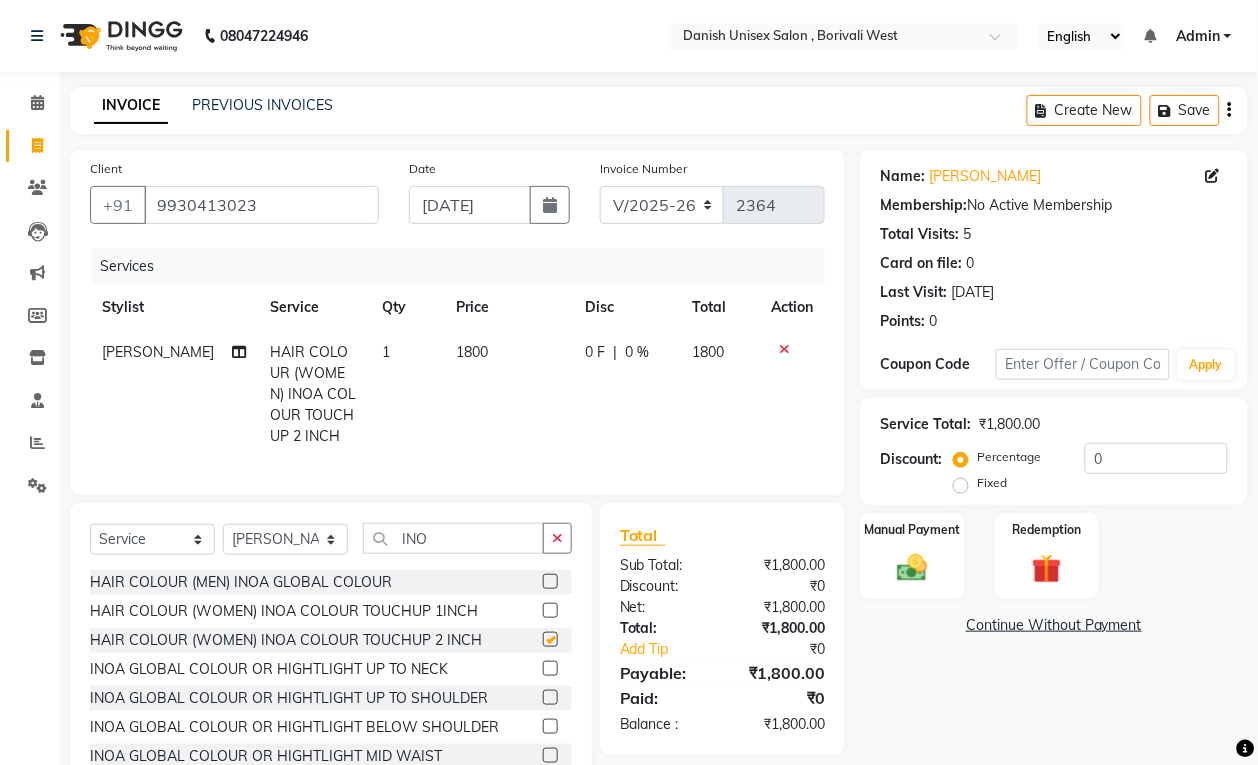 checkbox on "false" 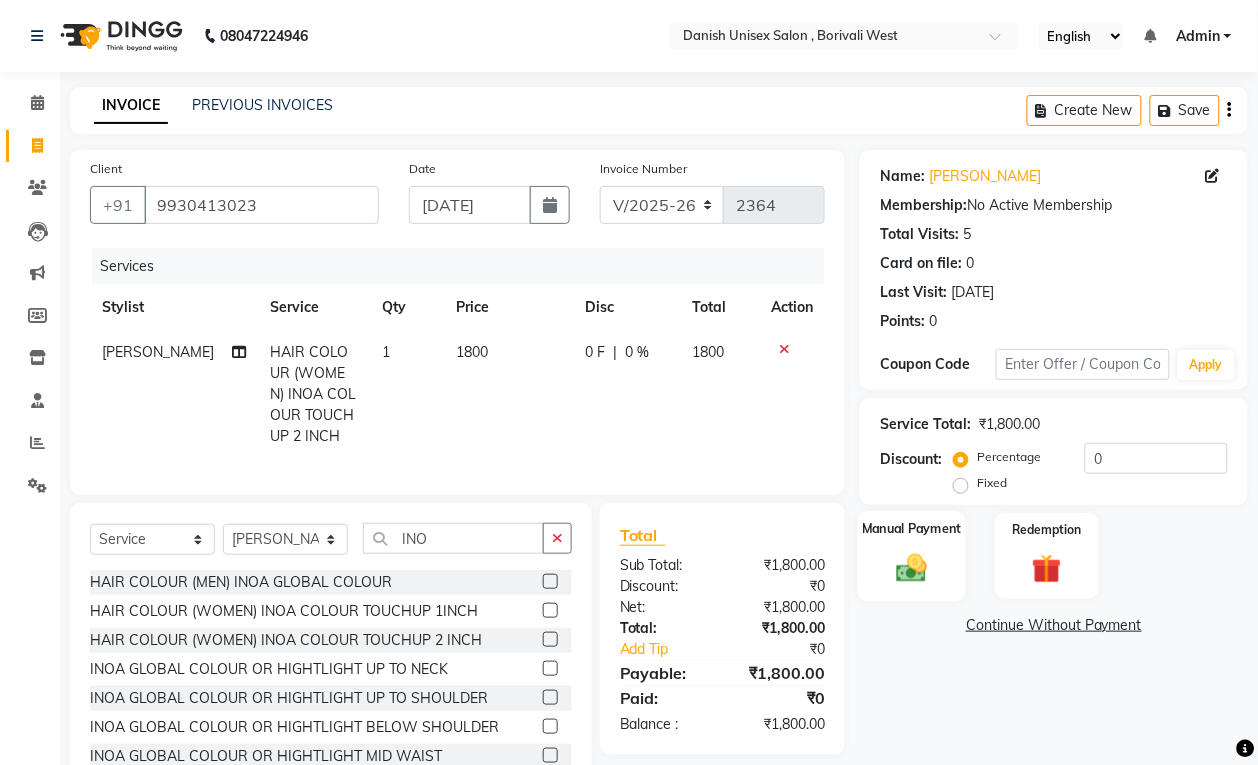 click 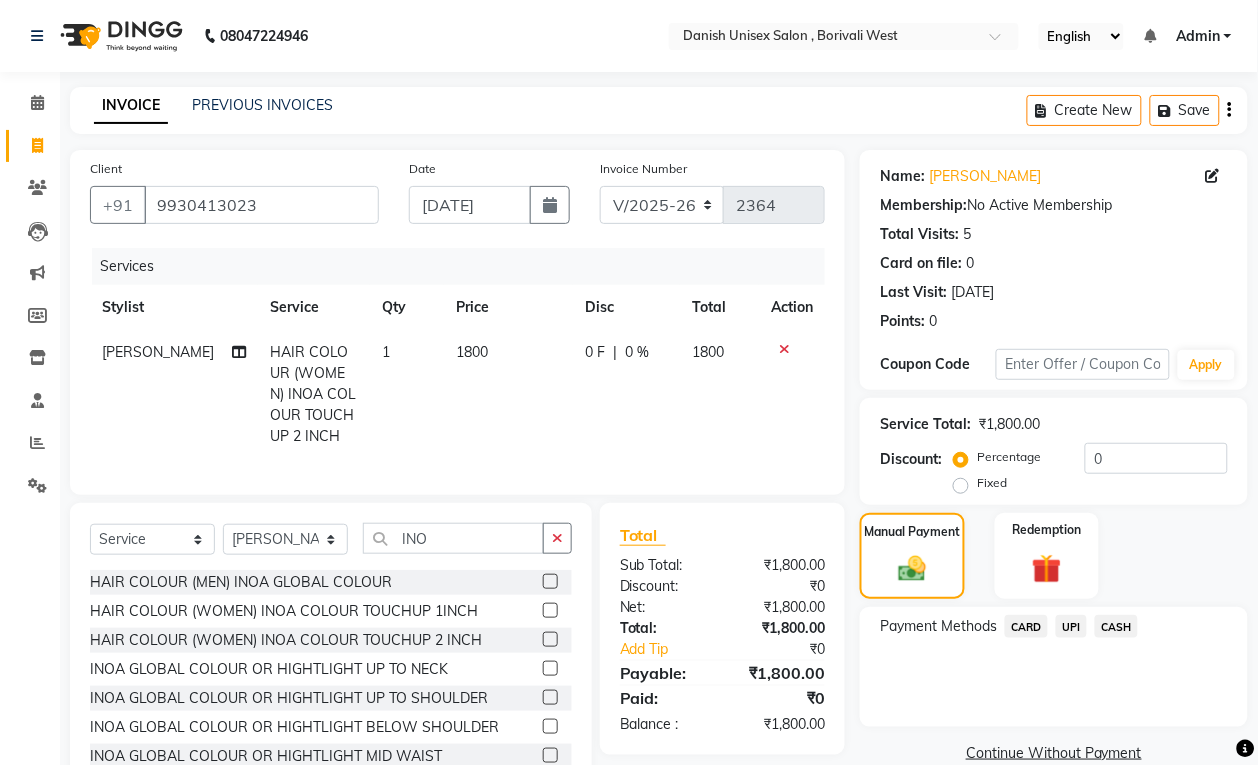 click on "CASH" 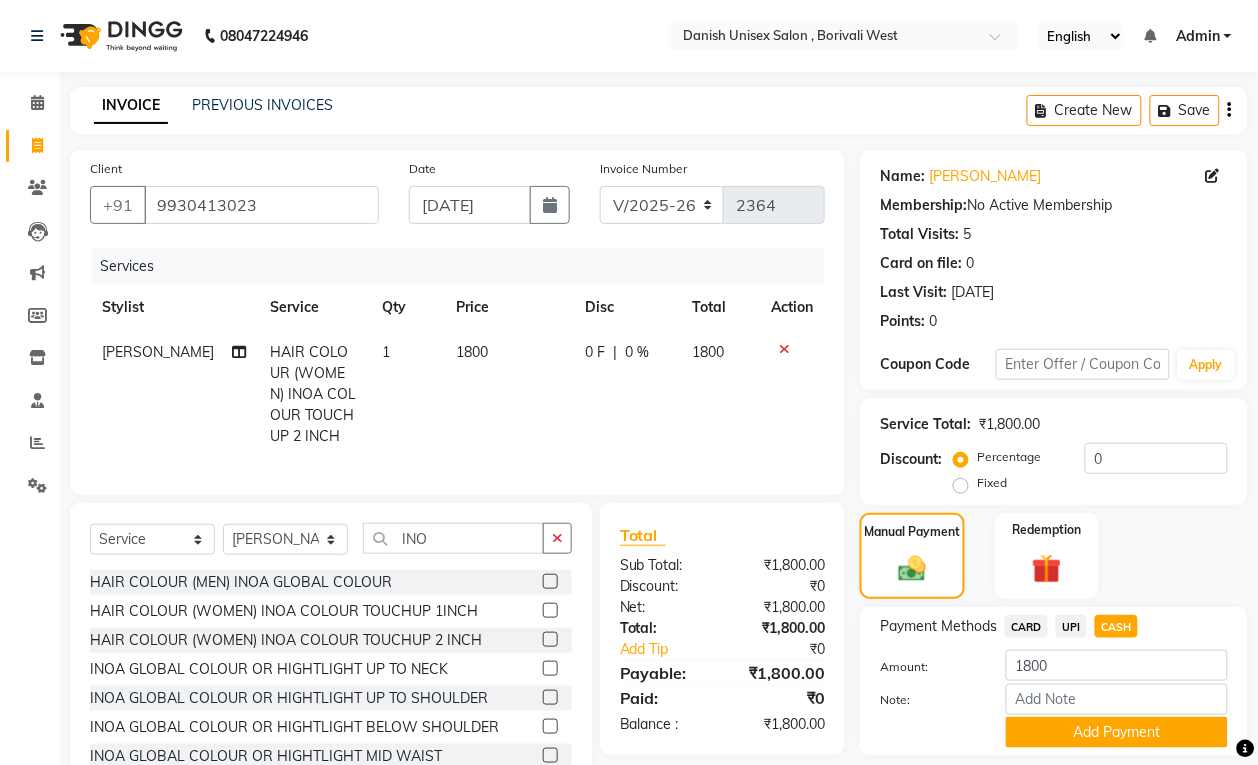 scroll, scrollTop: 83, scrollLeft: 0, axis: vertical 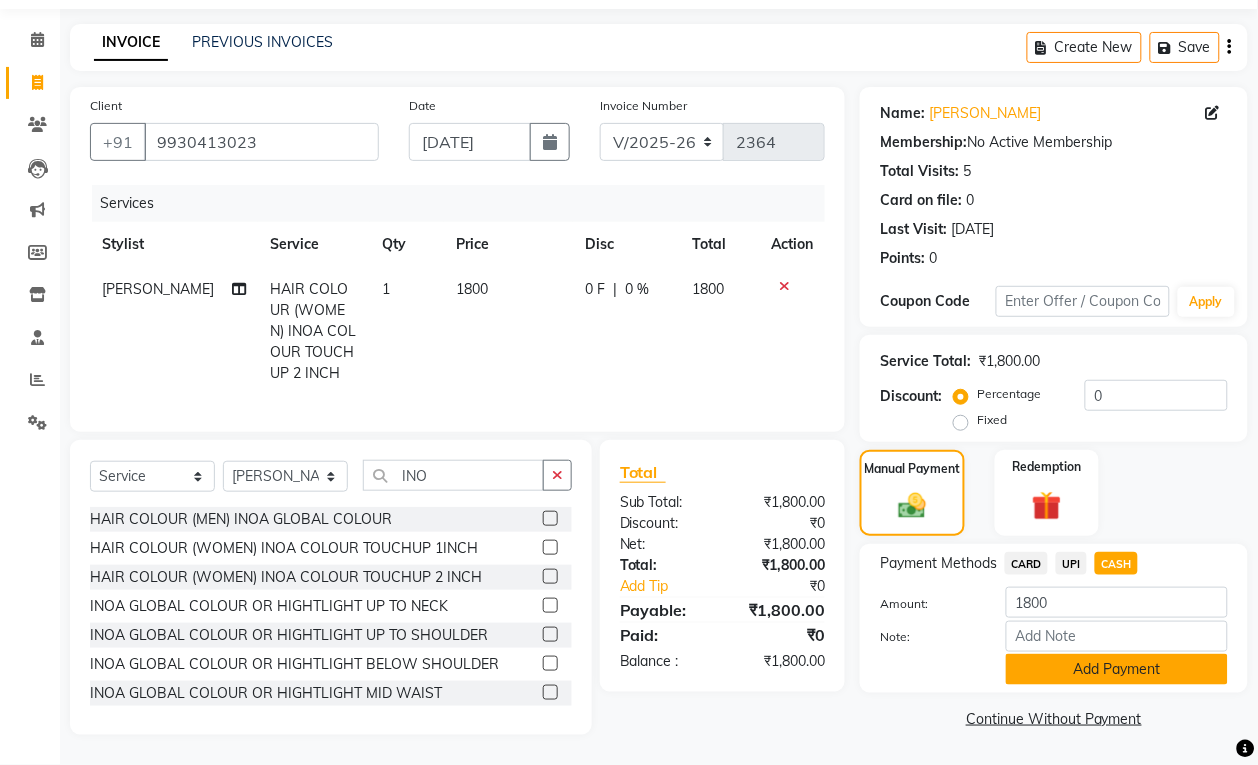 click on "Add Payment" 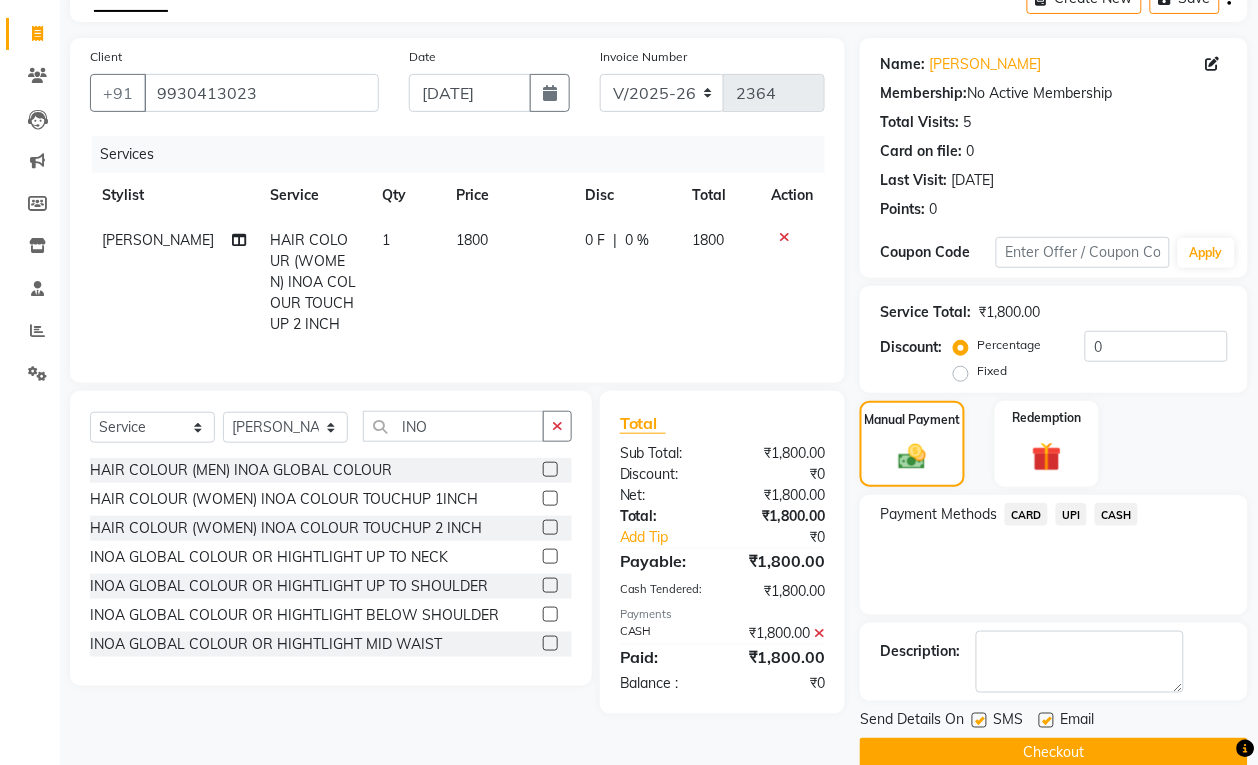 scroll, scrollTop: 147, scrollLeft: 0, axis: vertical 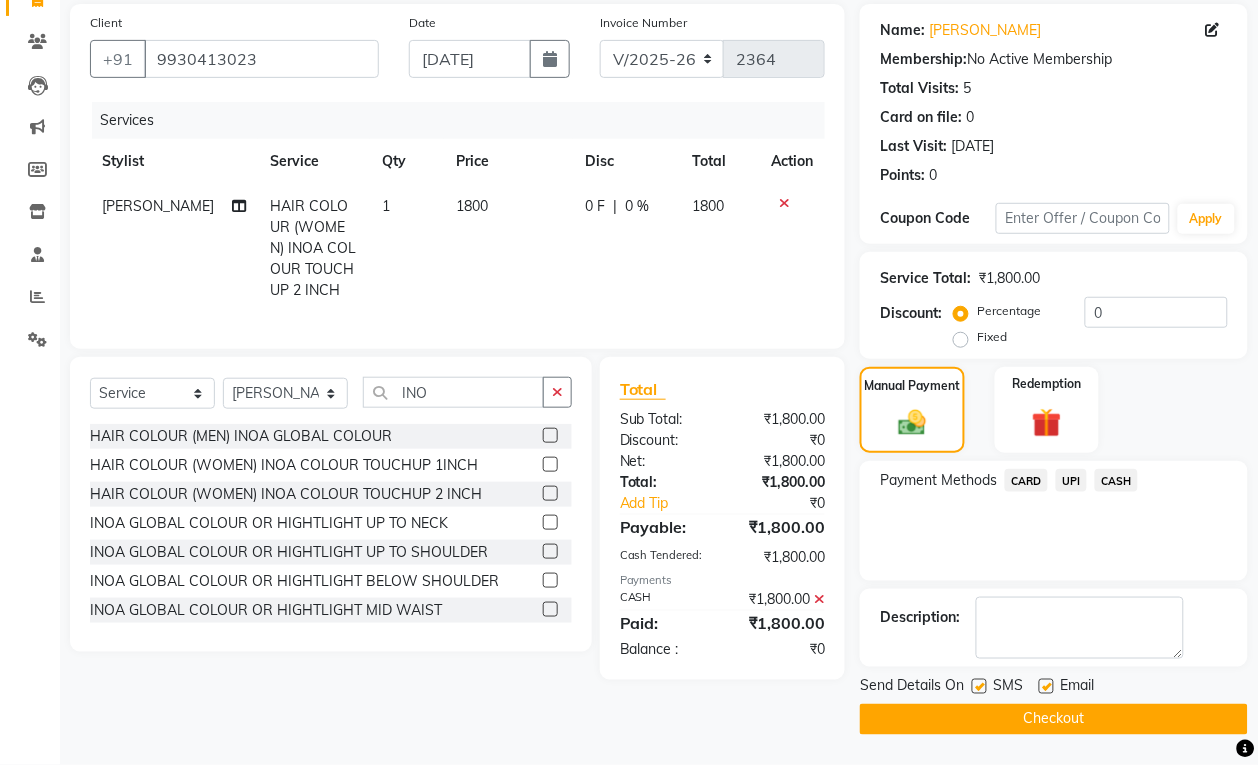 click on "Checkout" 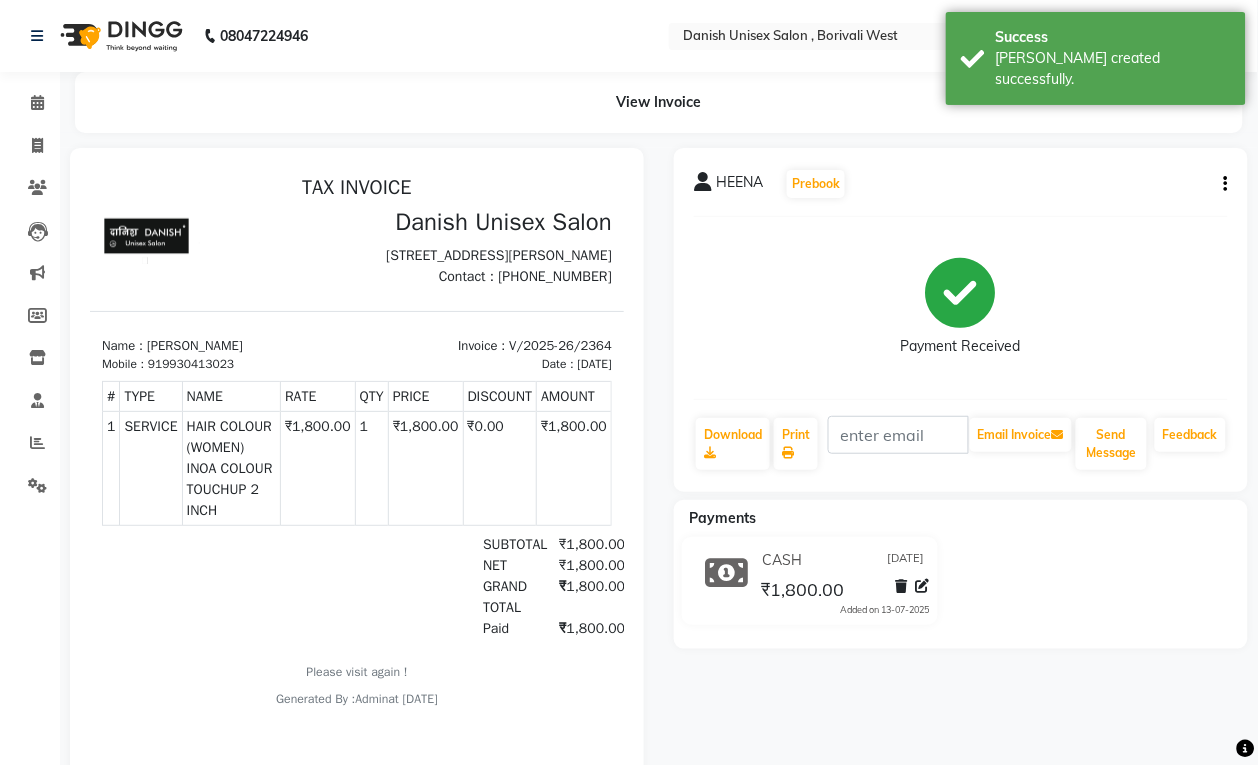 scroll, scrollTop: 0, scrollLeft: 0, axis: both 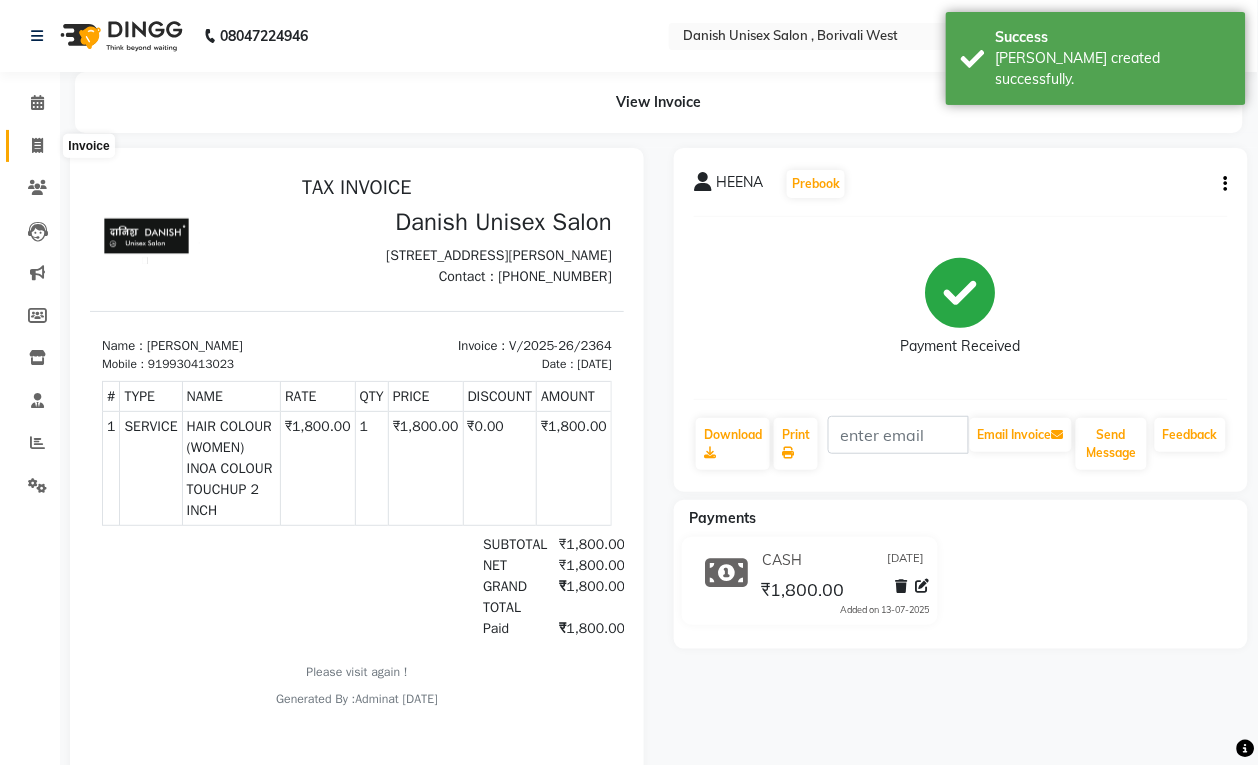 click 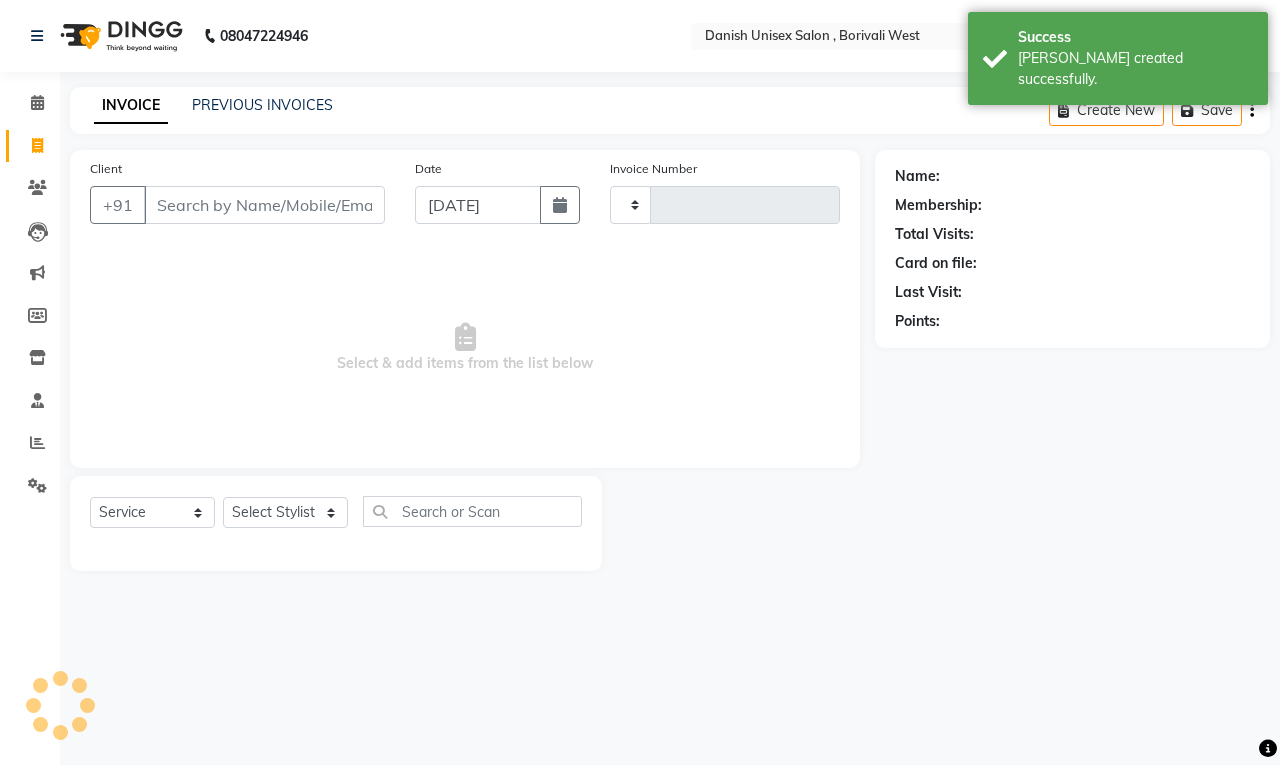 type on "2365" 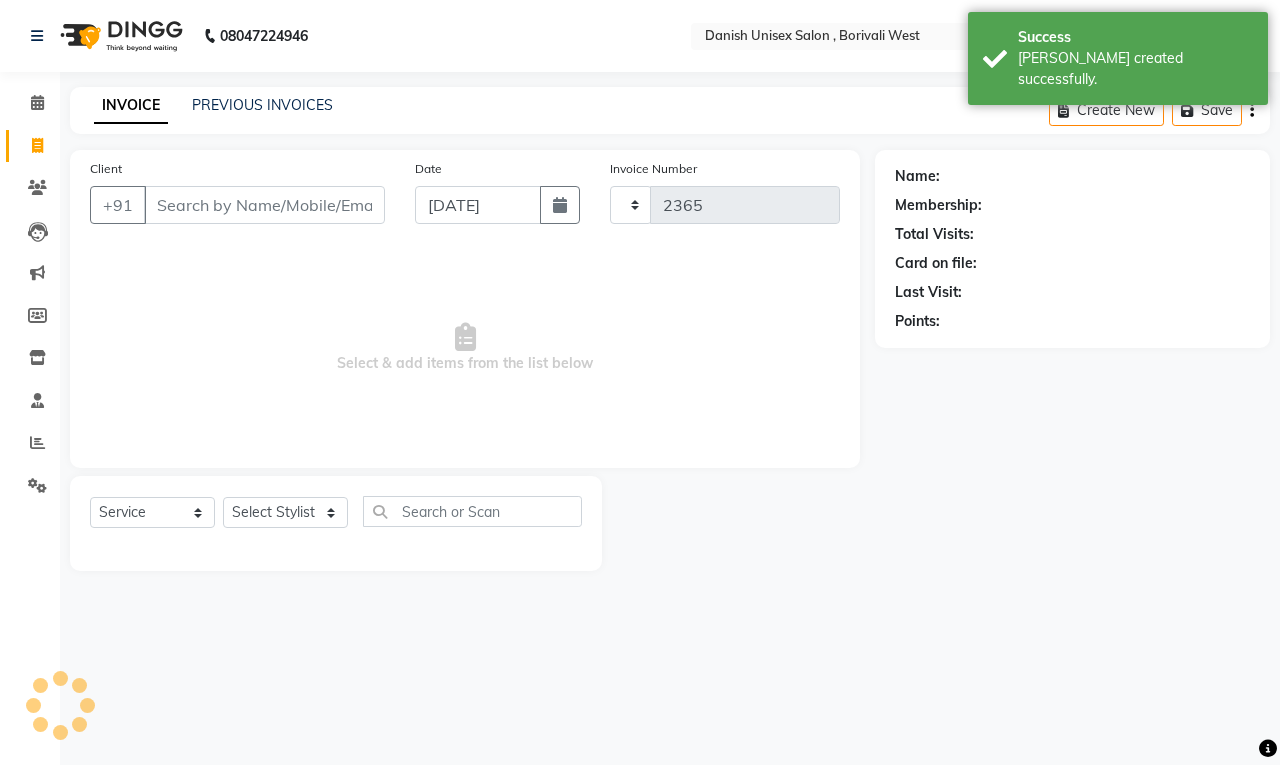 select on "6929" 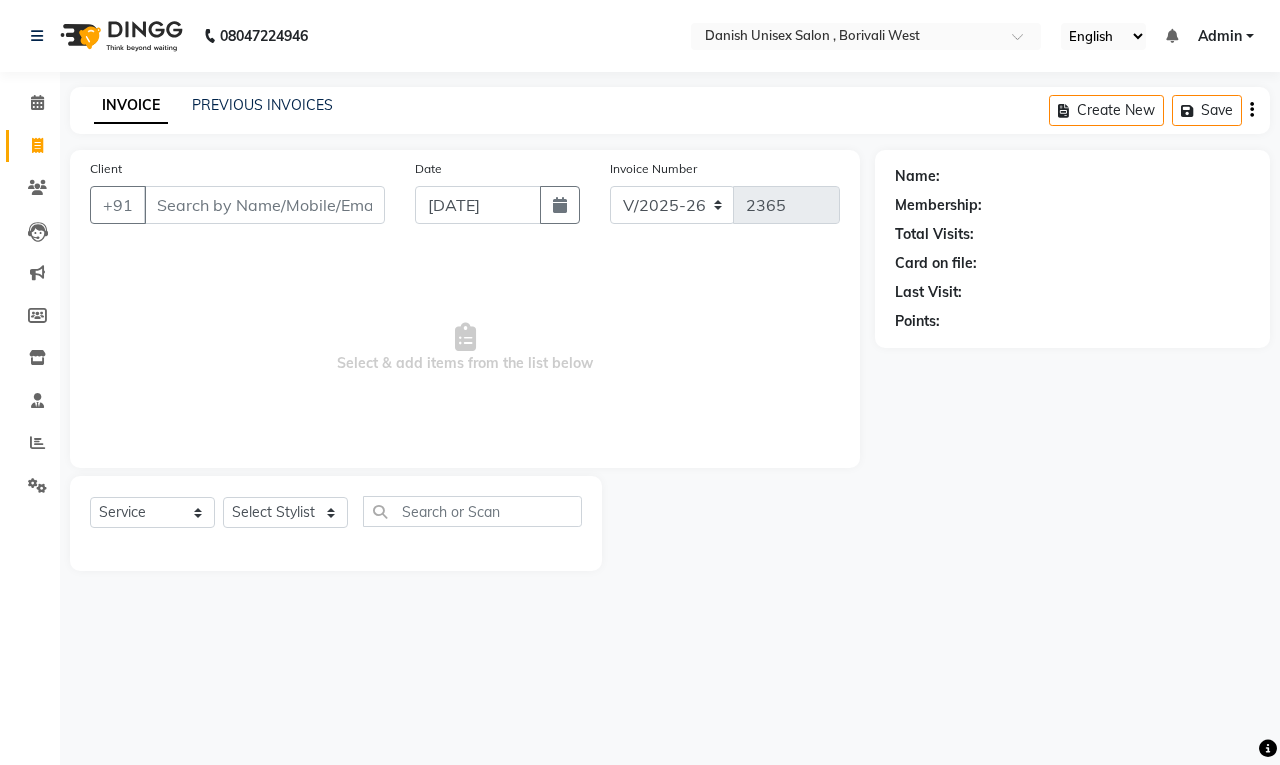 drag, startPoint x: 0, startPoint y: 800, endPoint x: 0, endPoint y: 738, distance: 62 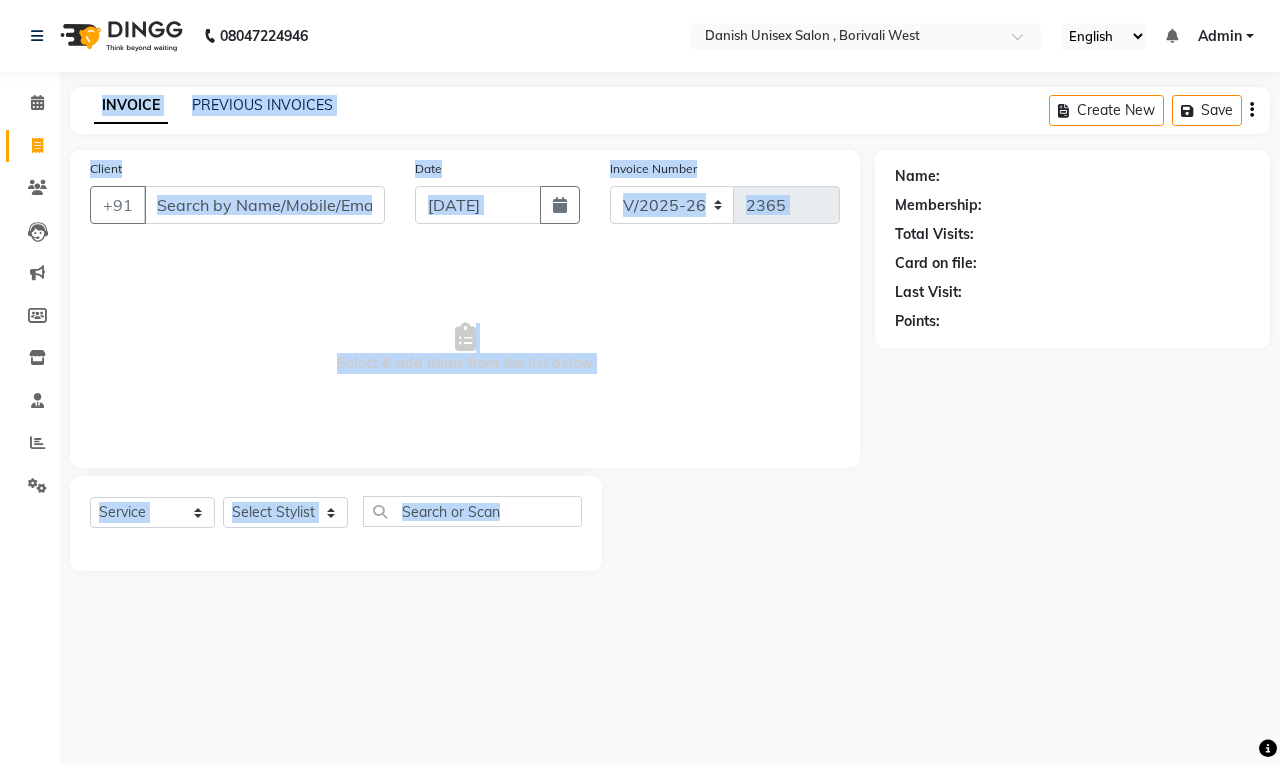 click on "Select & add items from the list below" at bounding box center [465, 348] 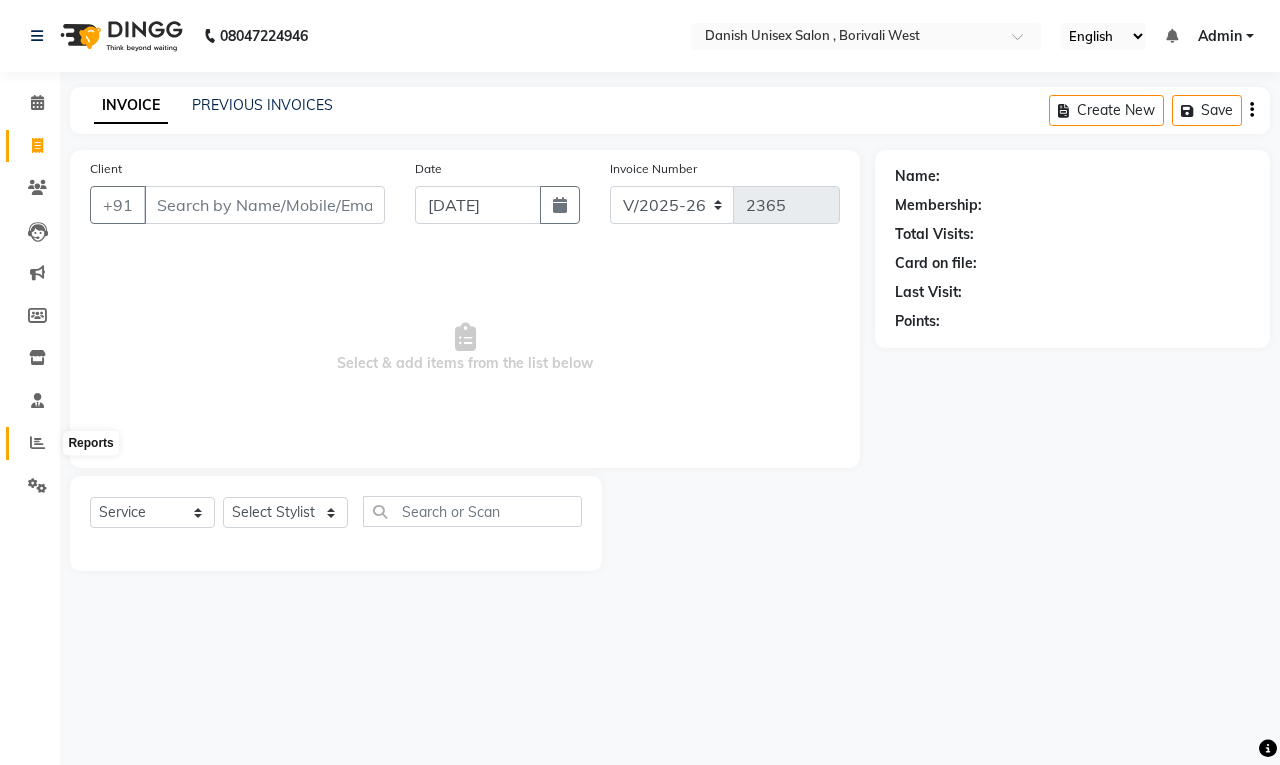 click 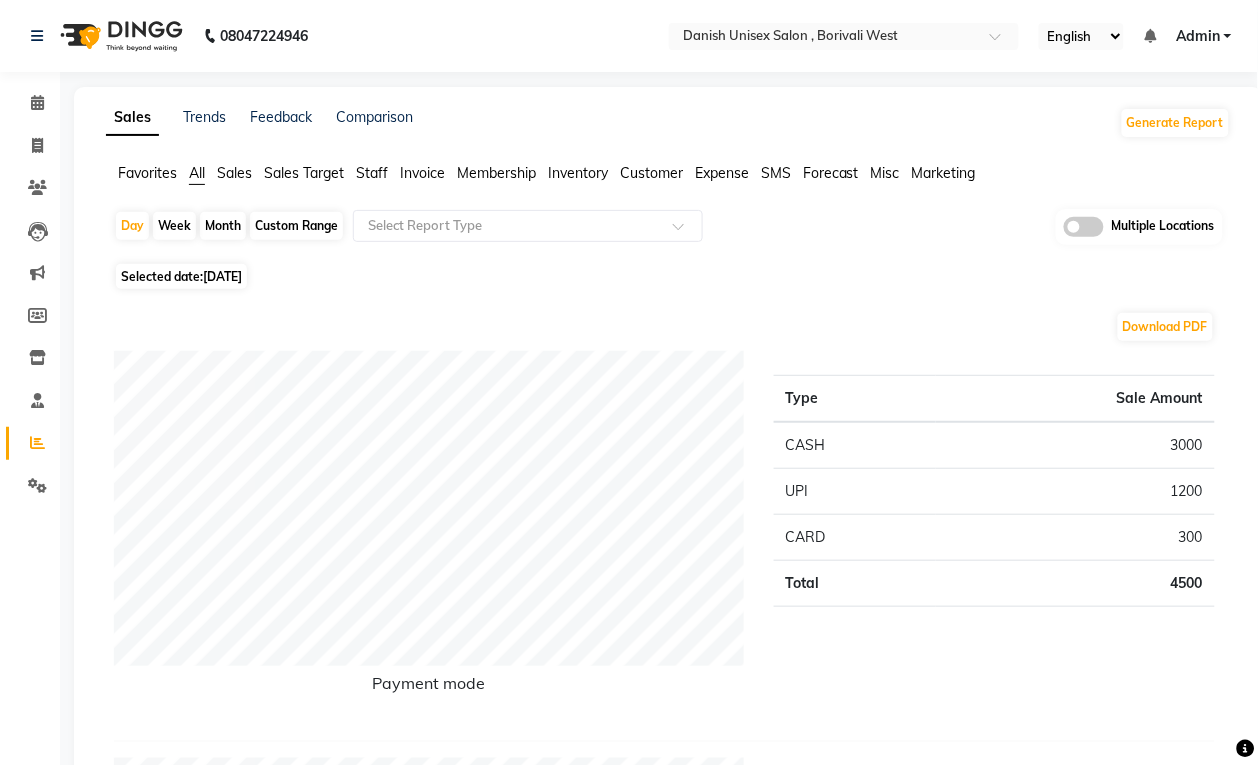 click on "Month" 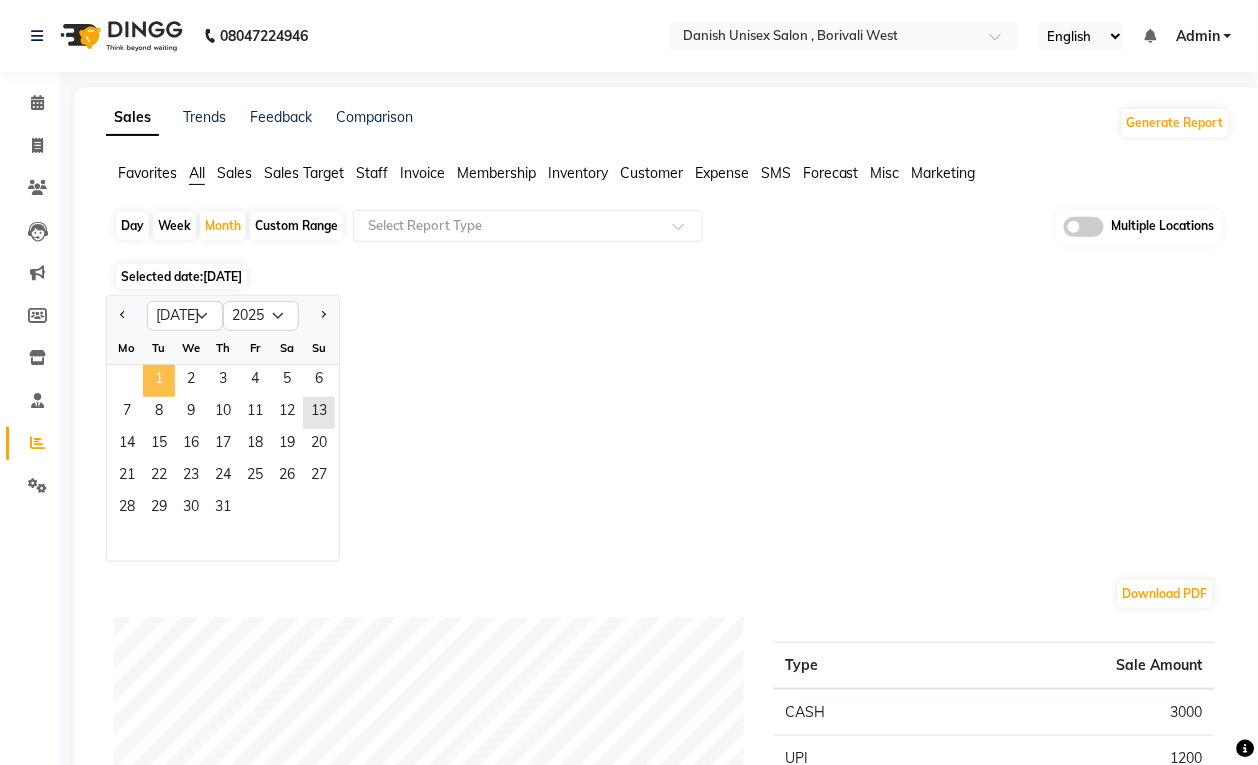 click on "1" 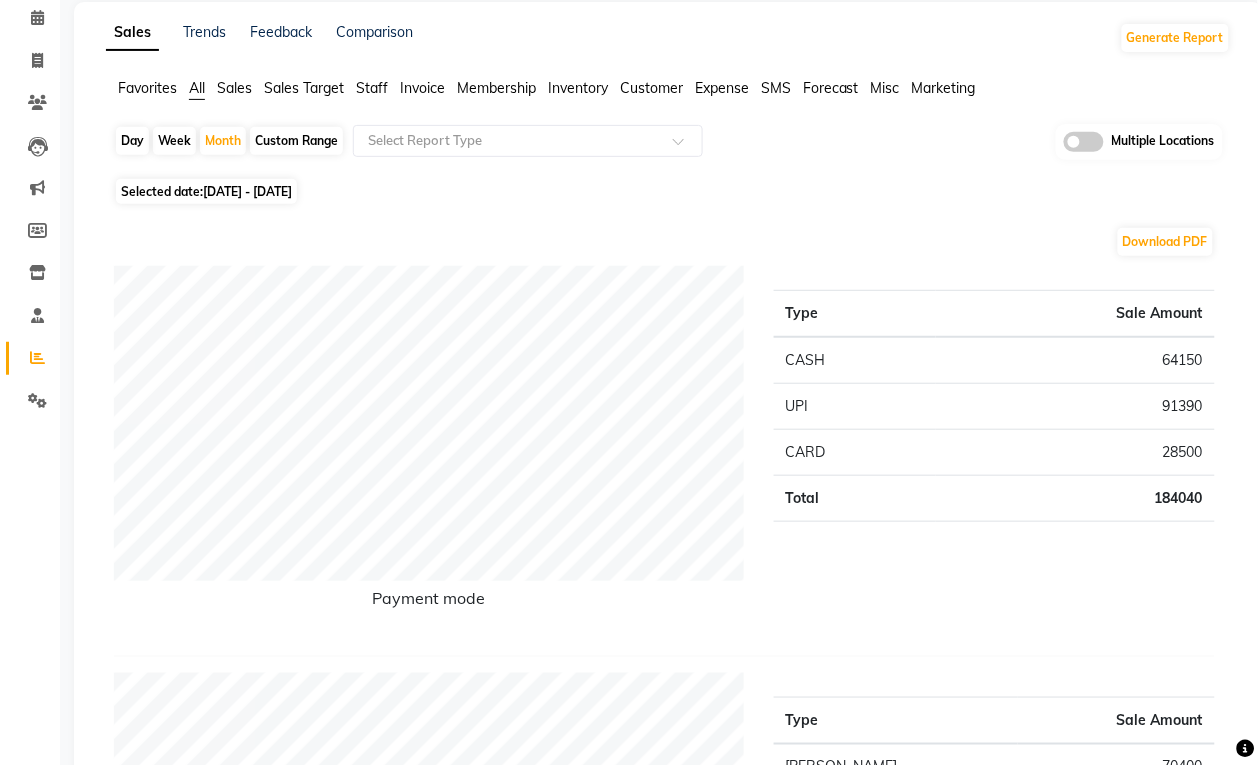 scroll, scrollTop: 0, scrollLeft: 0, axis: both 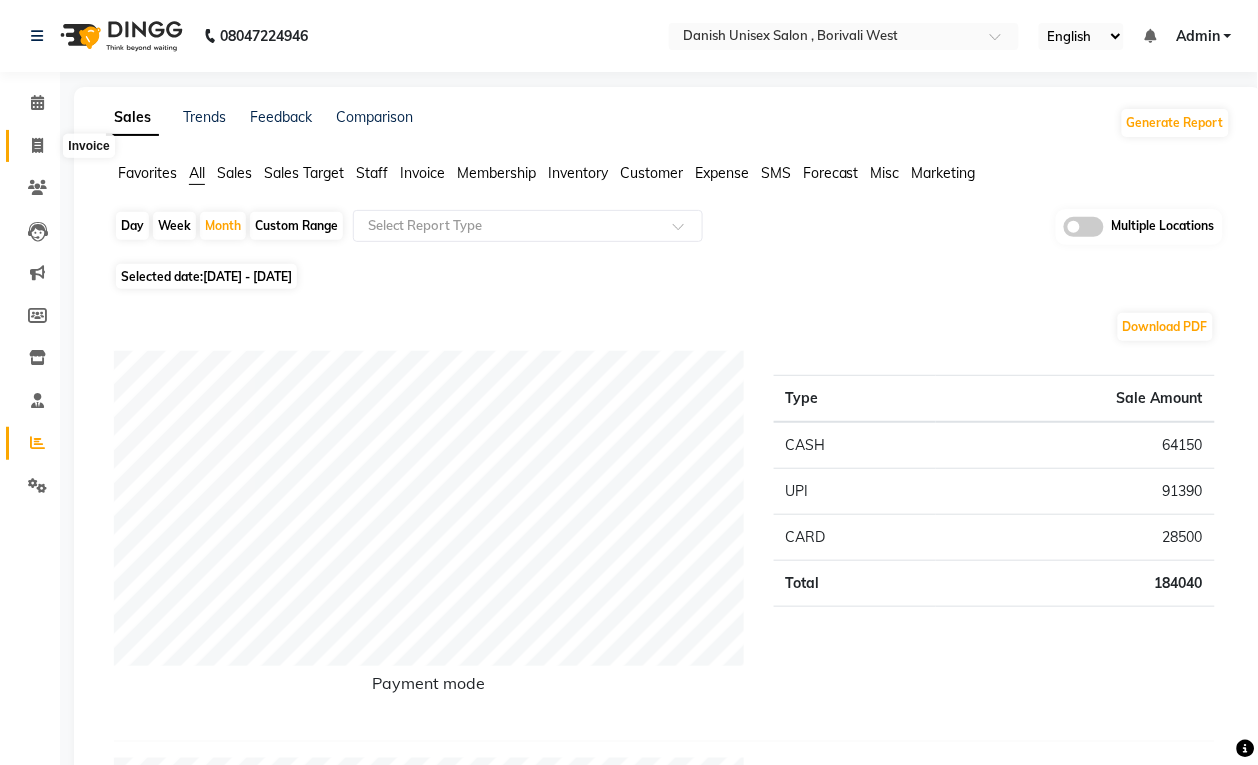 click 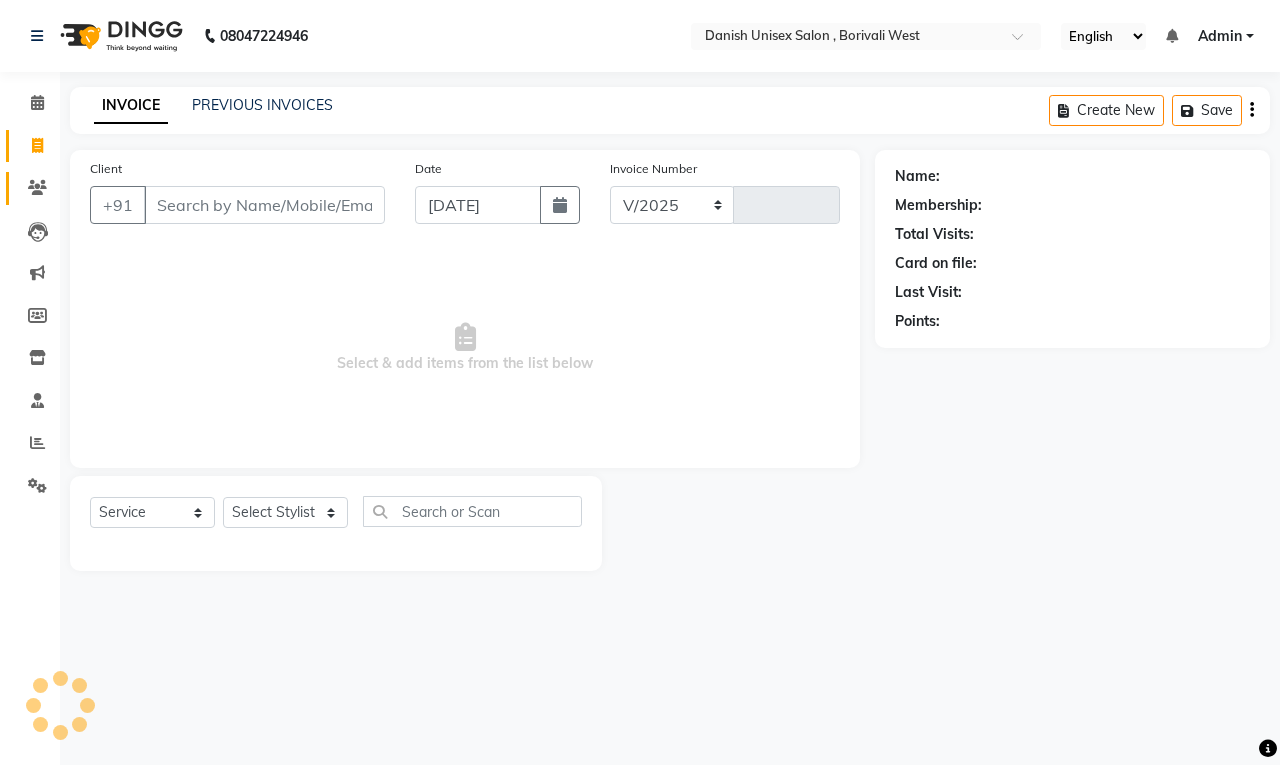 select on "6929" 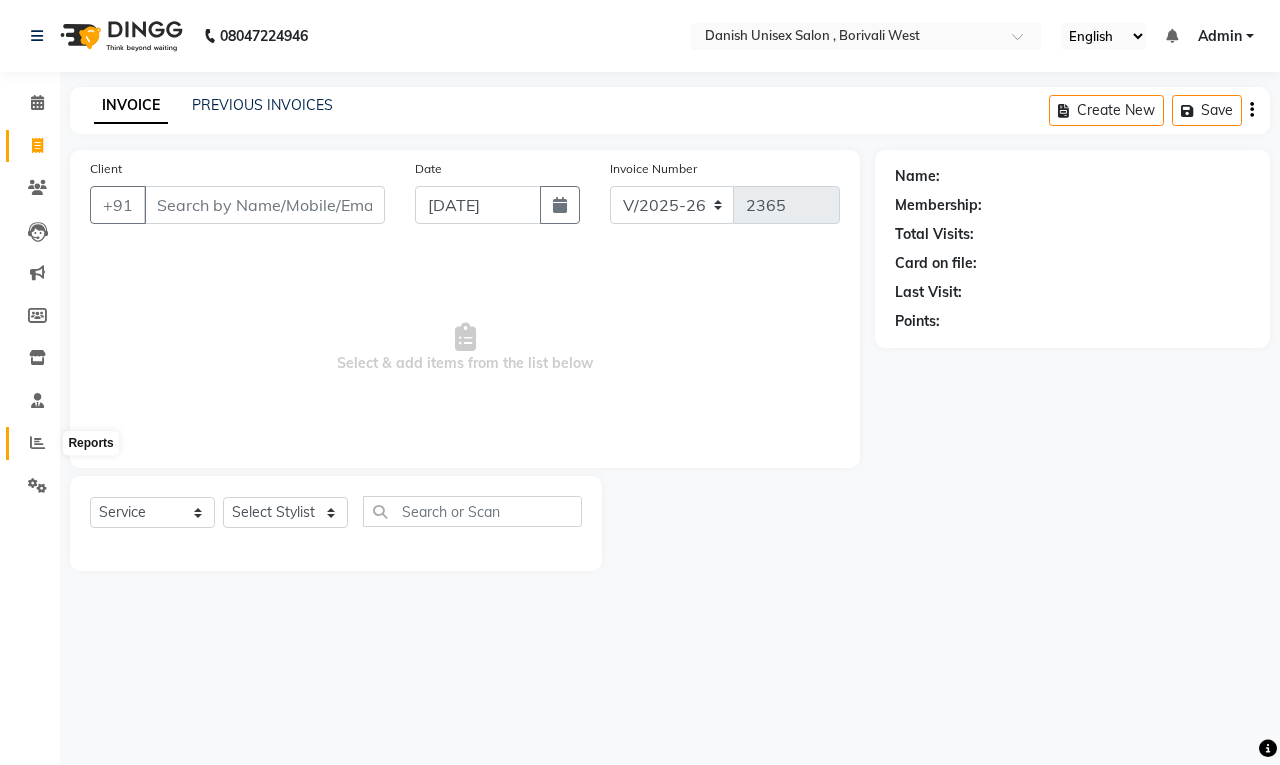 click 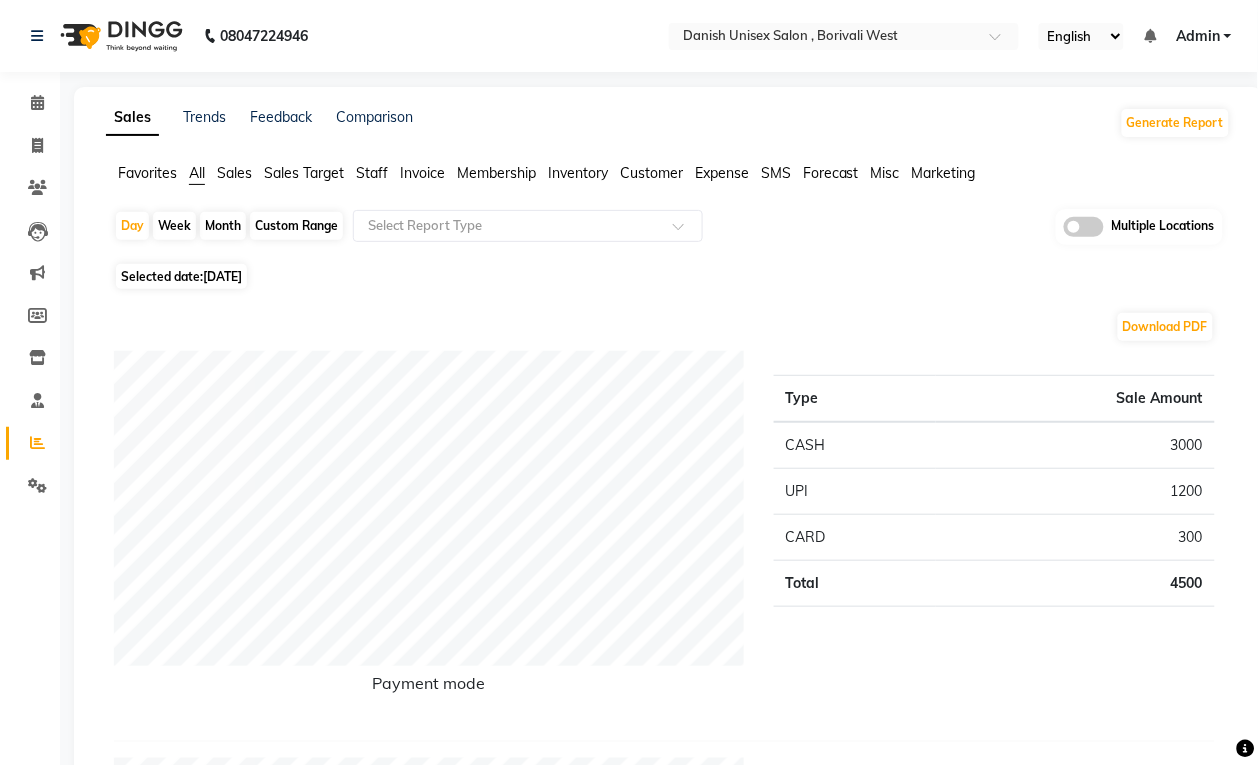 click on "Day   Week   Month   Custom Range  Select Report Type Multiple Locations" 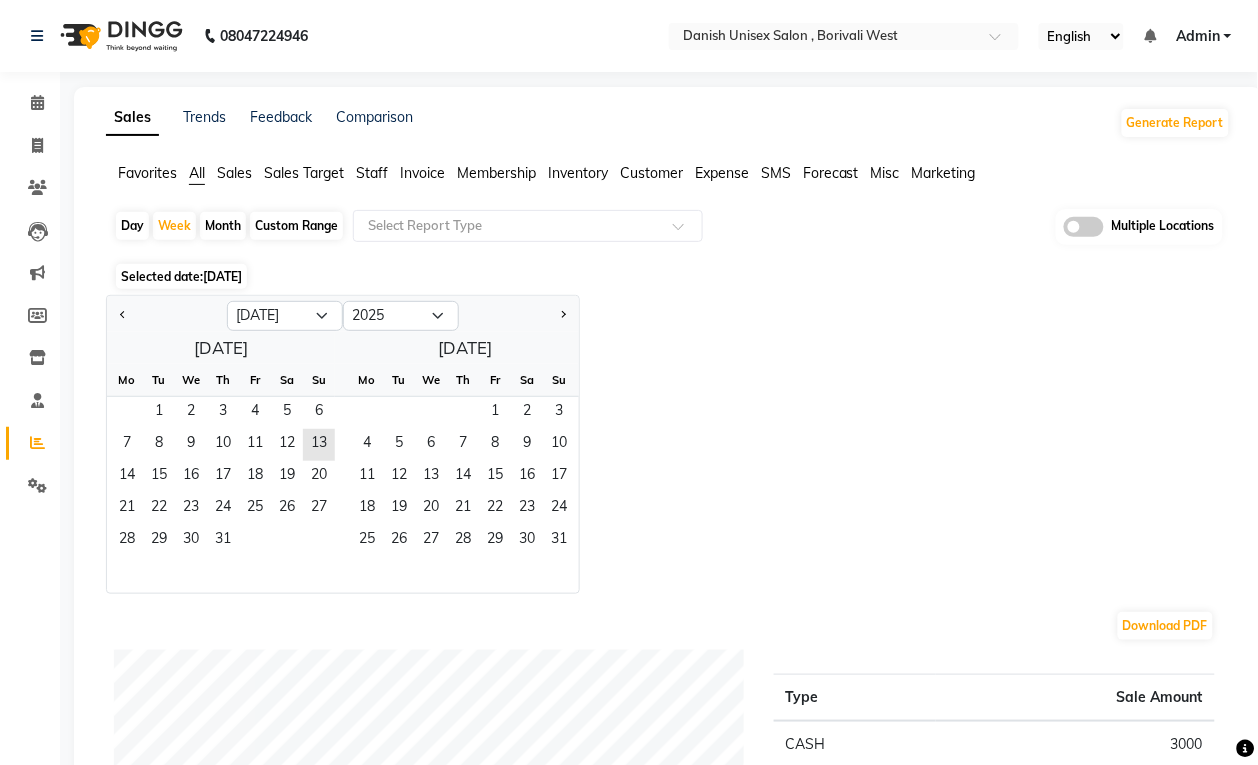 click on "Sa" 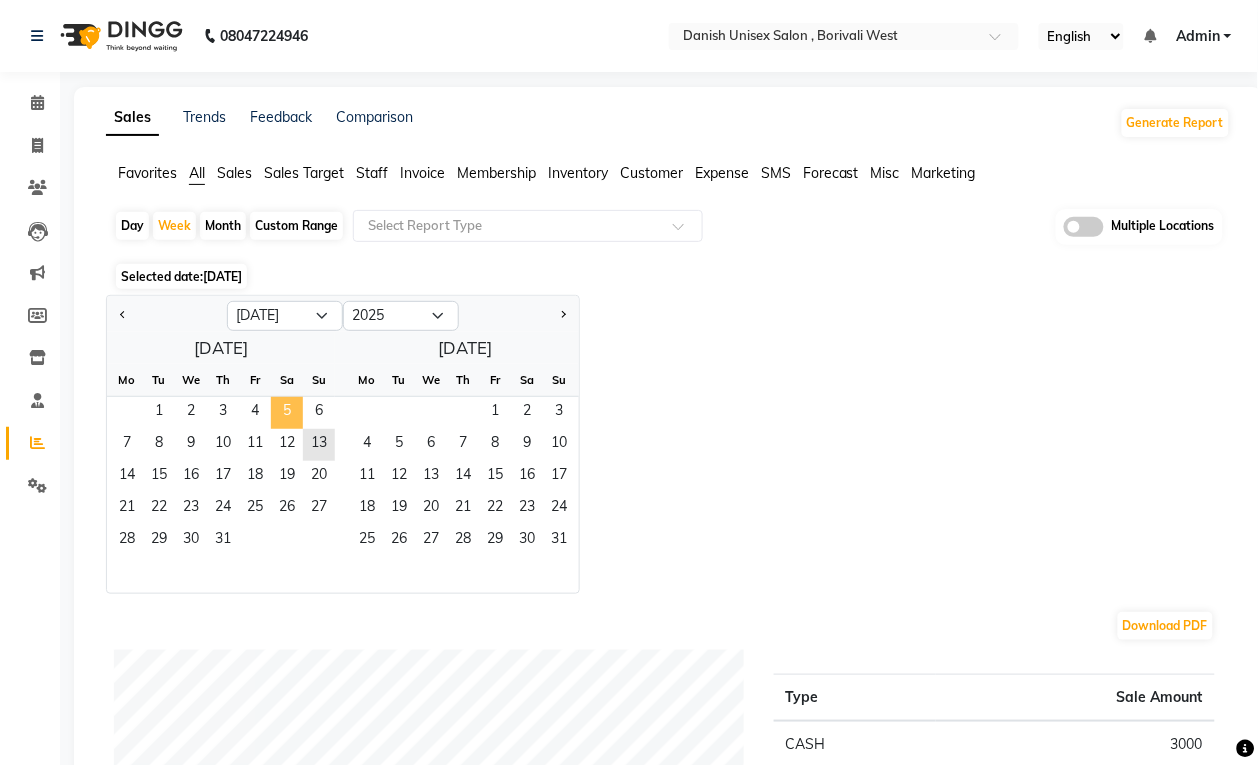 click on "5" 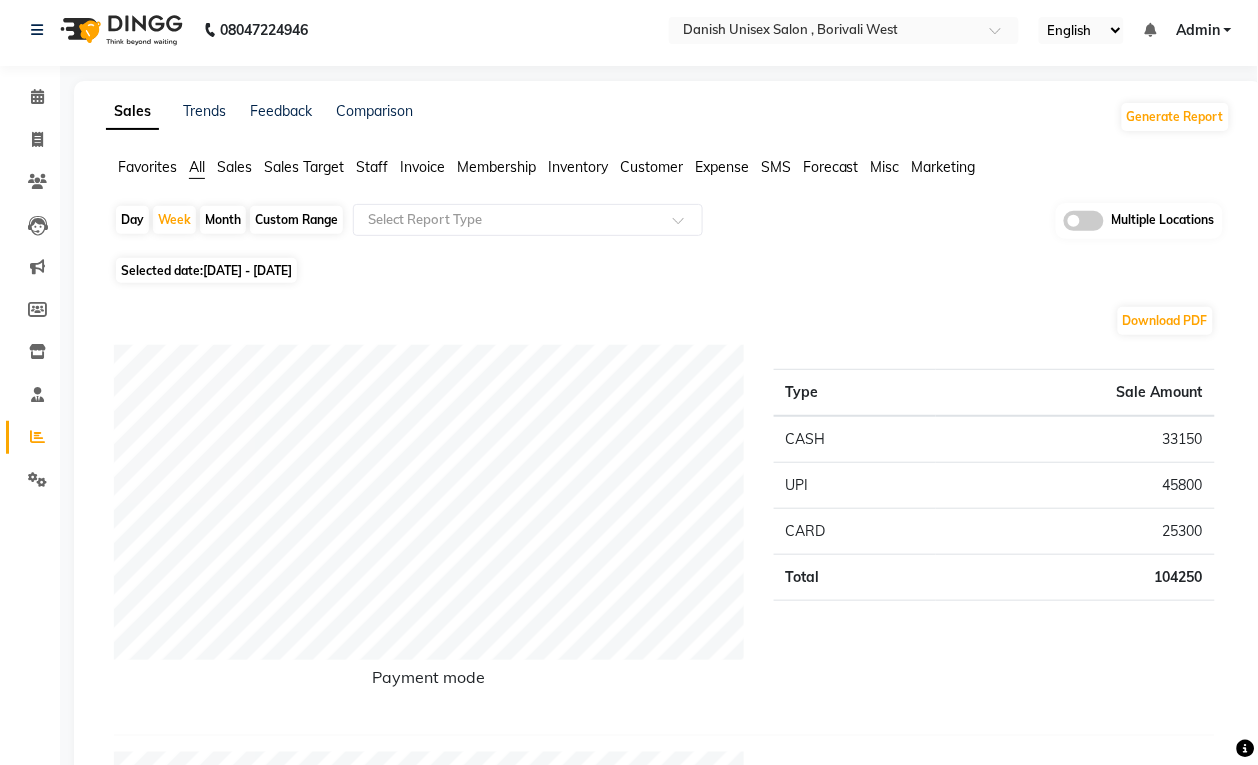 scroll, scrollTop: 0, scrollLeft: 0, axis: both 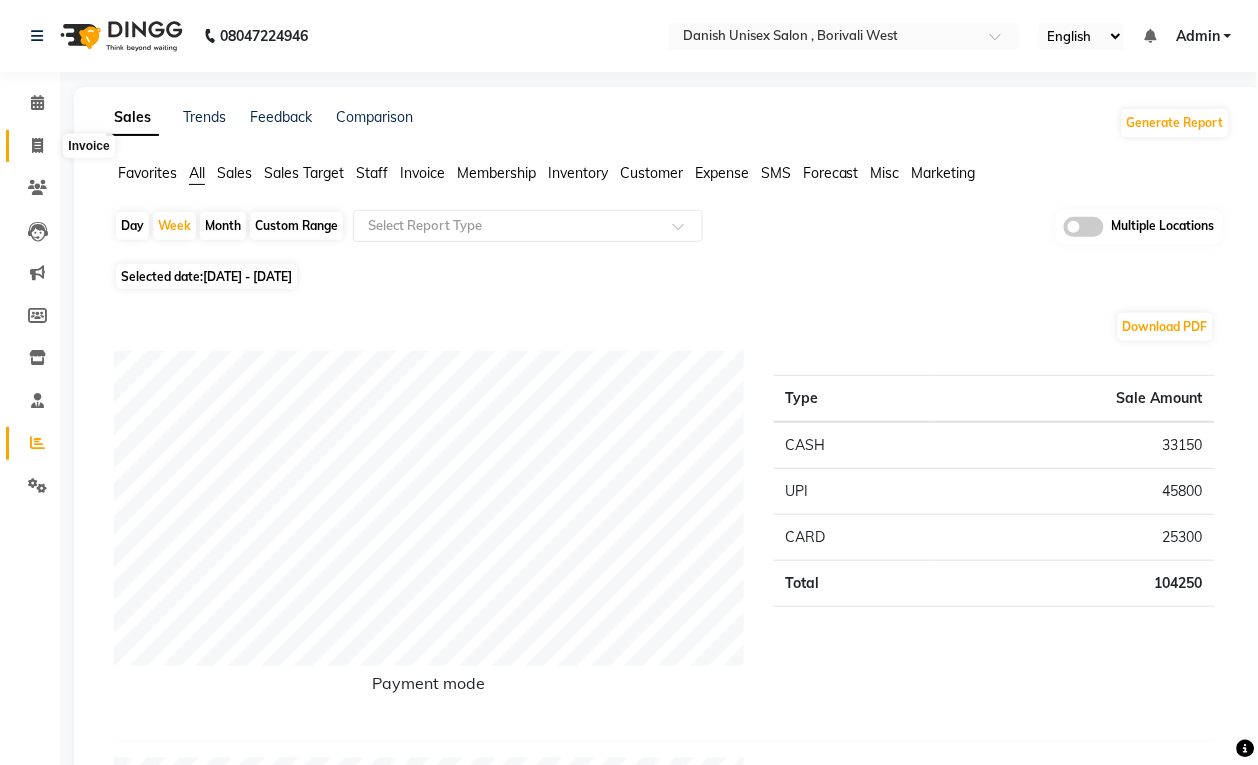 click 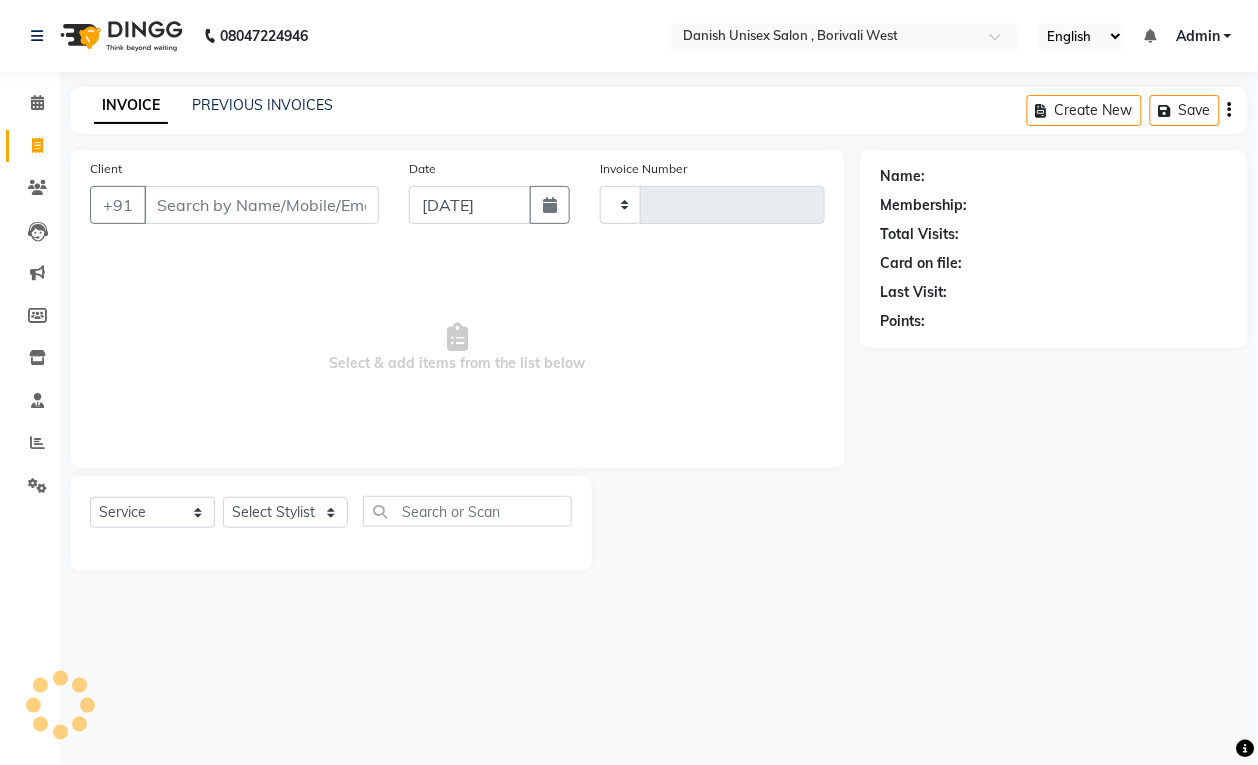 drag, startPoint x: 20, startPoint y: 142, endPoint x: 53, endPoint y: 208, distance: 73.790245 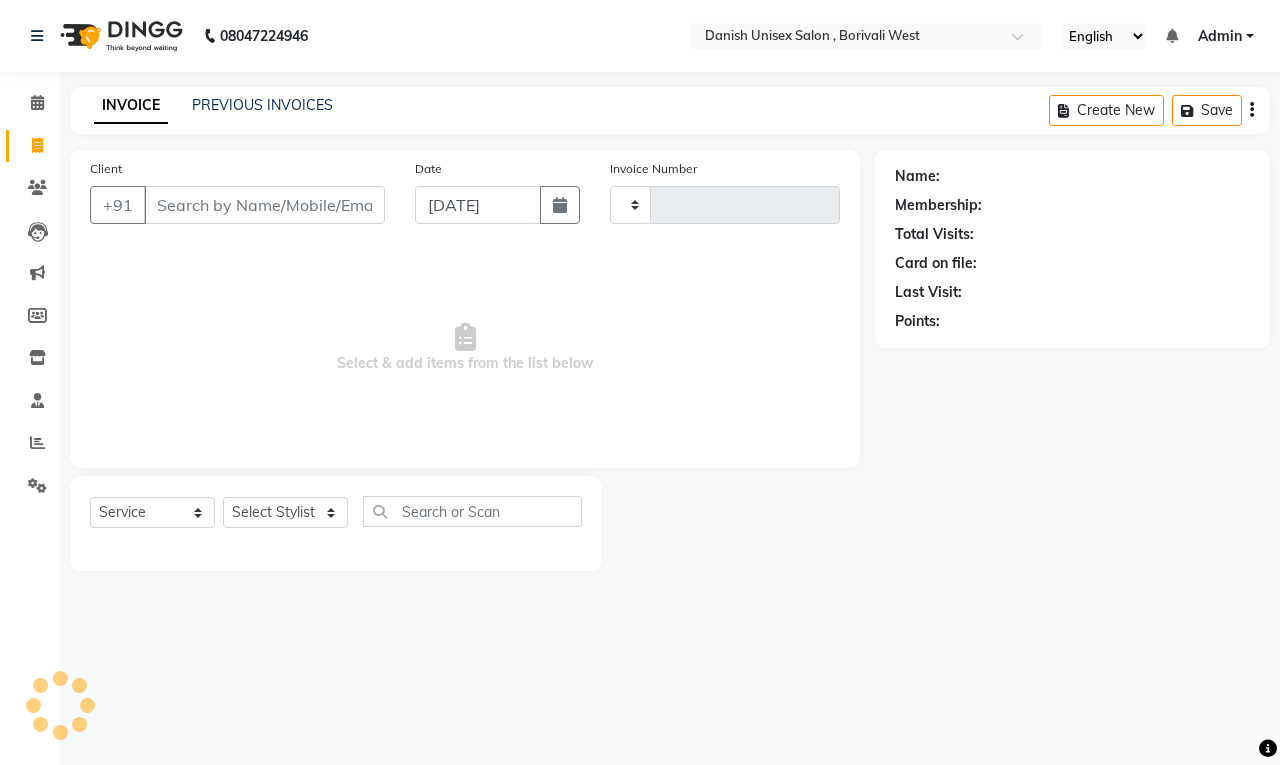 select on "service" 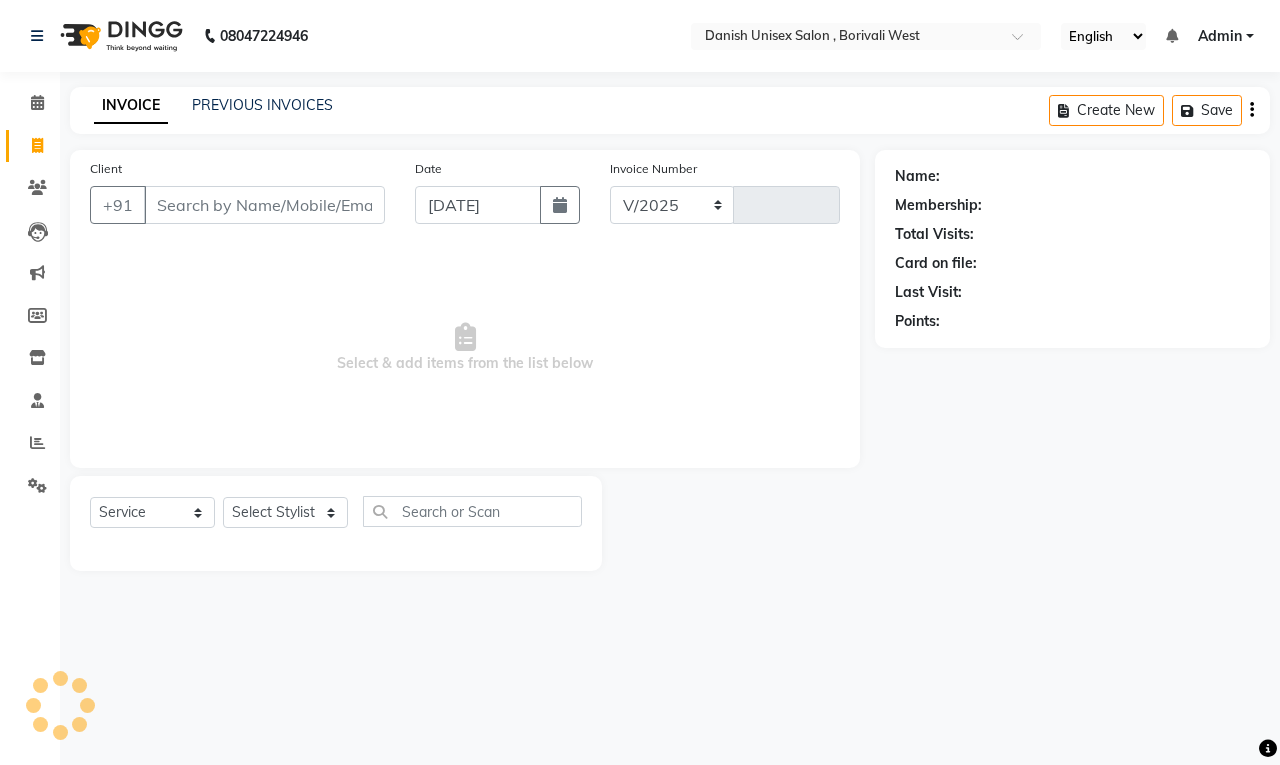 select on "6929" 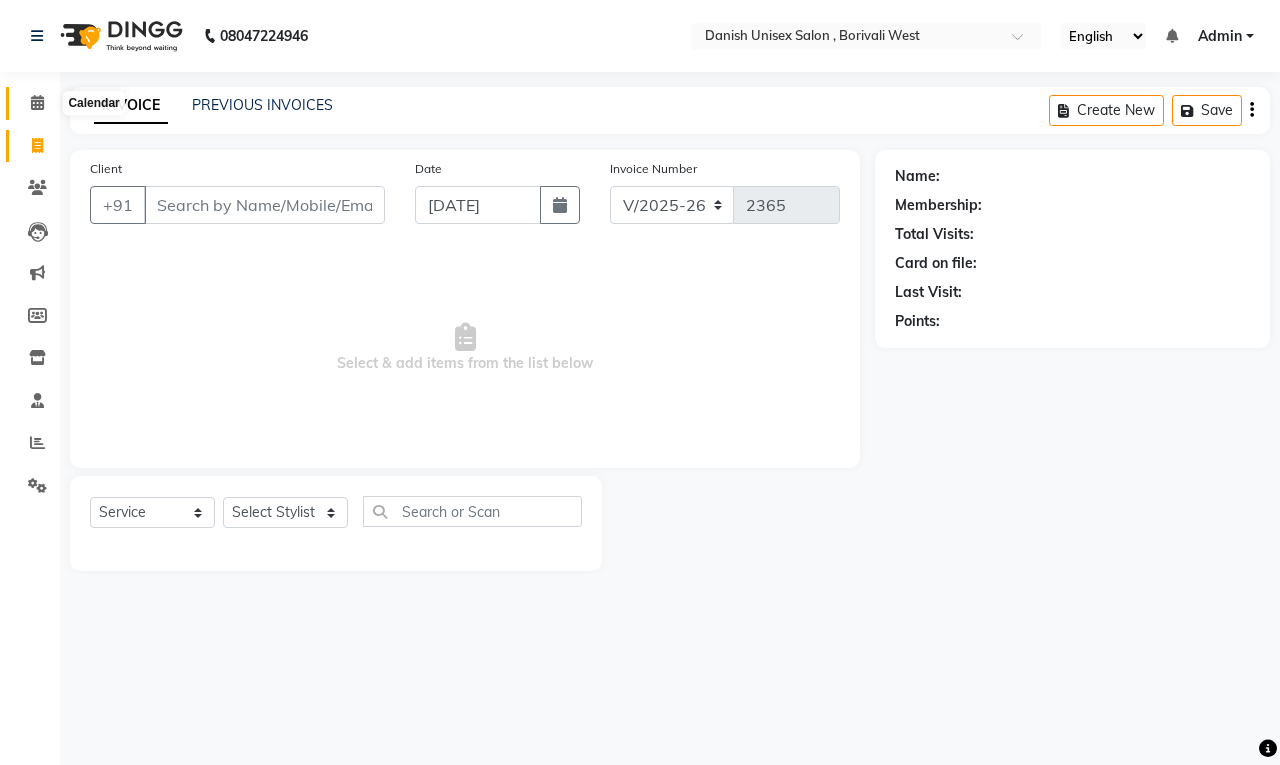 click 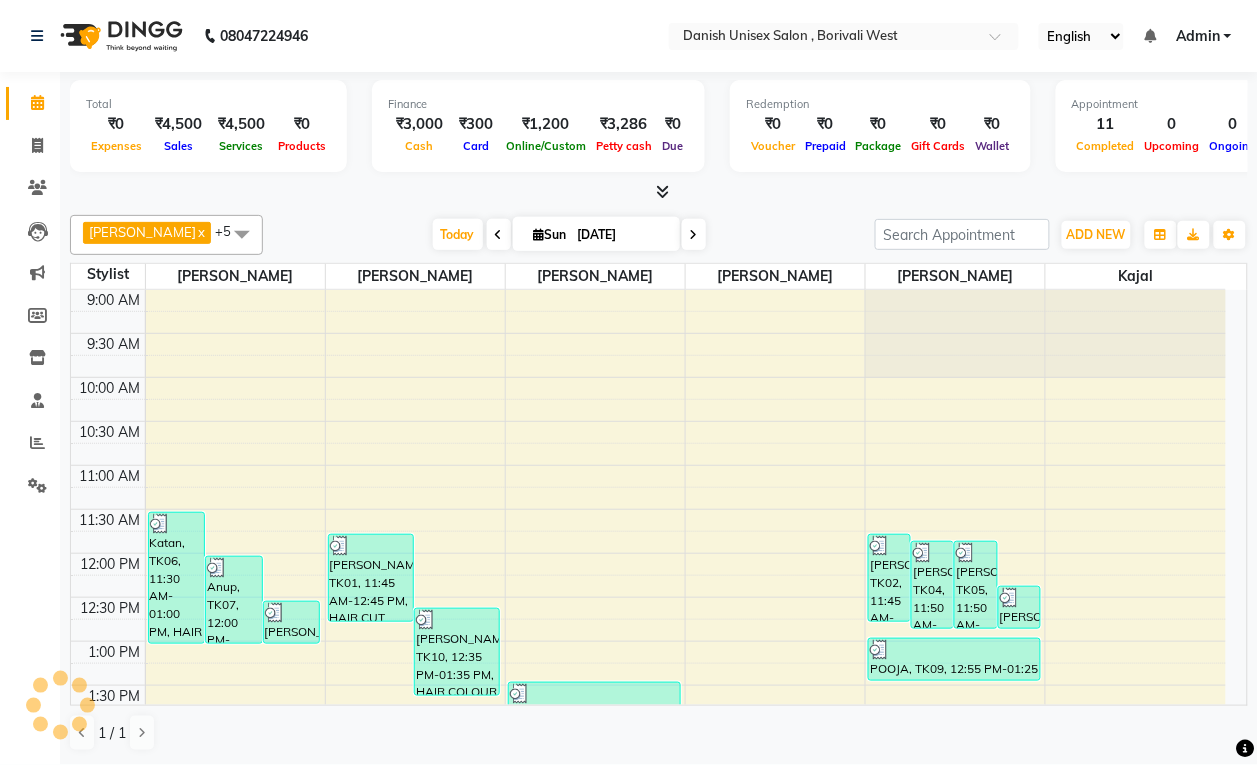 scroll, scrollTop: 0, scrollLeft: 0, axis: both 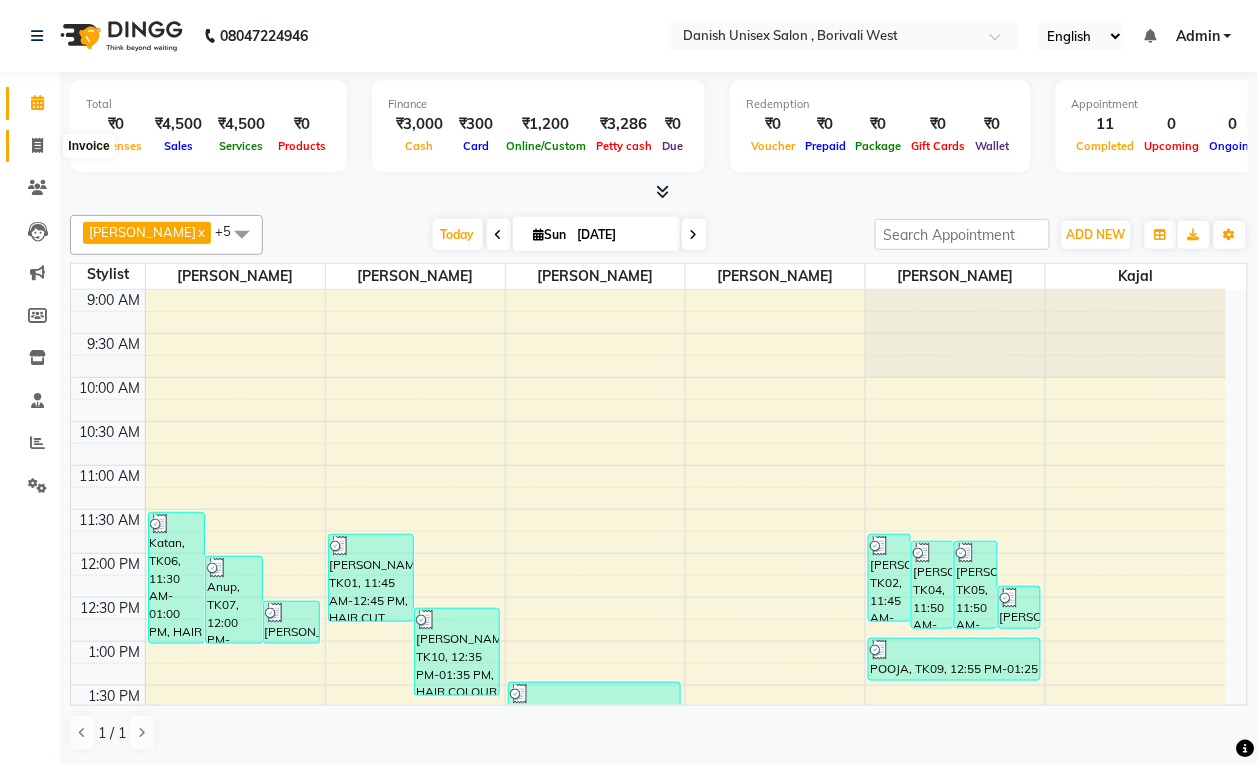 click 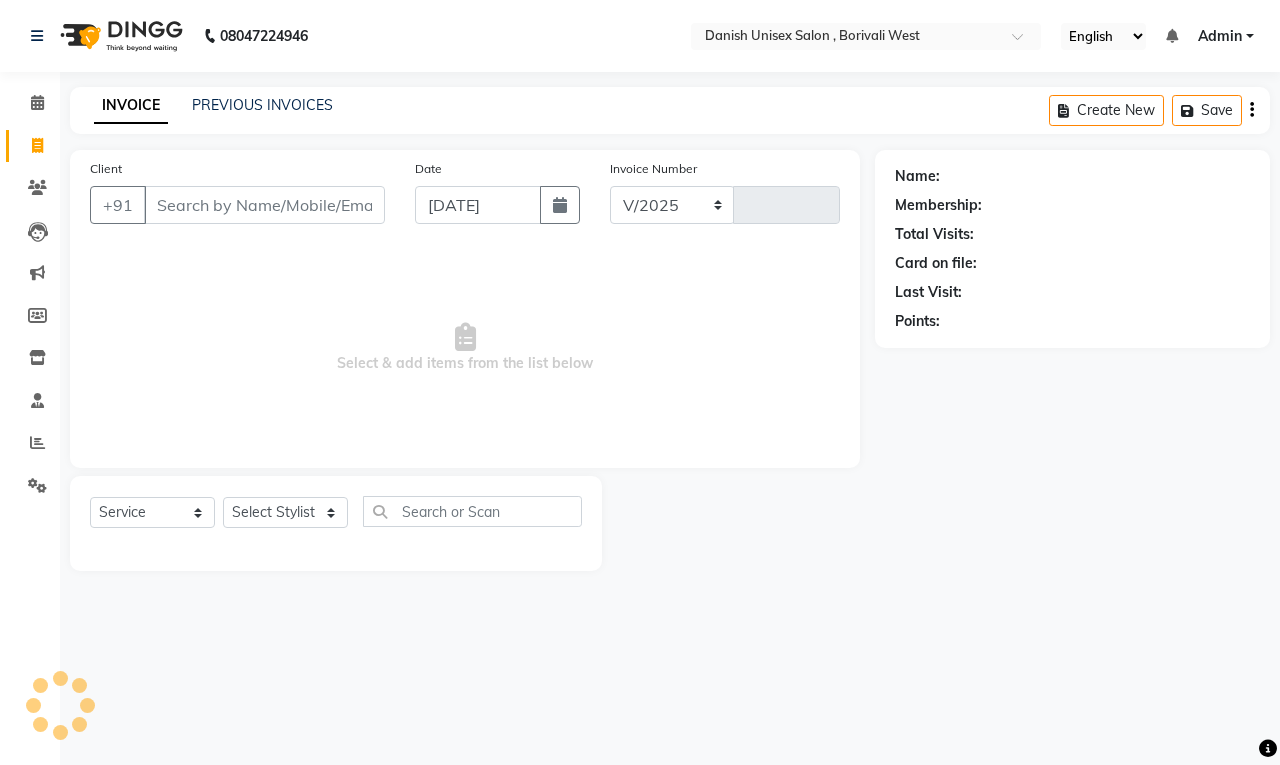 select on "6929" 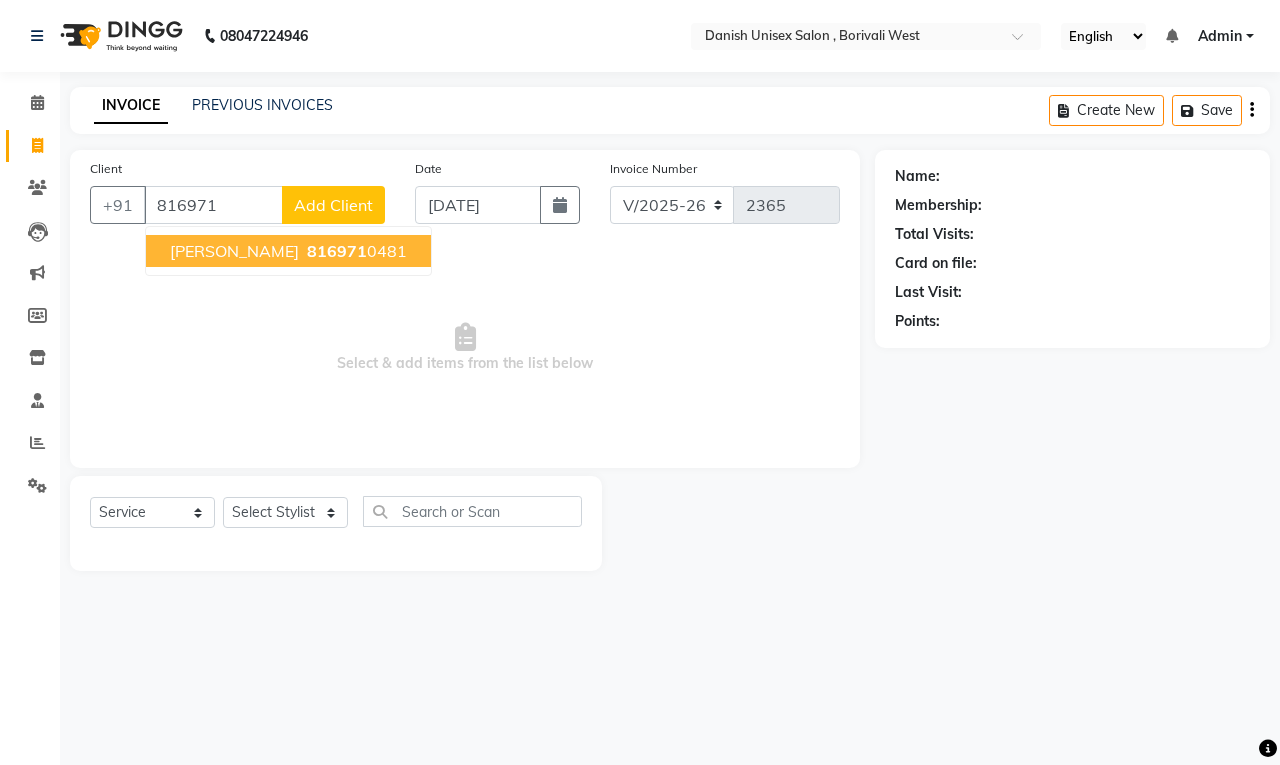 click on "[PERSON_NAME]" at bounding box center [234, 251] 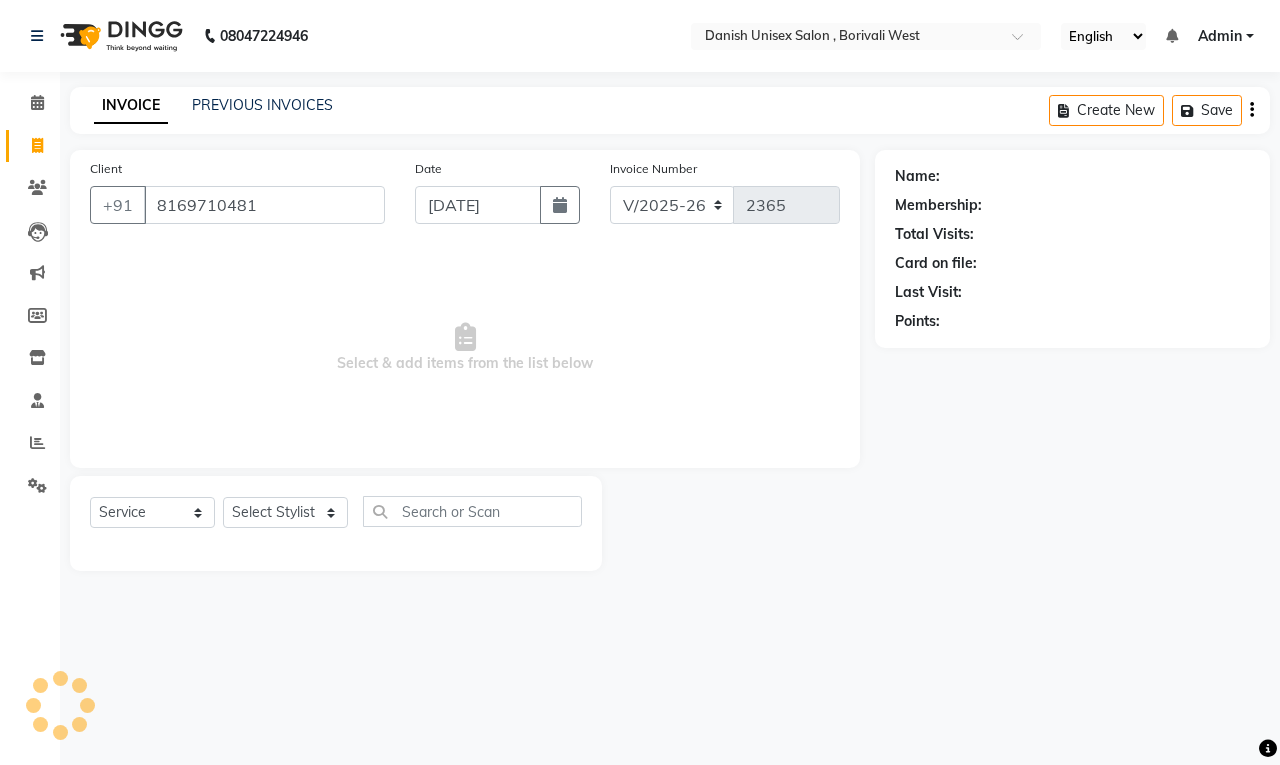 type on "8169710481" 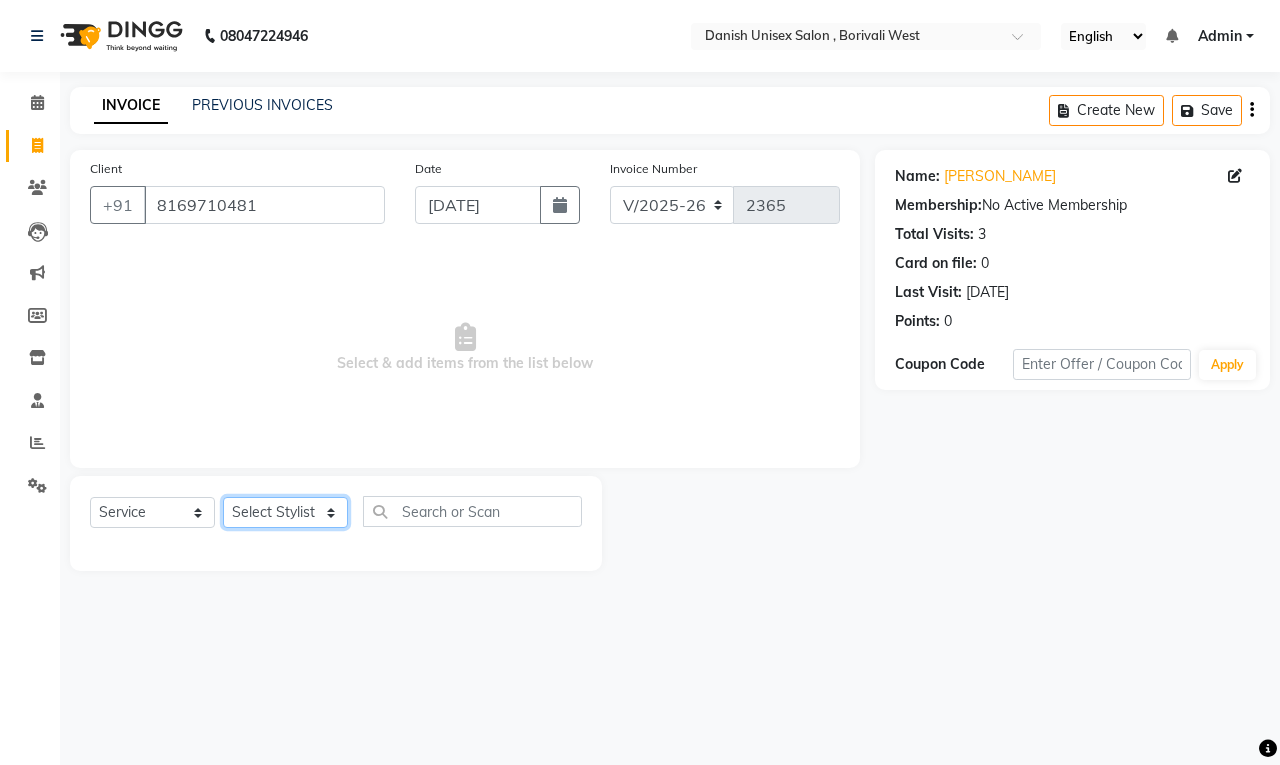 click on "Select Stylist [PERSON_NAME] [PERSON_NAME] [PERSON_NAME] kajal [PERSON_NAME] [PERSON_NAME] [PERSON_NAME] [PERSON_NAME] [PERSON_NAME] [PERSON_NAME] [PERSON_NAME]" 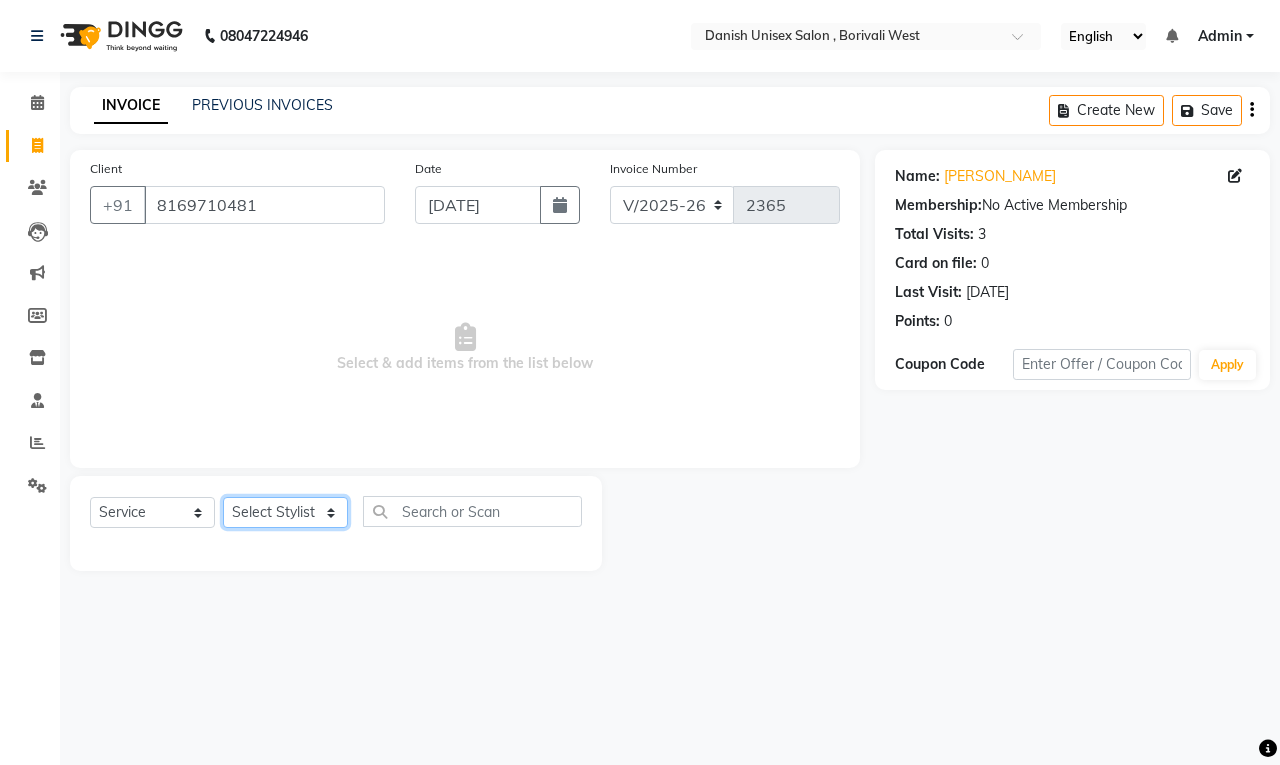 select on "63506" 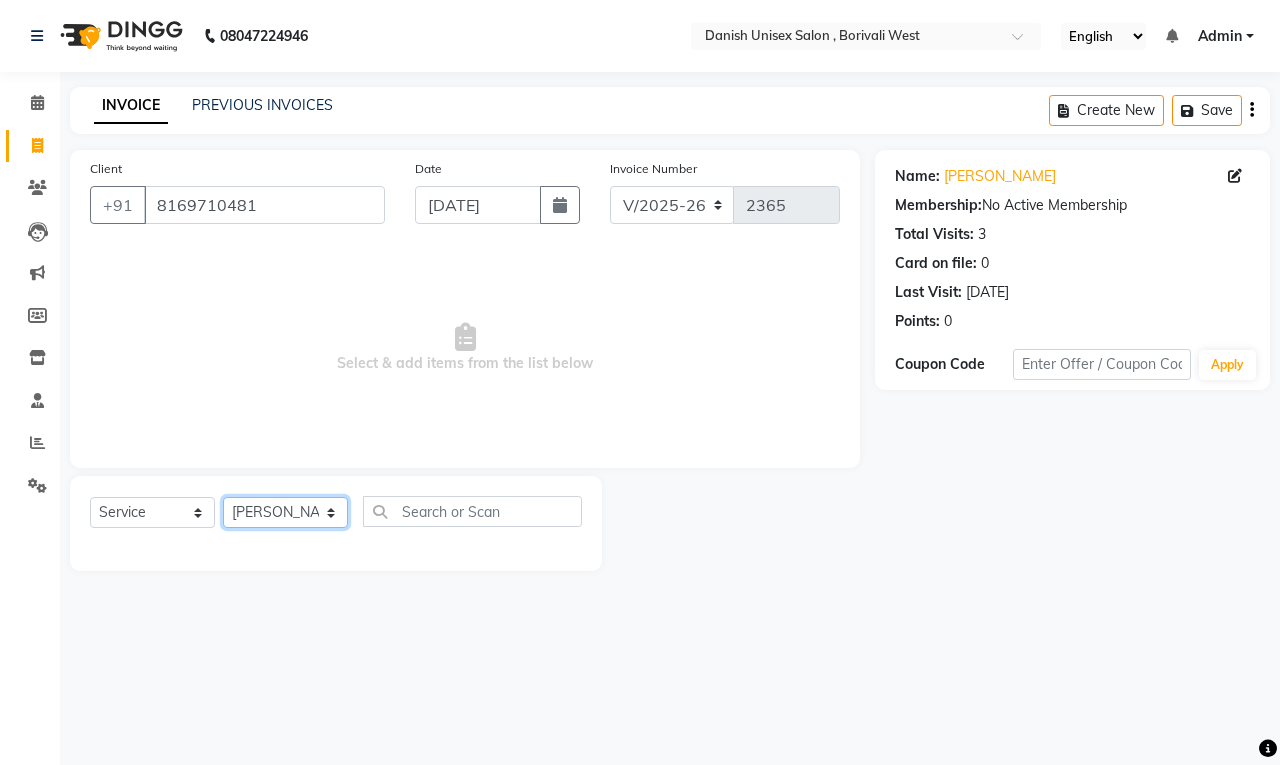 click on "Select Stylist [PERSON_NAME] [PERSON_NAME] [PERSON_NAME] kajal [PERSON_NAME] [PERSON_NAME] [PERSON_NAME] [PERSON_NAME] [PERSON_NAME] [PERSON_NAME] [PERSON_NAME]" 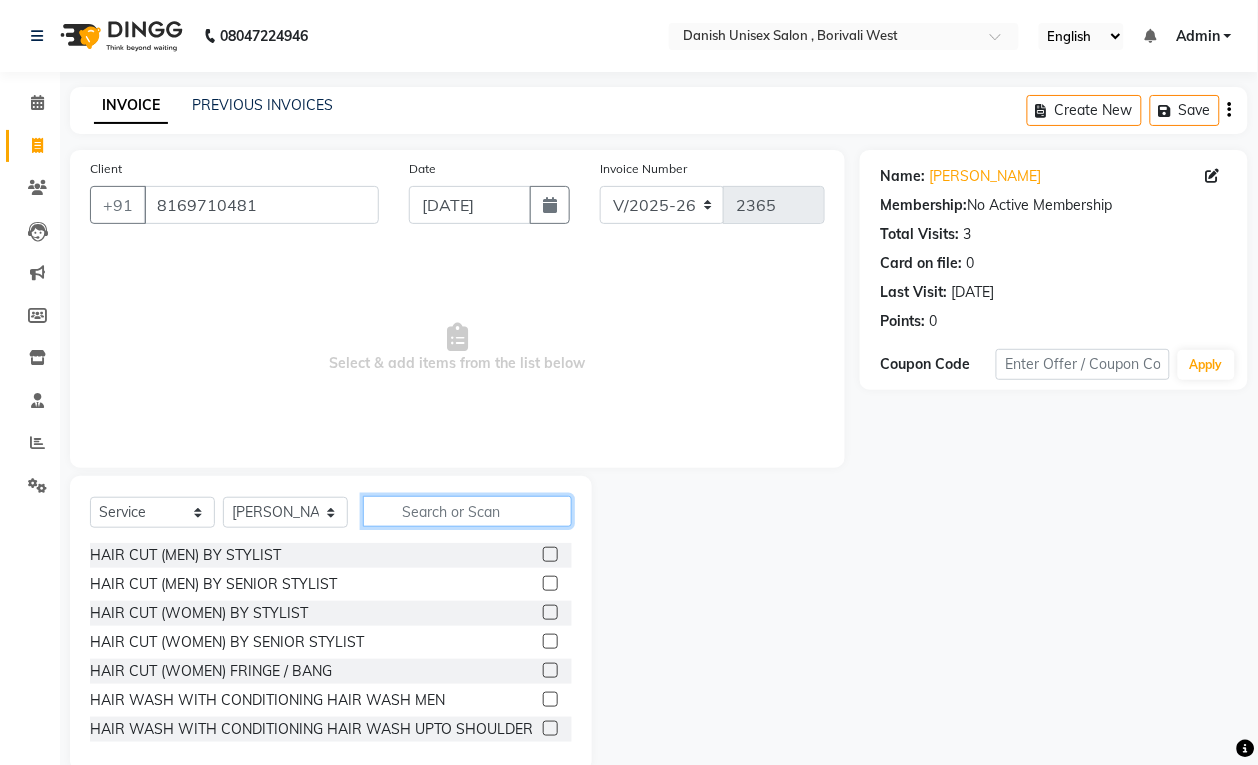 click 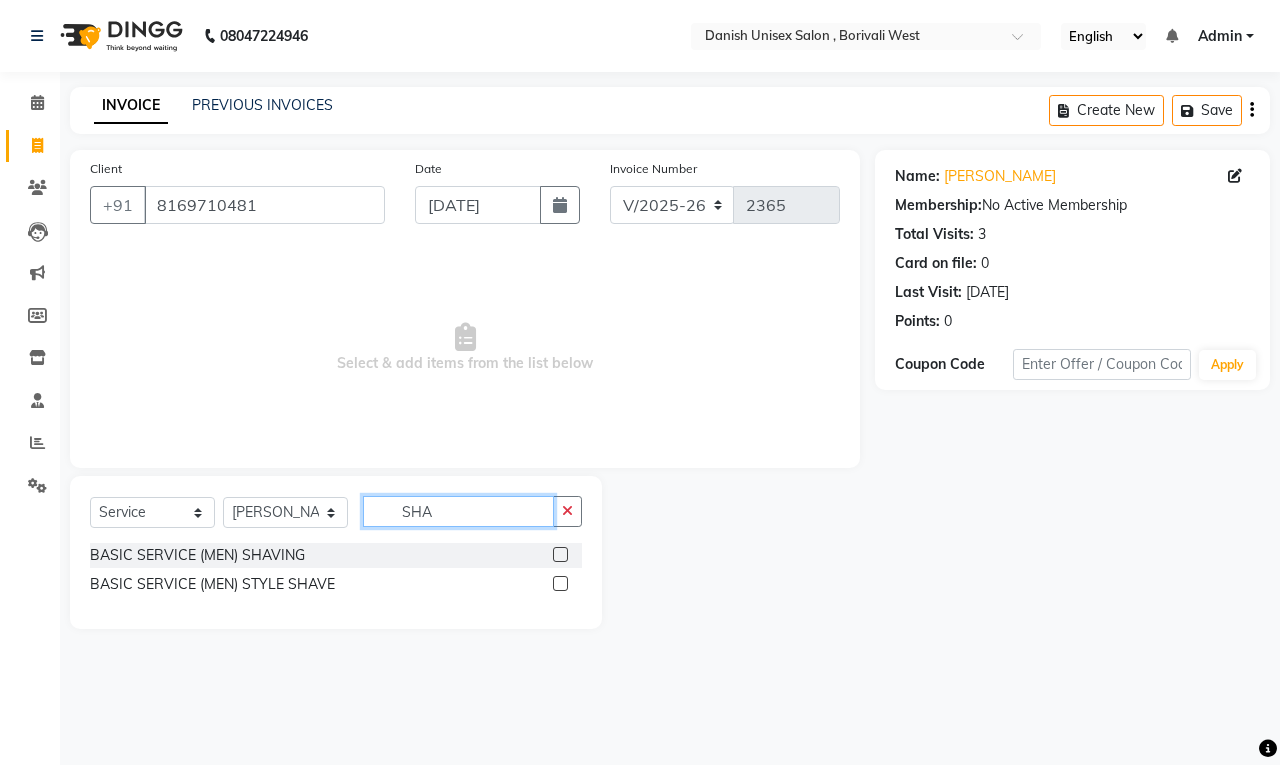 type on "SHA" 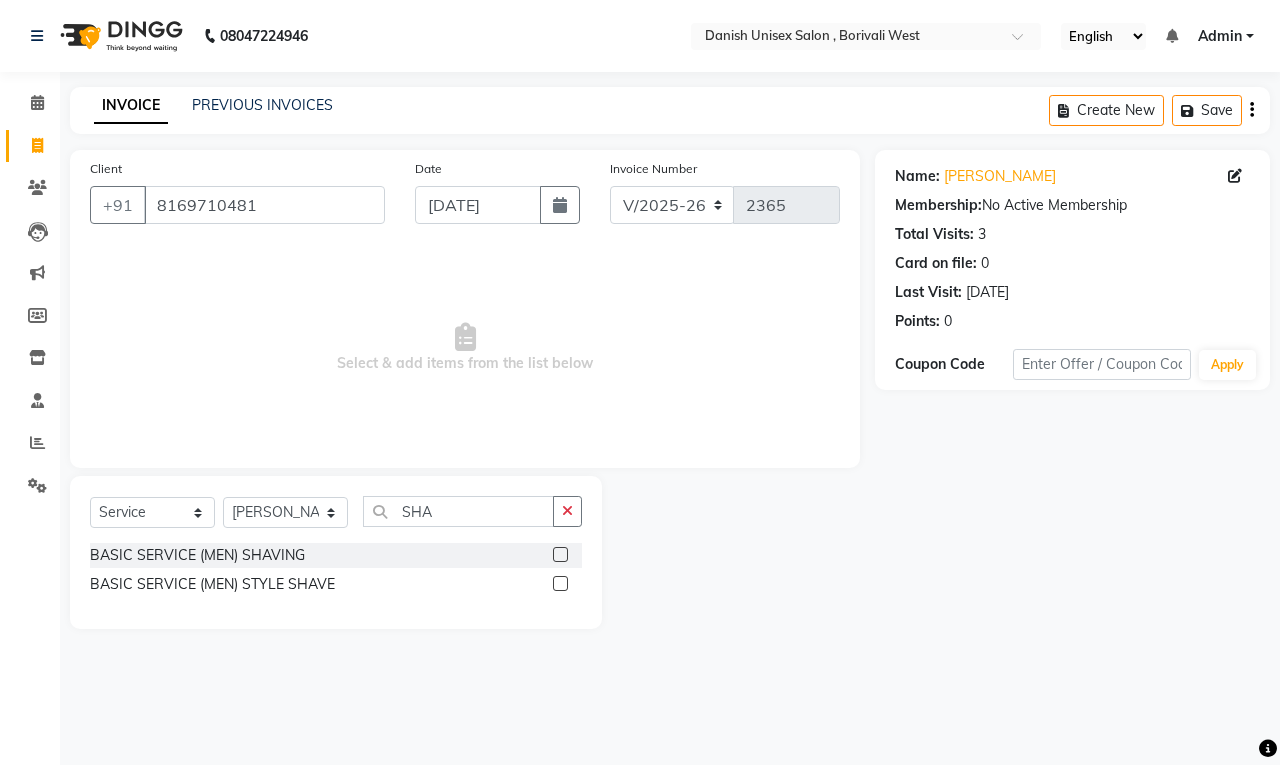 click 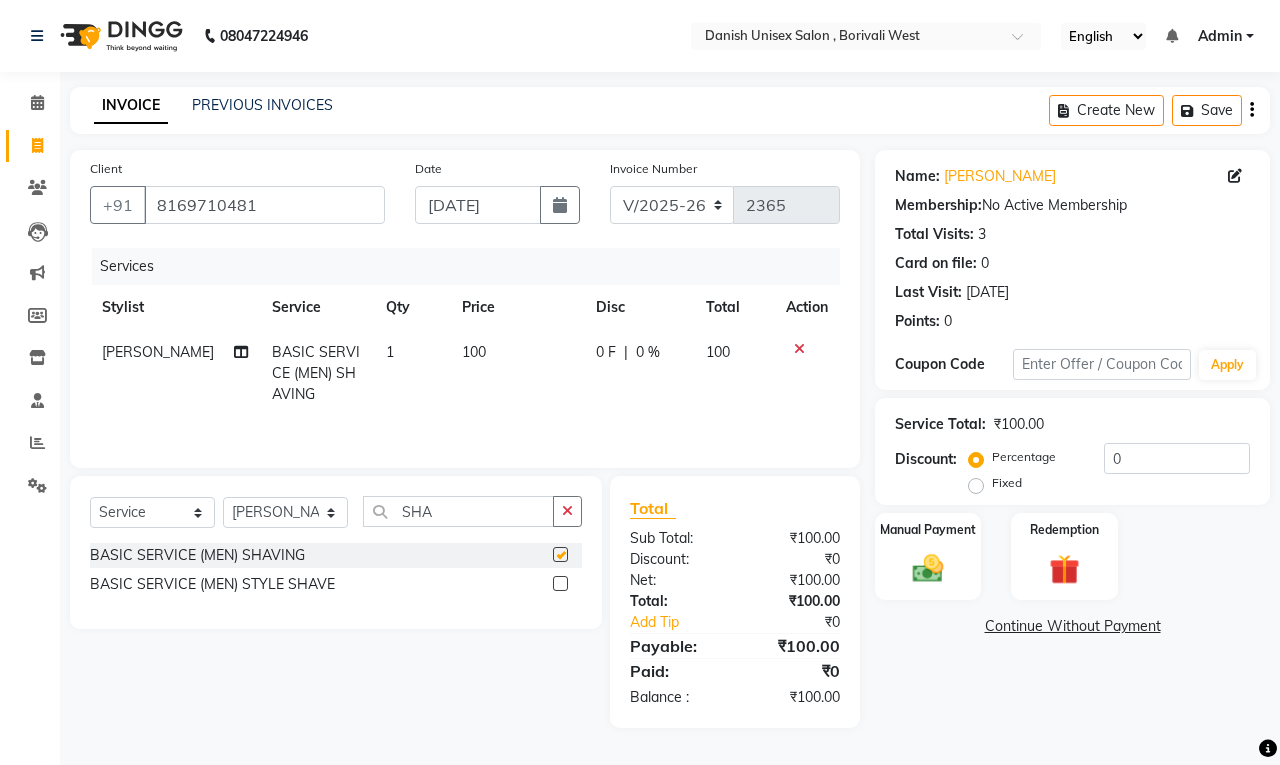 checkbox on "false" 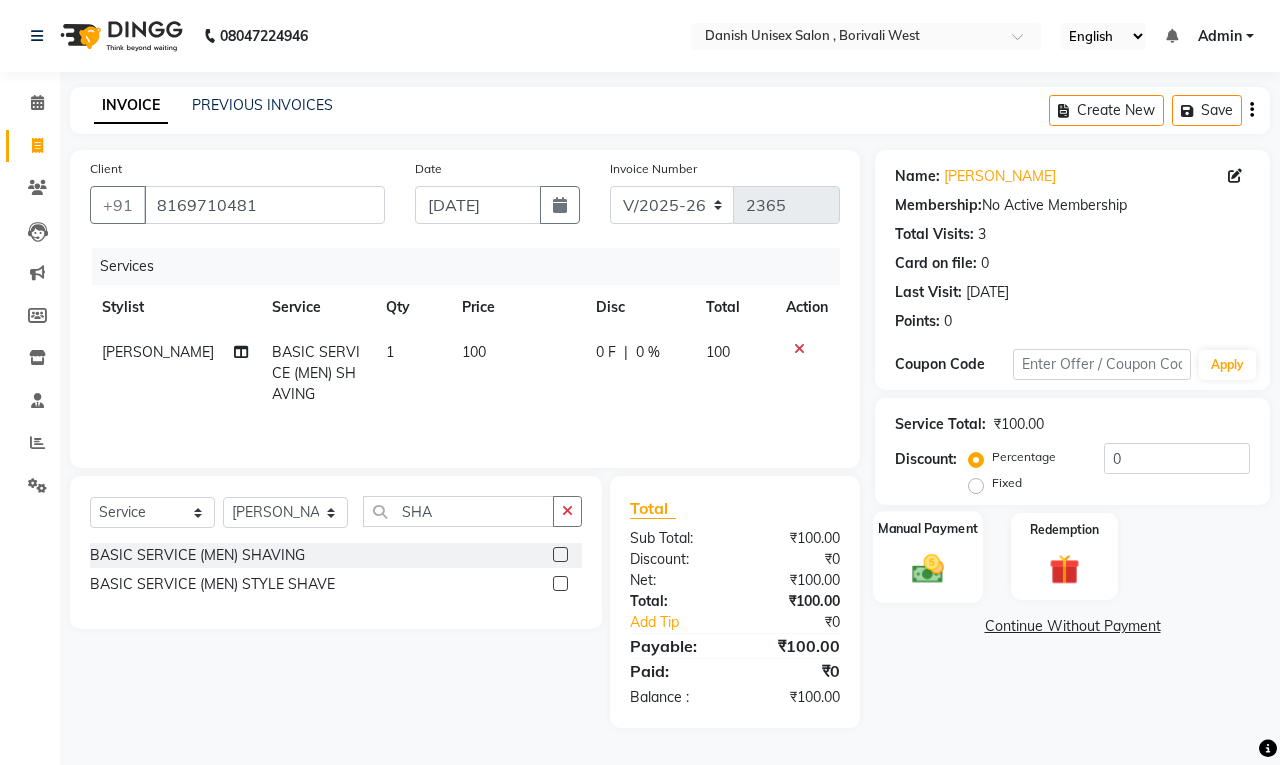 click 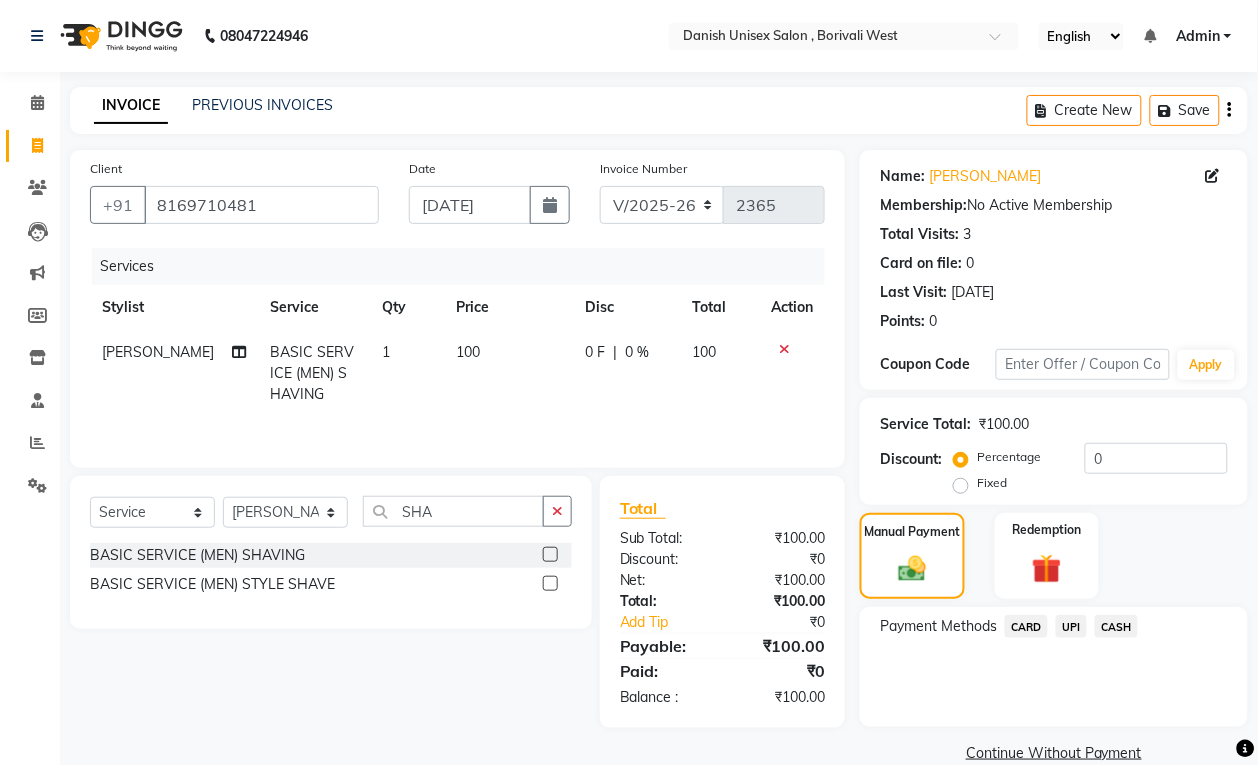 click on "CASH" 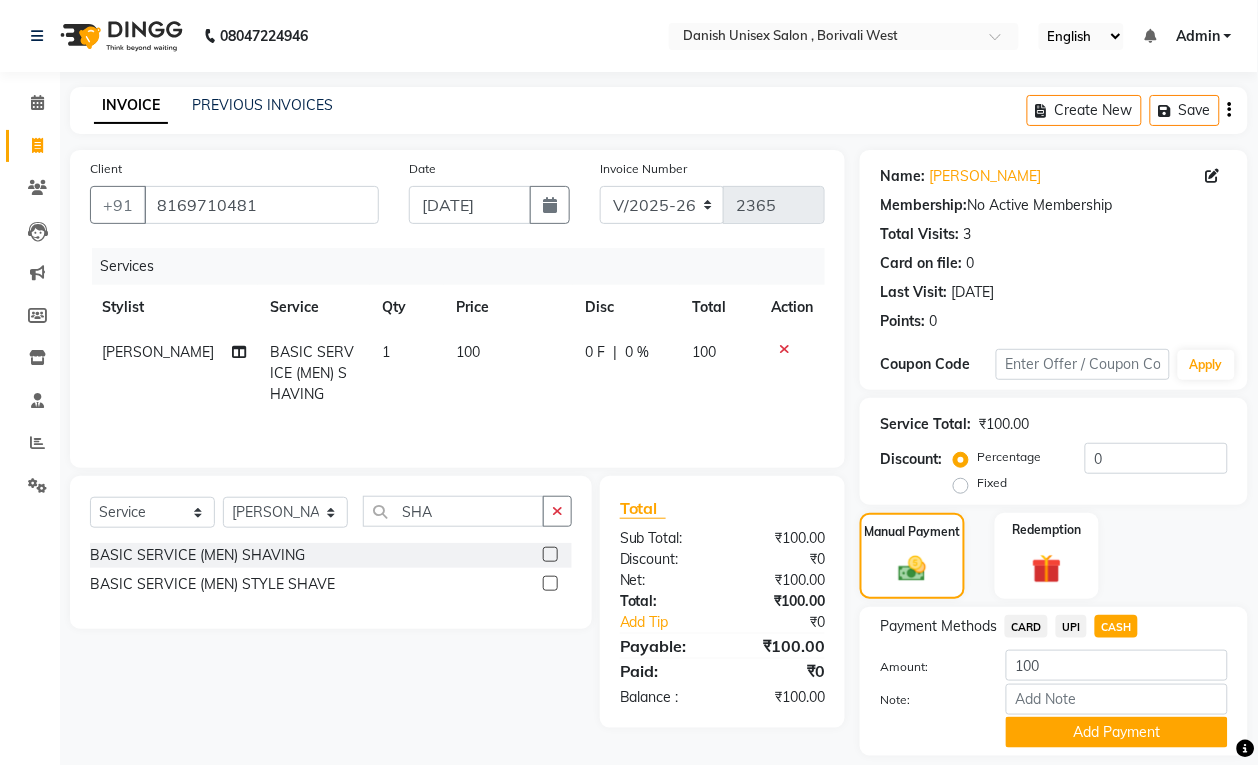 scroll, scrollTop: 61, scrollLeft: 0, axis: vertical 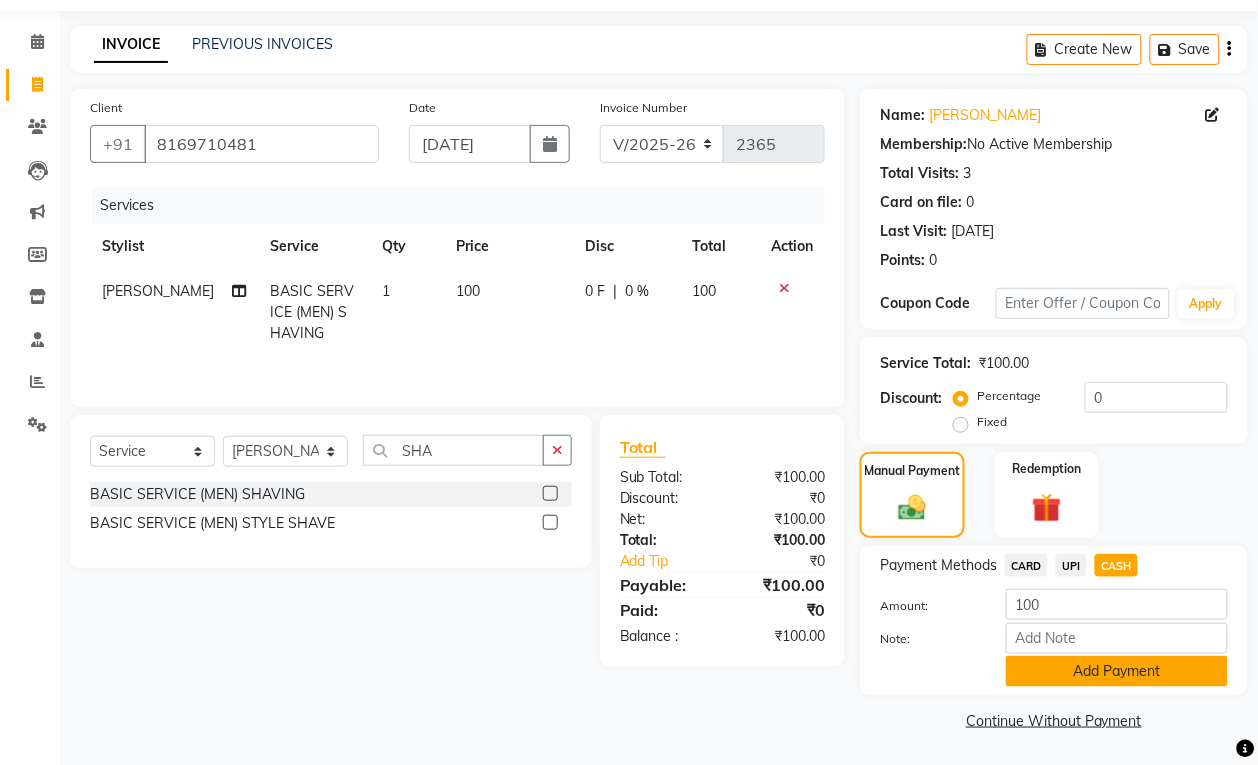 click on "Add Payment" 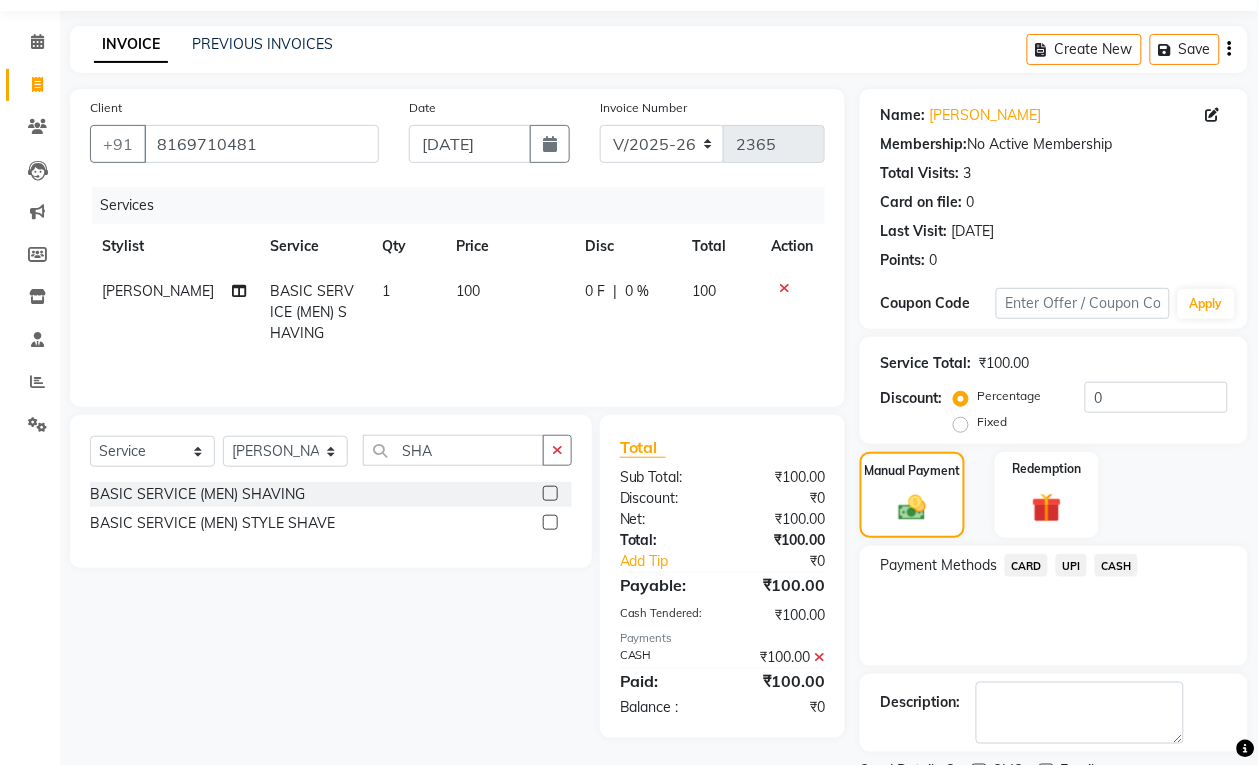 scroll, scrollTop: 147, scrollLeft: 0, axis: vertical 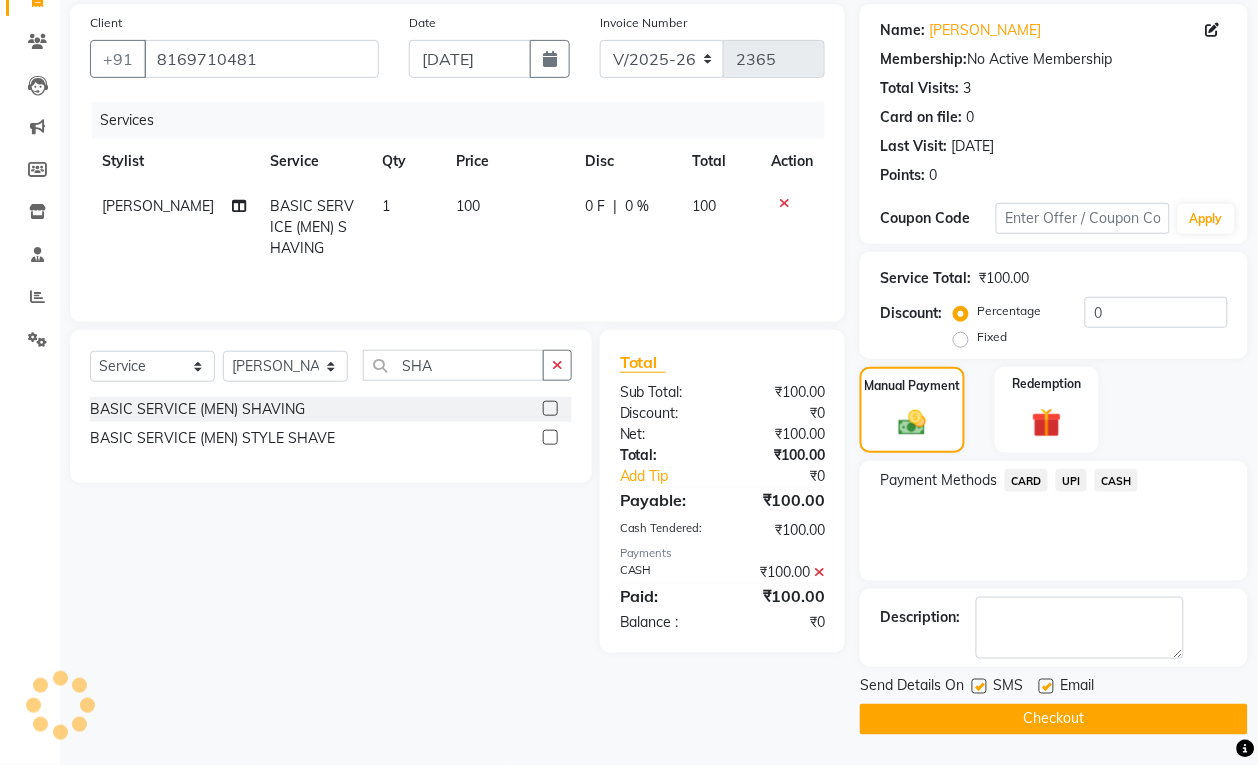 click on "Checkout" 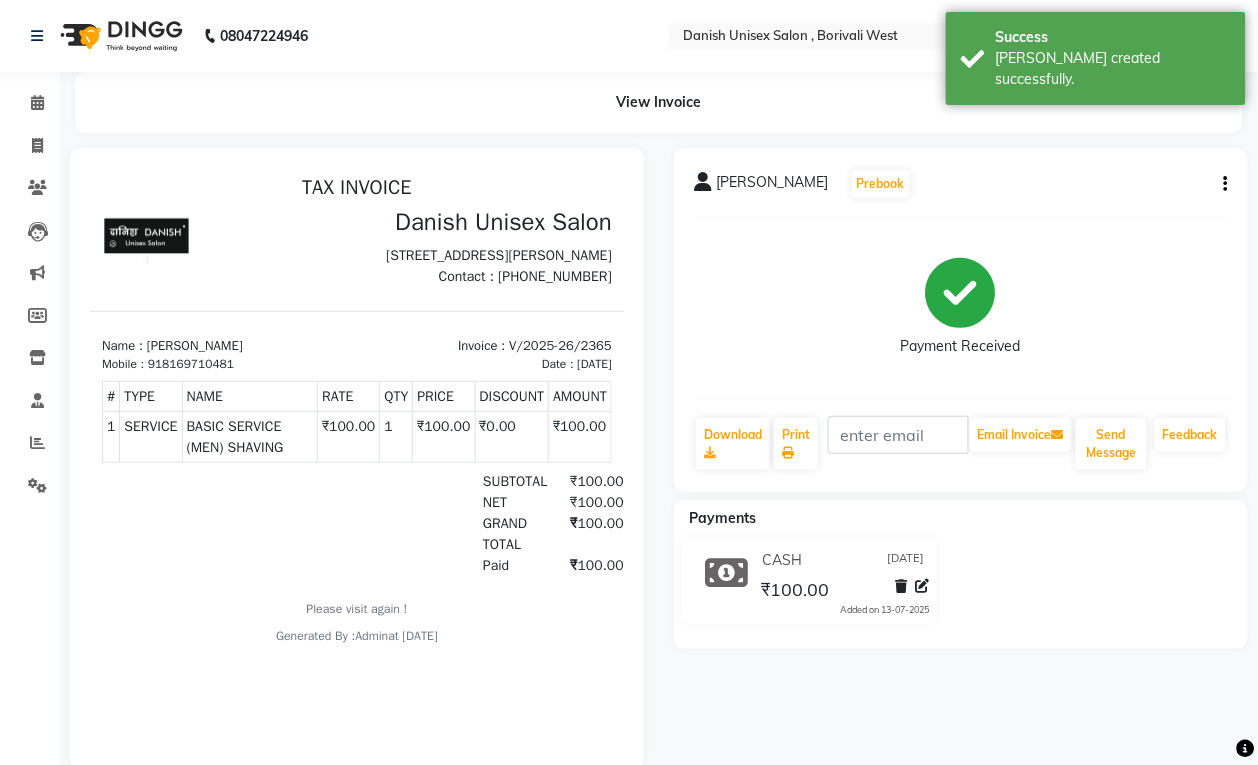 scroll, scrollTop: 0, scrollLeft: 0, axis: both 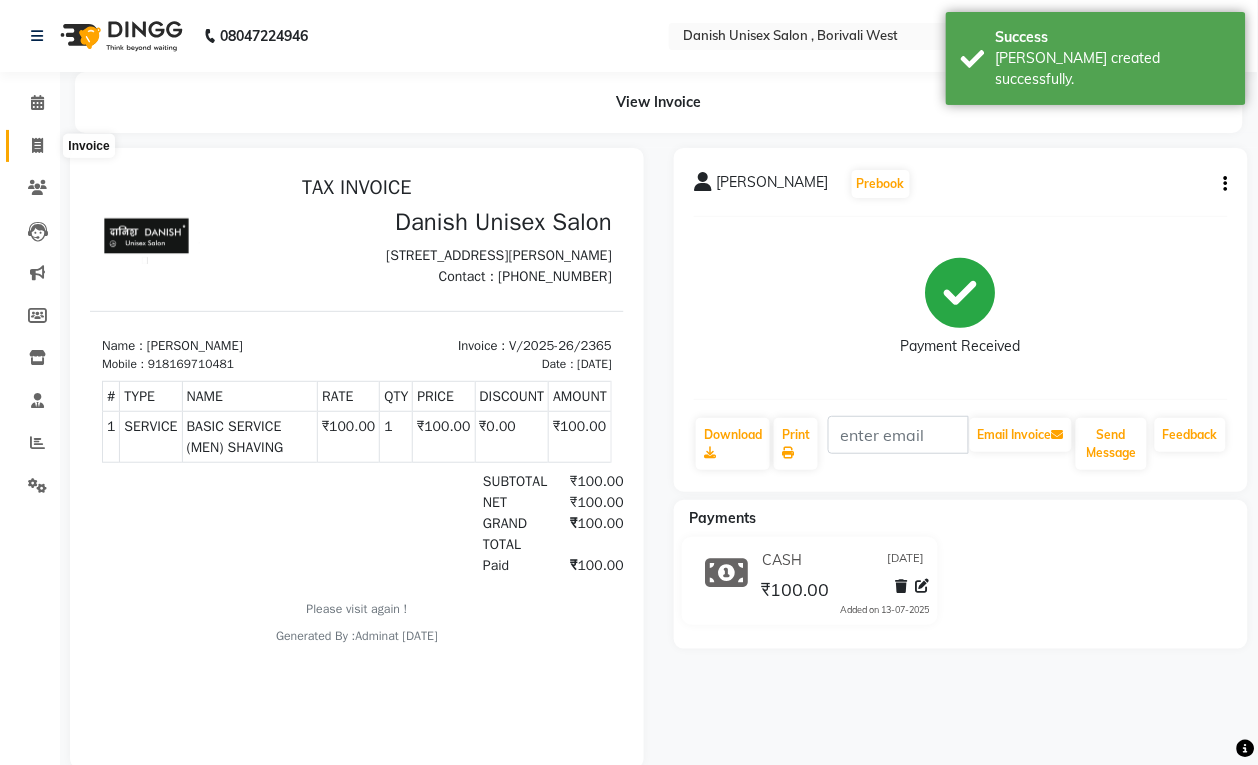 click 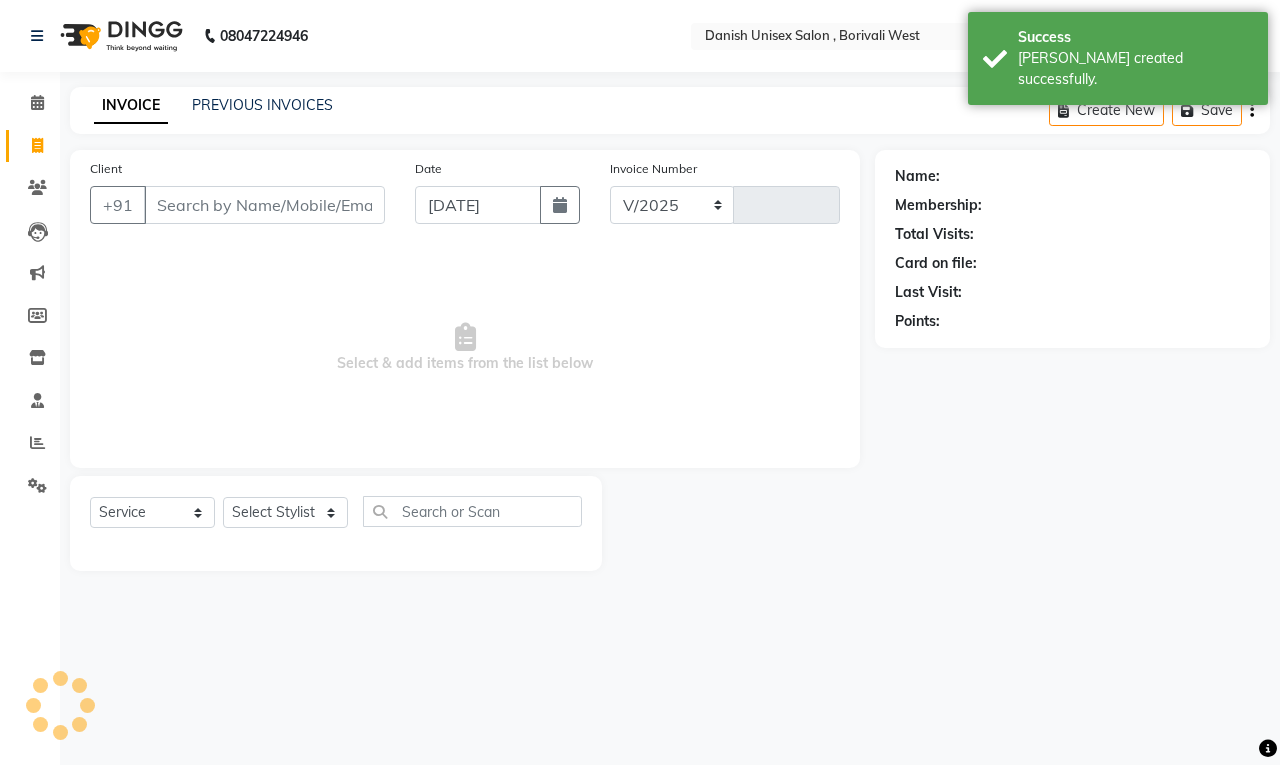 select on "6929" 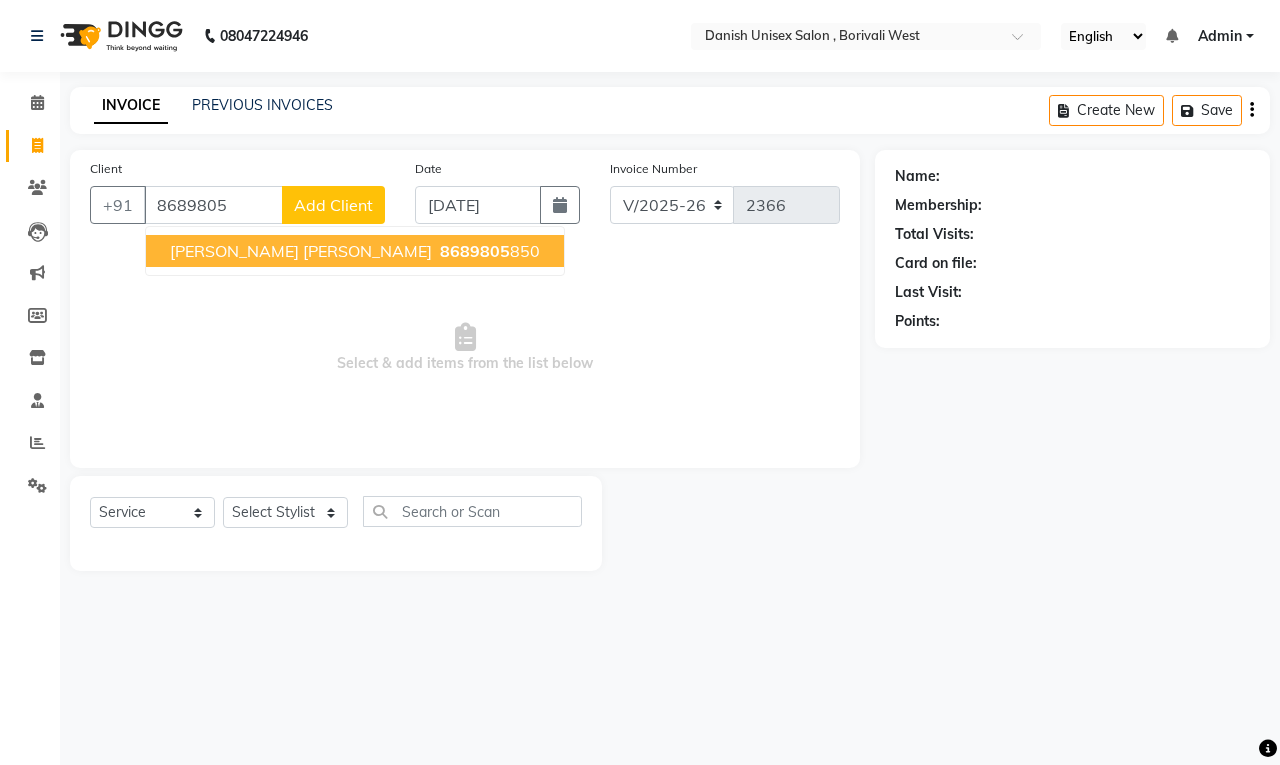 click on "8689805" at bounding box center (475, 251) 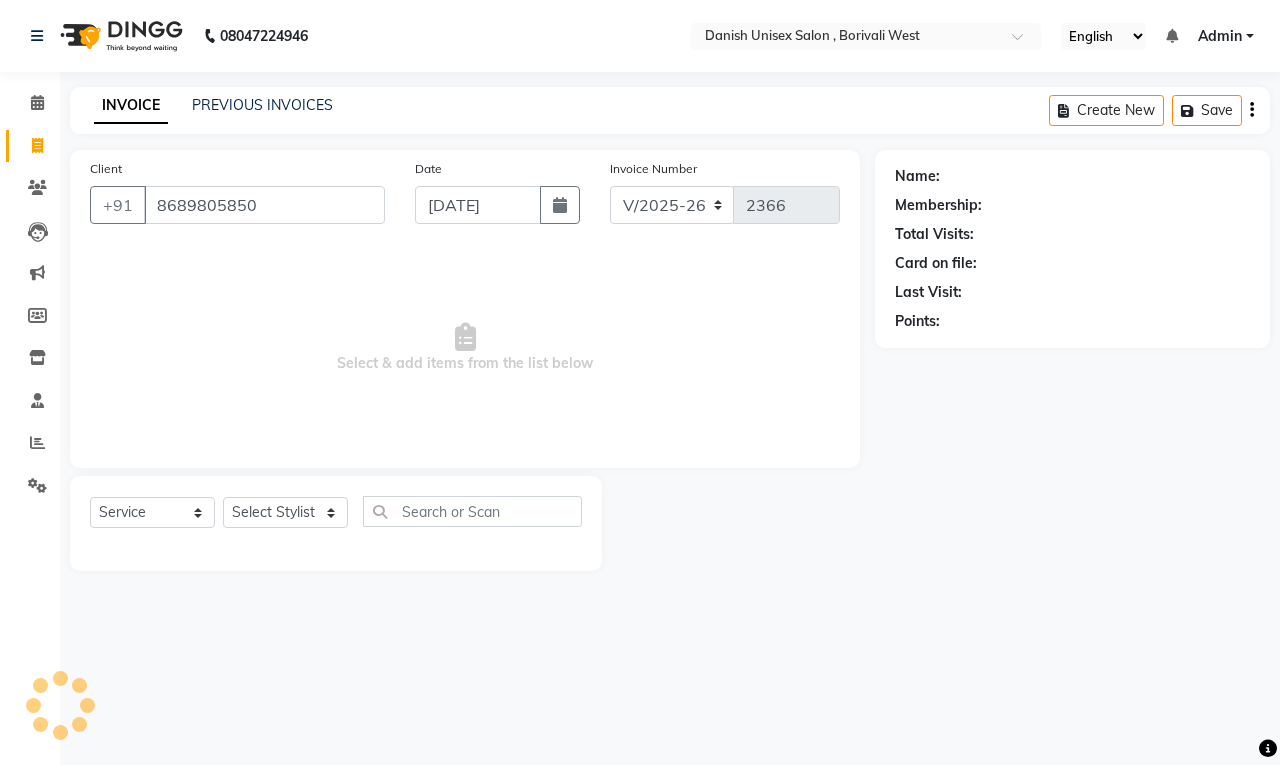 type on "8689805850" 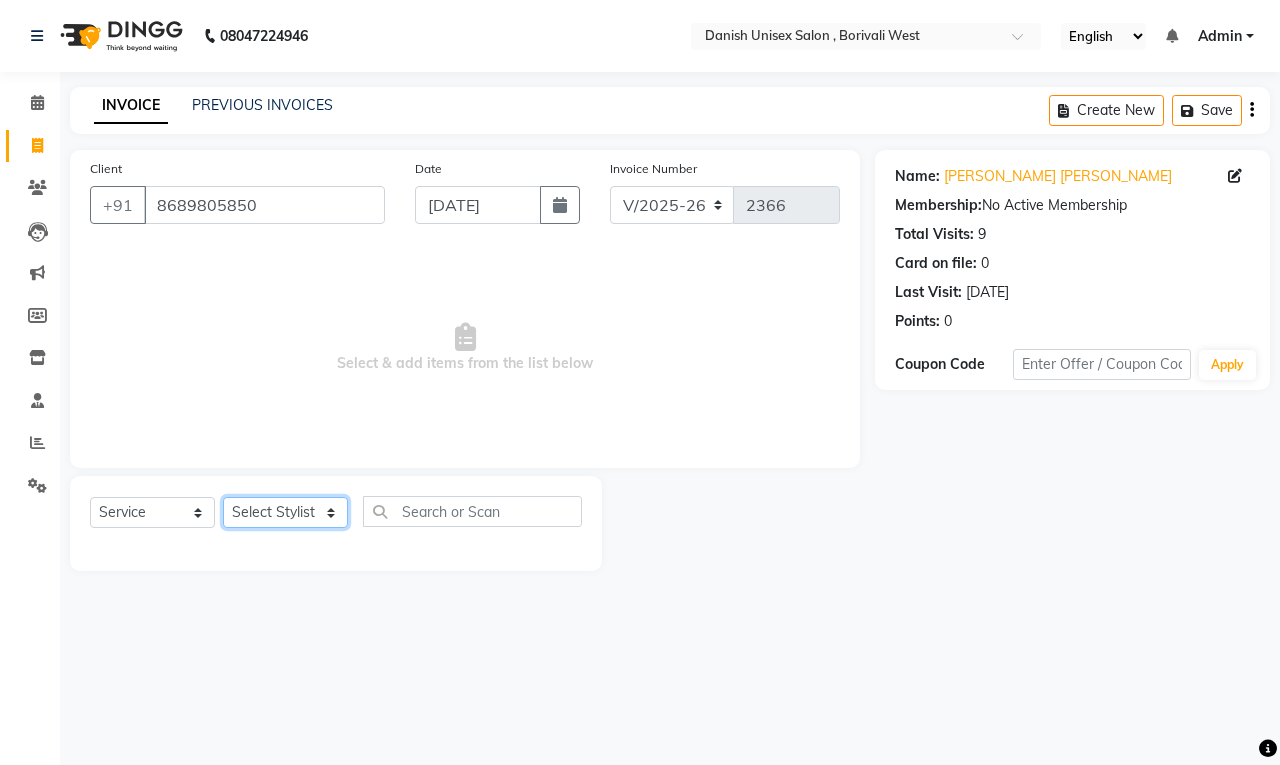 click on "Select Stylist [PERSON_NAME] [PERSON_NAME] [PERSON_NAME] kajal [PERSON_NAME] [PERSON_NAME] [PERSON_NAME] [PERSON_NAME] [PERSON_NAME] [PERSON_NAME] [PERSON_NAME]" 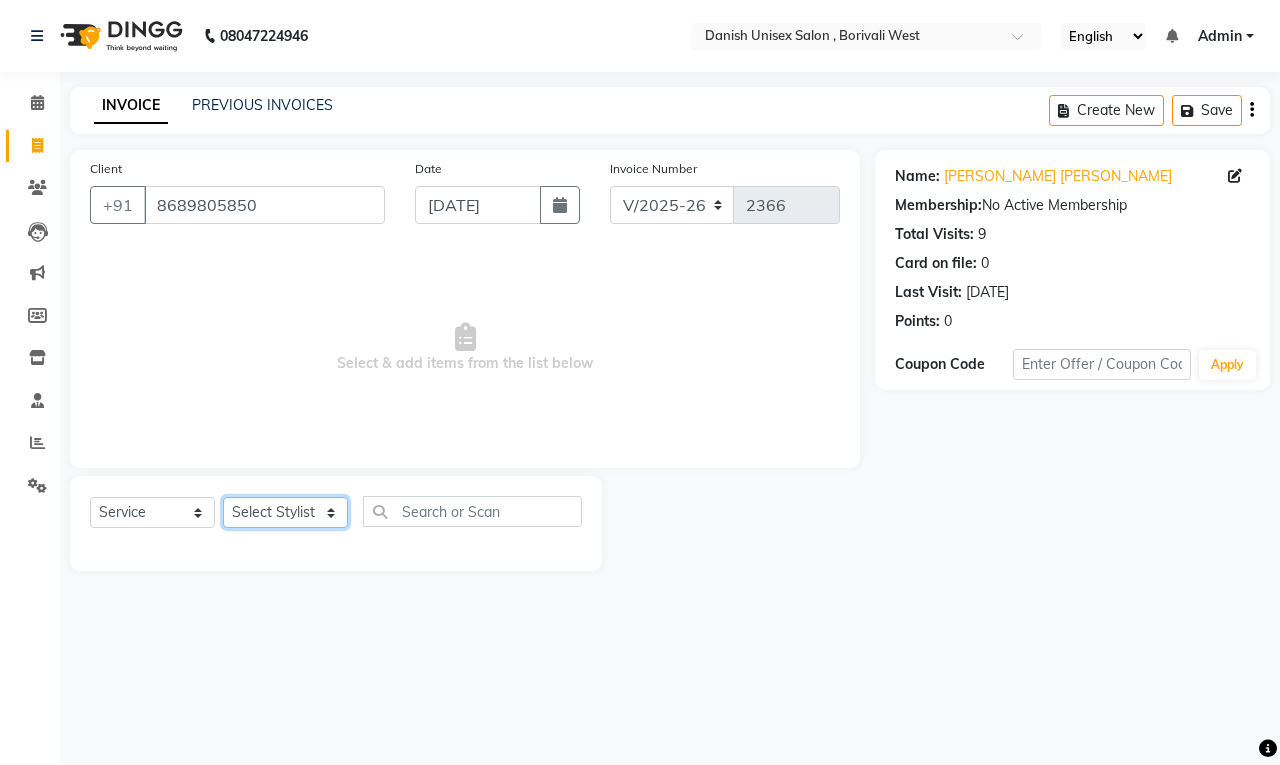 select on "54584" 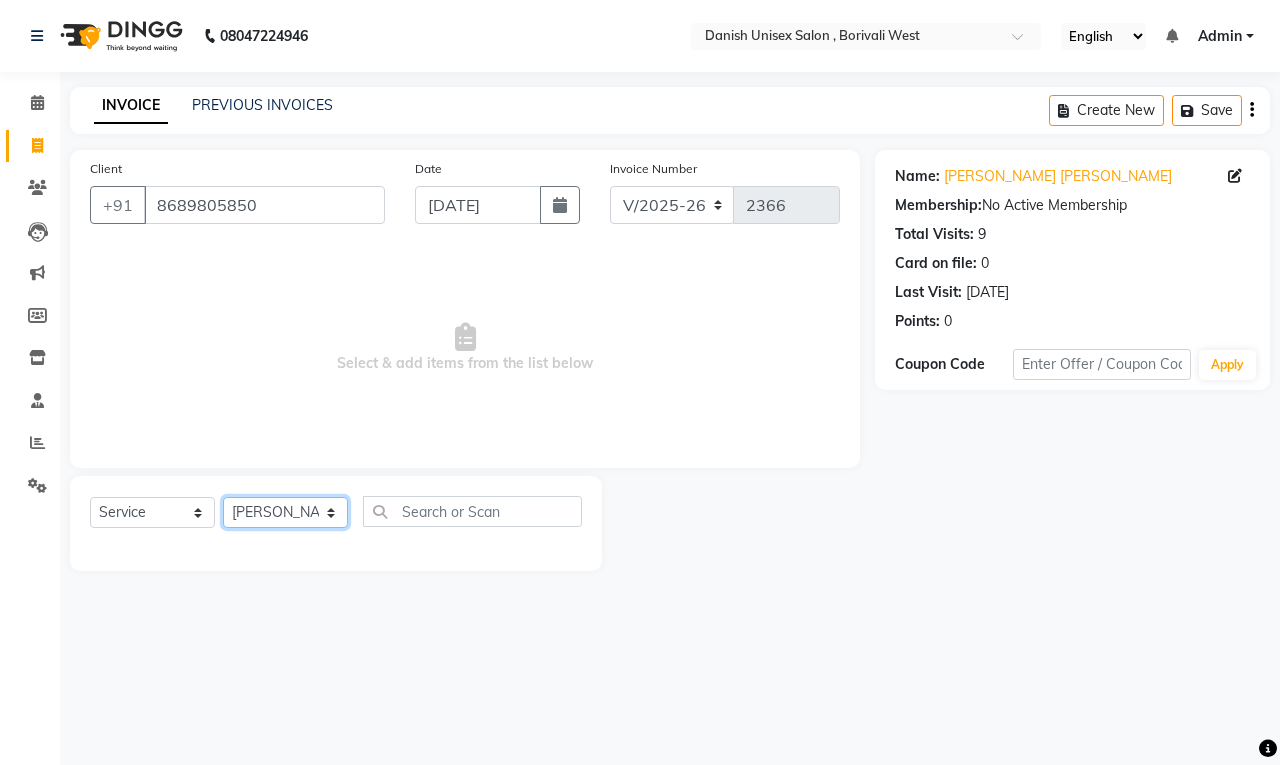 click on "Select Stylist [PERSON_NAME] [PERSON_NAME] [PERSON_NAME] kajal [PERSON_NAME] [PERSON_NAME] [PERSON_NAME] [PERSON_NAME] [PERSON_NAME] [PERSON_NAME] [PERSON_NAME]" 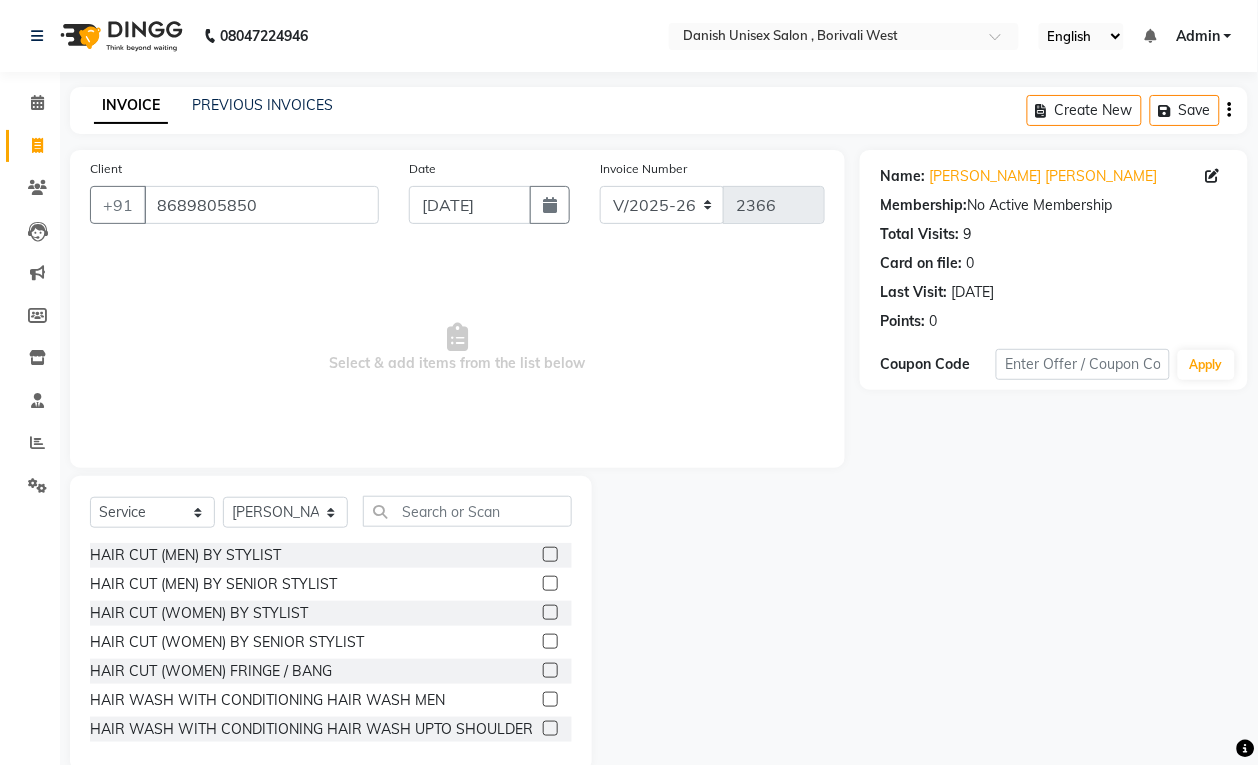 click 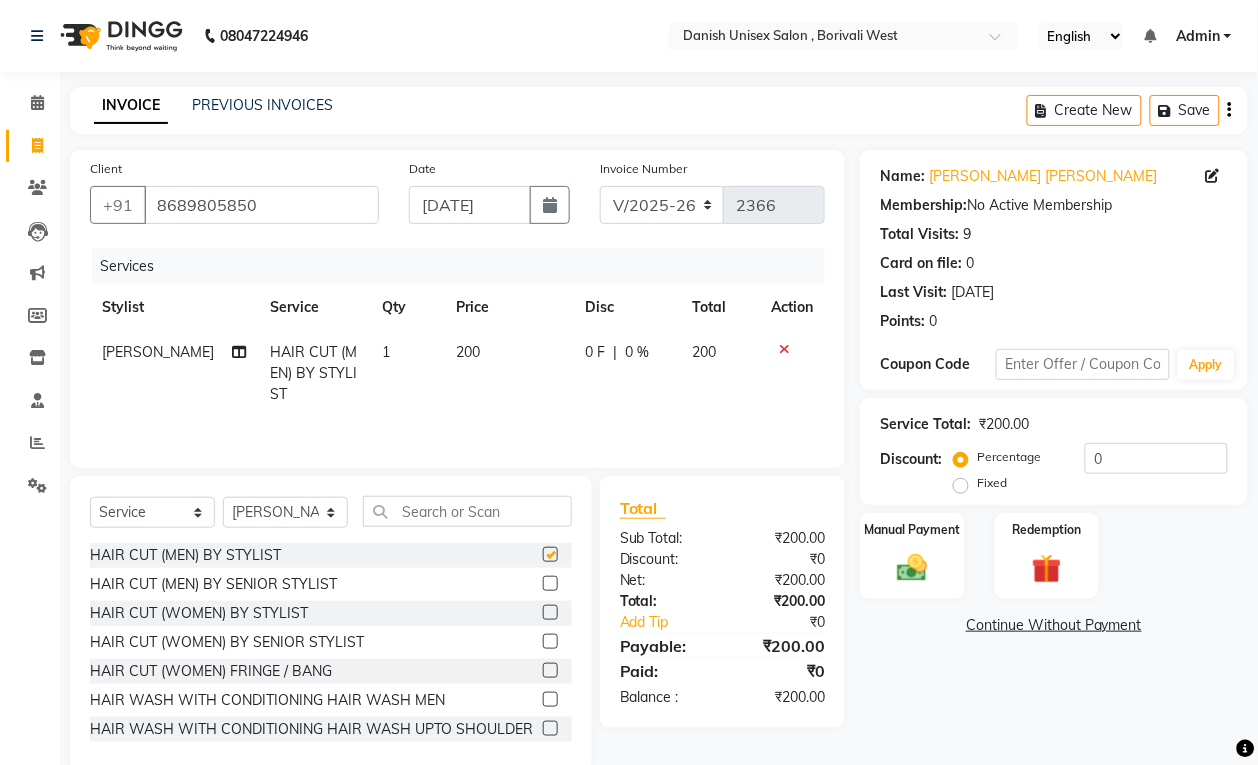 checkbox on "false" 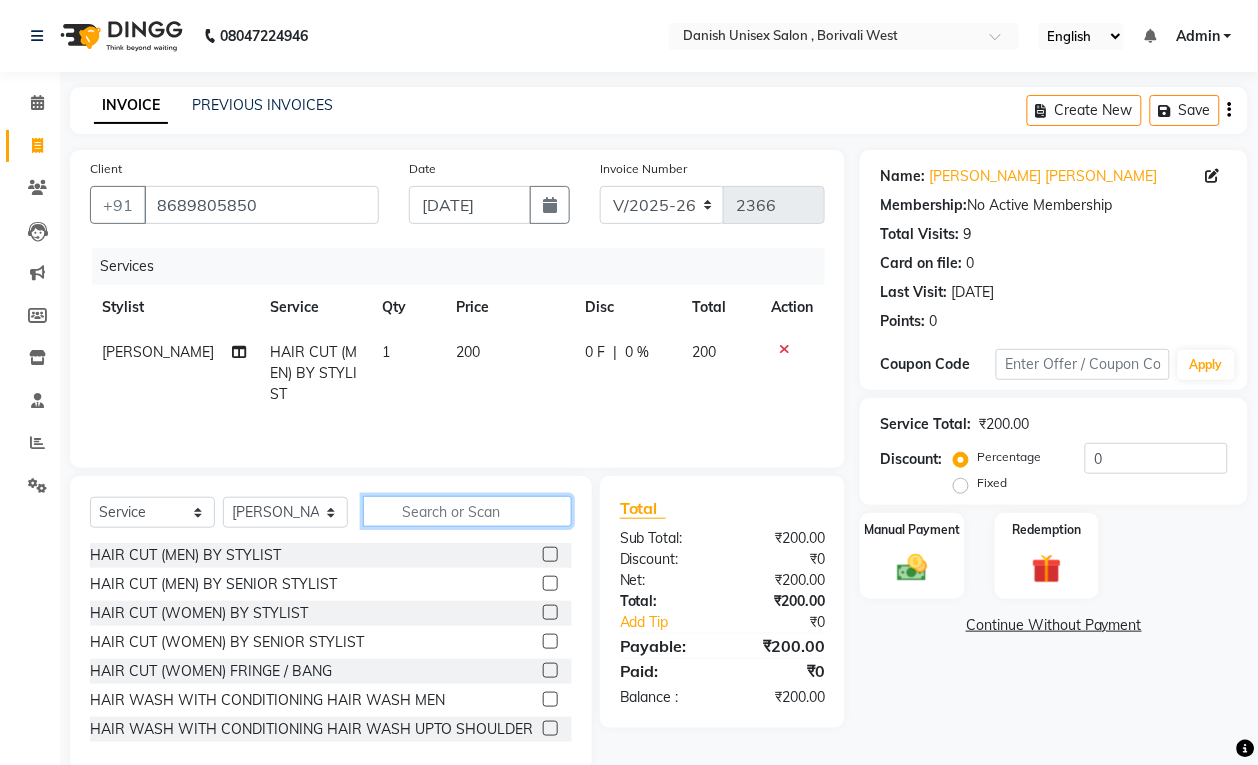 click 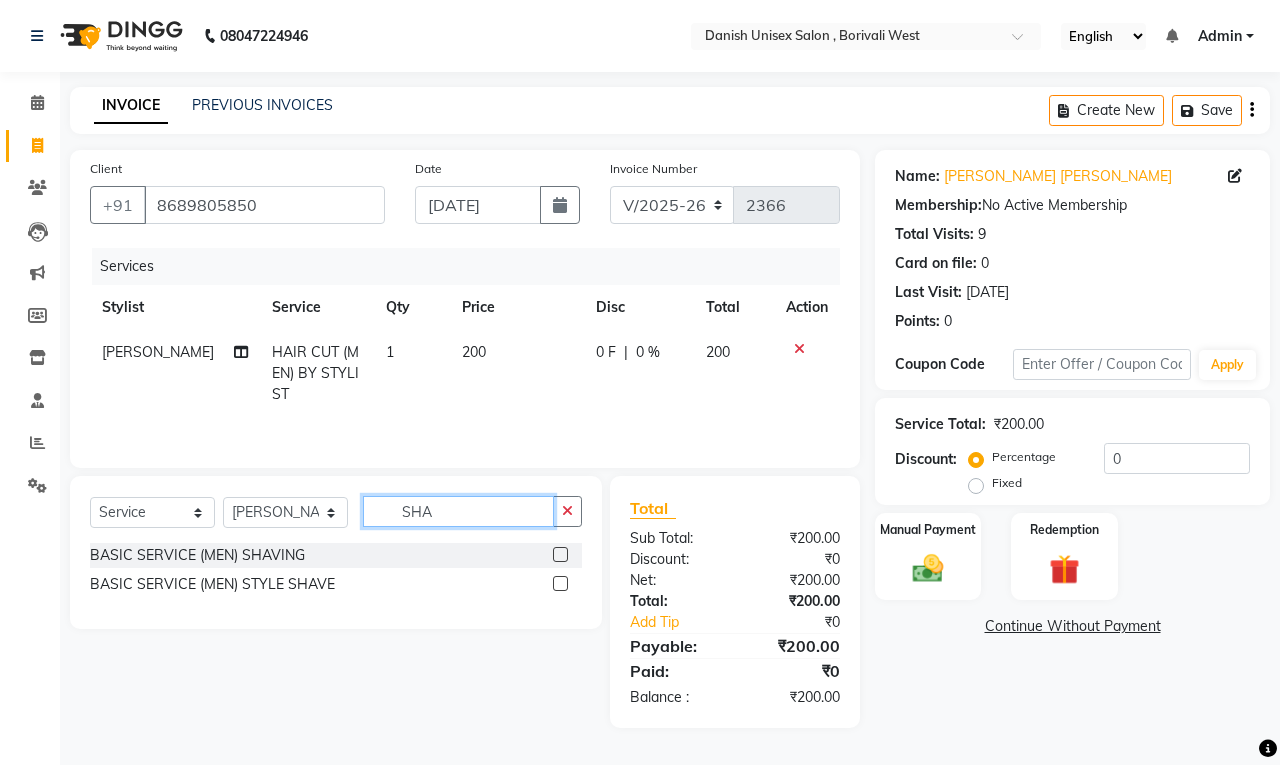 type on "SHA" 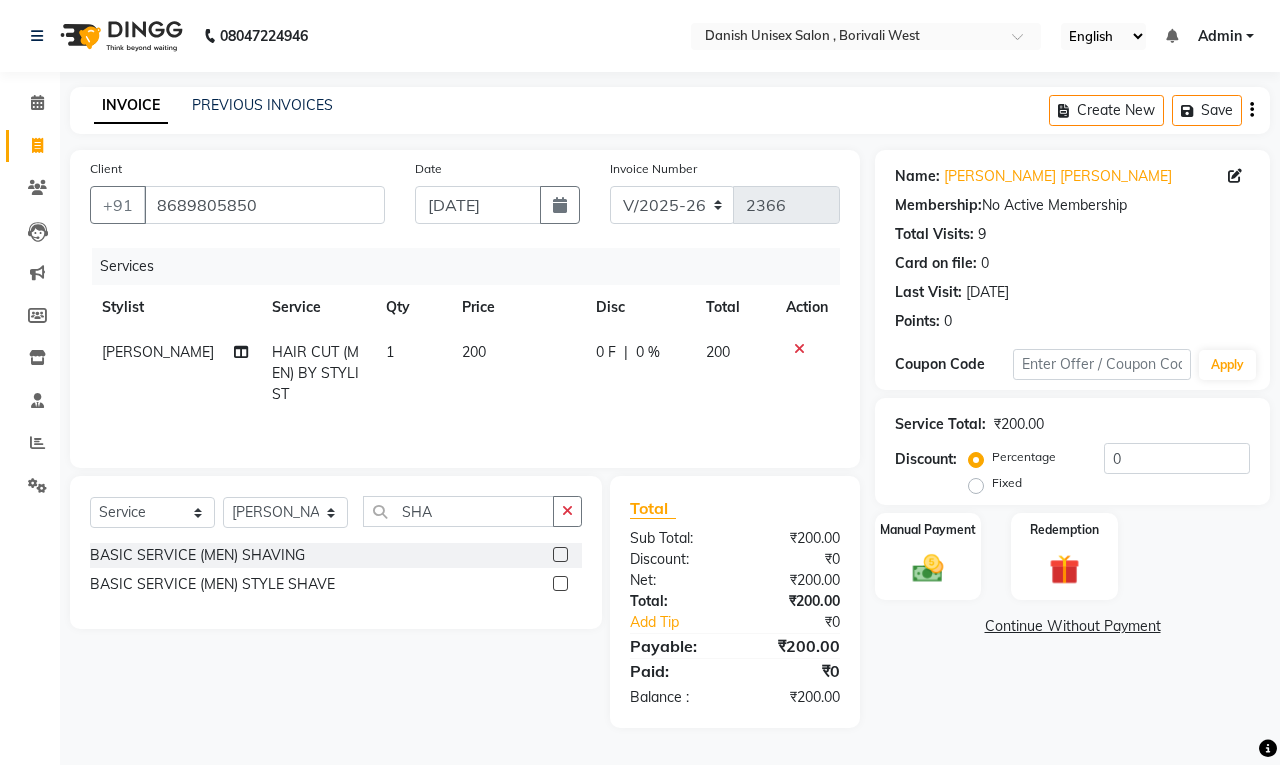 click 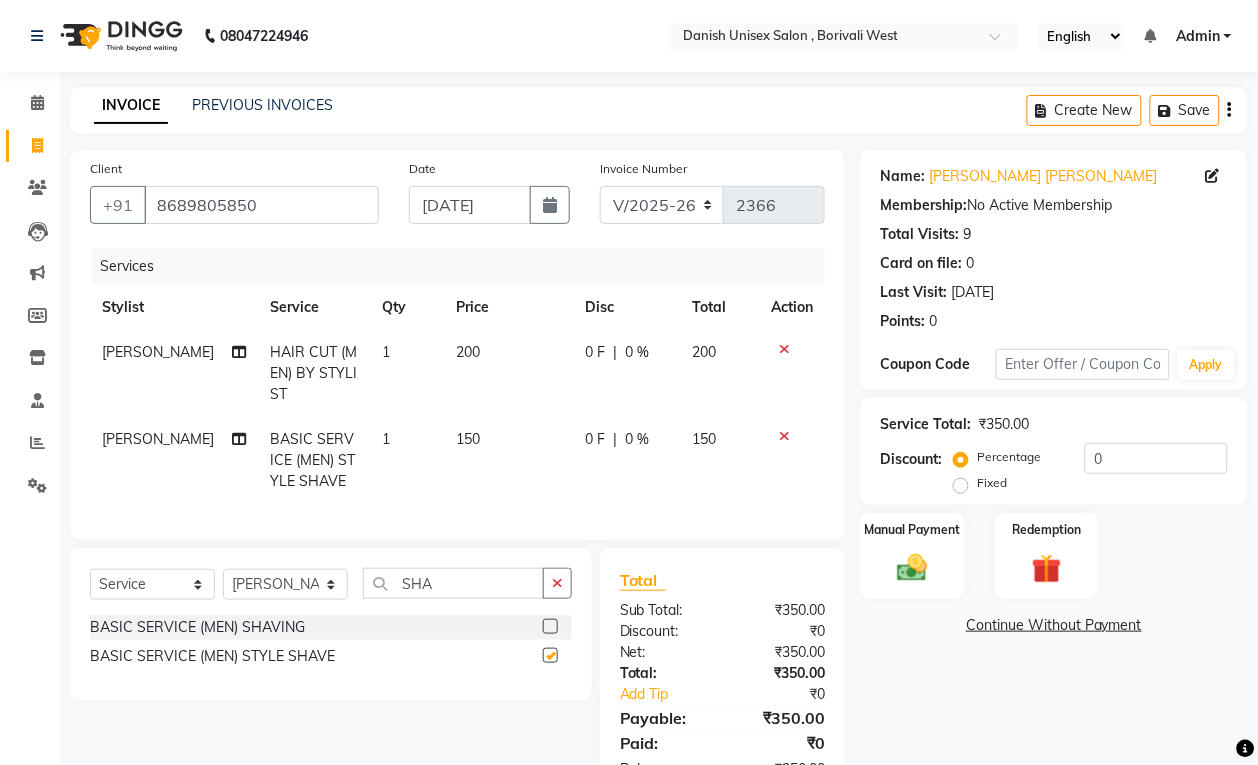 checkbox on "false" 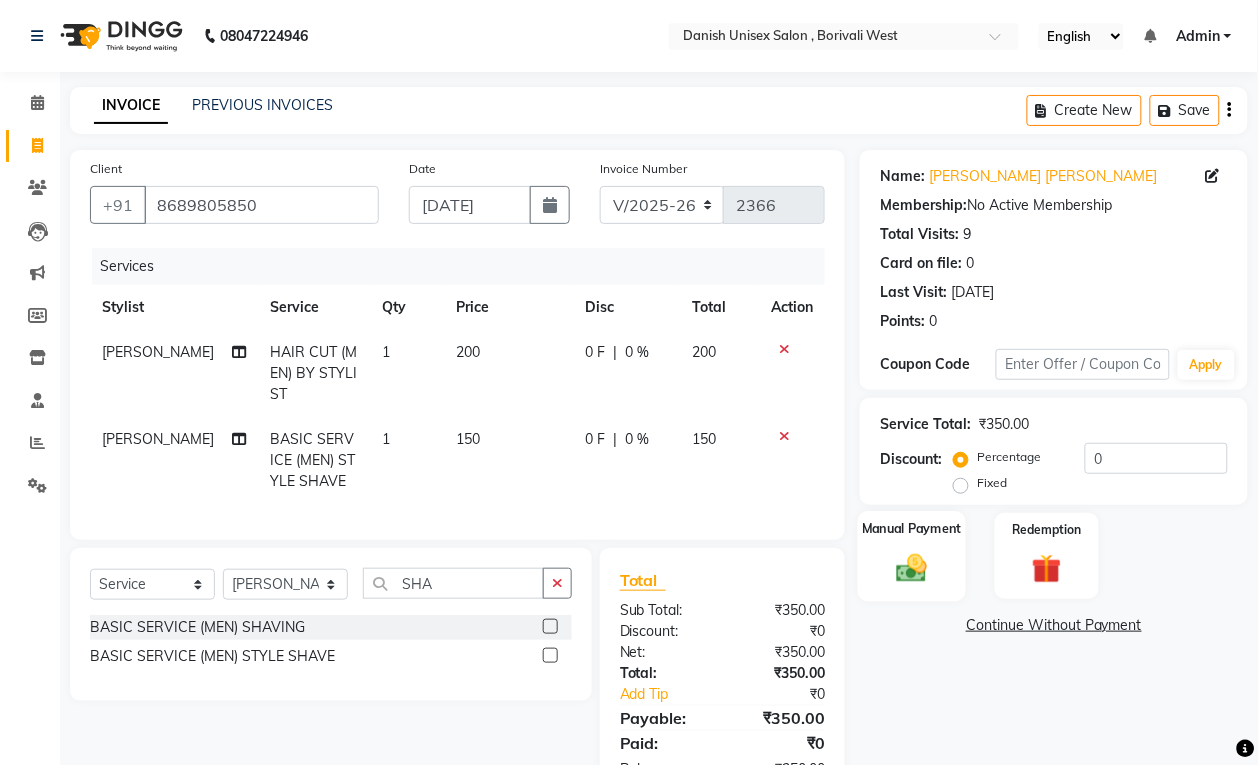 click on "Manual Payment" 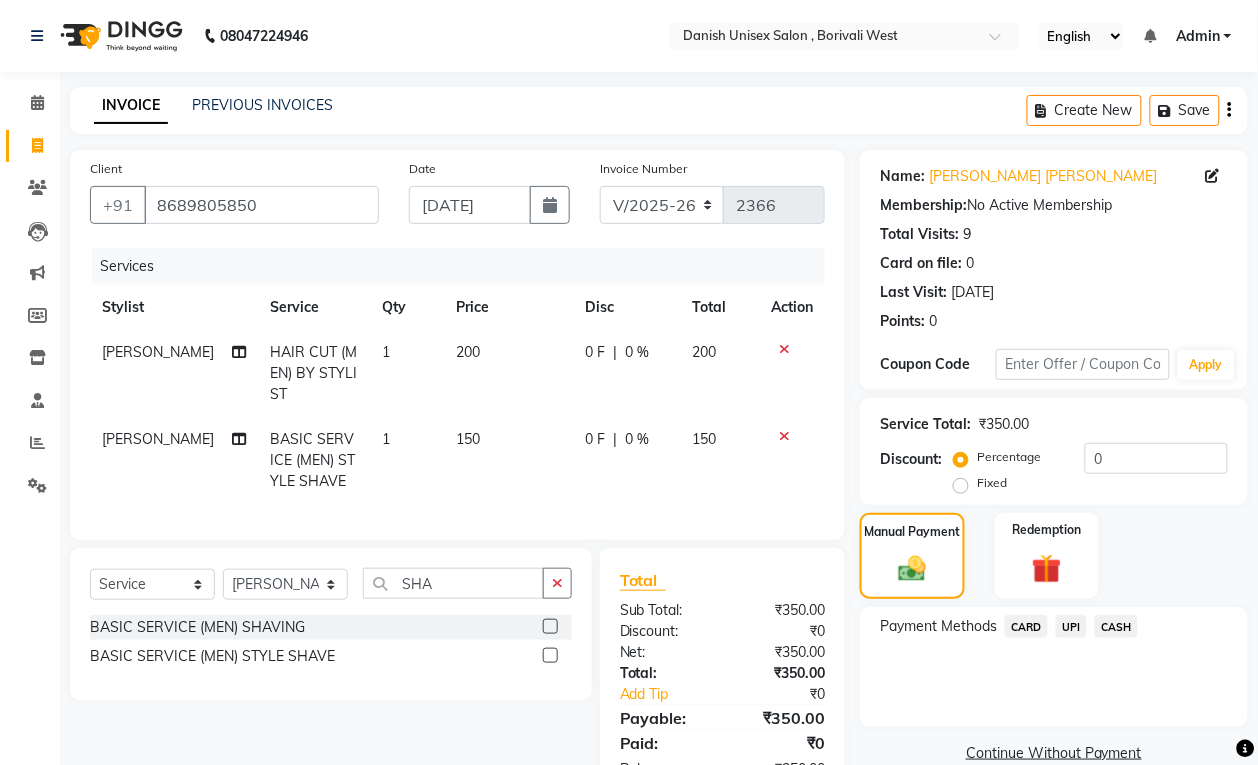 click on "UPI" 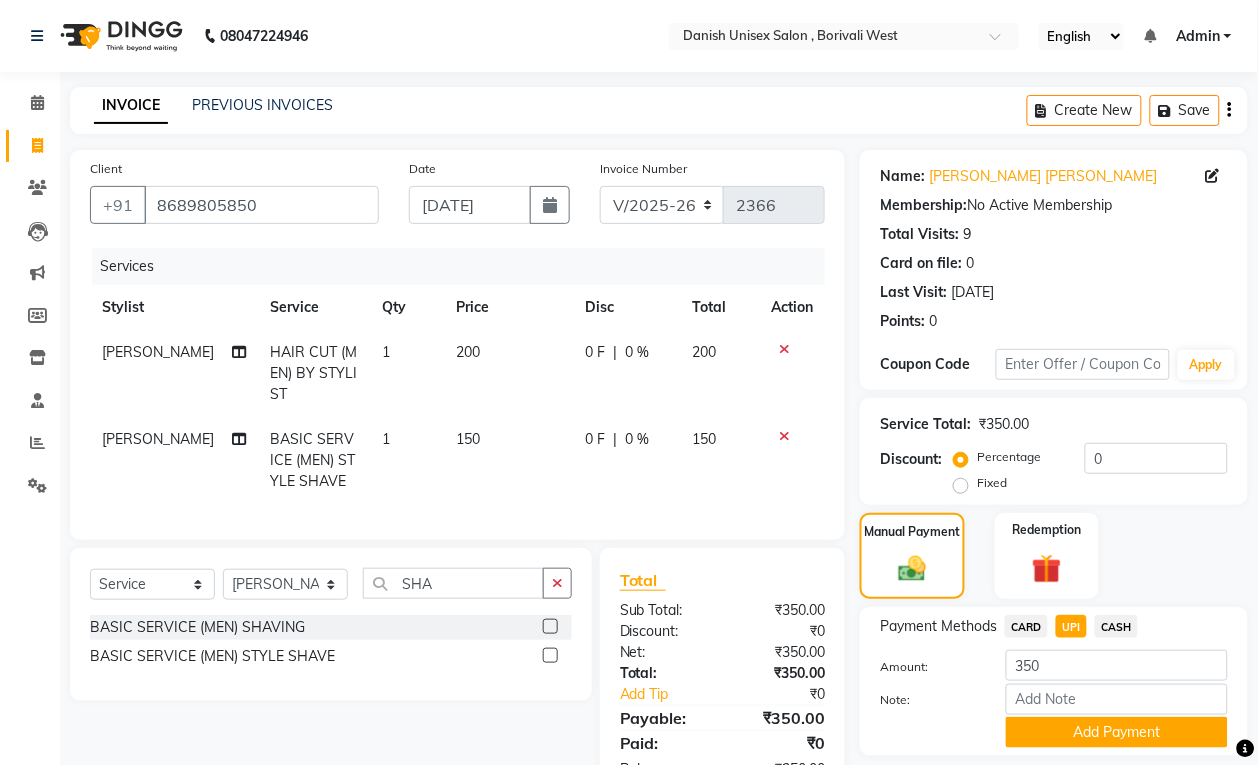 scroll, scrollTop: 86, scrollLeft: 0, axis: vertical 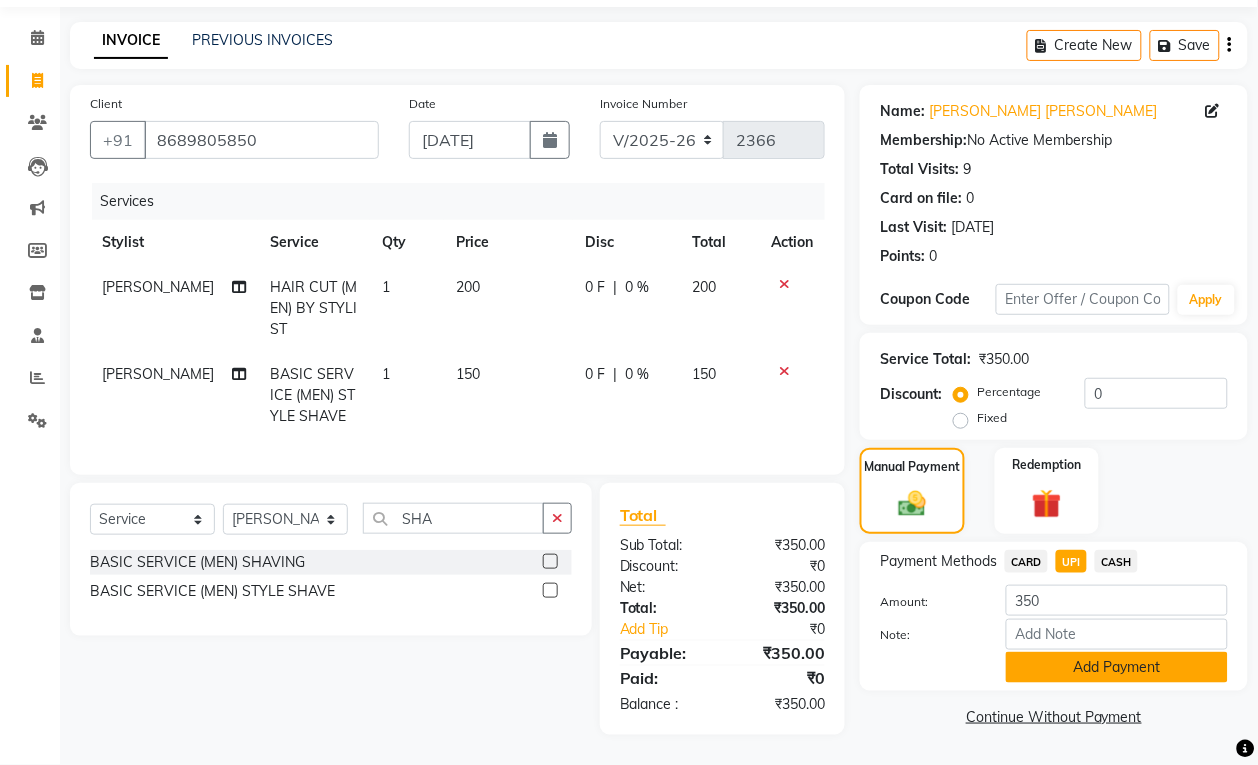 click on "Add Payment" 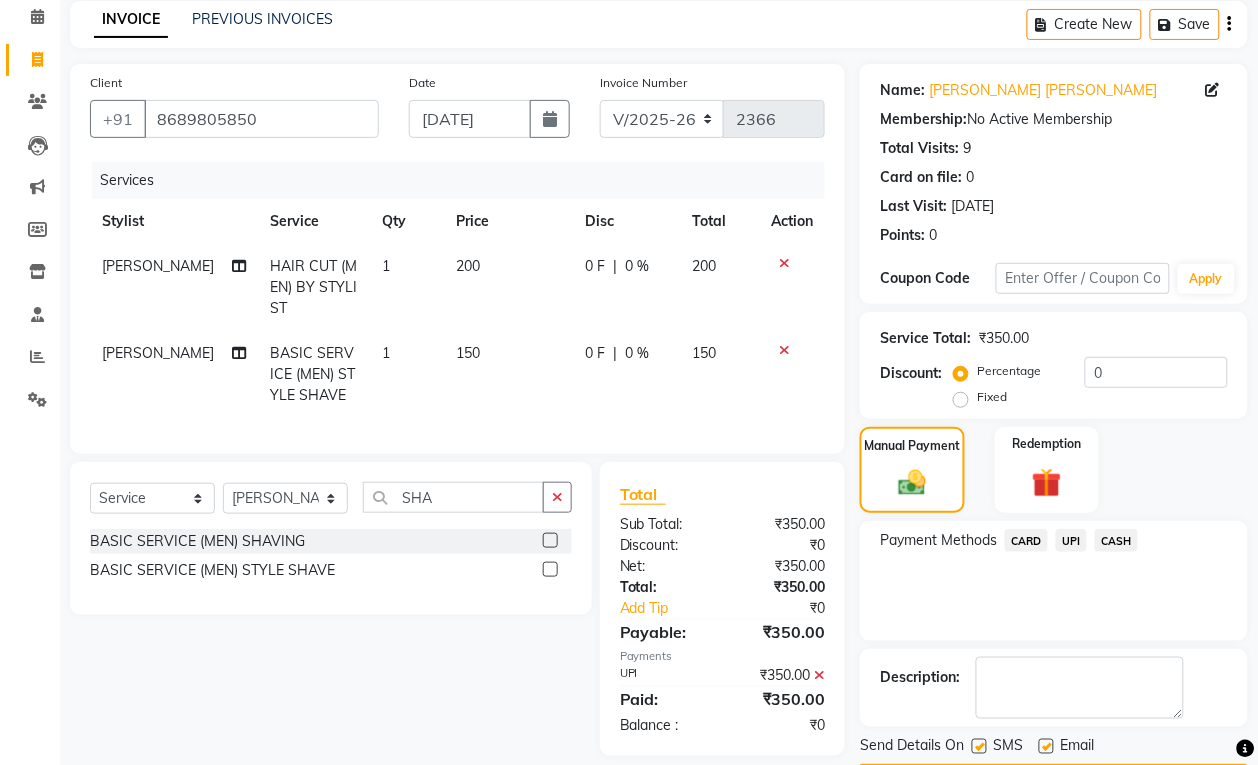 scroll, scrollTop: 147, scrollLeft: 0, axis: vertical 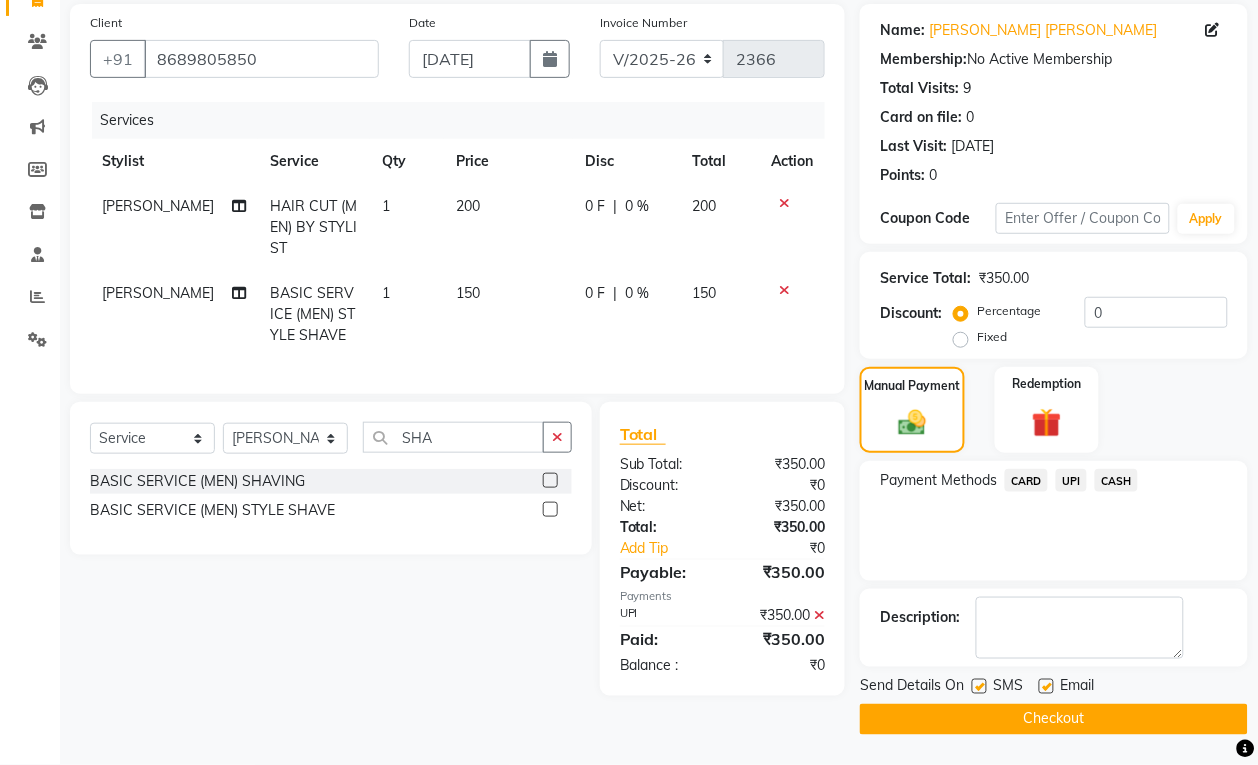 click on "Checkout" 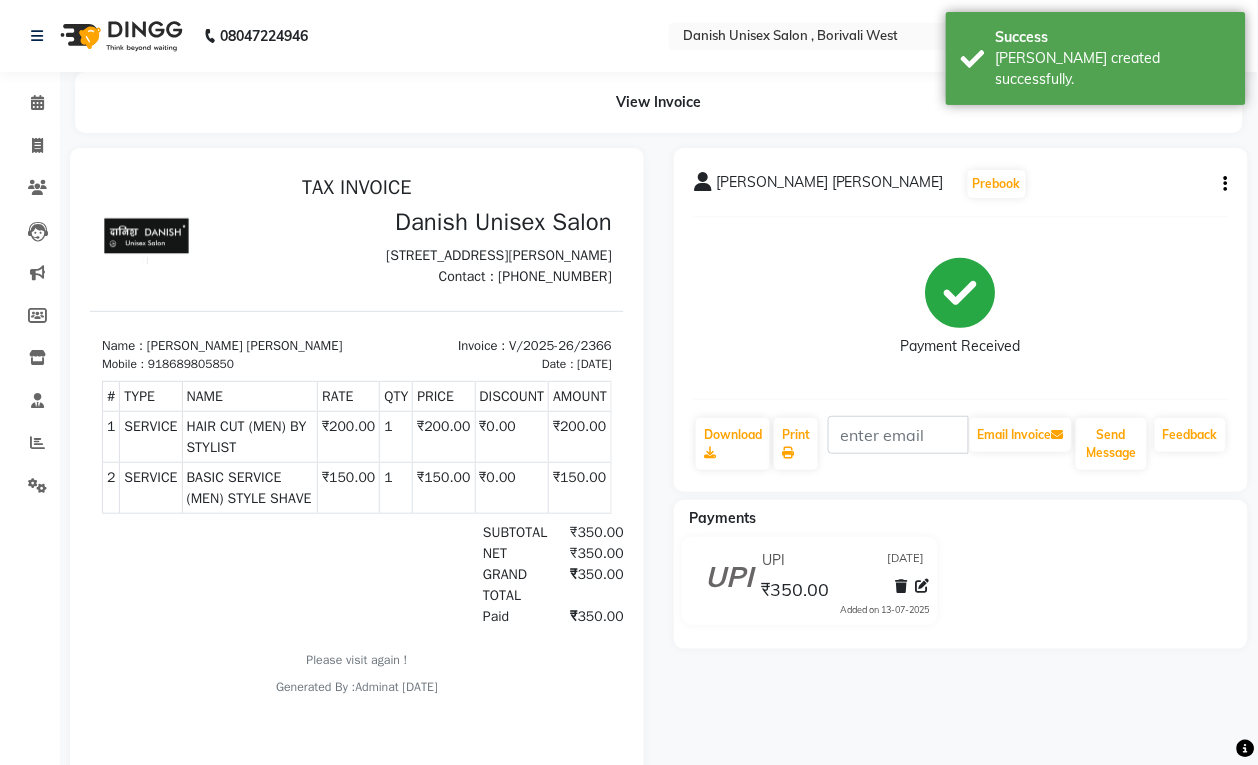 scroll, scrollTop: 0, scrollLeft: 0, axis: both 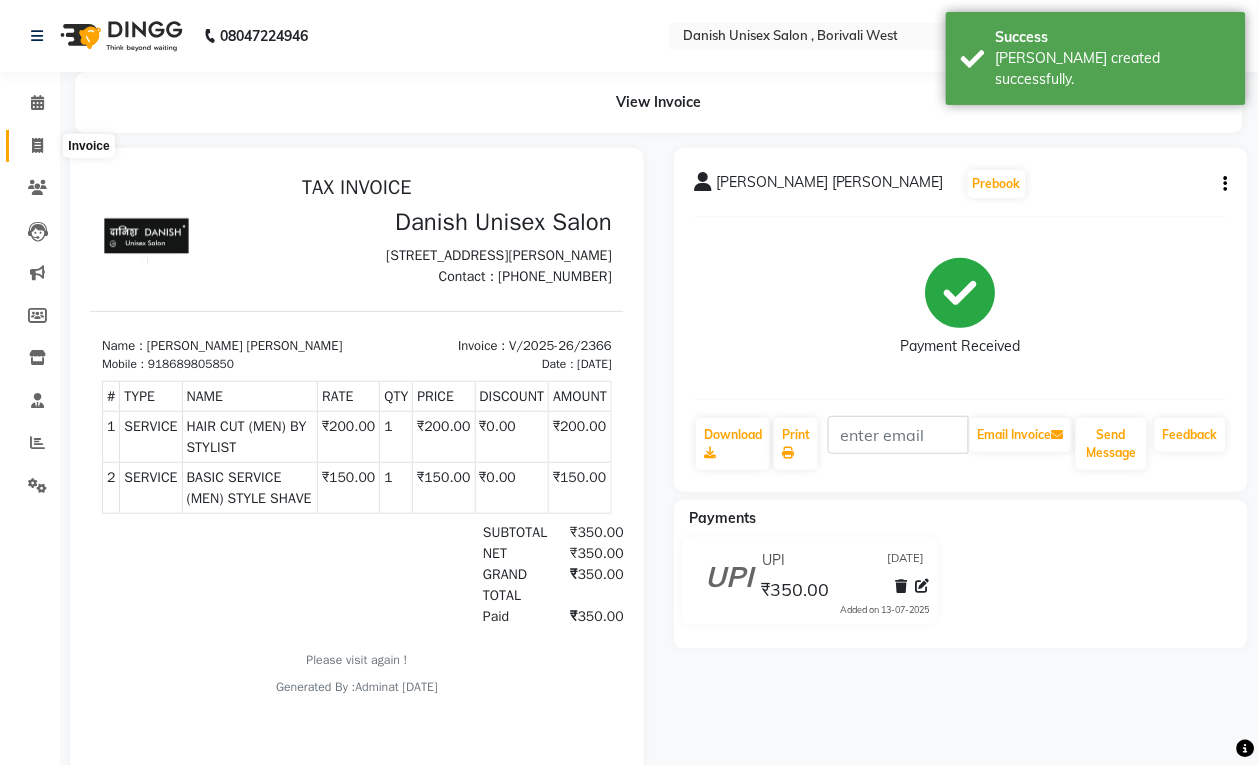 click 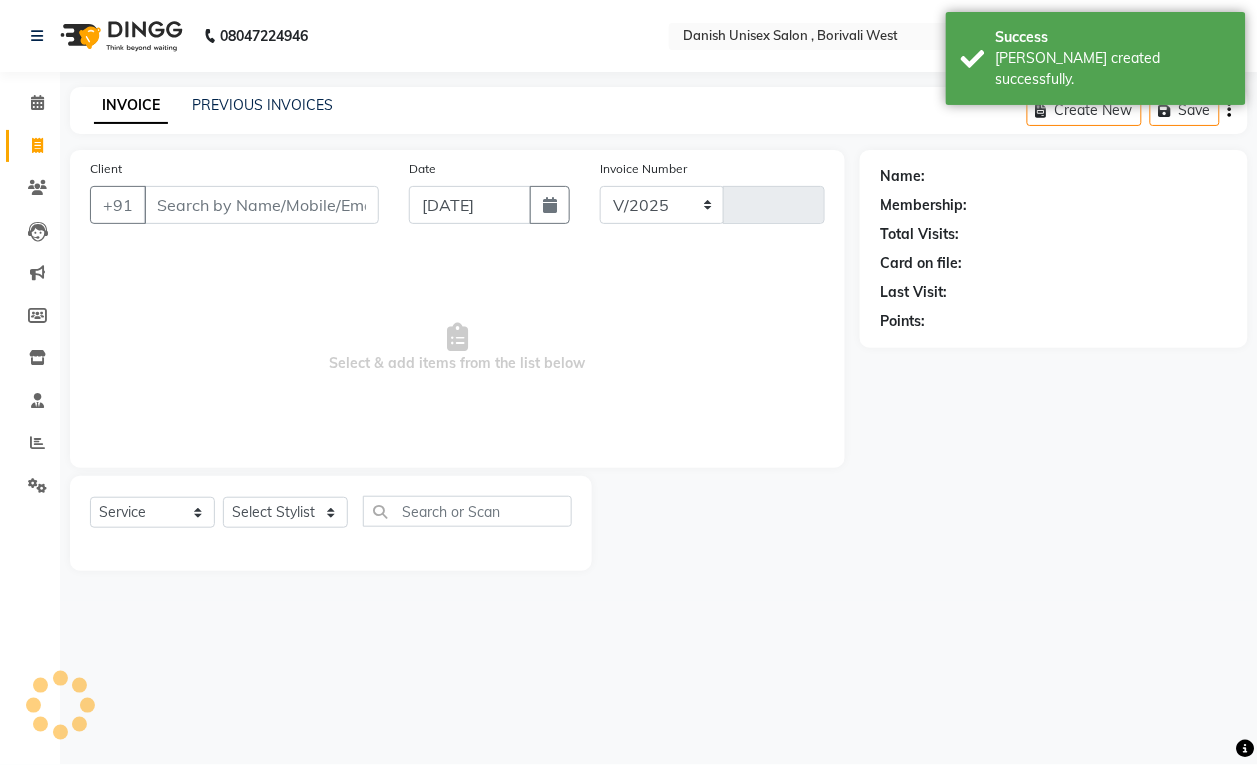 select on "6929" 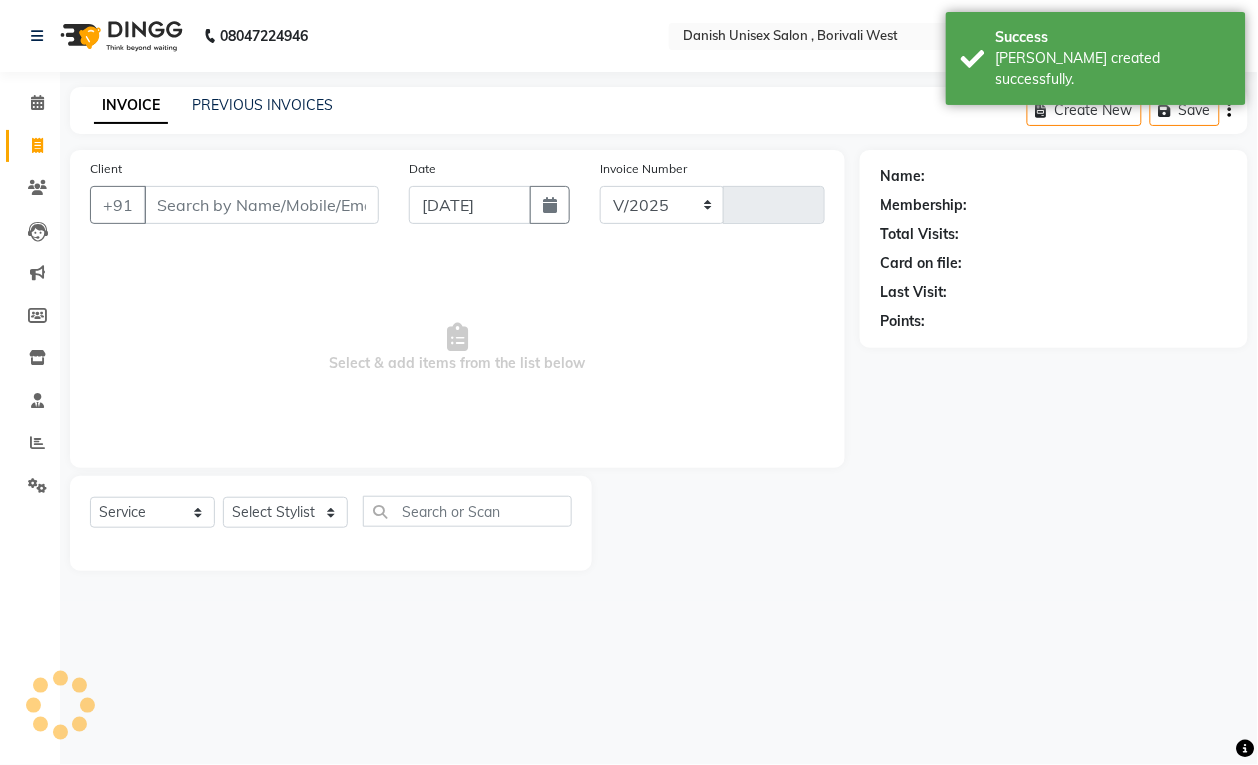 type on "2367" 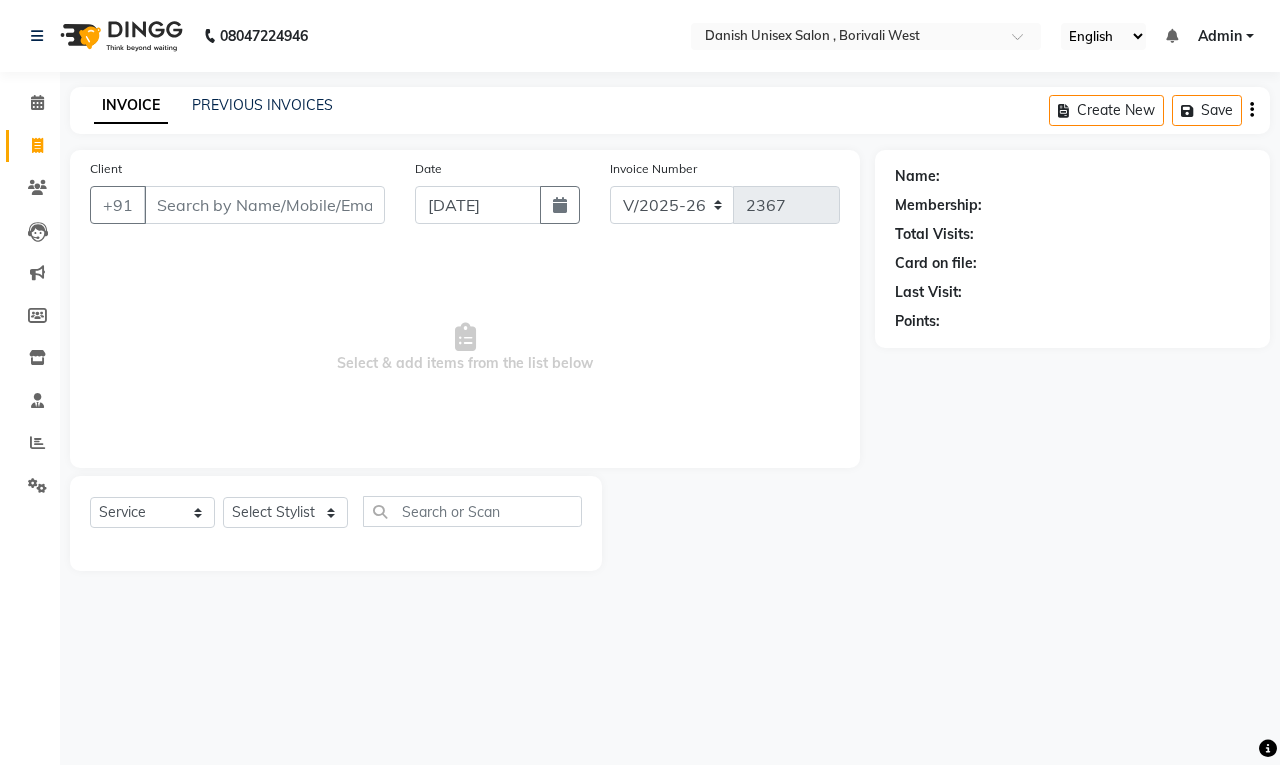 type on "p" 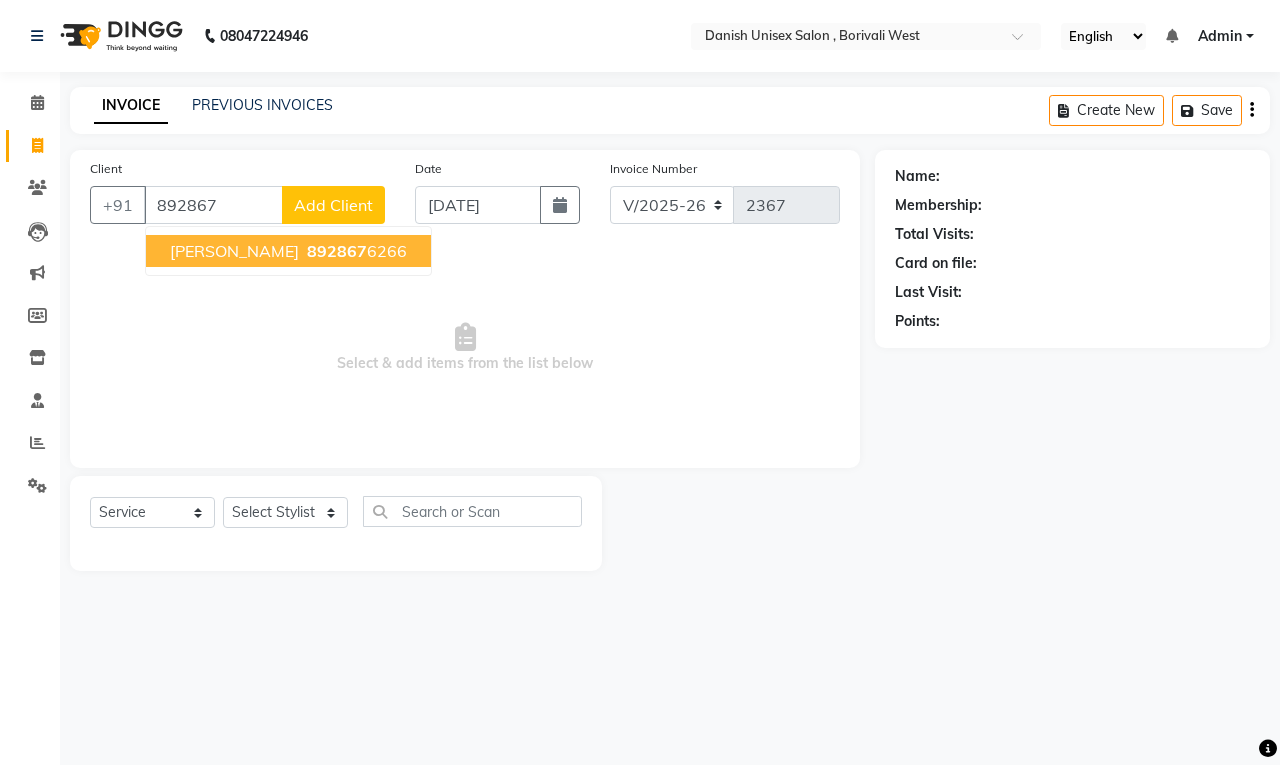 click on "[PERSON_NAME]" at bounding box center [234, 251] 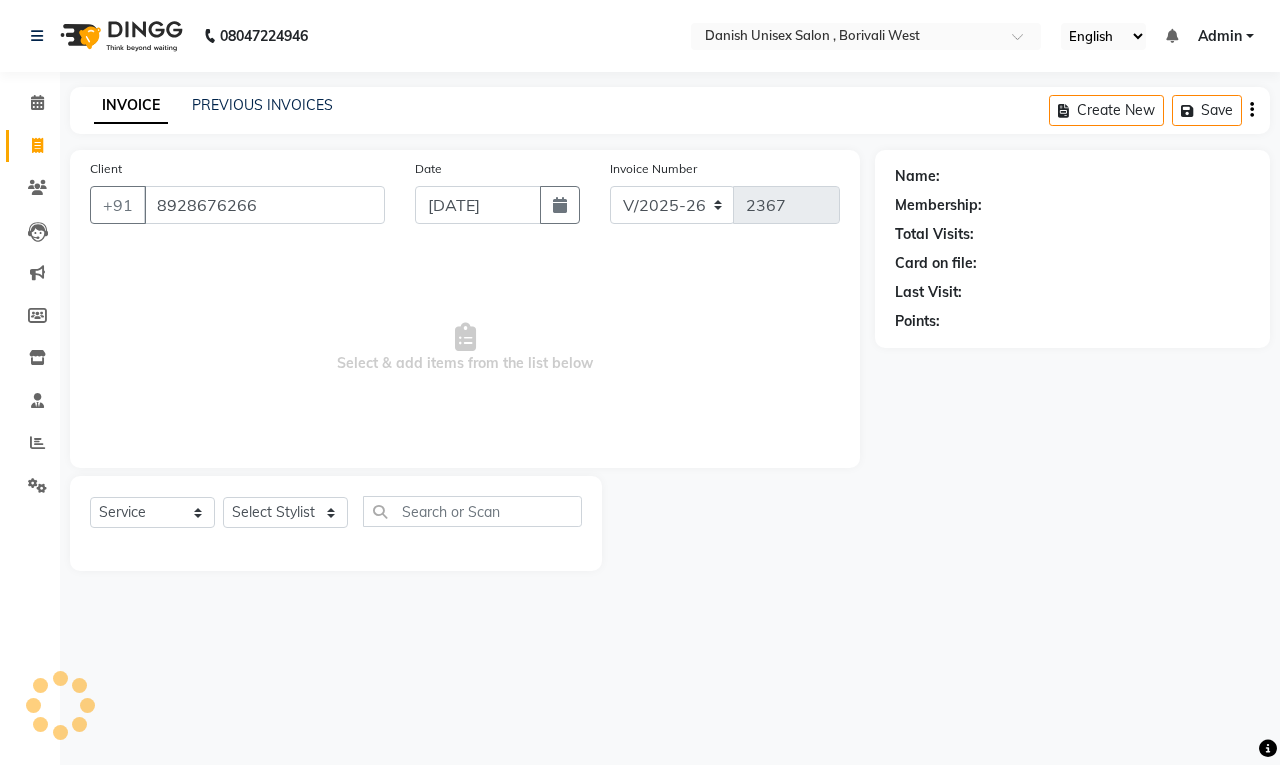 type on "8928676266" 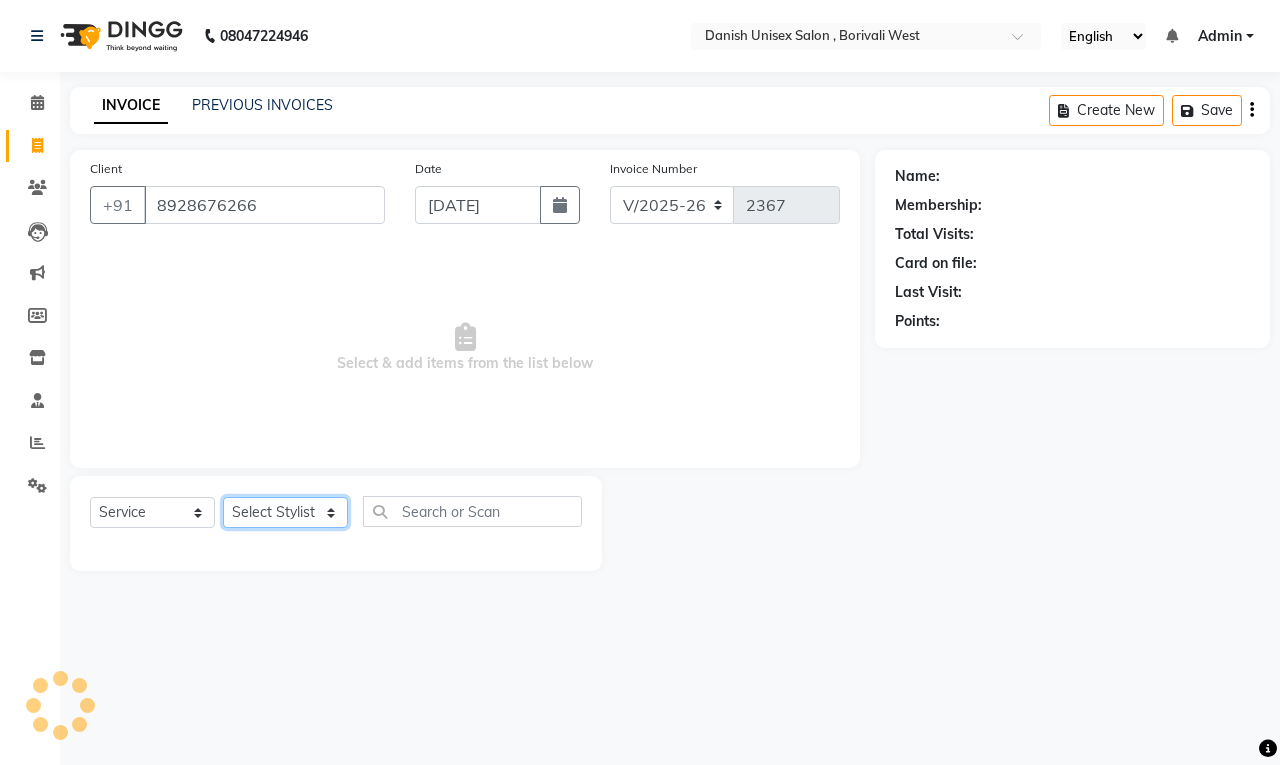 click on "Select Stylist [PERSON_NAME] [PERSON_NAME] [PERSON_NAME] kajal [PERSON_NAME] [PERSON_NAME] [PERSON_NAME] [PERSON_NAME] [PERSON_NAME] [PERSON_NAME] [PERSON_NAME]" 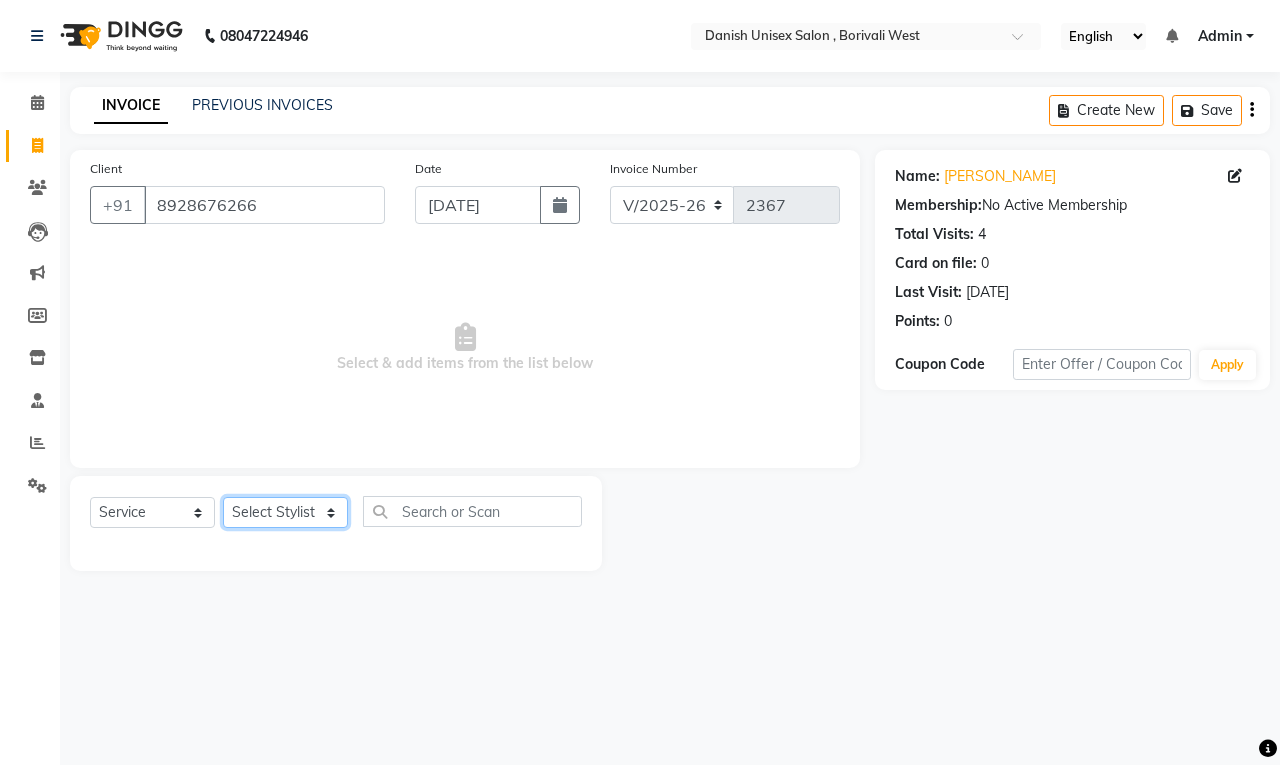select on "54585" 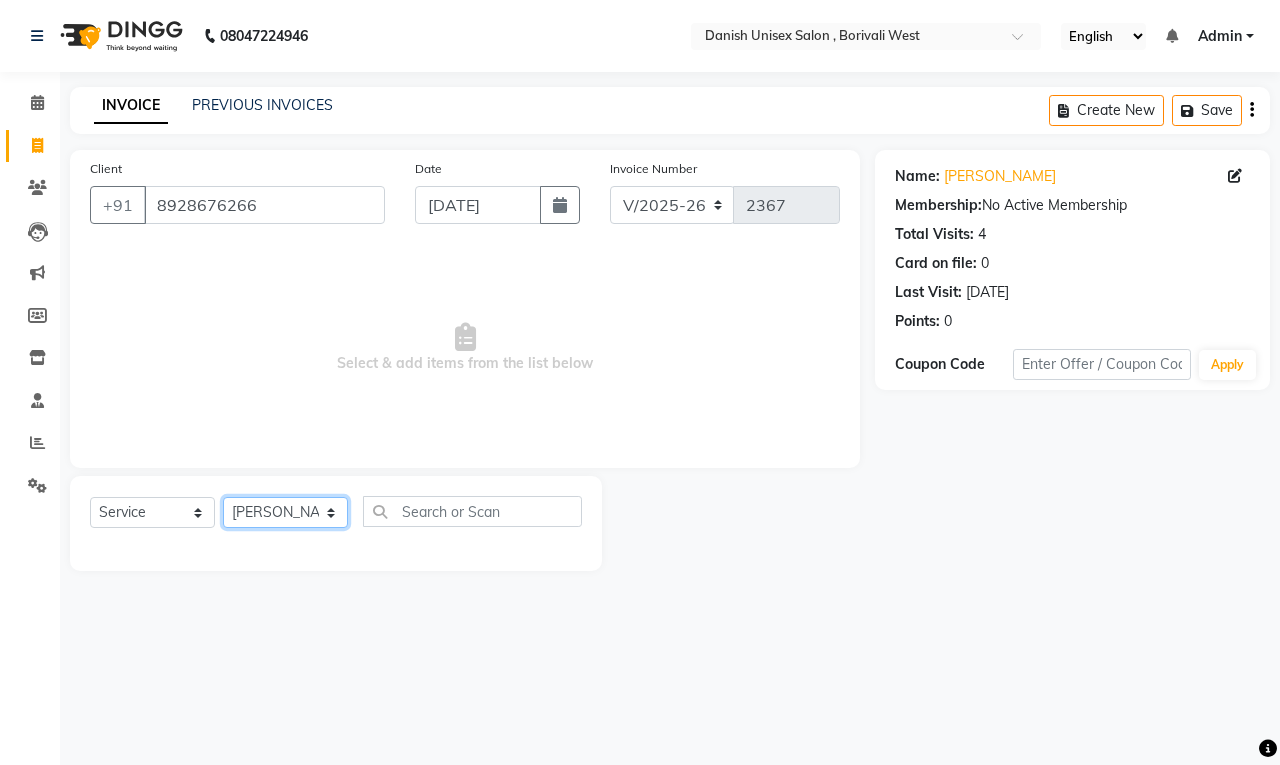 click on "Select Stylist [PERSON_NAME] [PERSON_NAME] [PERSON_NAME] kajal [PERSON_NAME] [PERSON_NAME] [PERSON_NAME] [PERSON_NAME] [PERSON_NAME] [PERSON_NAME] [PERSON_NAME]" 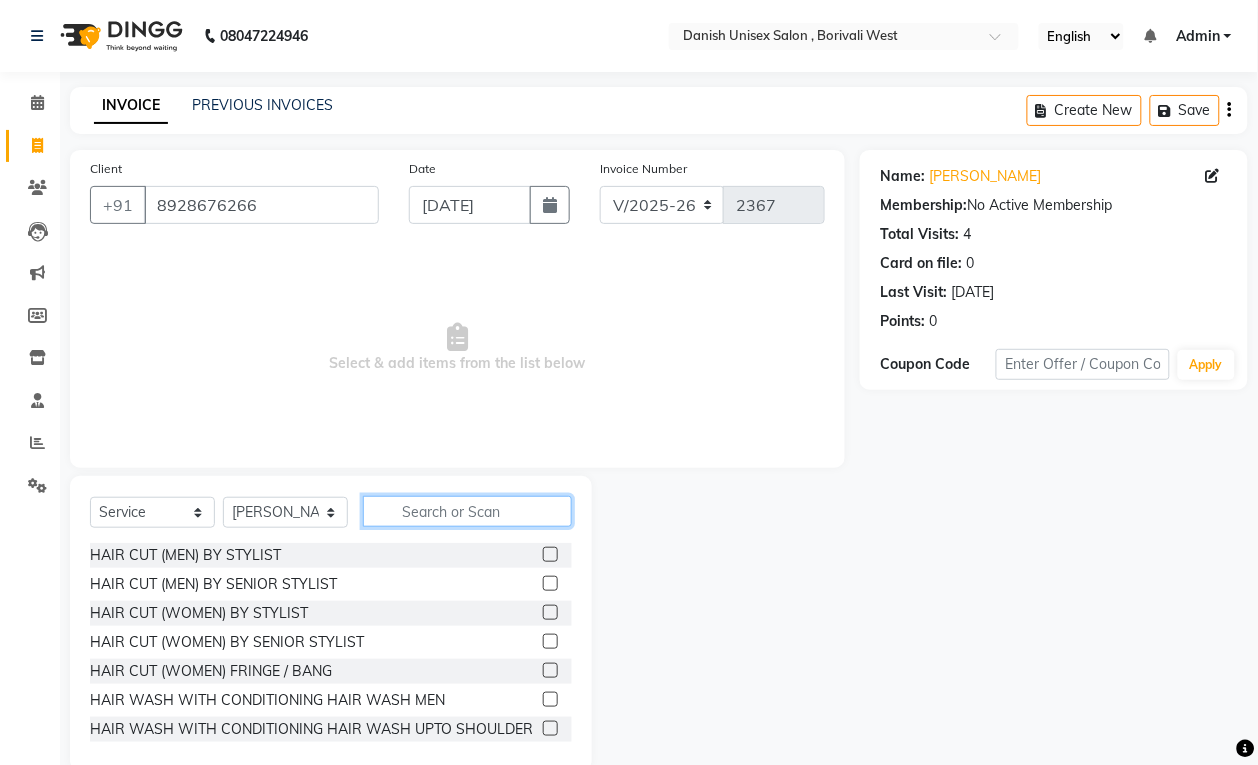 click 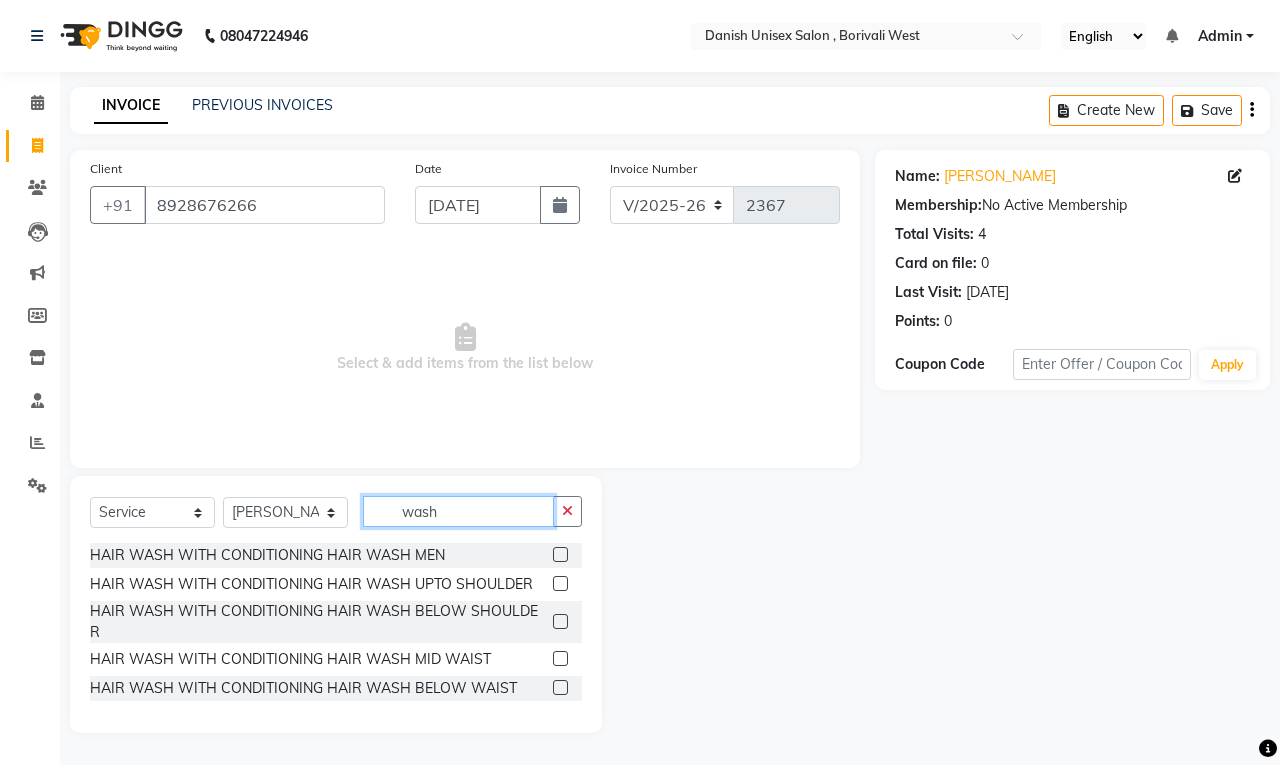 type on "wash" 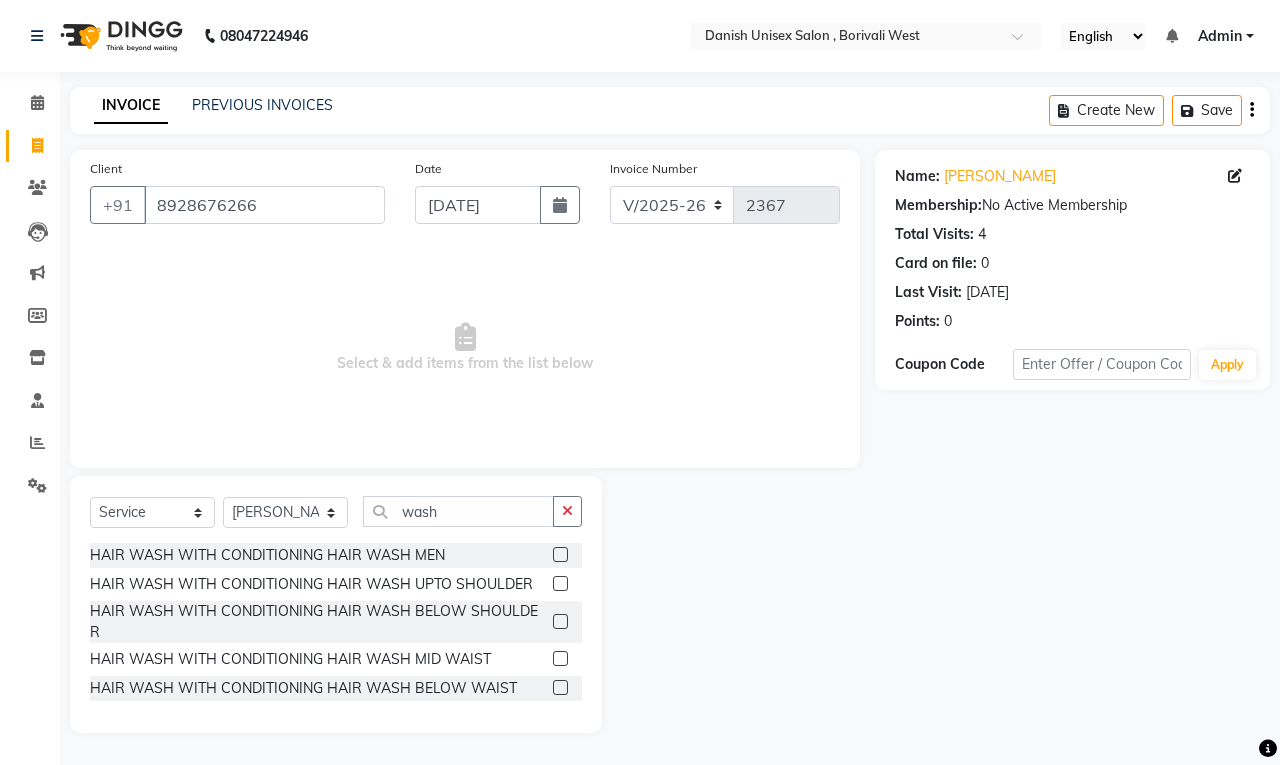 click 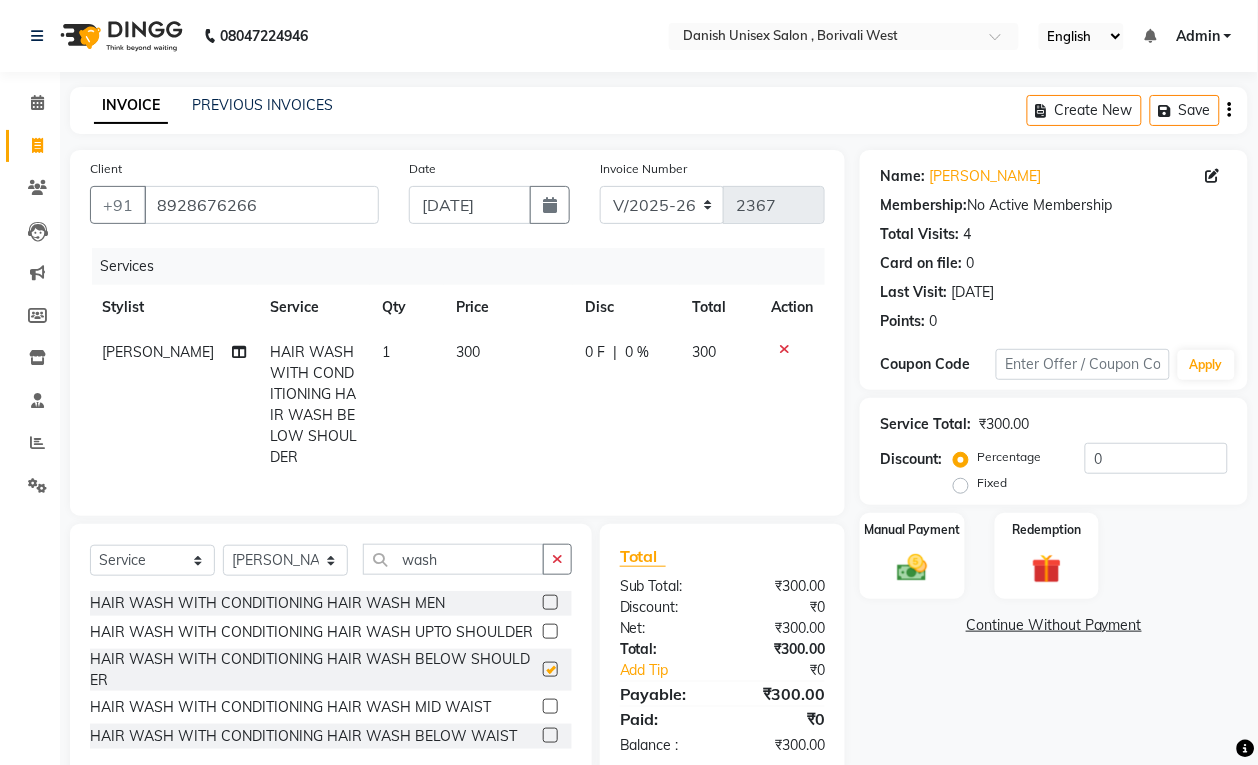 checkbox on "false" 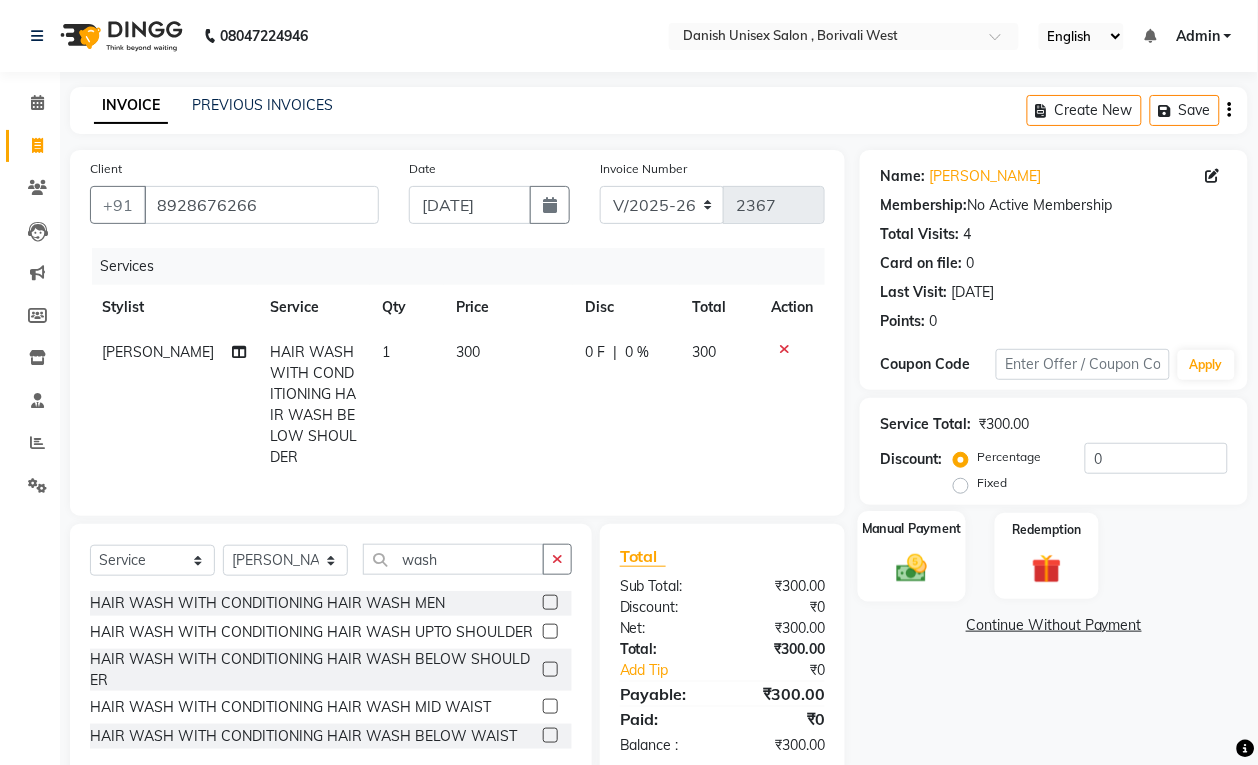 click on "Manual Payment" 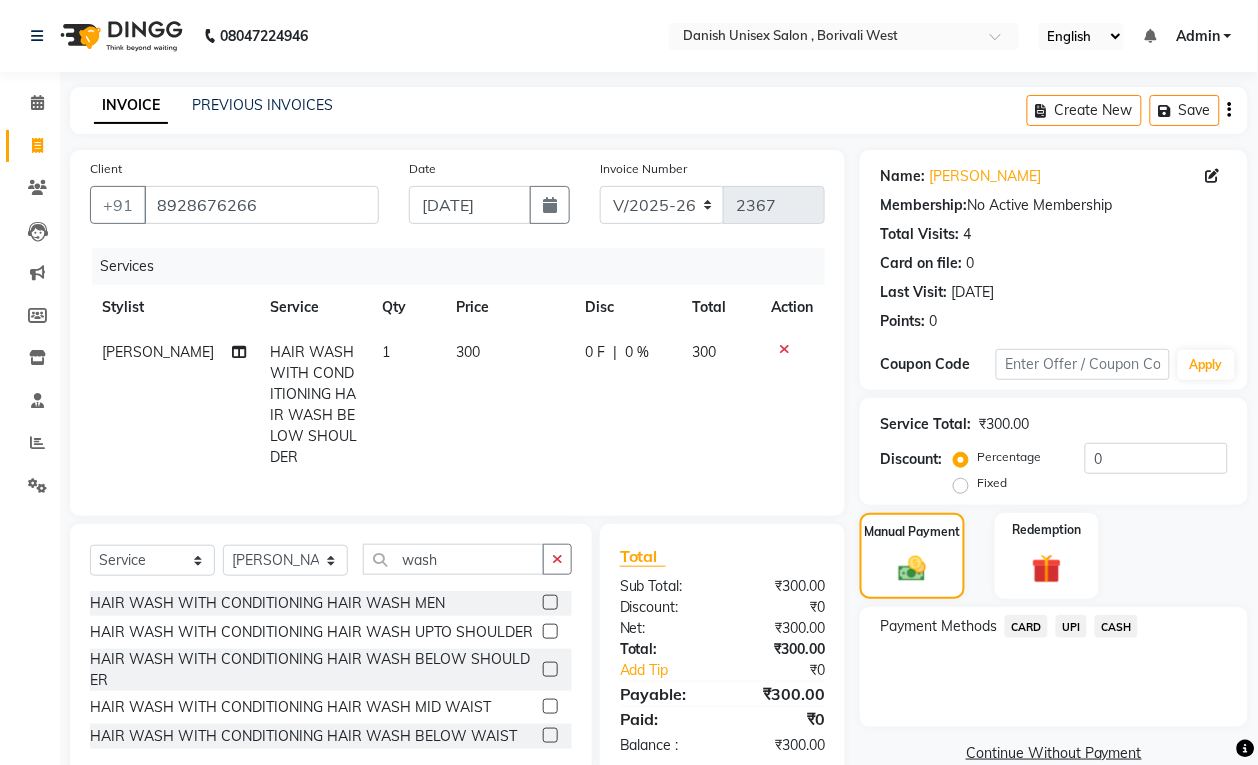 click on "UPI" 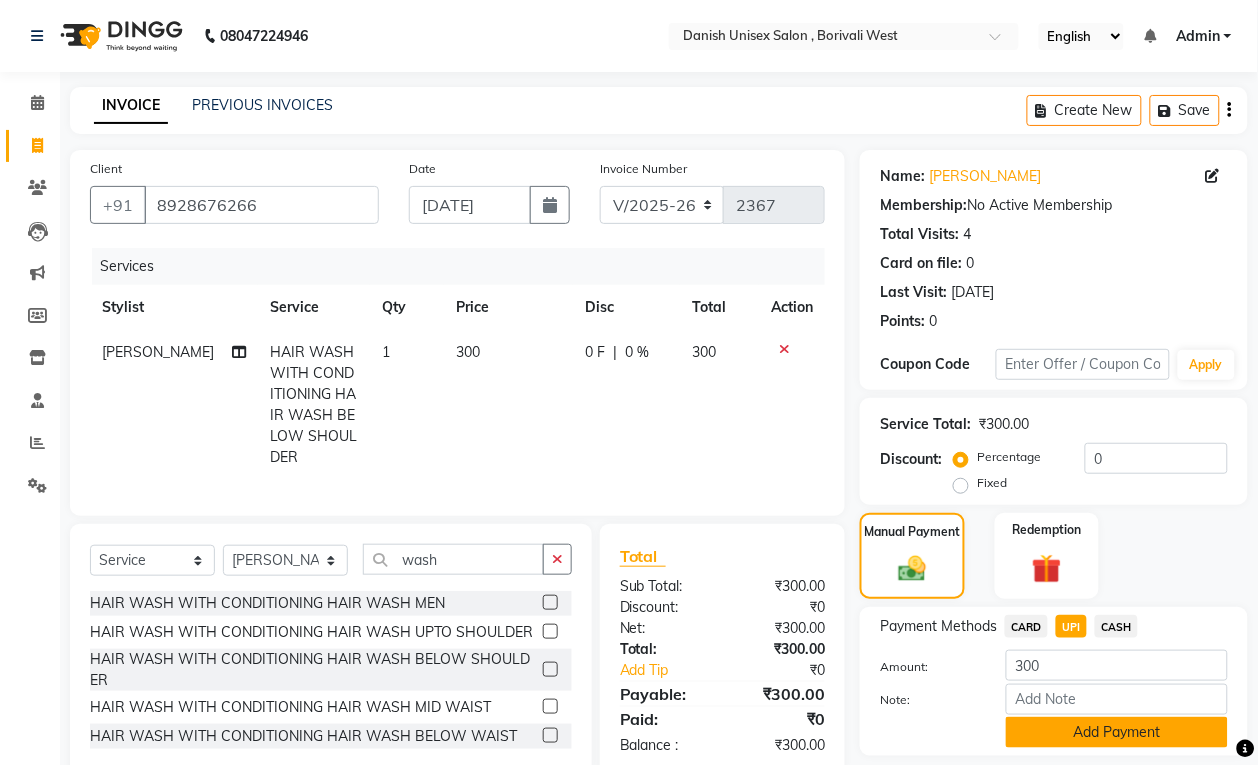 click on "Add Payment" 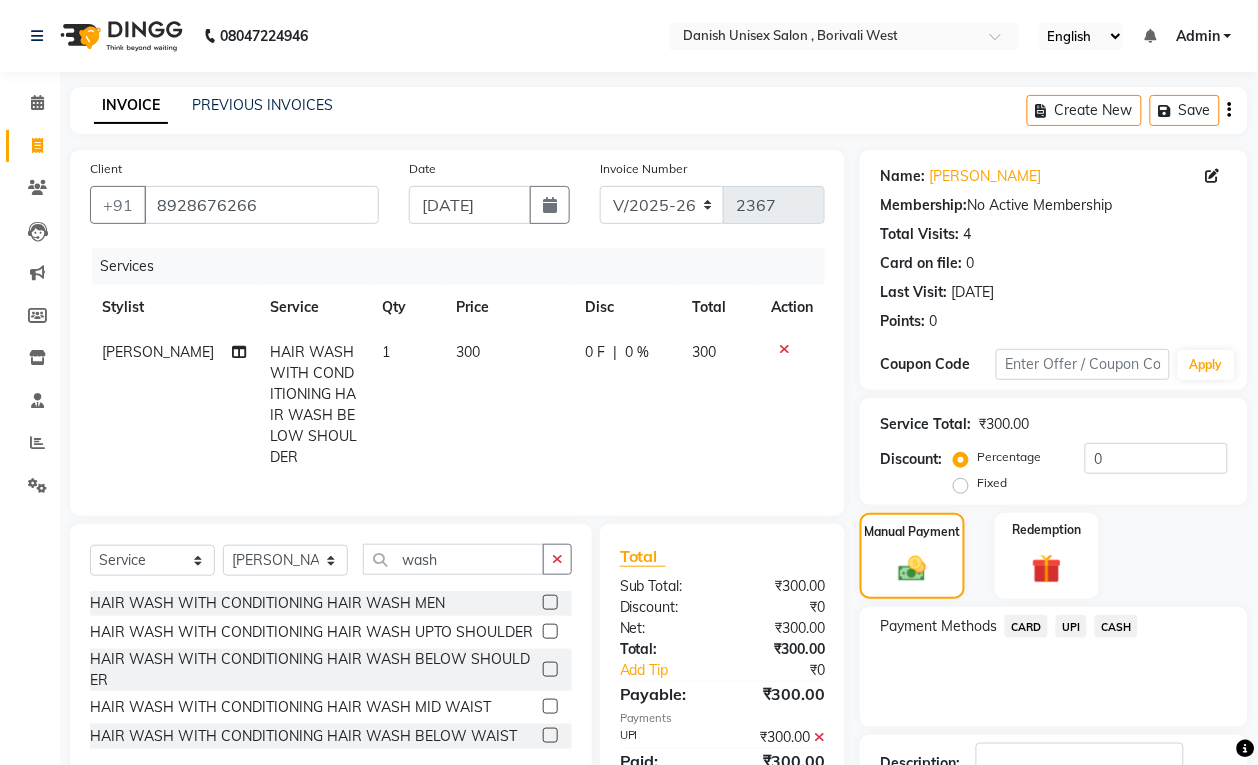 scroll, scrollTop: 147, scrollLeft: 0, axis: vertical 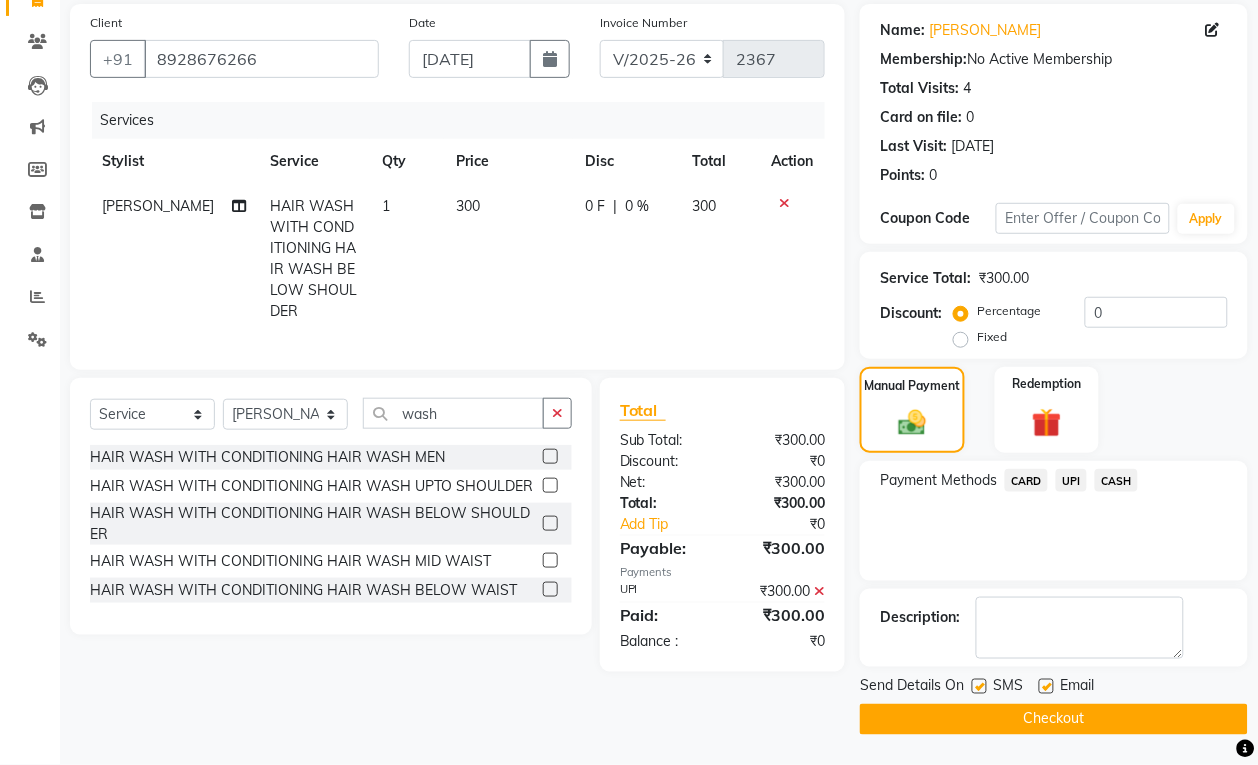 click on "Checkout" 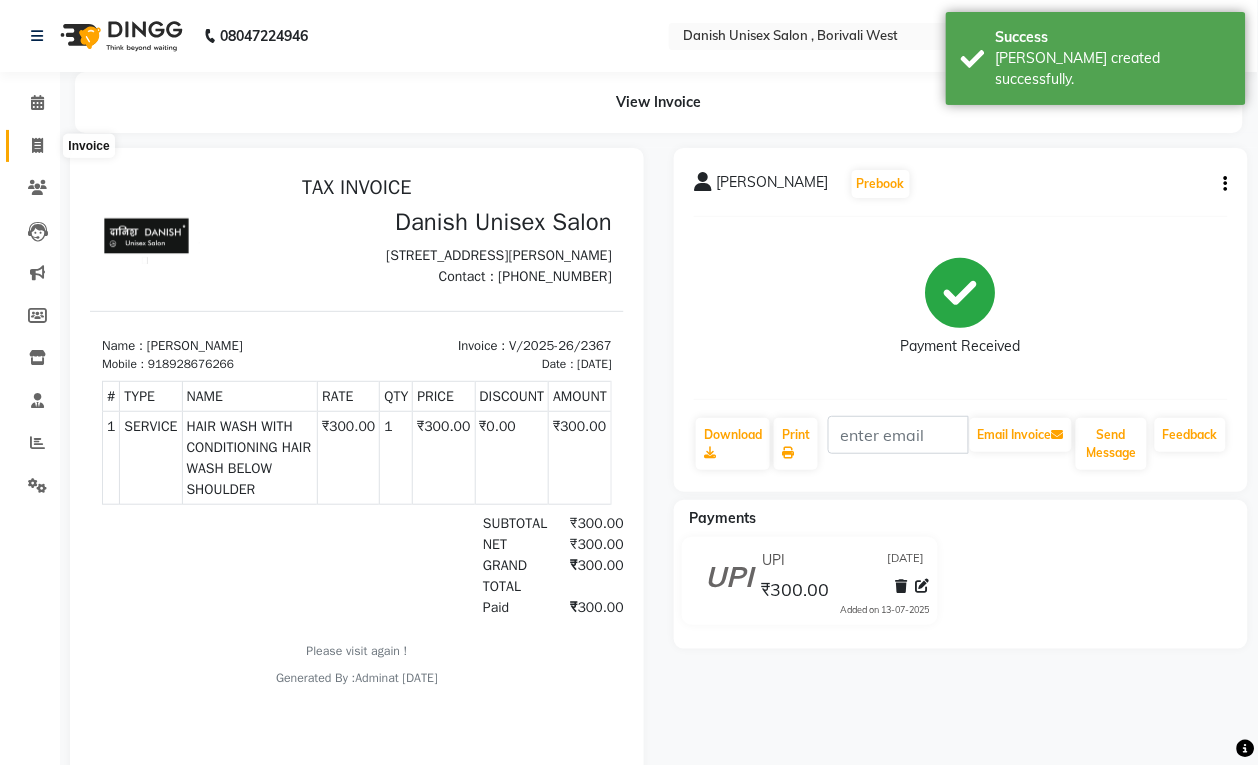 scroll, scrollTop: 0, scrollLeft: 0, axis: both 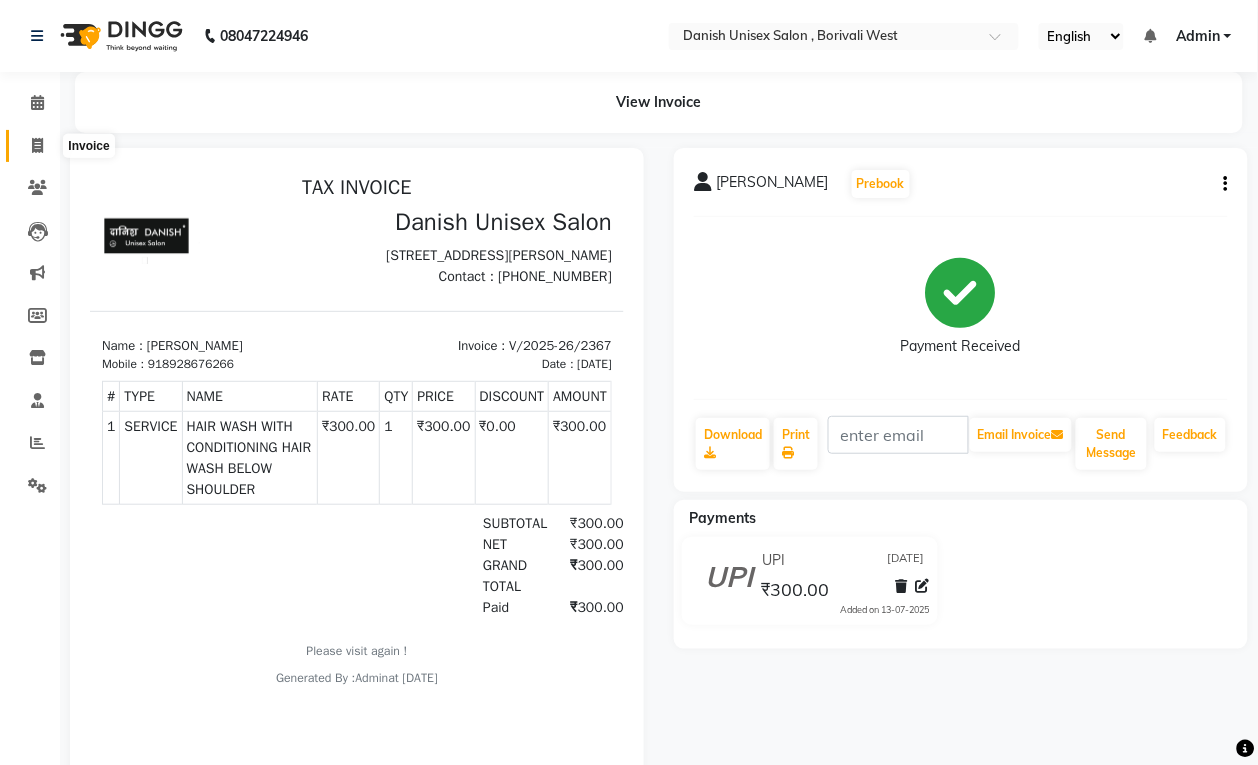click 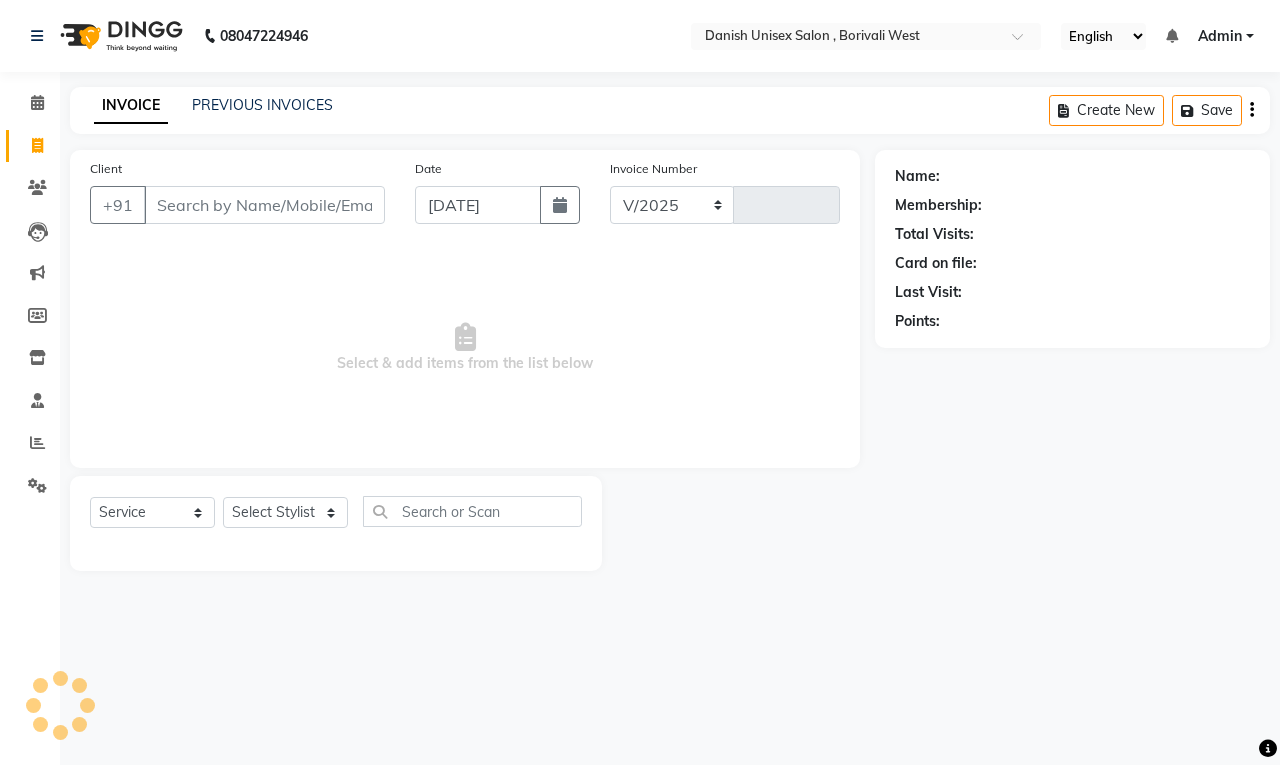 select on "6929" 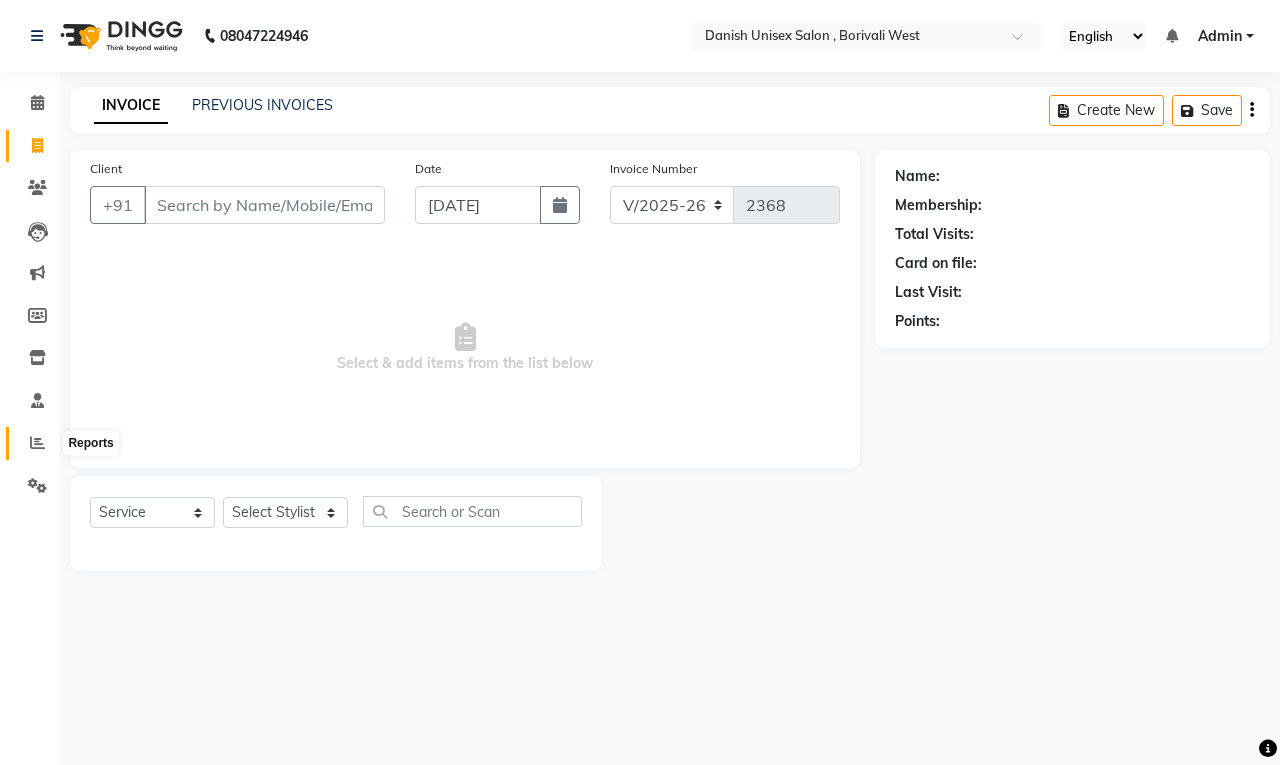 click 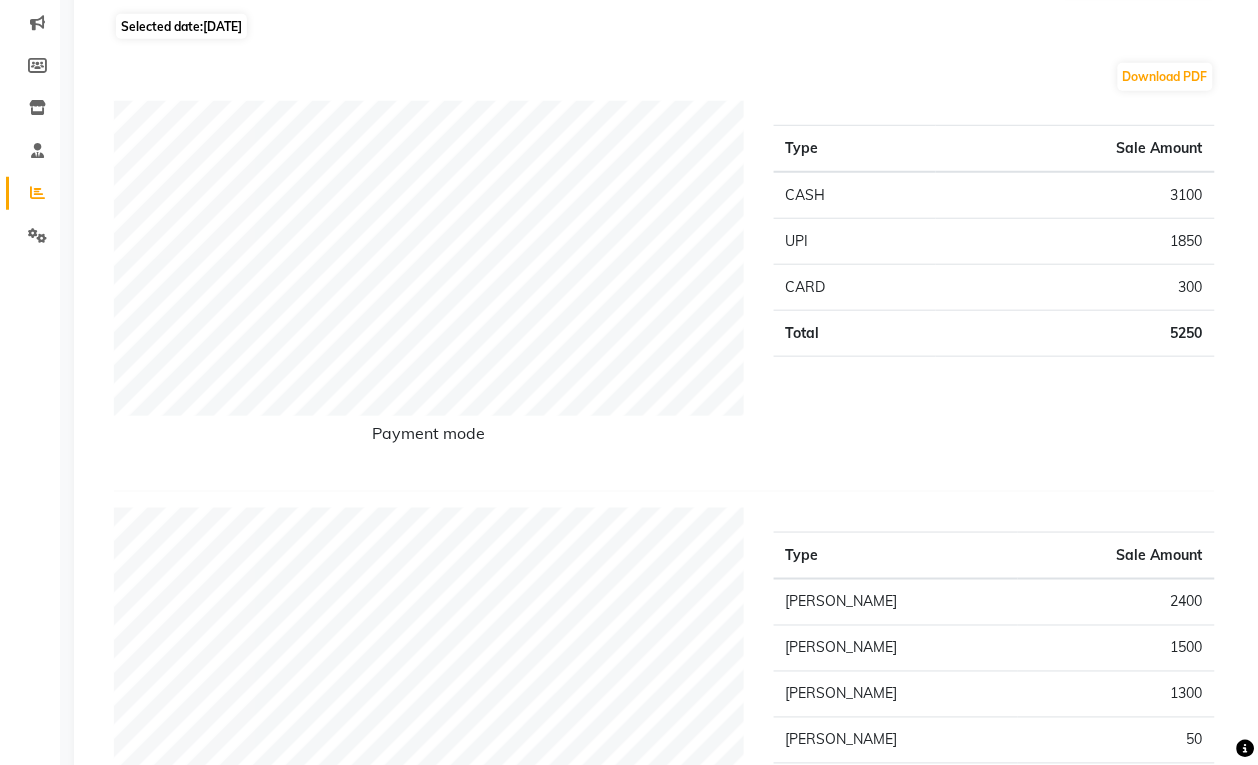 scroll, scrollTop: 0, scrollLeft: 0, axis: both 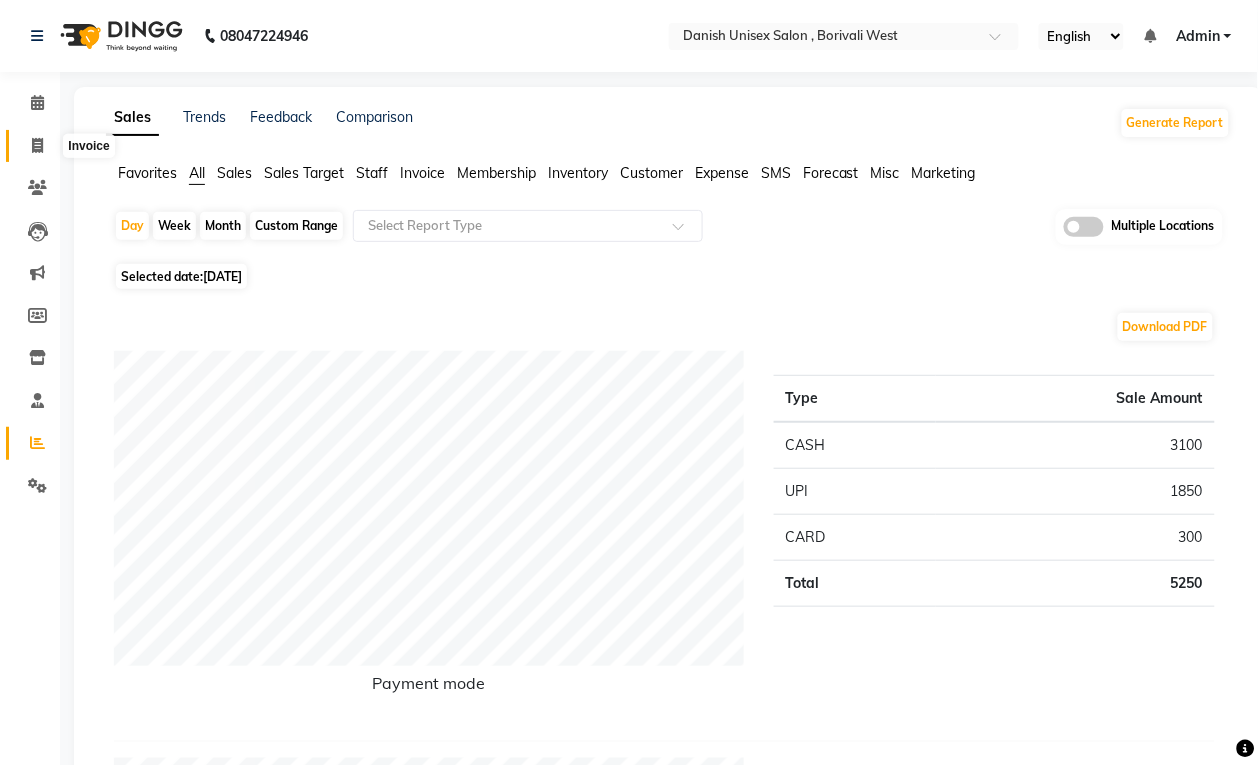 click 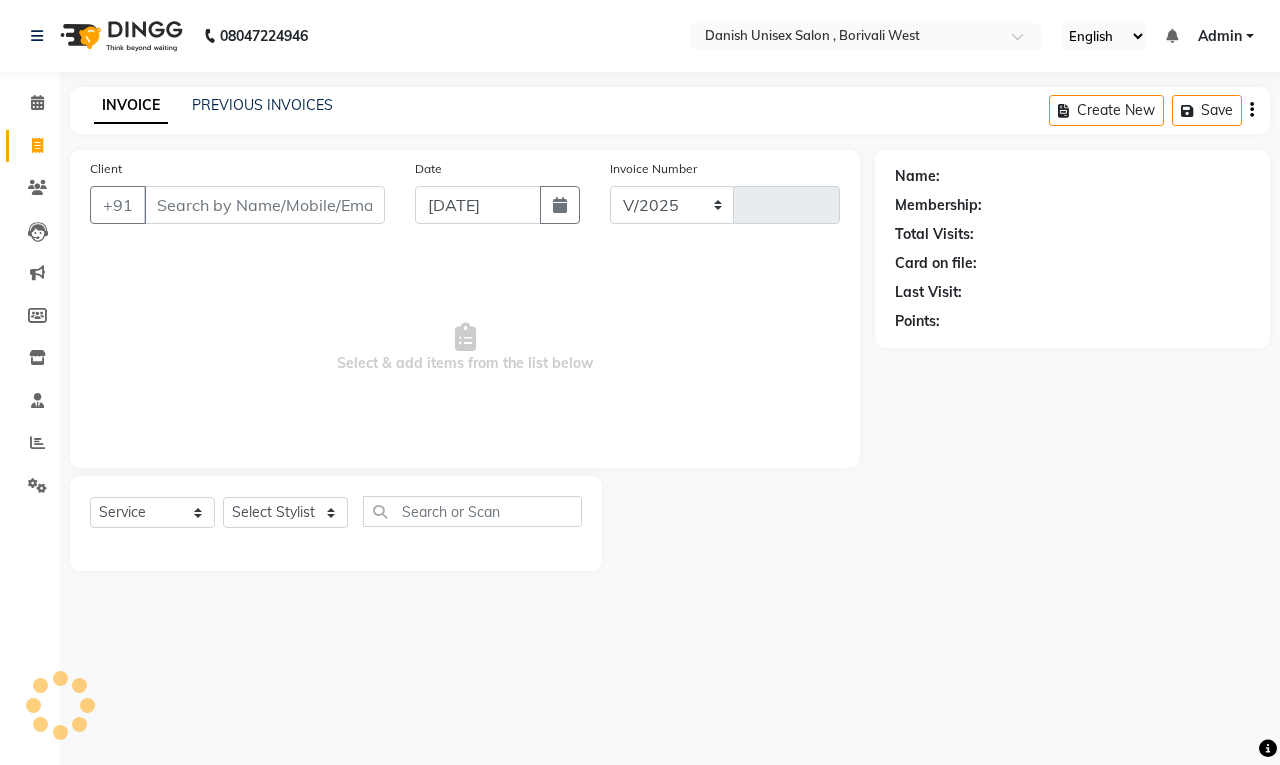 select on "6929" 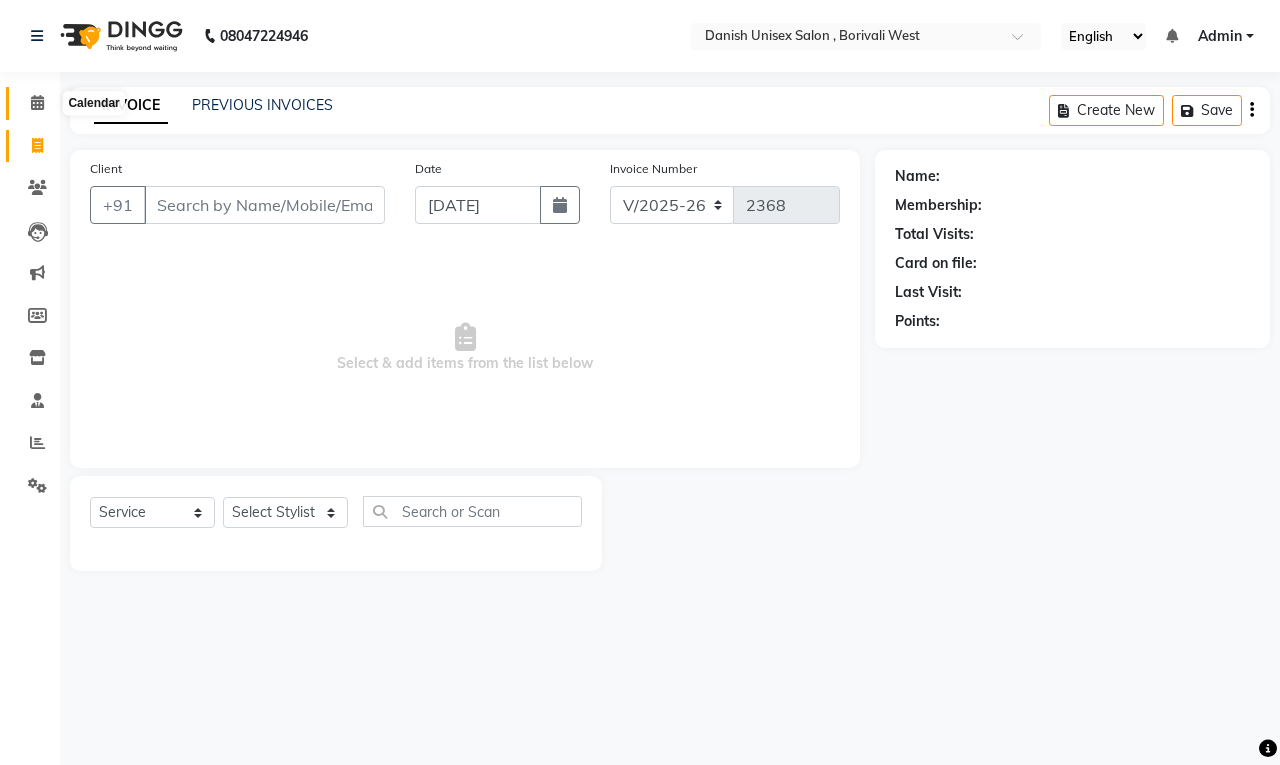 click 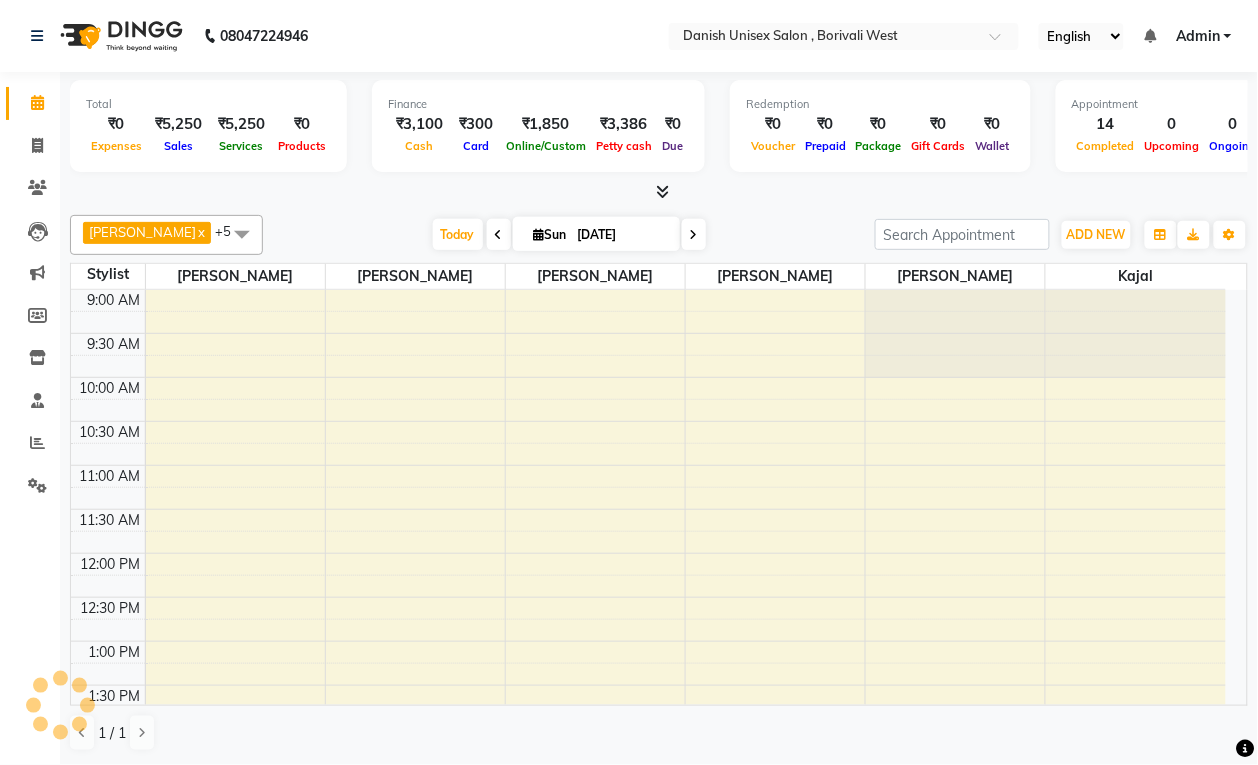 scroll, scrollTop: 0, scrollLeft: 0, axis: both 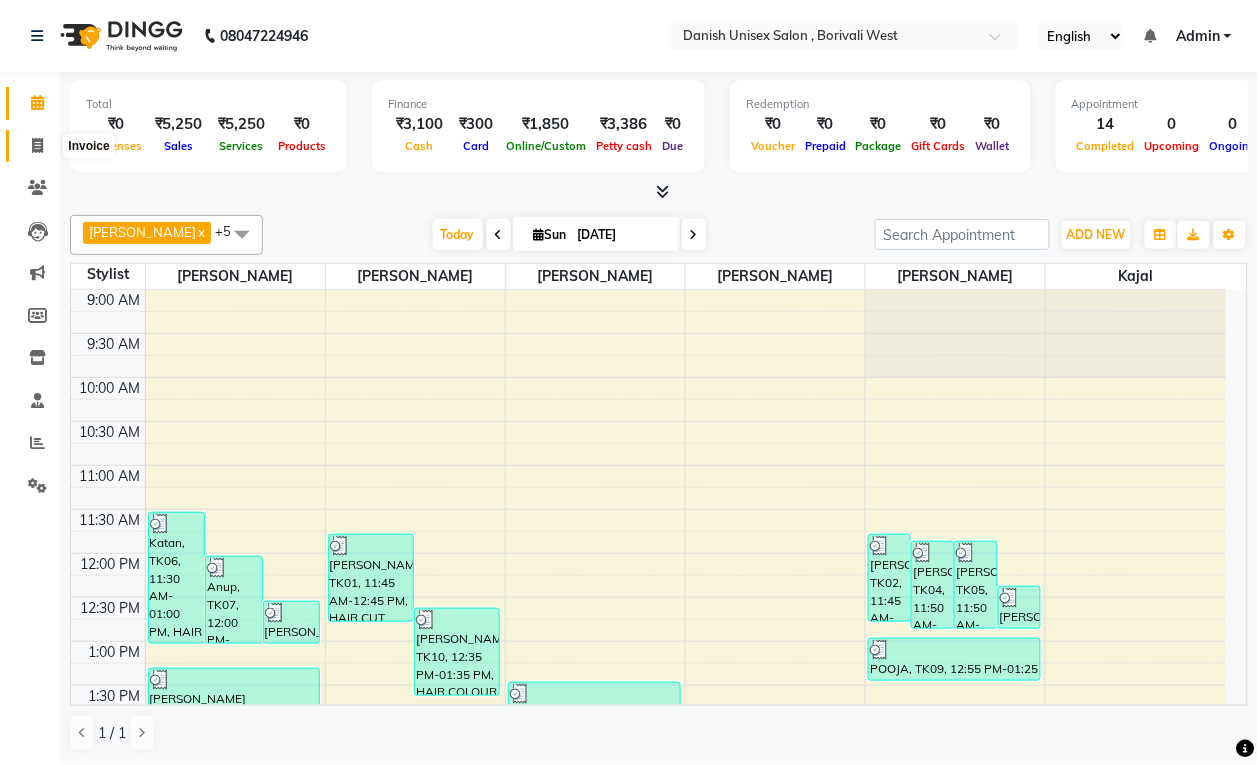 click 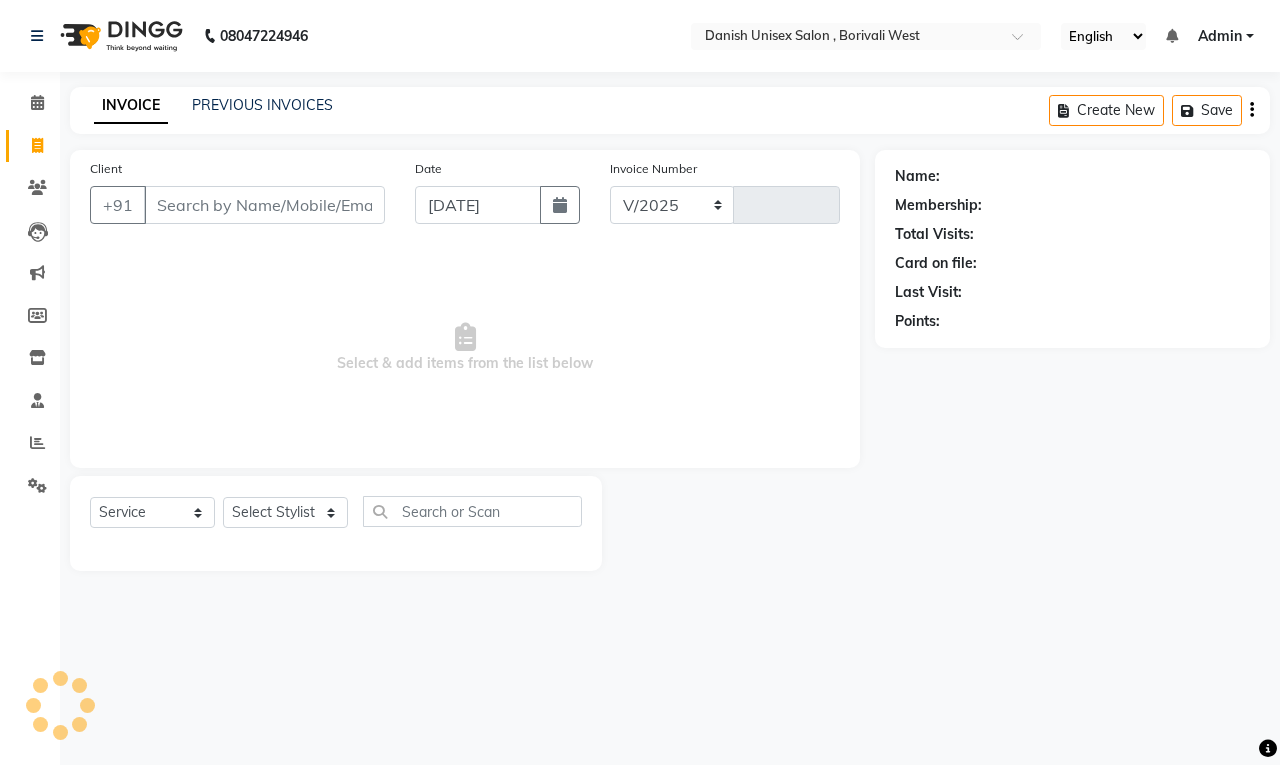 select on "6929" 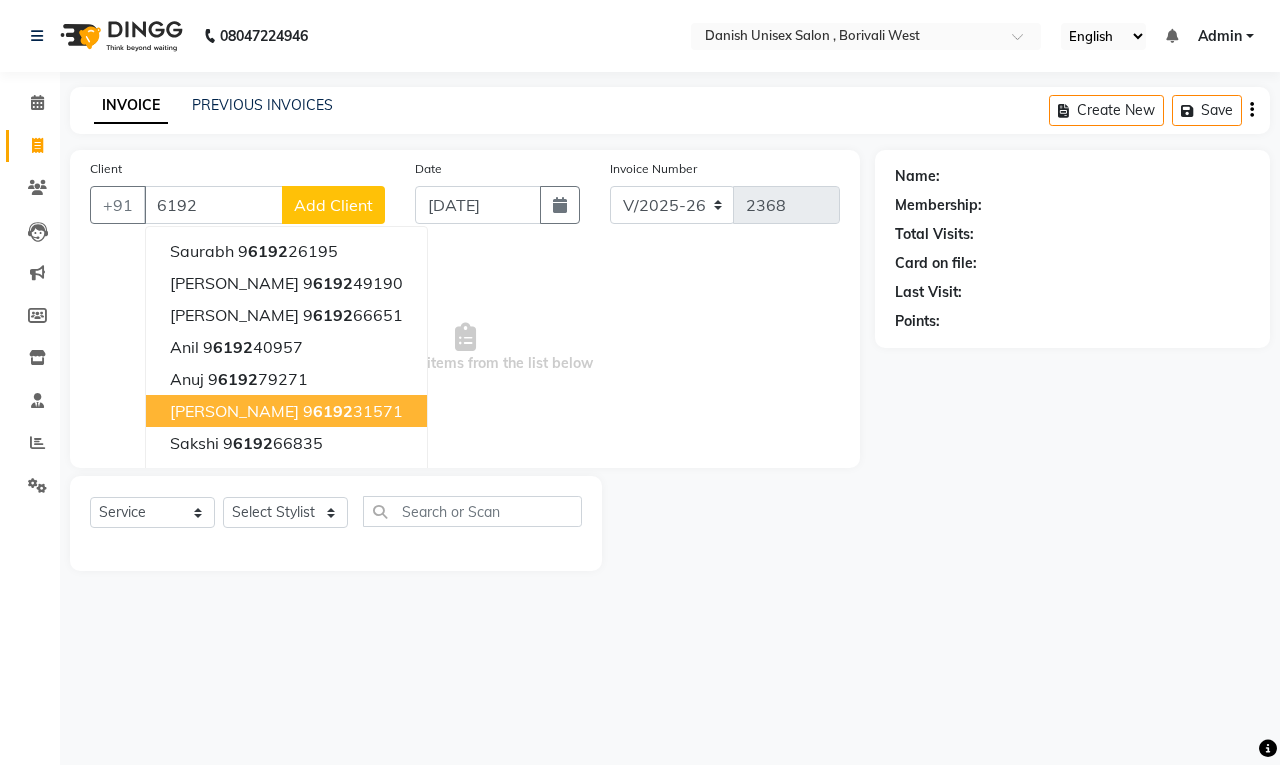 click on "6192" at bounding box center (333, 411) 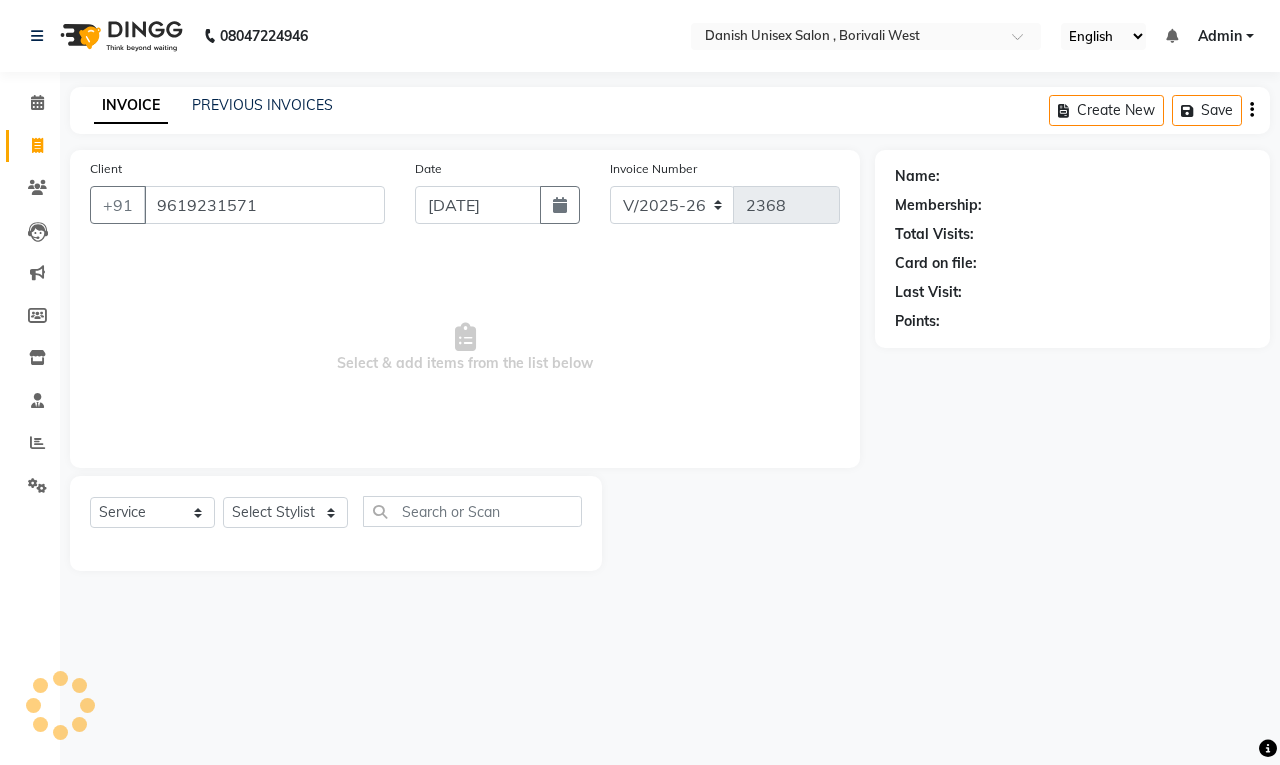 type on "9619231571" 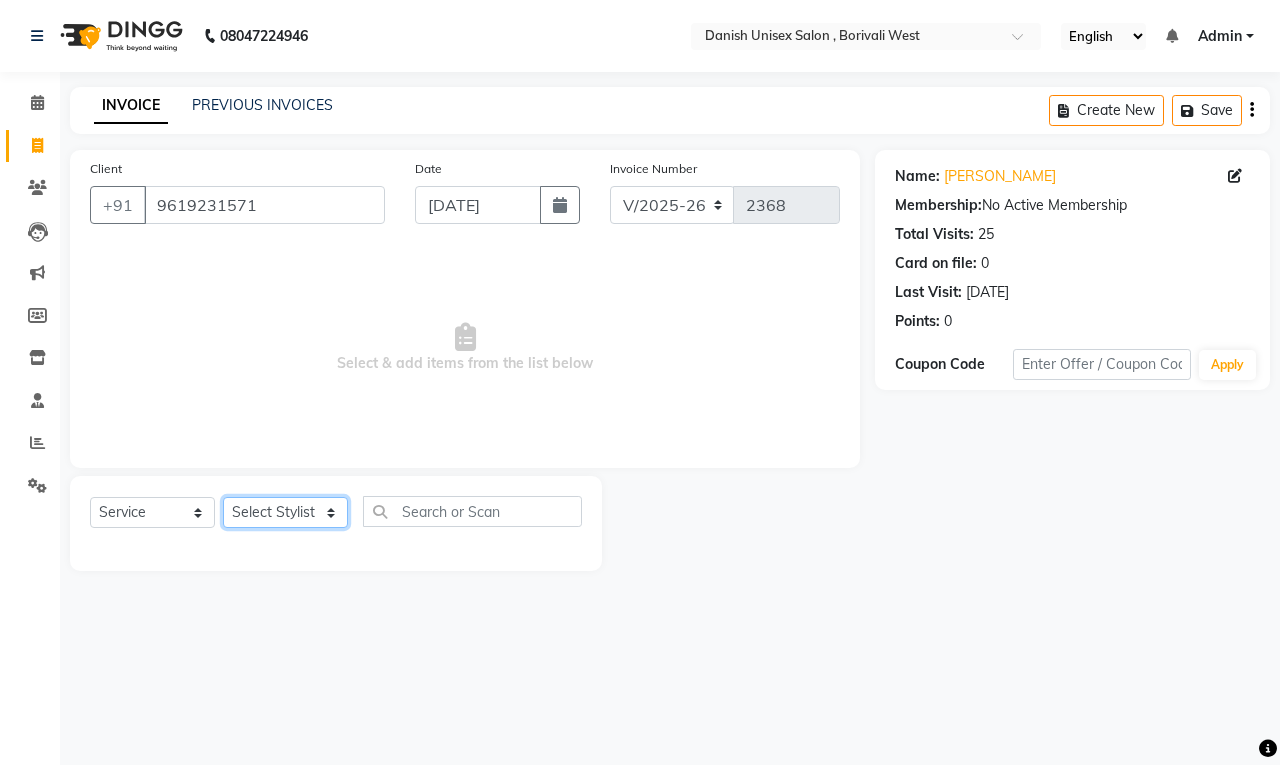 click on "Select Stylist [PERSON_NAME] [PERSON_NAME] [PERSON_NAME] kajal [PERSON_NAME] [PERSON_NAME] [PERSON_NAME] [PERSON_NAME] [PERSON_NAME] [PERSON_NAME] [PERSON_NAME]" 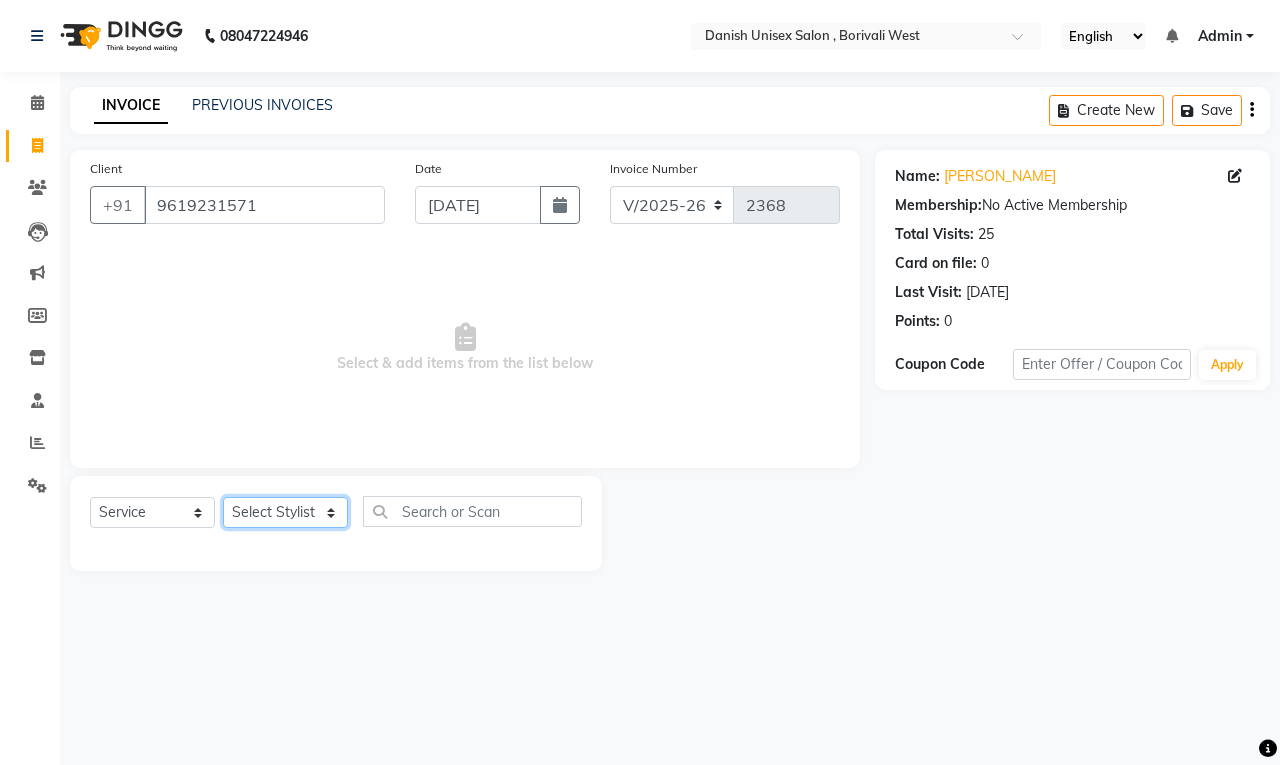 select on "54589" 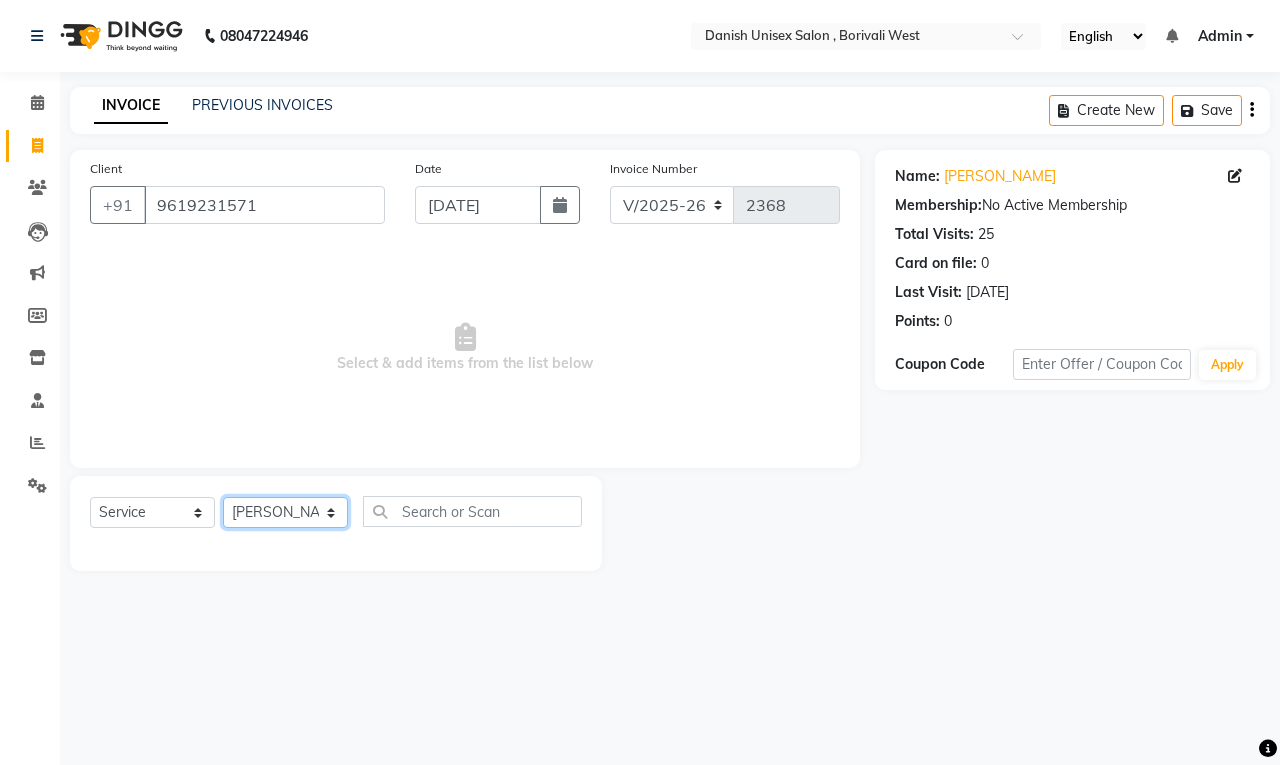 click on "Select Stylist [PERSON_NAME] [PERSON_NAME] [PERSON_NAME] kajal [PERSON_NAME] [PERSON_NAME] [PERSON_NAME] [PERSON_NAME] [PERSON_NAME] [PERSON_NAME] [PERSON_NAME]" 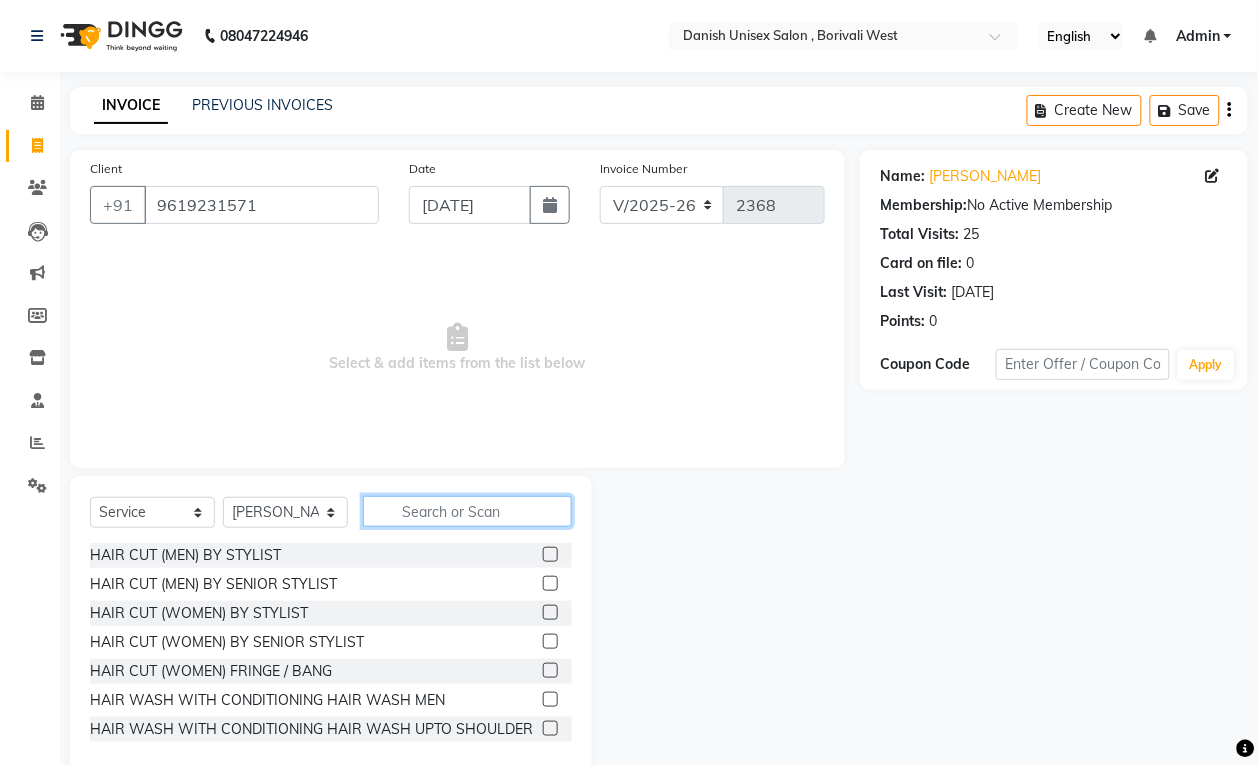 click 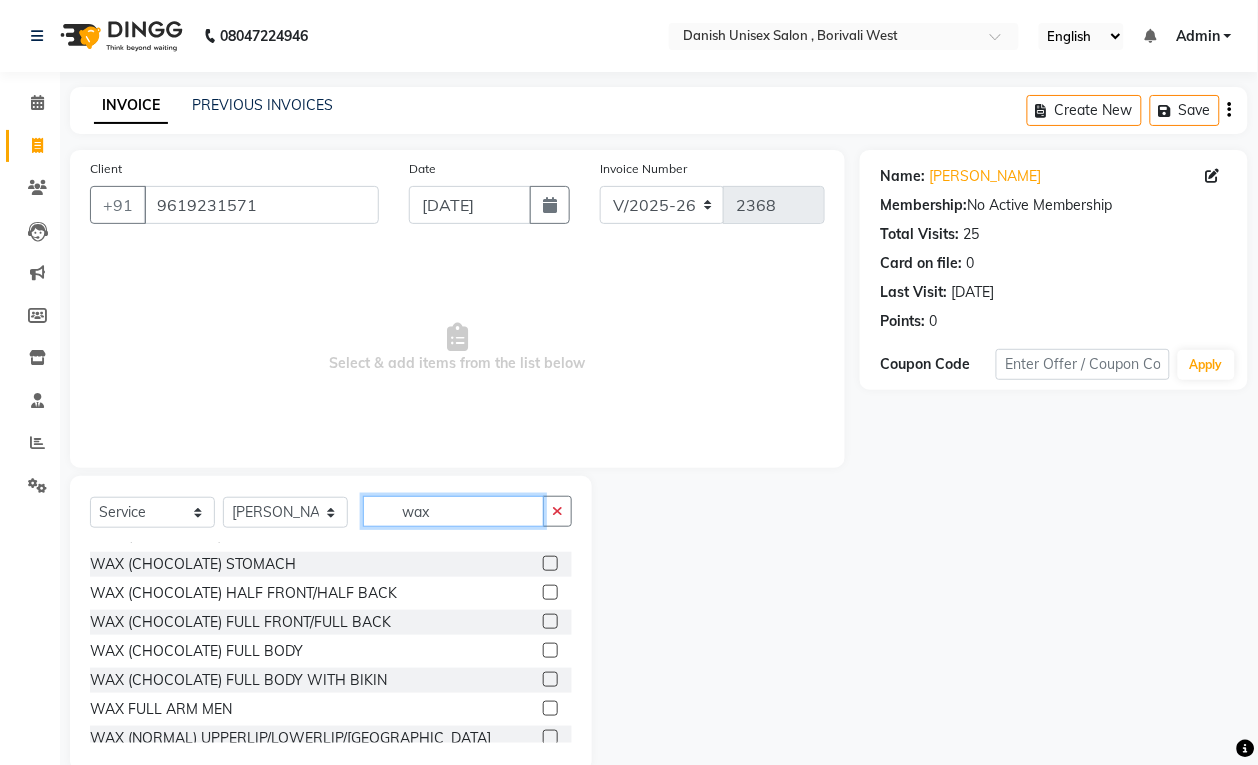 scroll, scrollTop: 375, scrollLeft: 0, axis: vertical 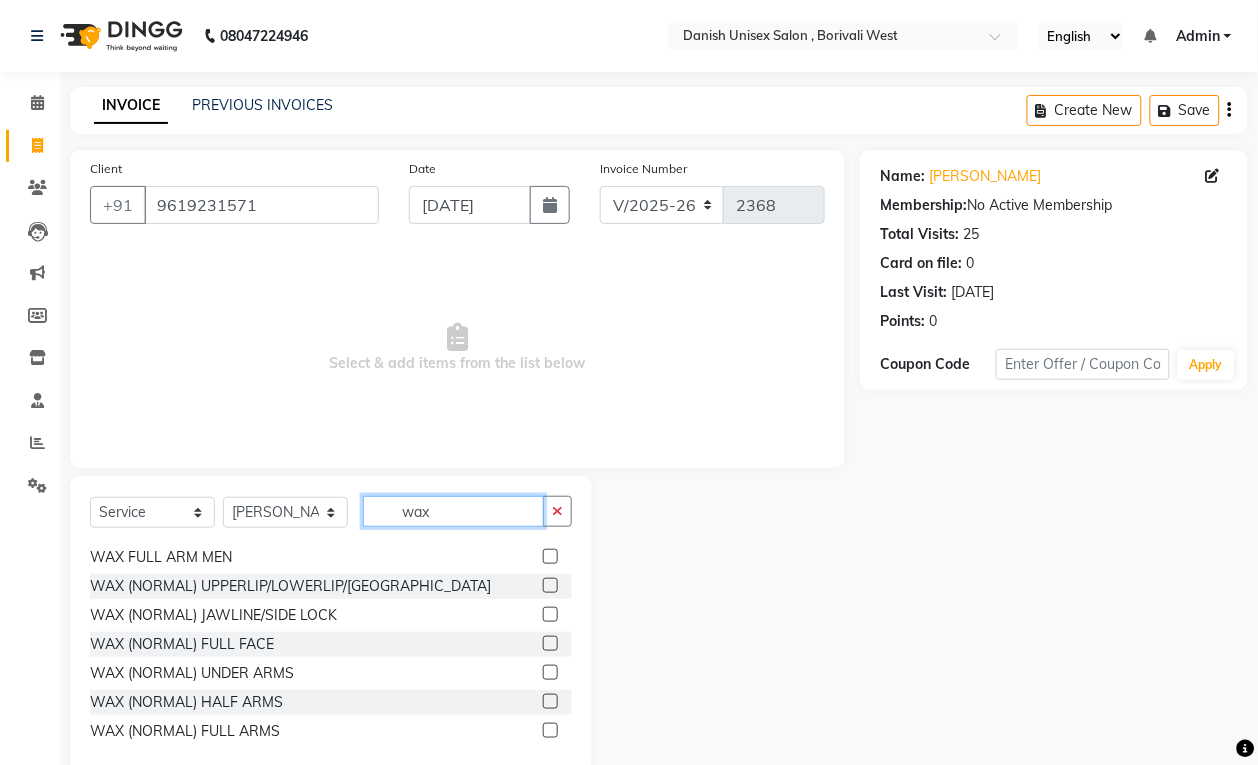 type on "wax" 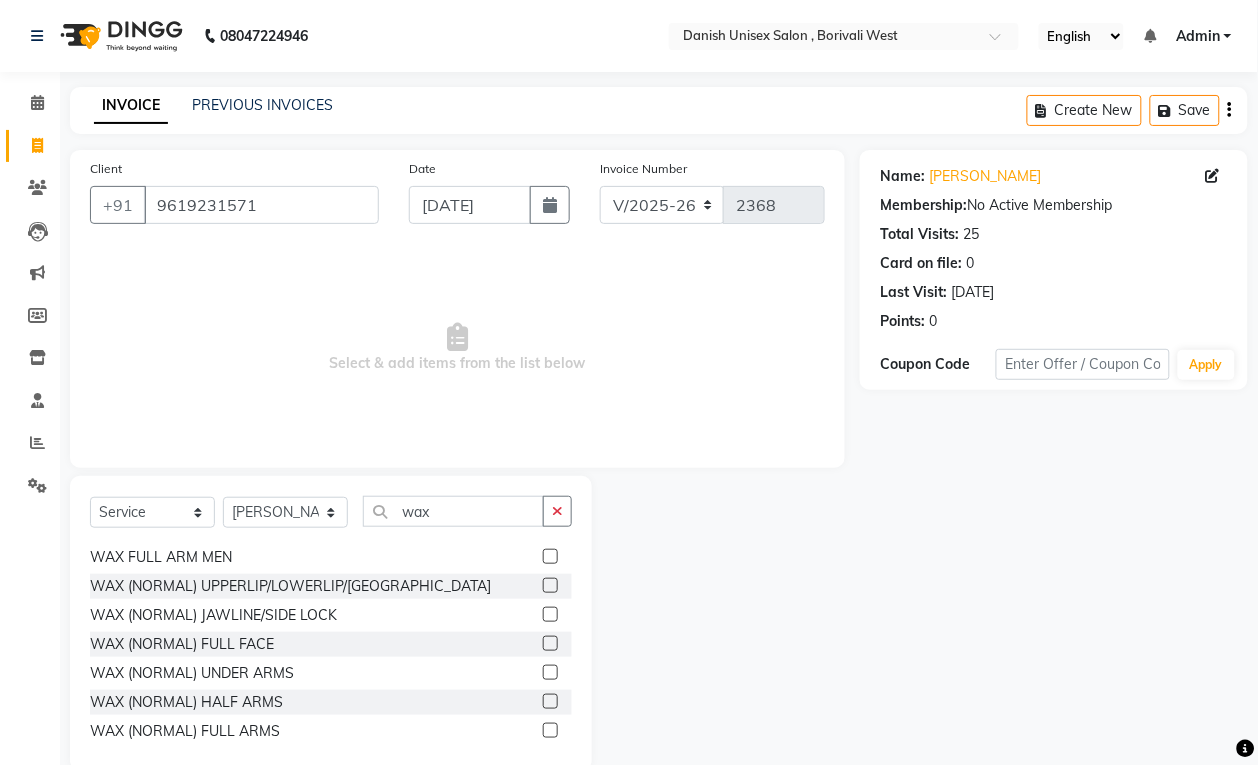 click 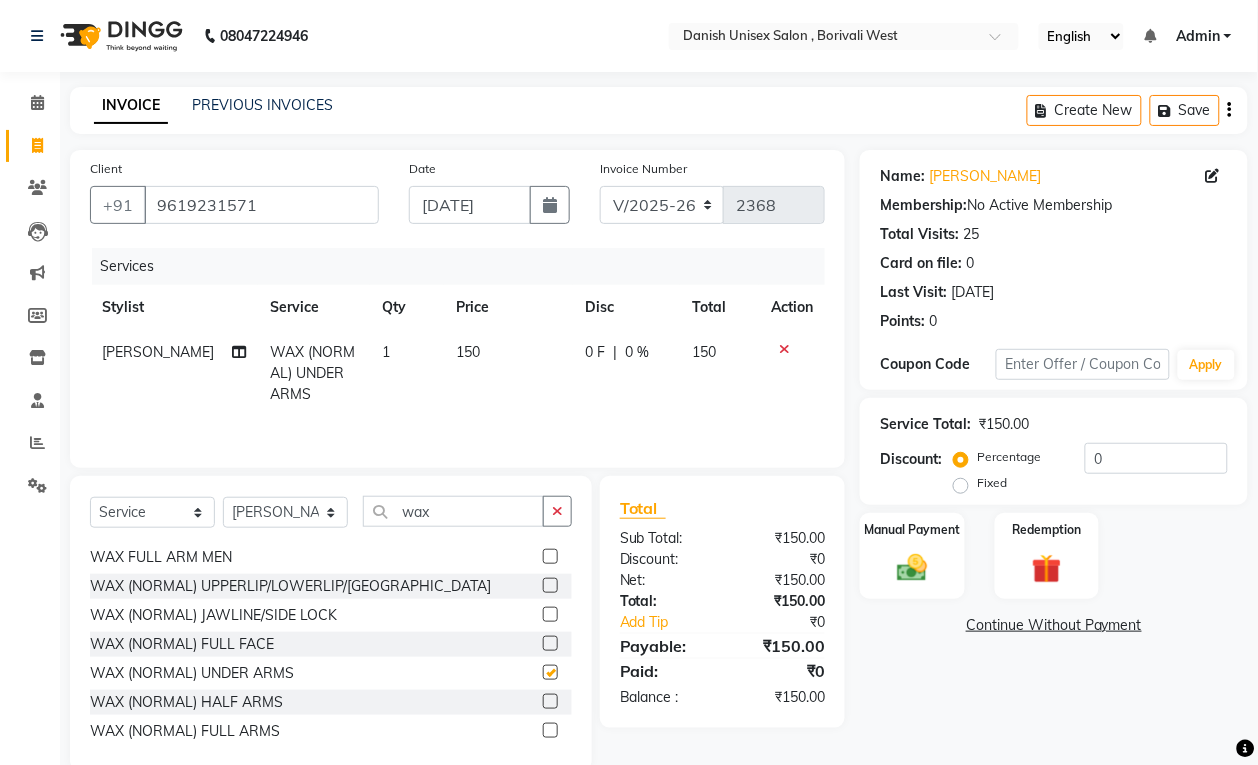 checkbox on "false" 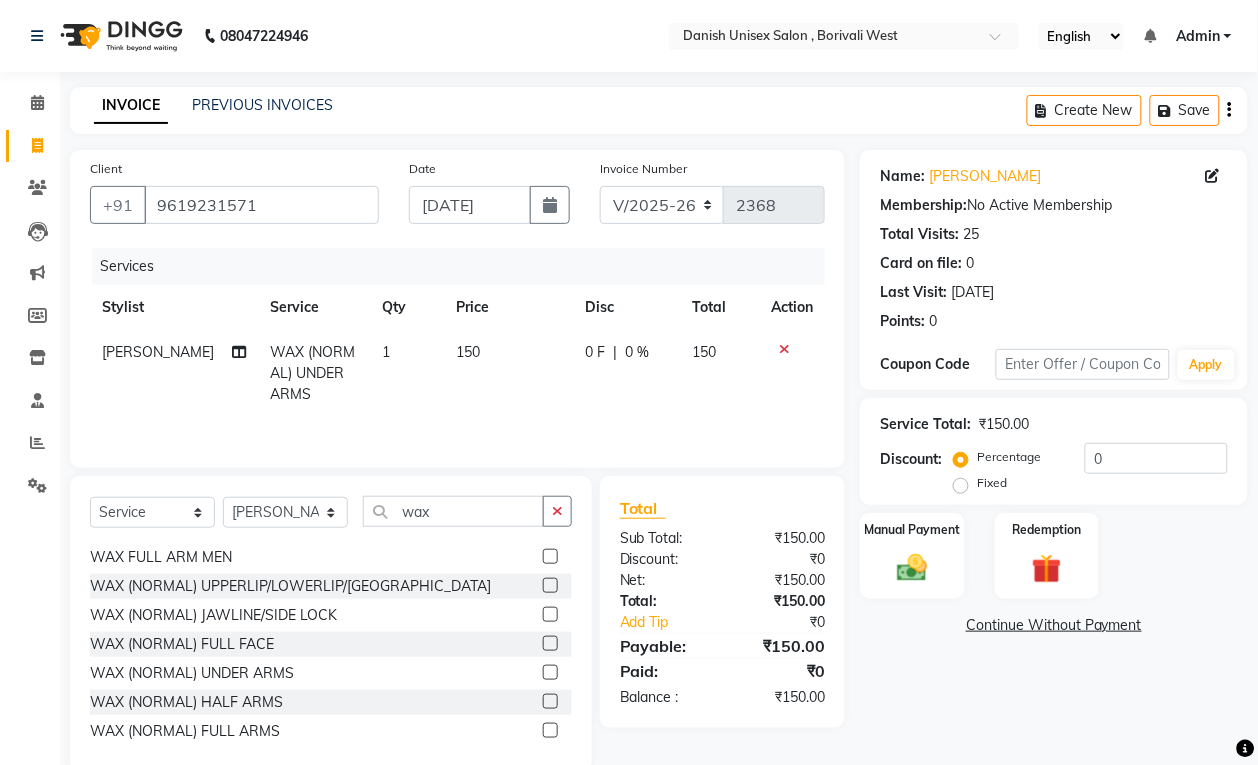 scroll, scrollTop: 500, scrollLeft: 0, axis: vertical 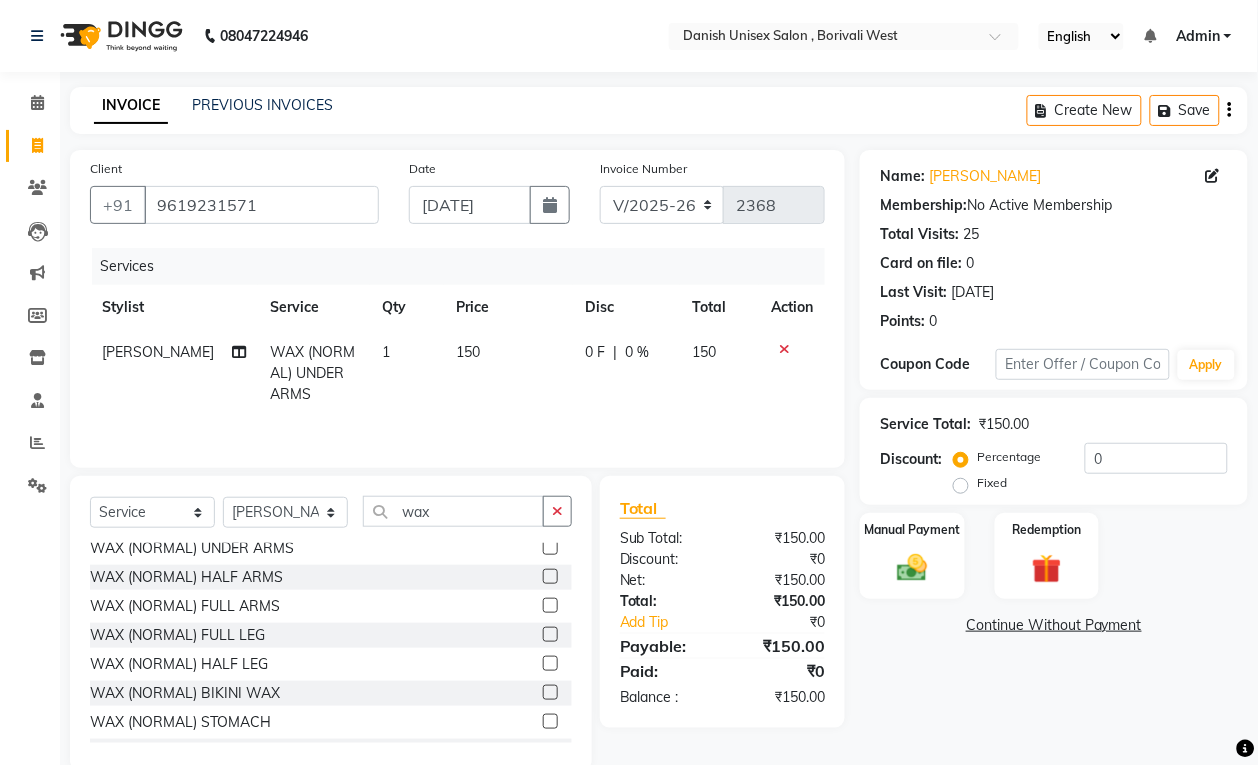 click 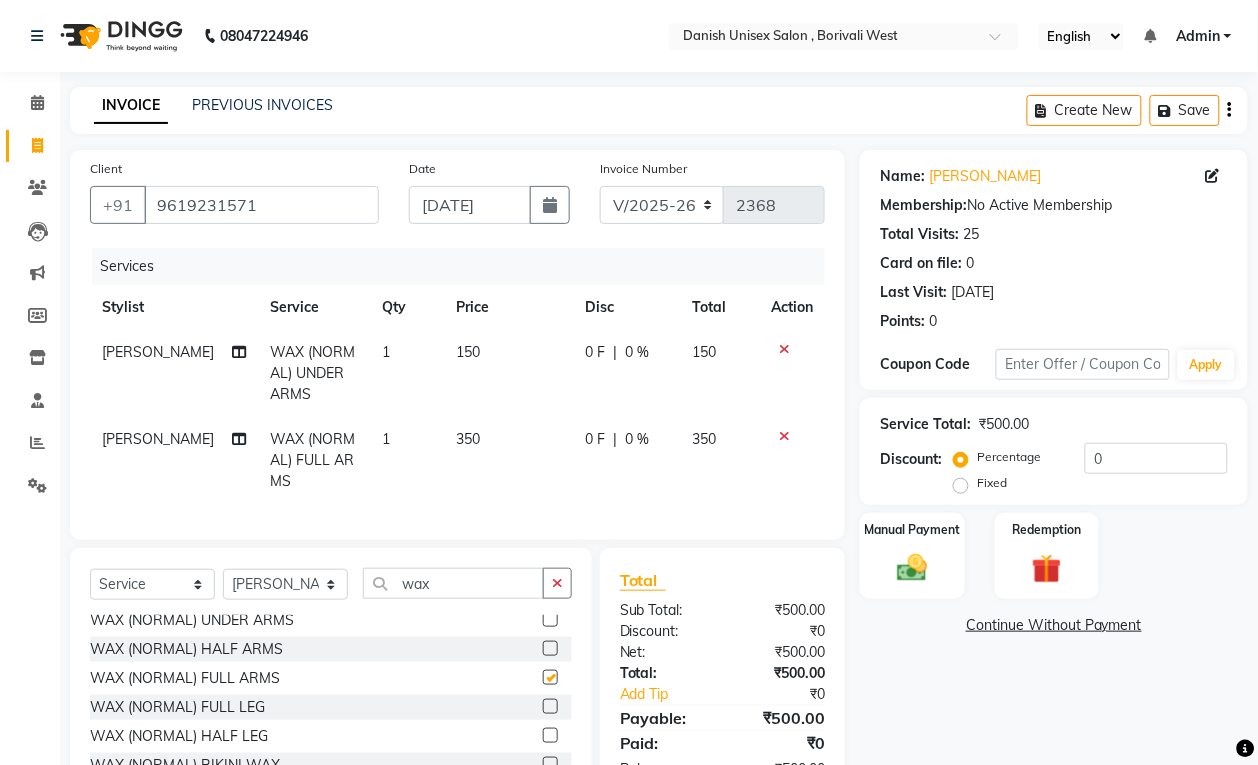 checkbox on "false" 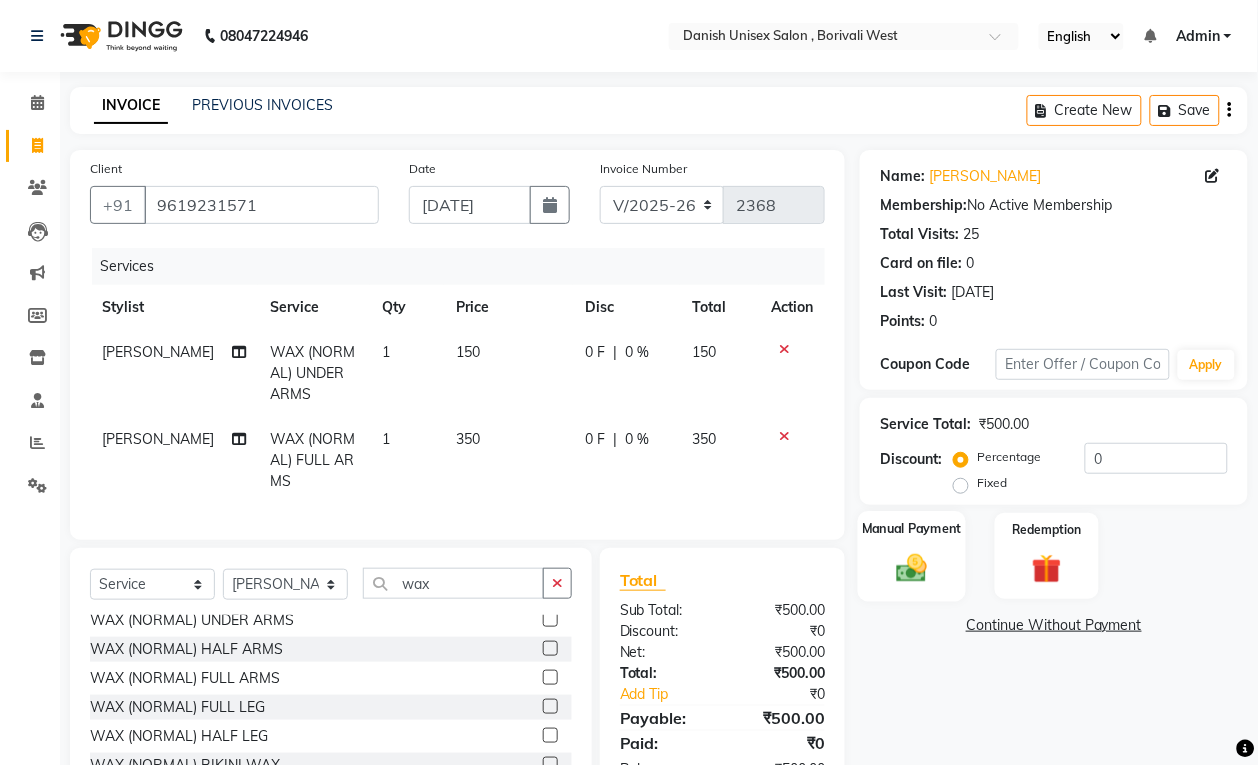 click on "Manual Payment" 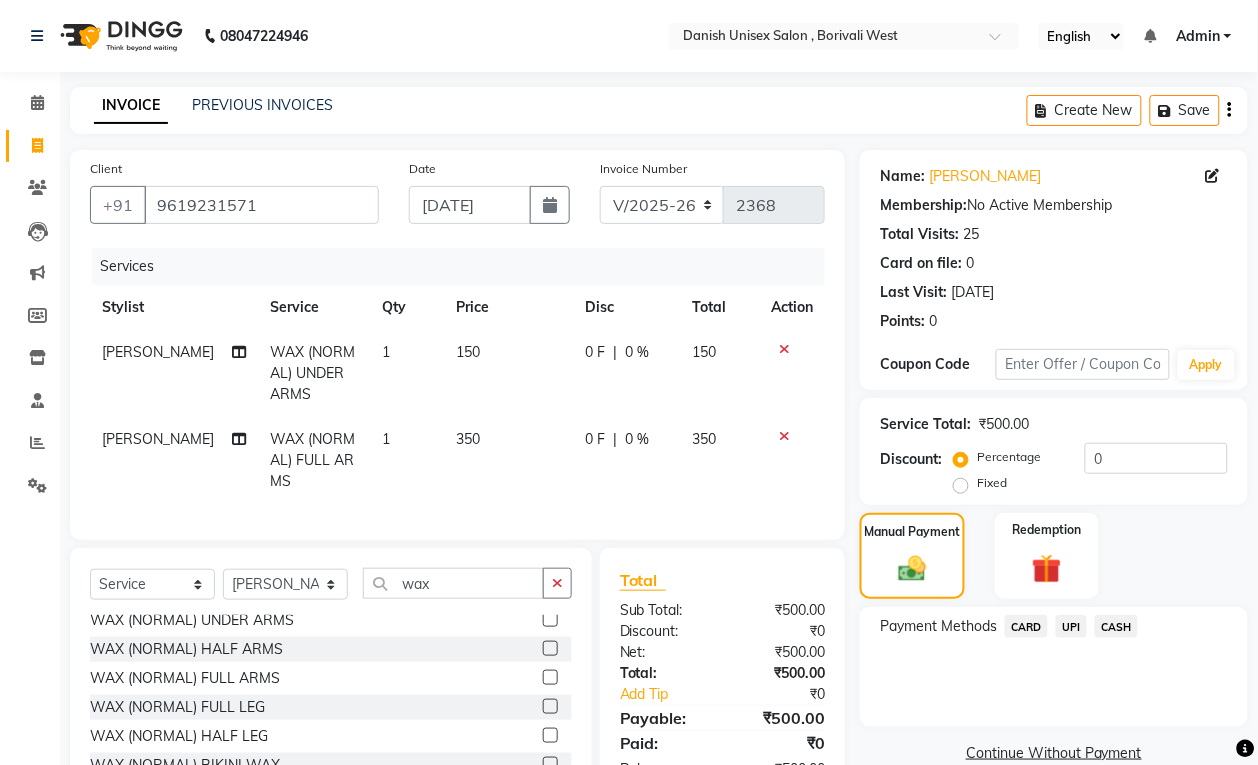 click on "CASH" 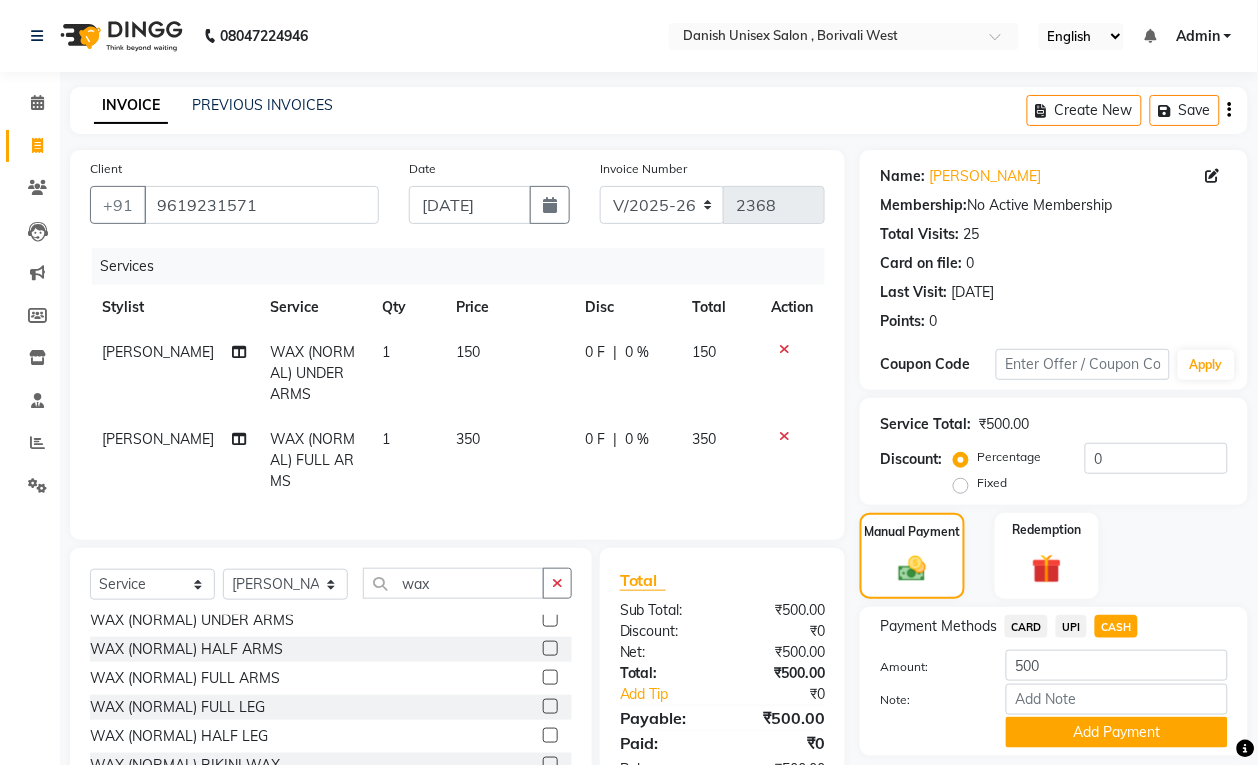 scroll, scrollTop: 128, scrollLeft: 0, axis: vertical 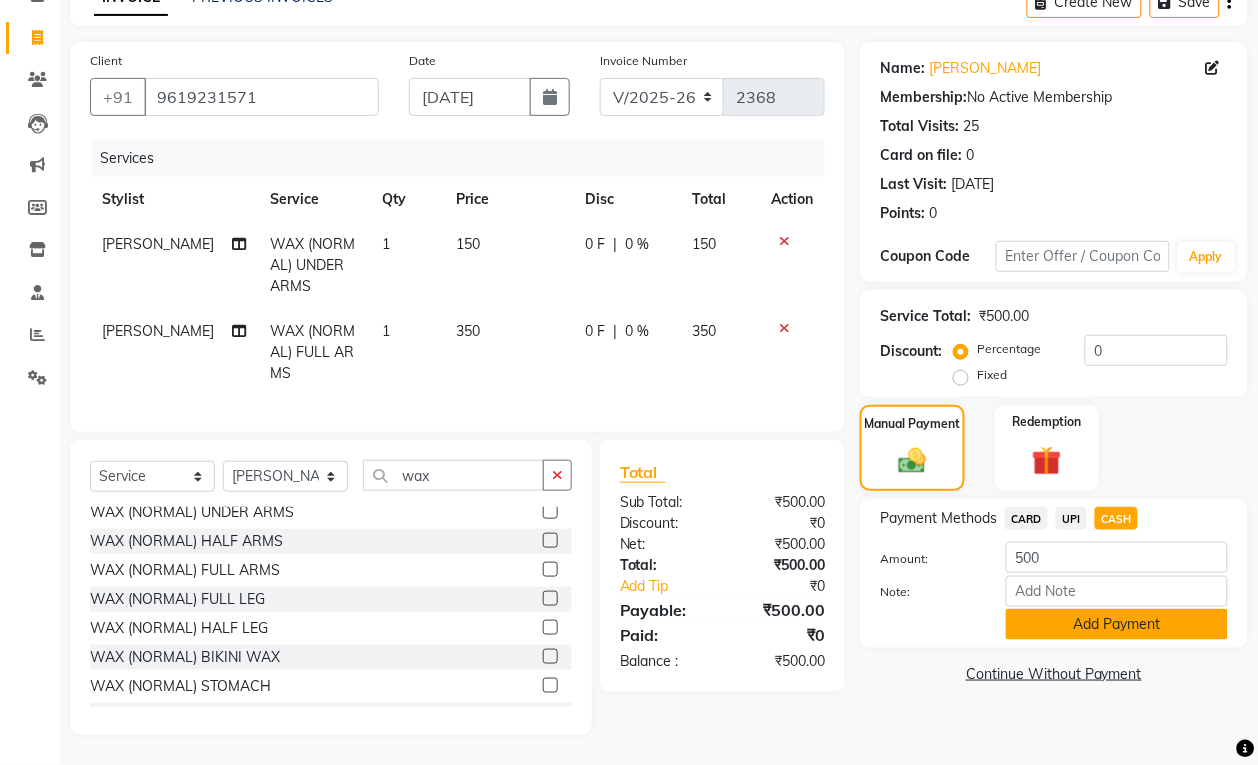 click on "Add Payment" 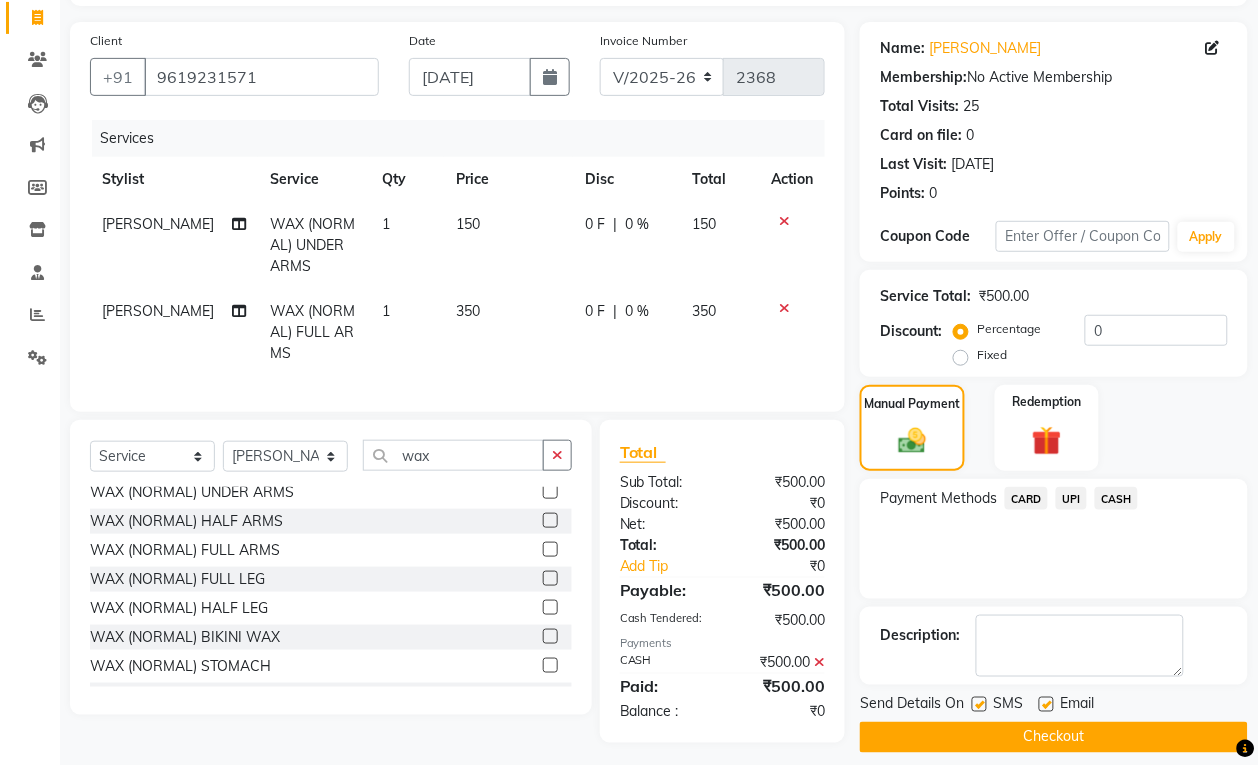 scroll, scrollTop: 157, scrollLeft: 0, axis: vertical 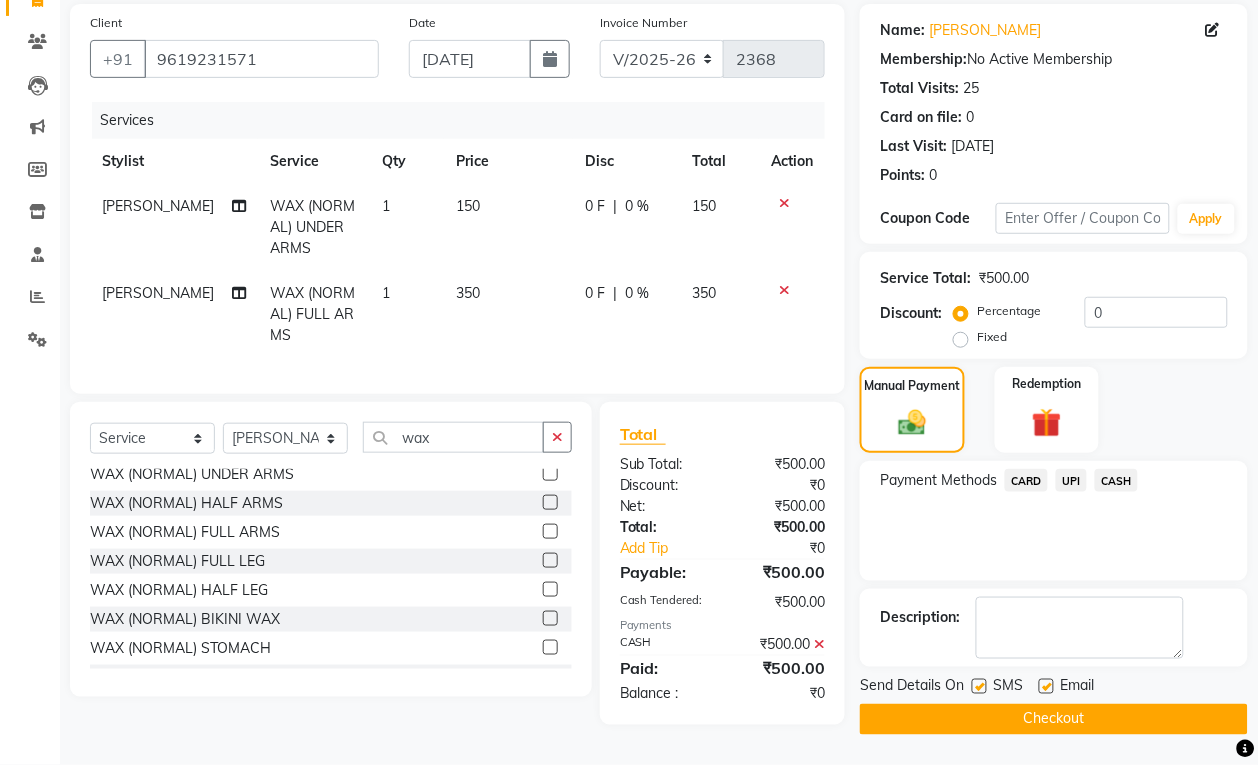 click on "Checkout" 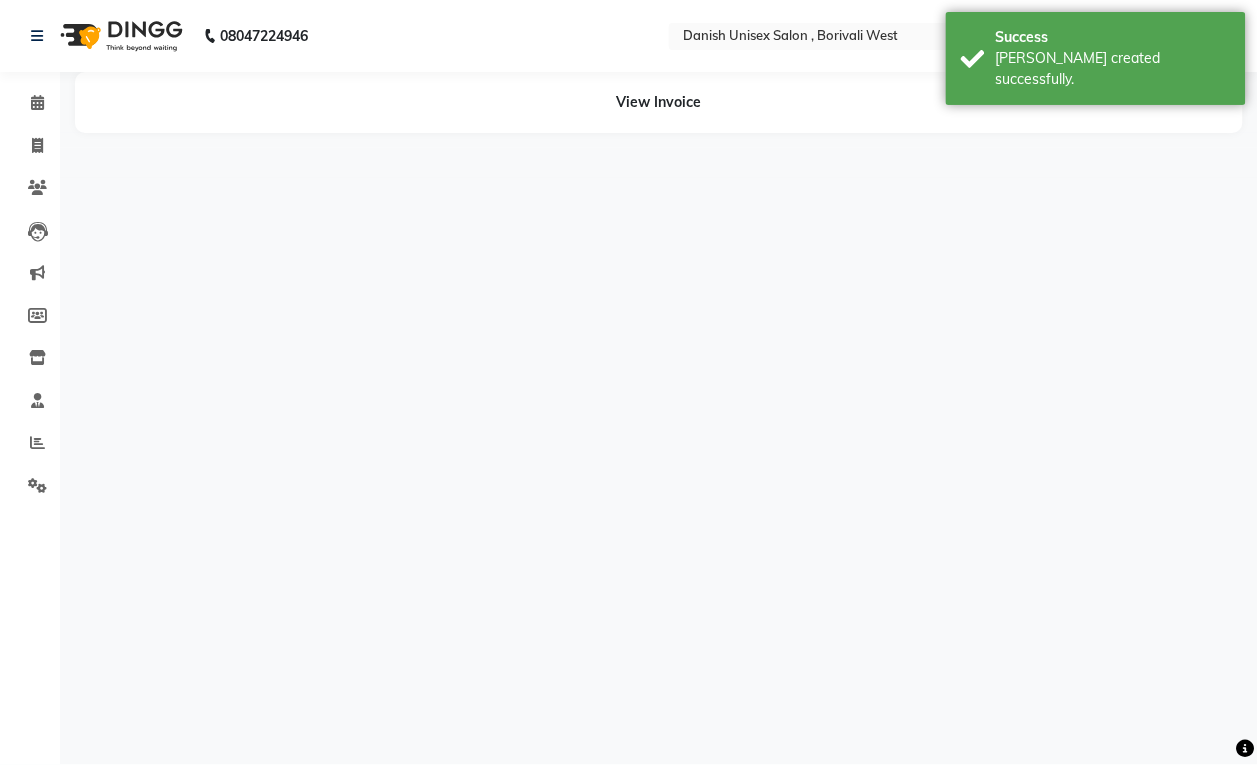 scroll, scrollTop: 0, scrollLeft: 0, axis: both 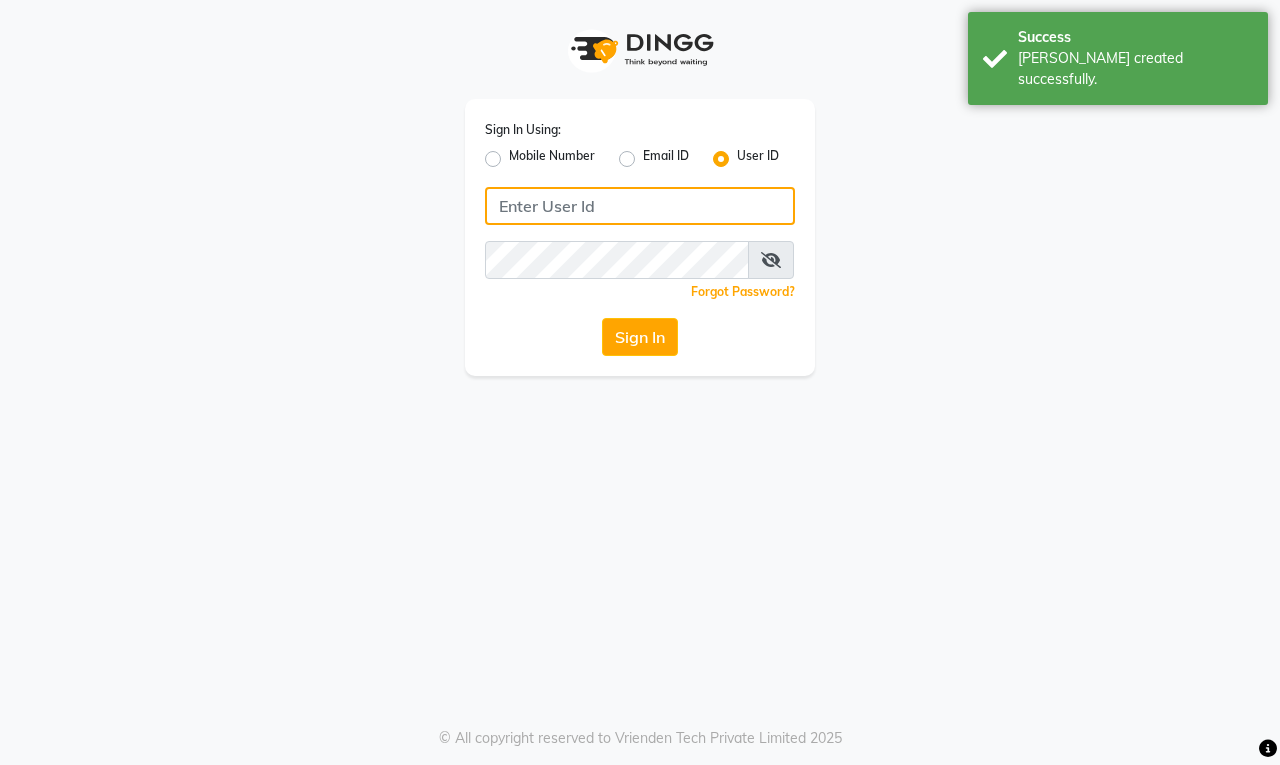 type on "[PERSON_NAME]" 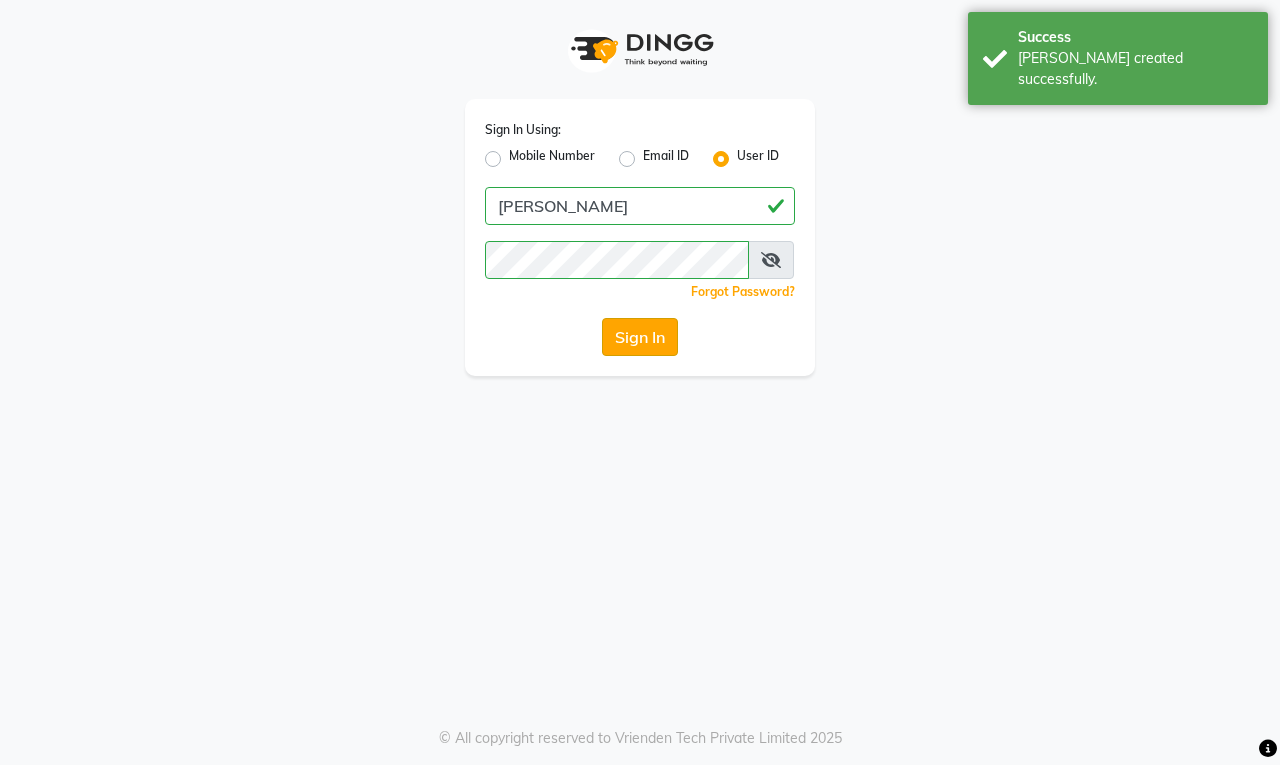 click on "Sign In" 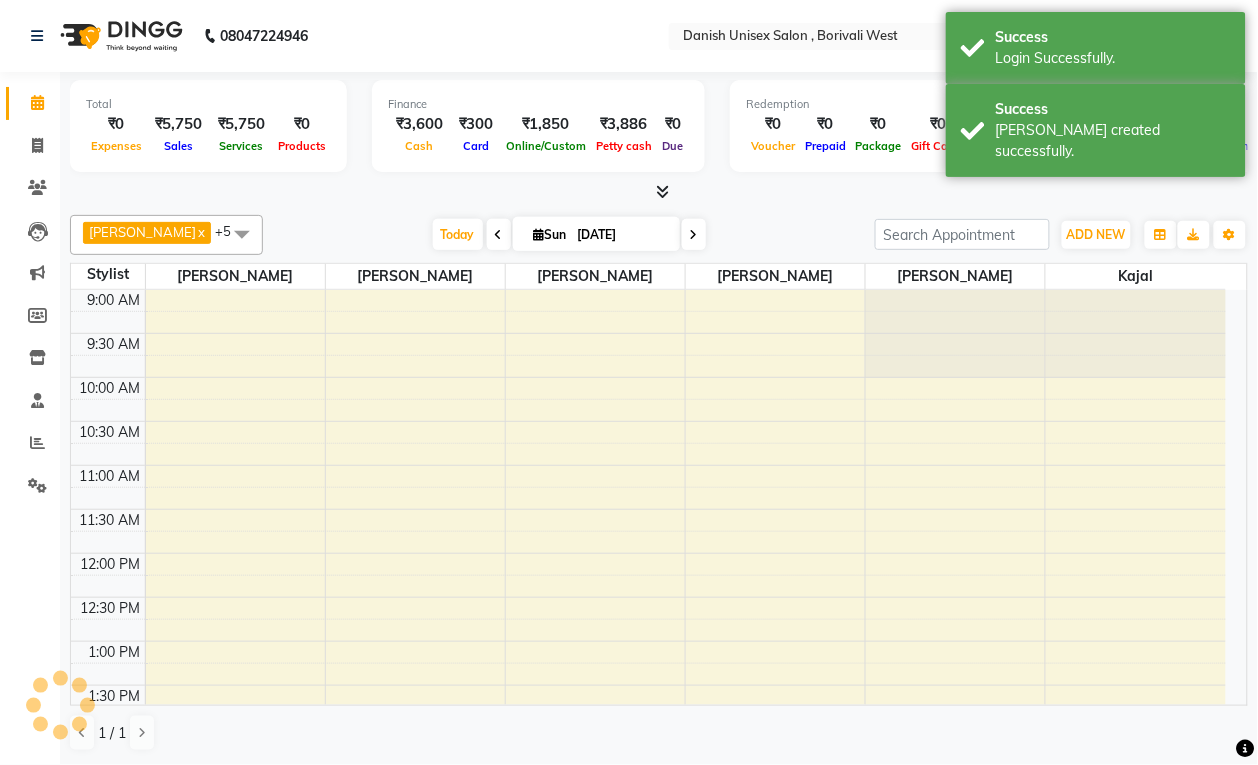 select on "en" 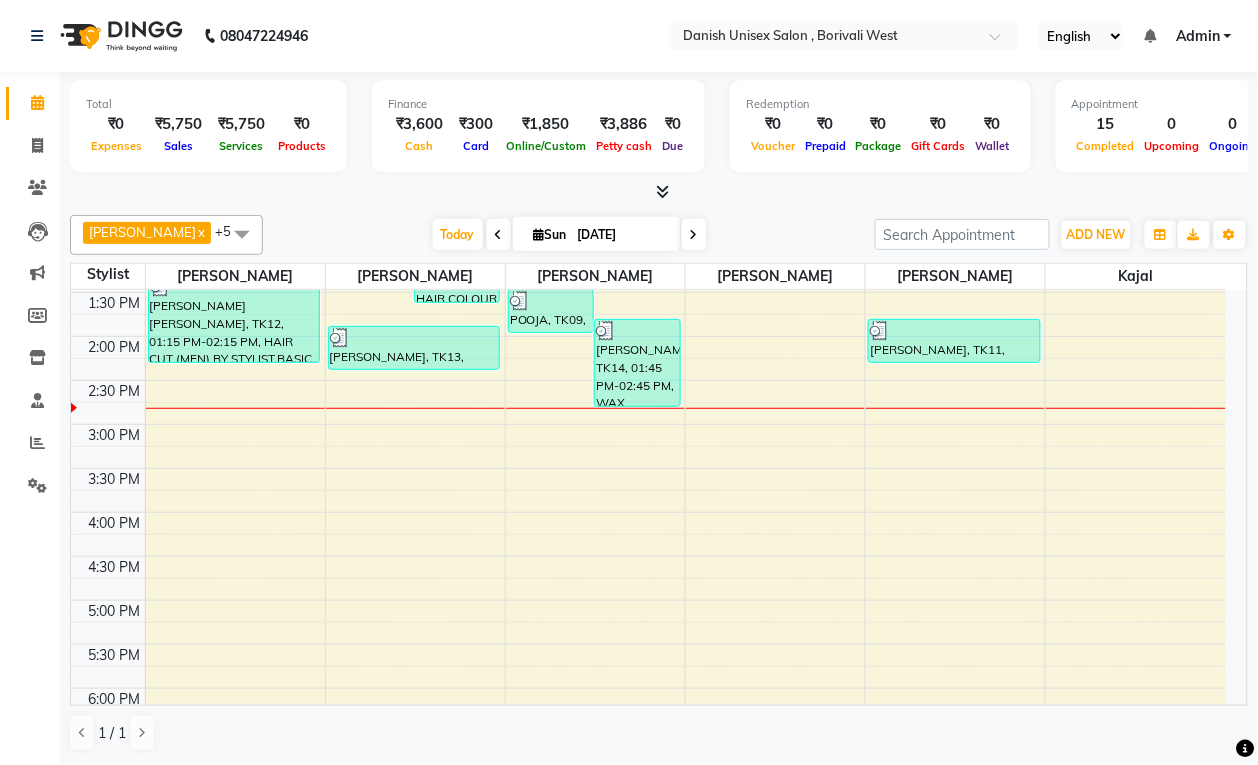 scroll, scrollTop: 375, scrollLeft: 0, axis: vertical 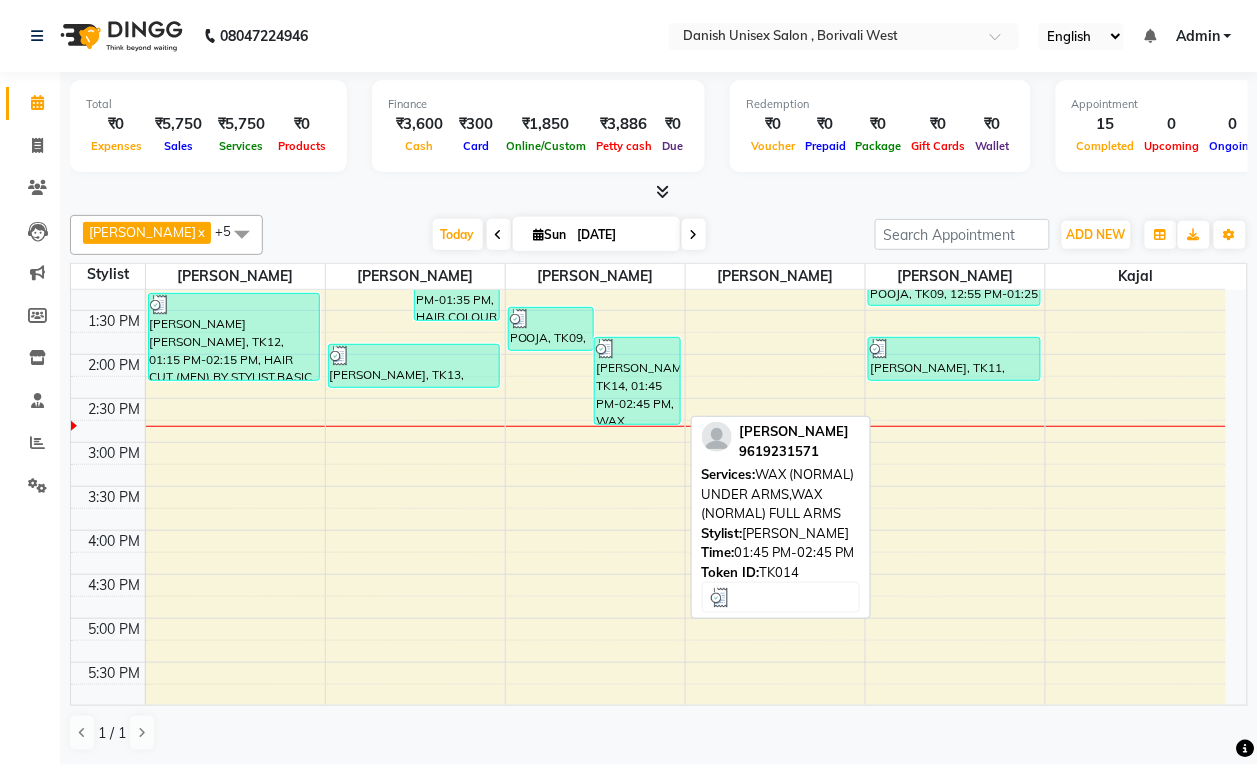 click on "[PERSON_NAME], TK14, 01:45 PM-02:45 PM, WAX (NORMAL) UNDER ARMS,WAX (NORMAL) FULL ARMS" at bounding box center [637, 381] 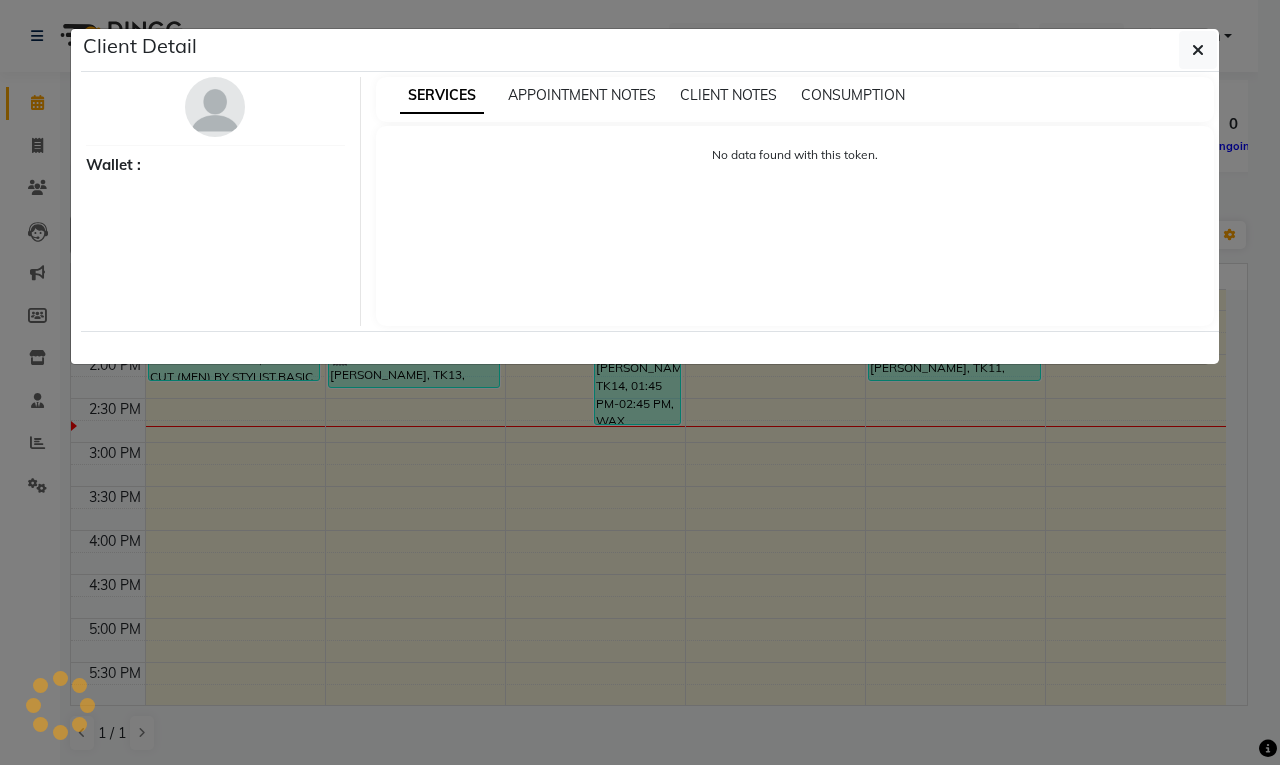 select on "3" 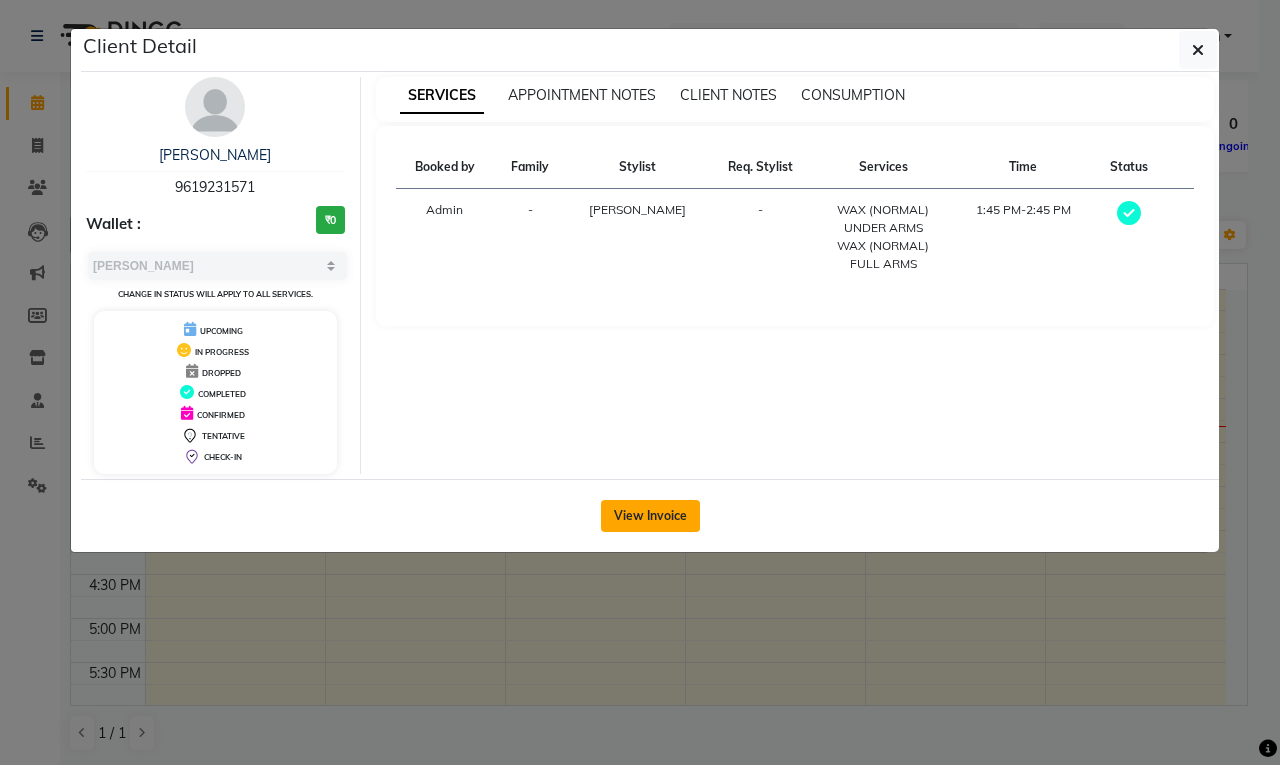 click on "View Invoice" 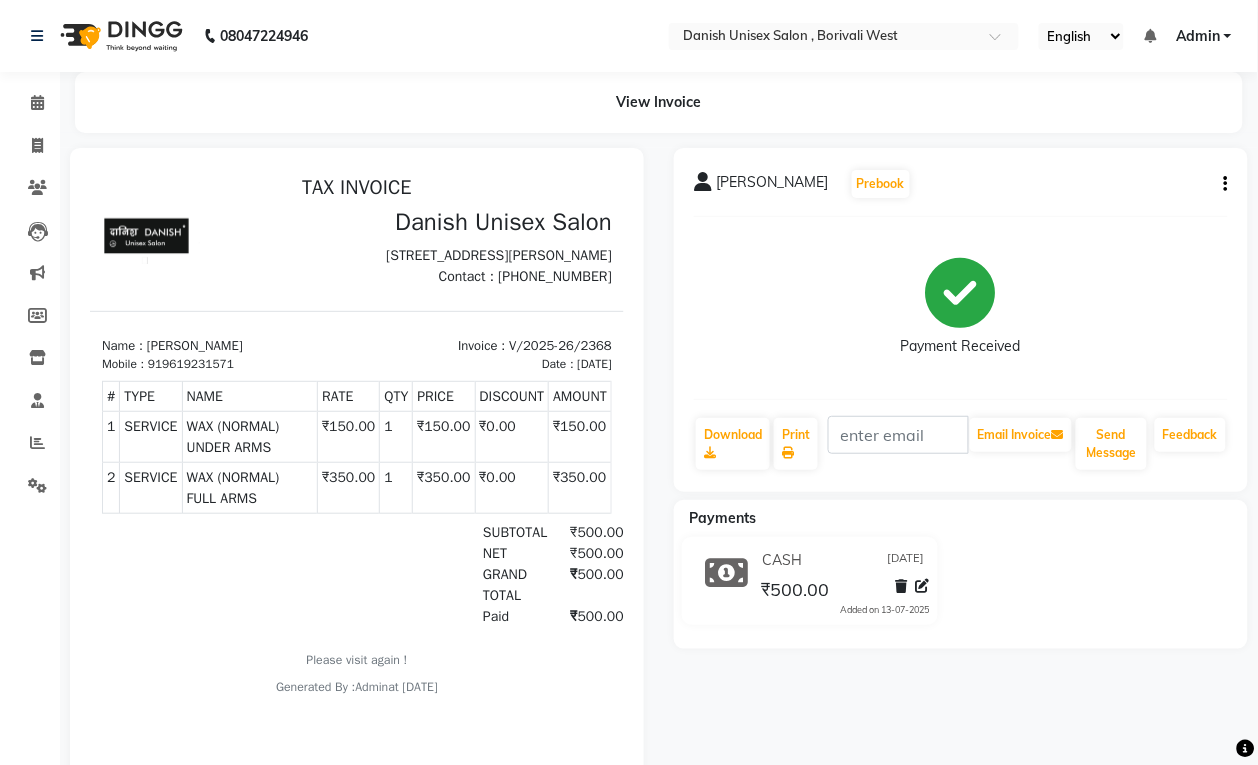 scroll, scrollTop: 0, scrollLeft: 0, axis: both 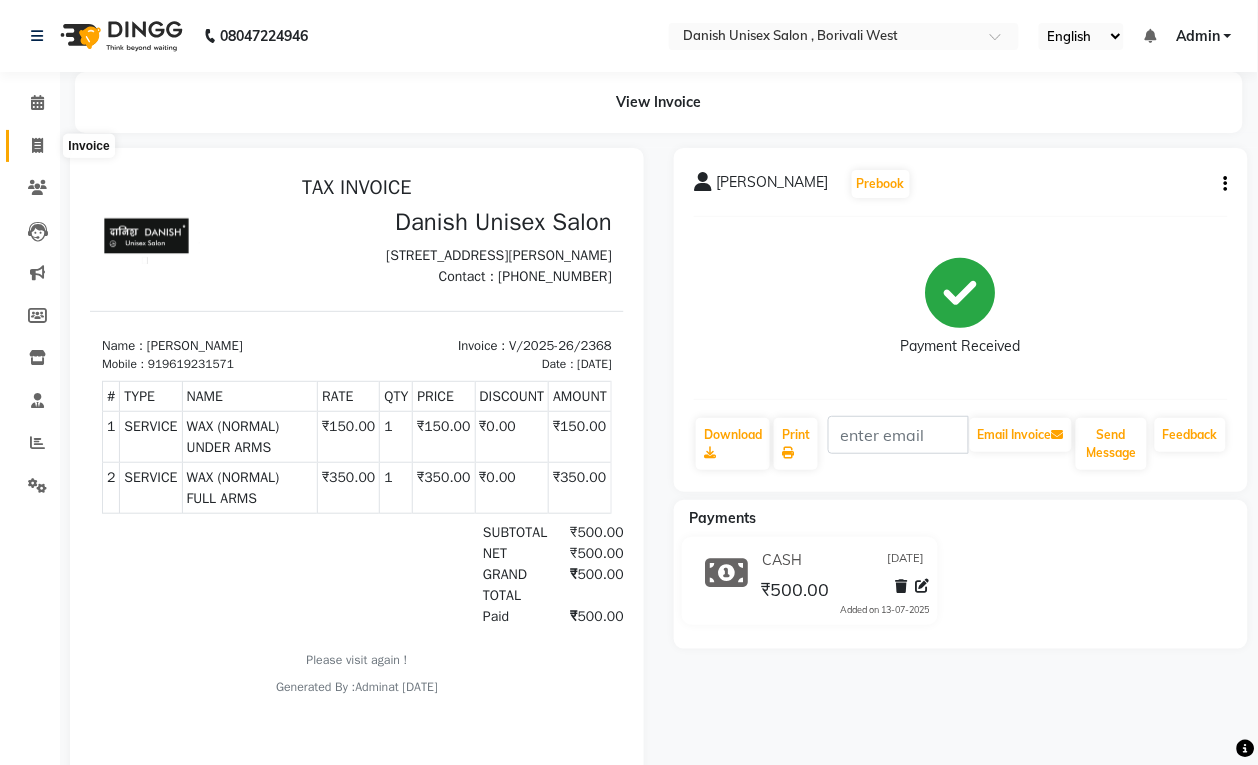 click 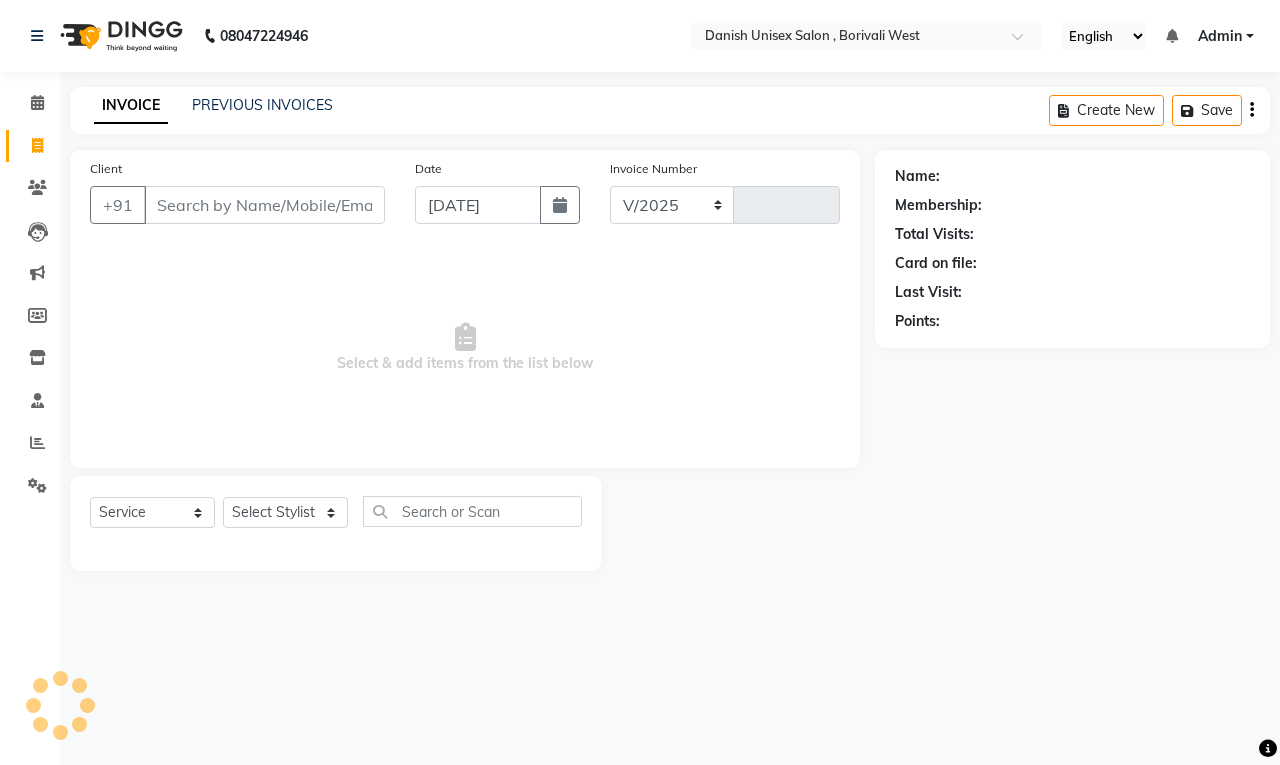 select on "6929" 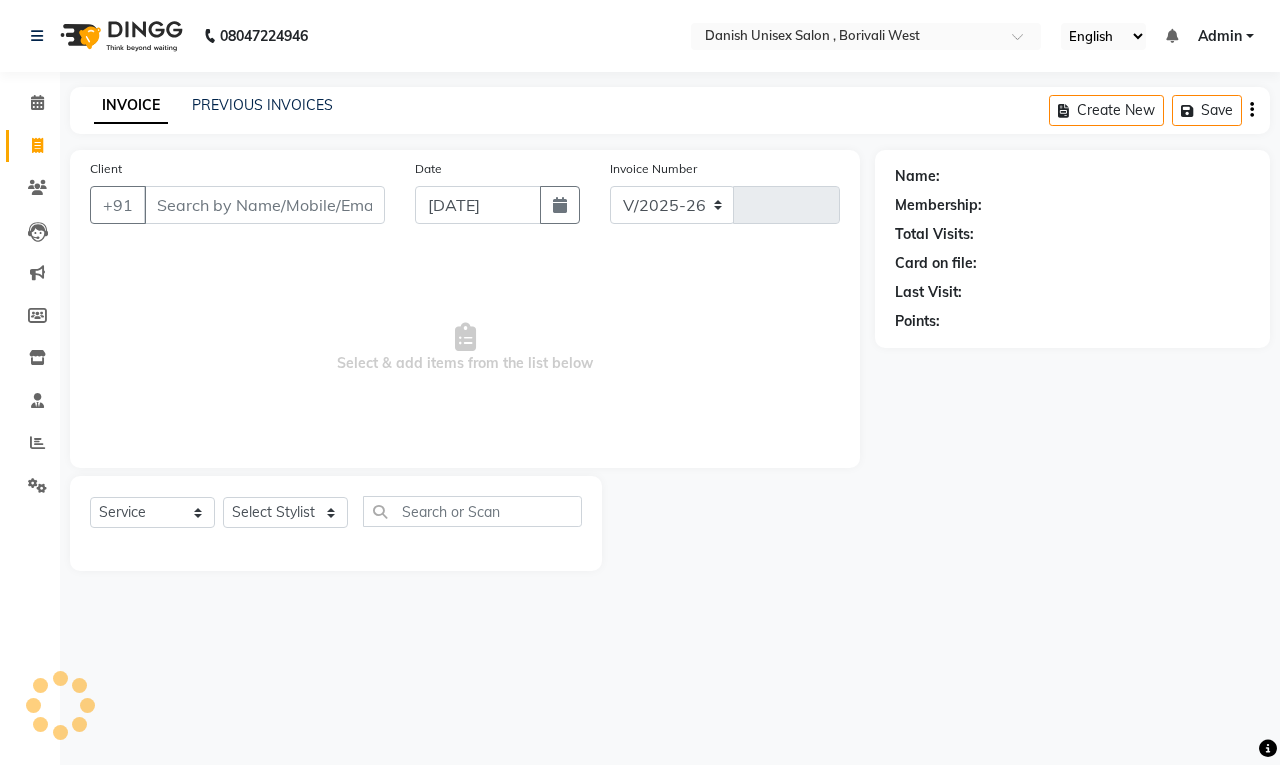 type on "2369" 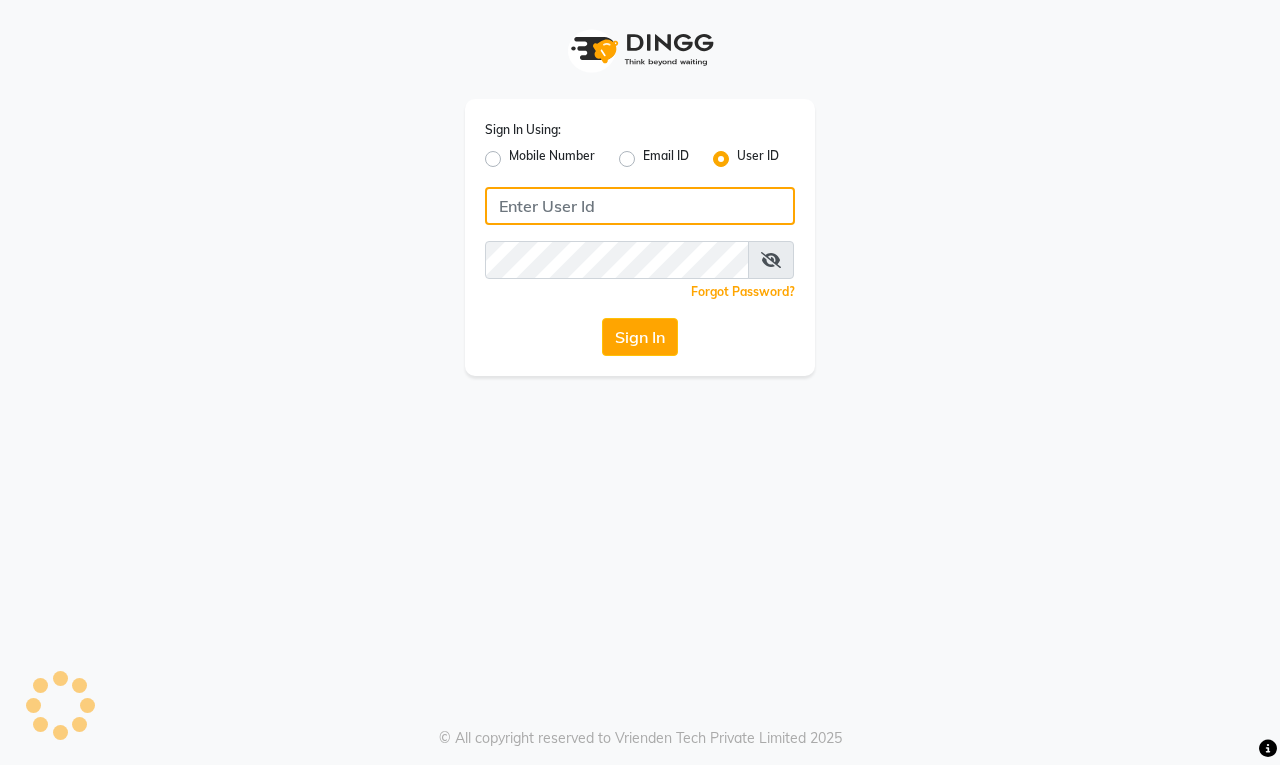 type on "[PERSON_NAME]" 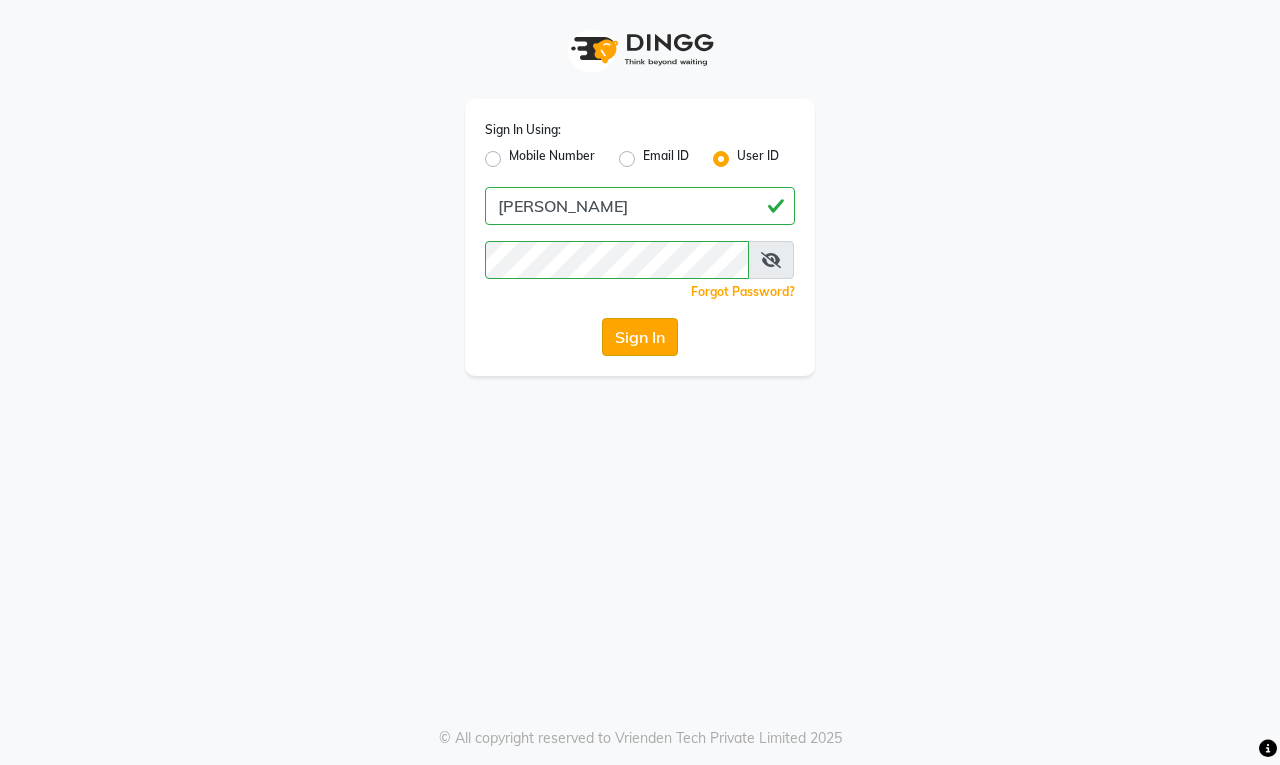 click on "Sign In" 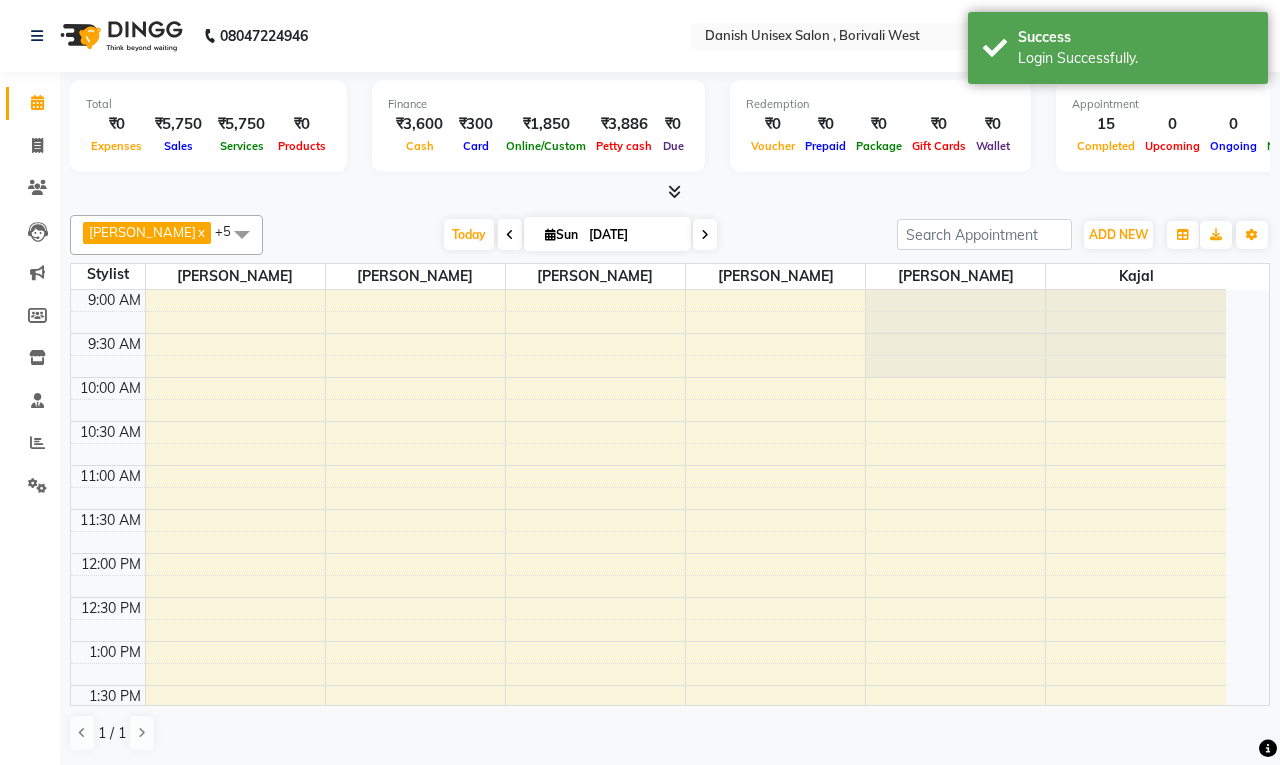 select on "en" 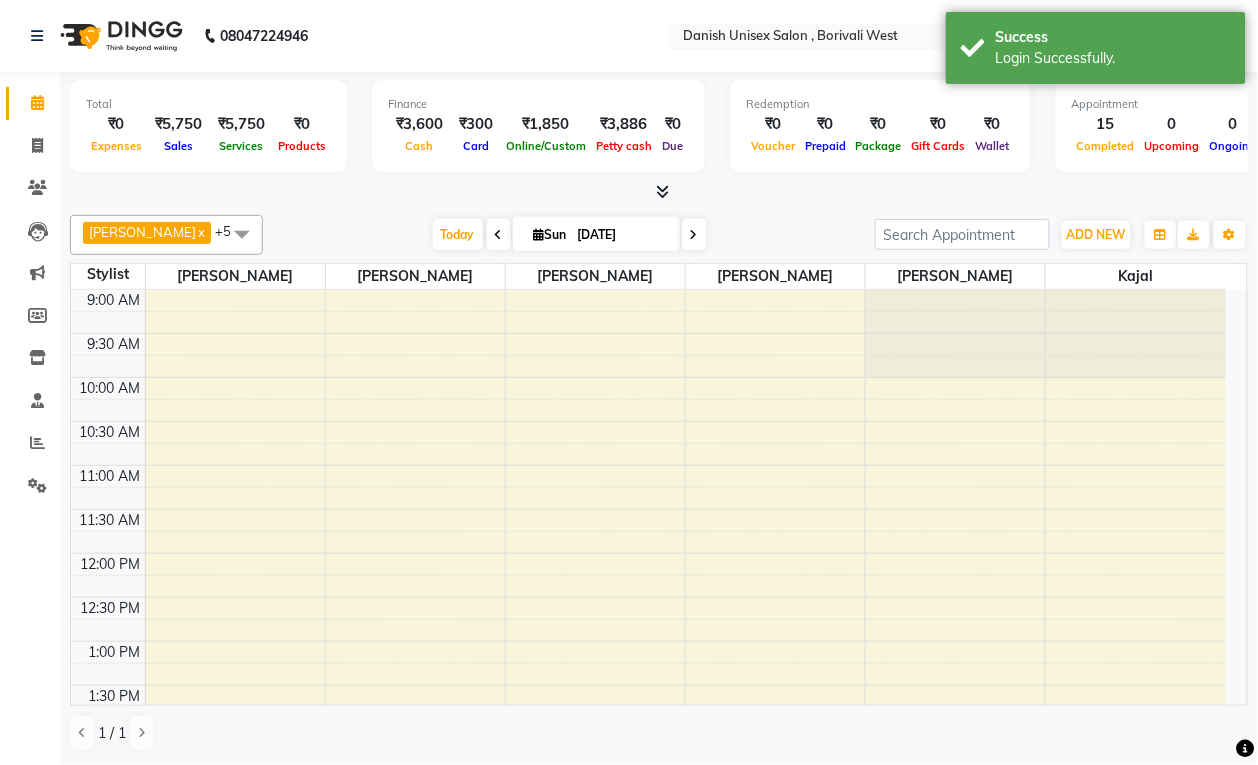 scroll, scrollTop: 0, scrollLeft: 0, axis: both 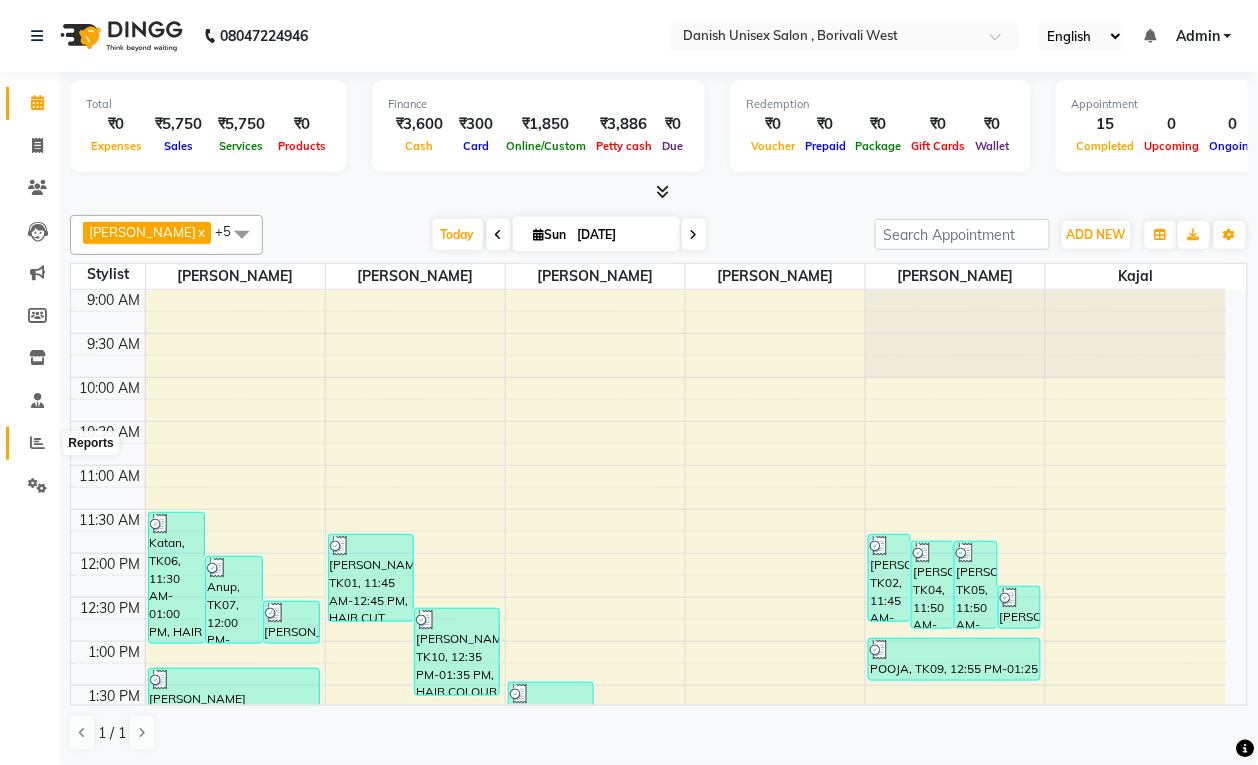 click 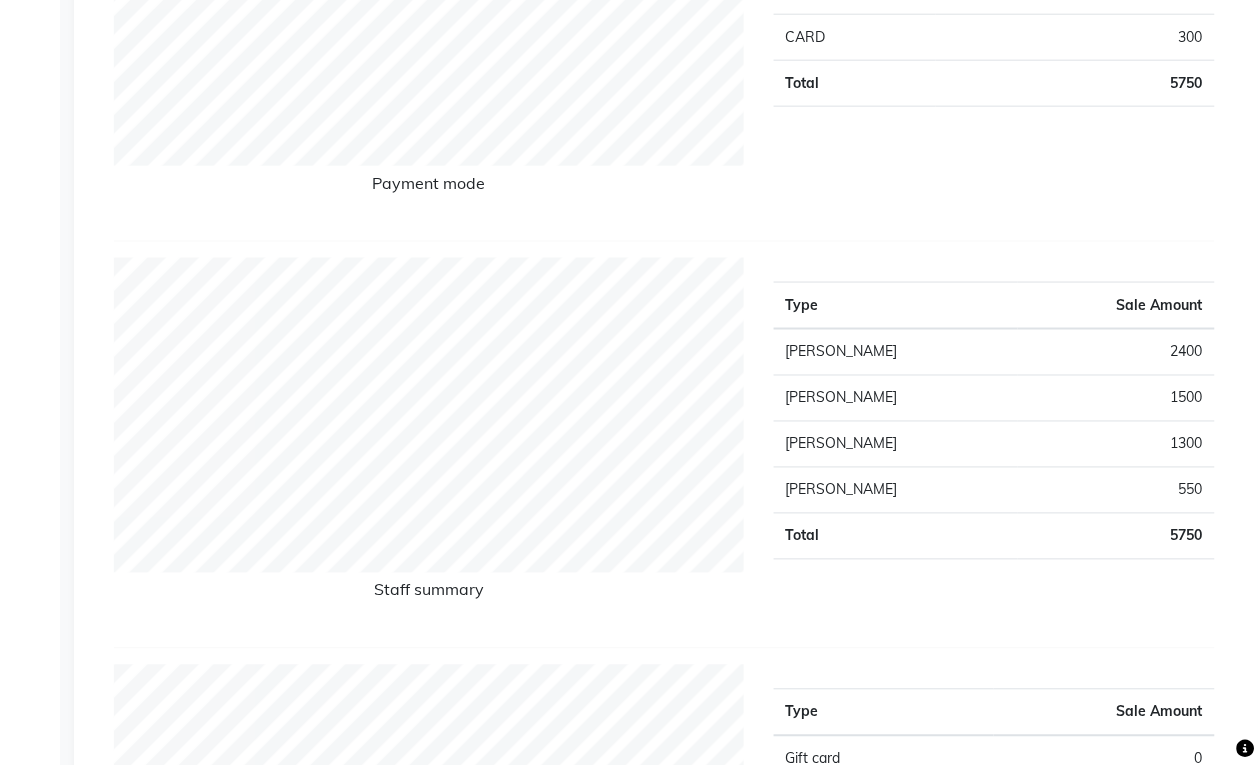 scroll, scrollTop: 0, scrollLeft: 0, axis: both 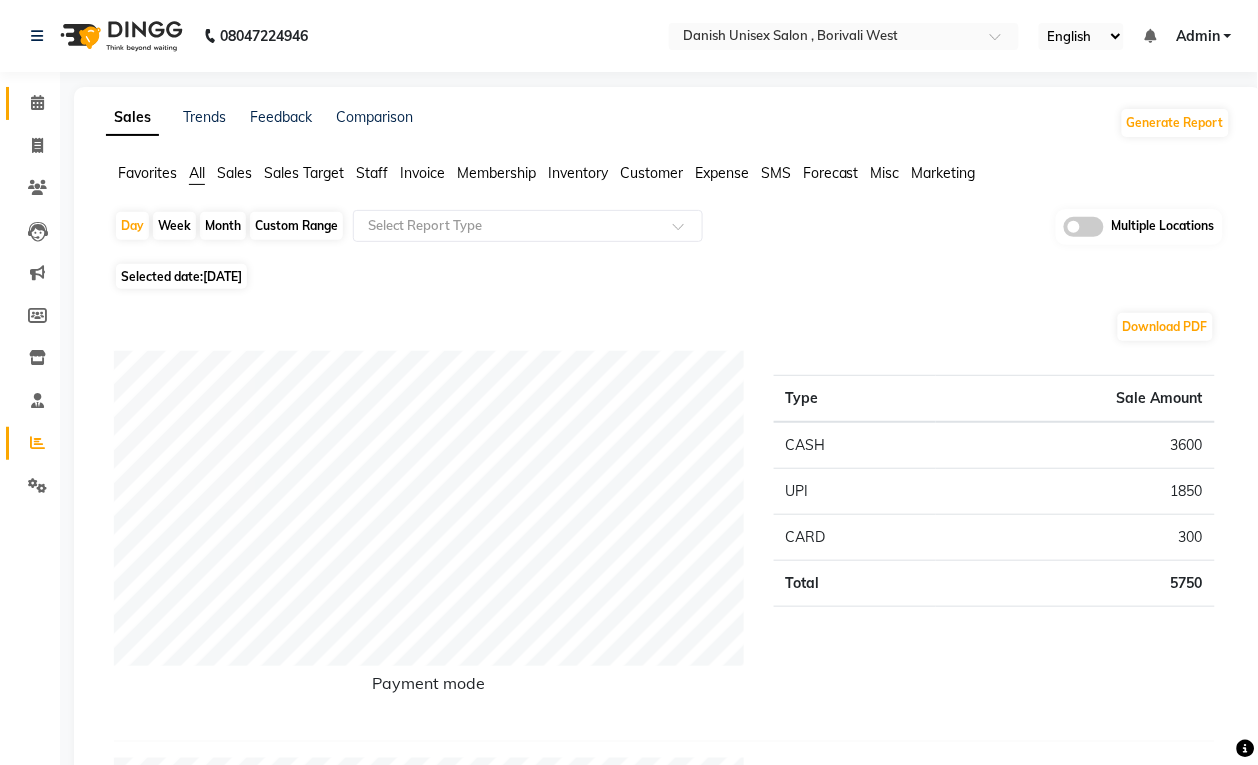 drag, startPoint x: 36, startPoint y: 85, endPoint x: 27, endPoint y: 112, distance: 28.460499 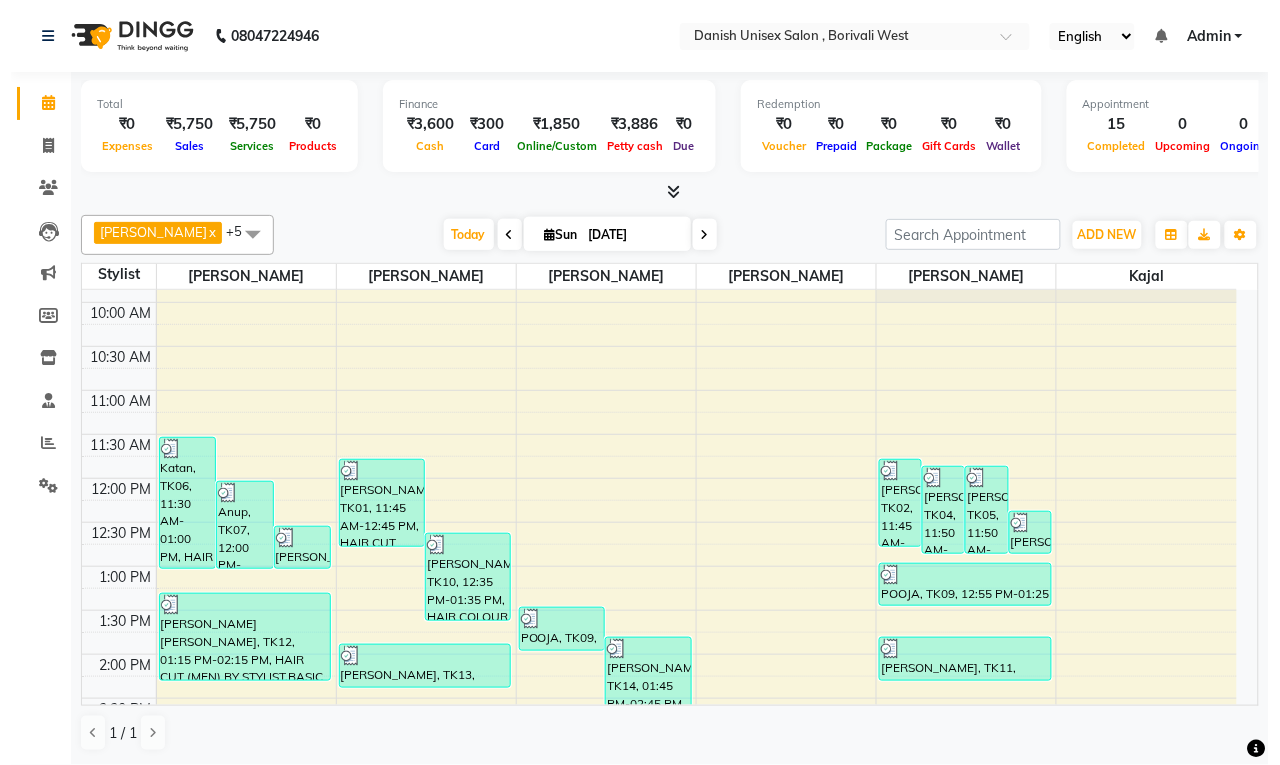 scroll, scrollTop: 125, scrollLeft: 0, axis: vertical 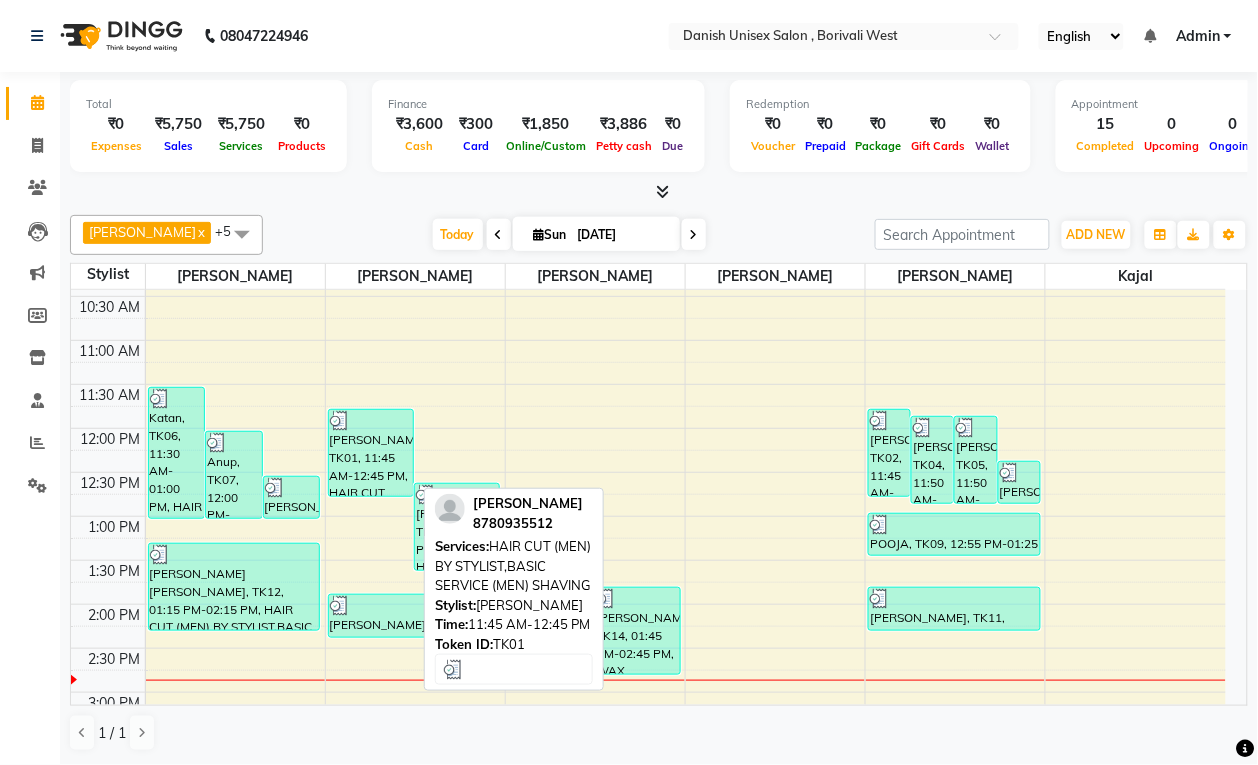 click on "[PERSON_NAME], TK01, 11:45 AM-12:45 PM, HAIR CUT (MEN) BY STYLIST,BASIC SERVICE (MEN) SHAVING" at bounding box center [371, 453] 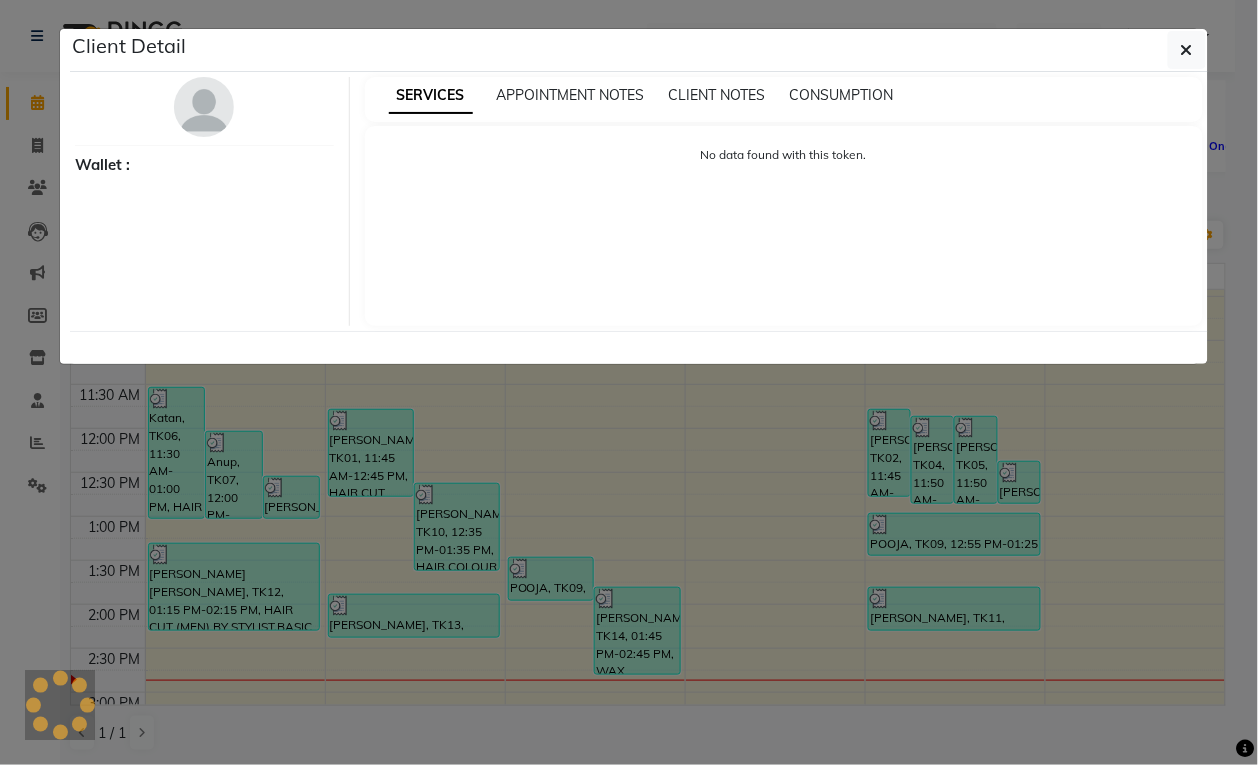 select on "3" 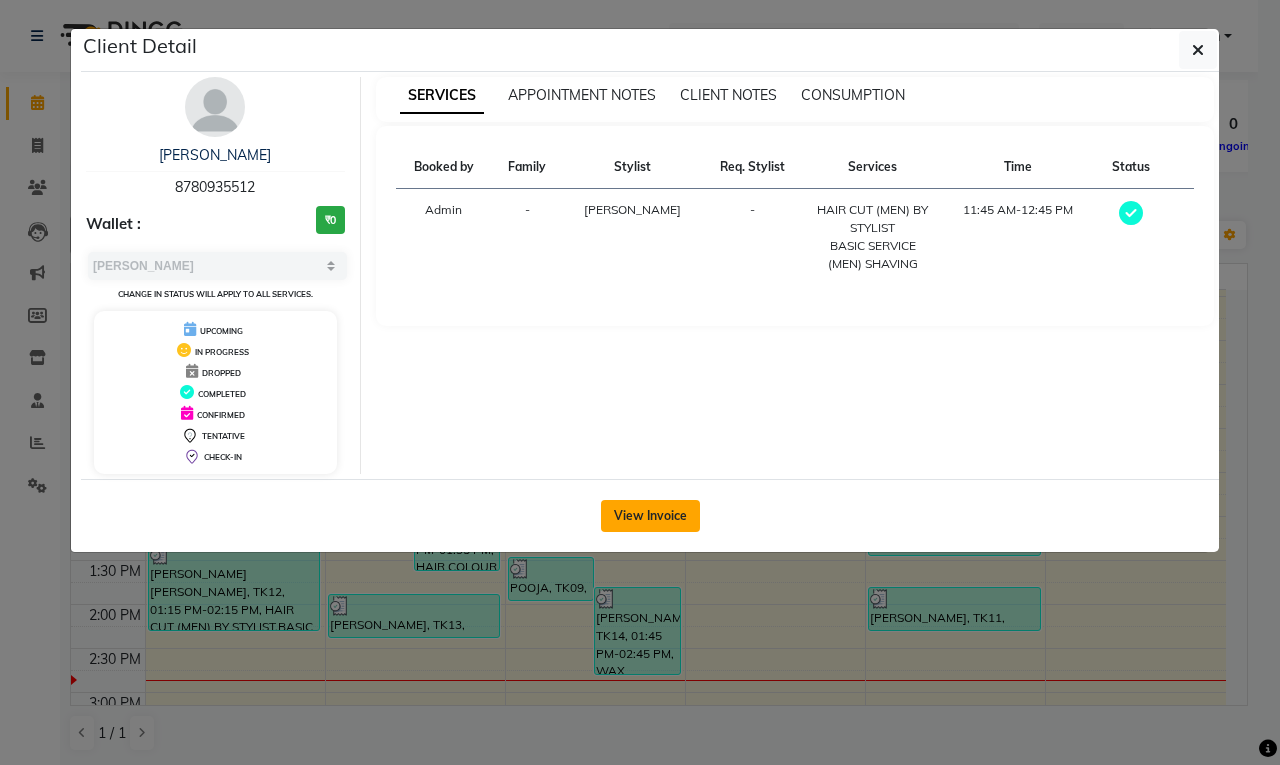 click on "View Invoice" 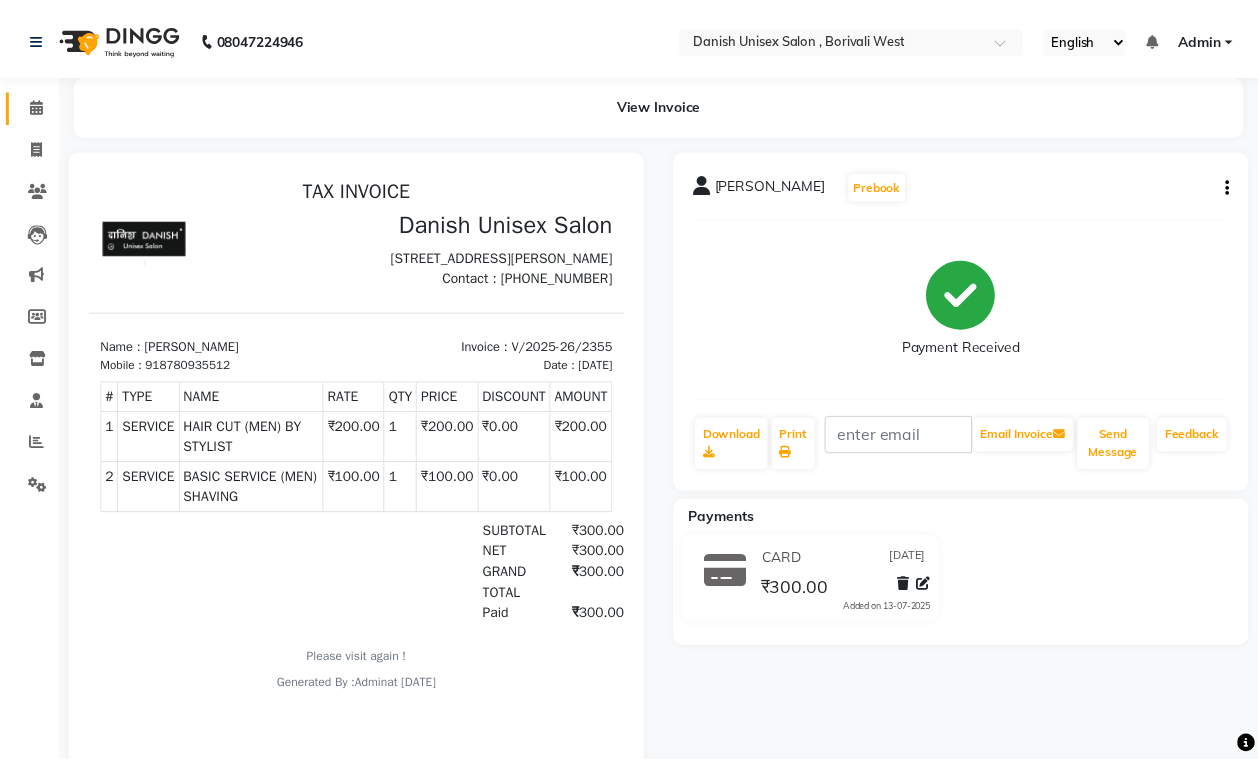 scroll, scrollTop: 0, scrollLeft: 0, axis: both 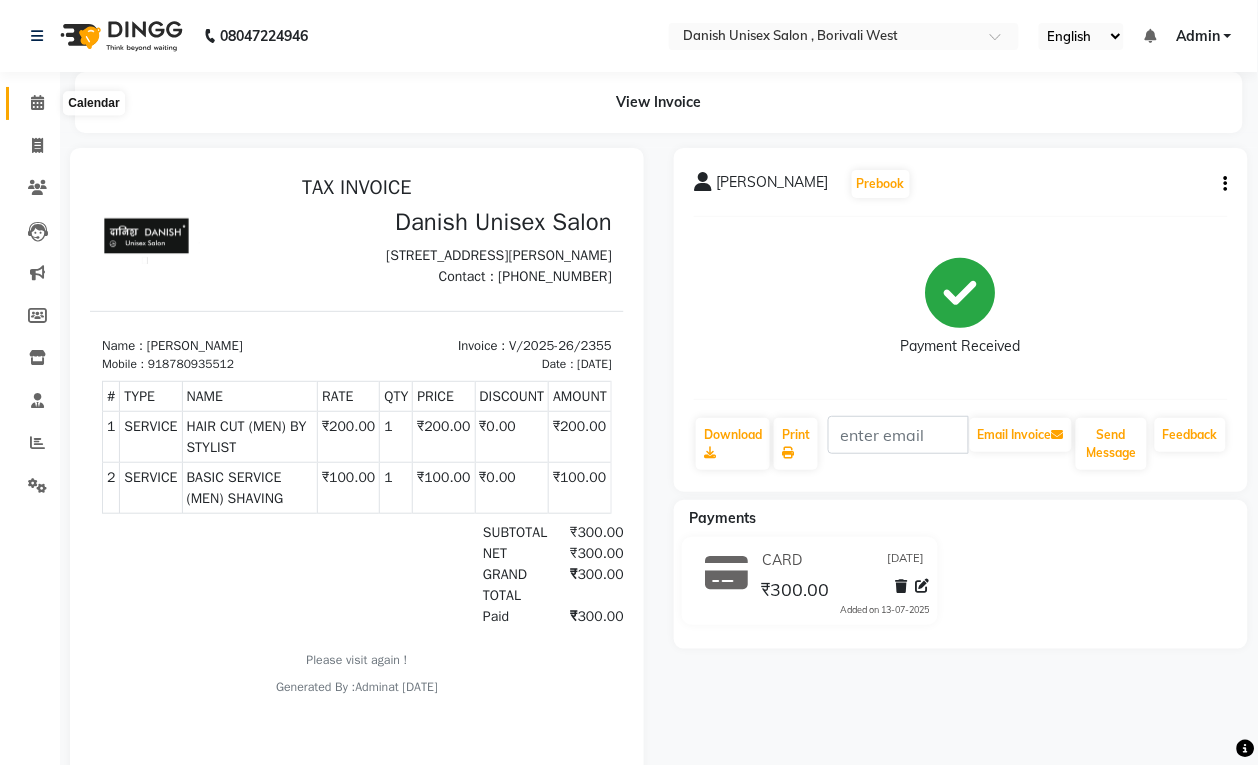 click 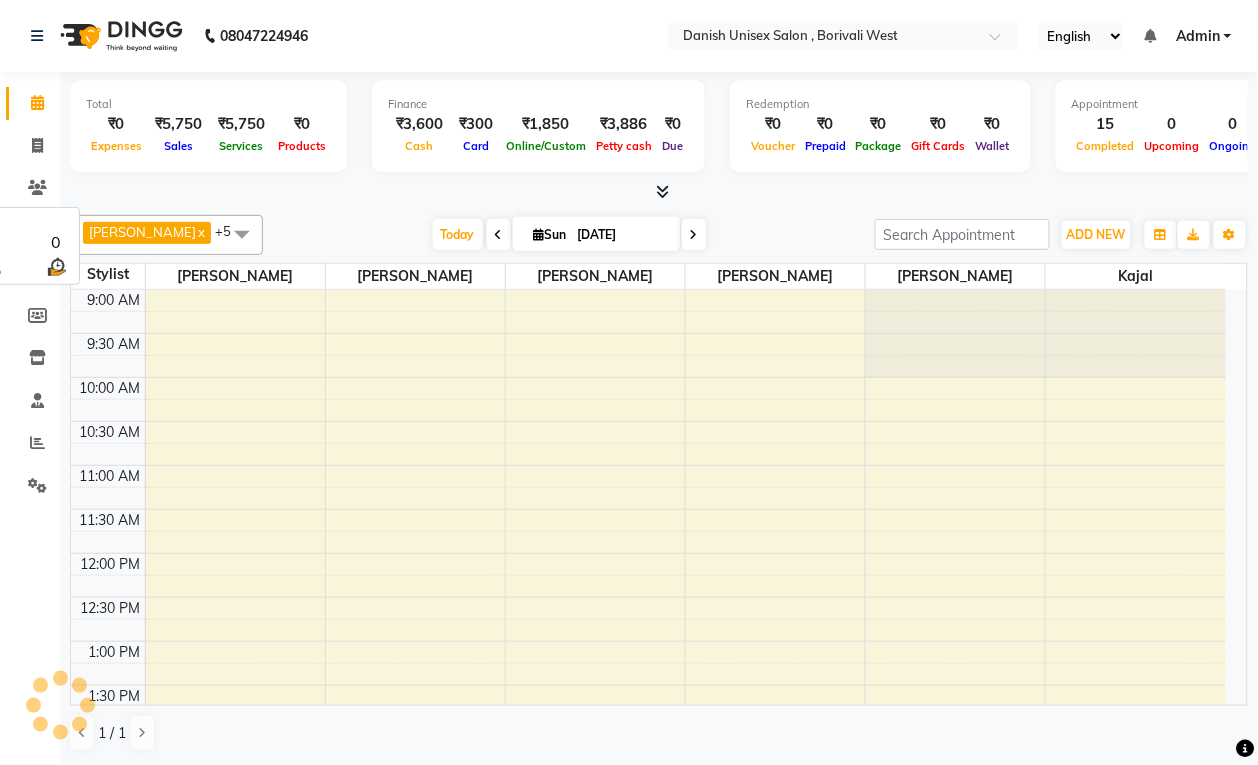 scroll, scrollTop: 0, scrollLeft: 0, axis: both 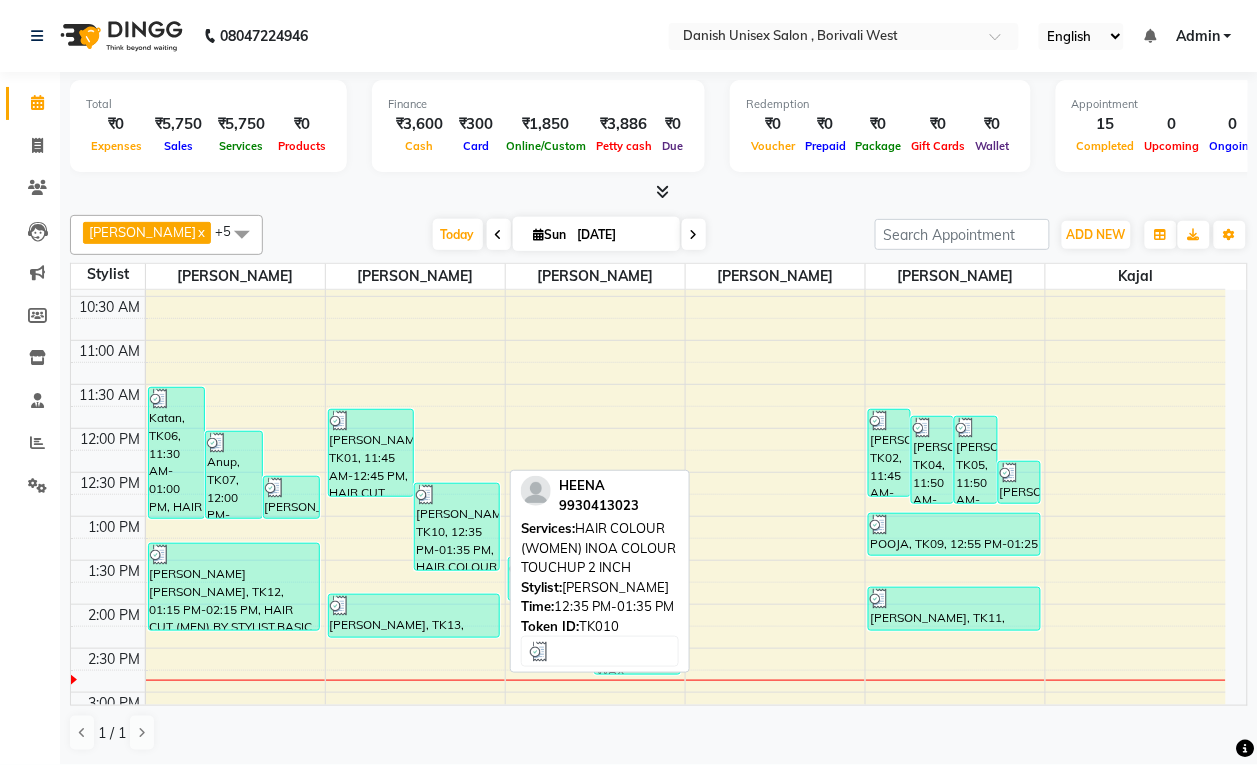 click on "[PERSON_NAME], TK10, 12:35 PM-01:35 PM, HAIR COLOUR (WOMEN) INOA COLOUR TOUCHUP 2 INCH" at bounding box center [457, 527] 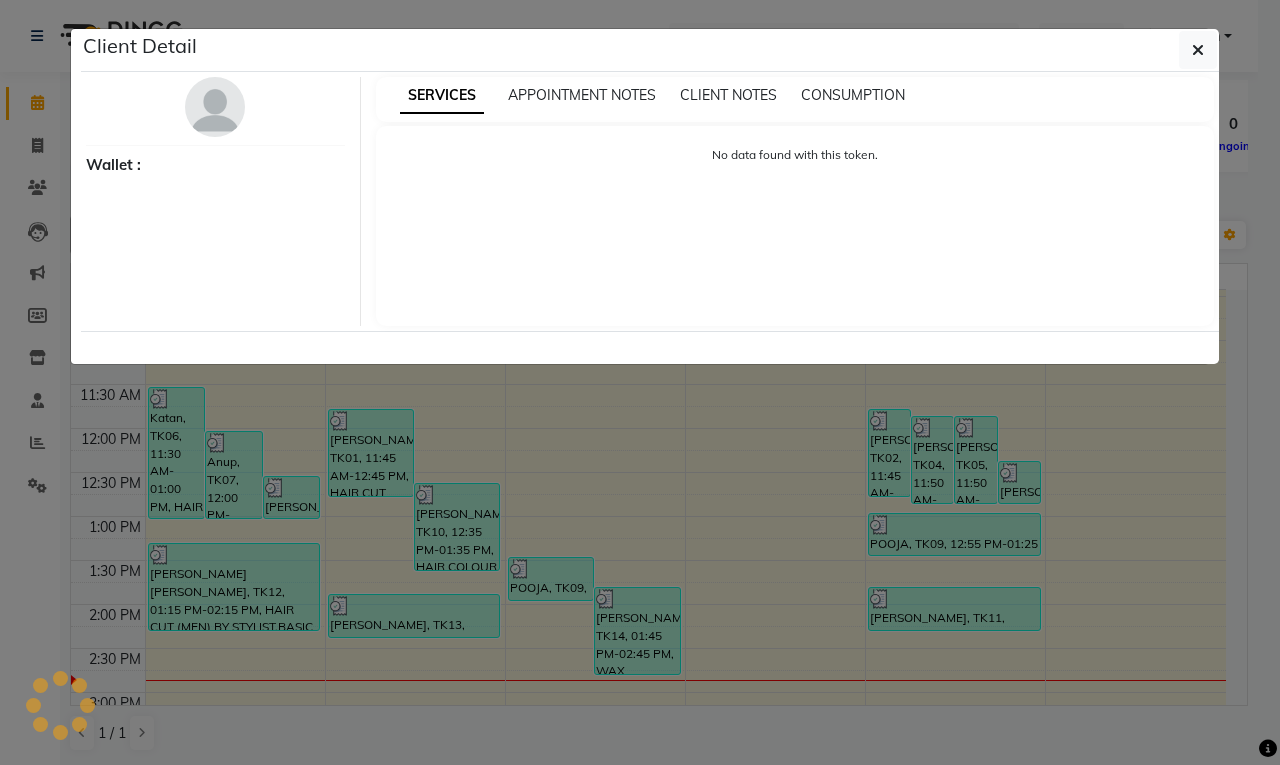 select on "3" 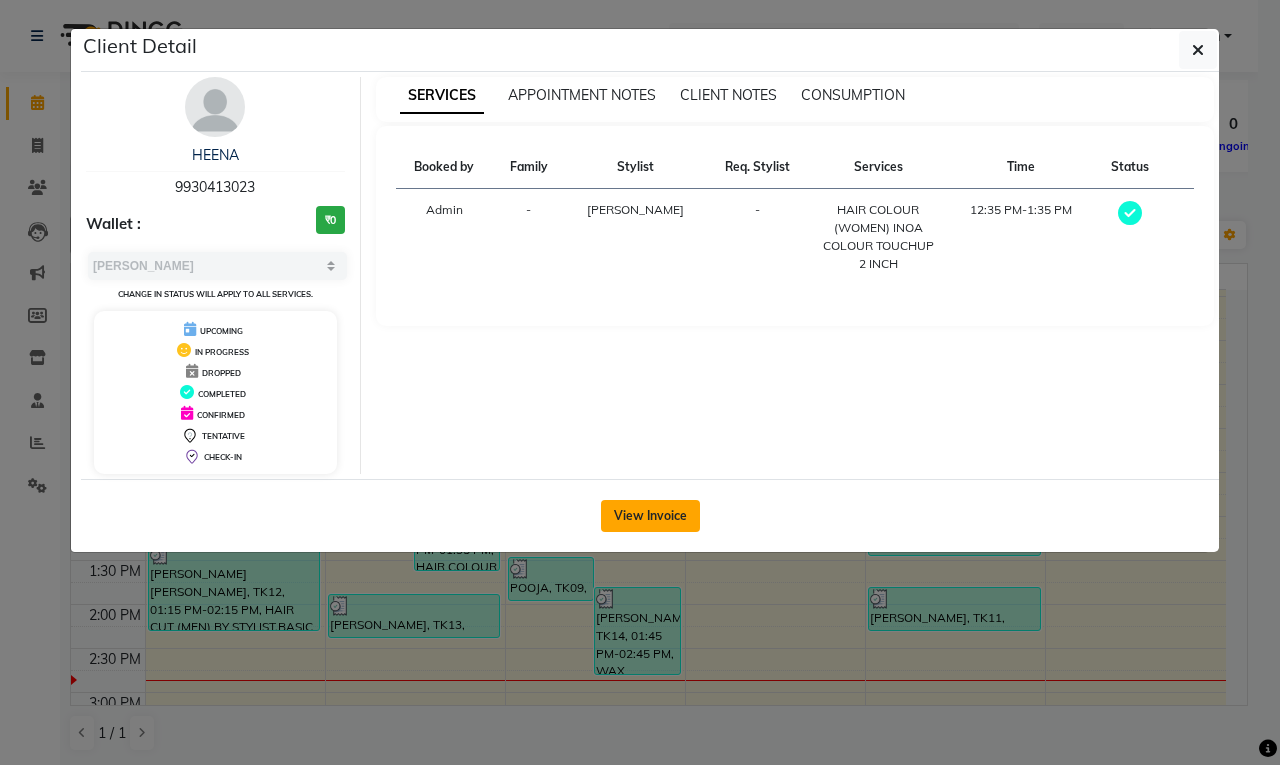 click on "View Invoice" 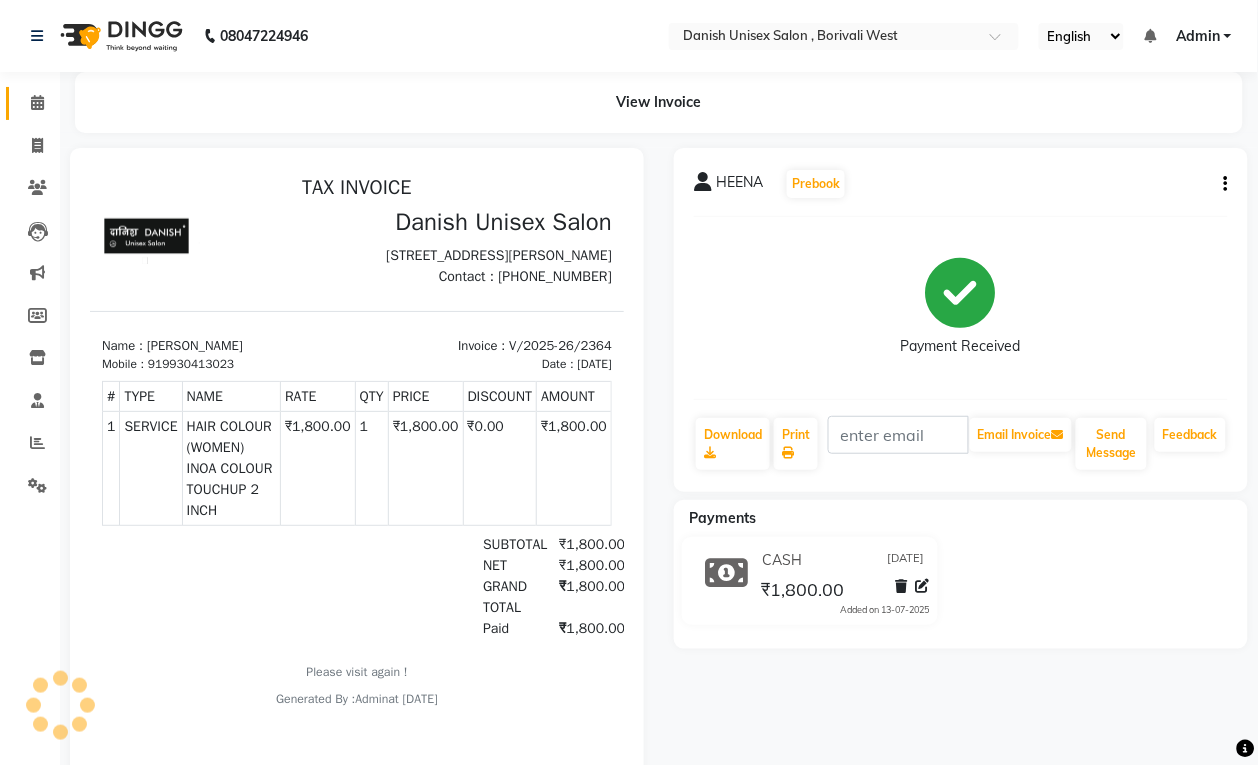 scroll, scrollTop: 0, scrollLeft: 0, axis: both 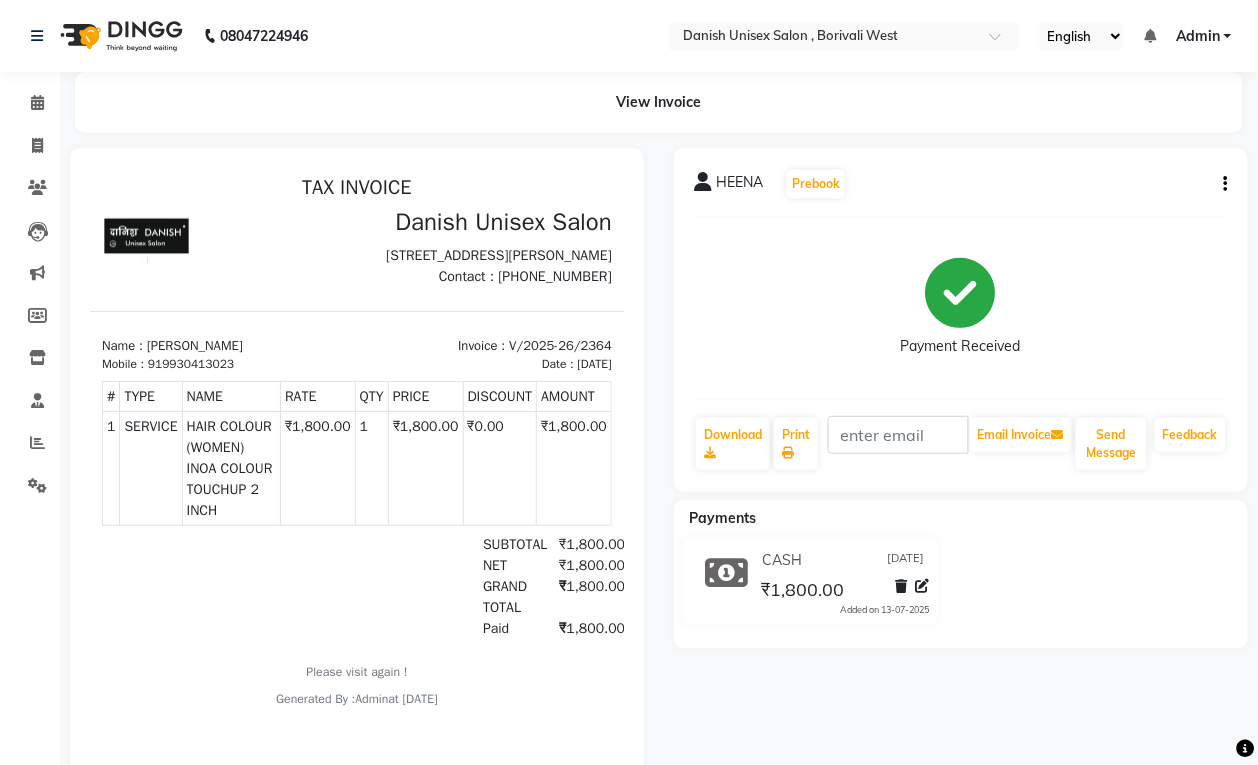 click 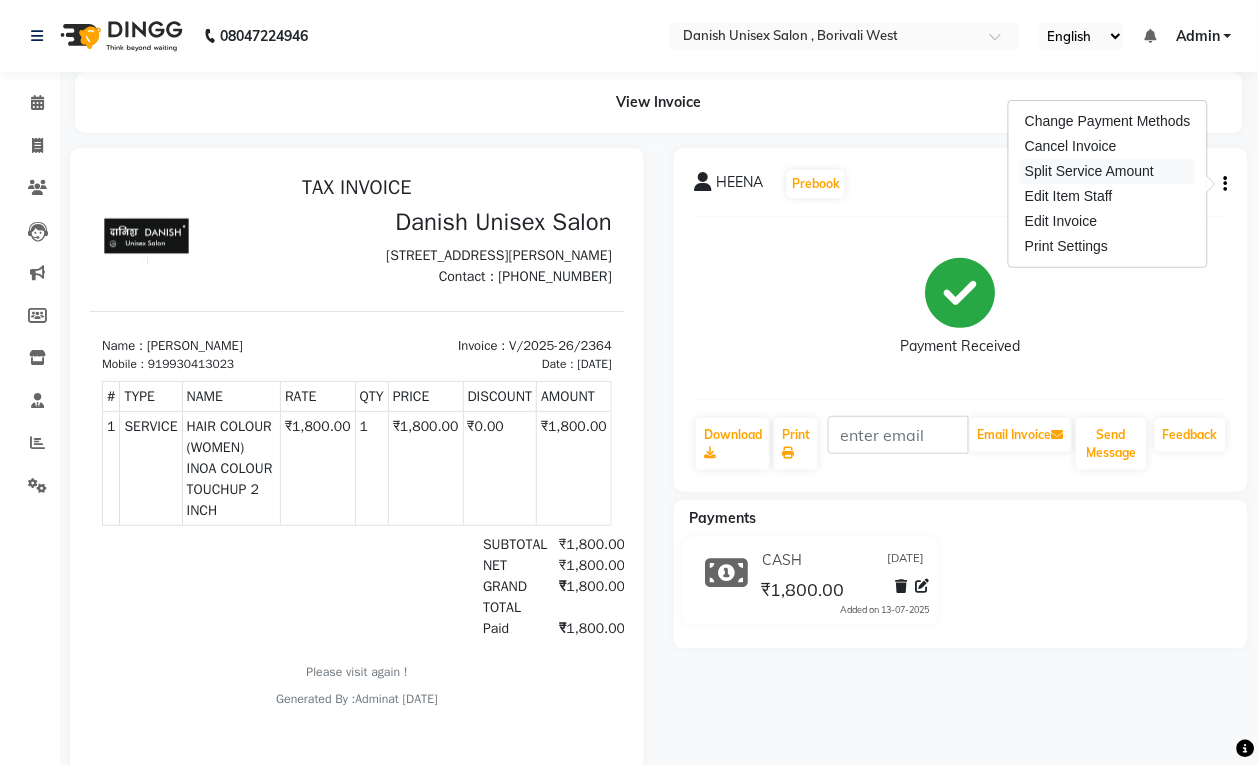 click on "Split Service Amount" at bounding box center (1108, 171) 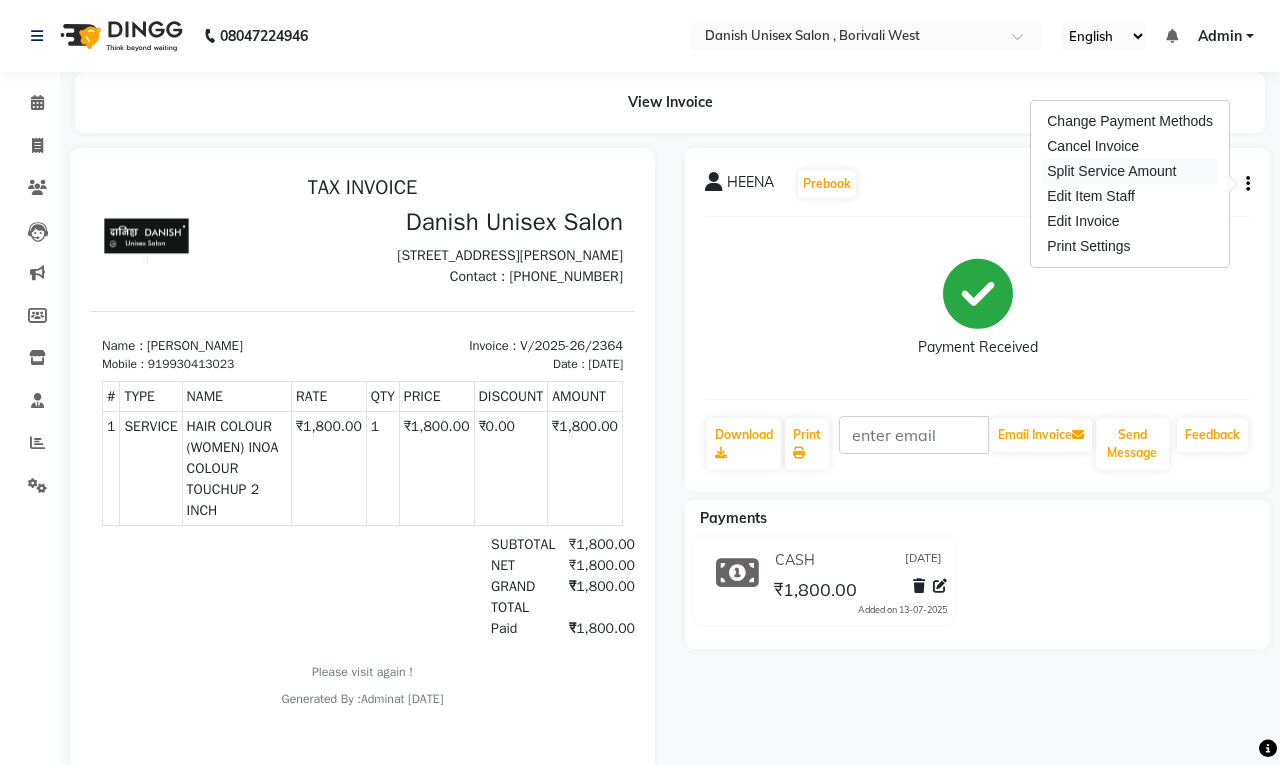 select on "54585" 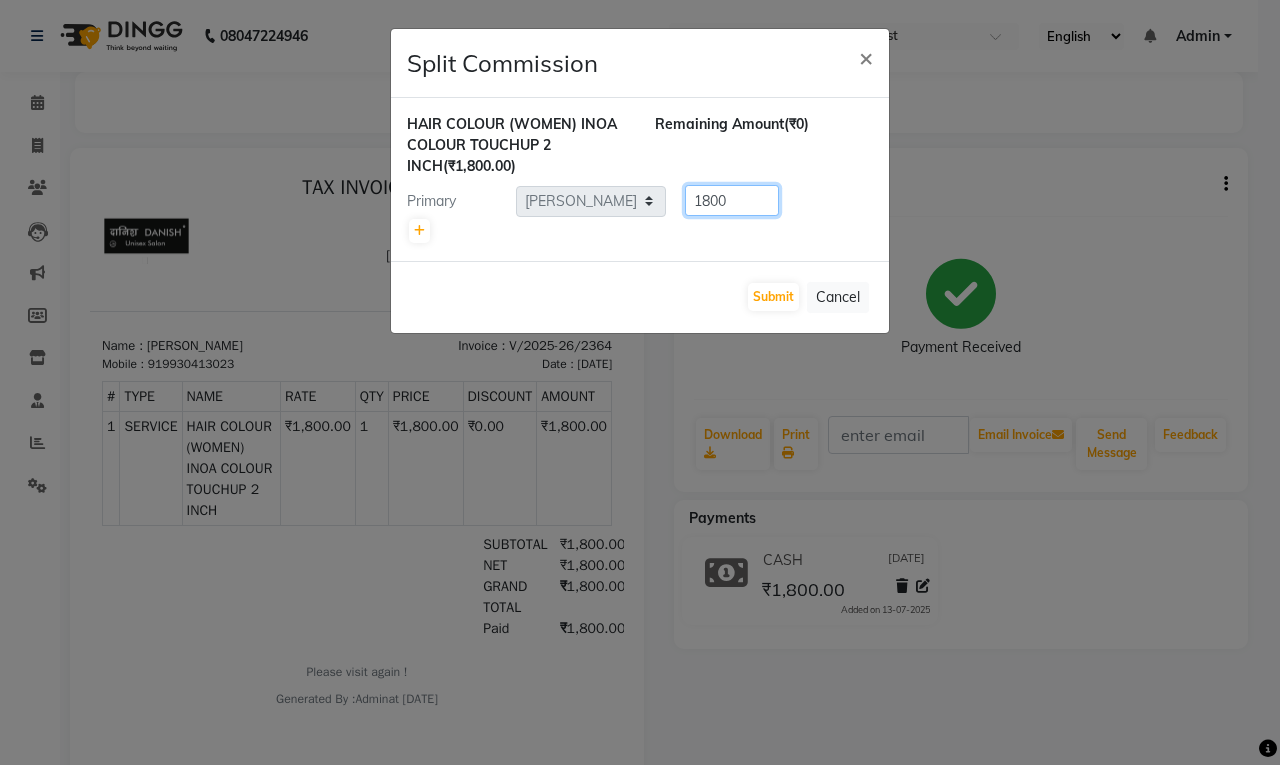 click on "1800" 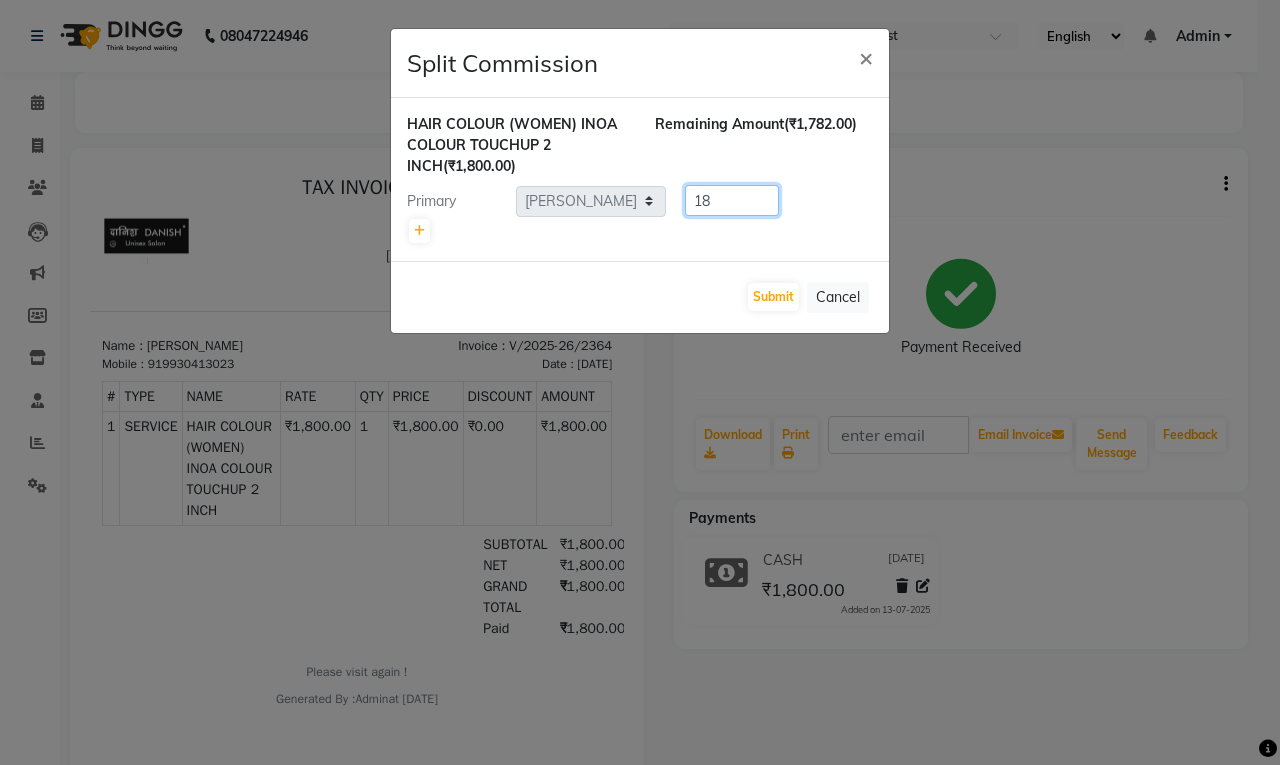 type on "1" 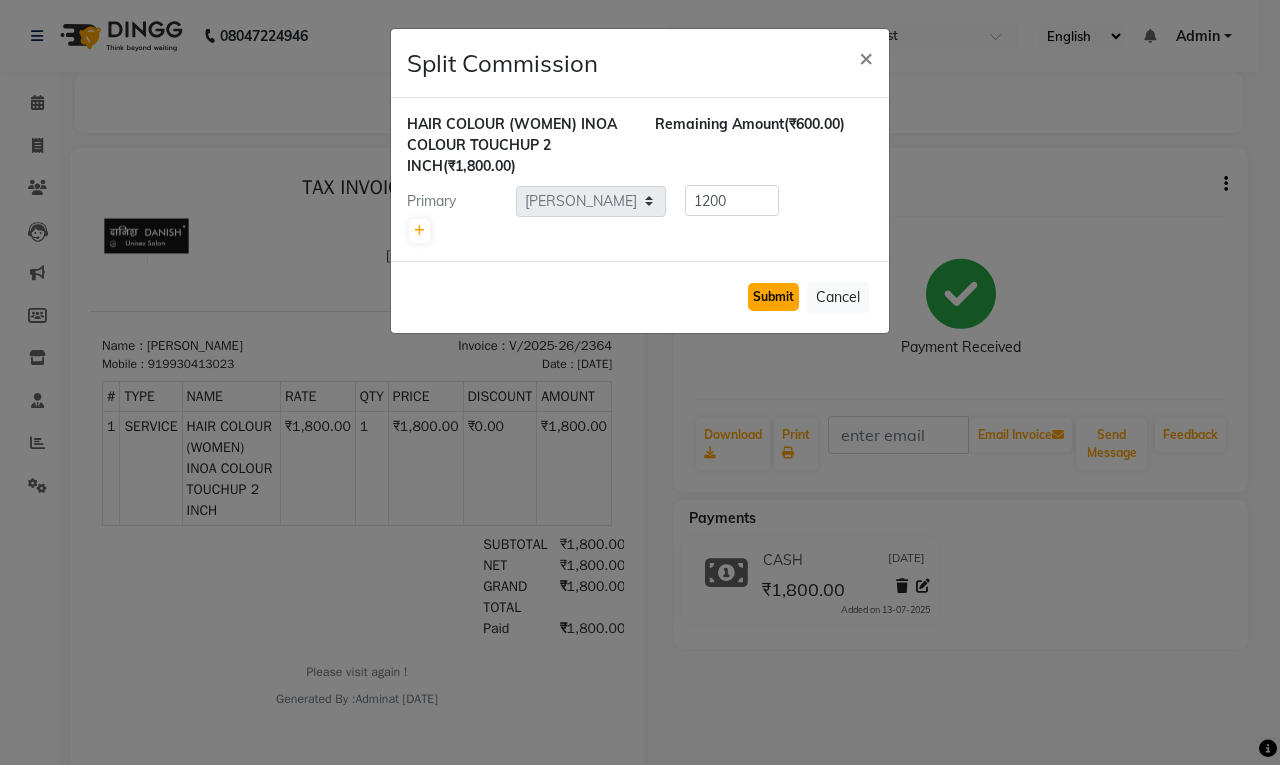 click on "Submit" 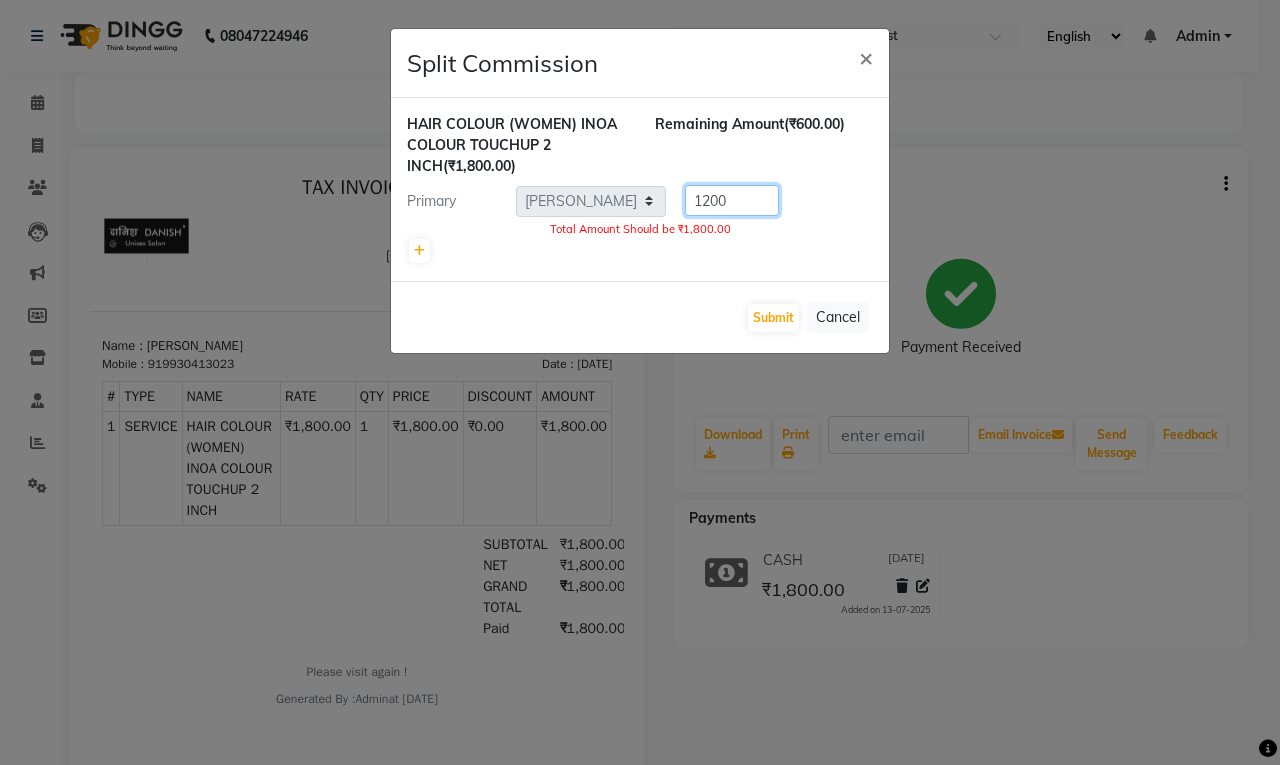 click on "1200" 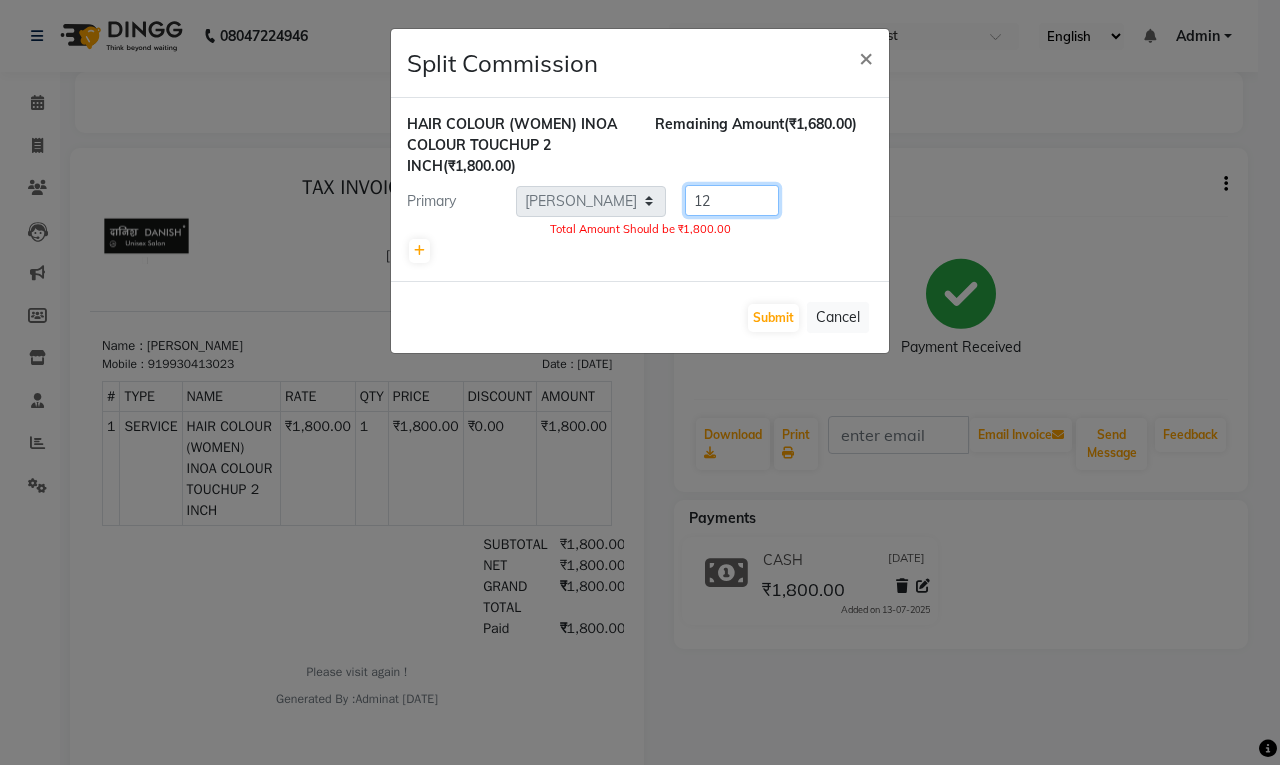 type on "1" 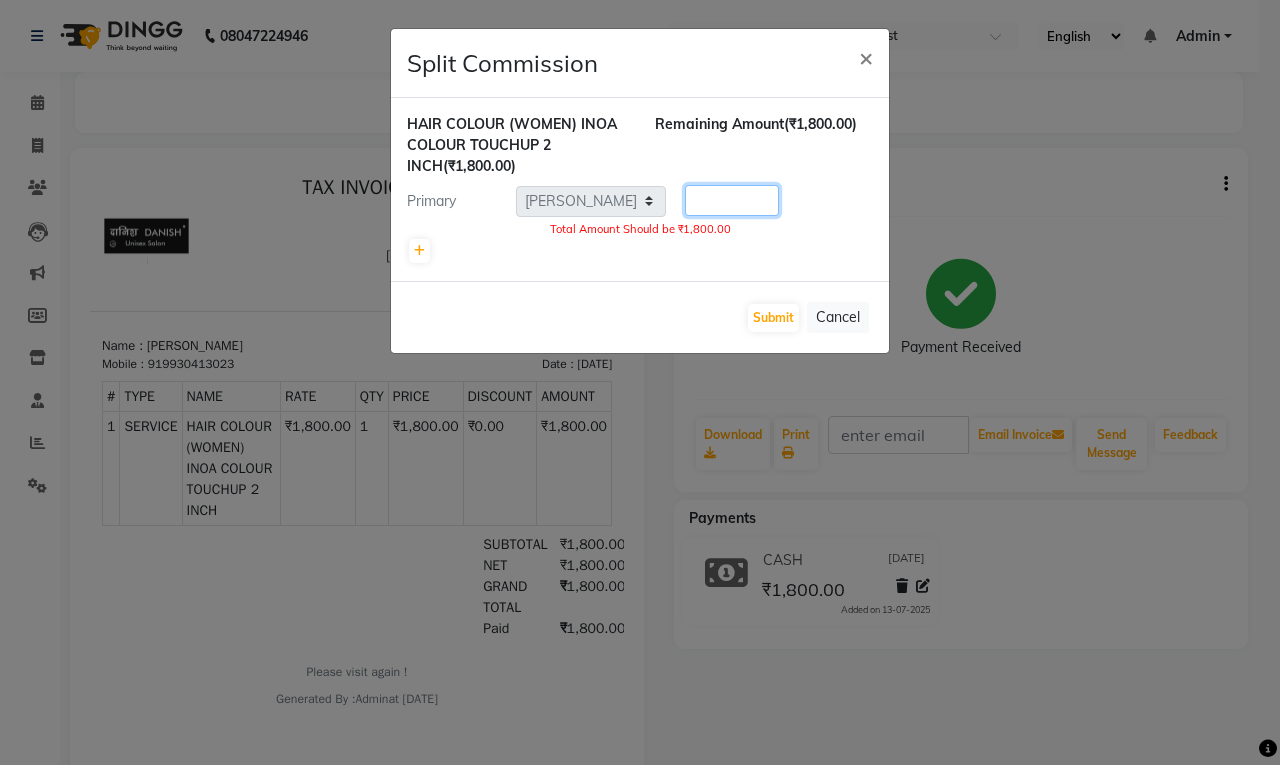 click 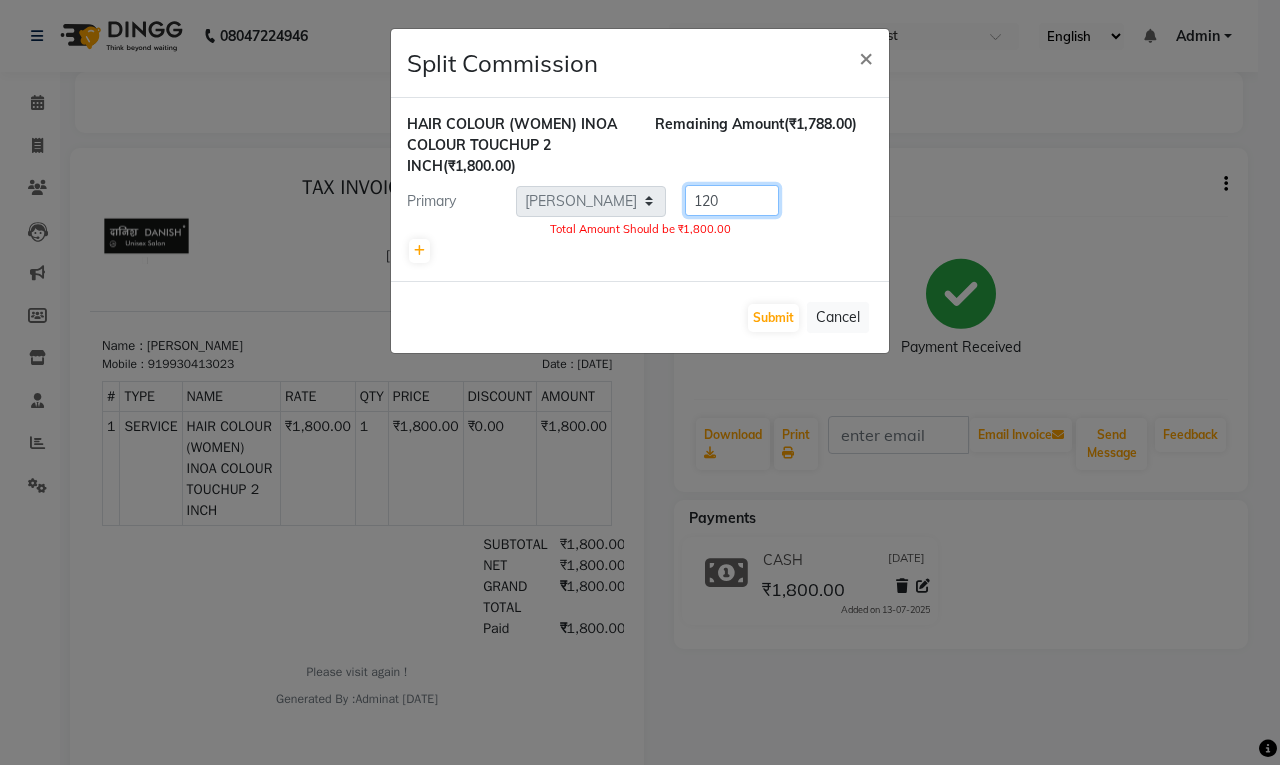type on "1200" 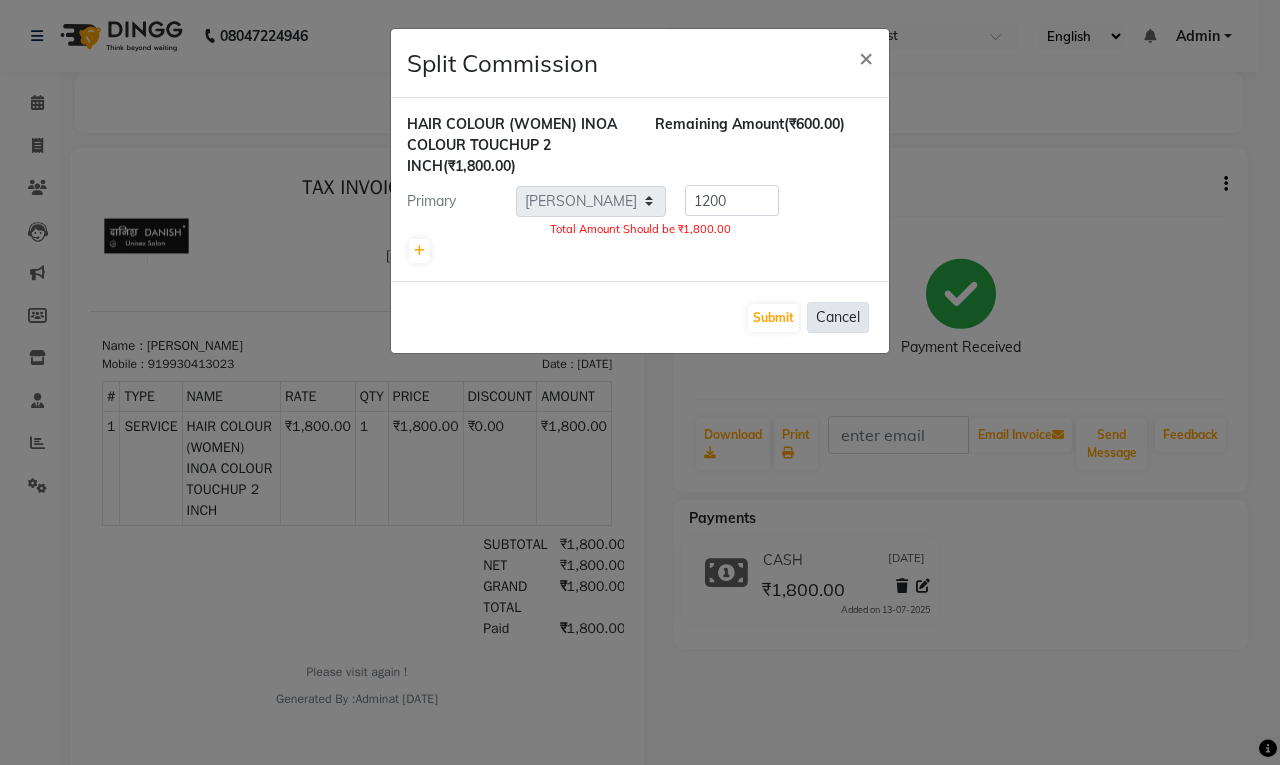 click on "Cancel" 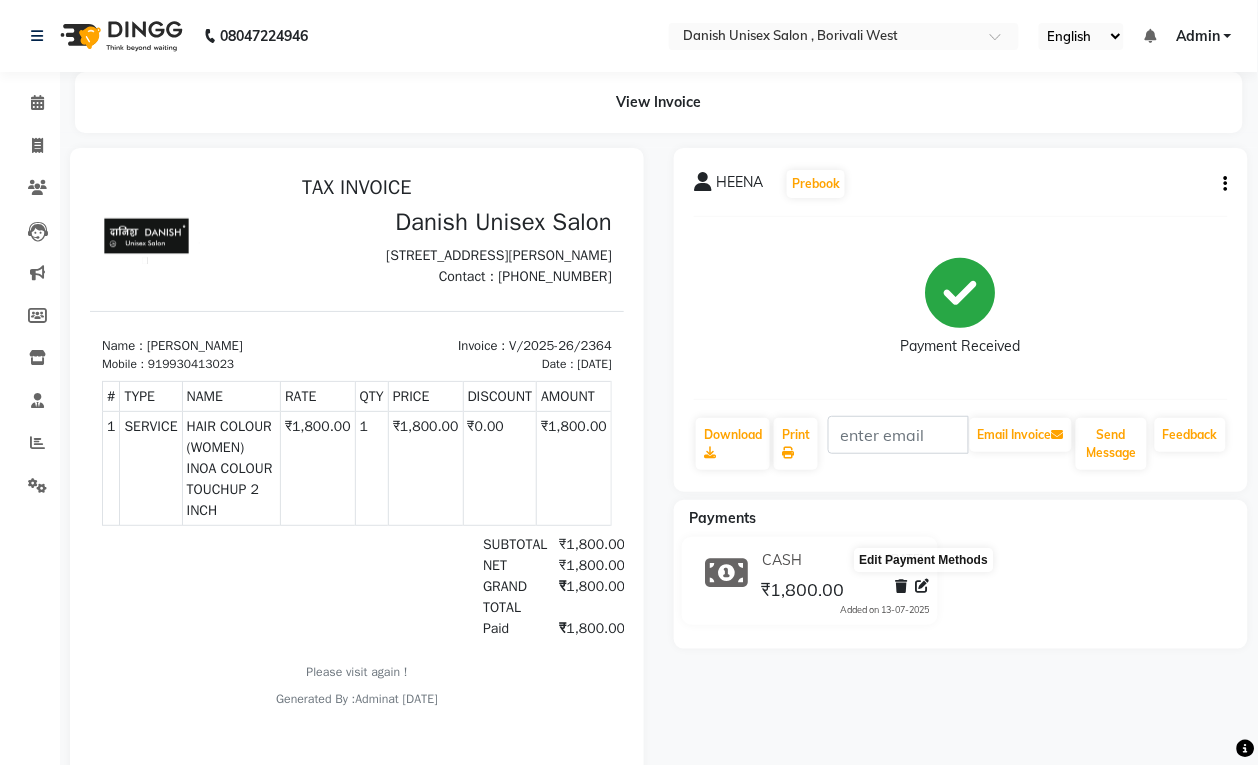click 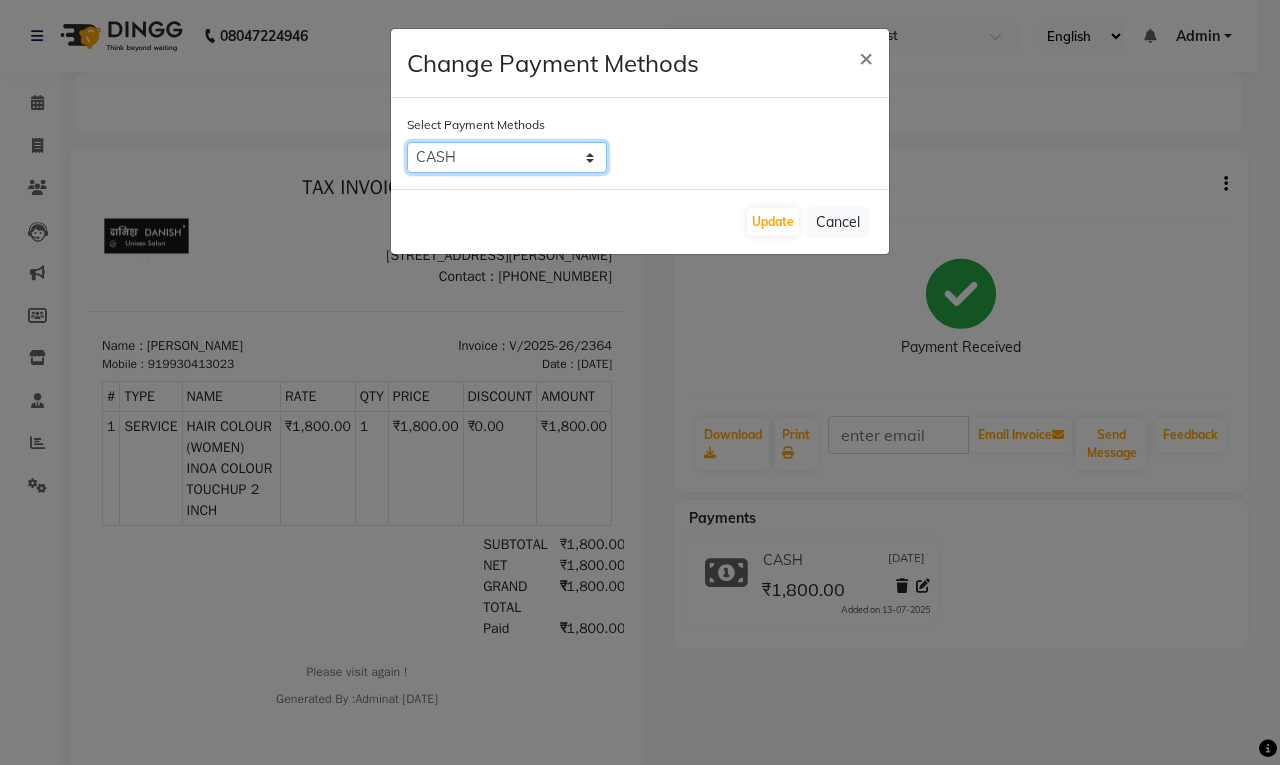 click on "CARD   UPI   CASH" 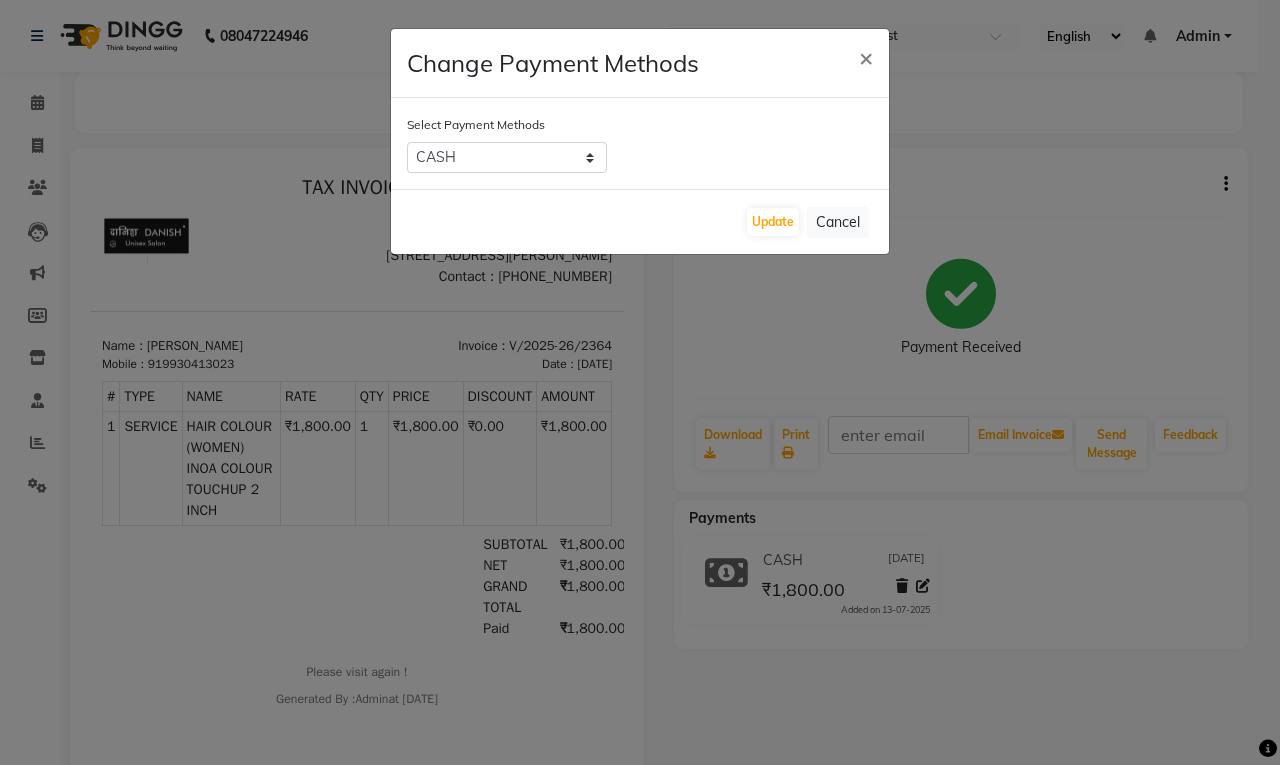 click on "Change Payment Methods × Select Payment Methods  CARD   UPI   CASH   Update   Cancel" 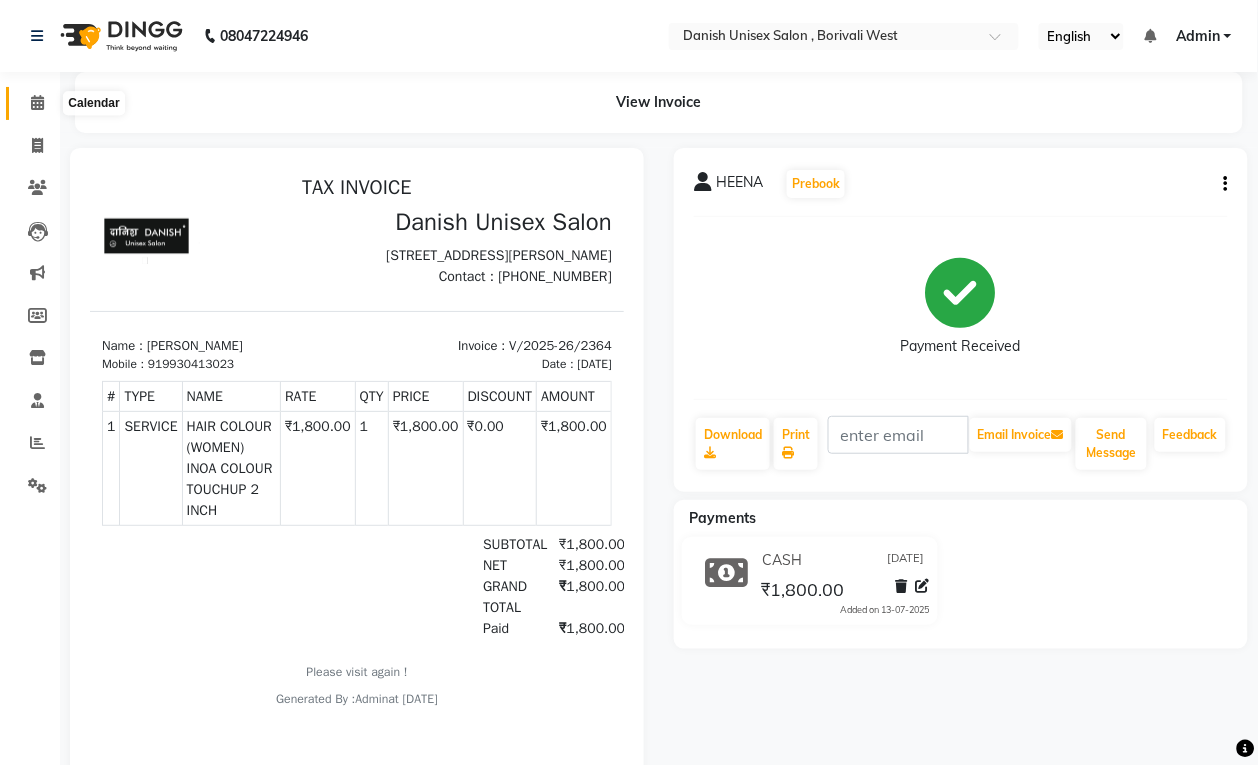 click 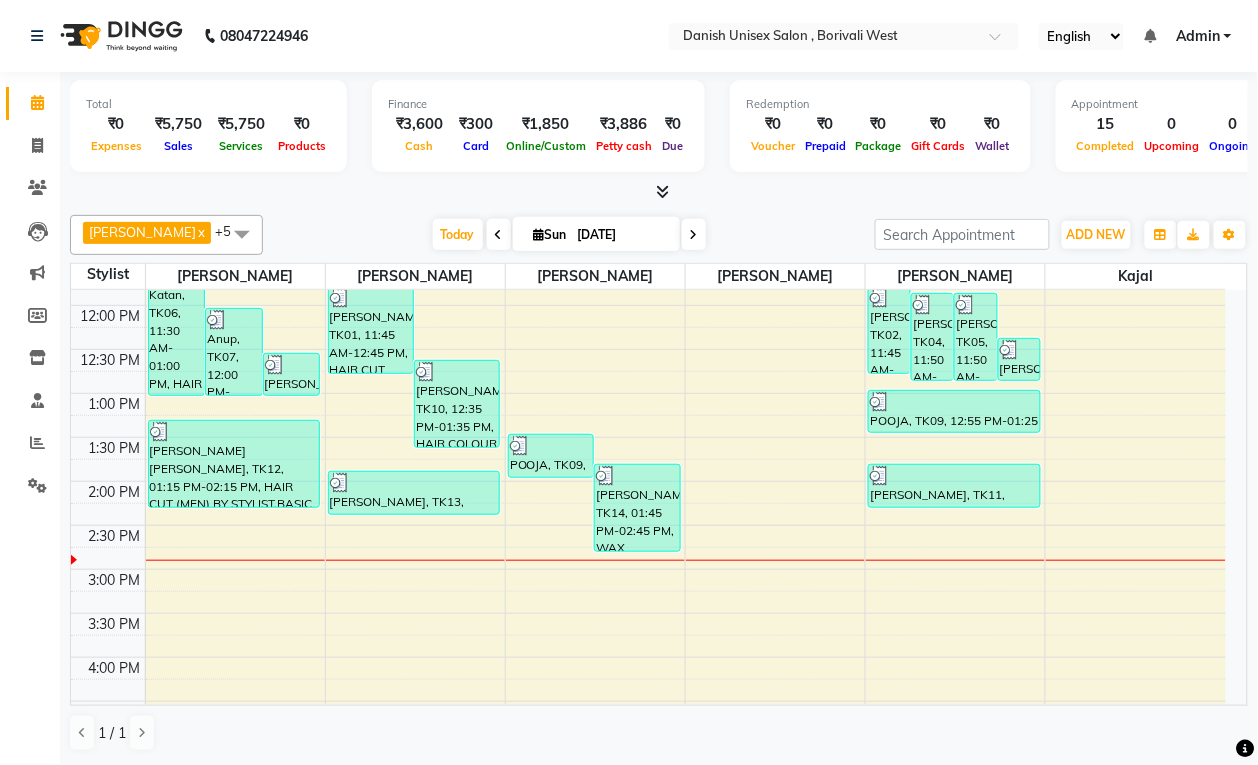 scroll, scrollTop: 250, scrollLeft: 0, axis: vertical 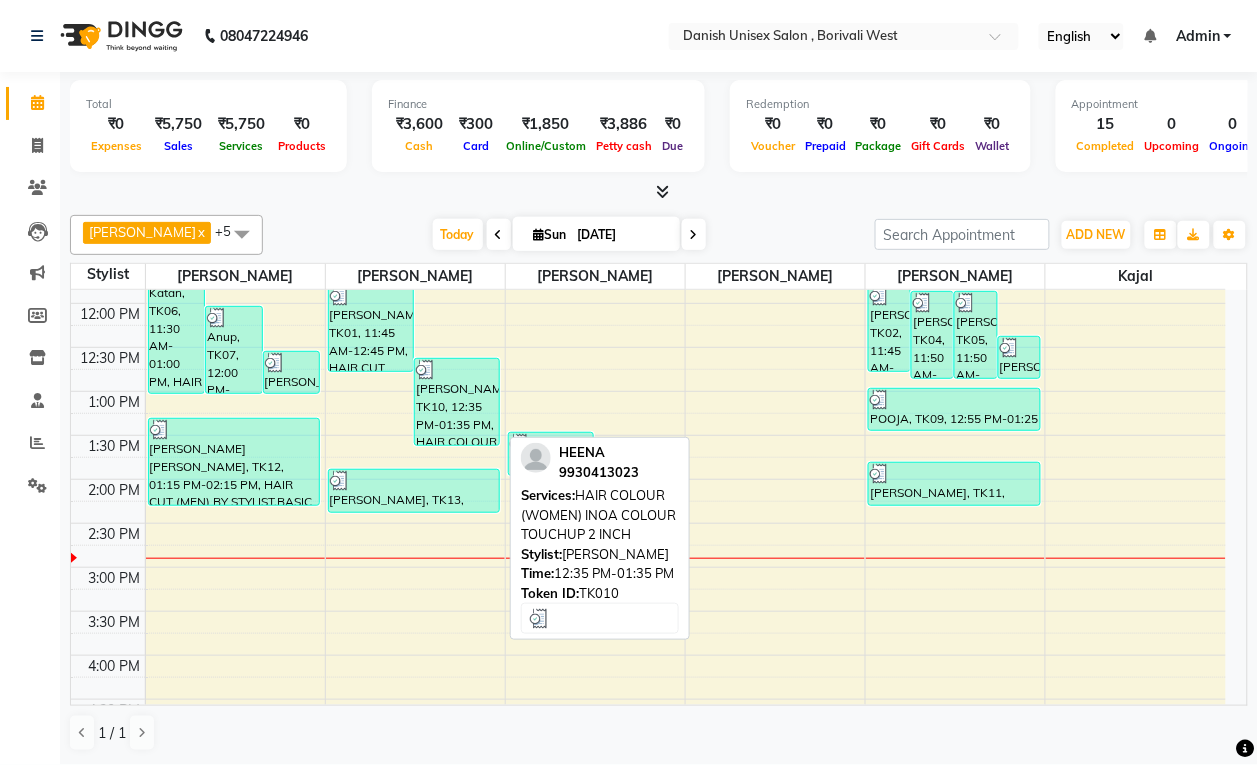 click on "[PERSON_NAME], TK10, 12:35 PM-01:35 PM, HAIR COLOUR (WOMEN) INOA COLOUR TOUCHUP 2 INCH" at bounding box center [457, 402] 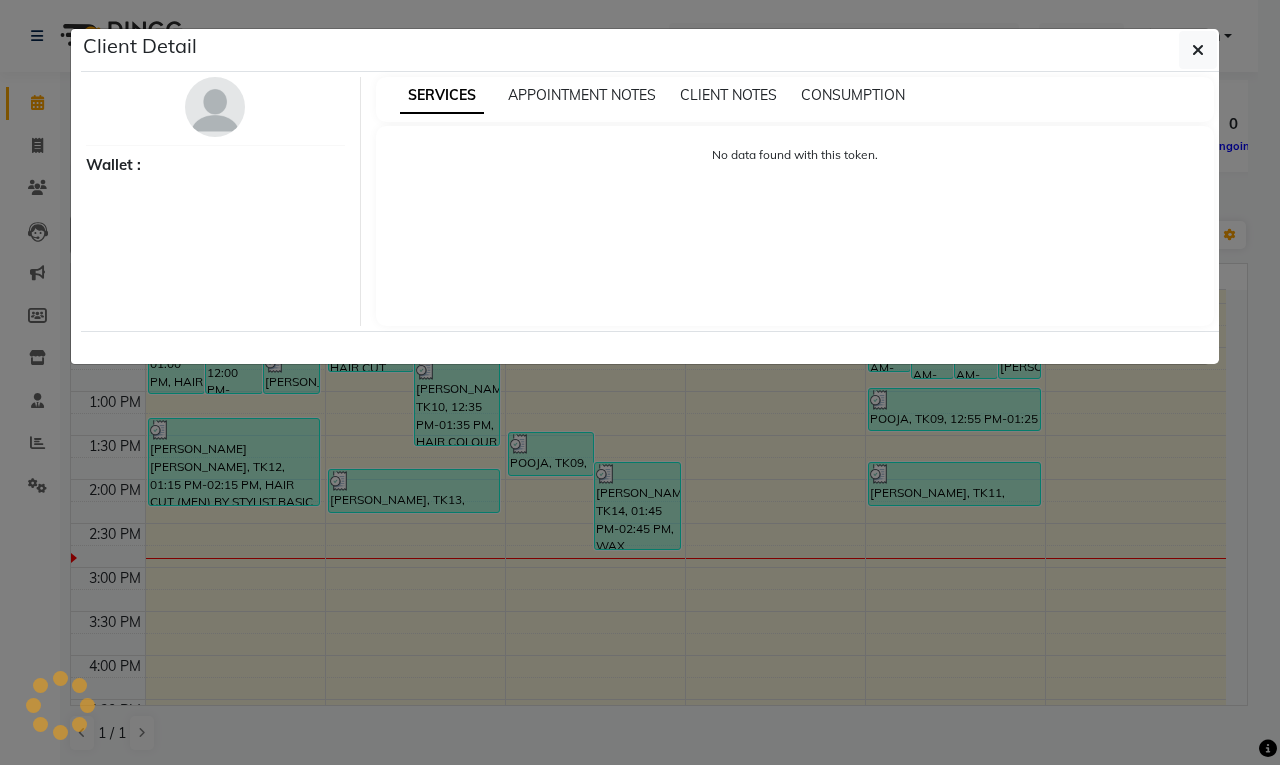 select on "3" 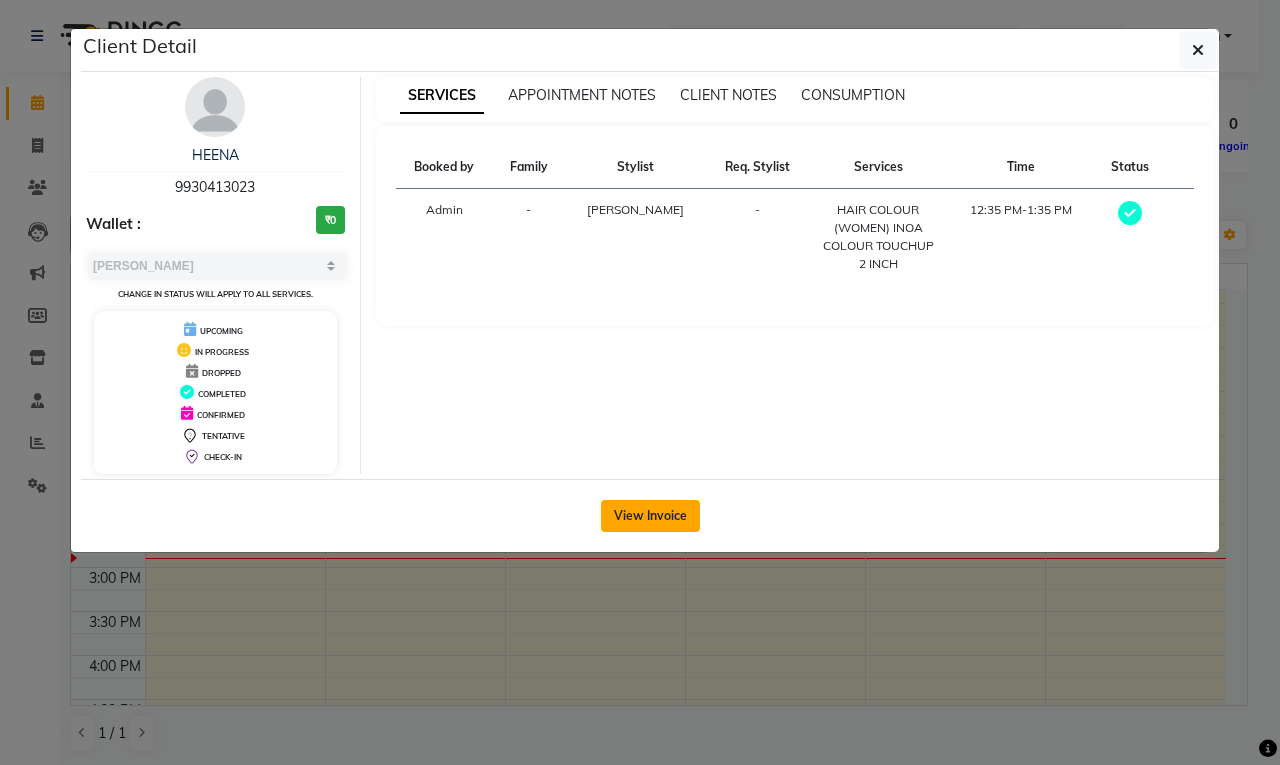 click on "View Invoice" 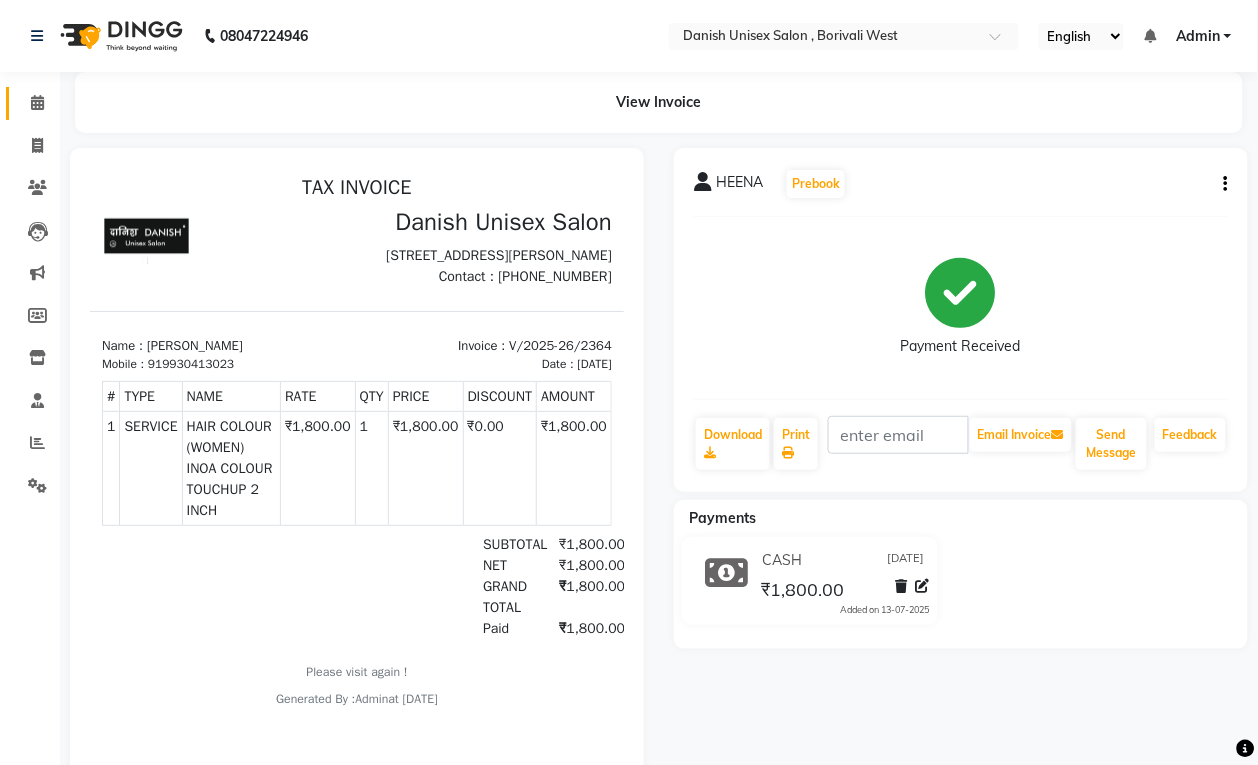 scroll, scrollTop: 0, scrollLeft: 0, axis: both 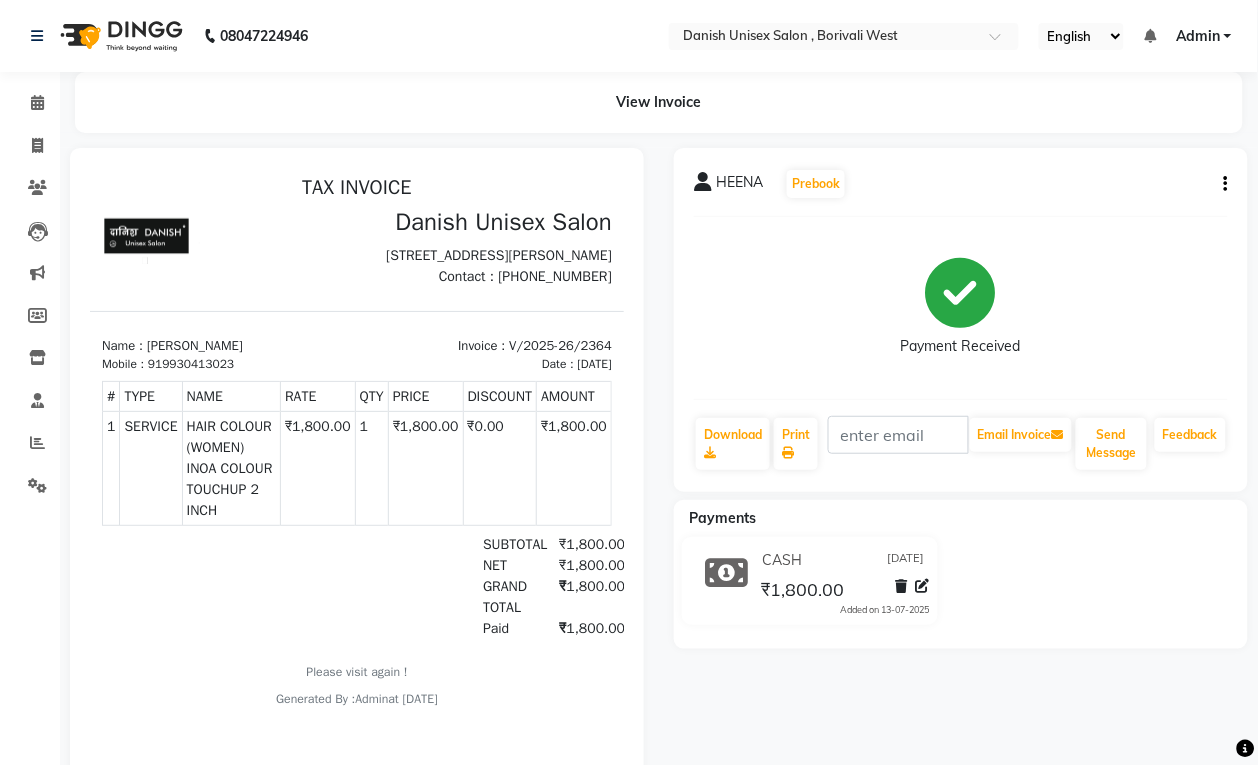 click 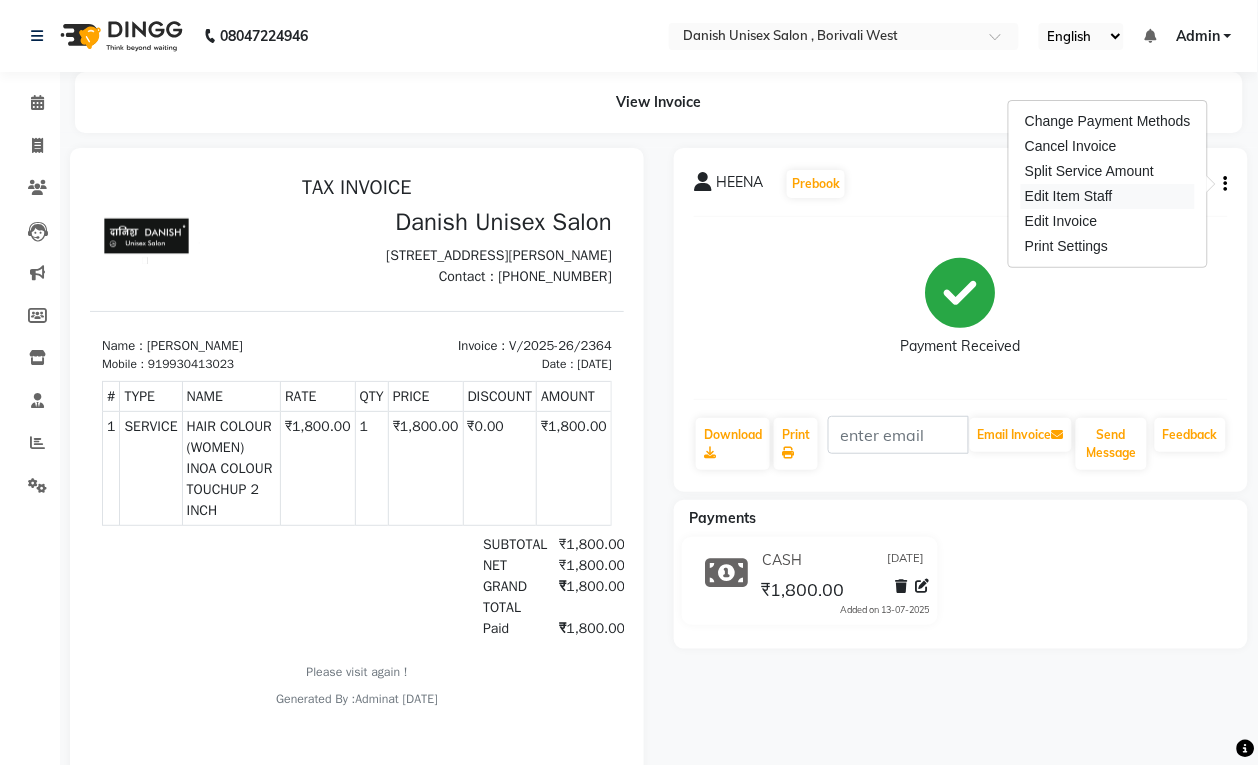 click on "Edit Item Staff" at bounding box center [1108, 196] 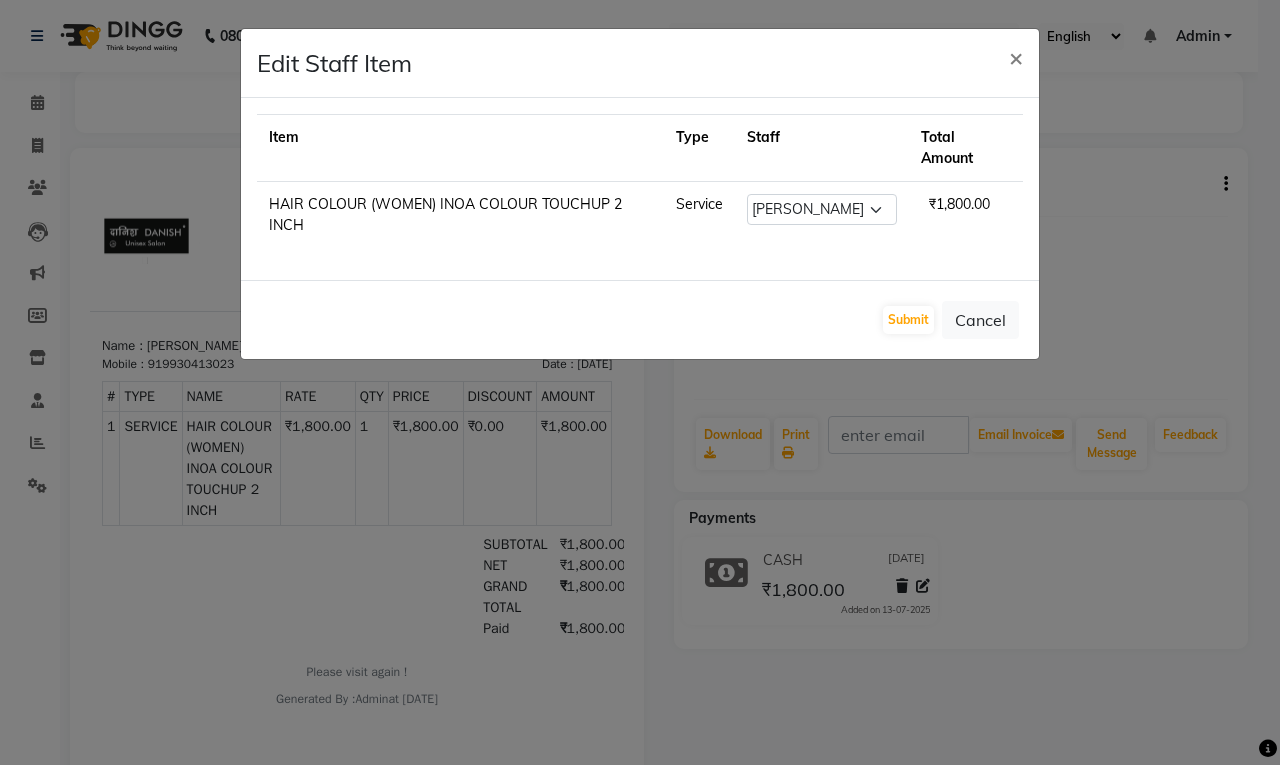 click on "₹1,800.00" 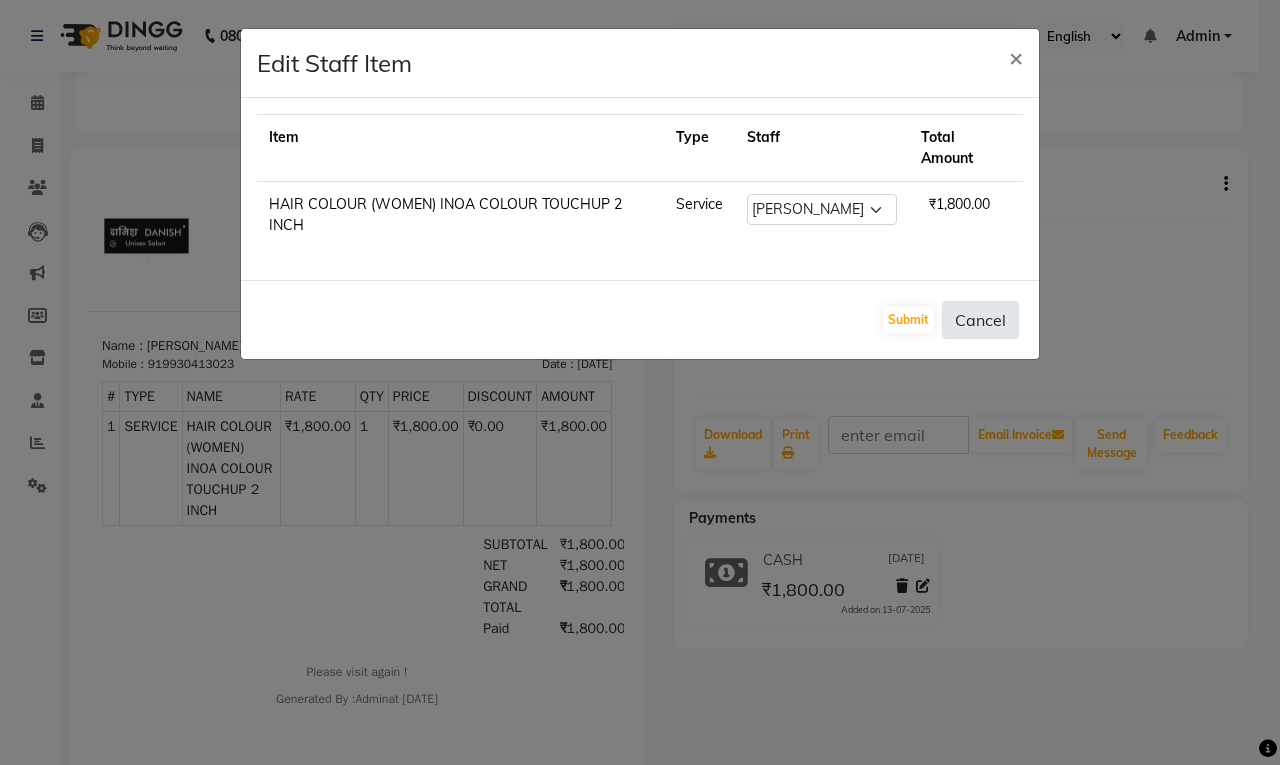 click on "Cancel" 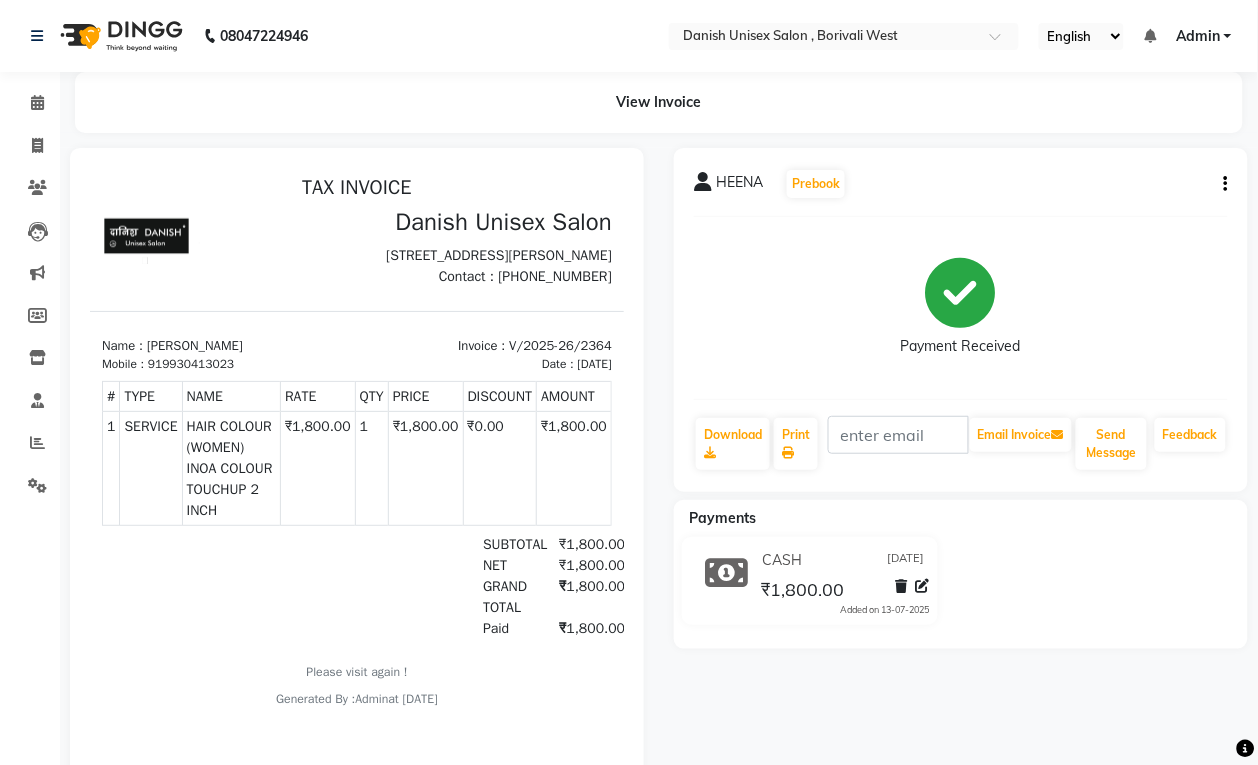 click 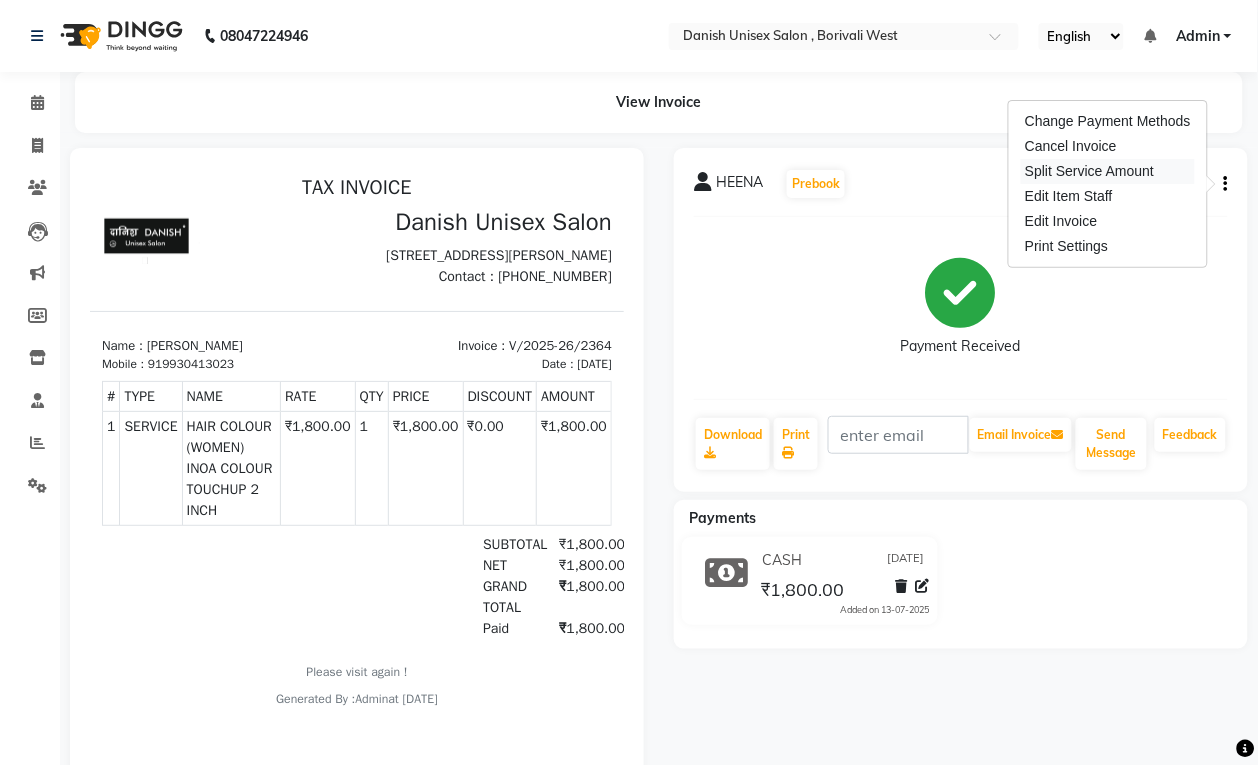 click on "Split Service Amount" at bounding box center (1108, 171) 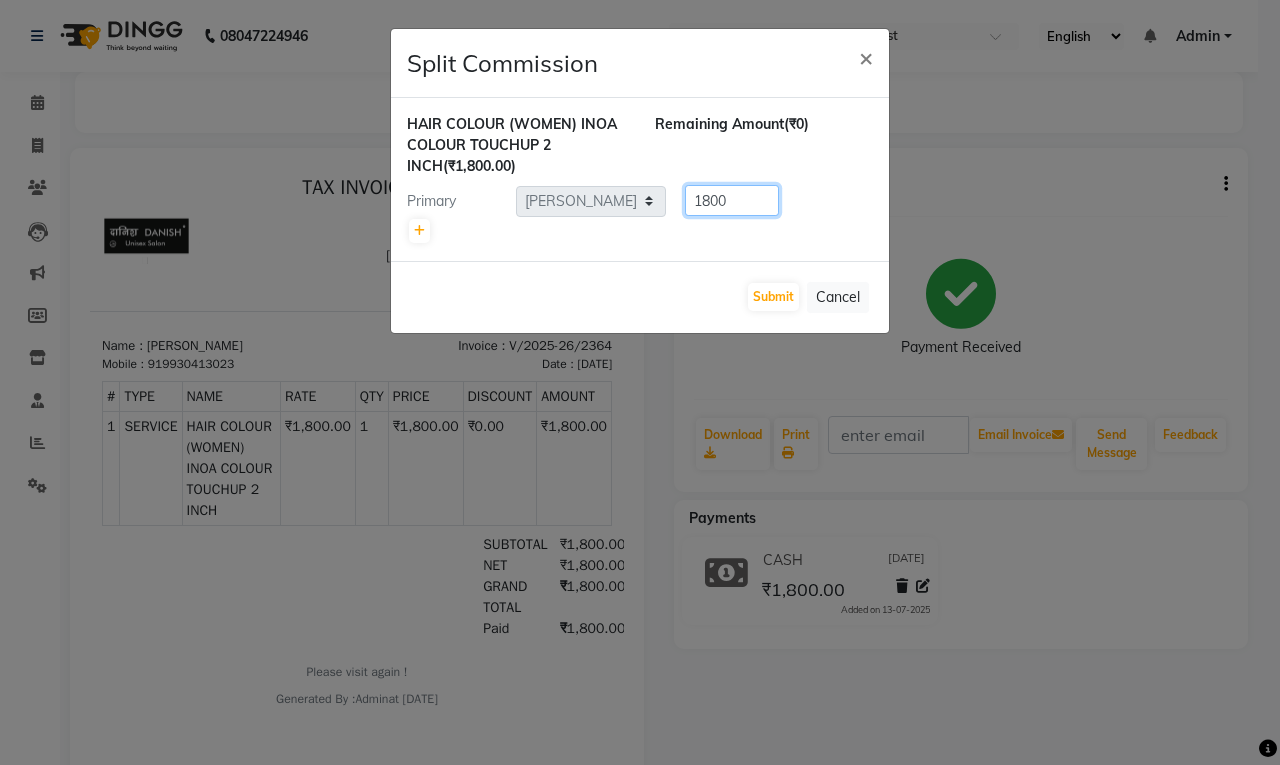 click on "1800" 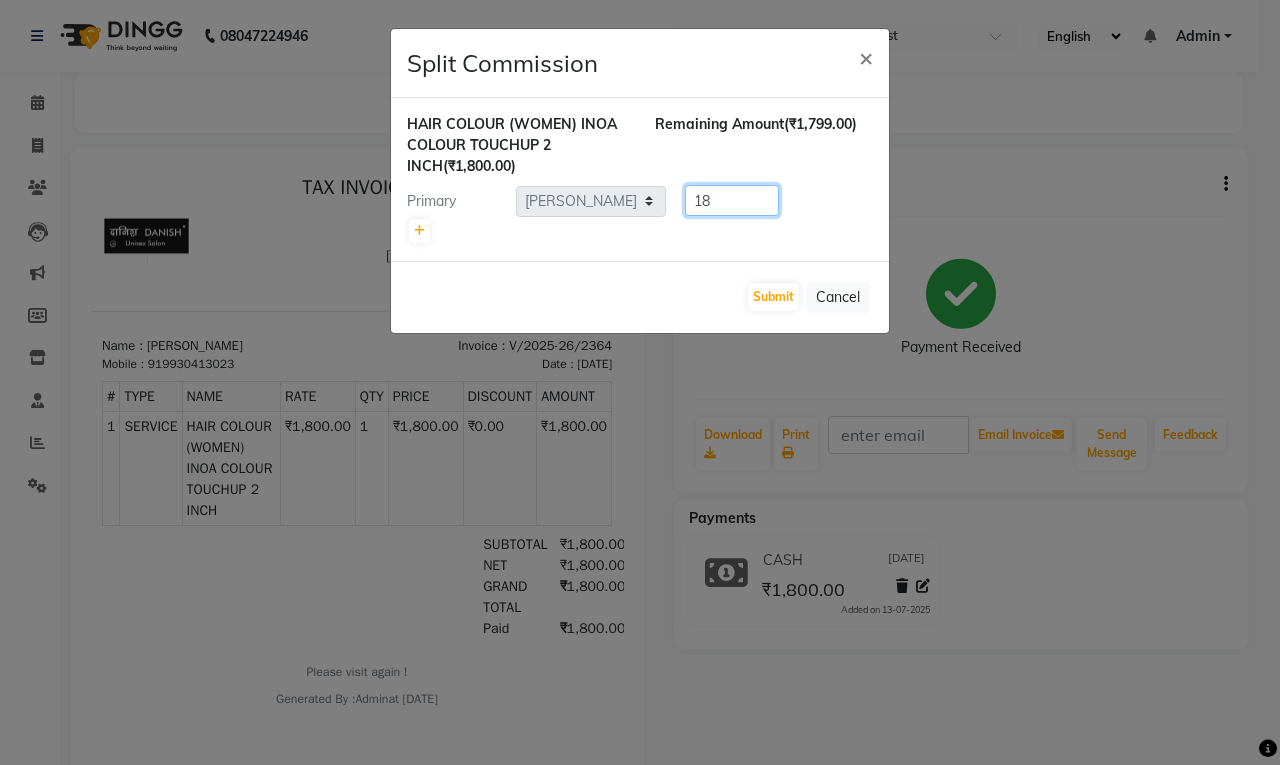 type on "1" 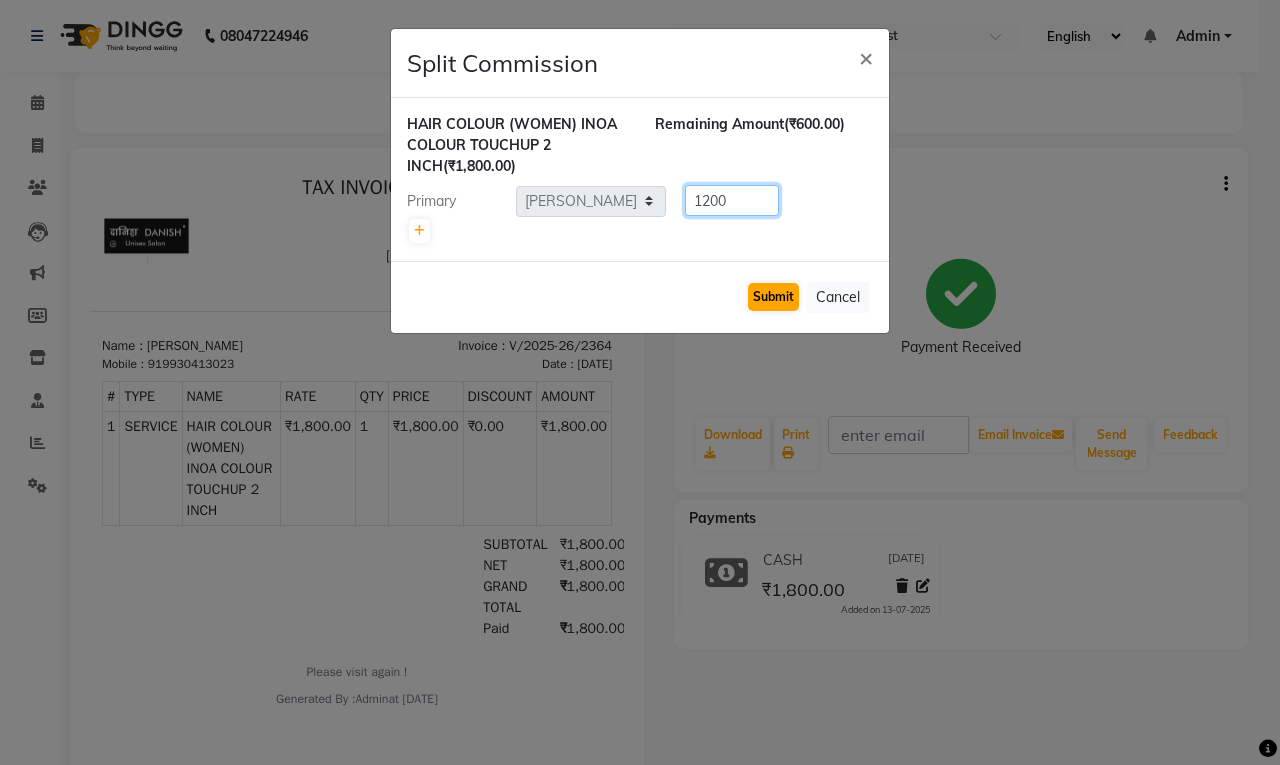 type on "1200" 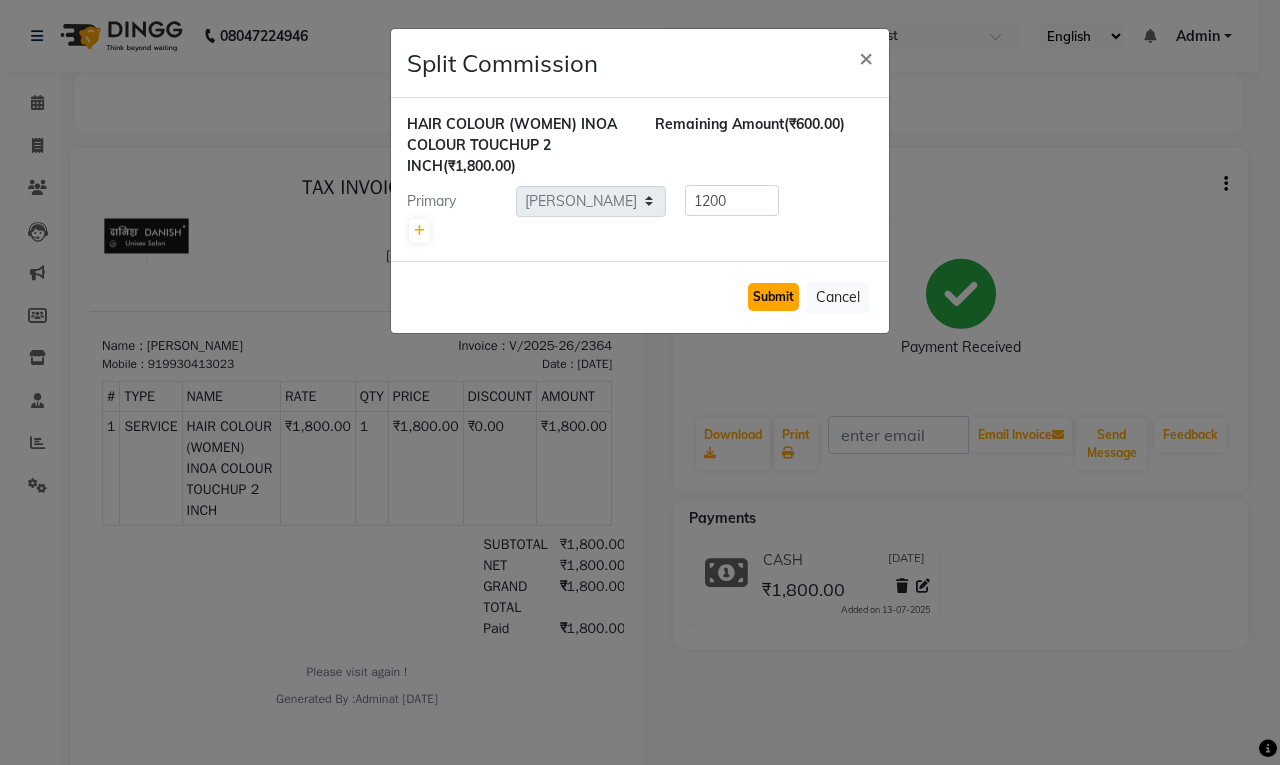 click on "Submit" 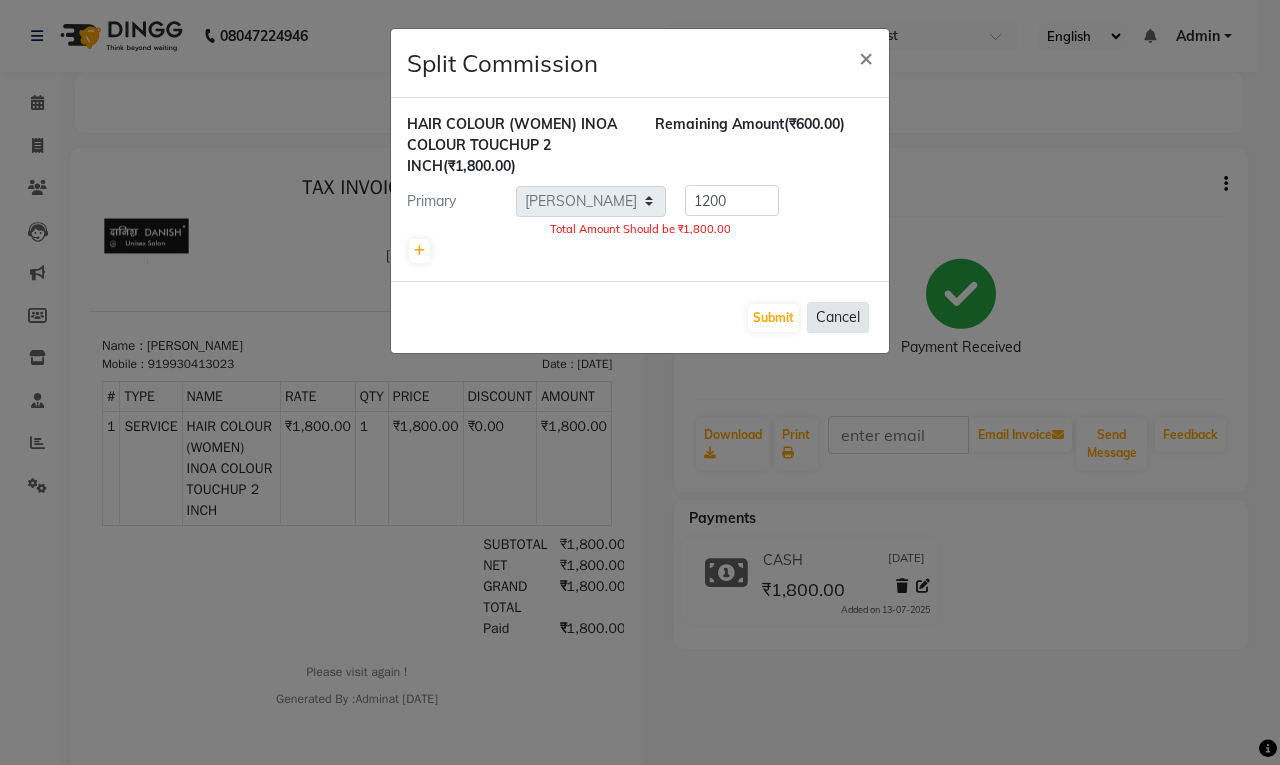 click on "Cancel" 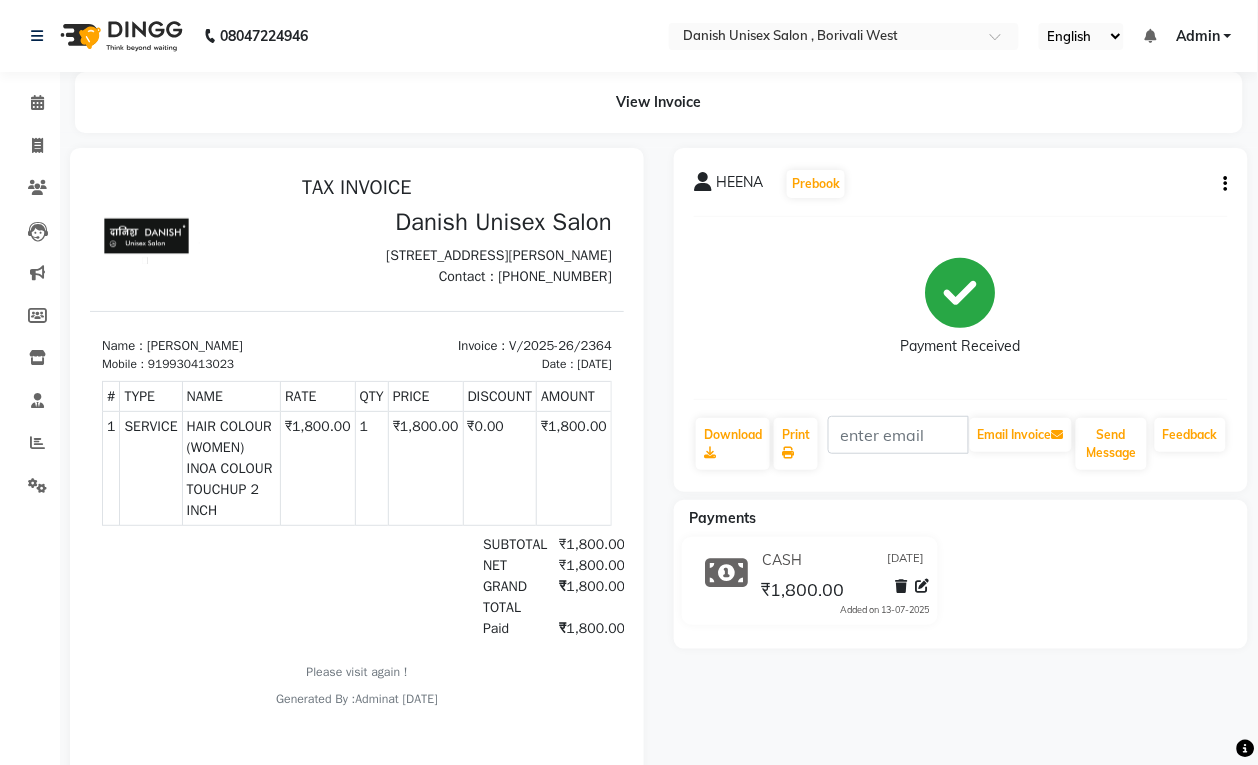 click 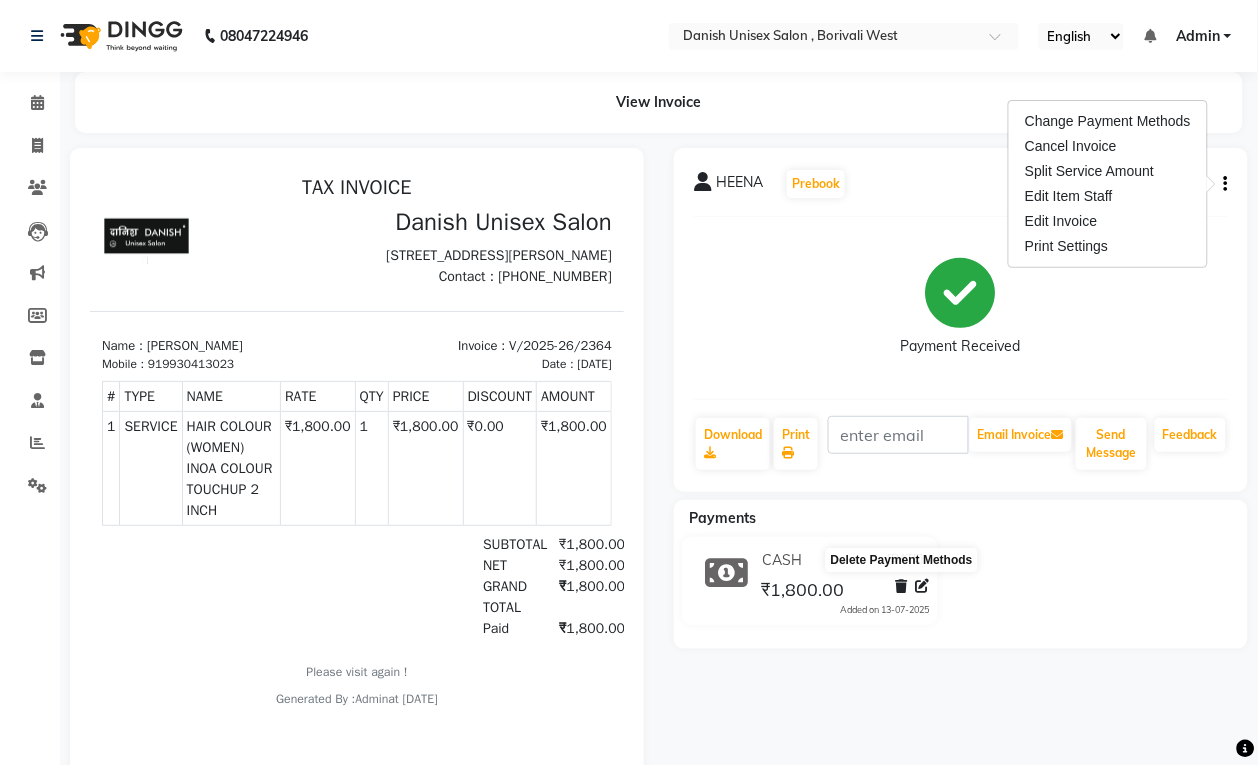 click 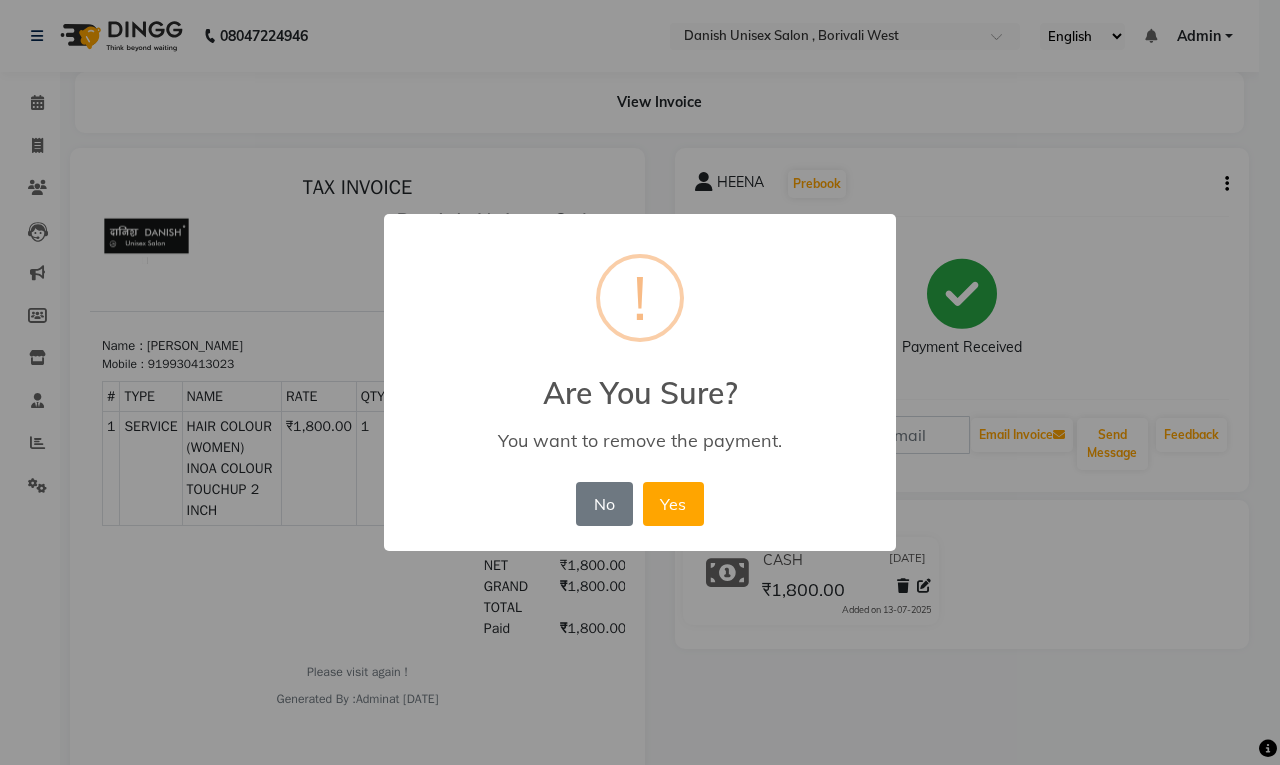 click on "× ! Are You Sure? You want to remove the payment. No No Yes" at bounding box center [640, 382] 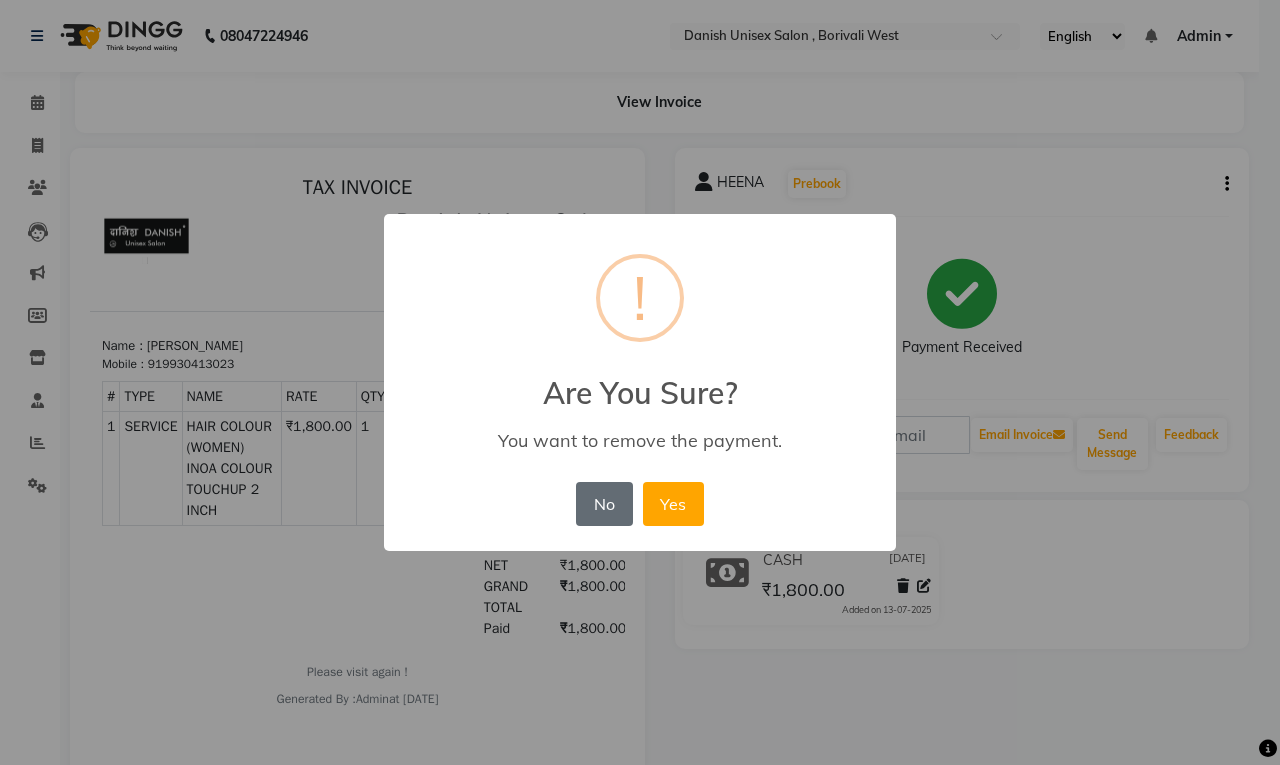 click on "No" at bounding box center (604, 504) 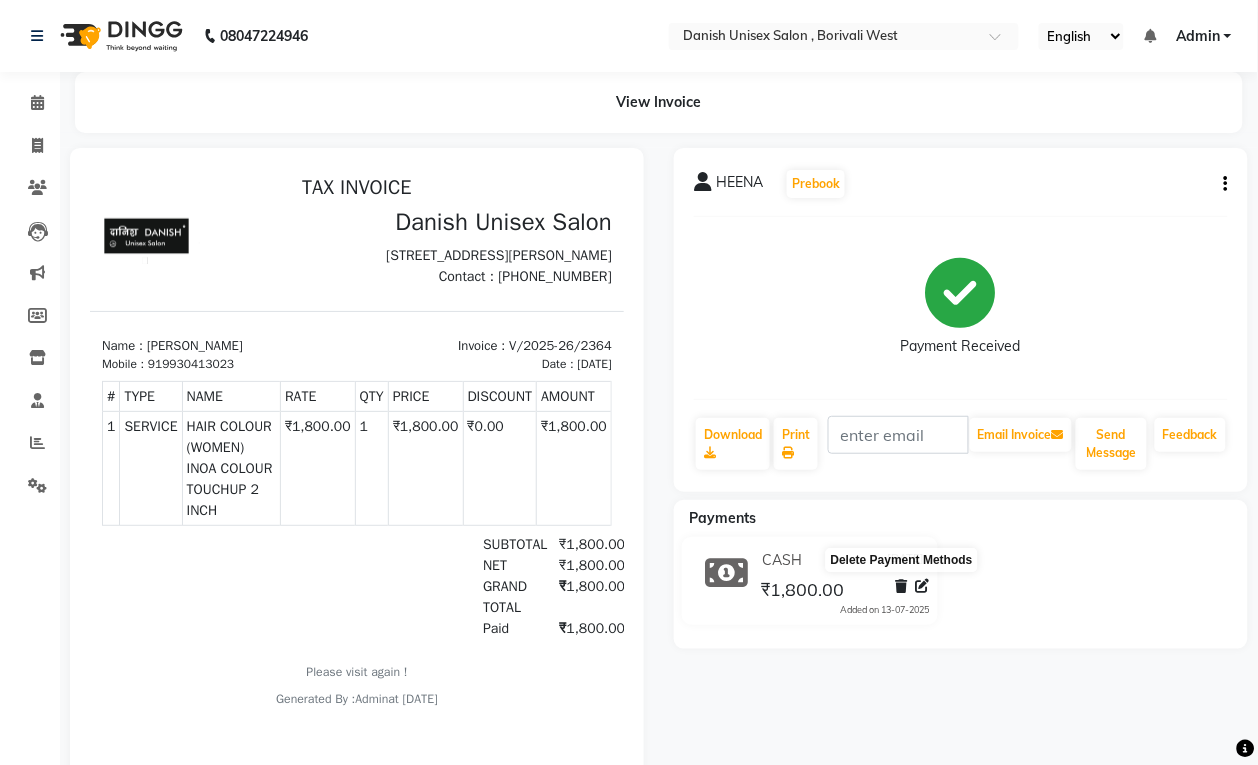 click 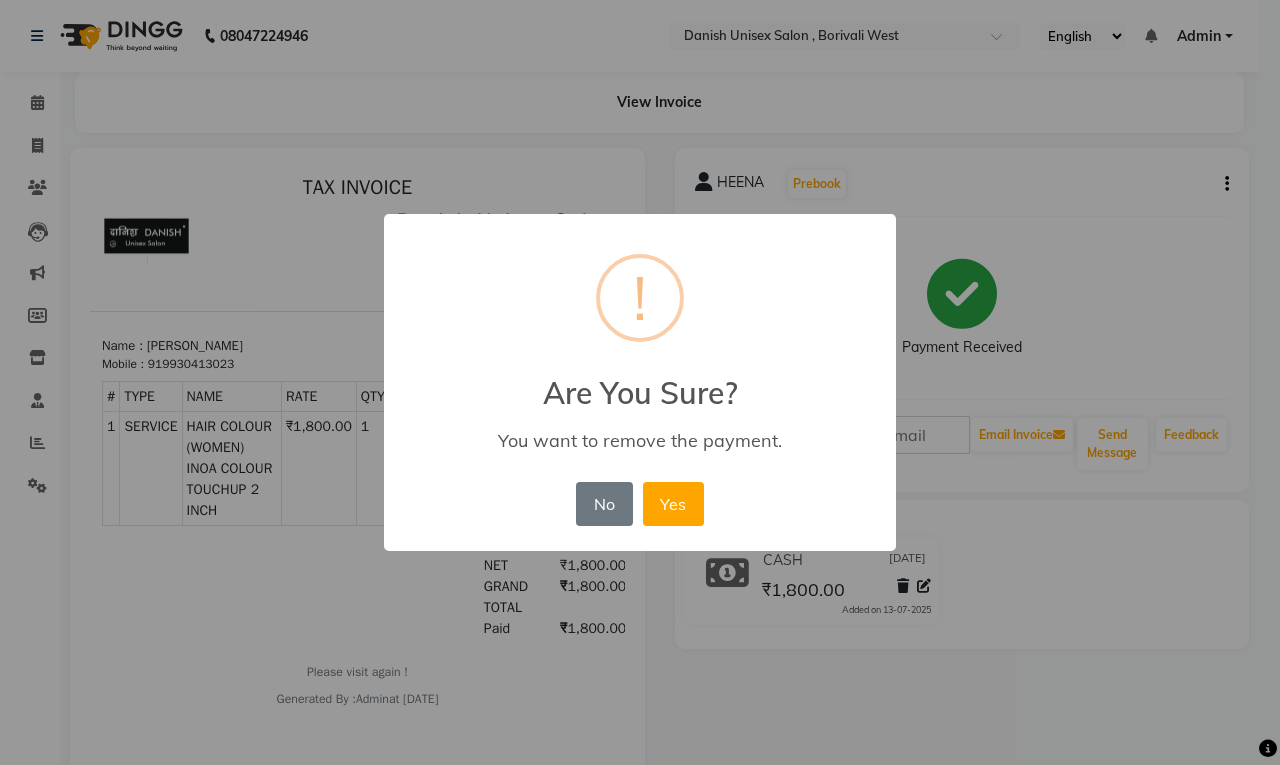 click on "× ! Are You Sure? You want to remove the payment. No No Yes" at bounding box center (640, 382) 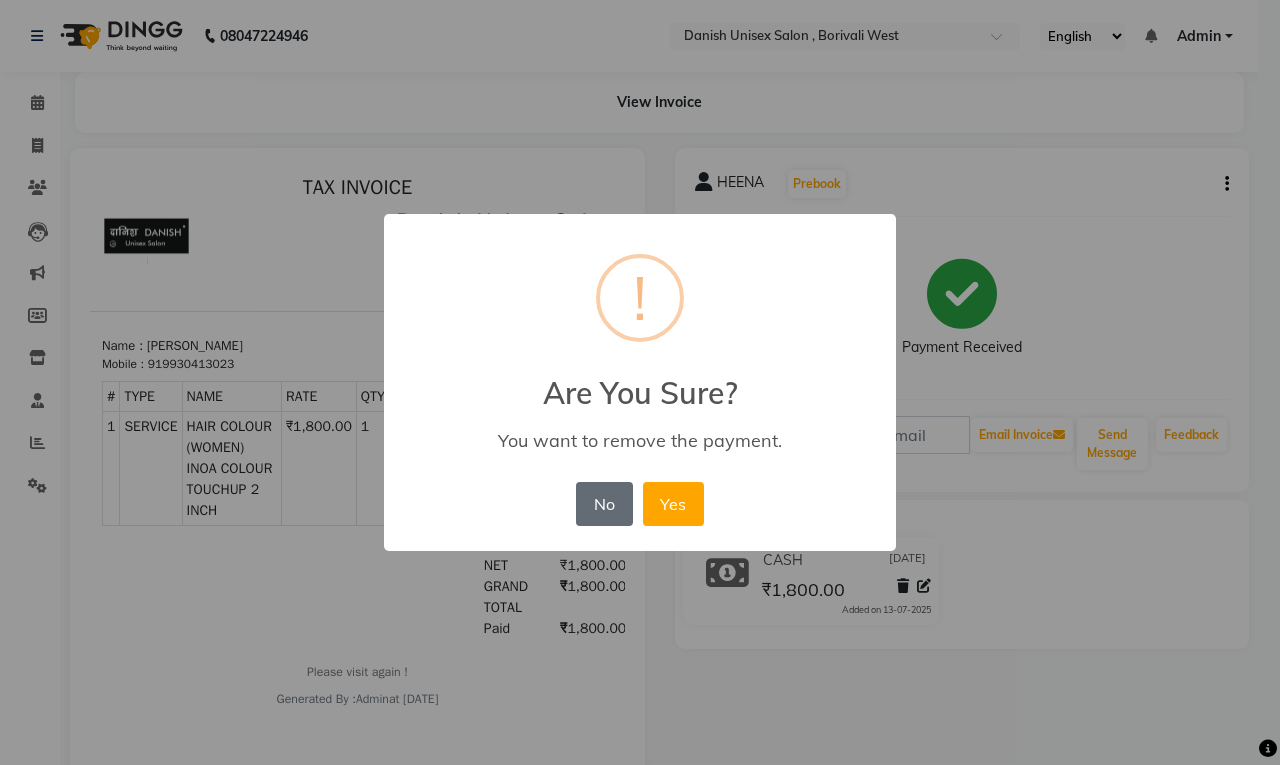 click on "No" at bounding box center [604, 504] 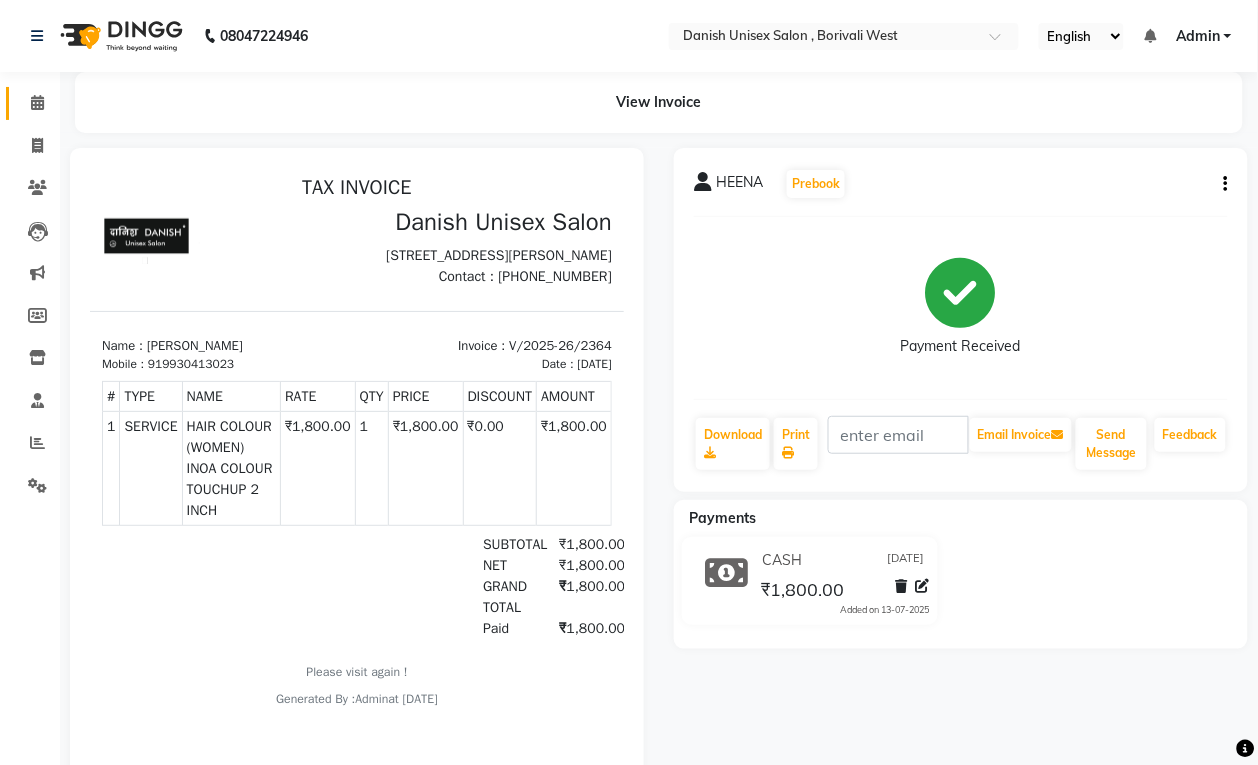 click 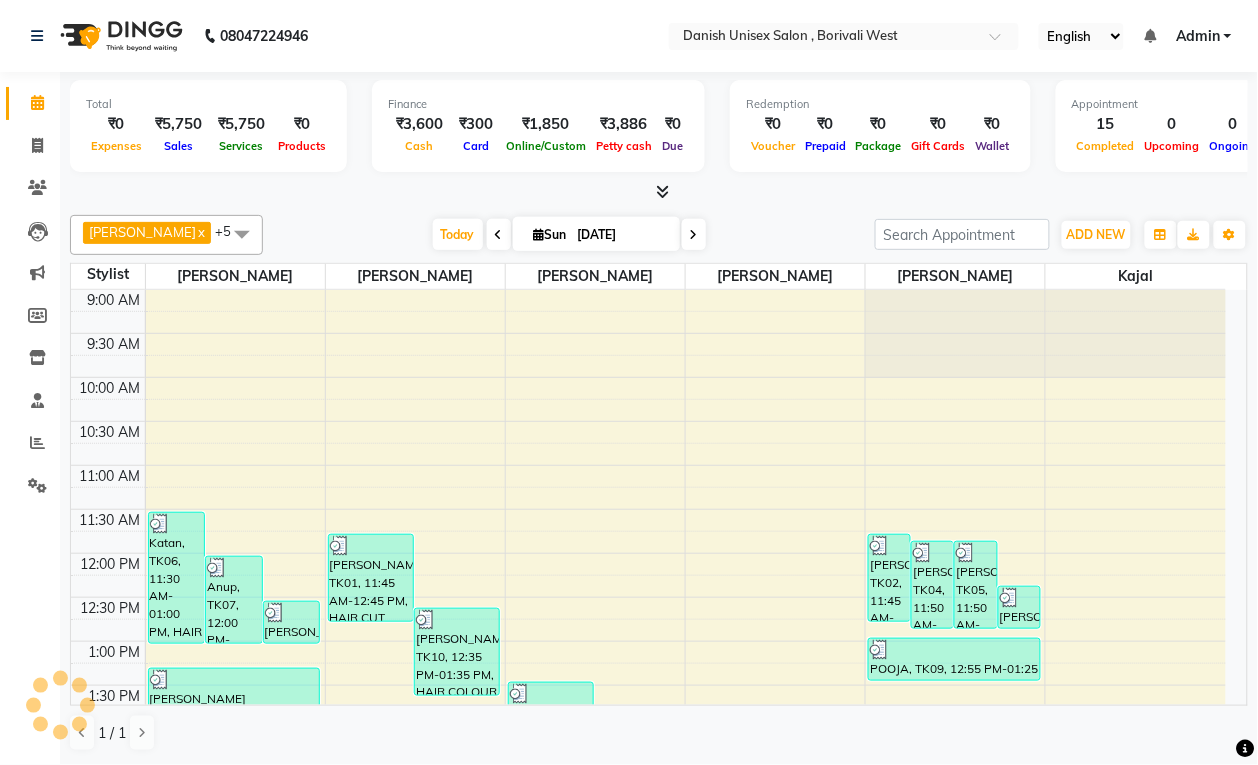 scroll, scrollTop: 0, scrollLeft: 0, axis: both 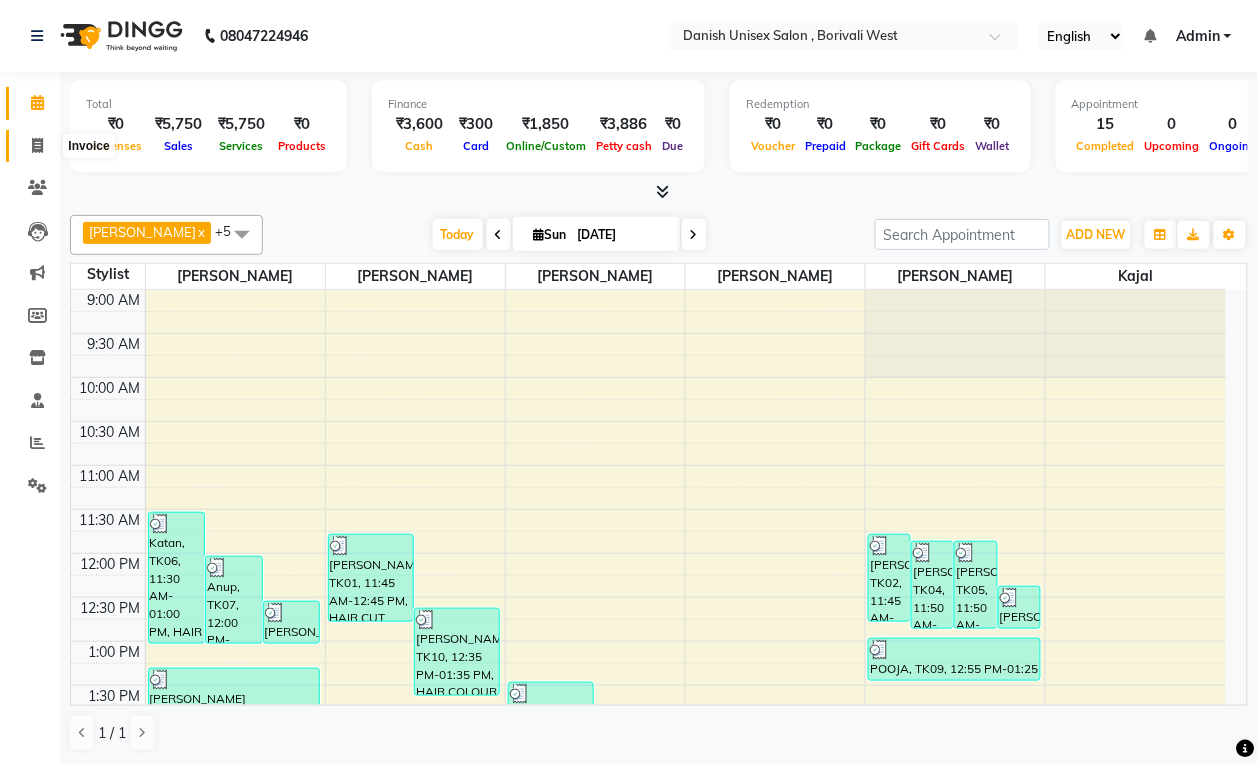 click 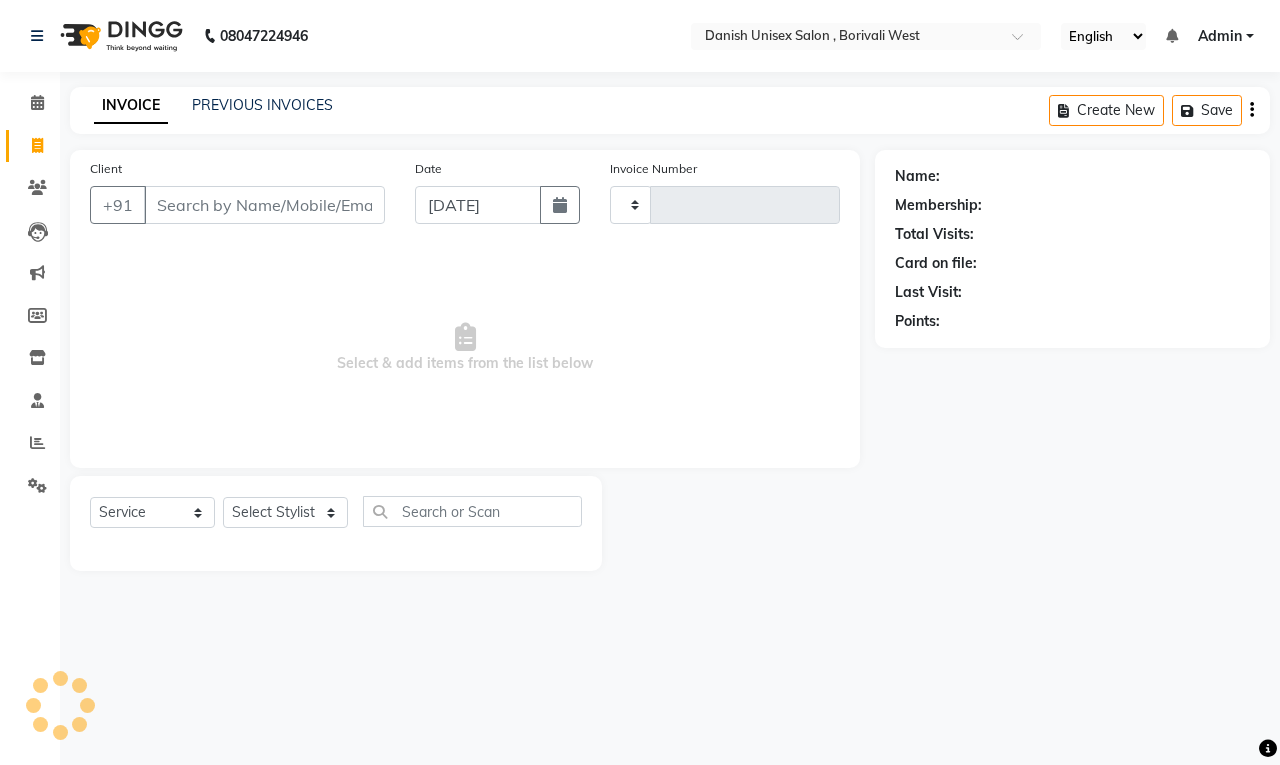 type on "2369" 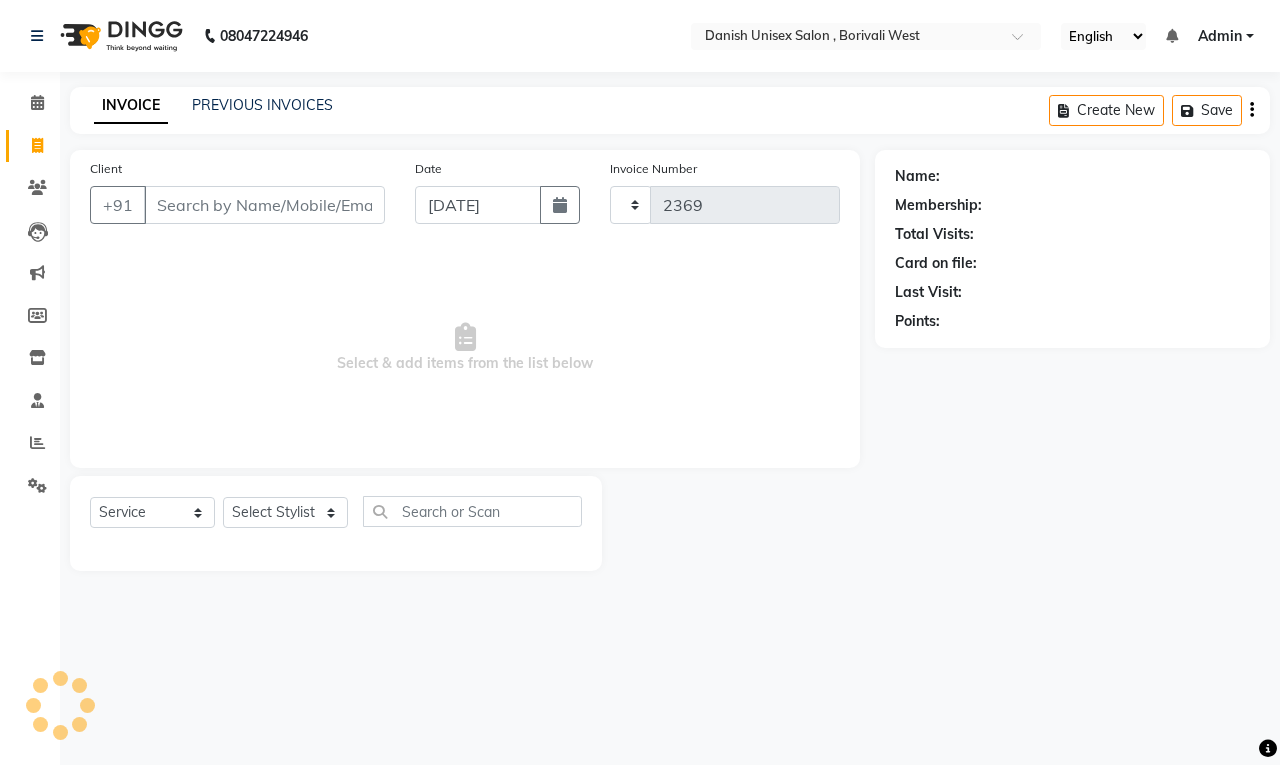 select on "6929" 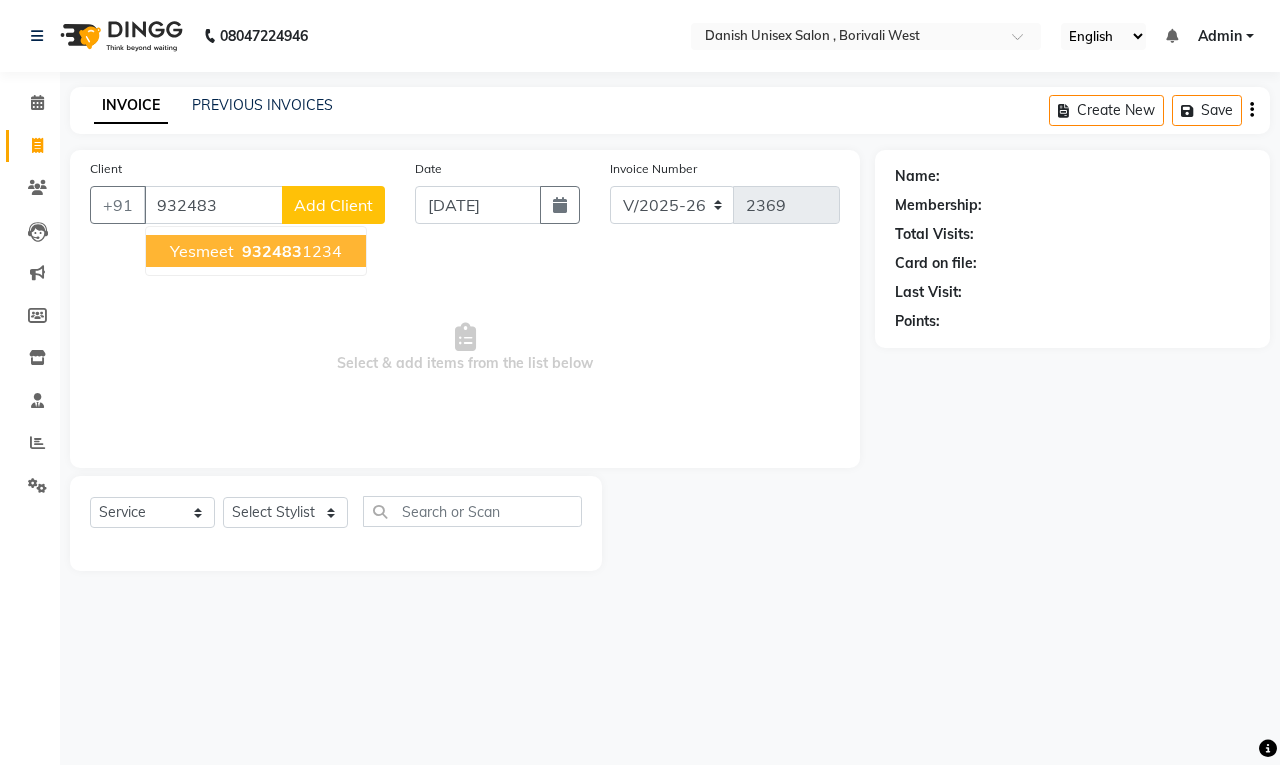 click on "932483 1234" at bounding box center (290, 251) 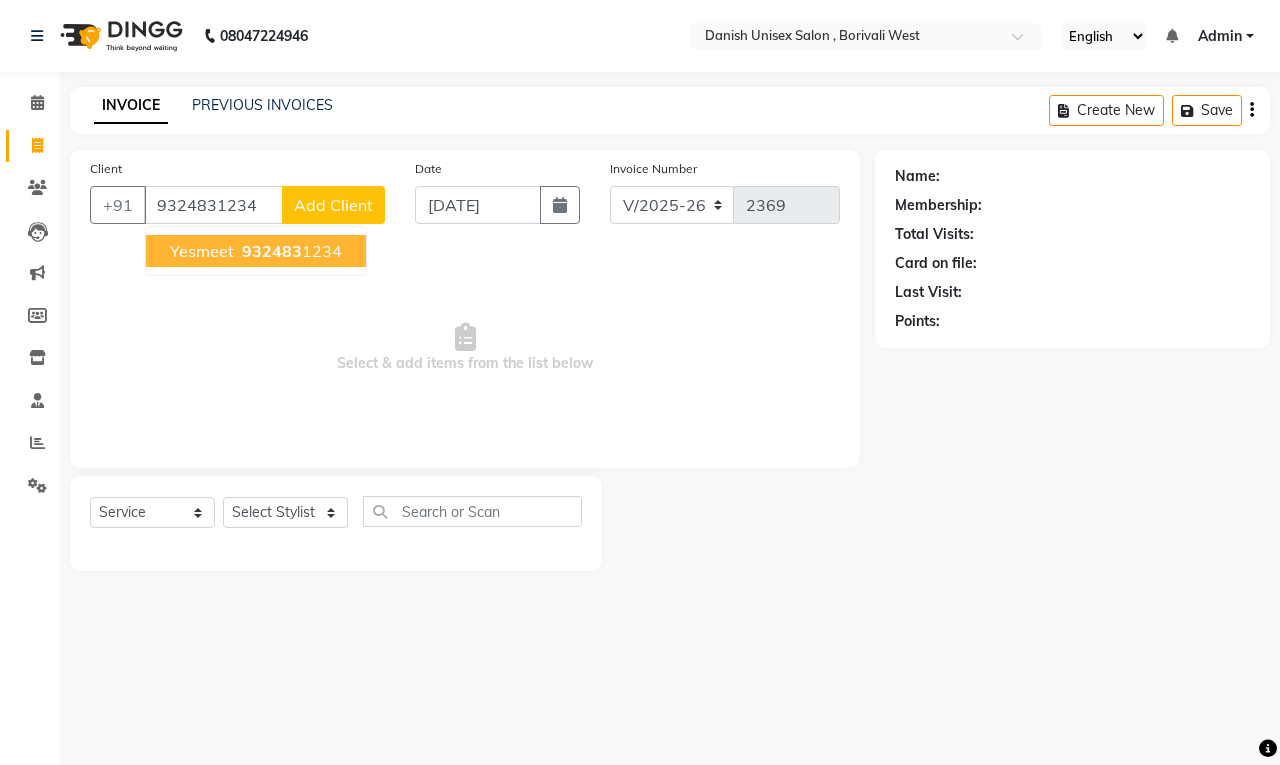 type on "9324831234" 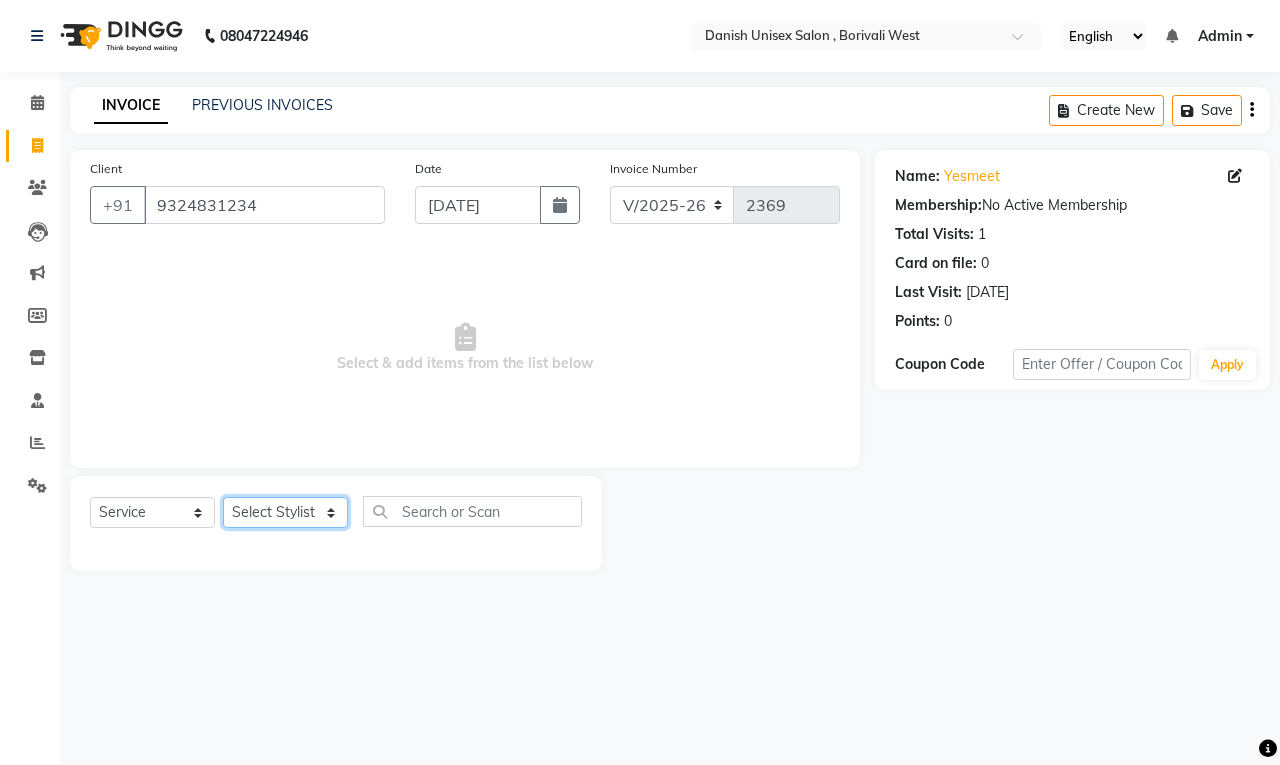 click on "Select Stylist [PERSON_NAME] [PERSON_NAME] [PERSON_NAME] kajal [PERSON_NAME] [PERSON_NAME] [PERSON_NAME] [PERSON_NAME] [PERSON_NAME] [PERSON_NAME] [PERSON_NAME]" 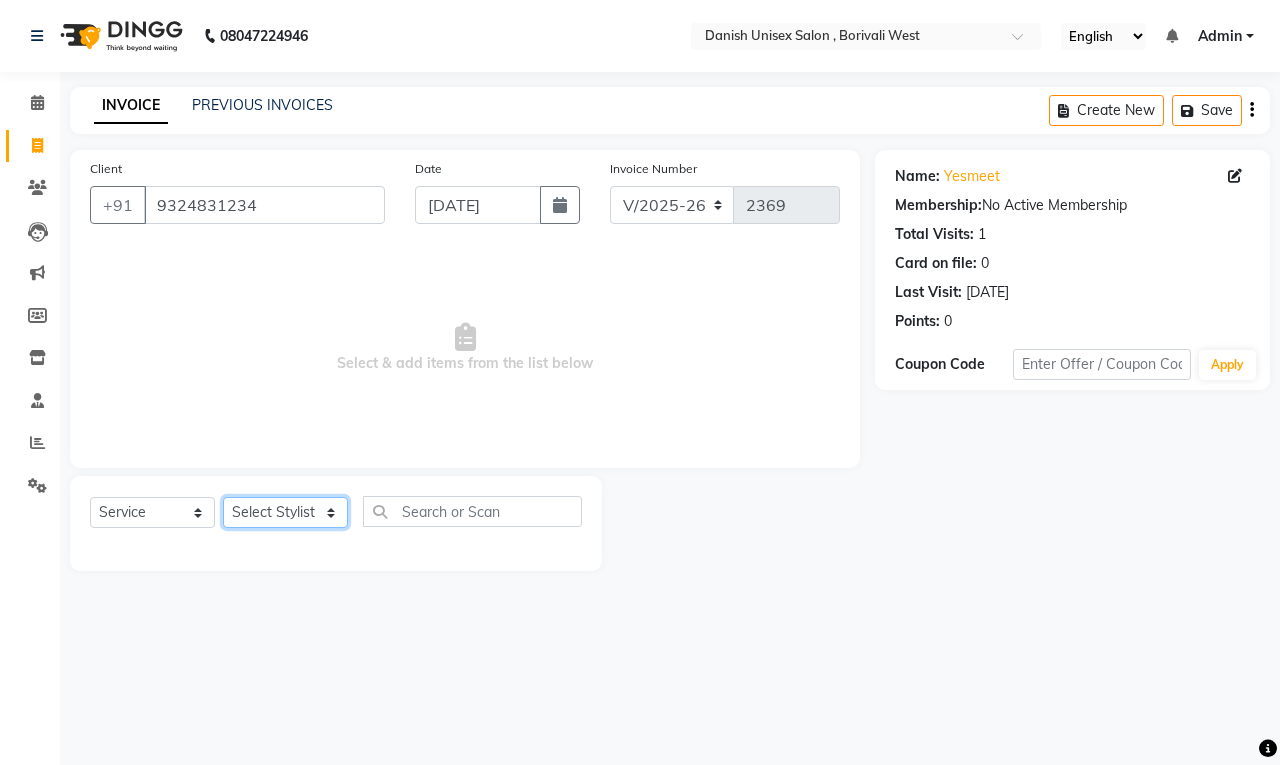 select on "63506" 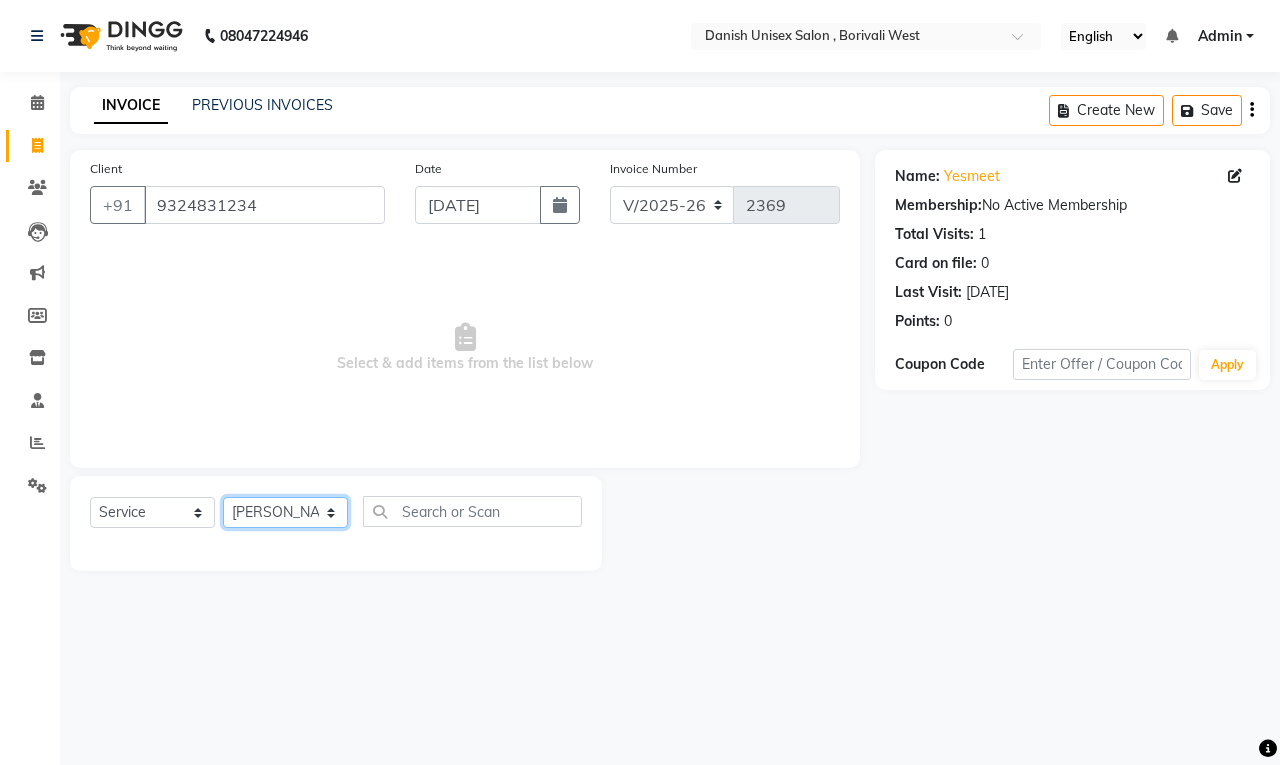 click on "Select Stylist [PERSON_NAME] [PERSON_NAME] [PERSON_NAME] kajal [PERSON_NAME] [PERSON_NAME] [PERSON_NAME] [PERSON_NAME] [PERSON_NAME] [PERSON_NAME] [PERSON_NAME]" 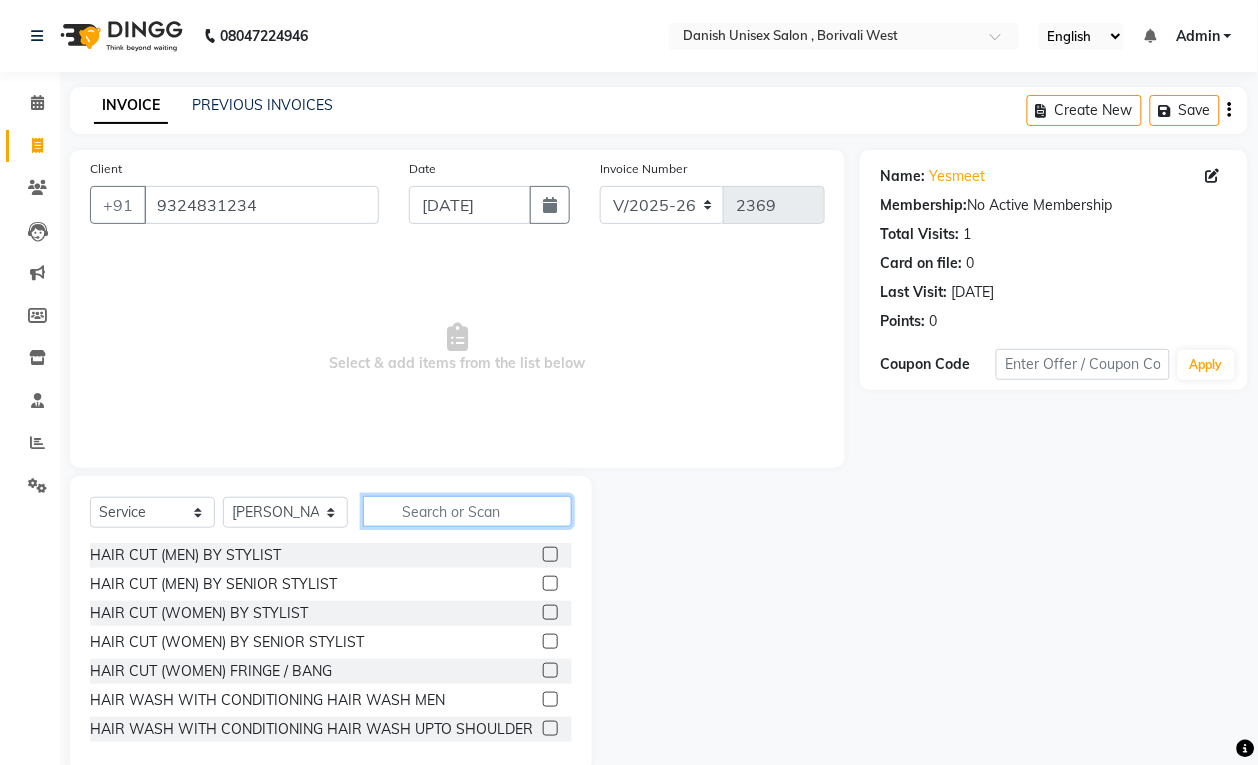 click 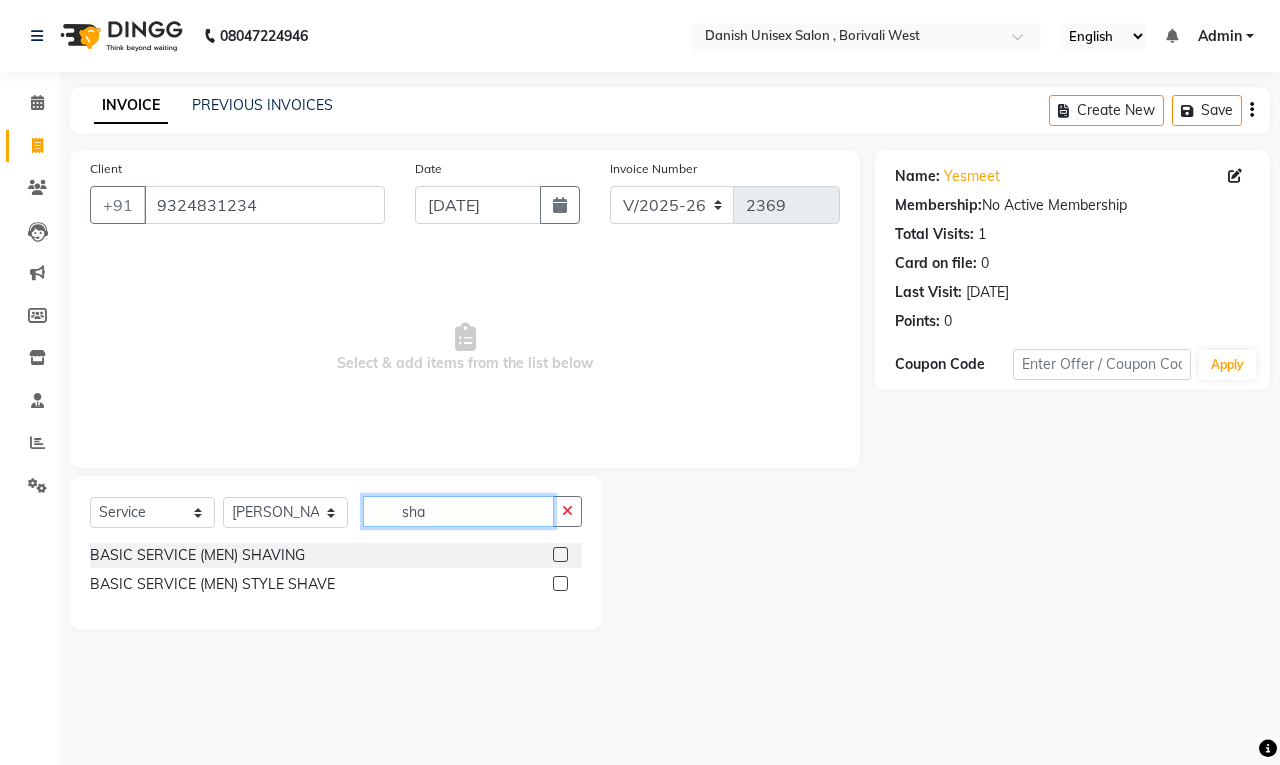 type on "sha" 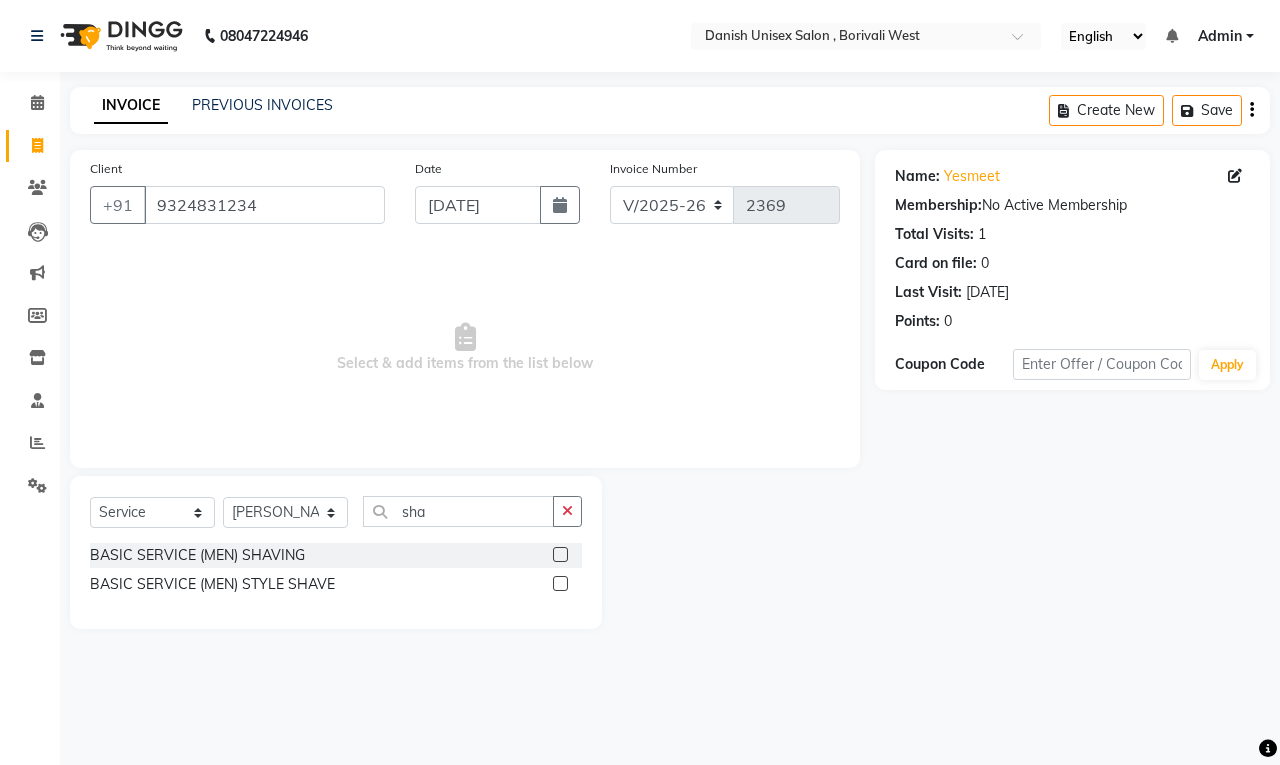 click 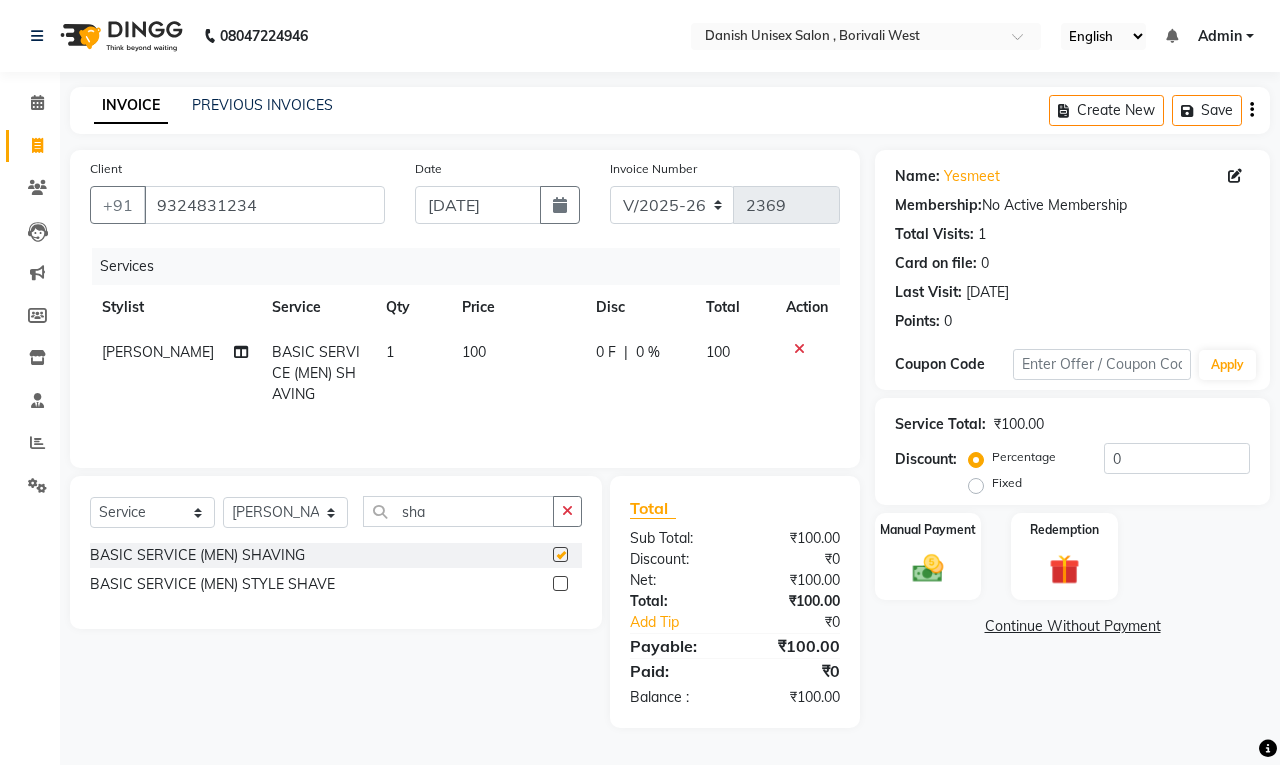 checkbox on "false" 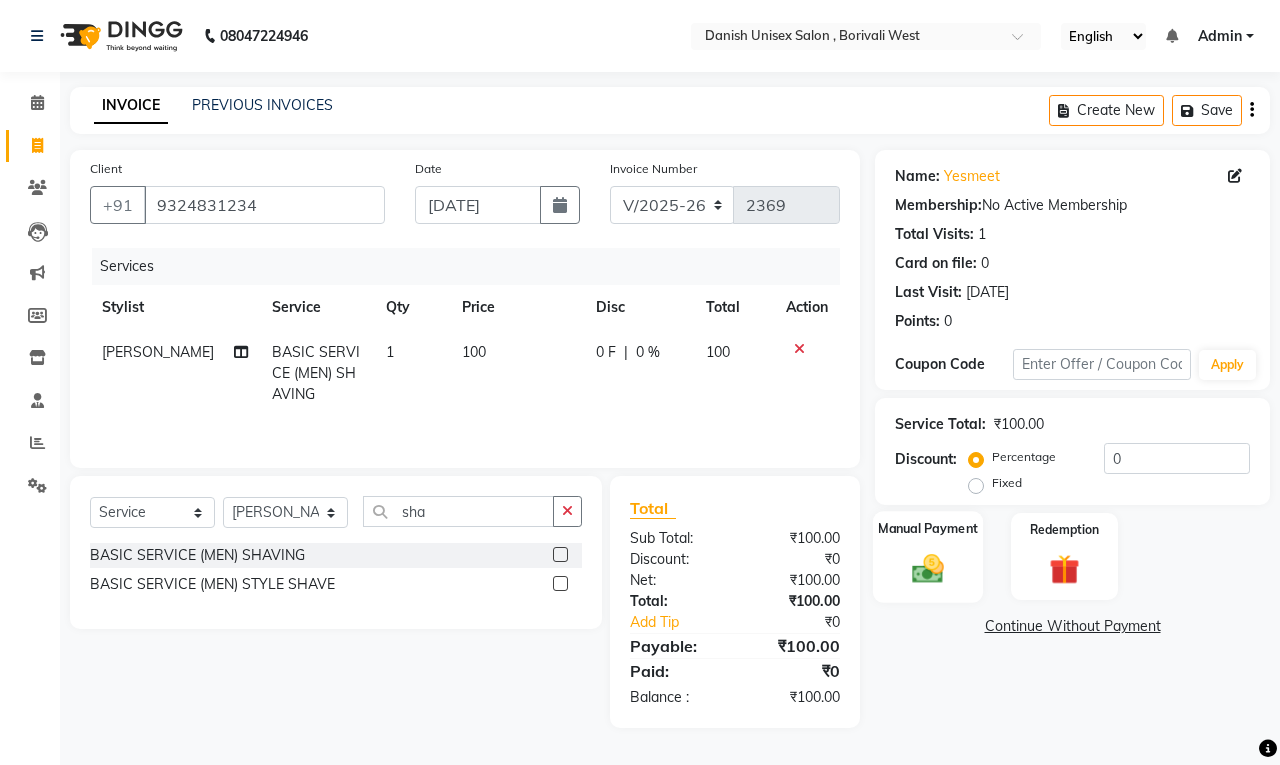 click on "Manual Payment" 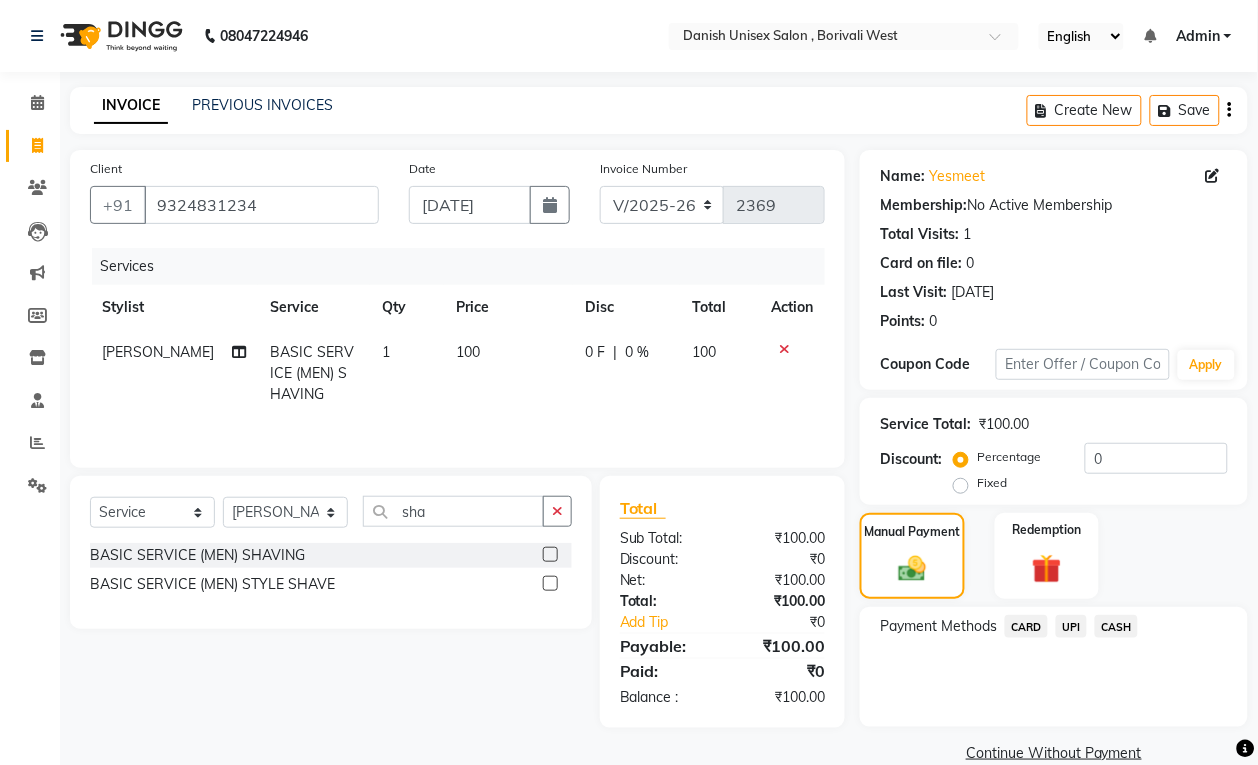 click on "UPI" 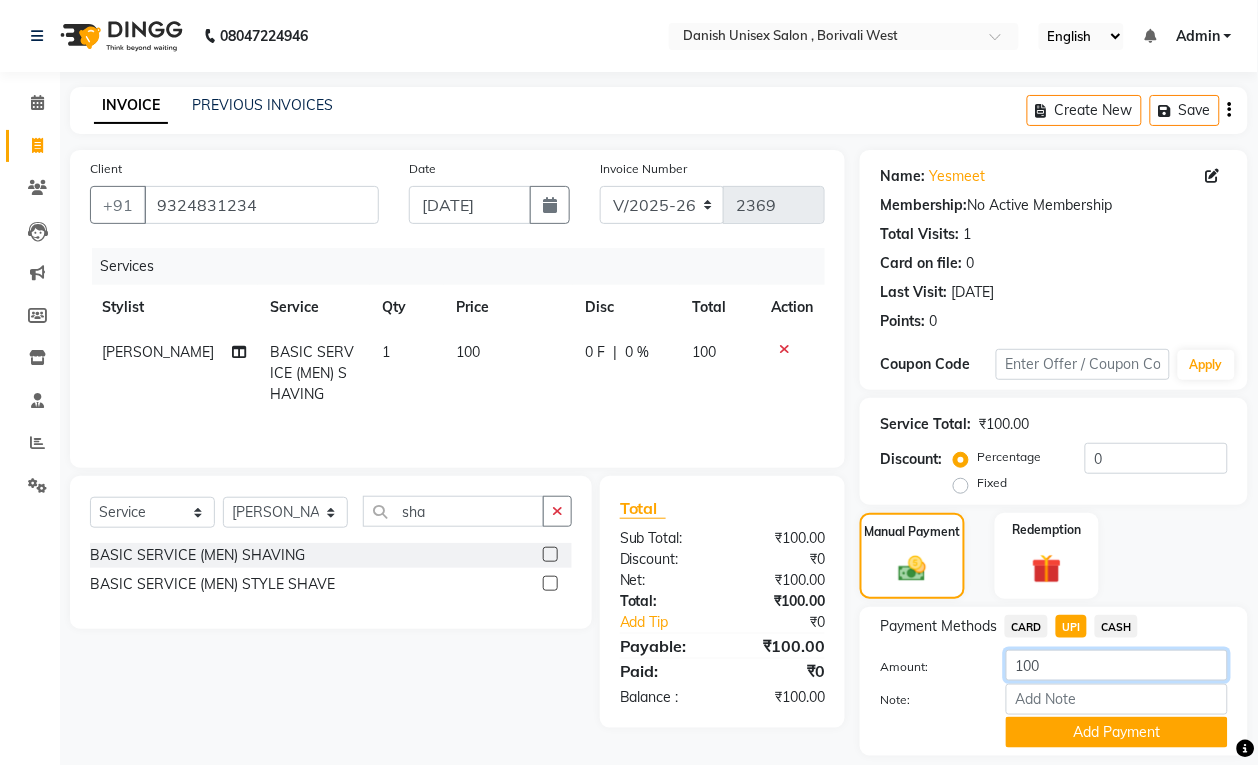 click on "100" 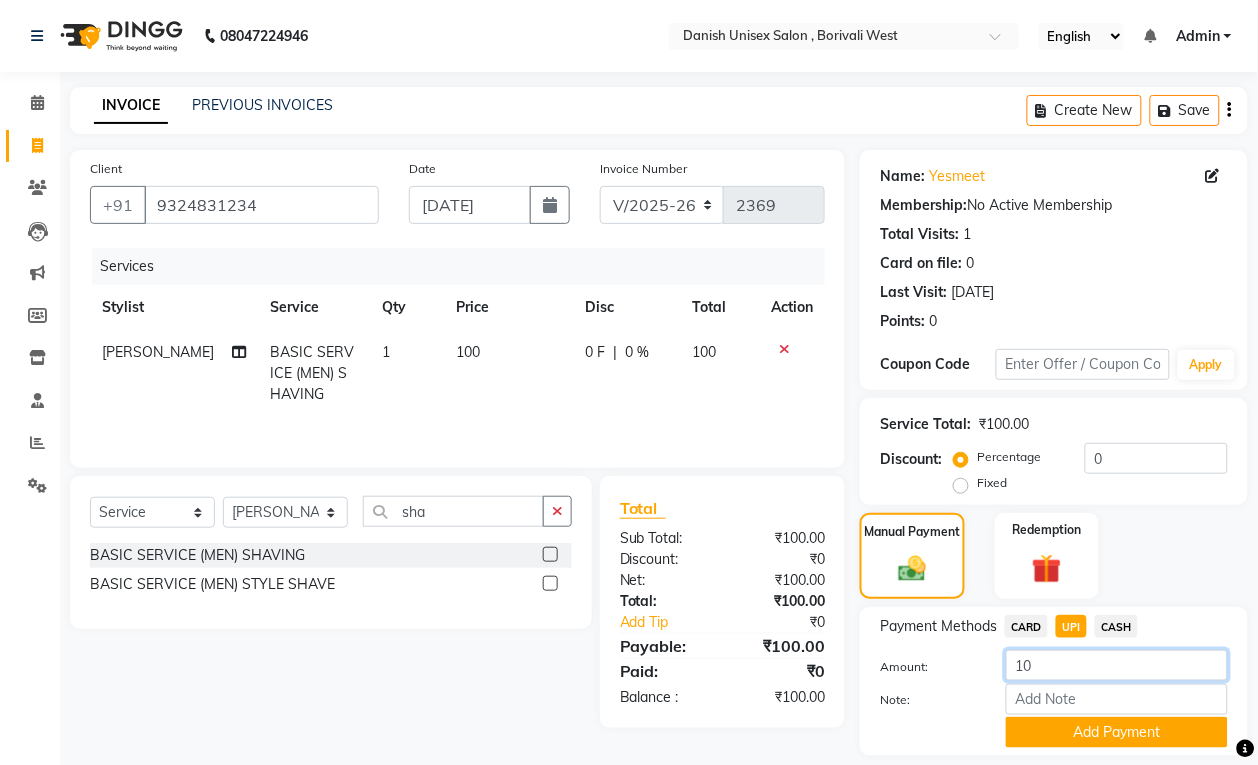 type on "1" 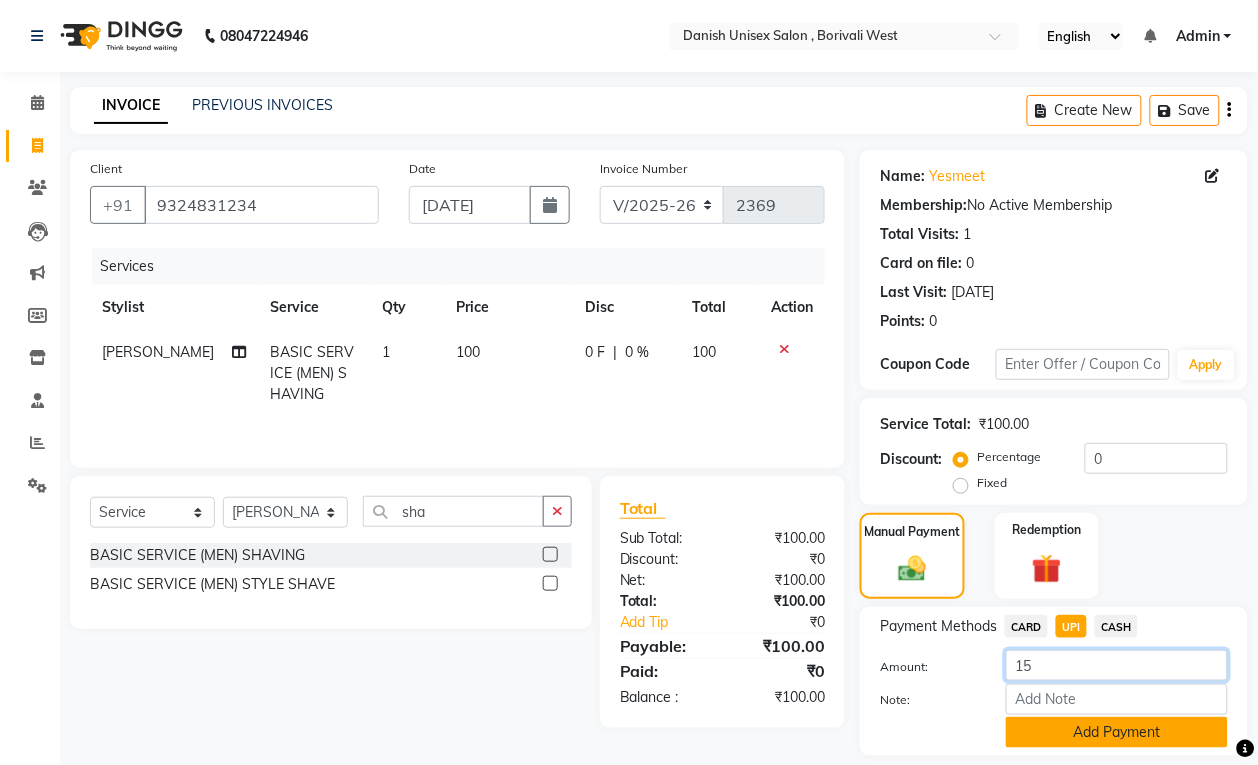 type on "15" 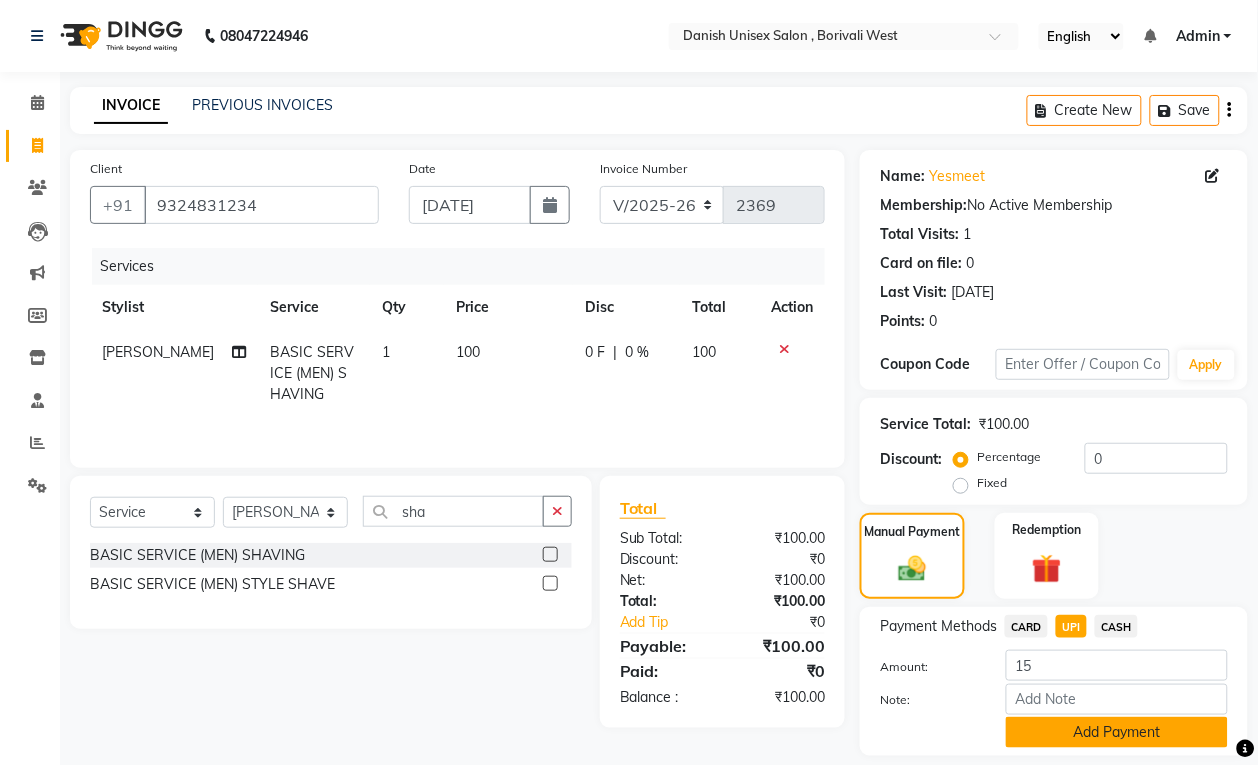 click on "Add Payment" 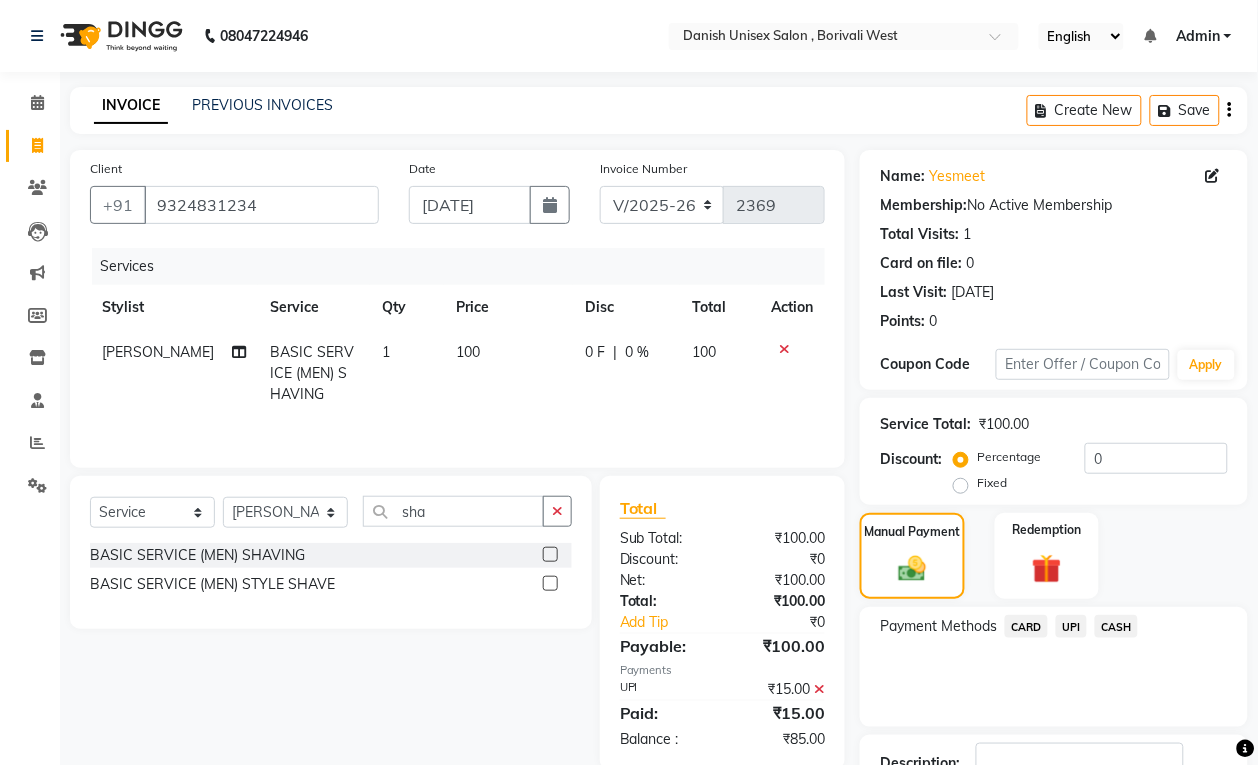 scroll, scrollTop: 125, scrollLeft: 0, axis: vertical 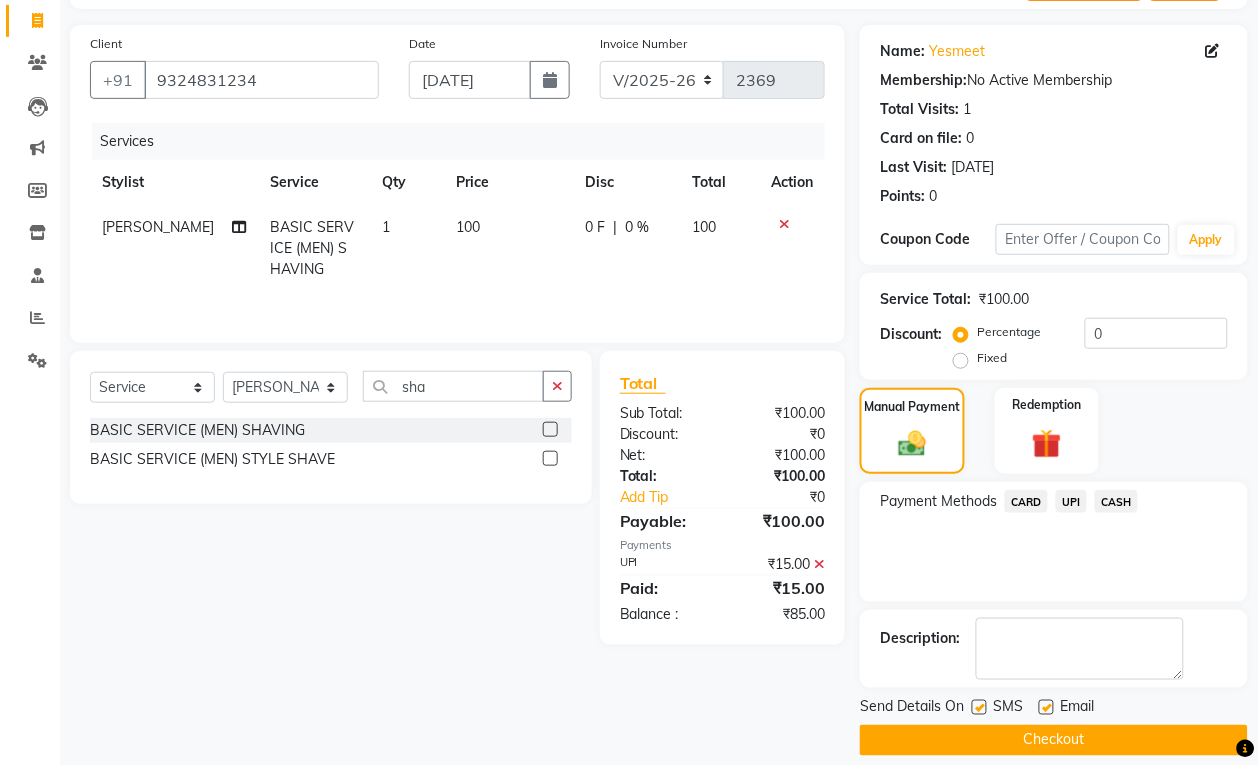 click on "CASH" 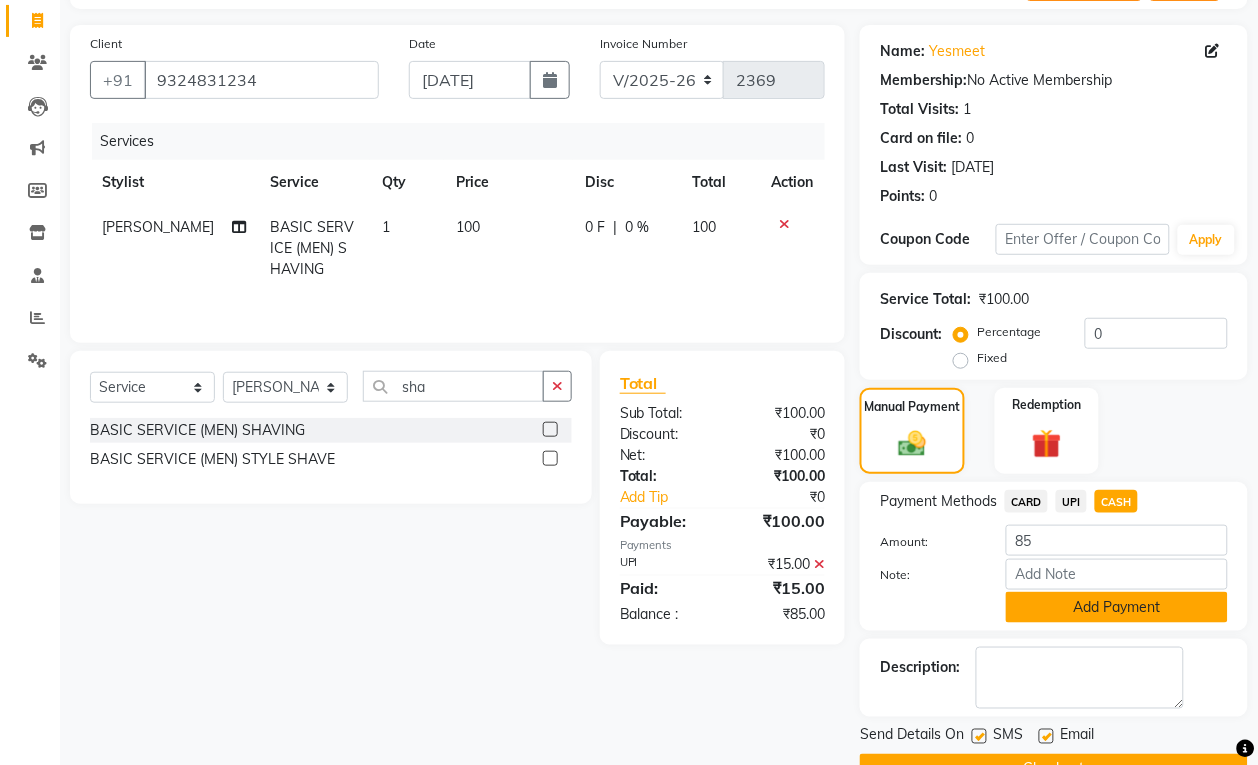 click on "Add Payment" 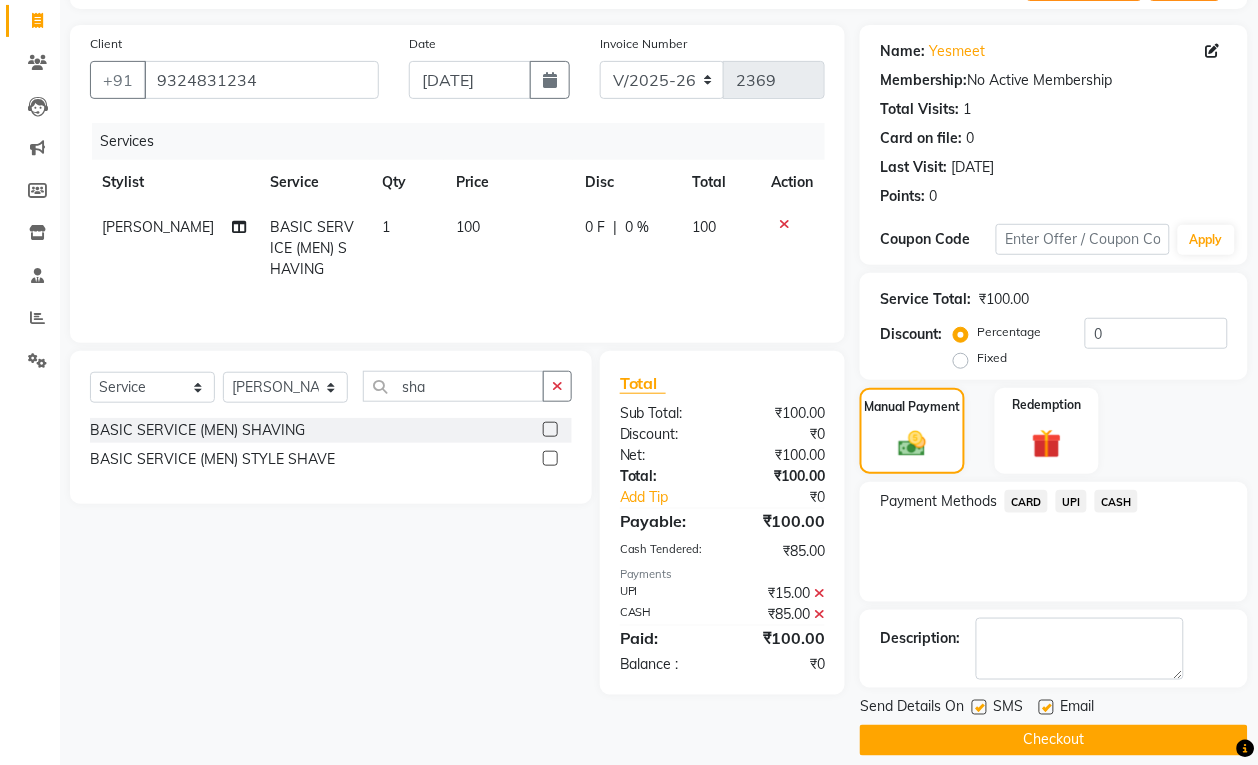 scroll, scrollTop: 147, scrollLeft: 0, axis: vertical 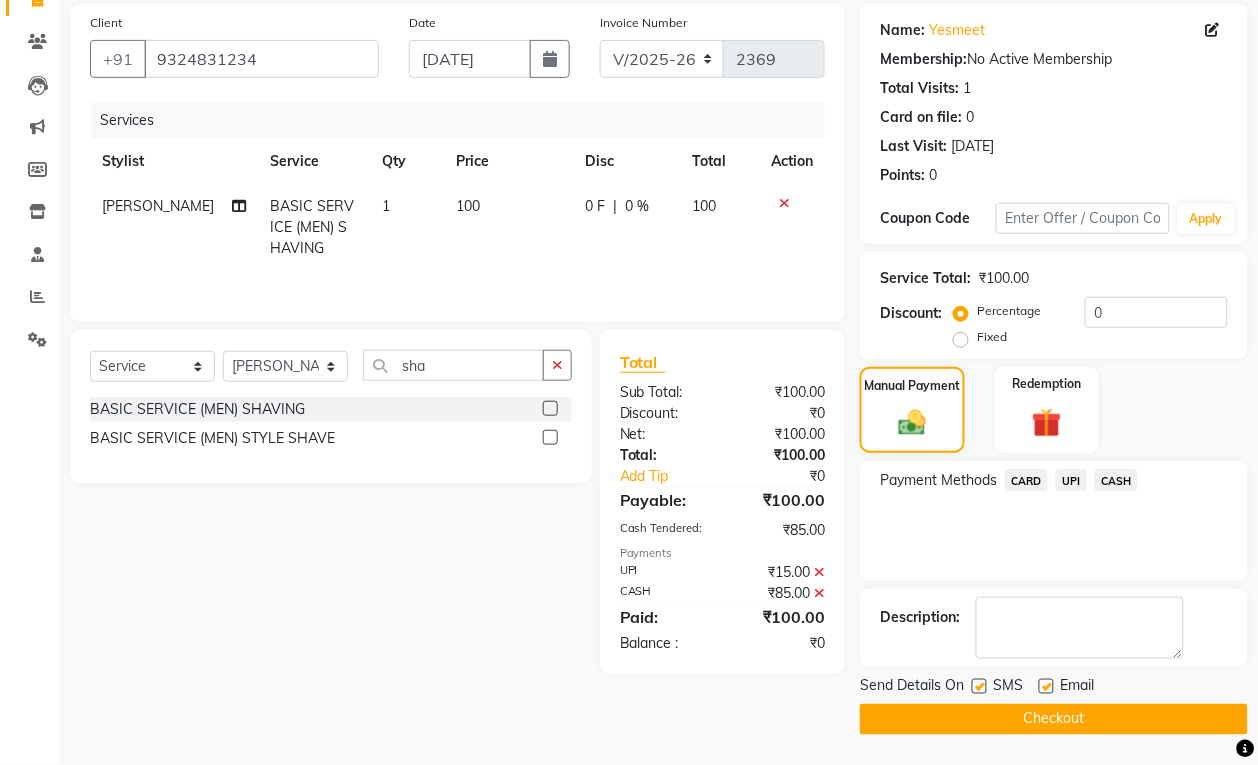 click on "Checkout" 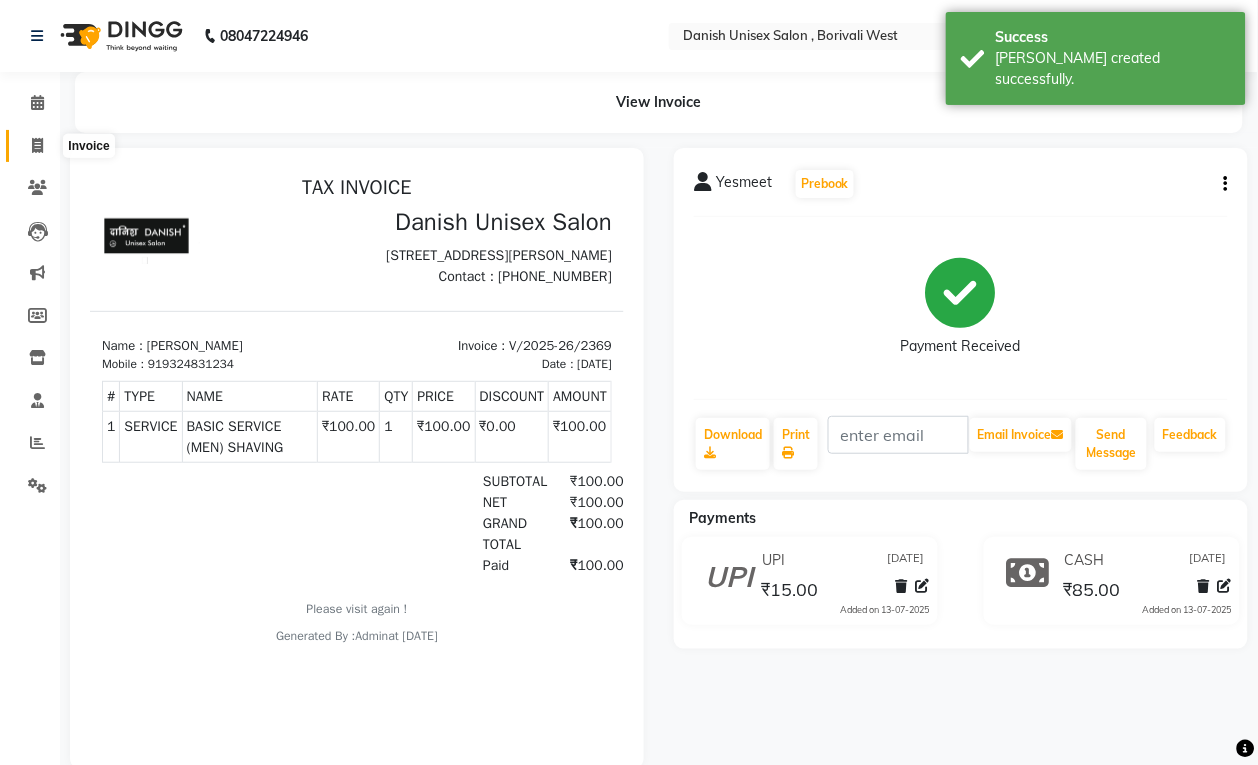 scroll, scrollTop: 0, scrollLeft: 0, axis: both 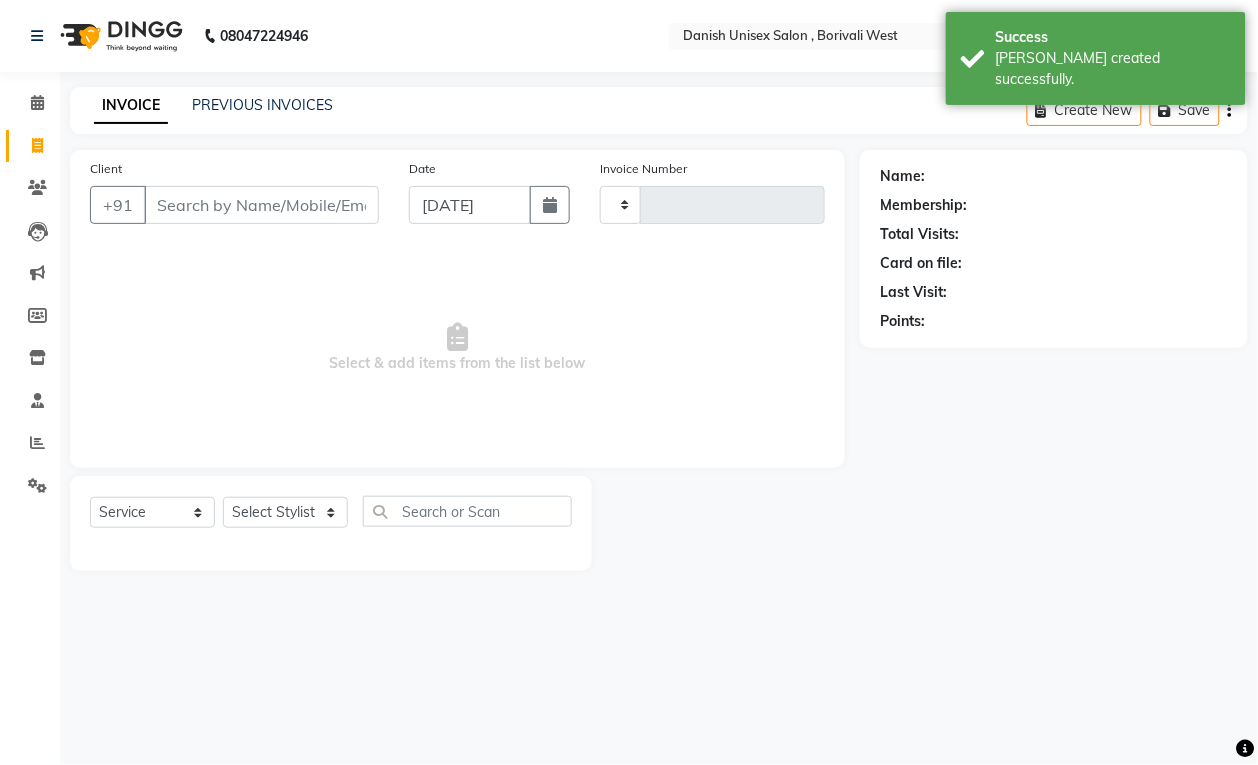 type on "2370" 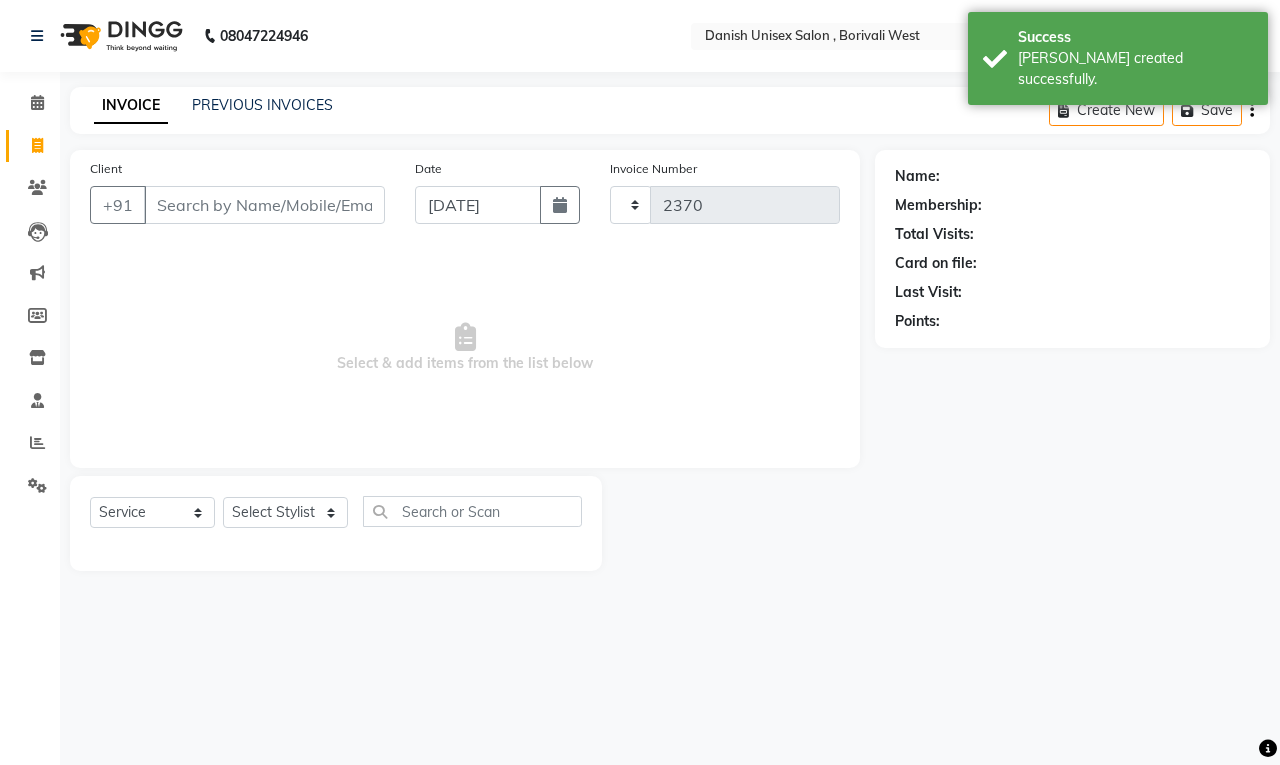 select on "6929" 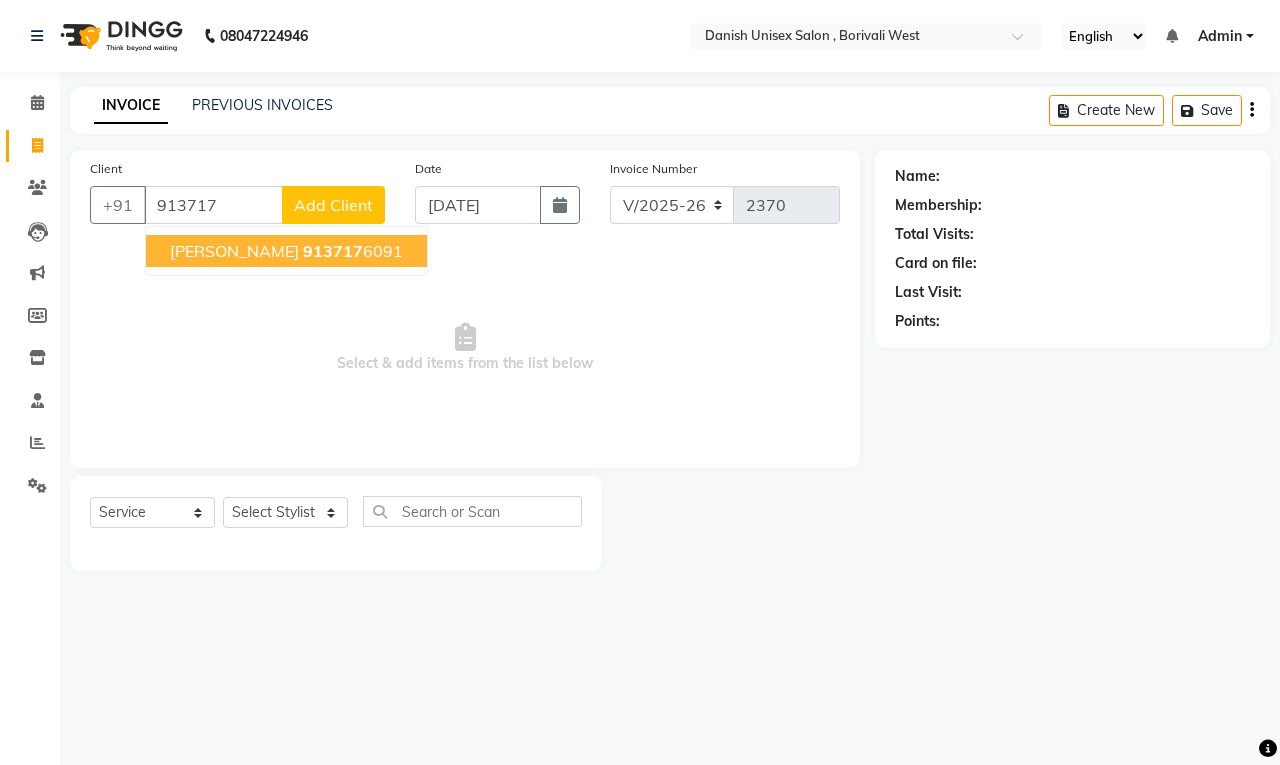 click on "913717" 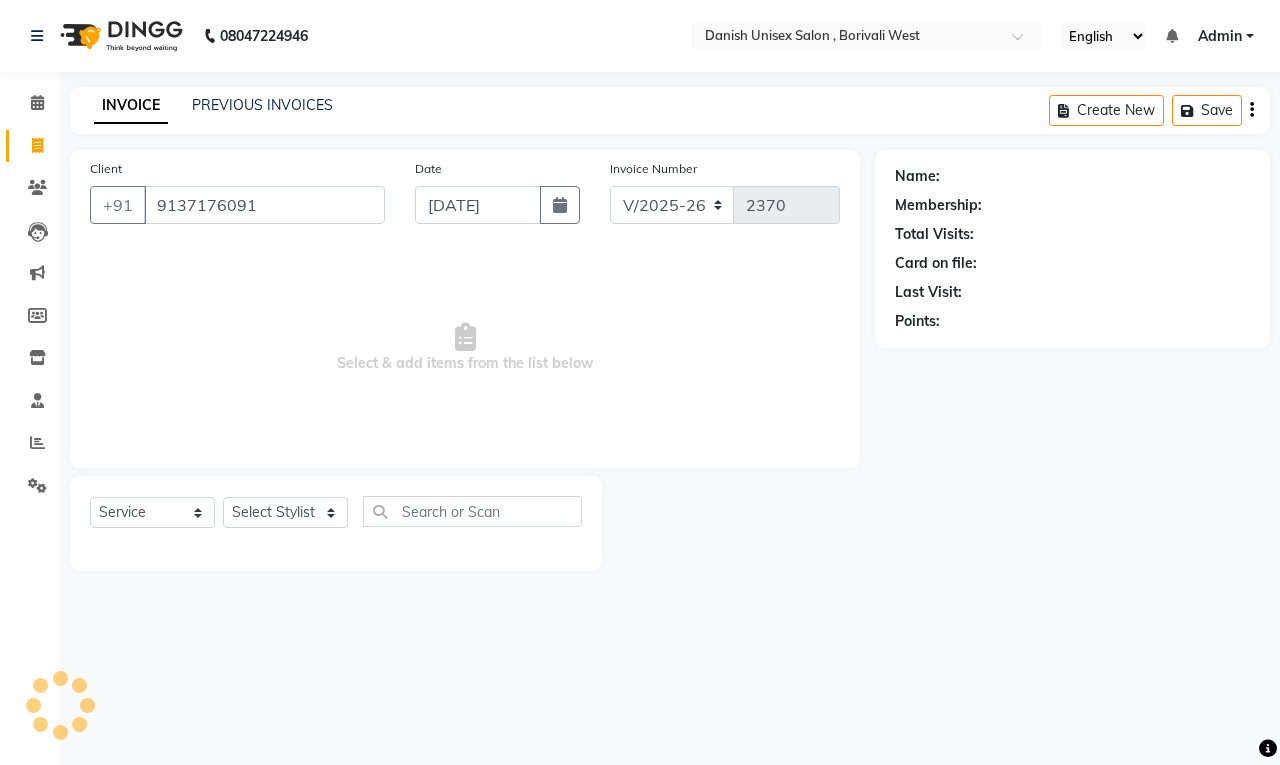 type on "9137176091" 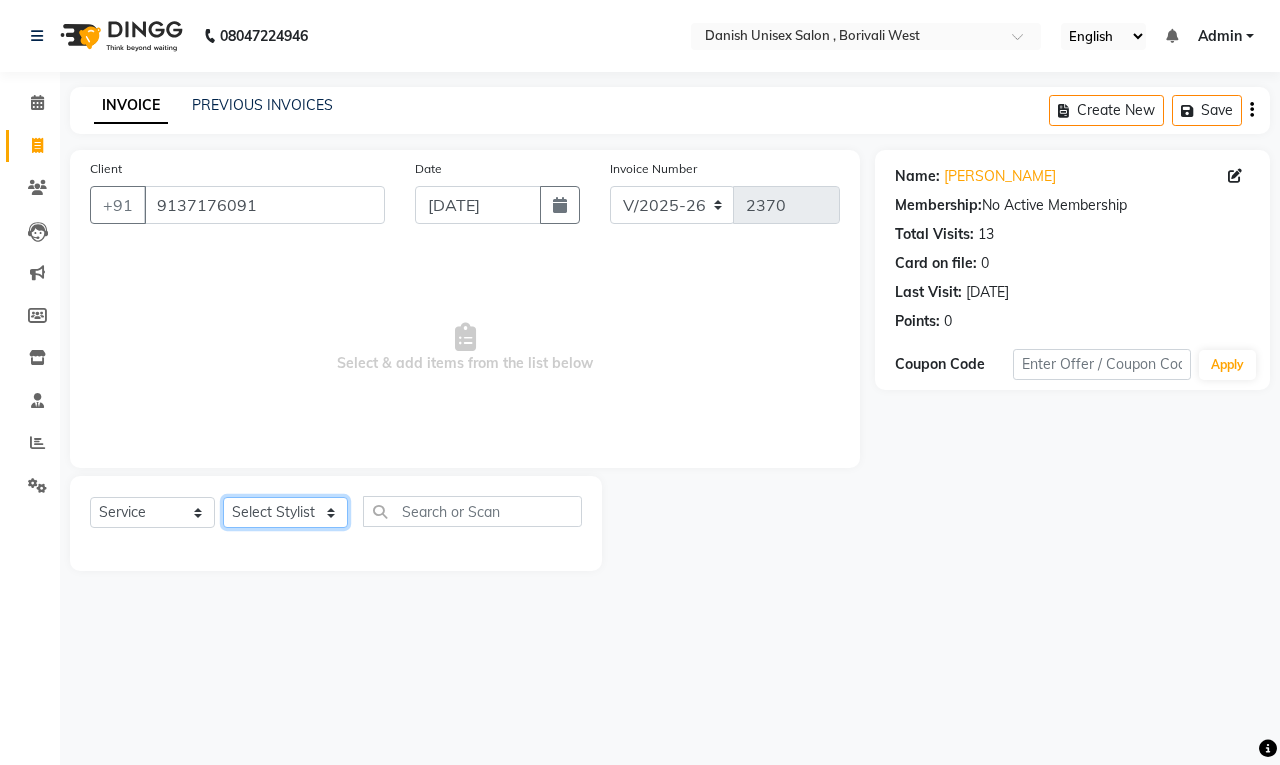 click on "Select Stylist [PERSON_NAME] [PERSON_NAME] [PERSON_NAME] kajal [PERSON_NAME] [PERSON_NAME] [PERSON_NAME] [PERSON_NAME] [PERSON_NAME] [PERSON_NAME] [PERSON_NAME]" 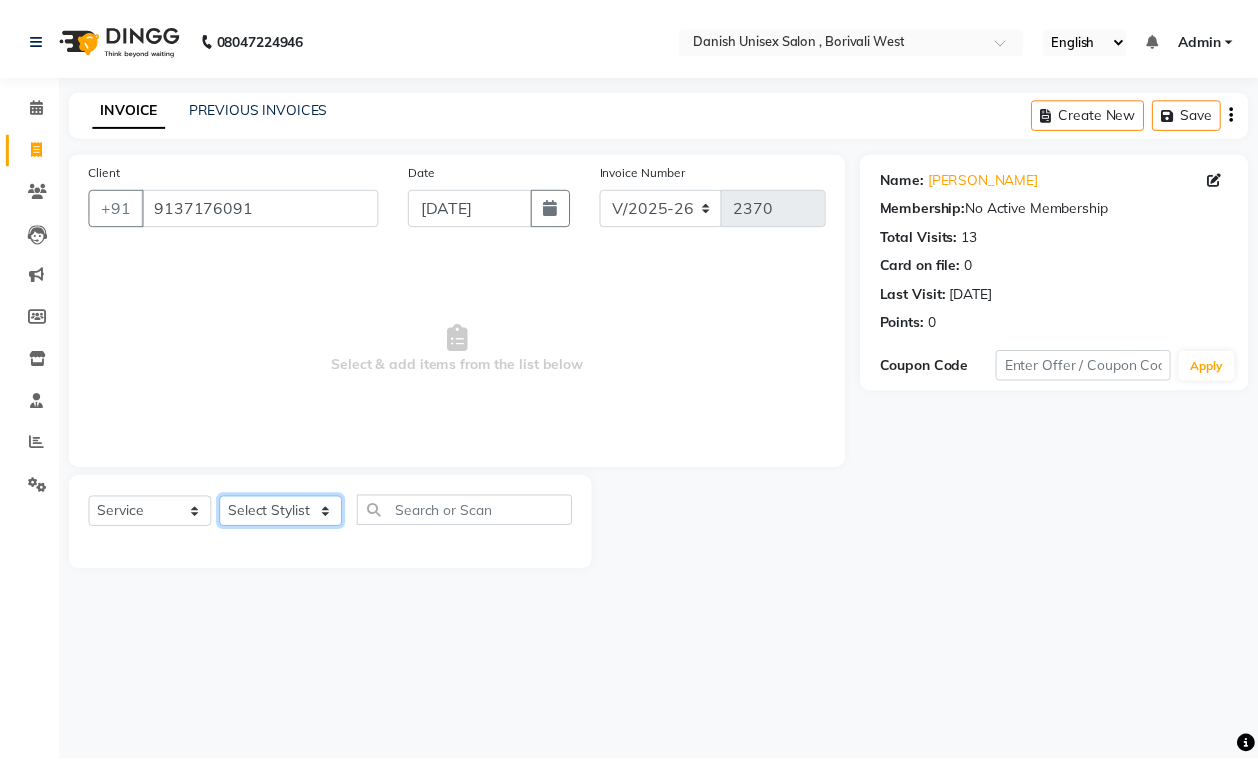 type 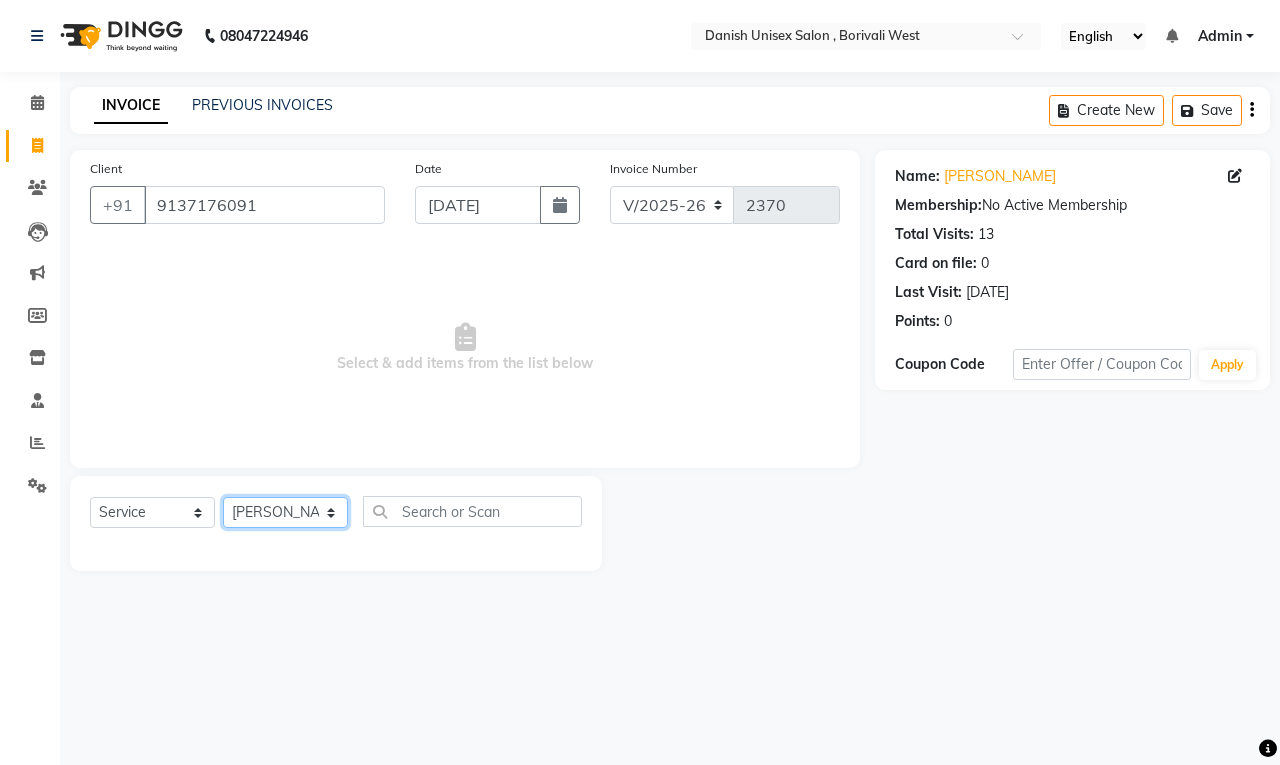 click on "Select Stylist [PERSON_NAME] [PERSON_NAME] [PERSON_NAME] kajal [PERSON_NAME] [PERSON_NAME] [PERSON_NAME] [PERSON_NAME] [PERSON_NAME] [PERSON_NAME] [PERSON_NAME]" 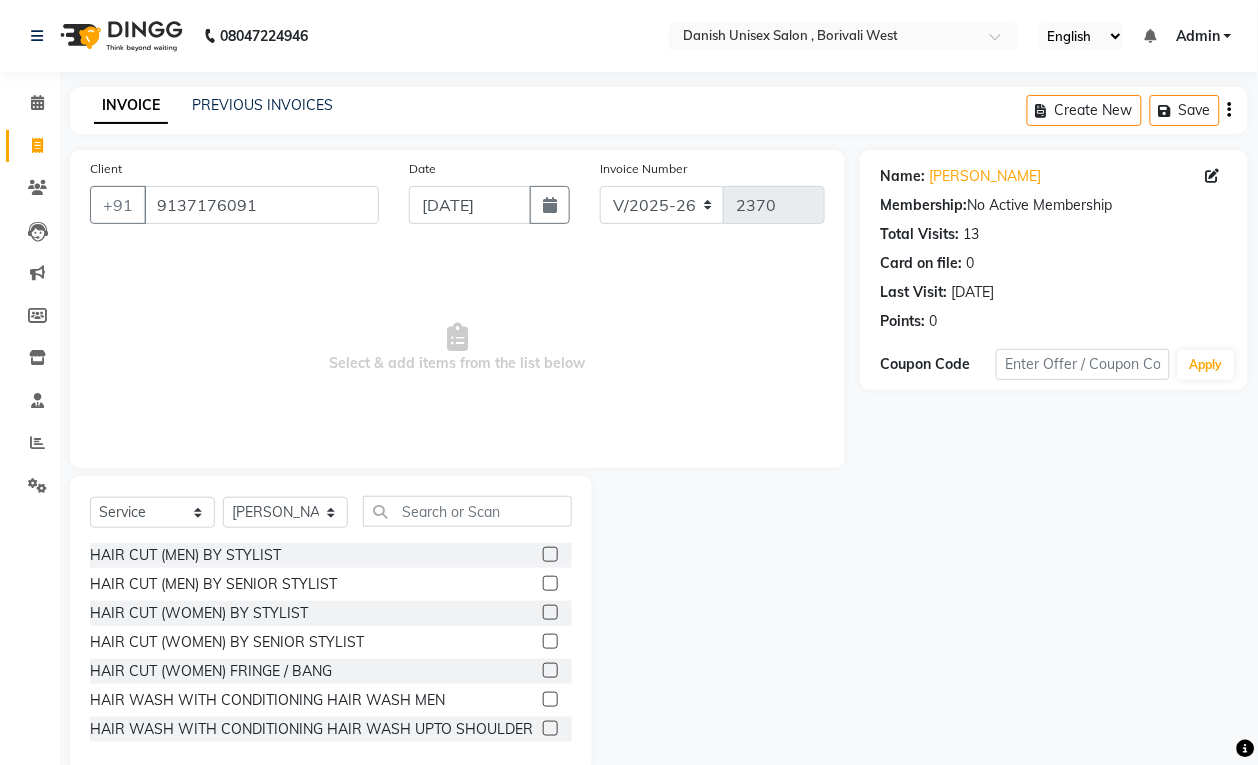click 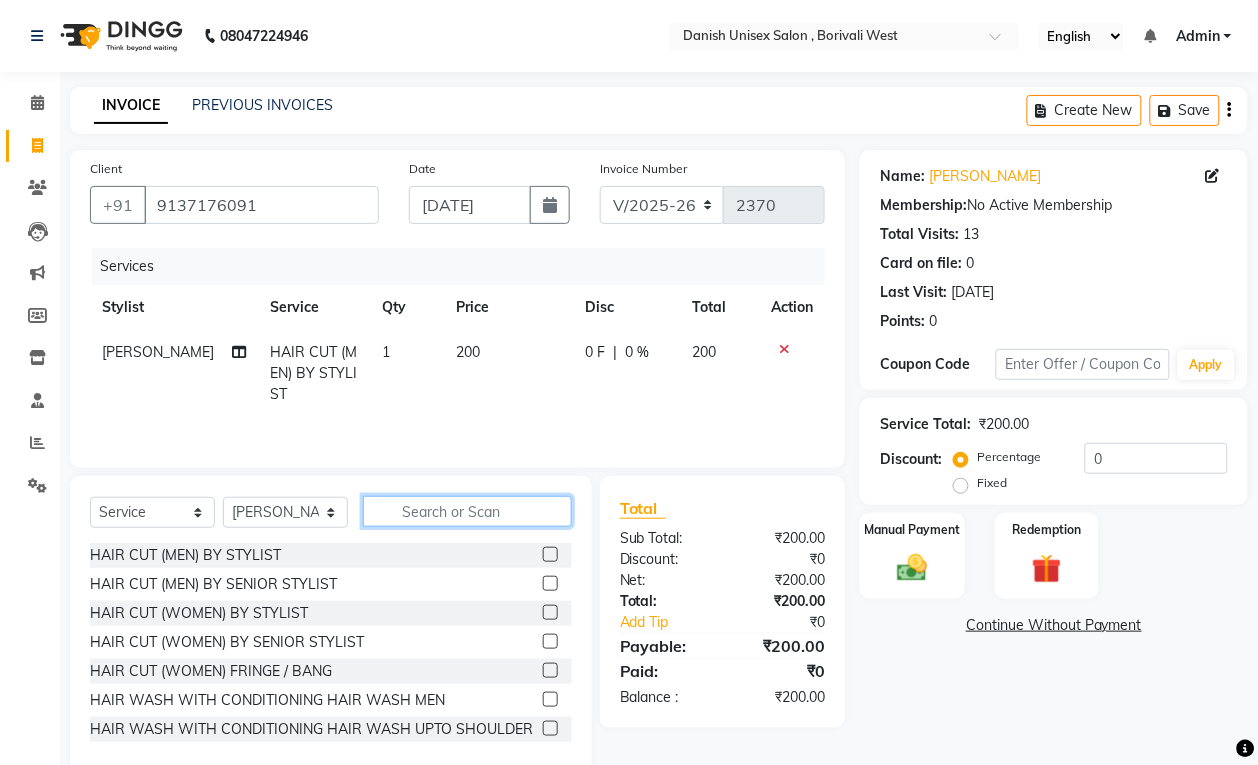 click 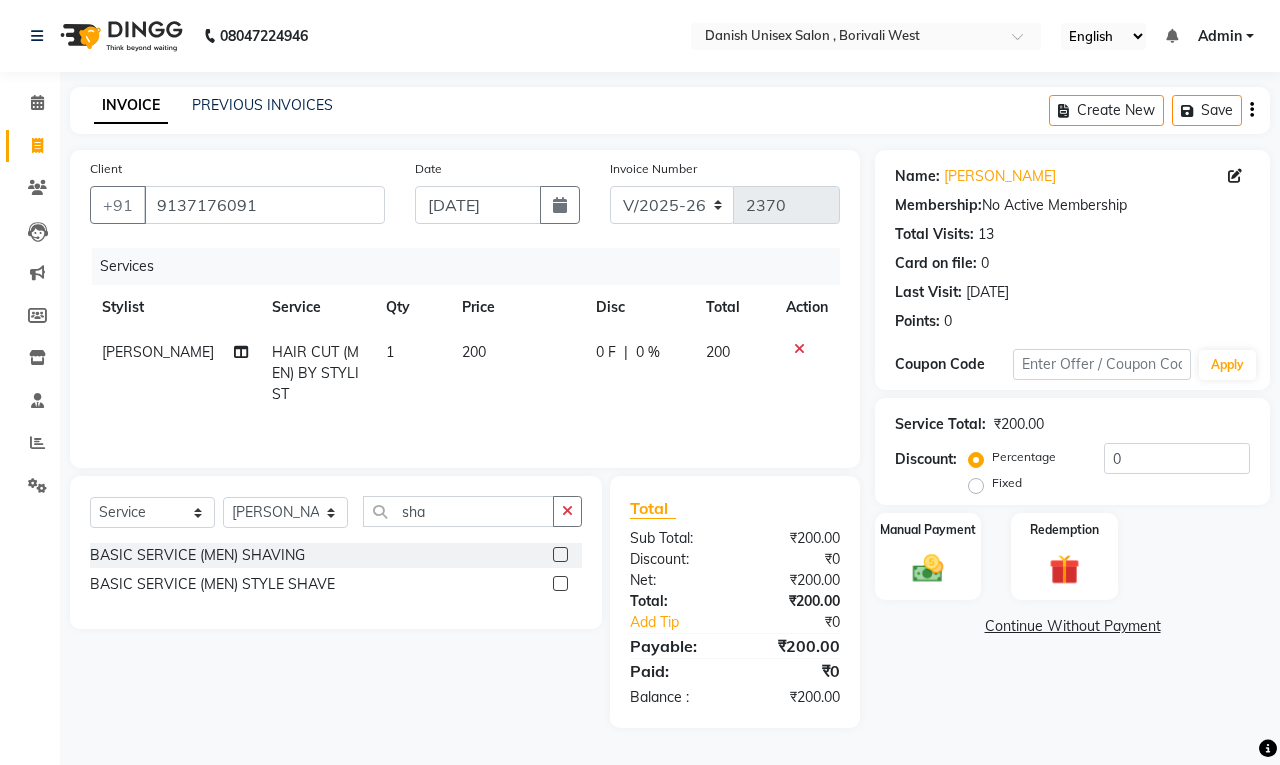 click 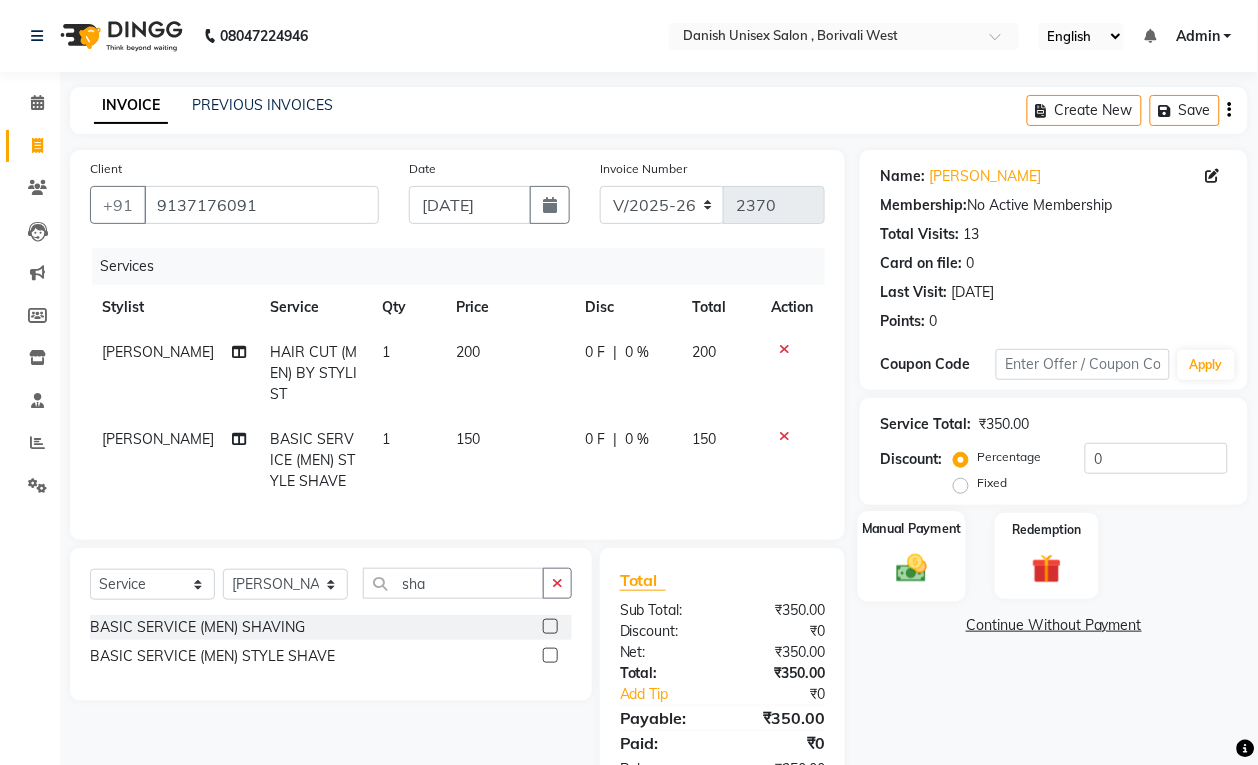 click on "Manual Payment" 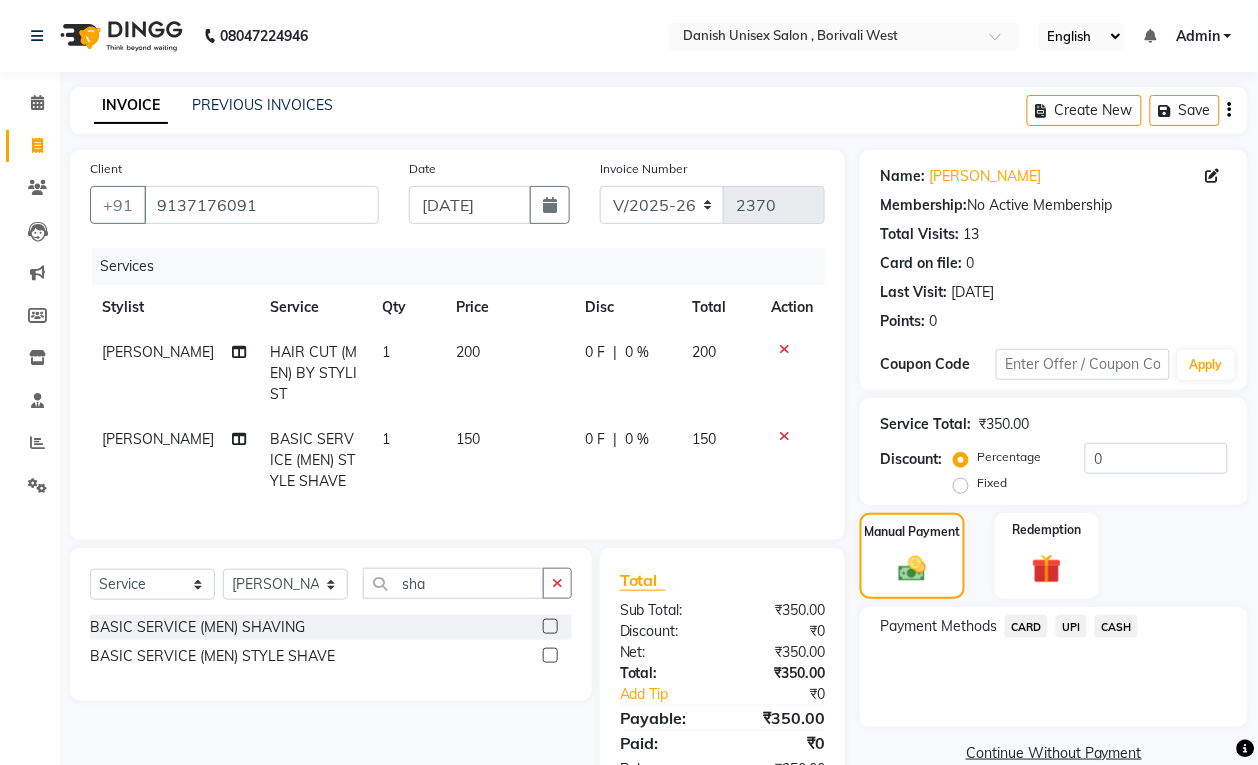 click on "UPI" 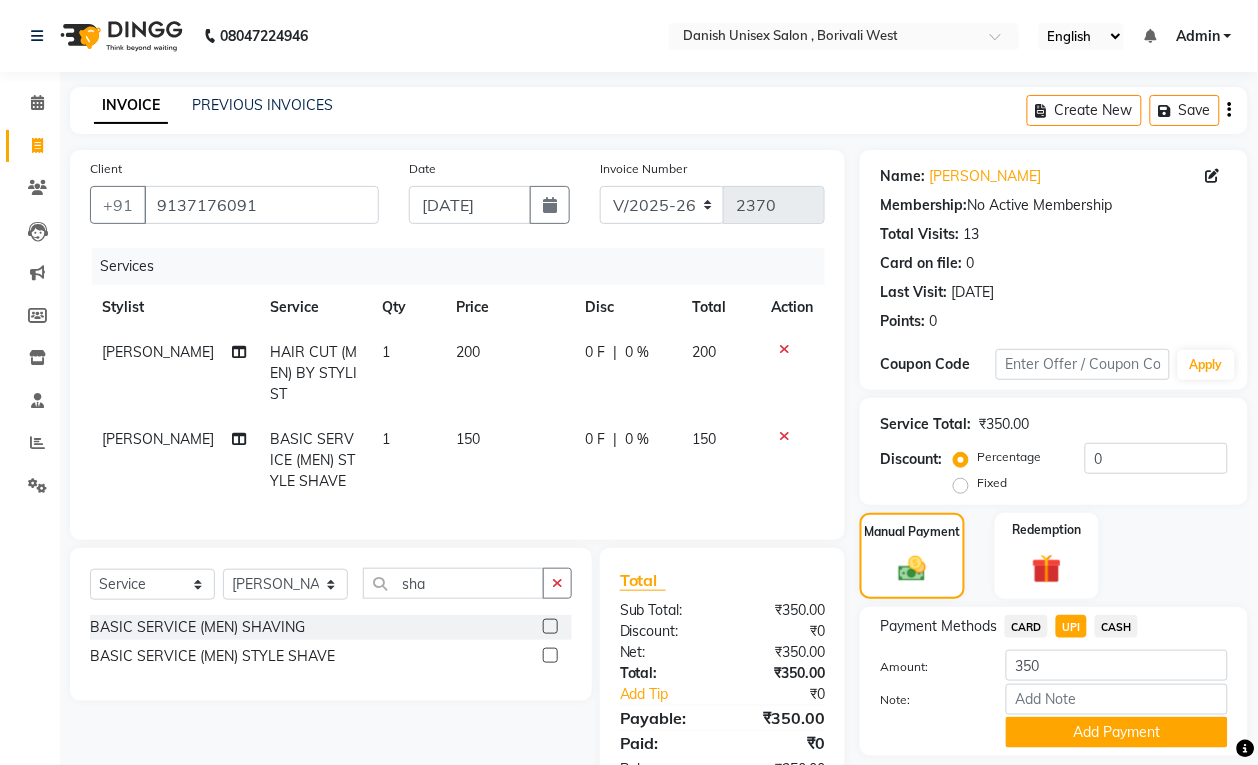 scroll, scrollTop: 86, scrollLeft: 0, axis: vertical 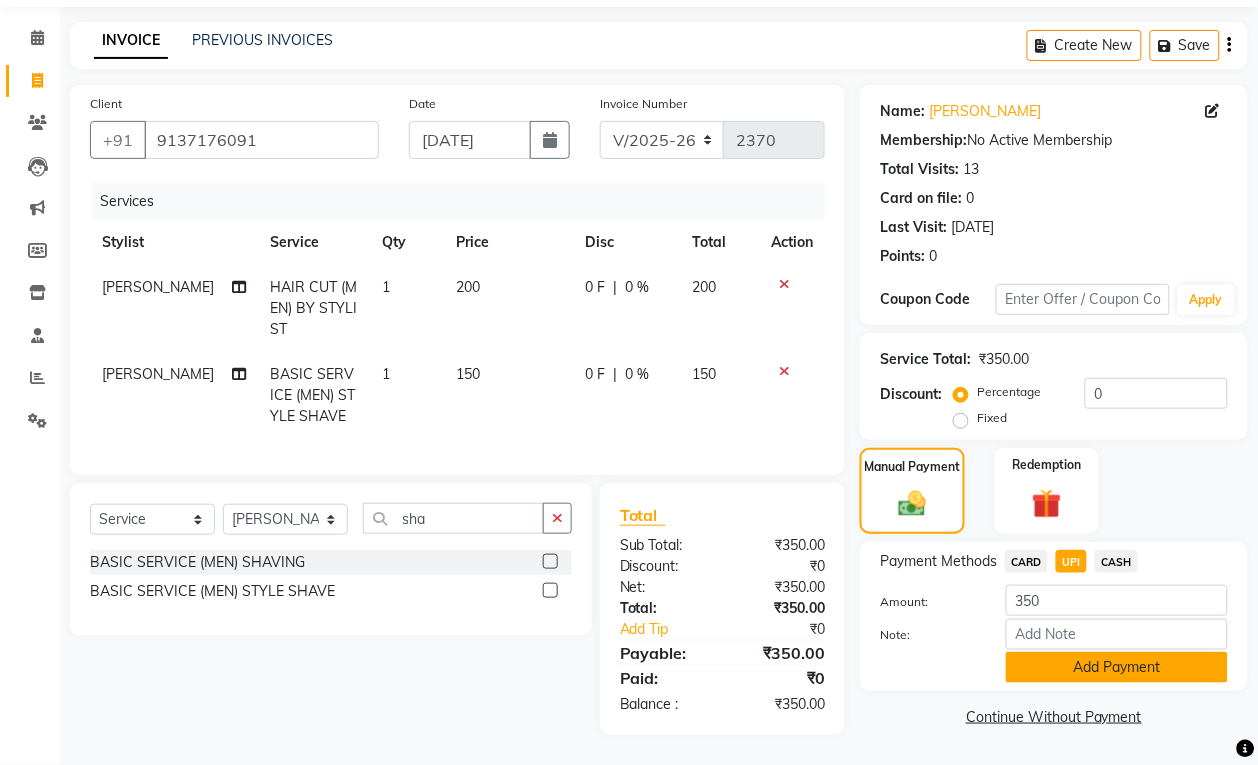 click on "Add Payment" 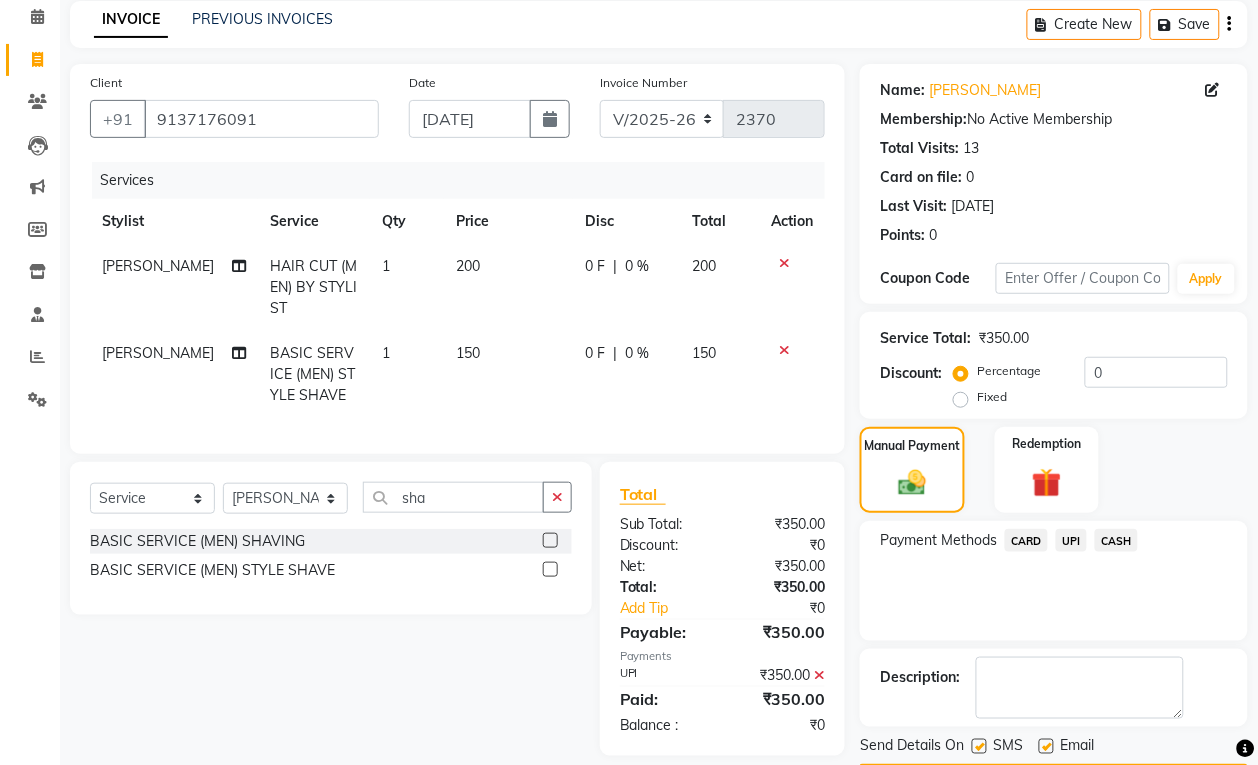 scroll, scrollTop: 147, scrollLeft: 0, axis: vertical 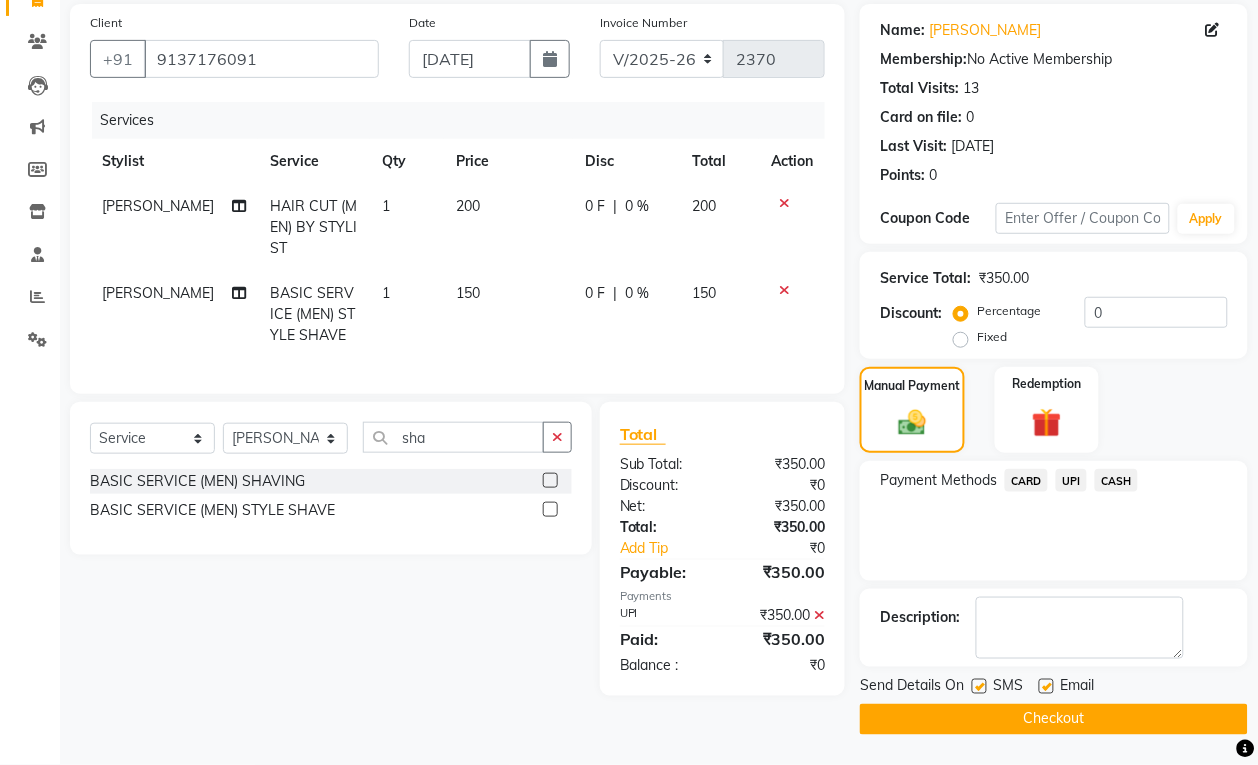 click on "Checkout" 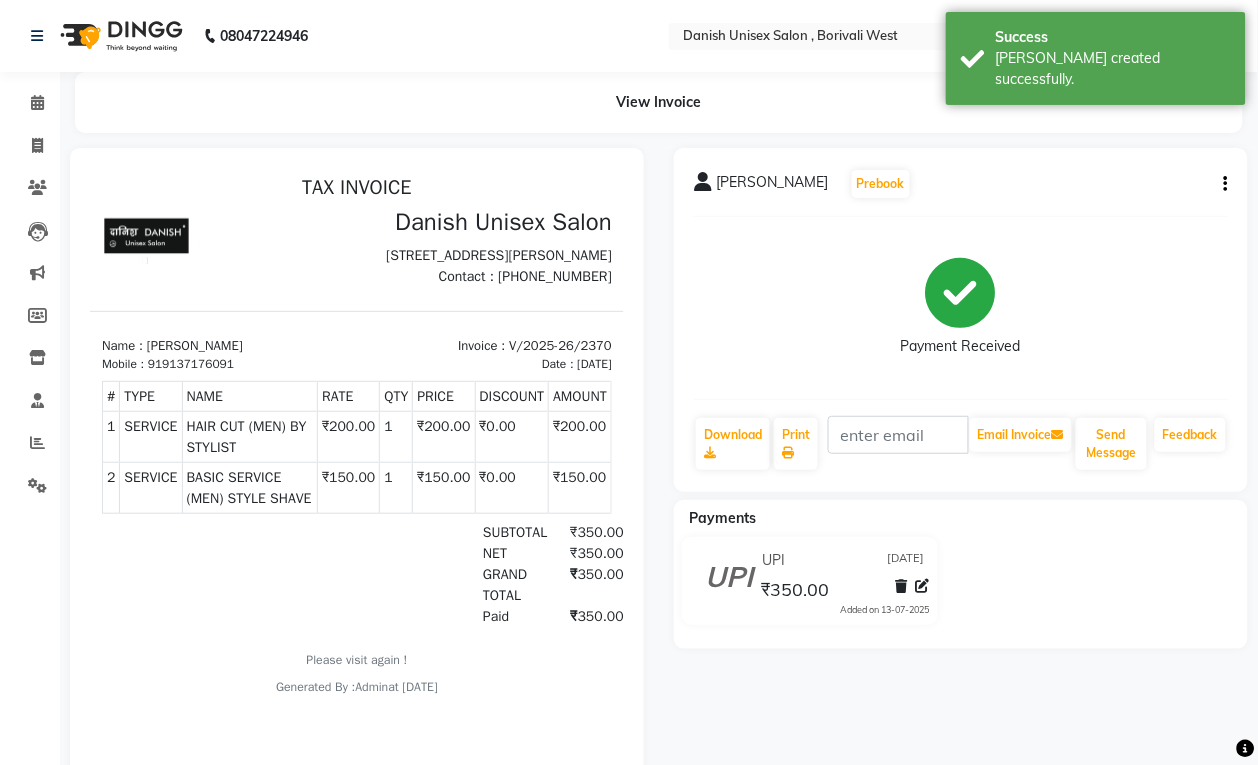 scroll, scrollTop: 0, scrollLeft: 0, axis: both 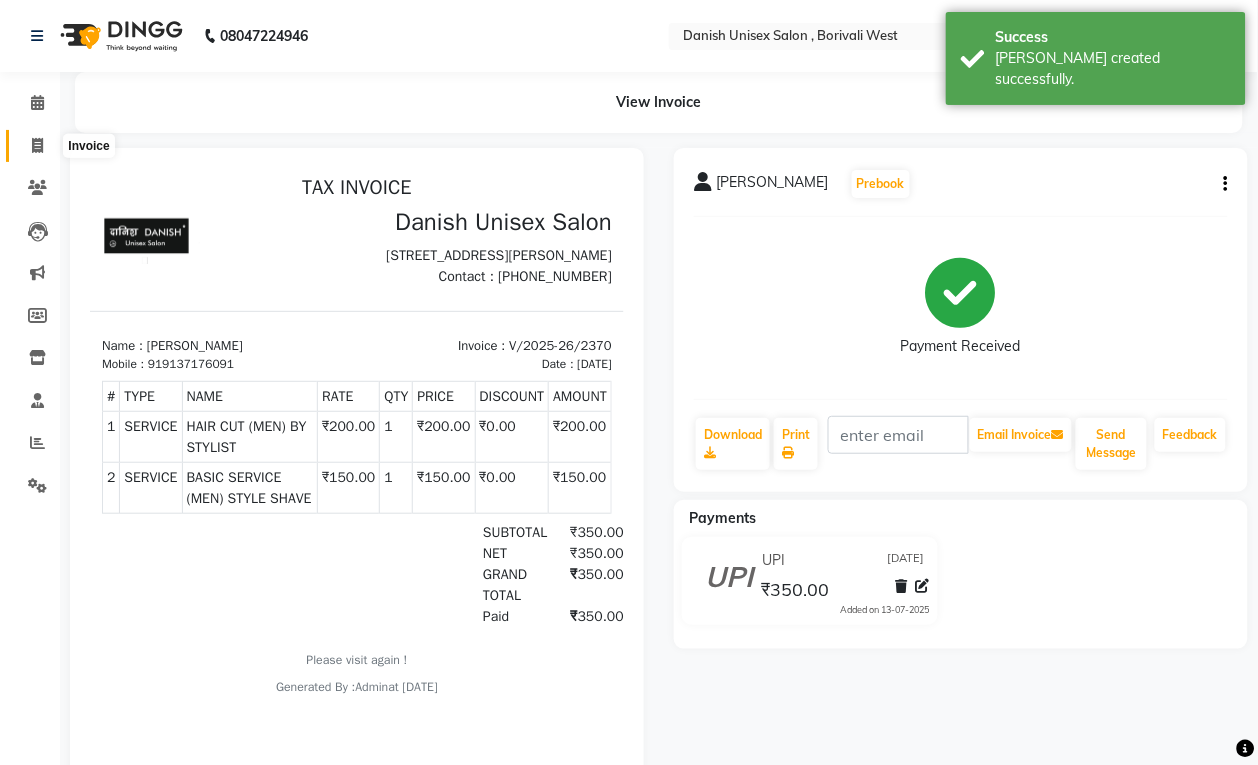 click 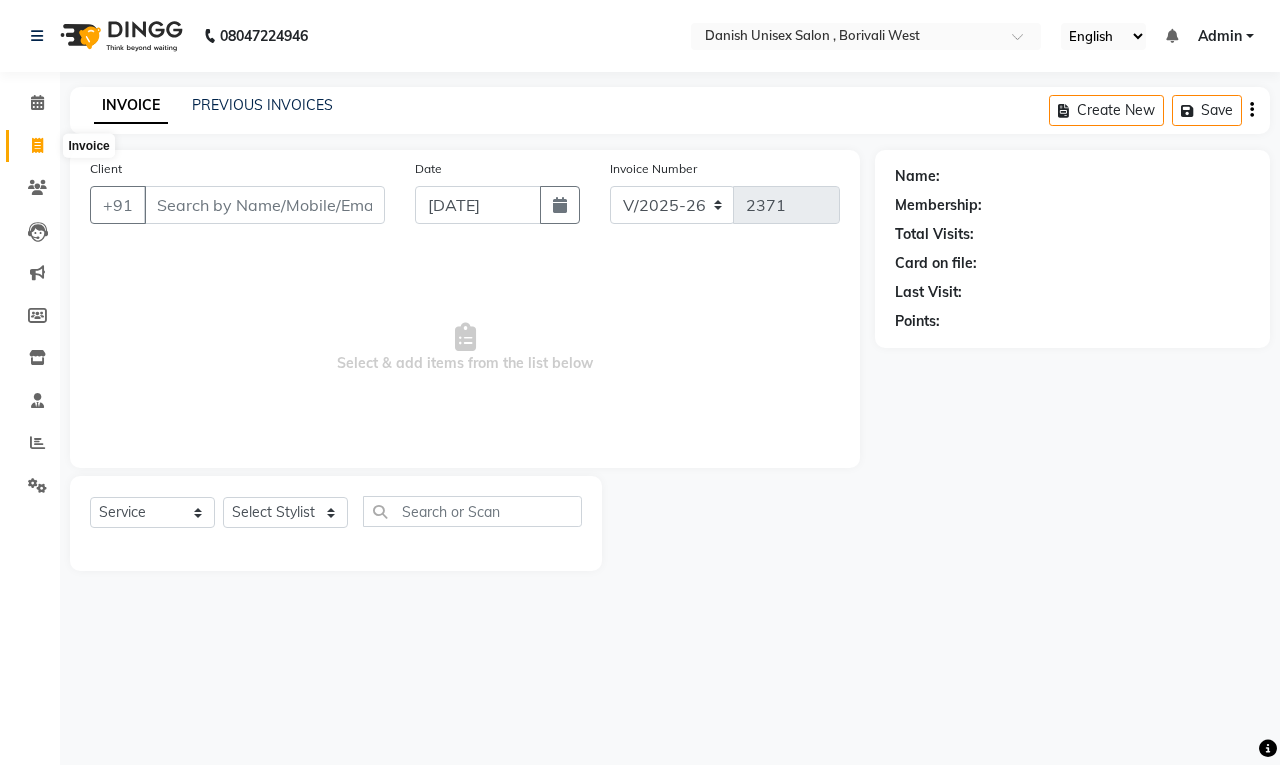 click 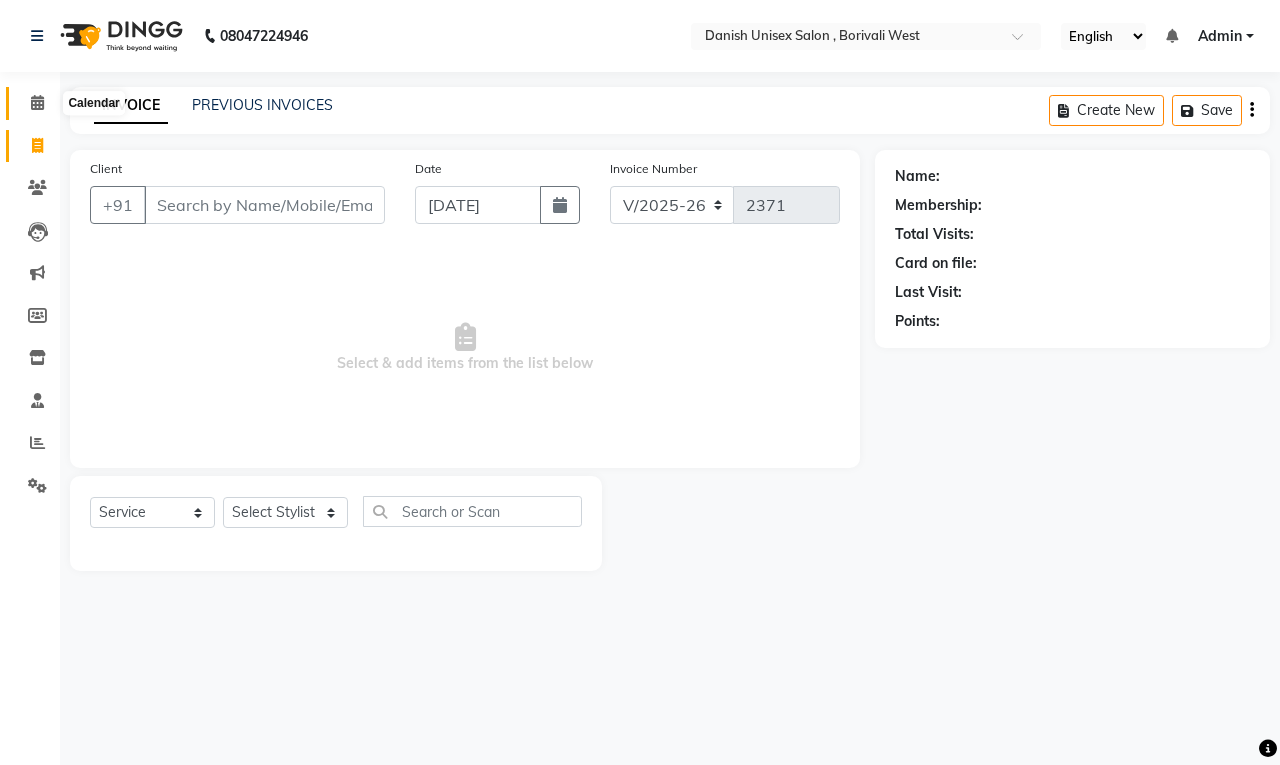 click 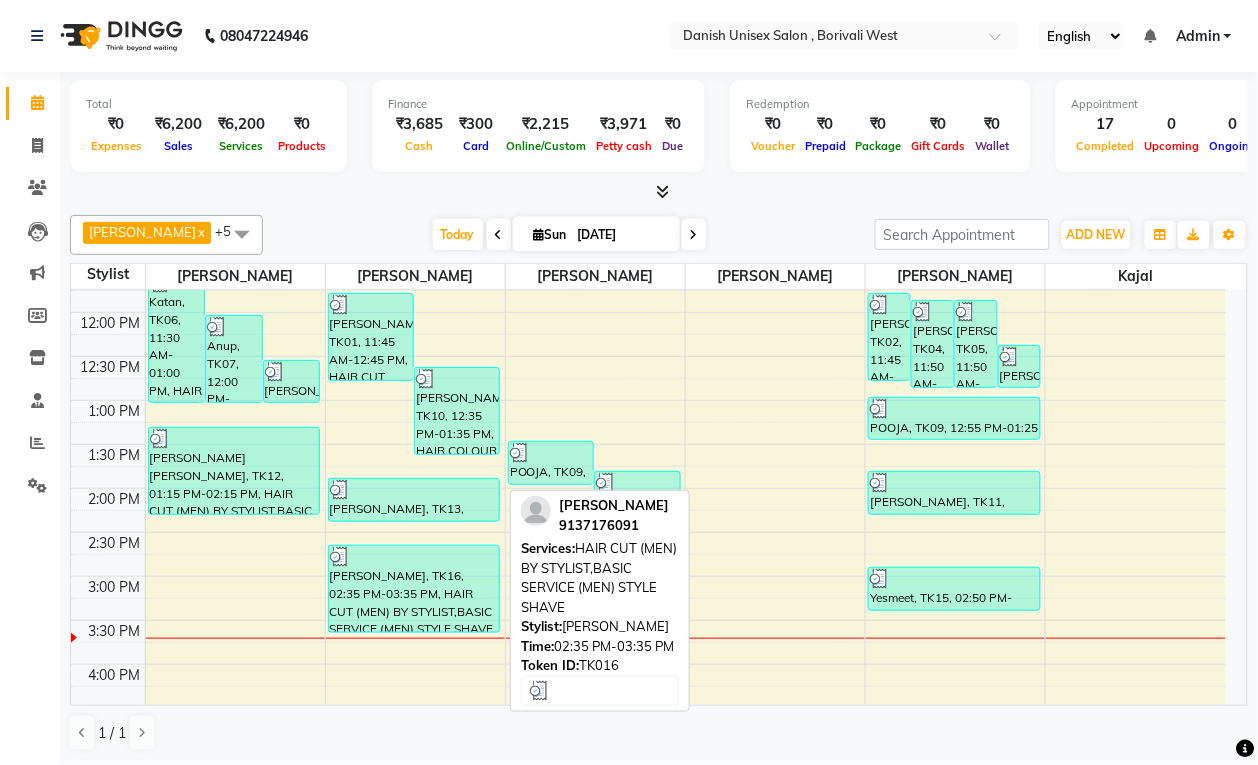 scroll, scrollTop: 0, scrollLeft: 0, axis: both 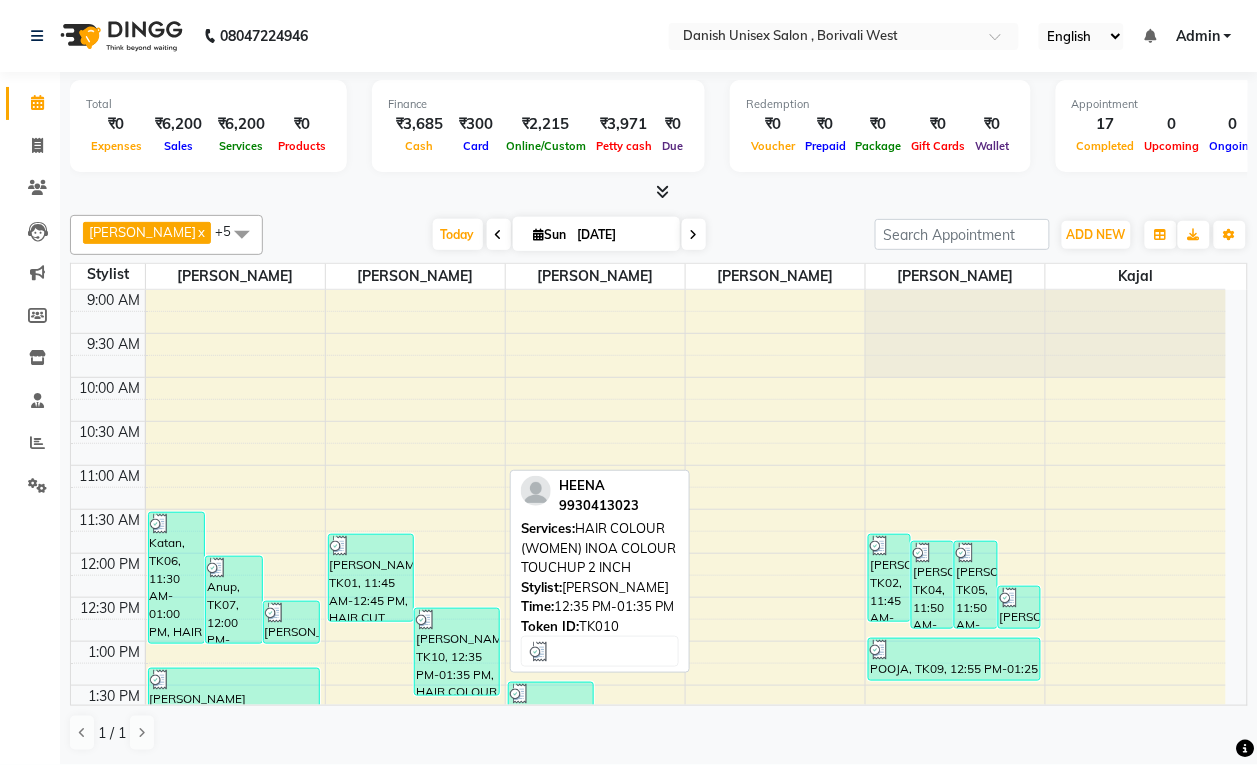 click on "[PERSON_NAME], TK10, 12:35 PM-01:35 PM, HAIR COLOUR (WOMEN) INOA COLOUR TOUCHUP 2 INCH" at bounding box center [457, 652] 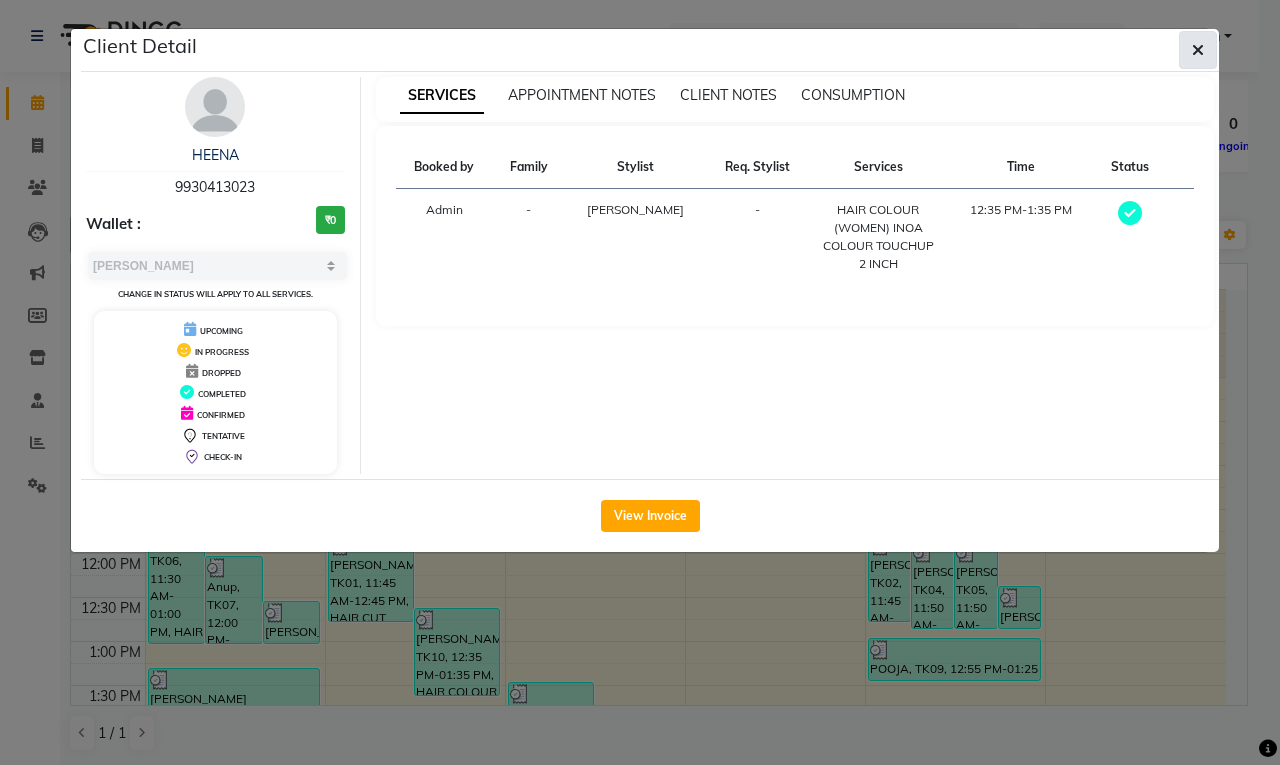 click 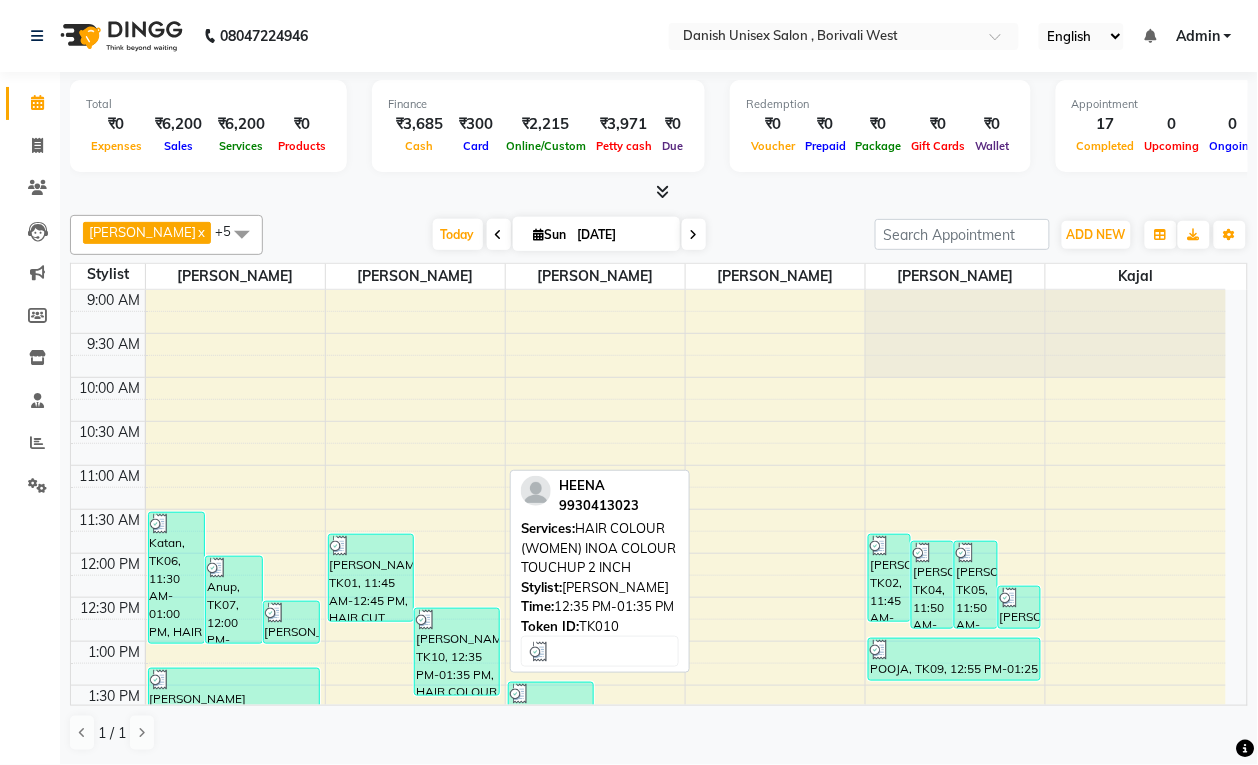click on "[PERSON_NAME], TK10, 12:35 PM-01:35 PM, HAIR COLOUR (WOMEN) INOA COLOUR TOUCHUP 2 INCH" at bounding box center [457, 652] 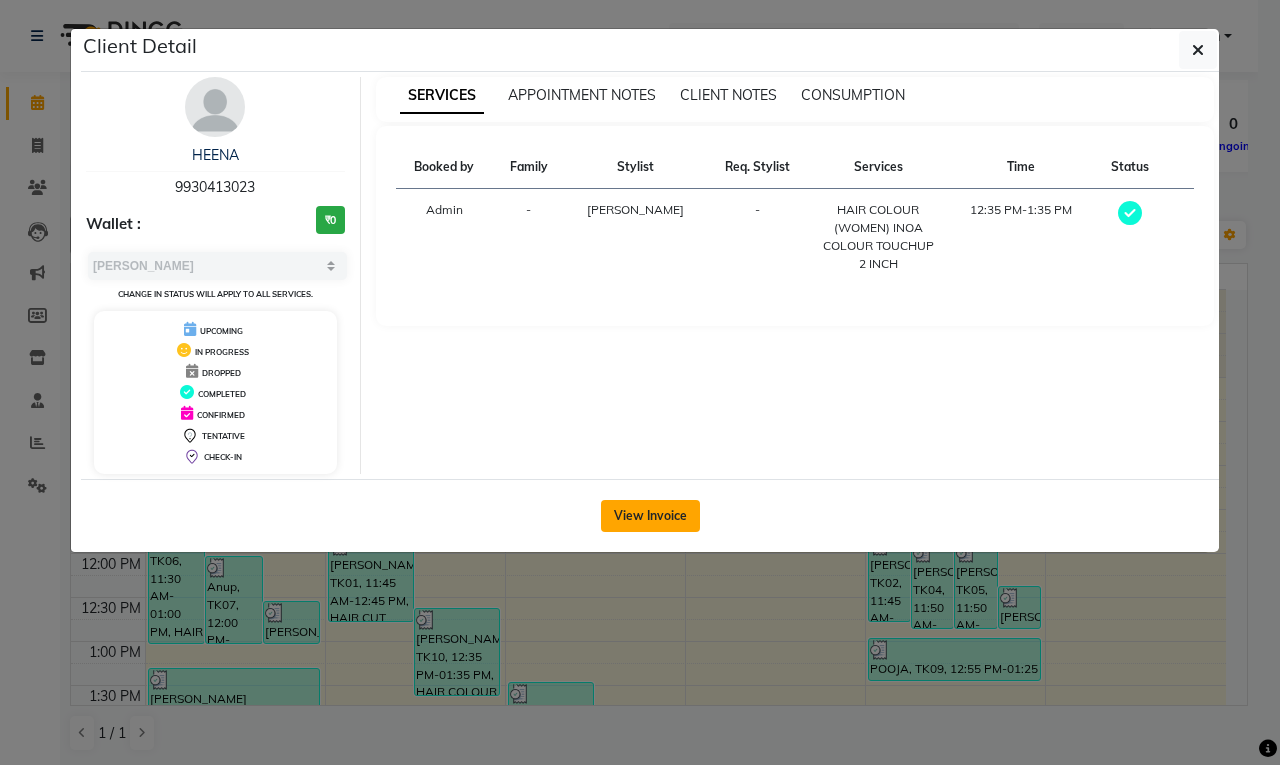 click on "View Invoice" 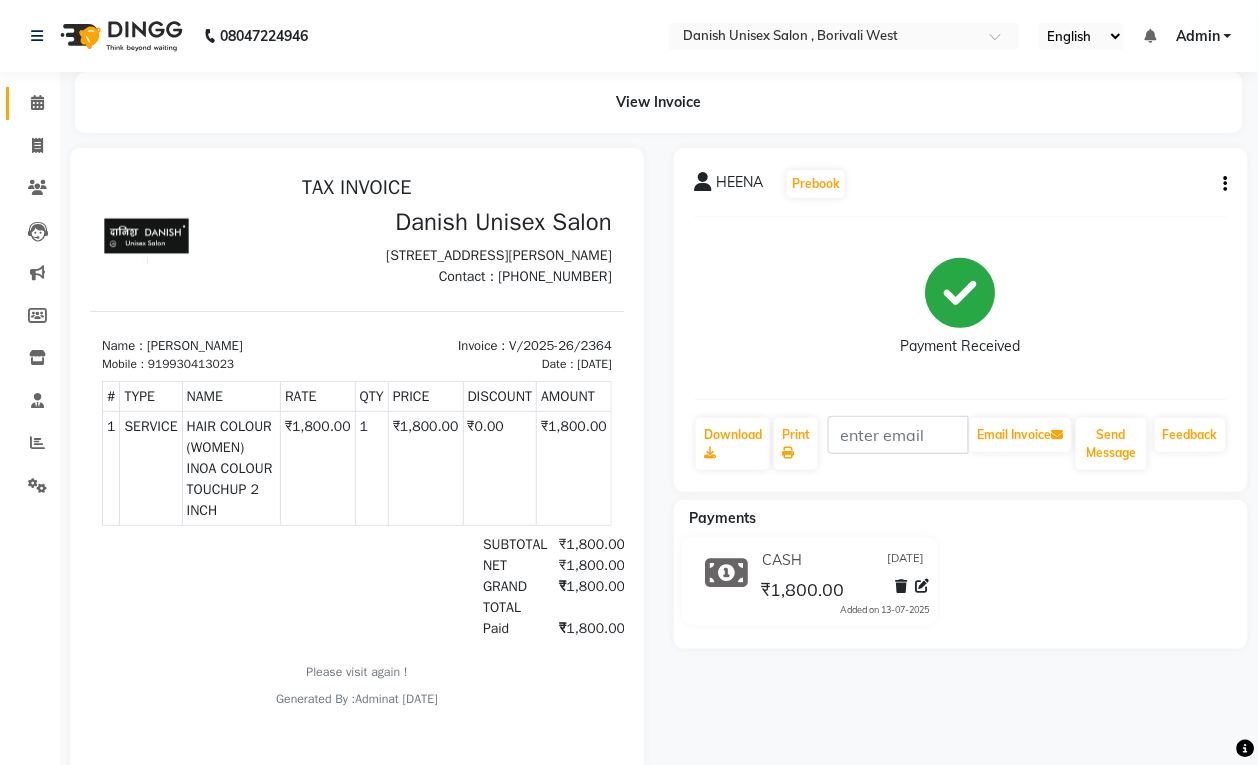 scroll, scrollTop: 0, scrollLeft: 0, axis: both 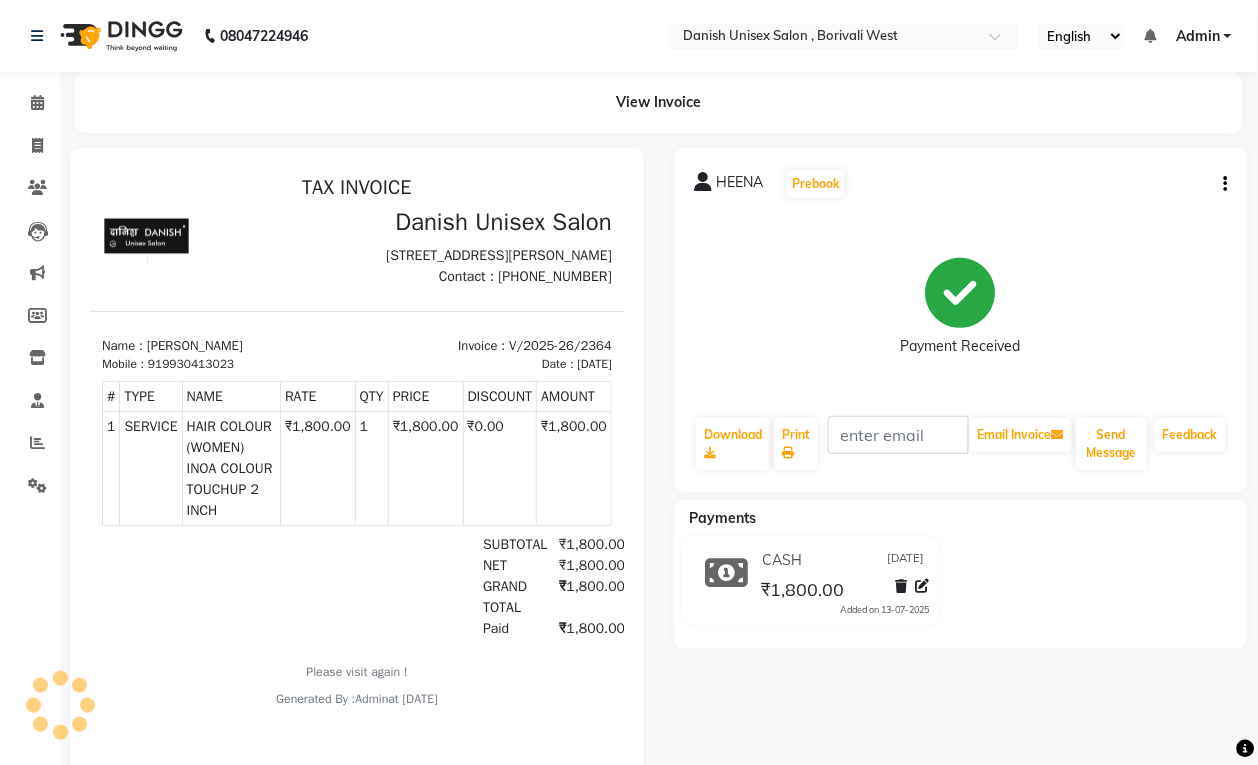 click 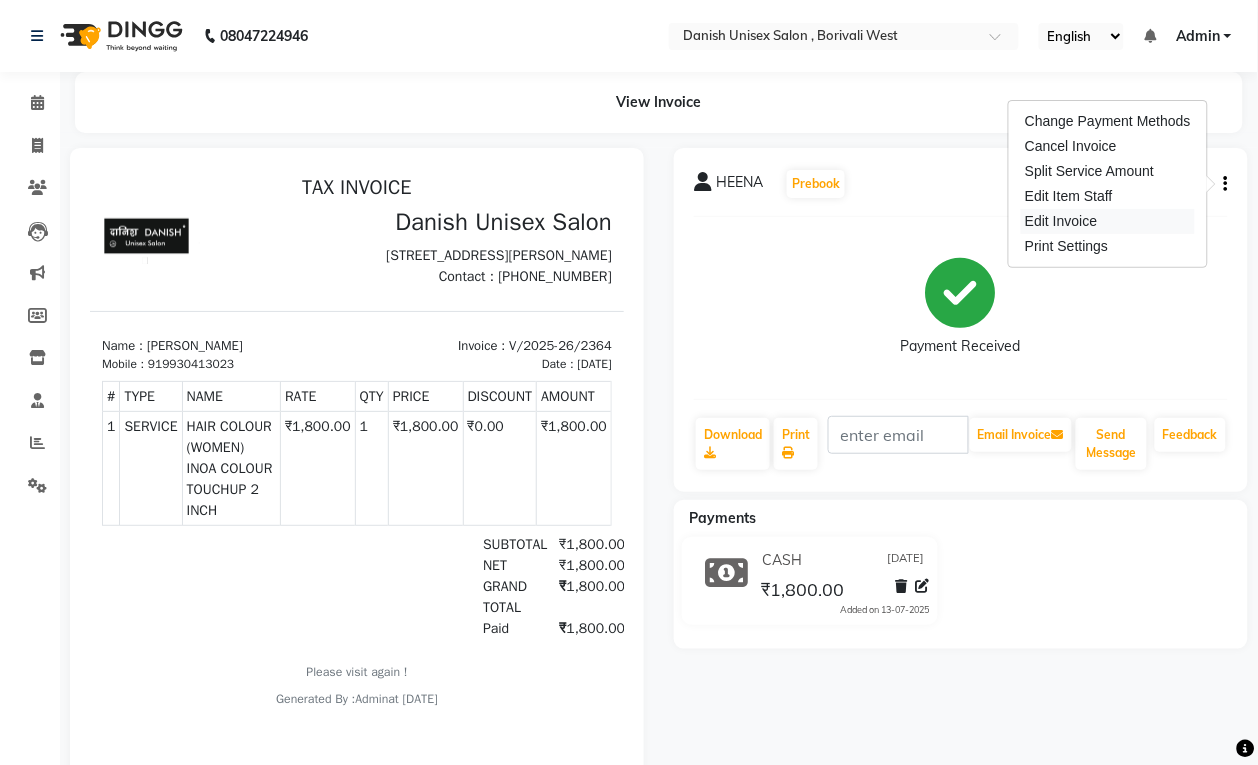 click on "Edit Invoice" at bounding box center (1108, 221) 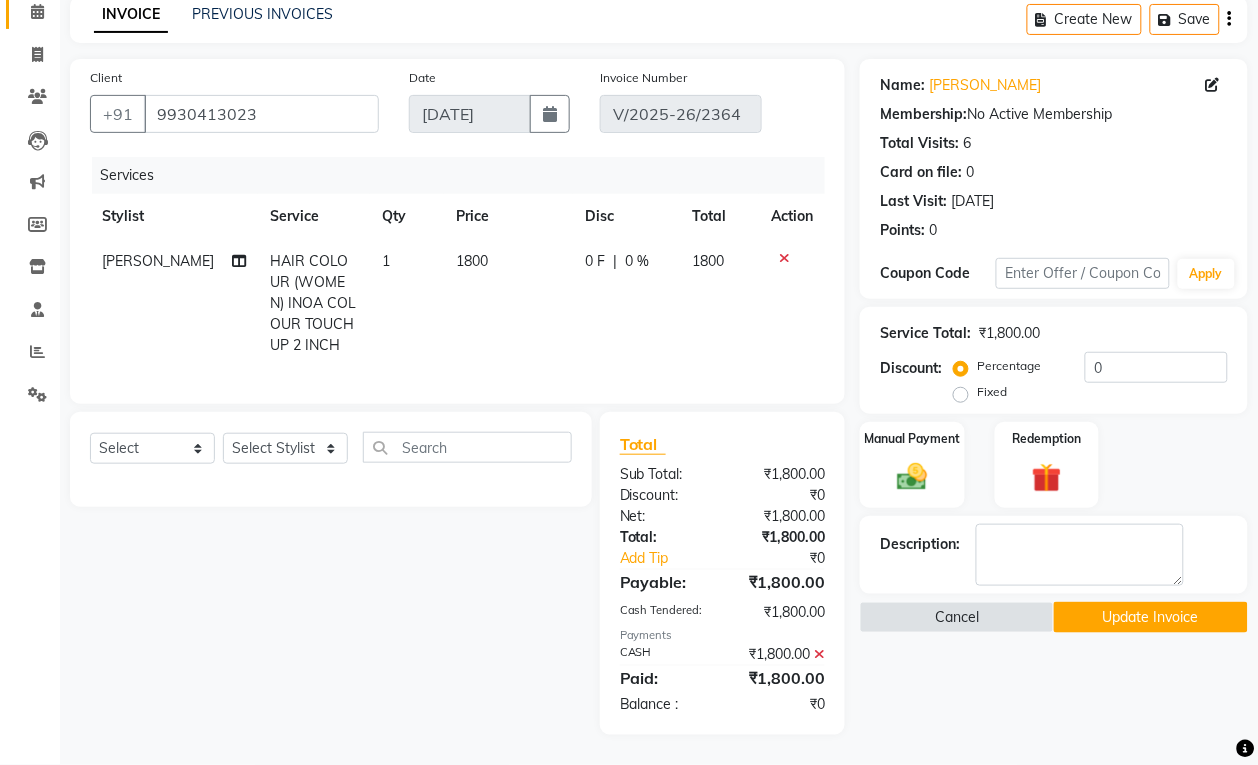 scroll, scrollTop: 0, scrollLeft: 0, axis: both 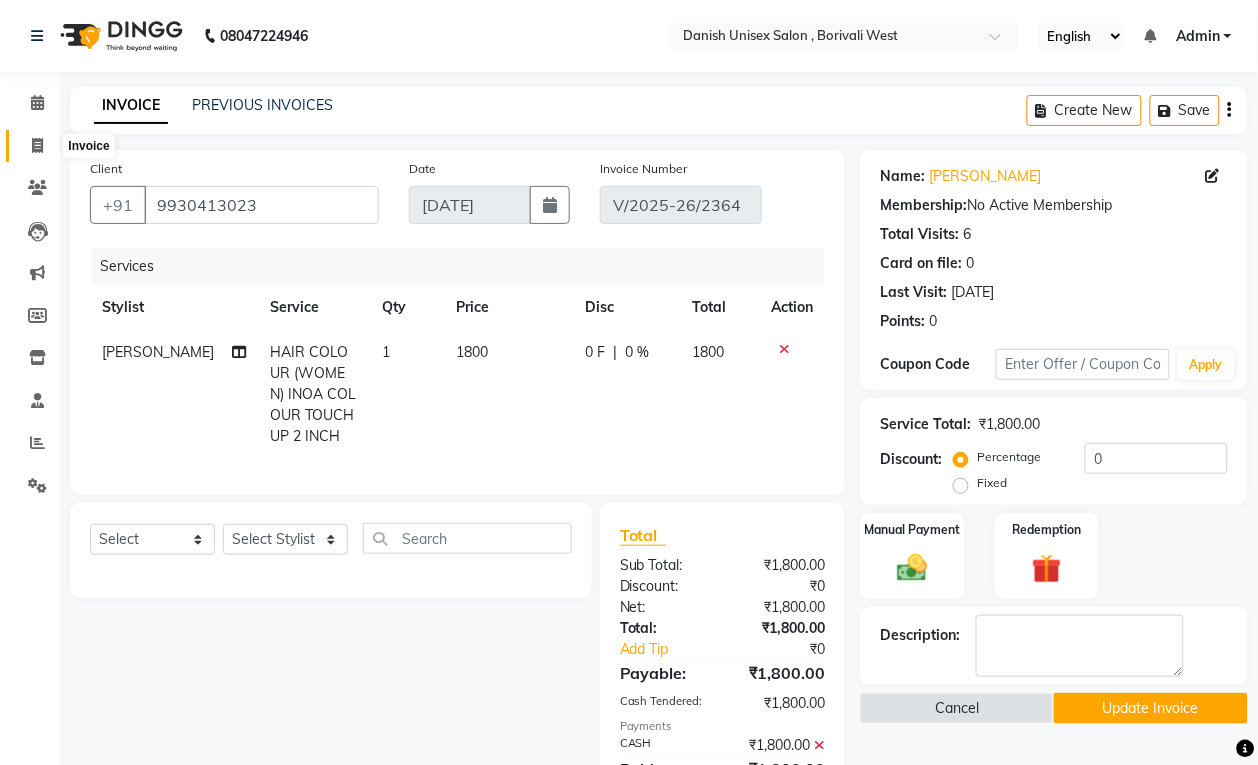 click 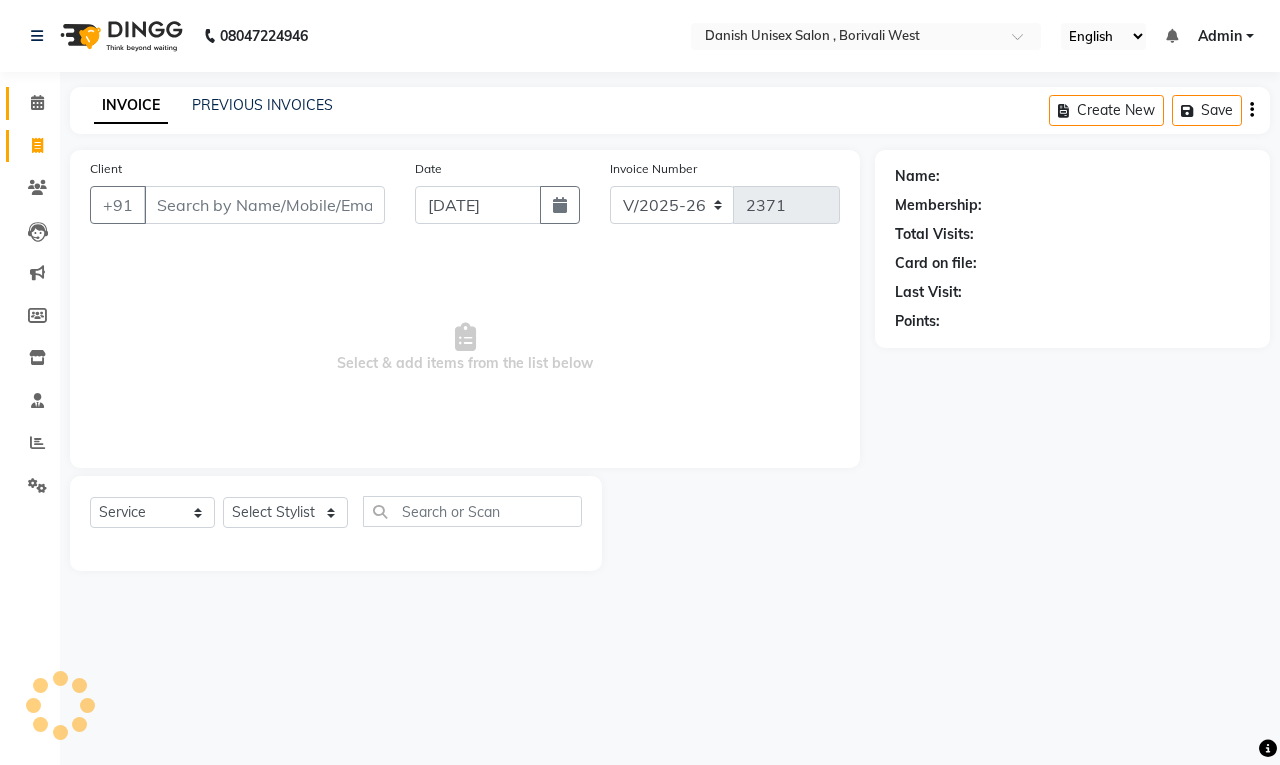 click 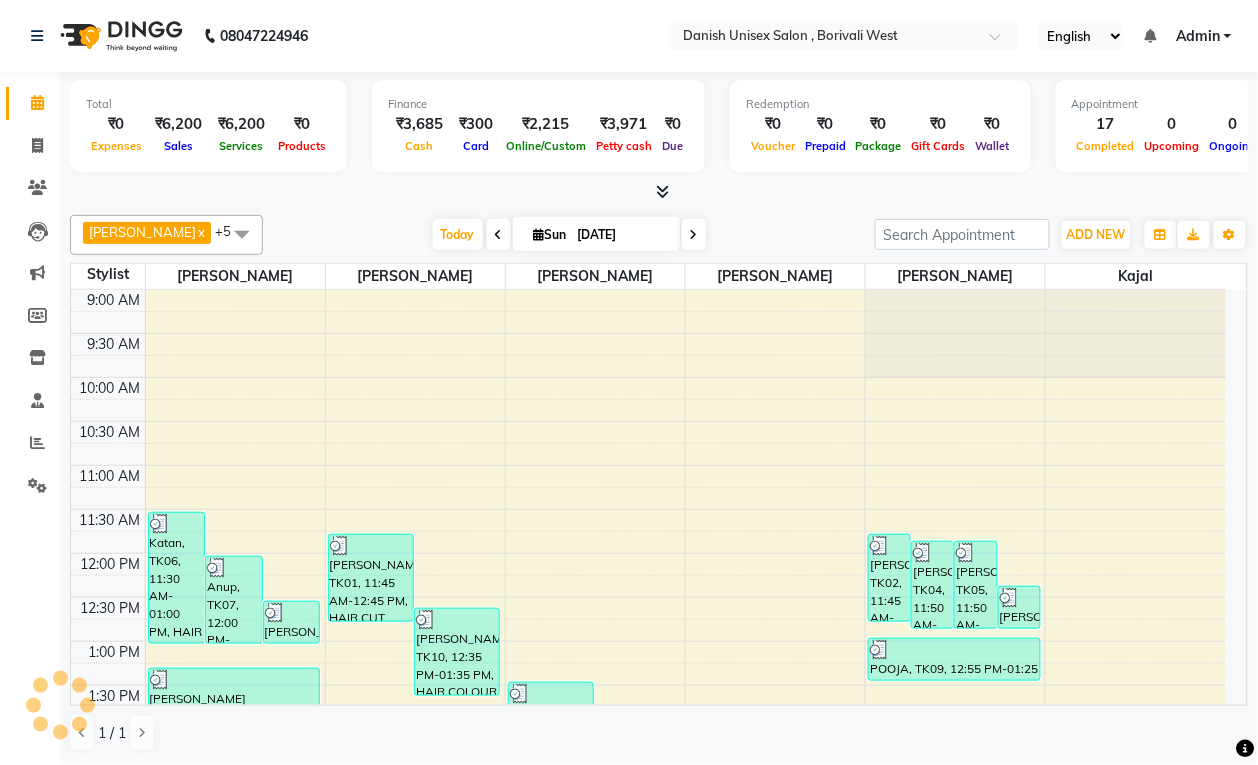 scroll, scrollTop: 0, scrollLeft: 0, axis: both 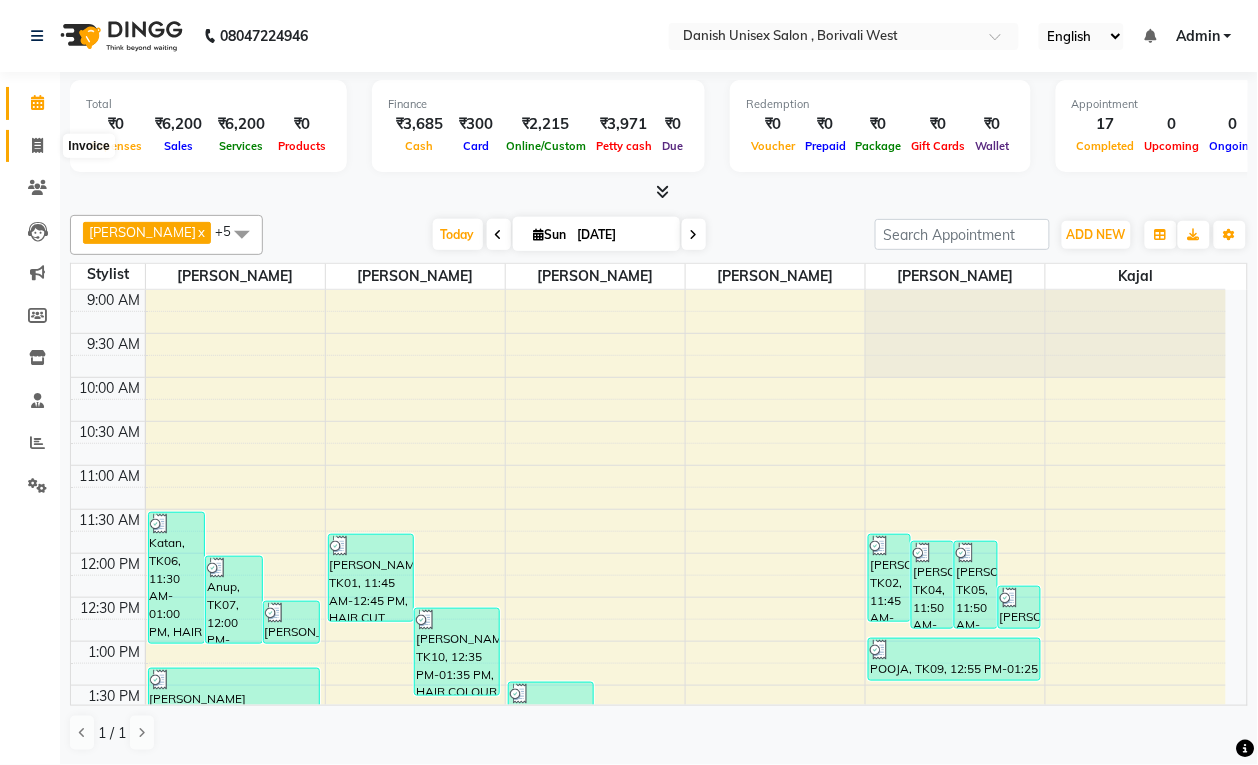 click 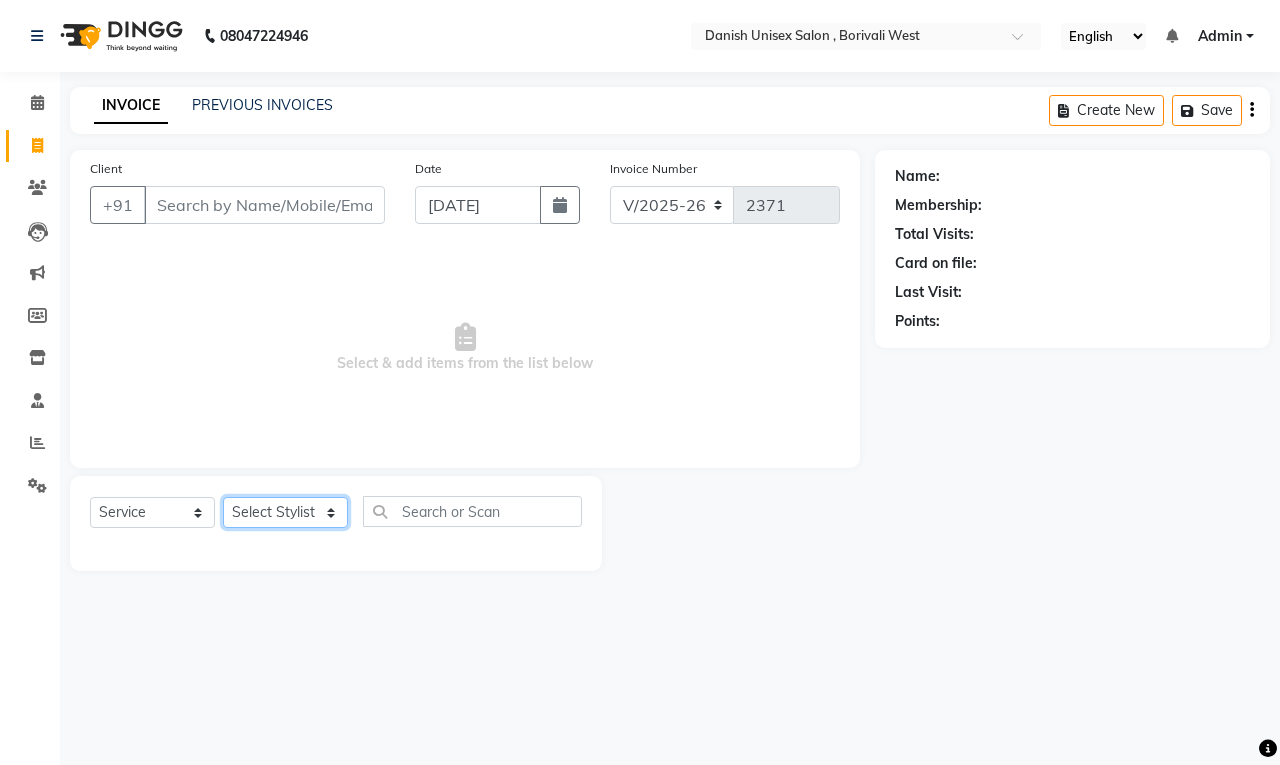 click on "Select Stylist [PERSON_NAME] [PERSON_NAME] [PERSON_NAME] kajal [PERSON_NAME] [PERSON_NAME] [PERSON_NAME] [PERSON_NAME] [PERSON_NAME] [PERSON_NAME] [PERSON_NAME]" 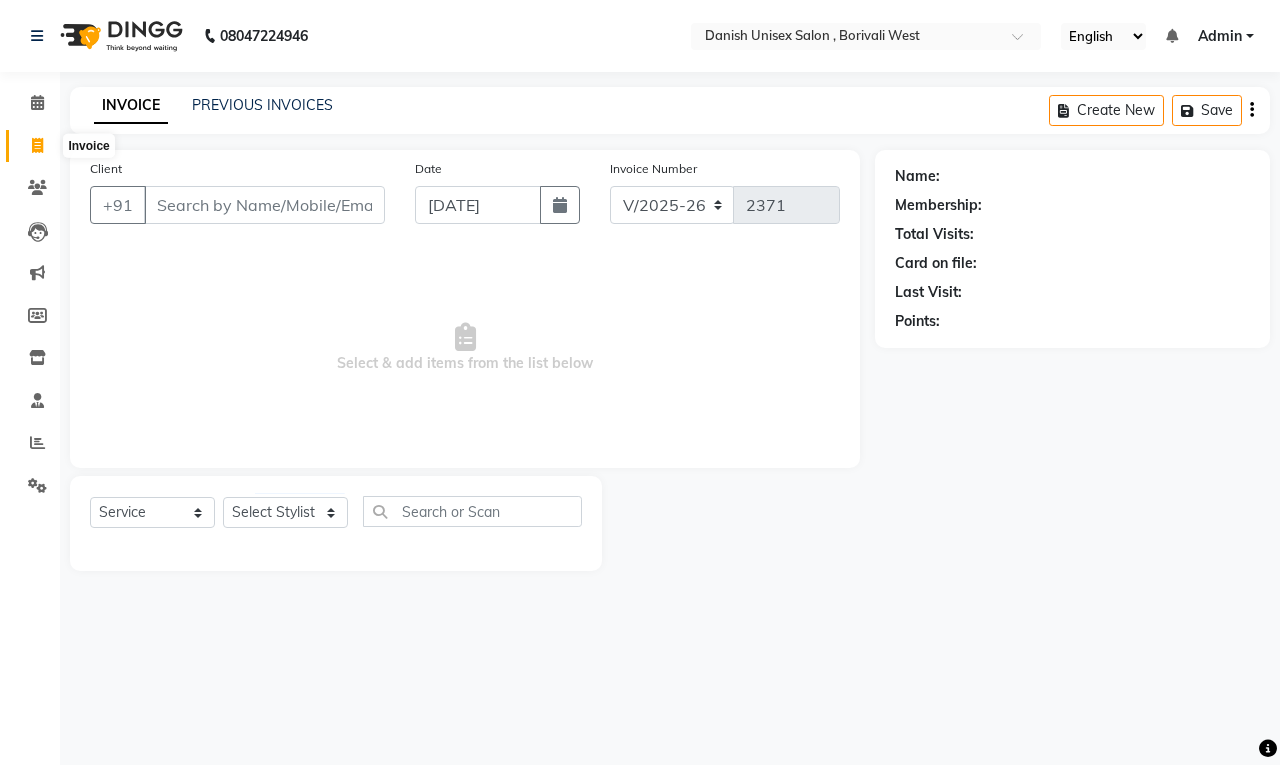 click 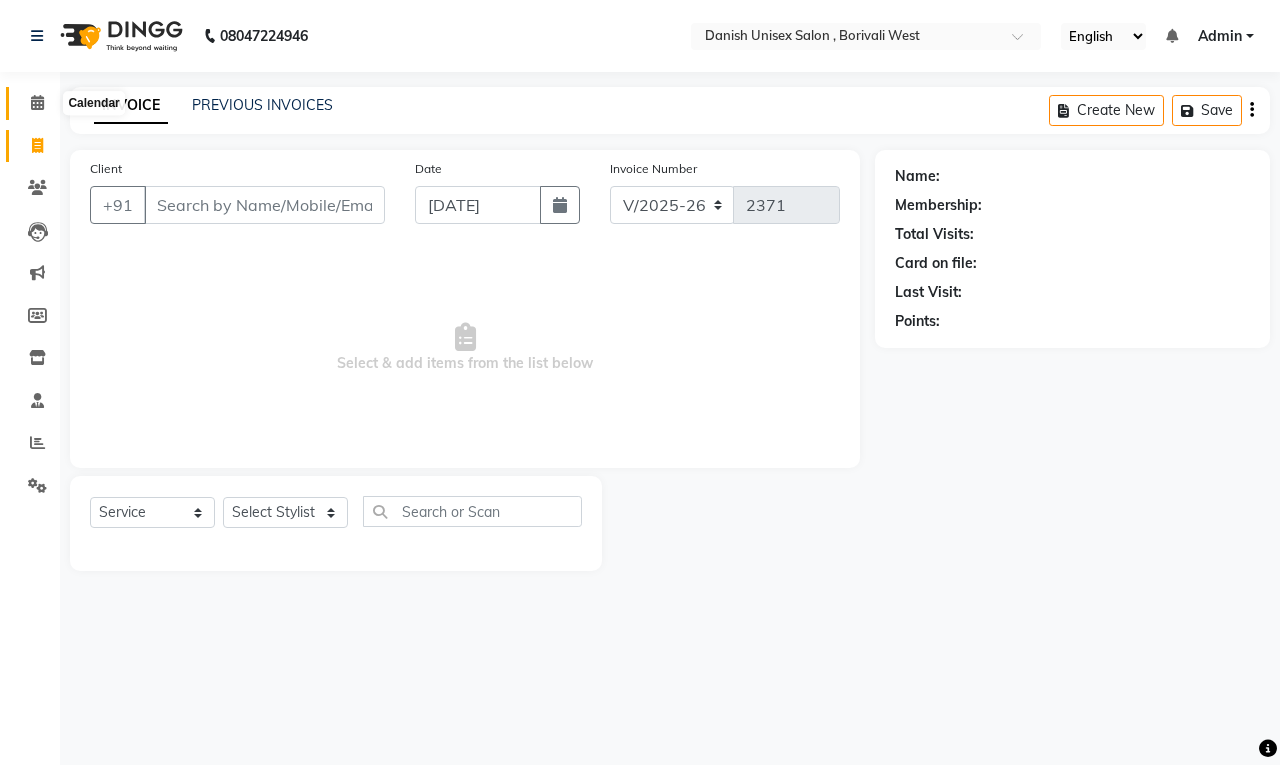 click 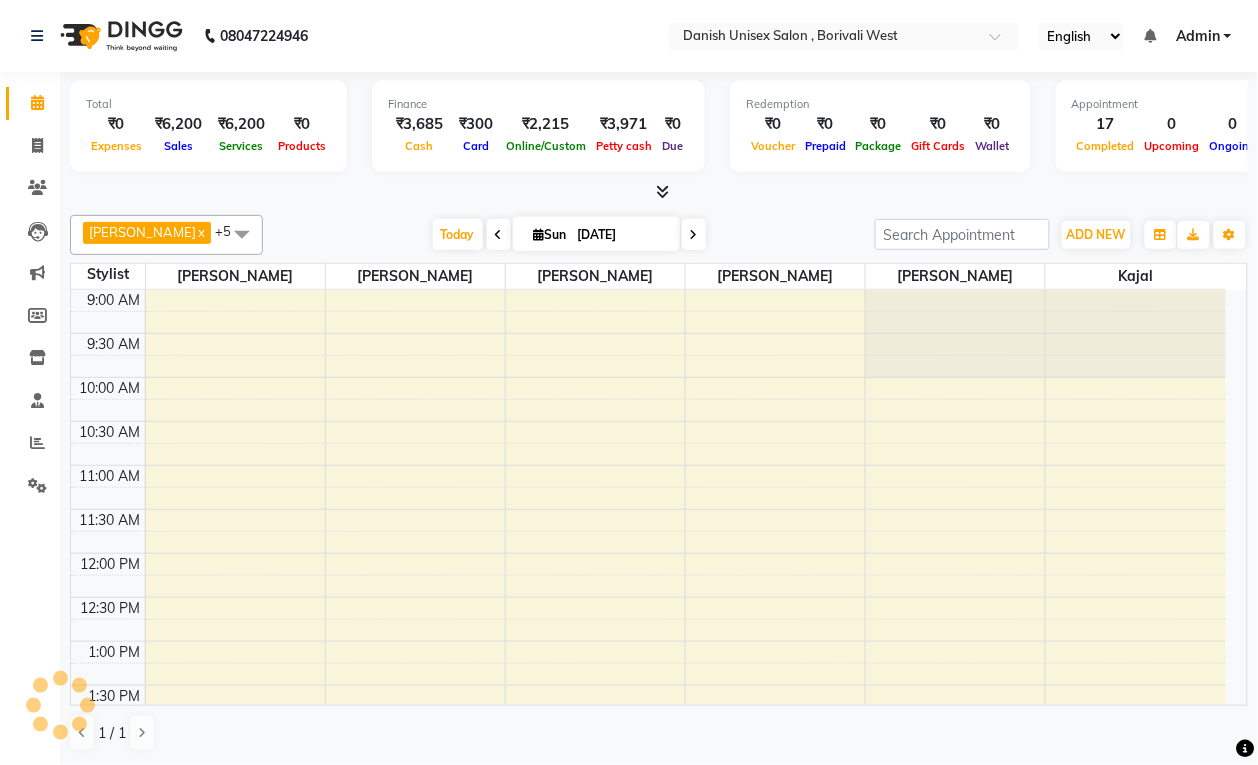 scroll, scrollTop: 0, scrollLeft: 0, axis: both 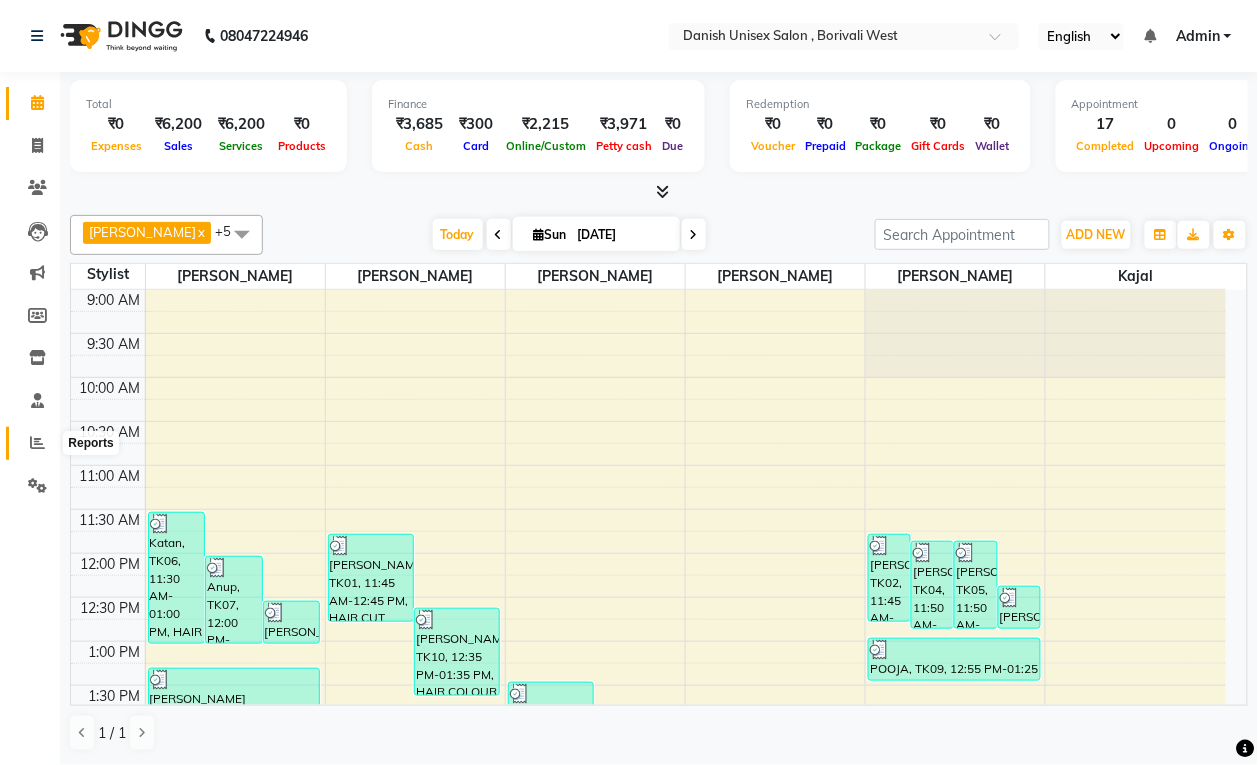 click 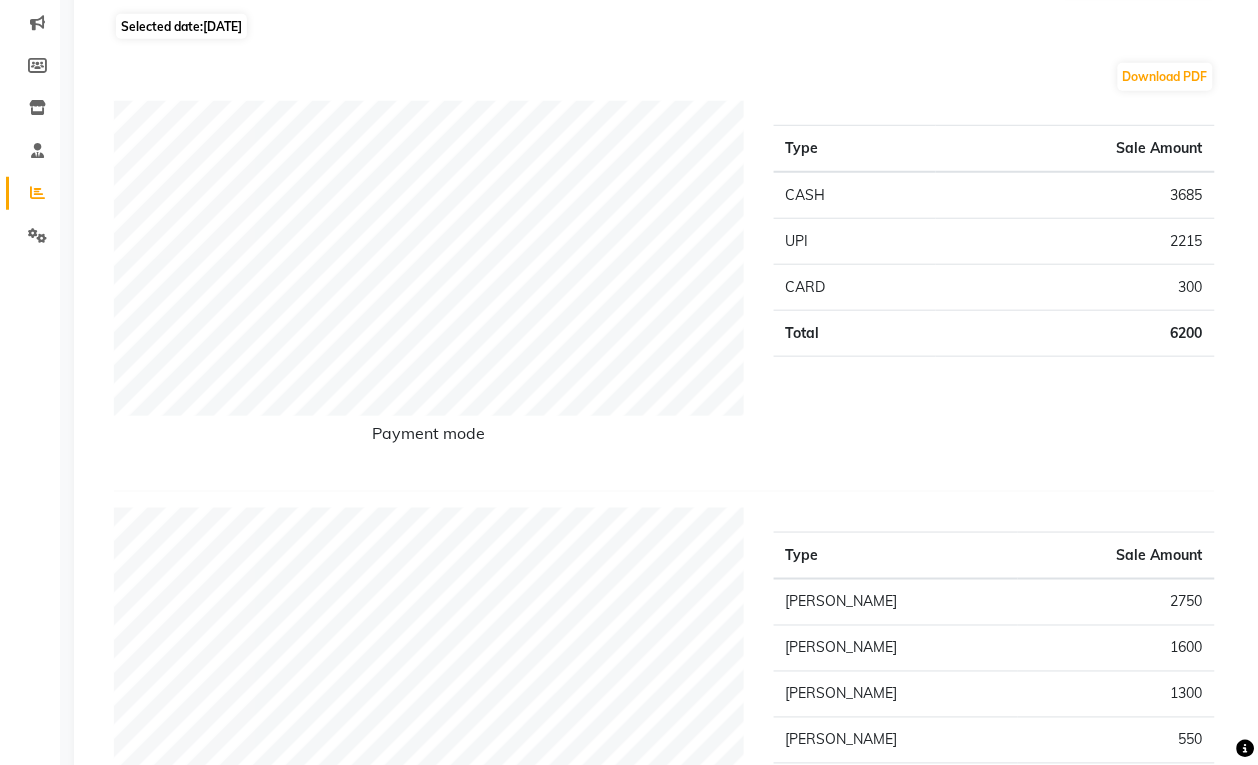 scroll, scrollTop: 0, scrollLeft: 0, axis: both 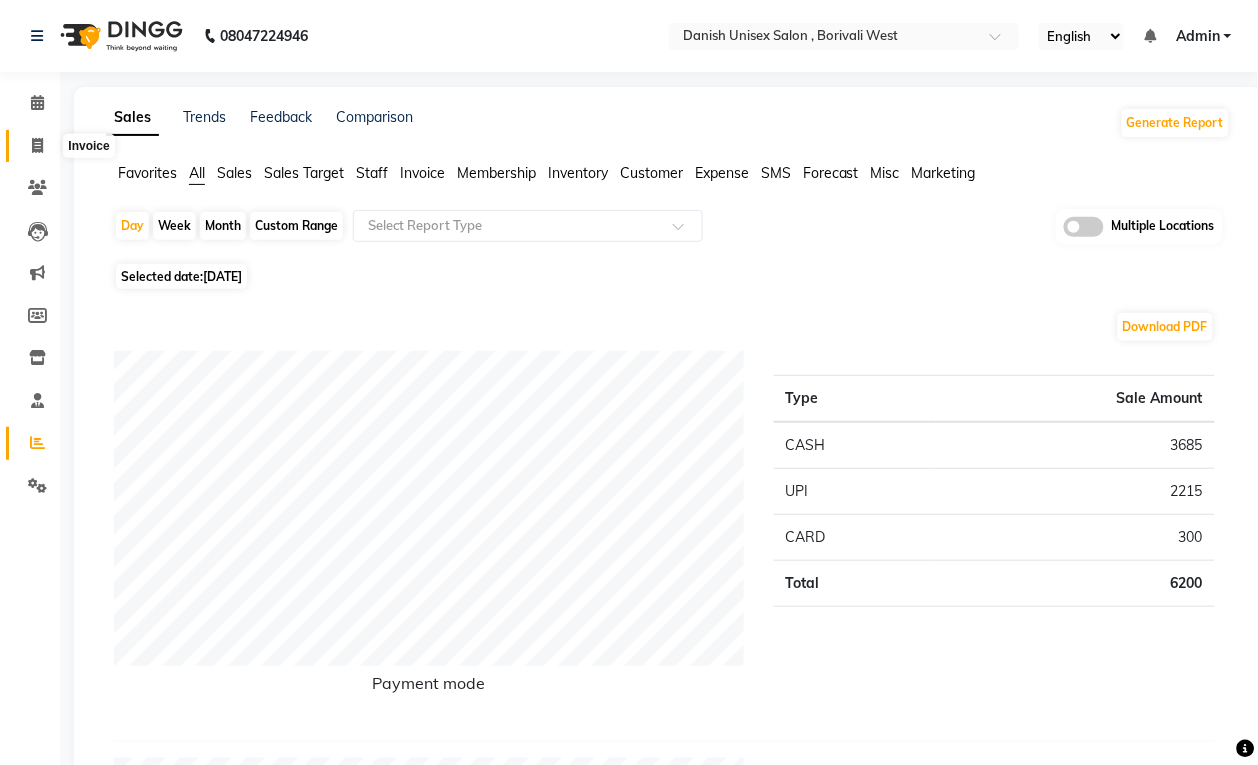 drag, startPoint x: 50, startPoint y: 148, endPoint x: 22, endPoint y: 146, distance: 28.071337 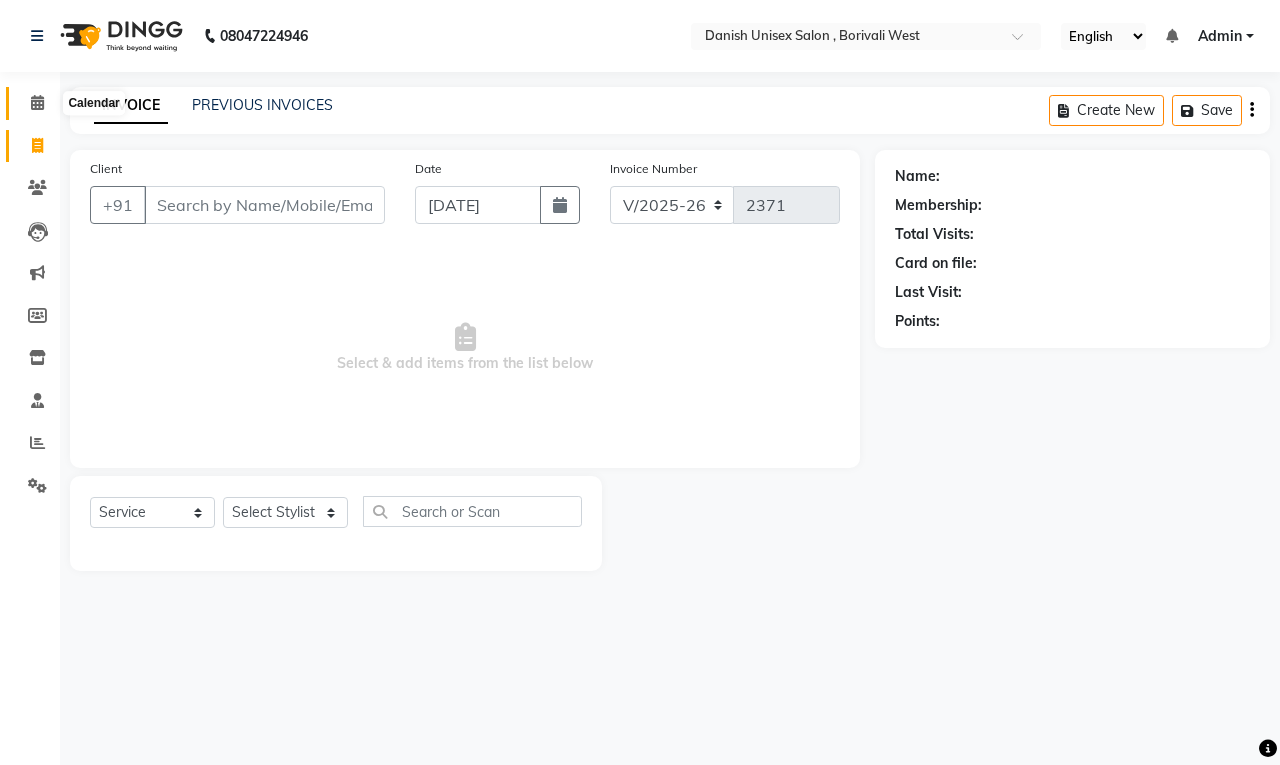 click 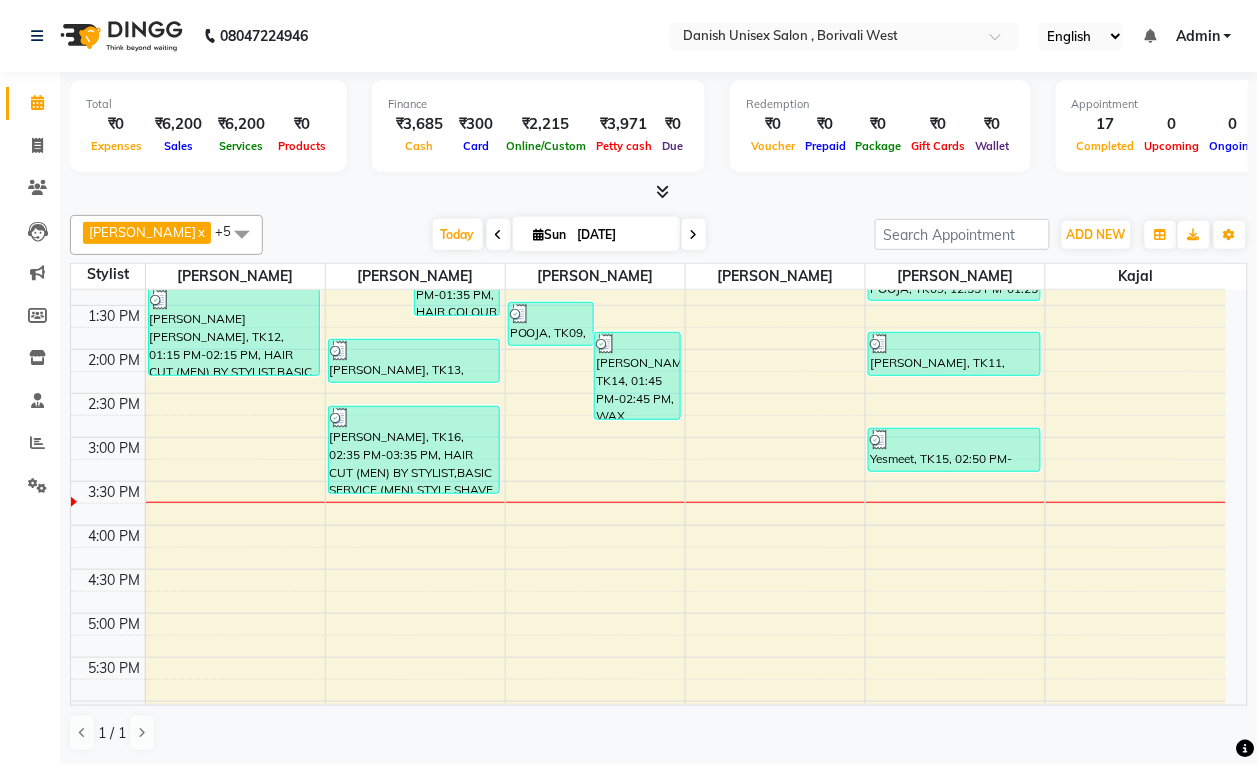 scroll, scrollTop: 500, scrollLeft: 0, axis: vertical 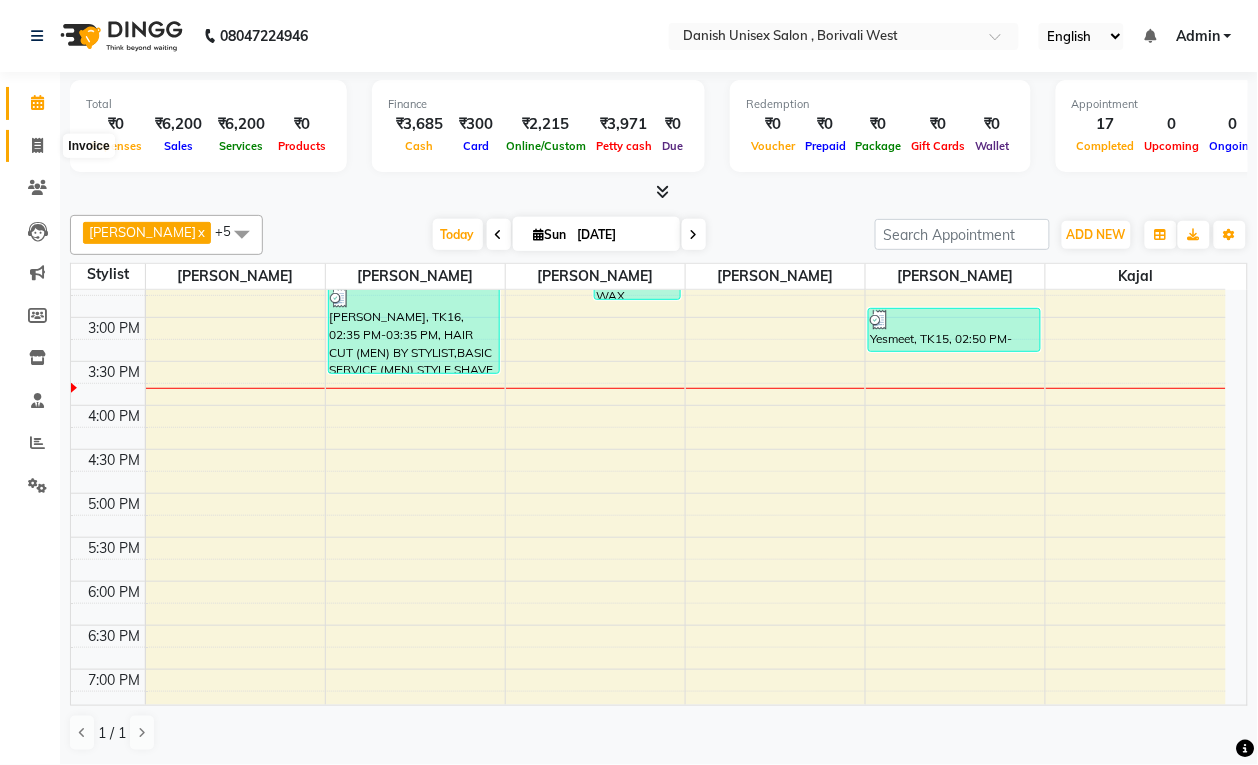 click 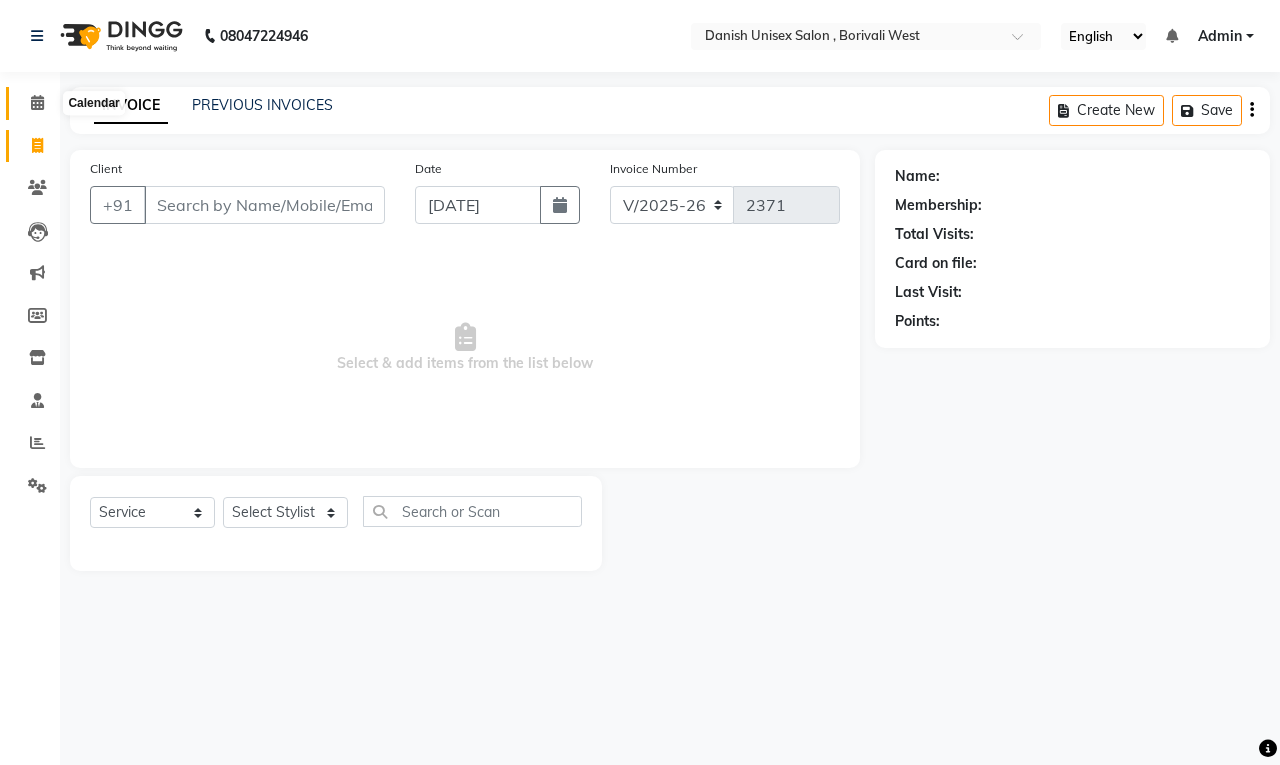 click 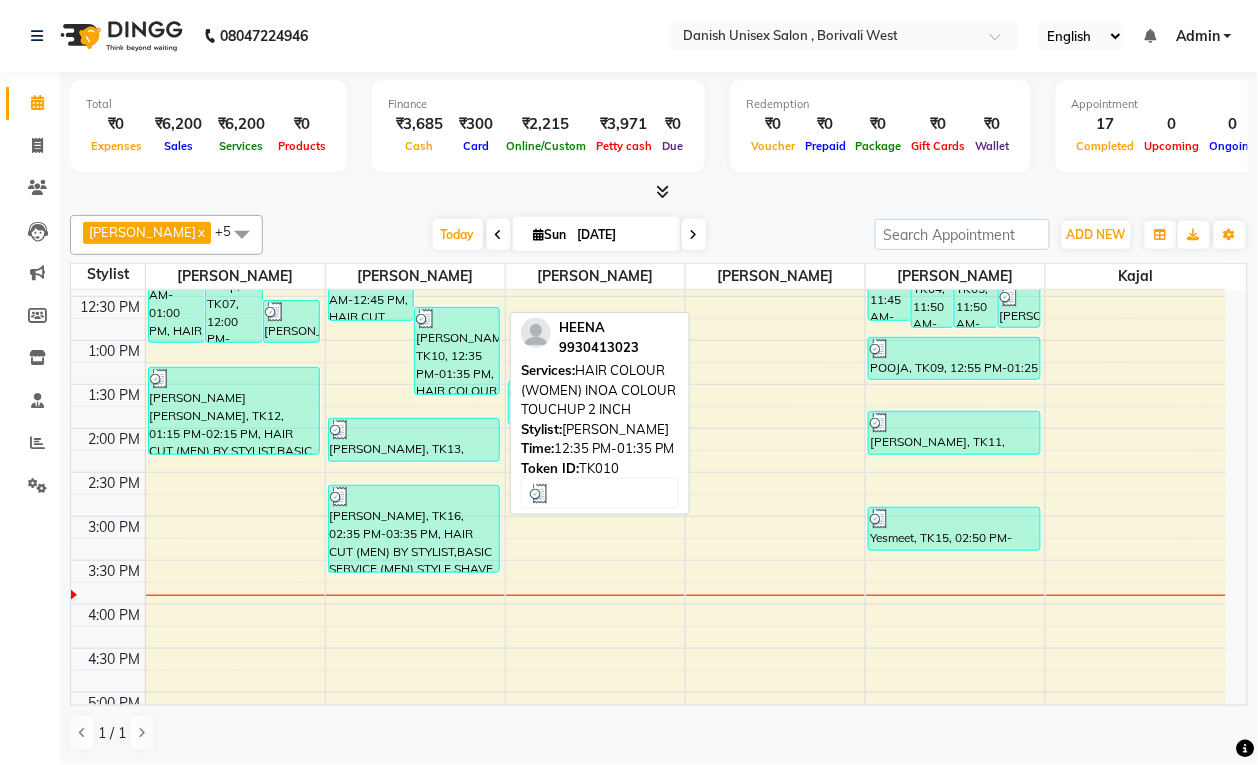 scroll, scrollTop: 250, scrollLeft: 0, axis: vertical 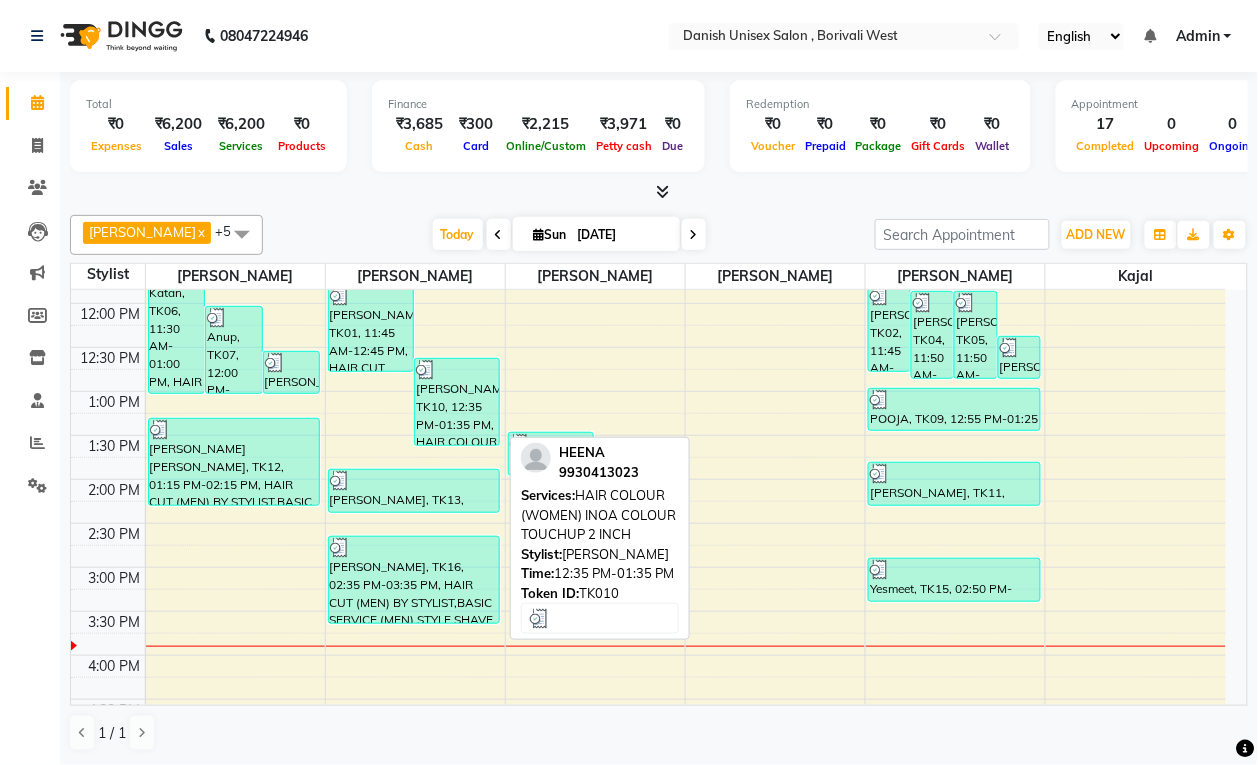 click on "[PERSON_NAME], TK10, 12:35 PM-01:35 PM, HAIR COLOUR (WOMEN) INOA COLOUR TOUCHUP 2 INCH" at bounding box center [457, 402] 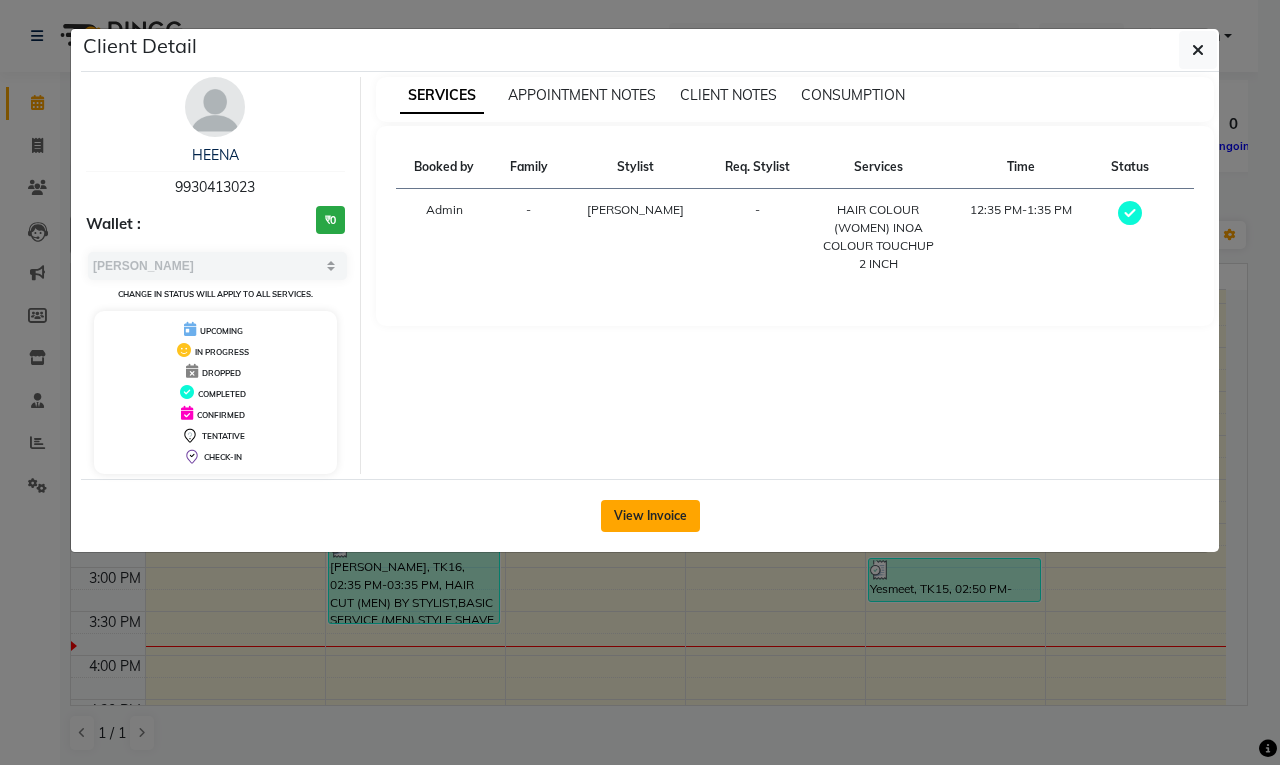 click on "View Invoice" 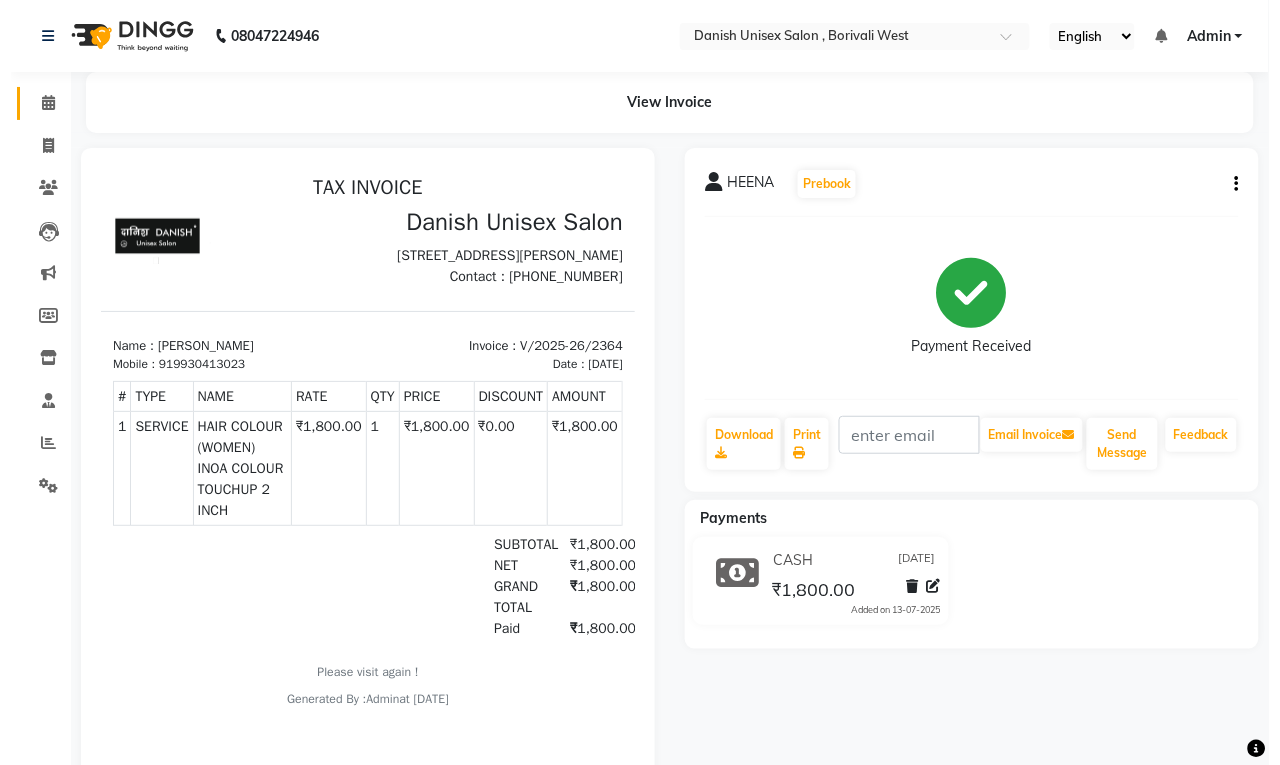 scroll, scrollTop: 0, scrollLeft: 0, axis: both 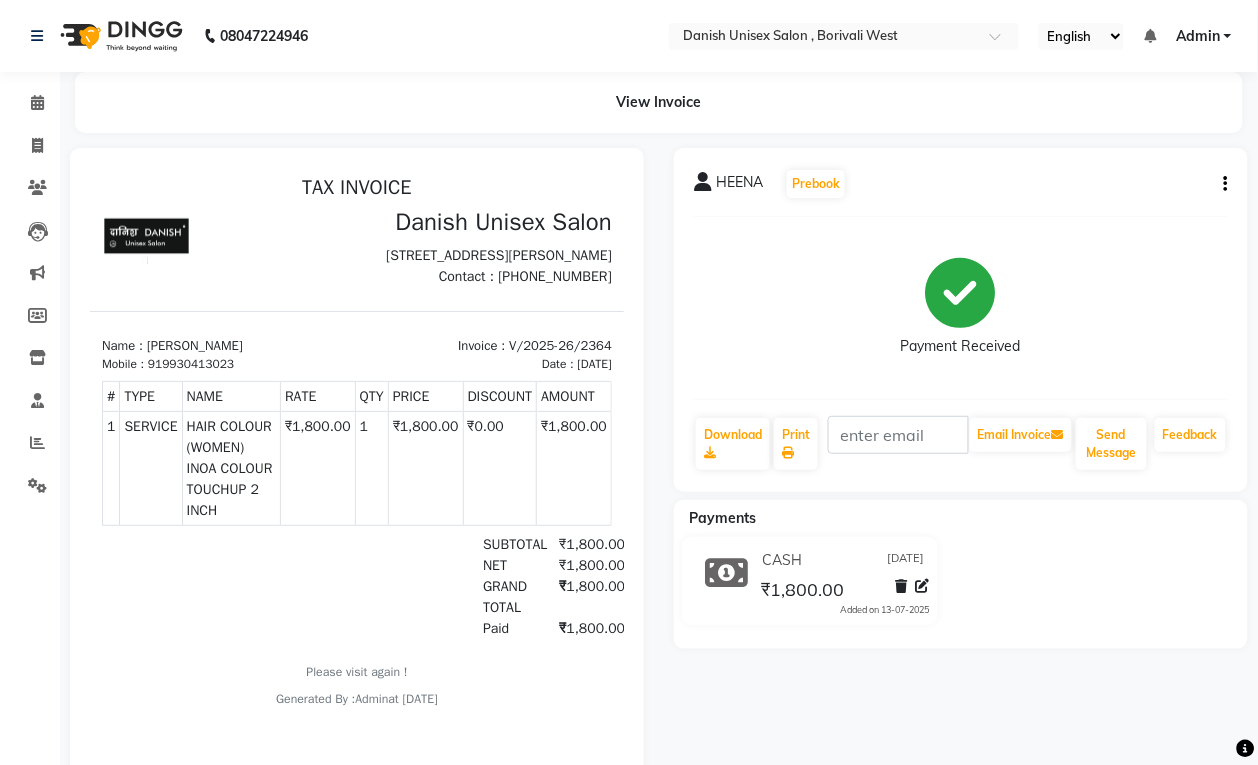 click 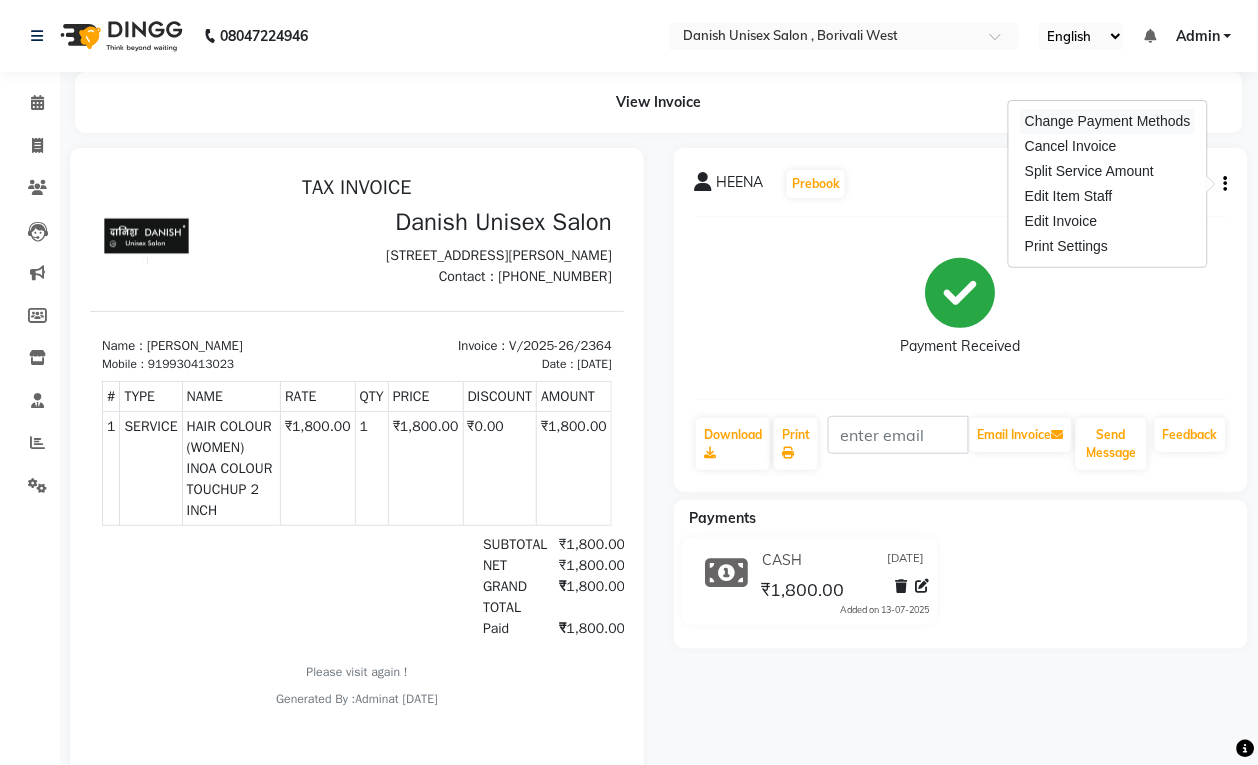 click on "Change Payment Methods" at bounding box center (1108, 121) 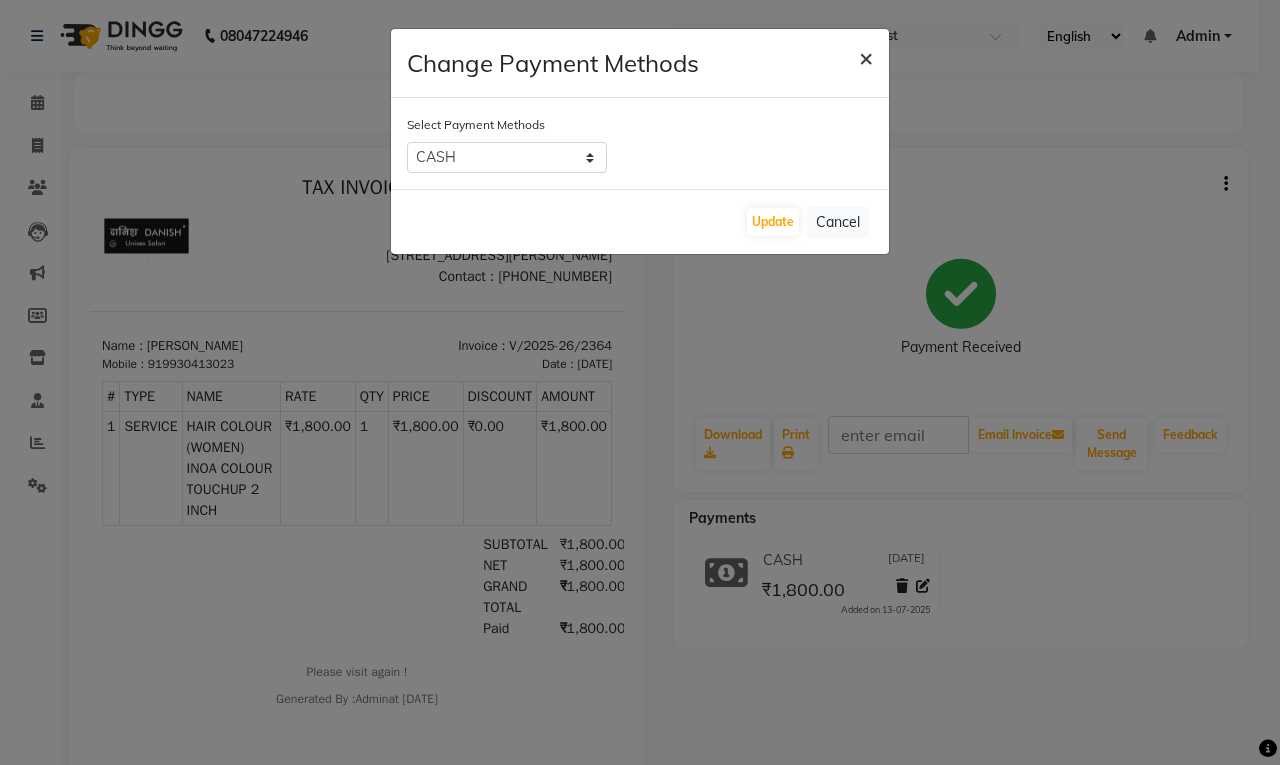 click on "×" 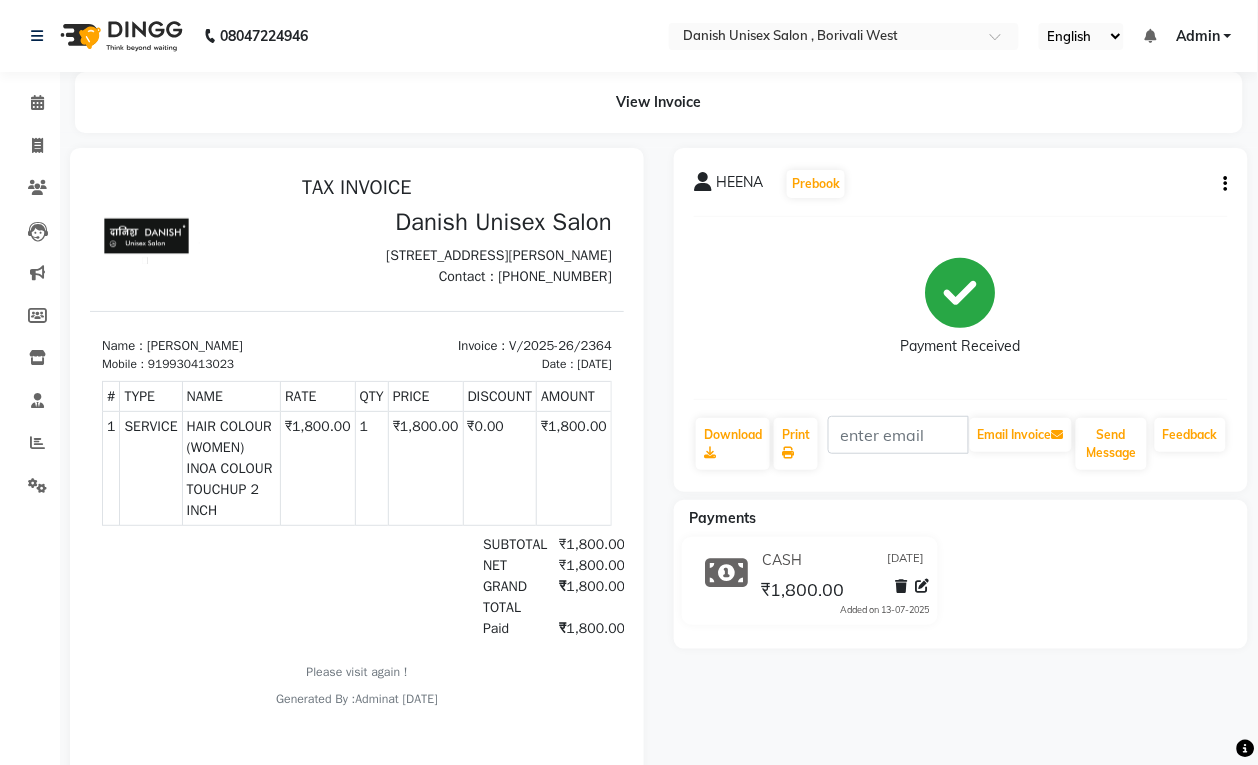 click 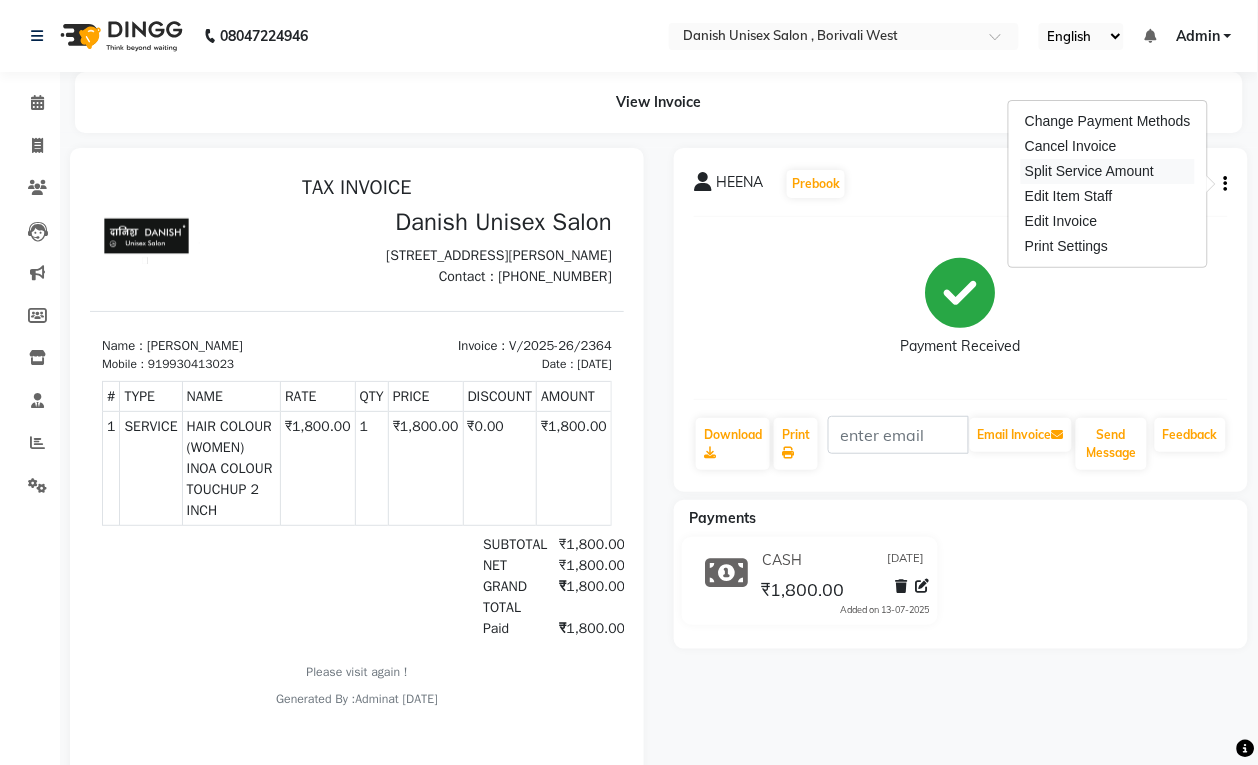 click on "Split Service Amount" at bounding box center [1108, 171] 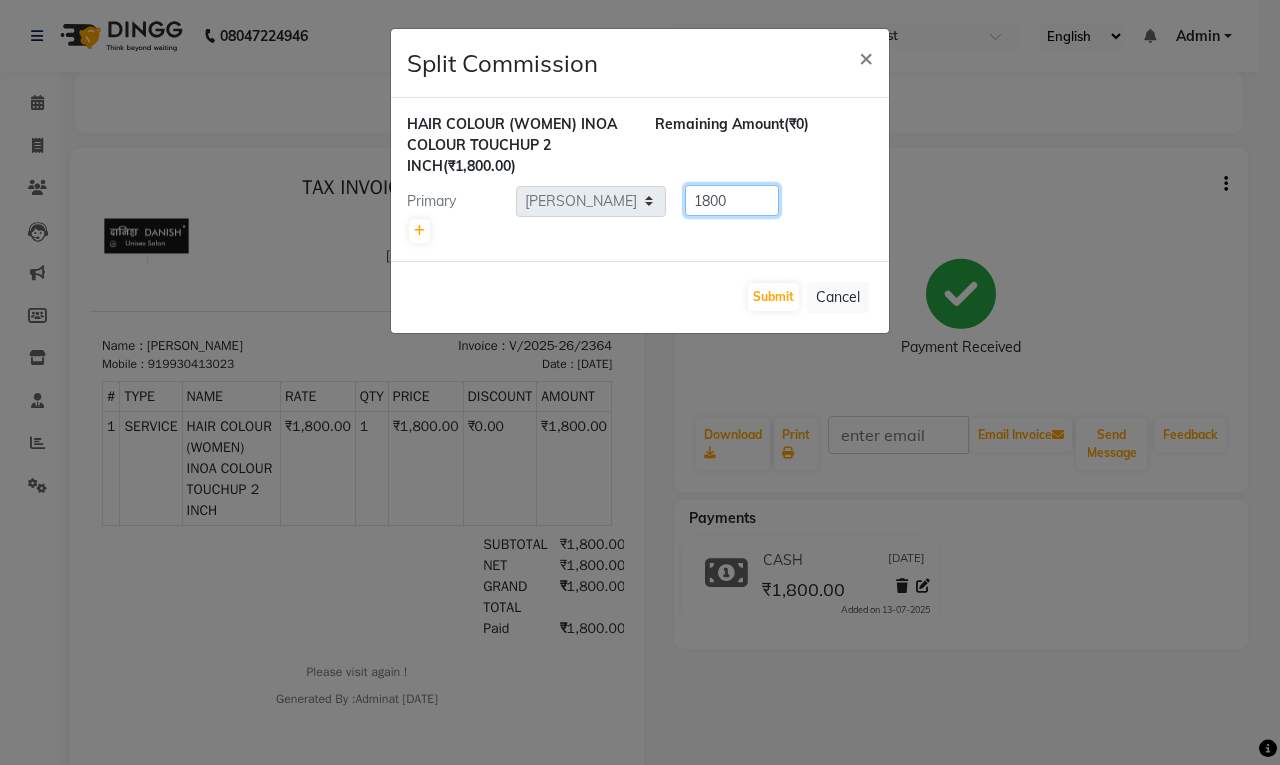 click on "1800" 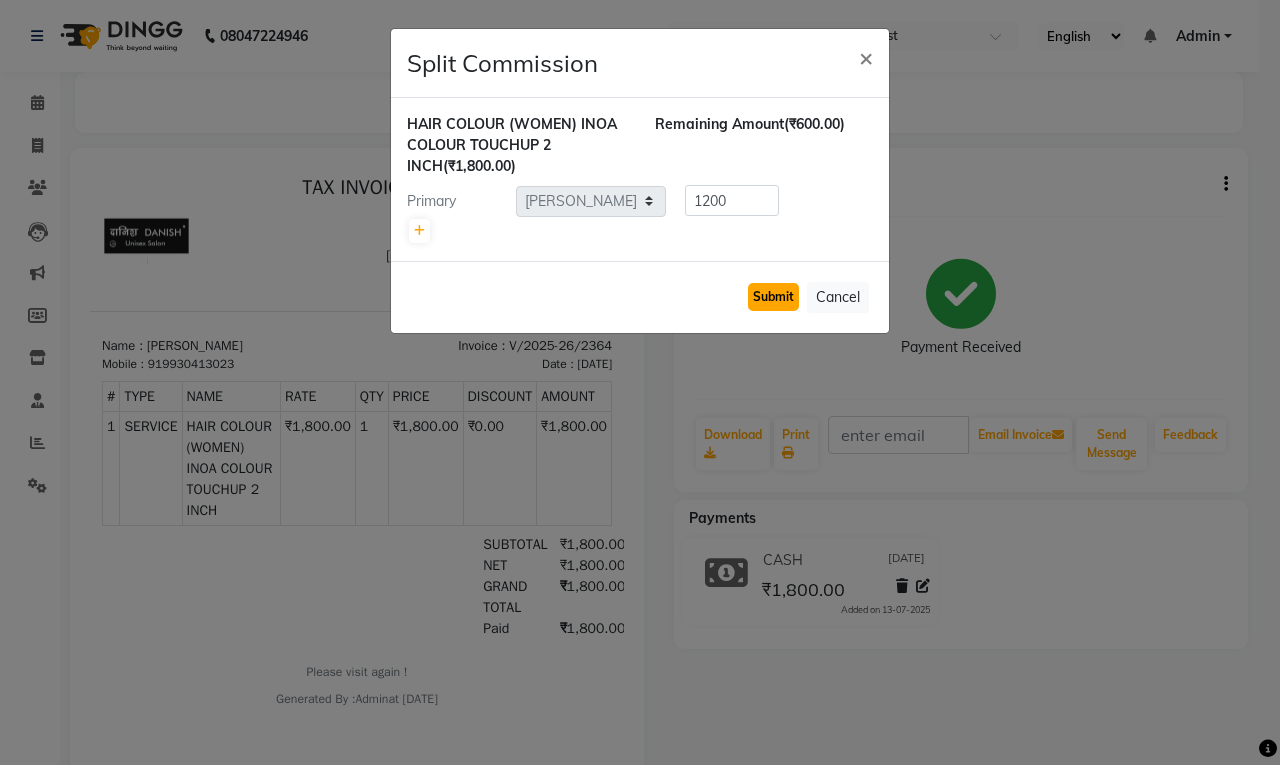 click on "Submit" 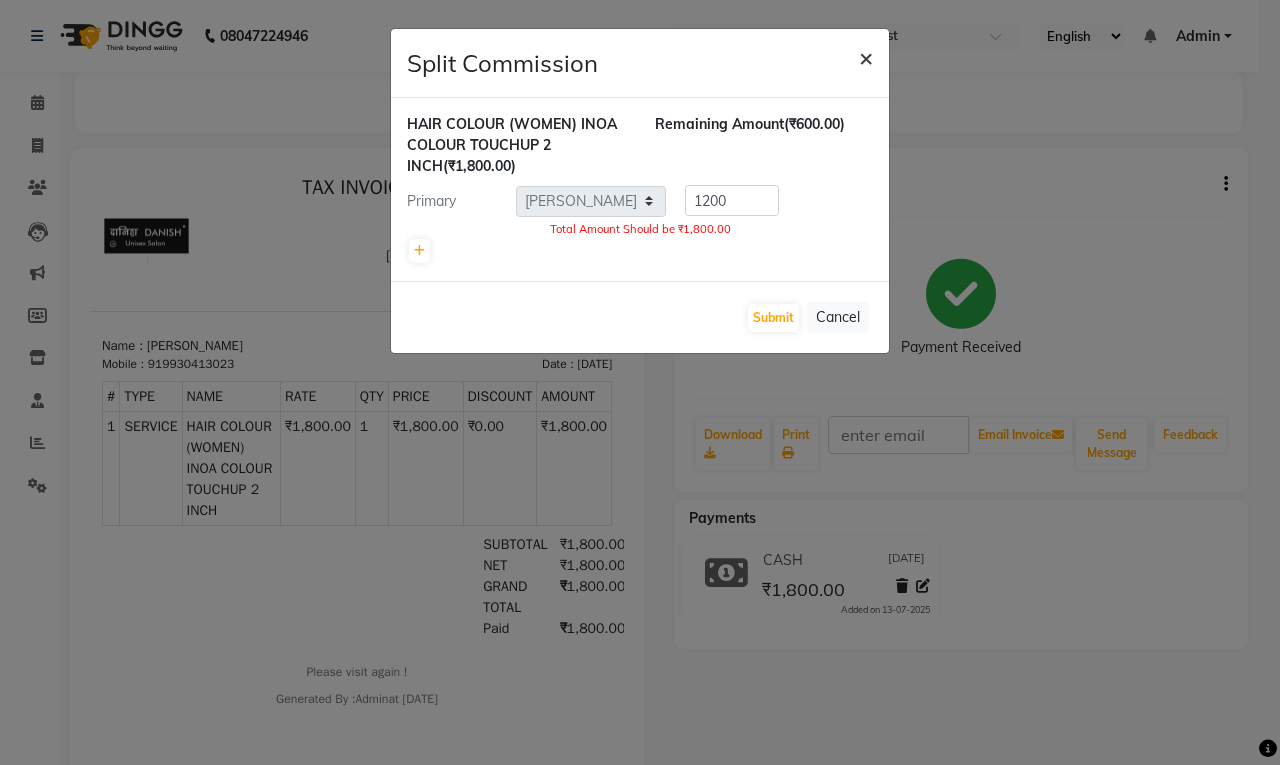click on "×" 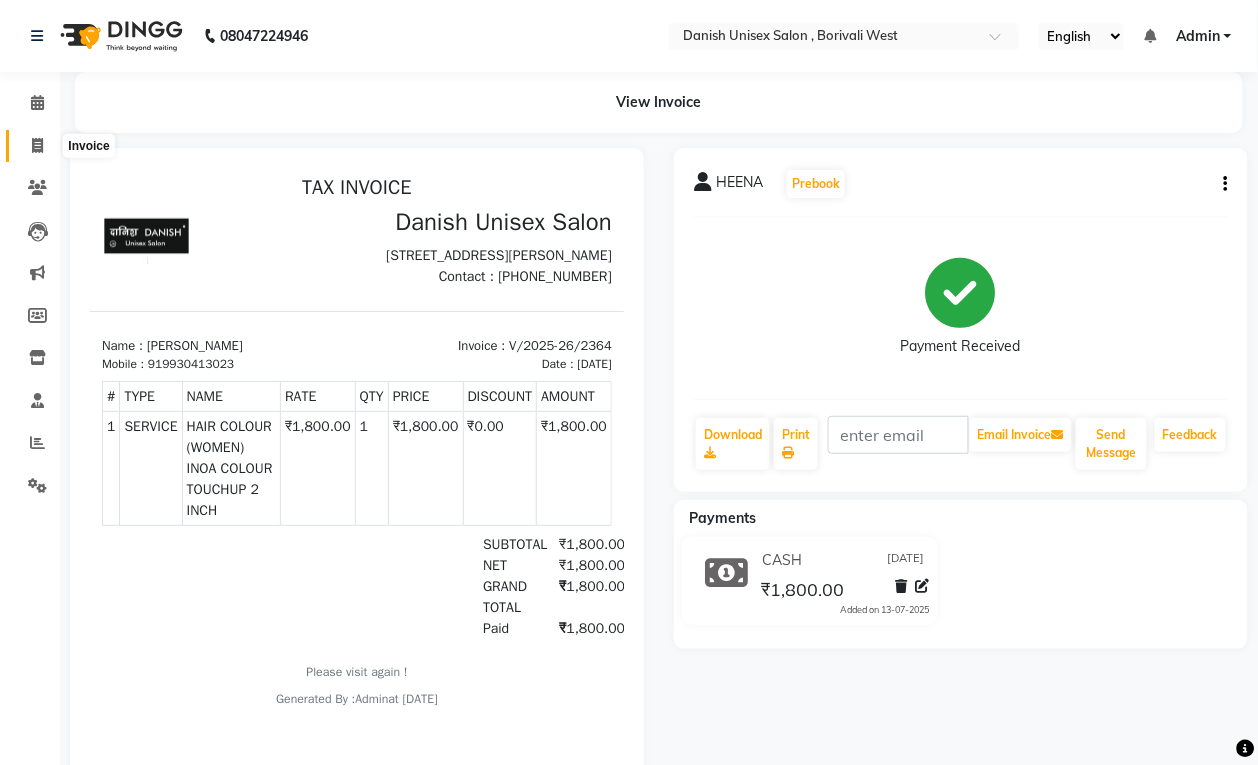 click 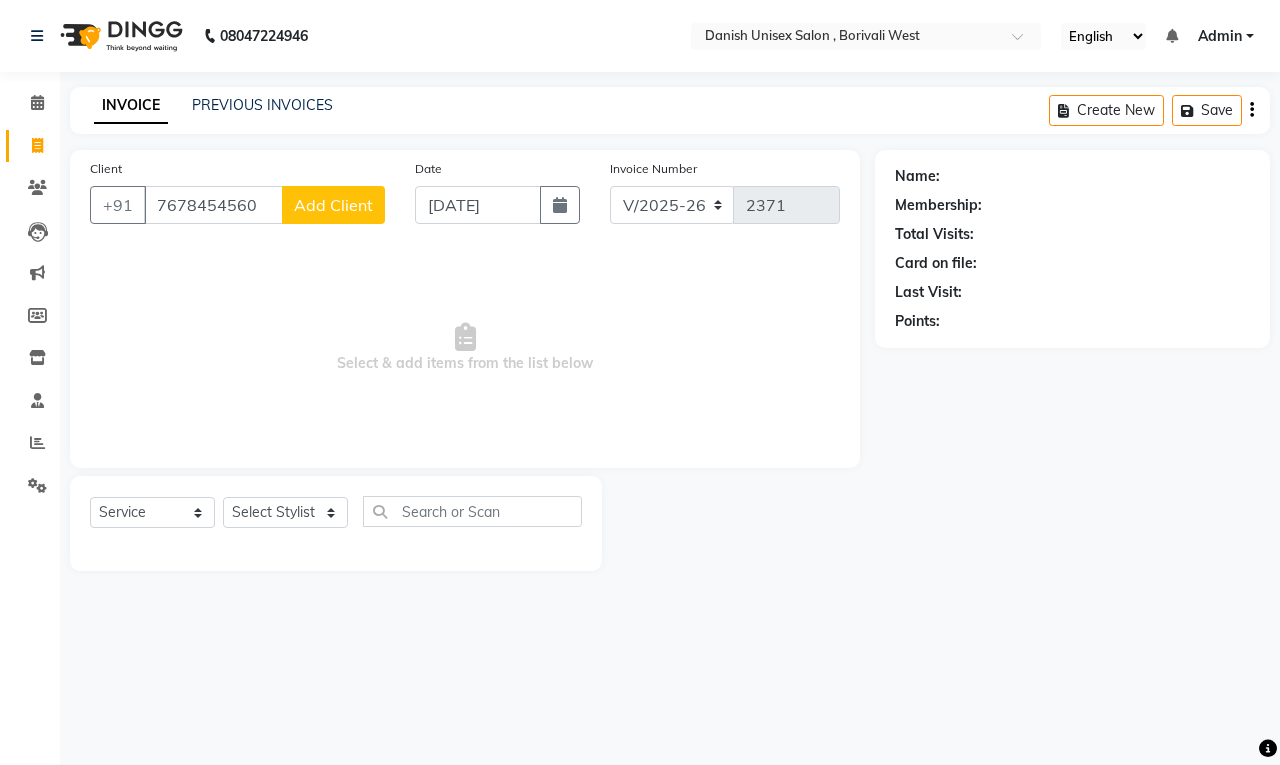 click on "Add Client" 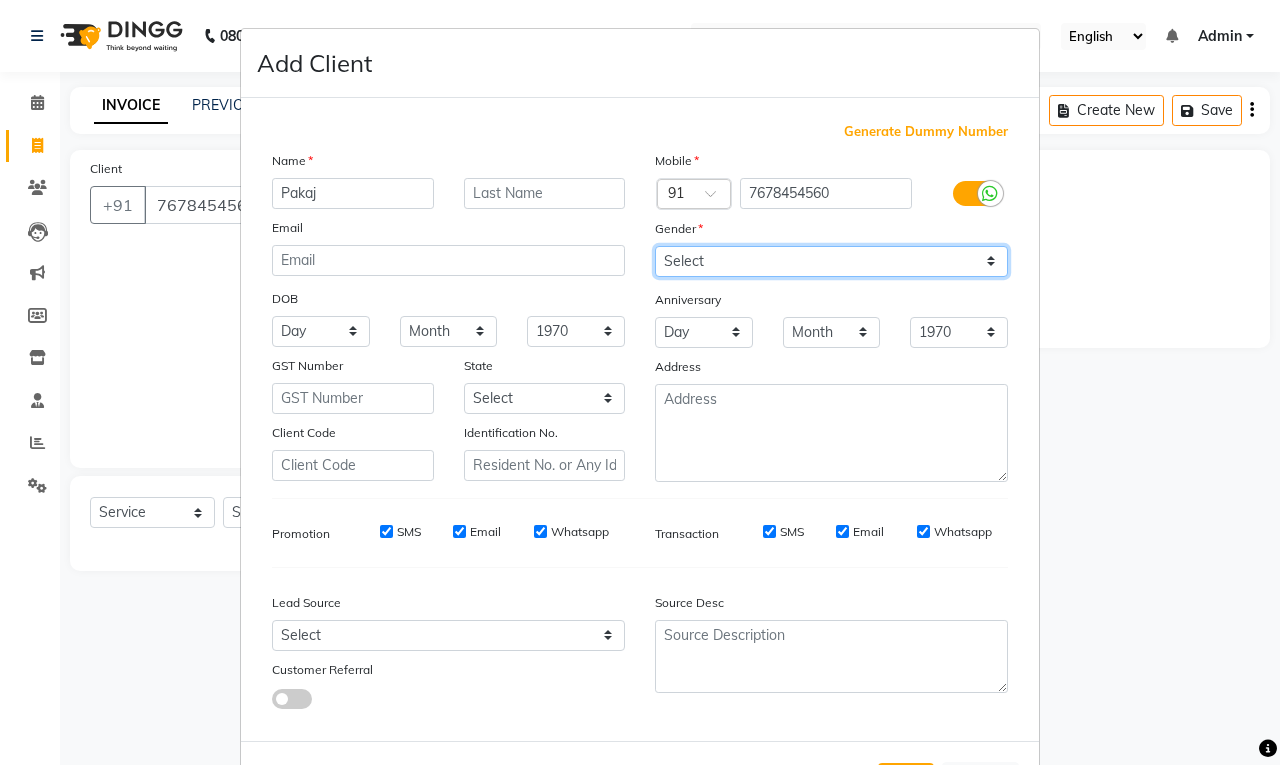 click on "Select [DEMOGRAPHIC_DATA] [DEMOGRAPHIC_DATA] Other Prefer Not To Say" at bounding box center [831, 261] 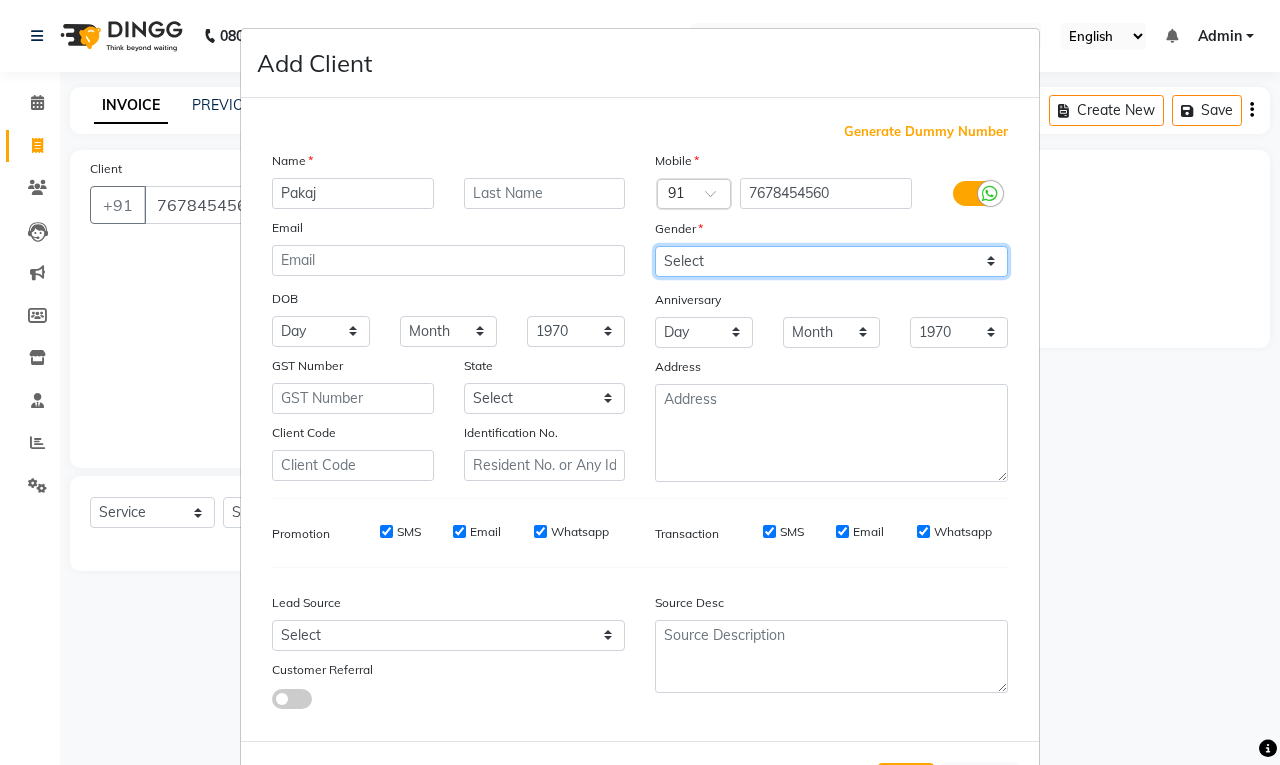click on "Select [DEMOGRAPHIC_DATA] [DEMOGRAPHIC_DATA] Other Prefer Not To Say" at bounding box center [831, 261] 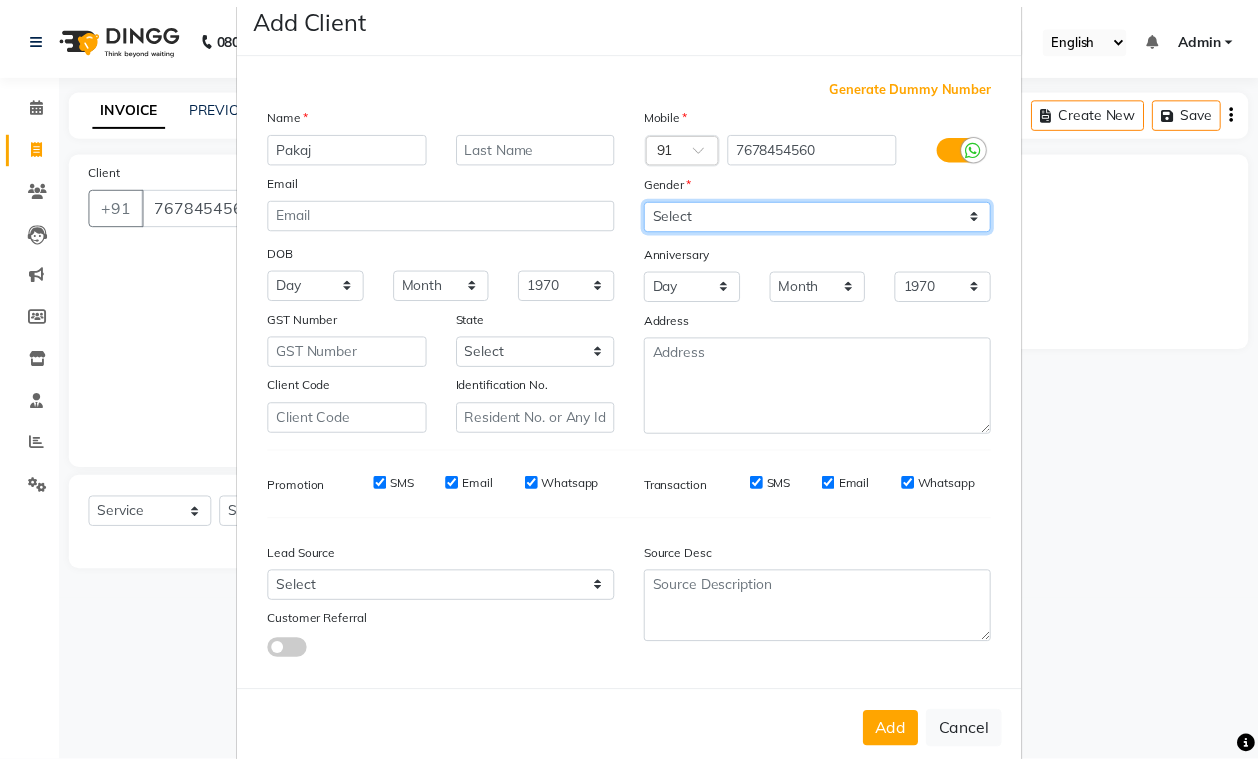 scroll, scrollTop: 80, scrollLeft: 0, axis: vertical 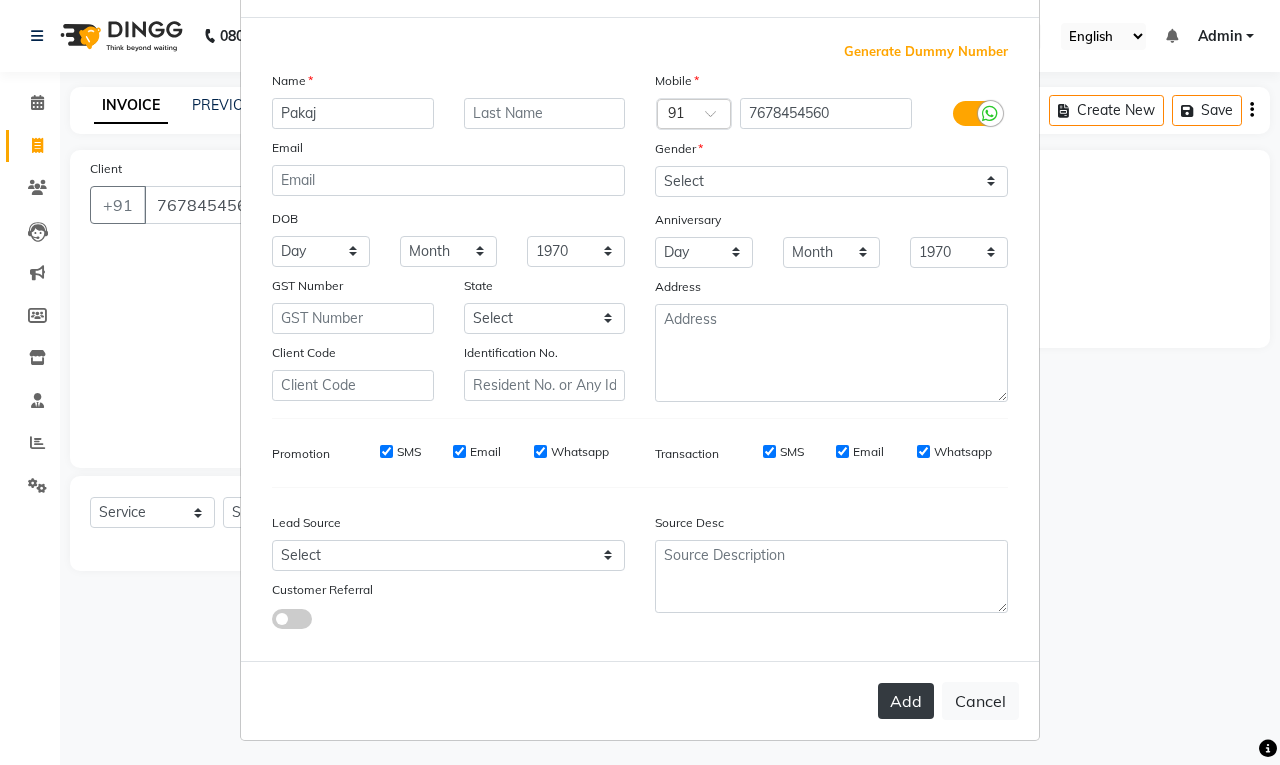 click on "Add" at bounding box center [906, 701] 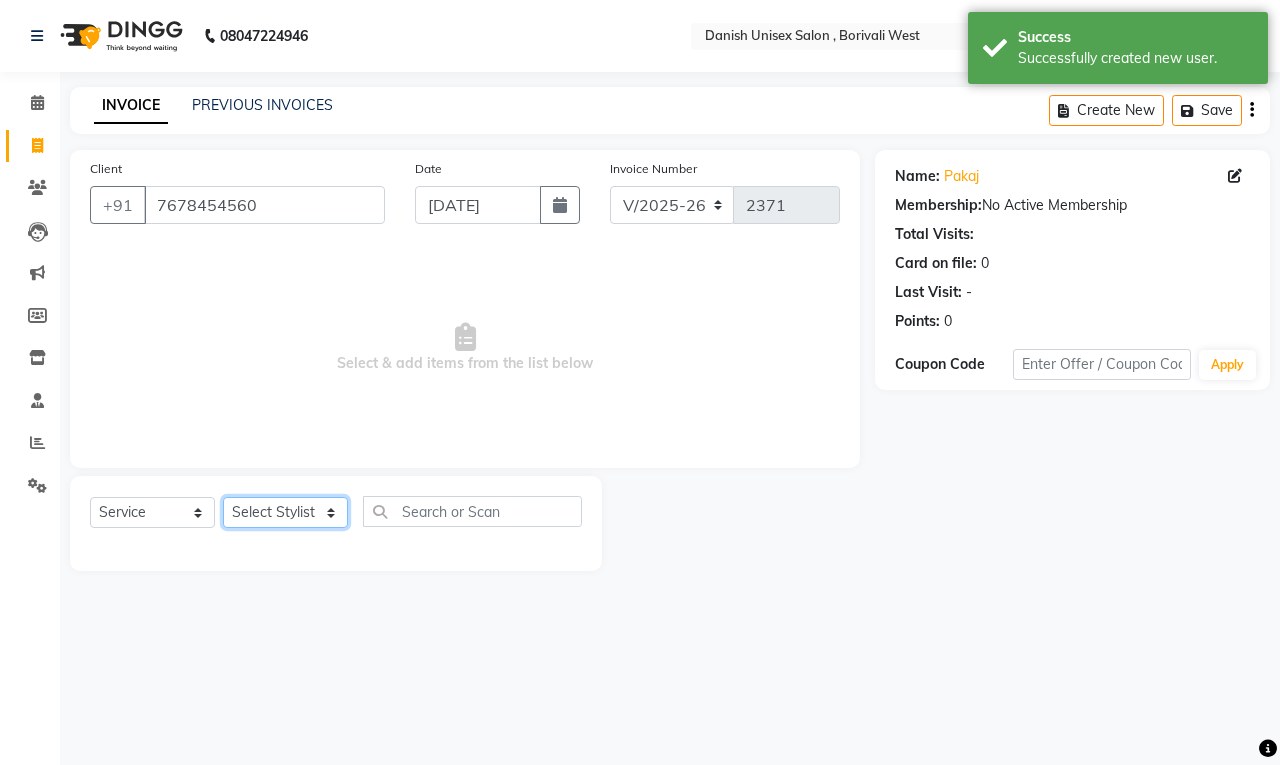 click on "Select Stylist [PERSON_NAME] [PERSON_NAME] [PERSON_NAME] kajal [PERSON_NAME] [PERSON_NAME] [PERSON_NAME] [PERSON_NAME] [PERSON_NAME] [PERSON_NAME] [PERSON_NAME]" 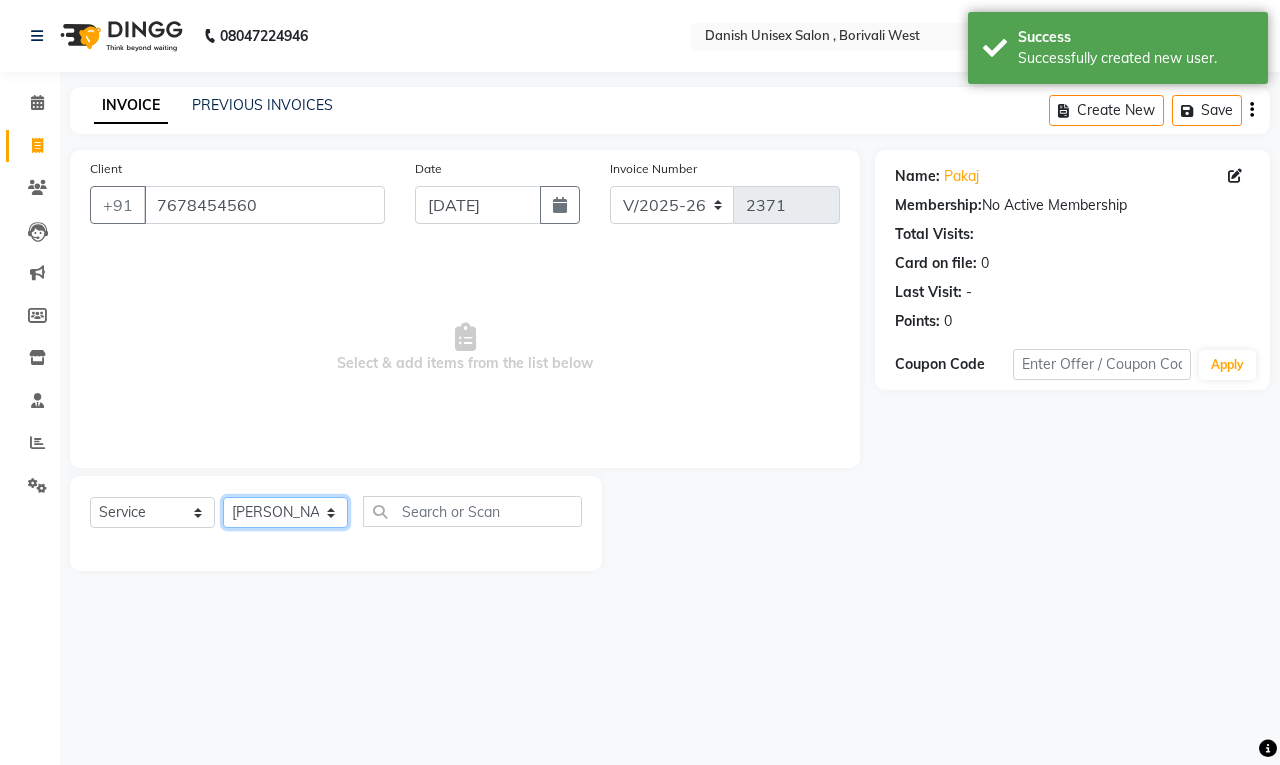 click on "Select Stylist [PERSON_NAME] [PERSON_NAME] [PERSON_NAME] kajal [PERSON_NAME] [PERSON_NAME] [PERSON_NAME] [PERSON_NAME] [PERSON_NAME] [PERSON_NAME] [PERSON_NAME]" 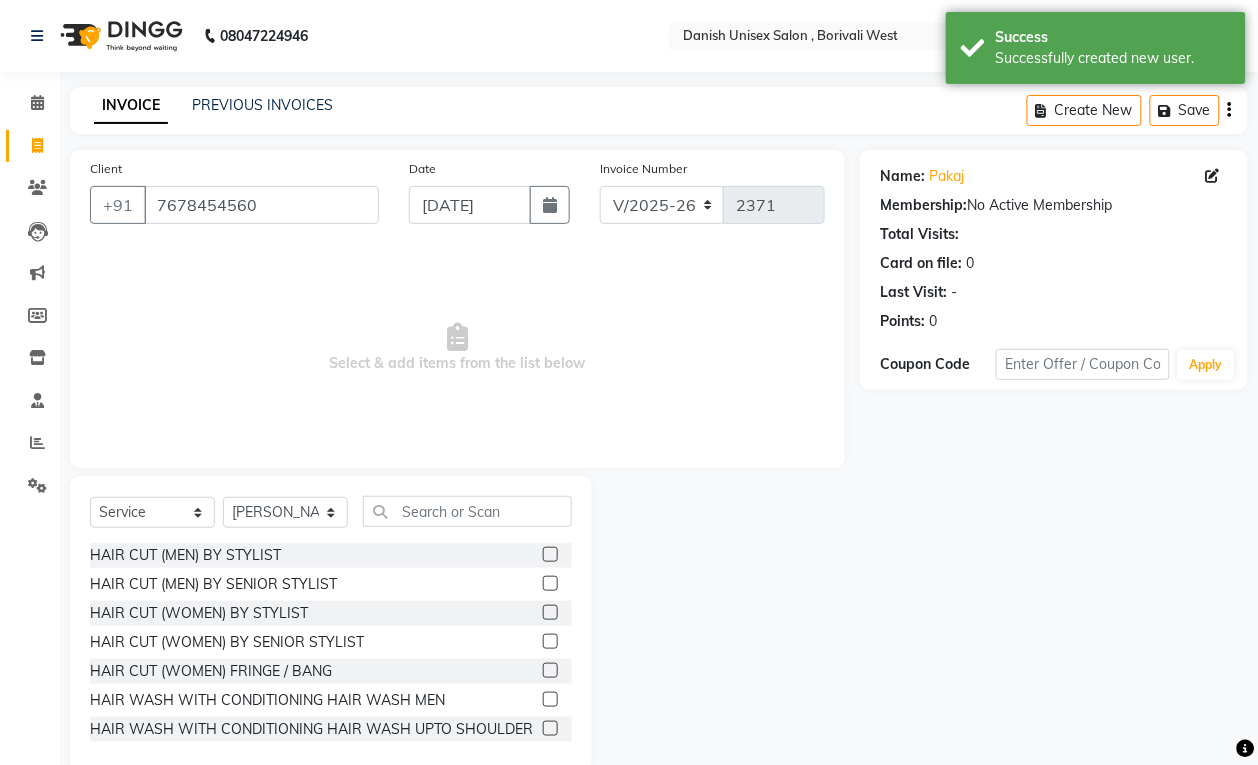 click 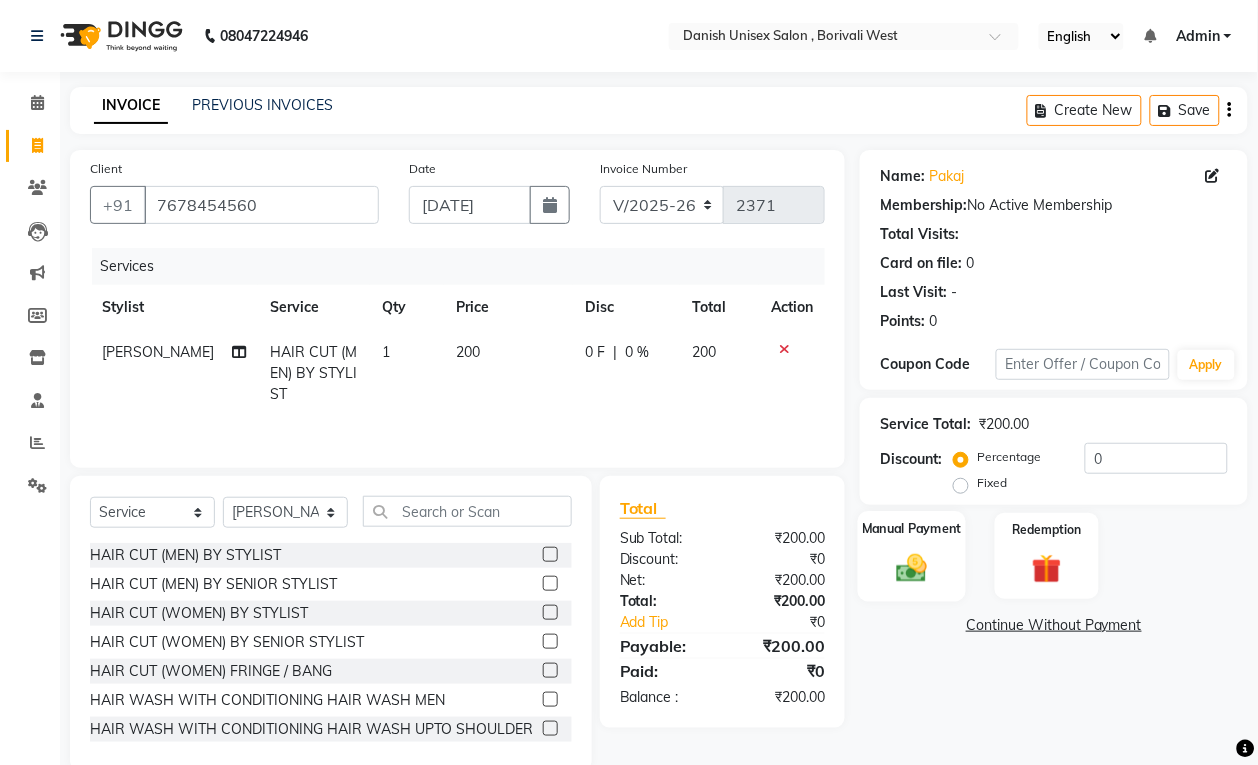 click on "Manual Payment" 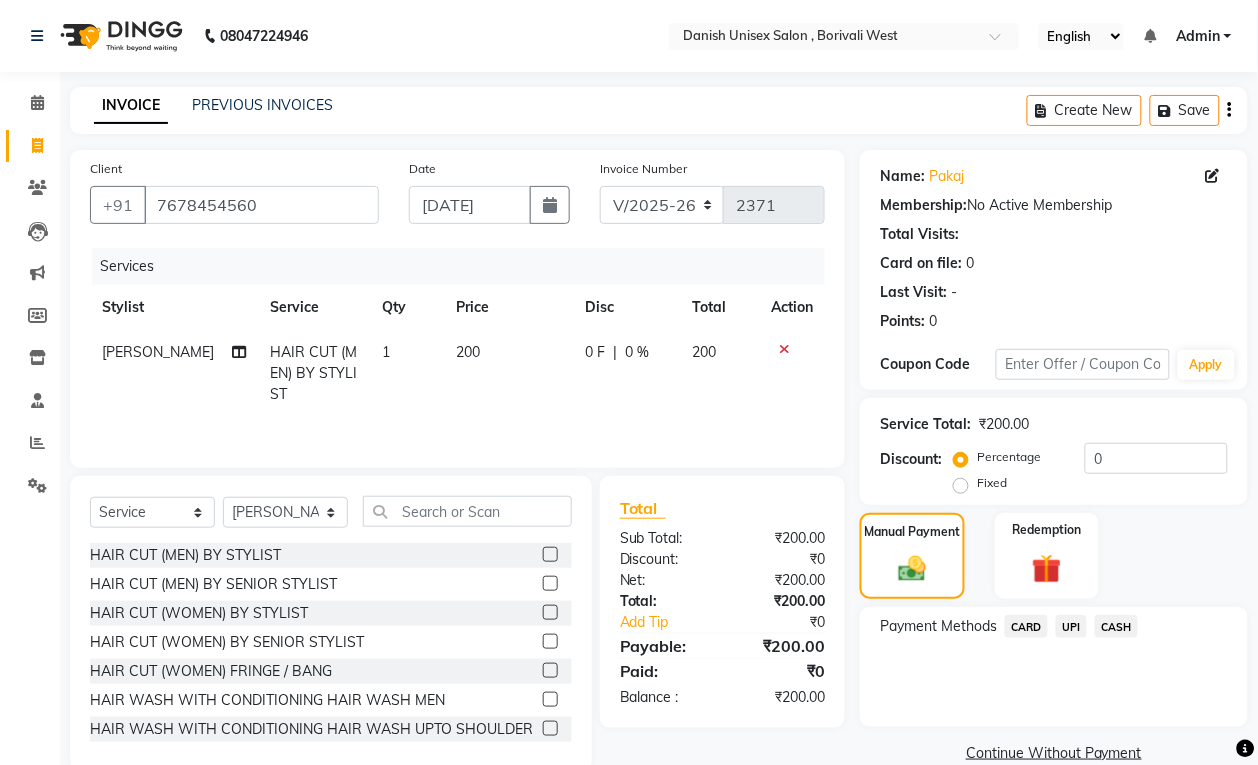 click on "UPI" 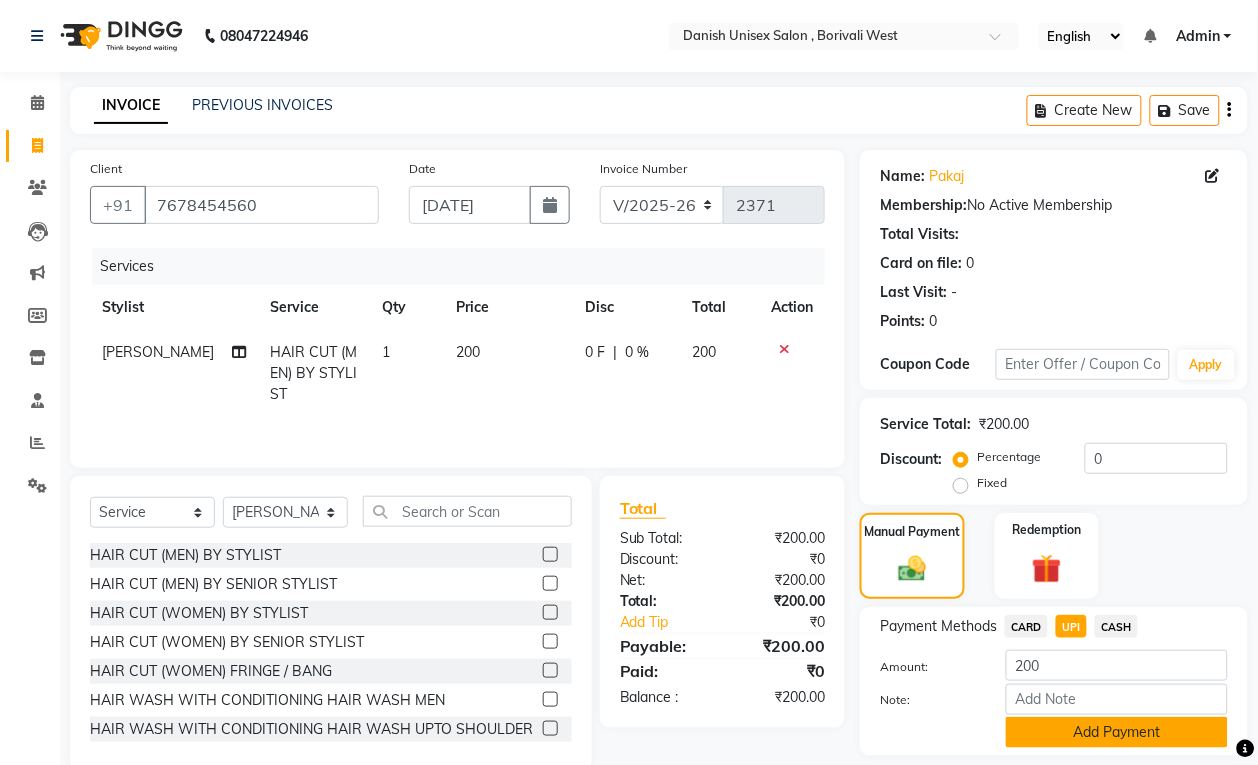 scroll, scrollTop: 61, scrollLeft: 0, axis: vertical 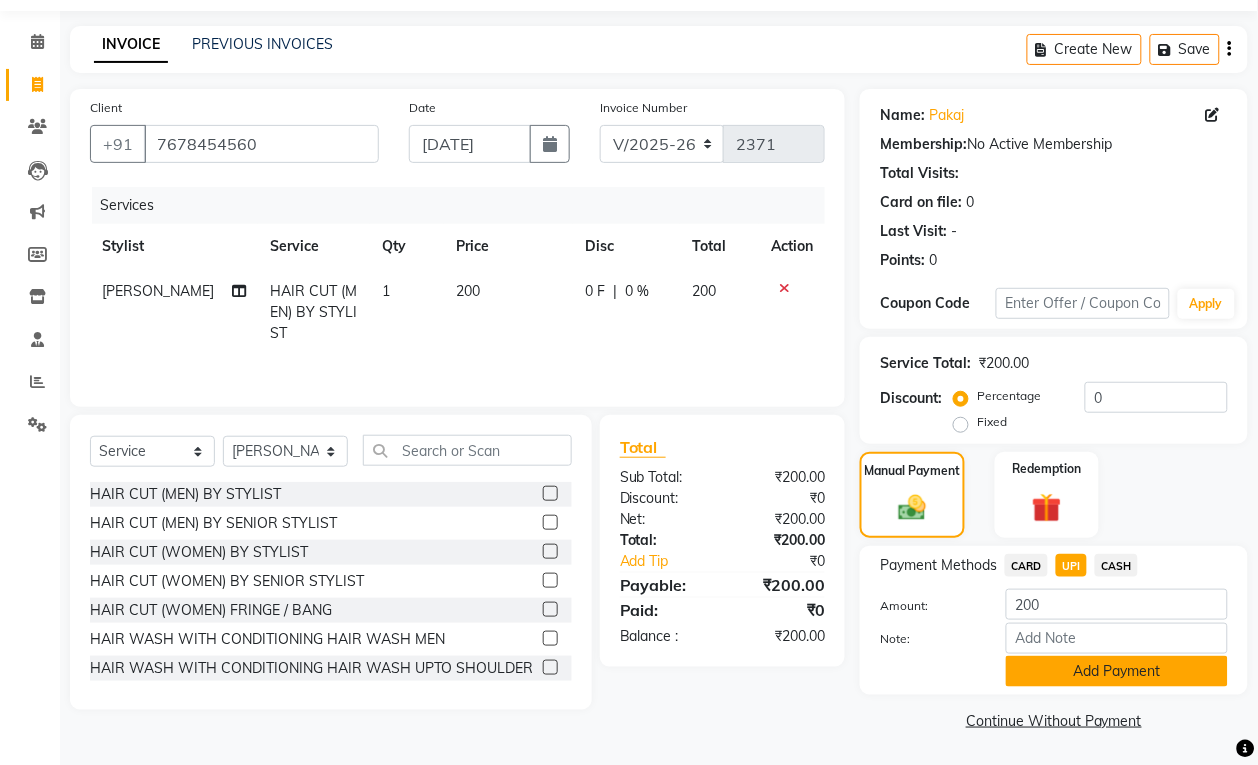 click on "Add Payment" 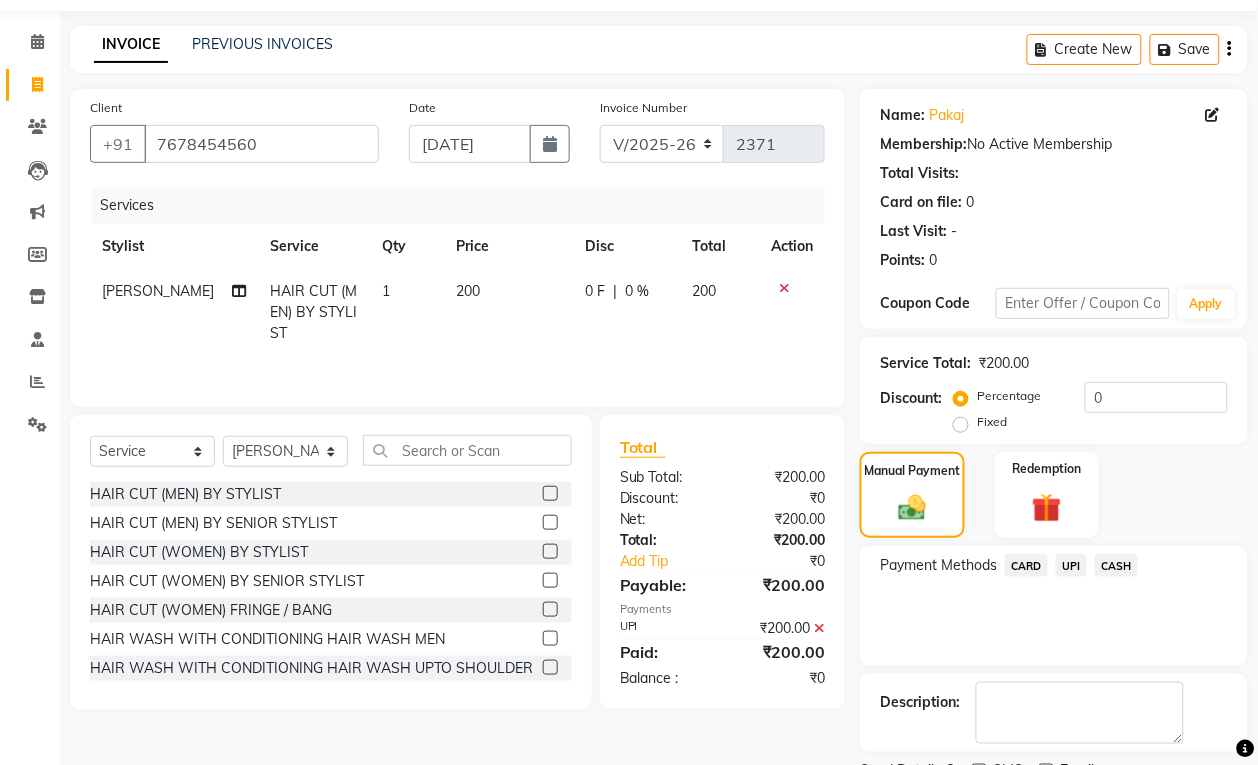 scroll, scrollTop: 147, scrollLeft: 0, axis: vertical 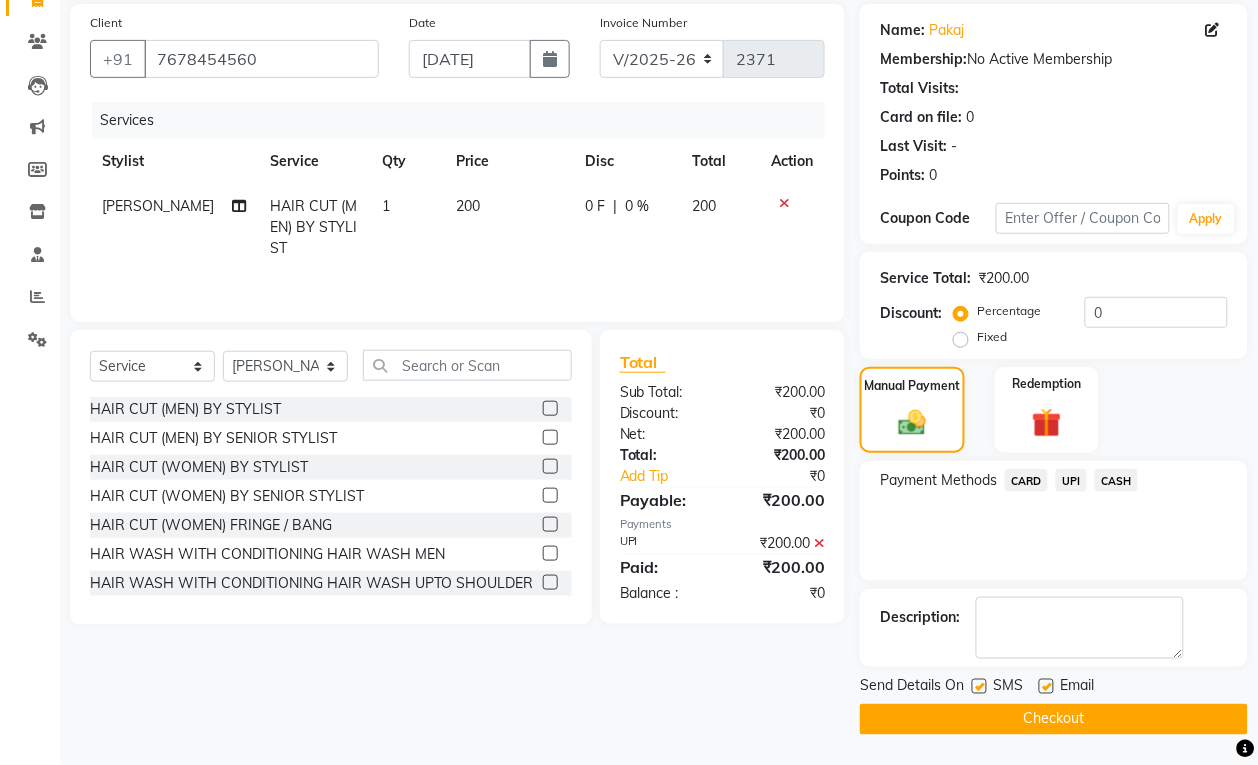 click on "Checkout" 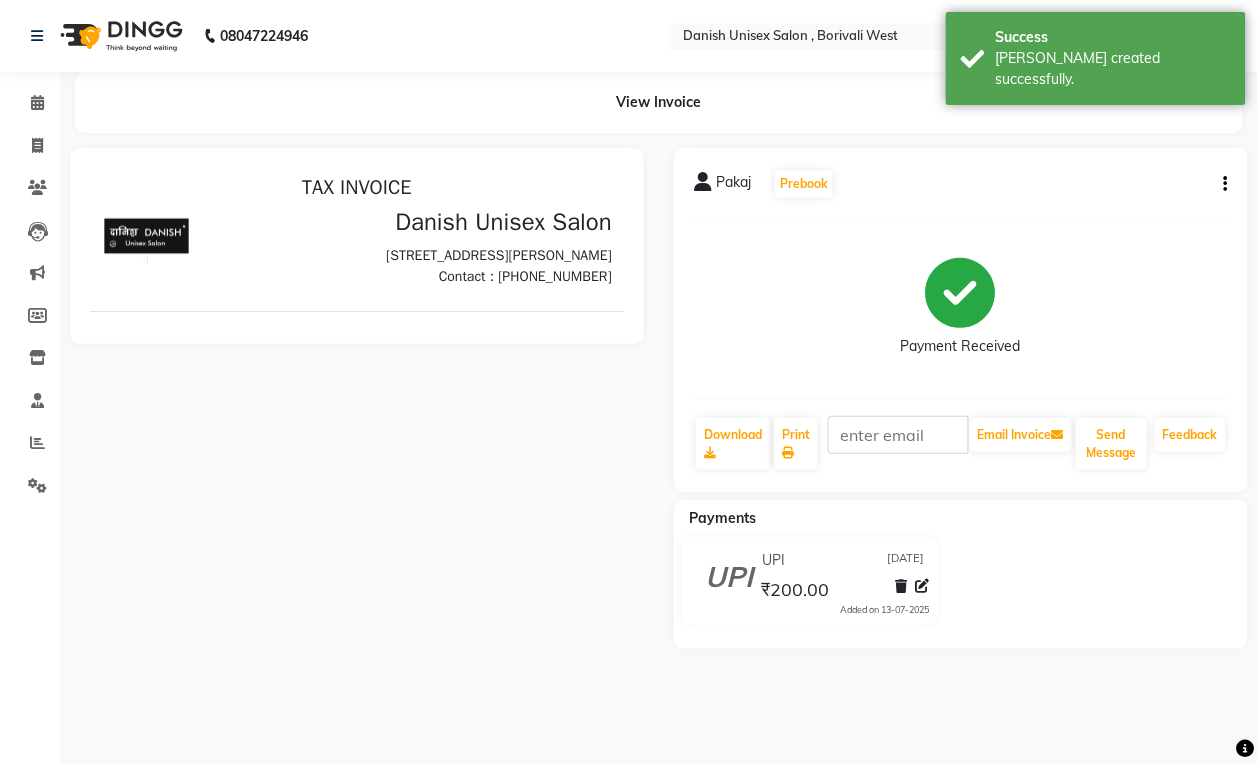scroll, scrollTop: 0, scrollLeft: 0, axis: both 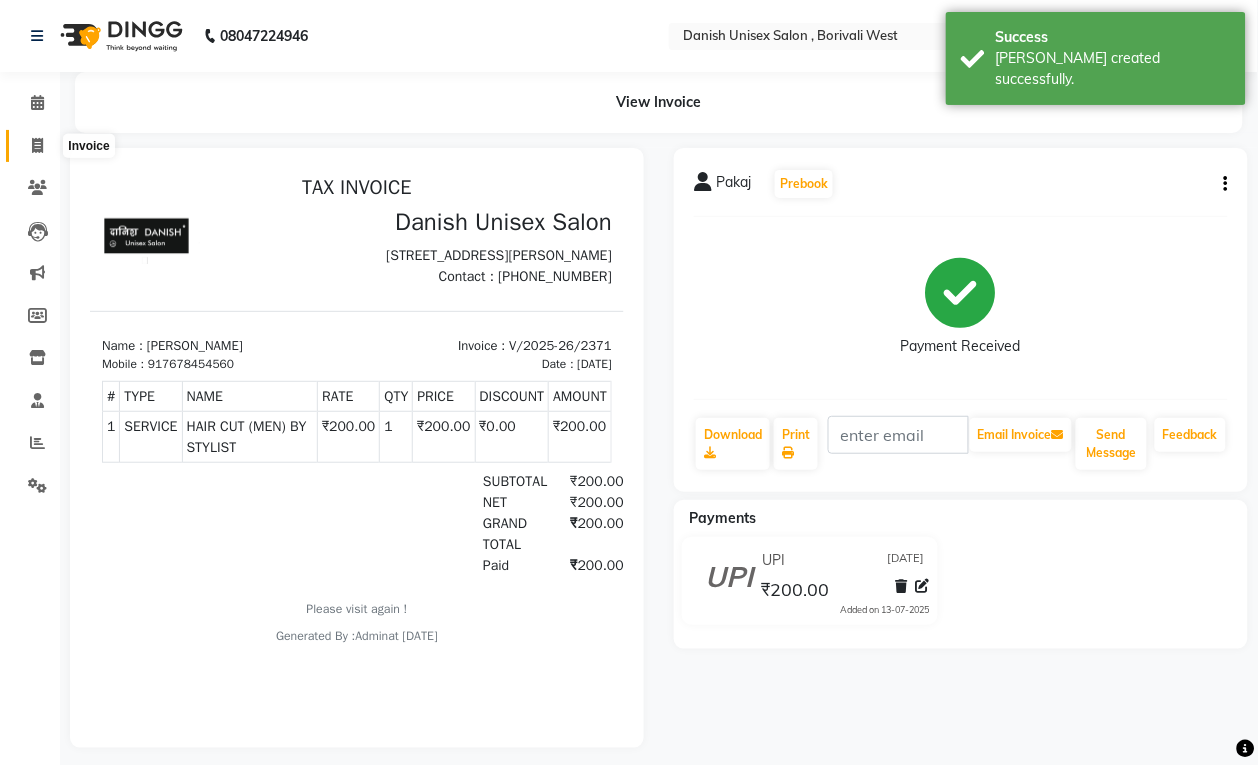 click 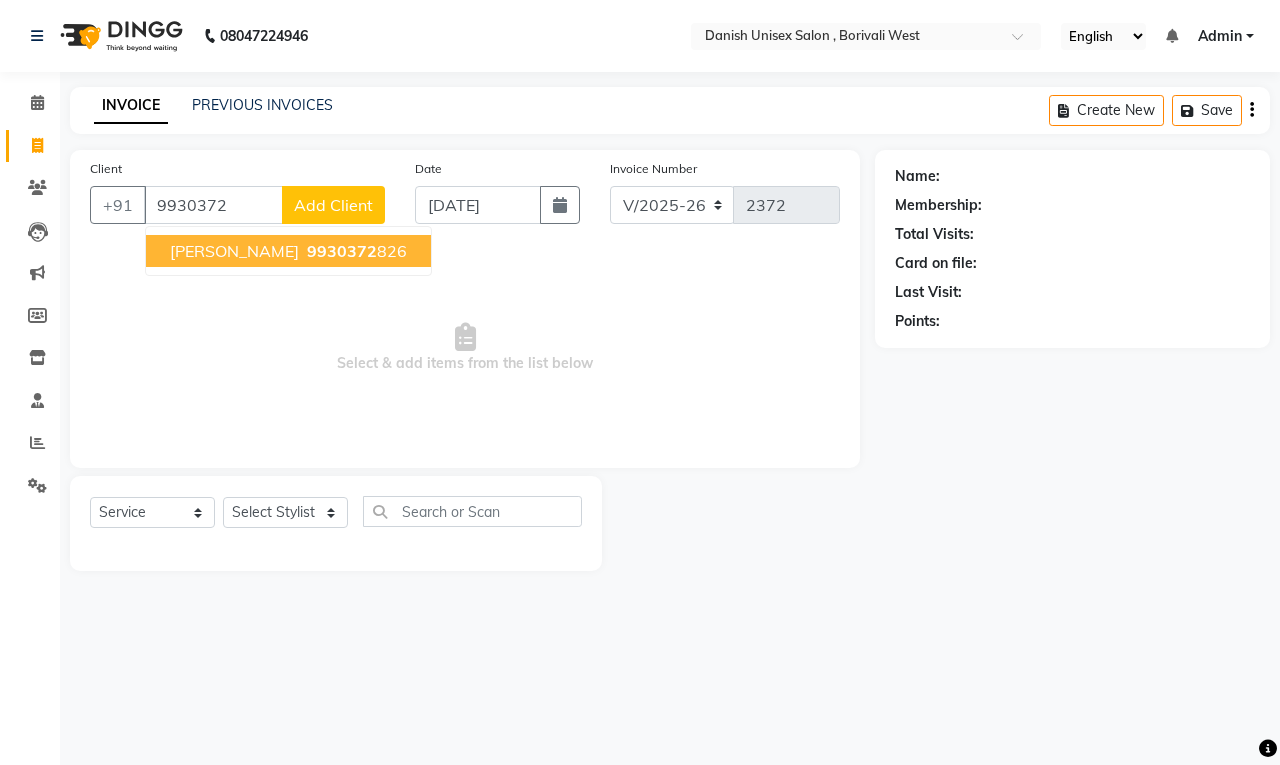 click on "9930372" at bounding box center [342, 251] 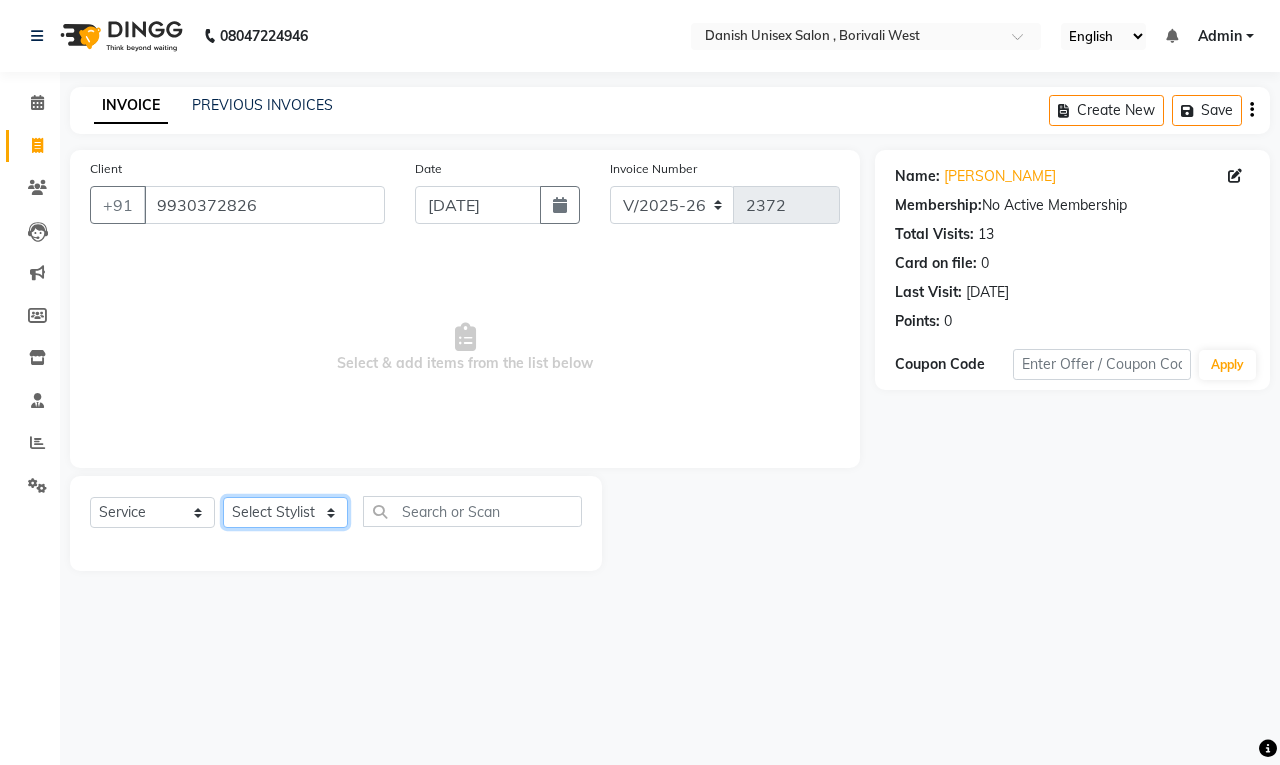 click on "Select Stylist [PERSON_NAME] [PERSON_NAME] [PERSON_NAME] kajal [PERSON_NAME] [PERSON_NAME] [PERSON_NAME] [PERSON_NAME] [PERSON_NAME] [PERSON_NAME] [PERSON_NAME]" 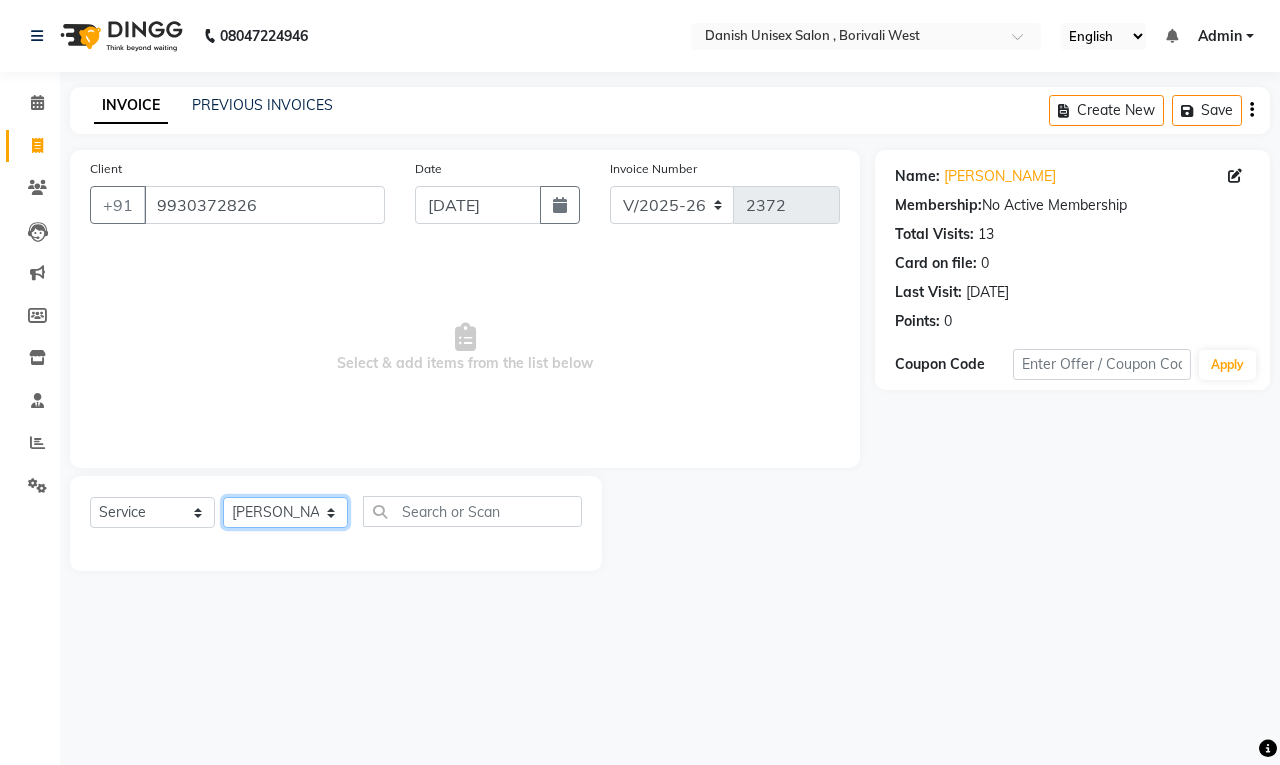 click on "Select Stylist [PERSON_NAME] [PERSON_NAME] [PERSON_NAME] kajal [PERSON_NAME] [PERSON_NAME] [PERSON_NAME] [PERSON_NAME] [PERSON_NAME] [PERSON_NAME] [PERSON_NAME]" 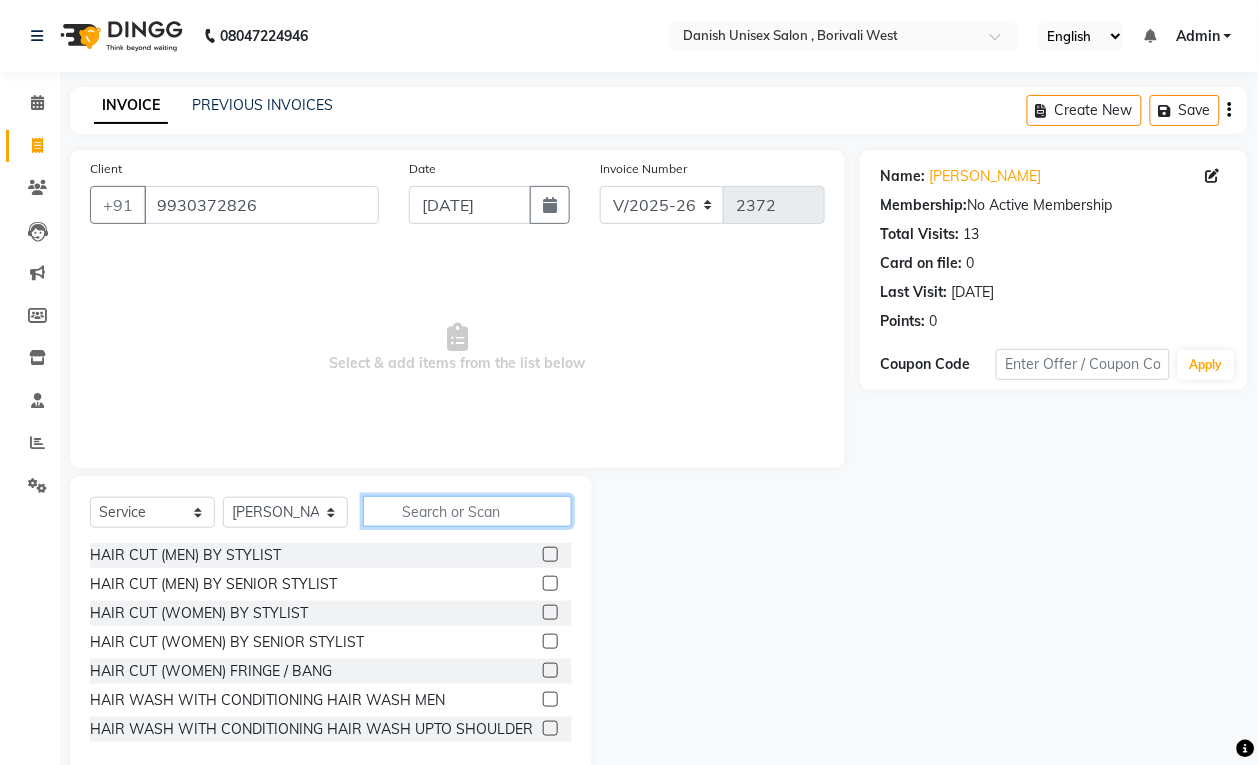 click 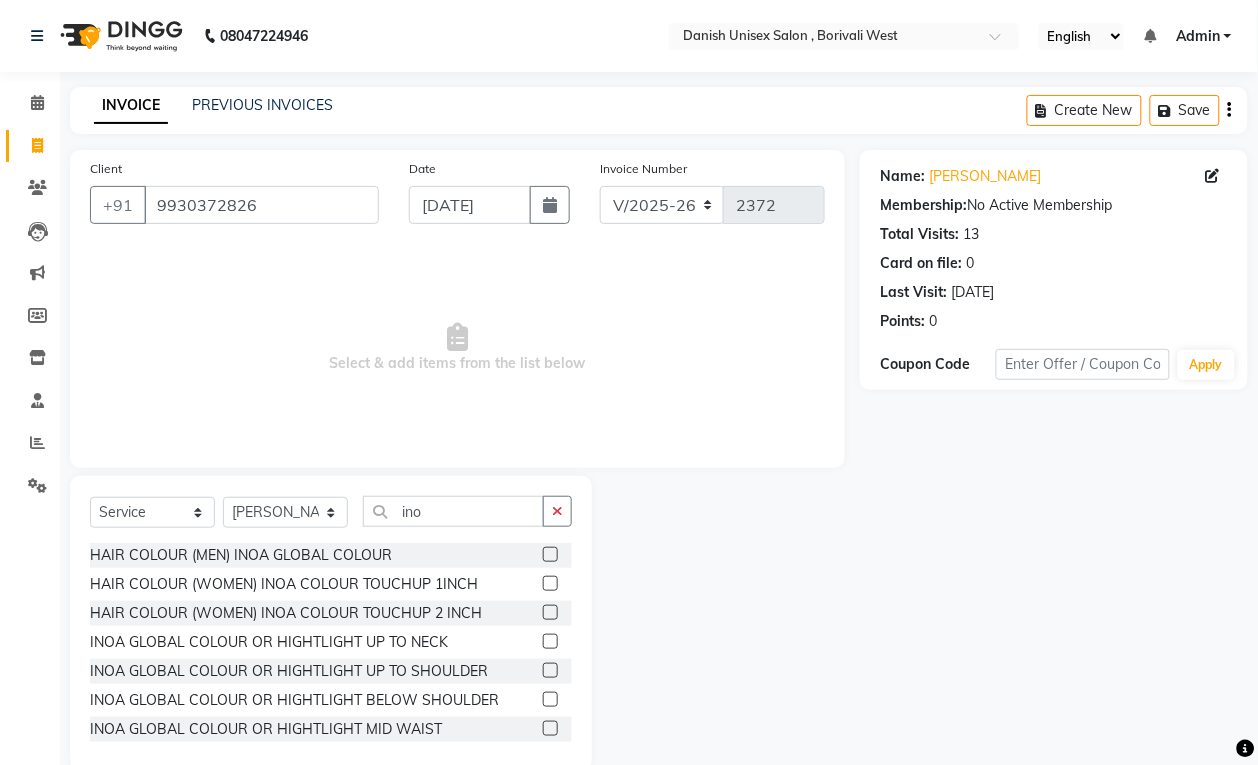 click 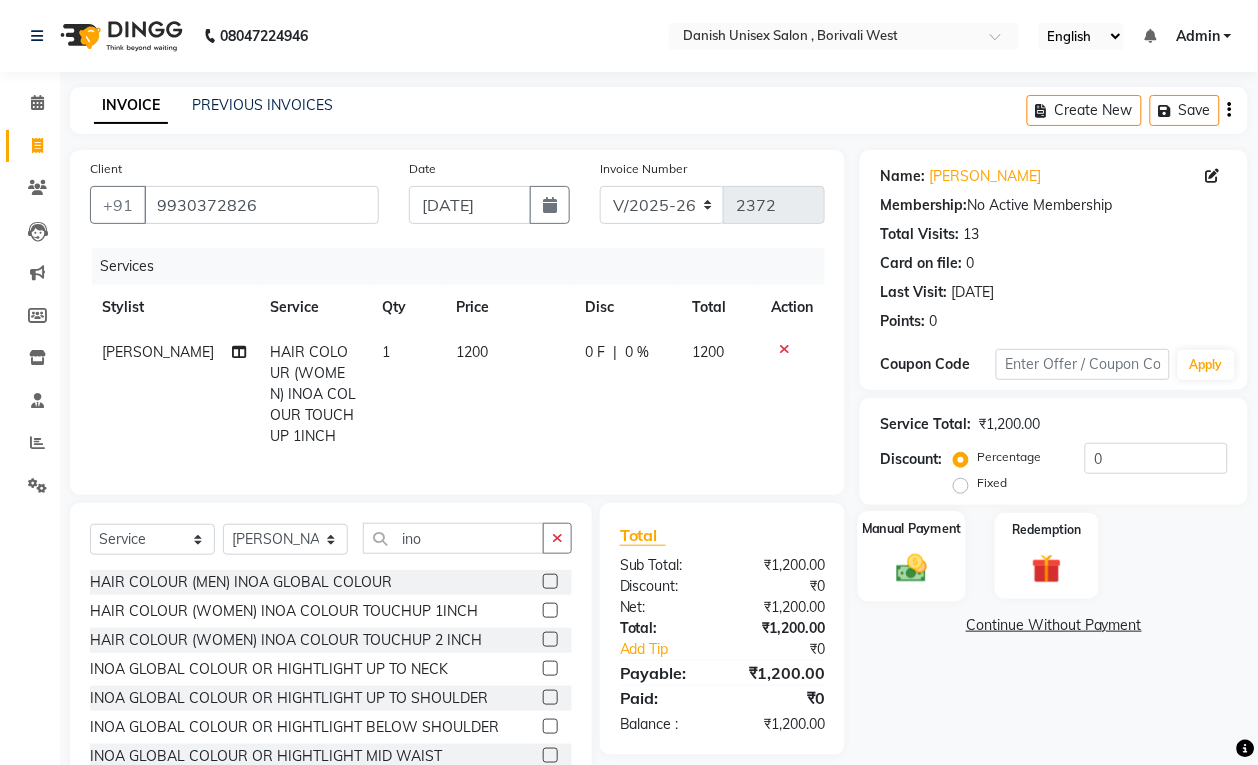 click on "Manual Payment" 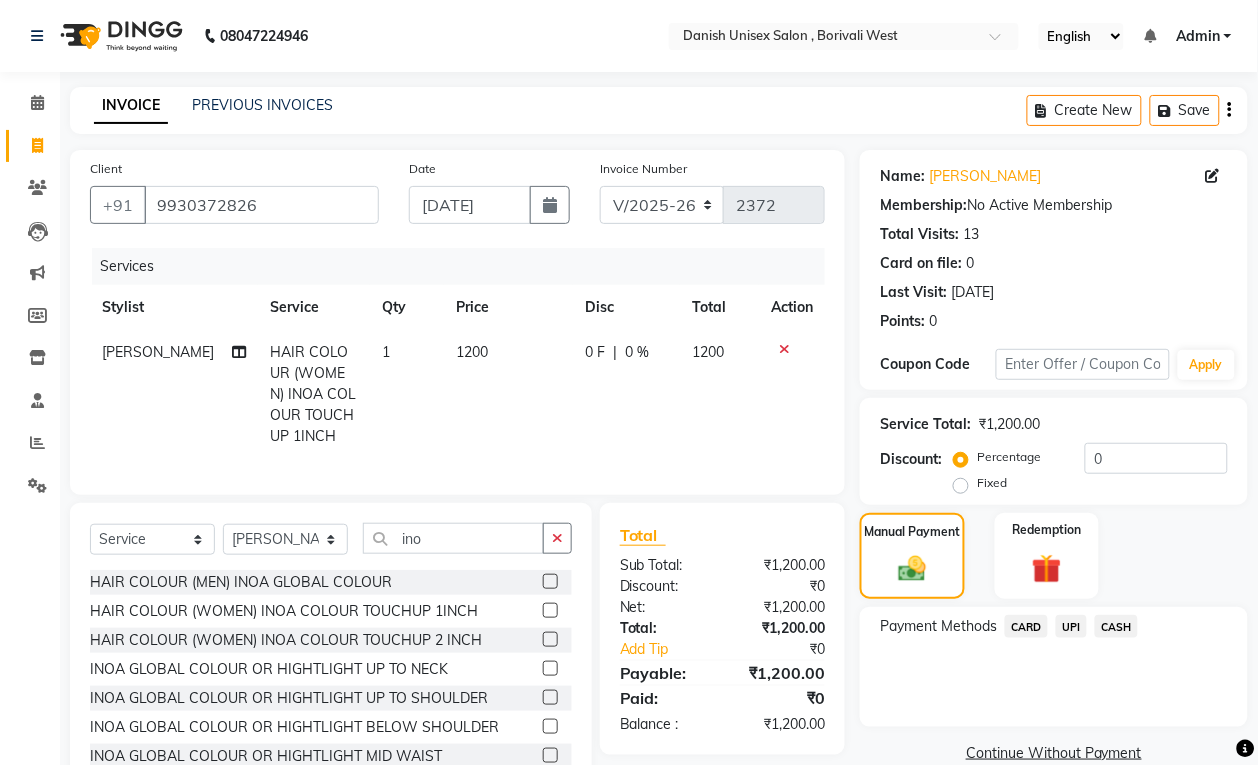 click on "CARD" 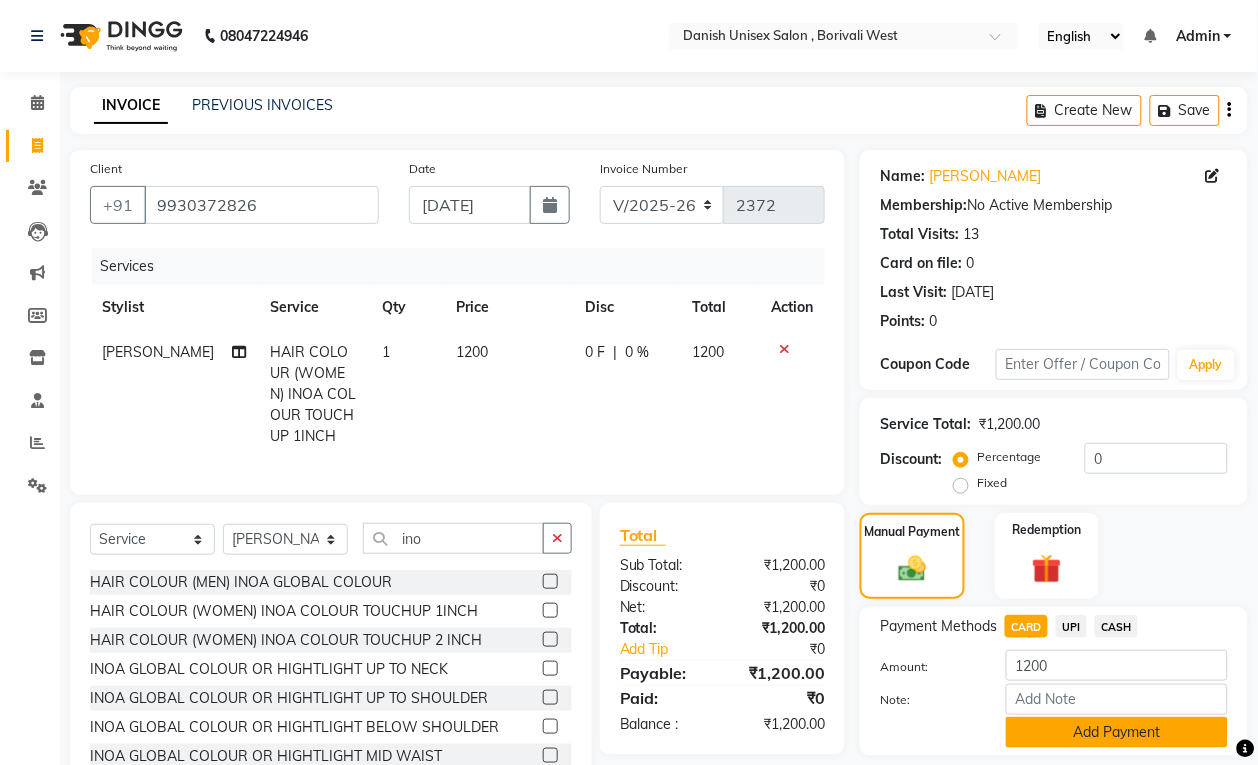 scroll, scrollTop: 83, scrollLeft: 0, axis: vertical 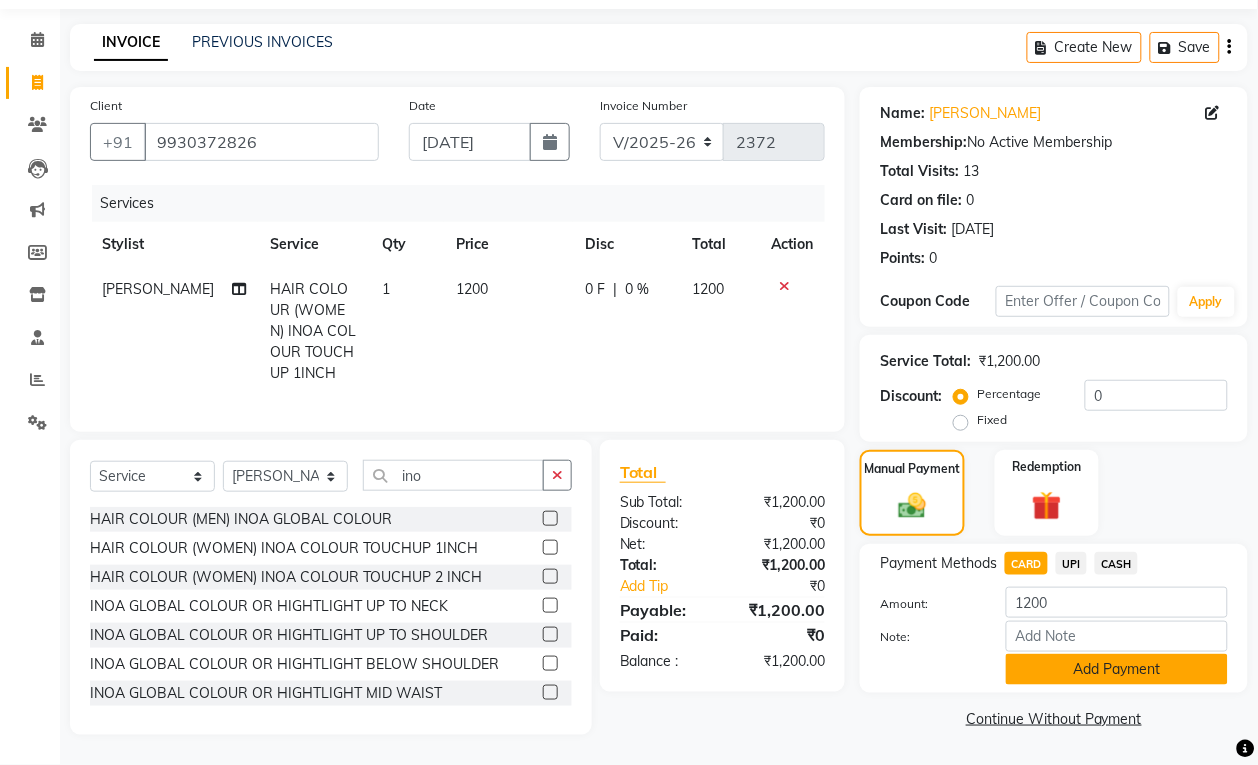 click on "Add Payment" 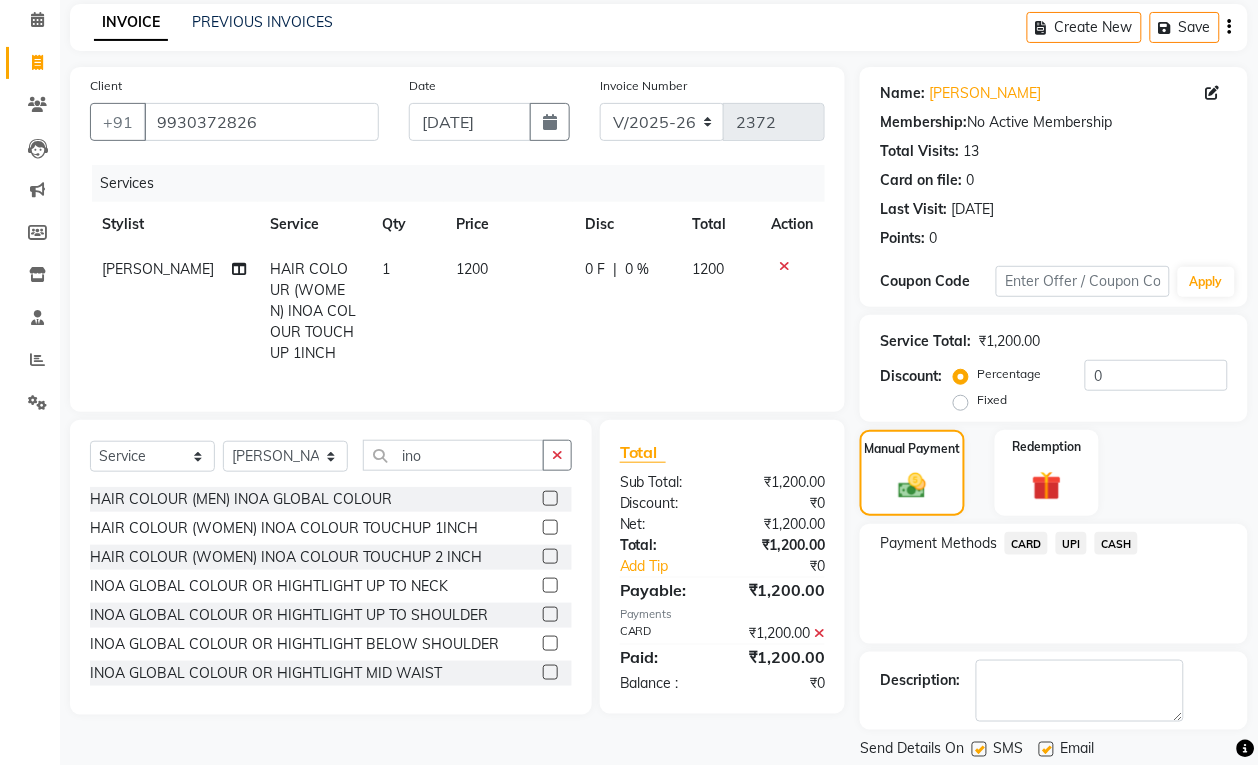 scroll, scrollTop: 147, scrollLeft: 0, axis: vertical 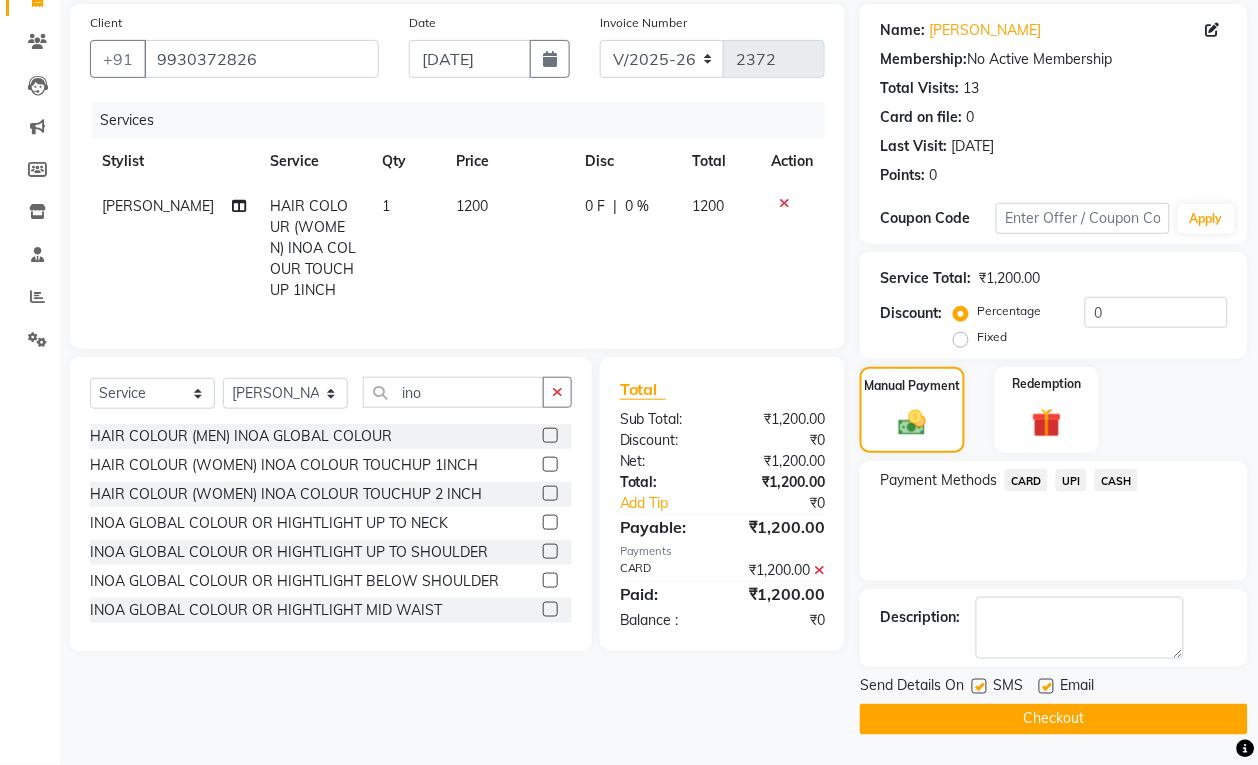 click on "Checkout" 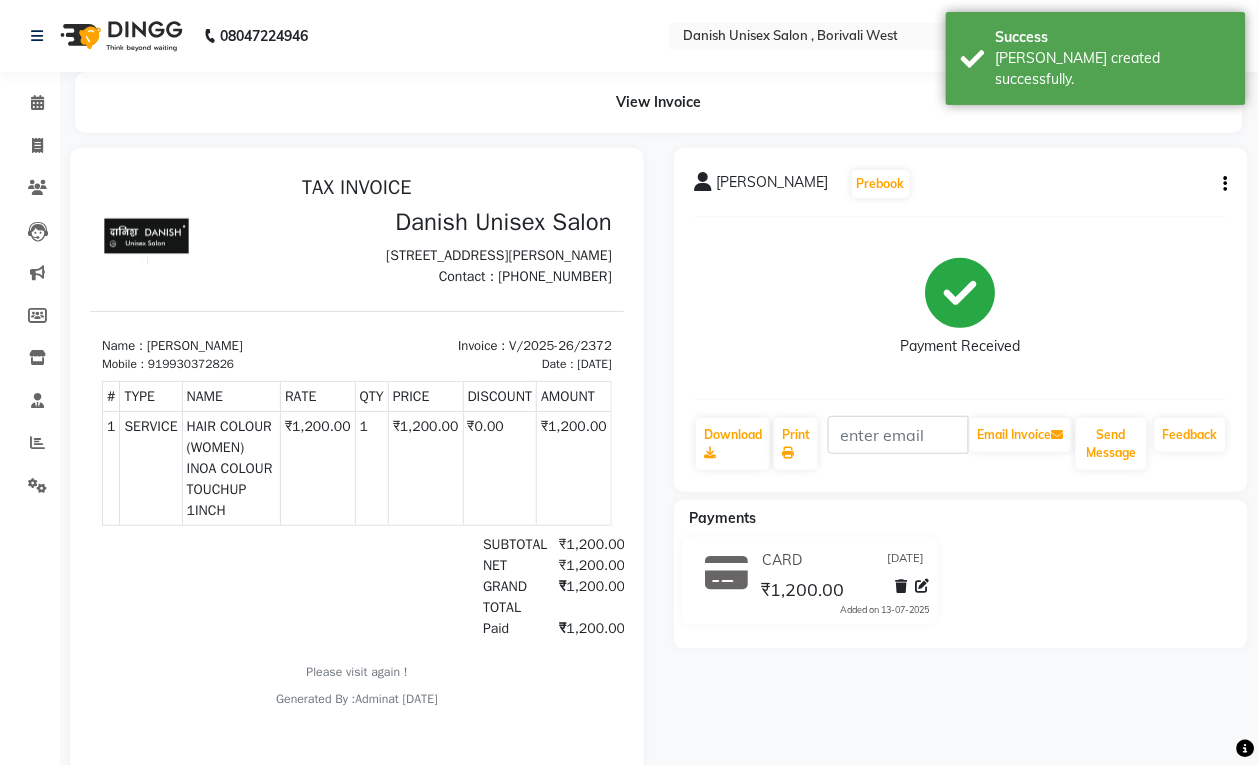 scroll, scrollTop: 0, scrollLeft: 0, axis: both 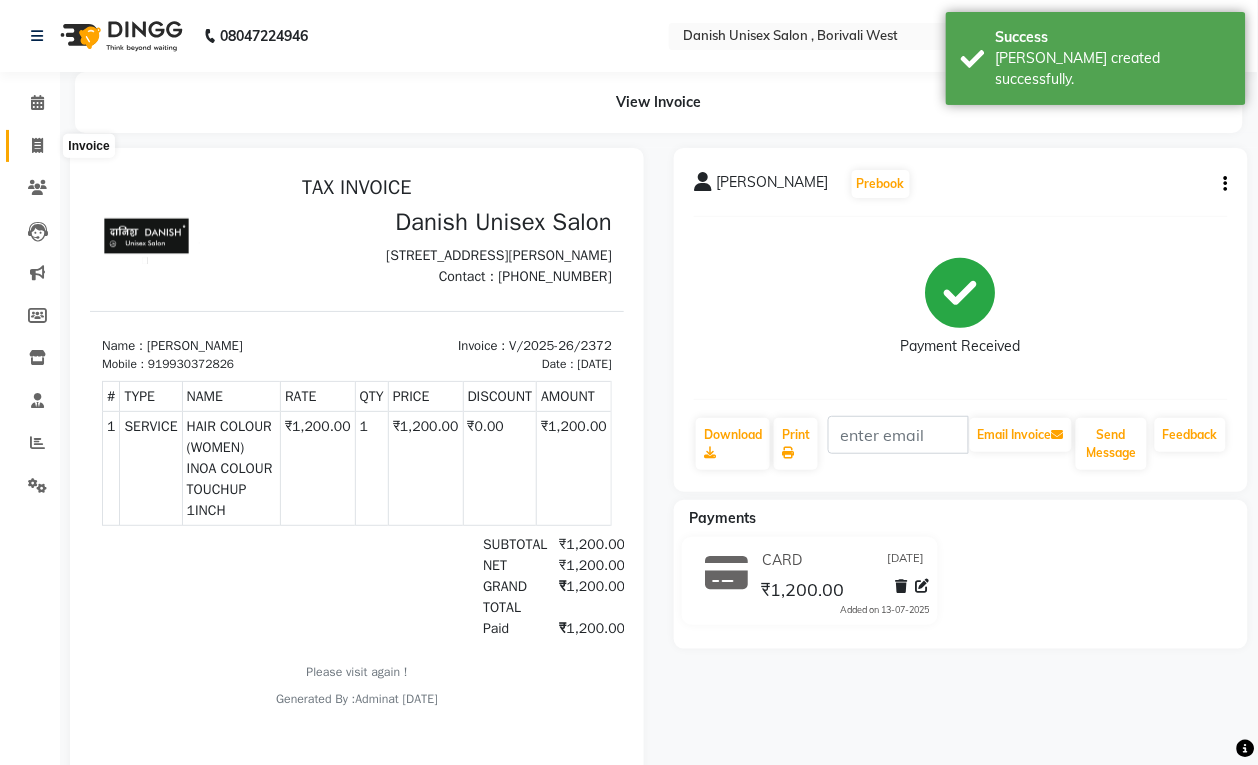 click 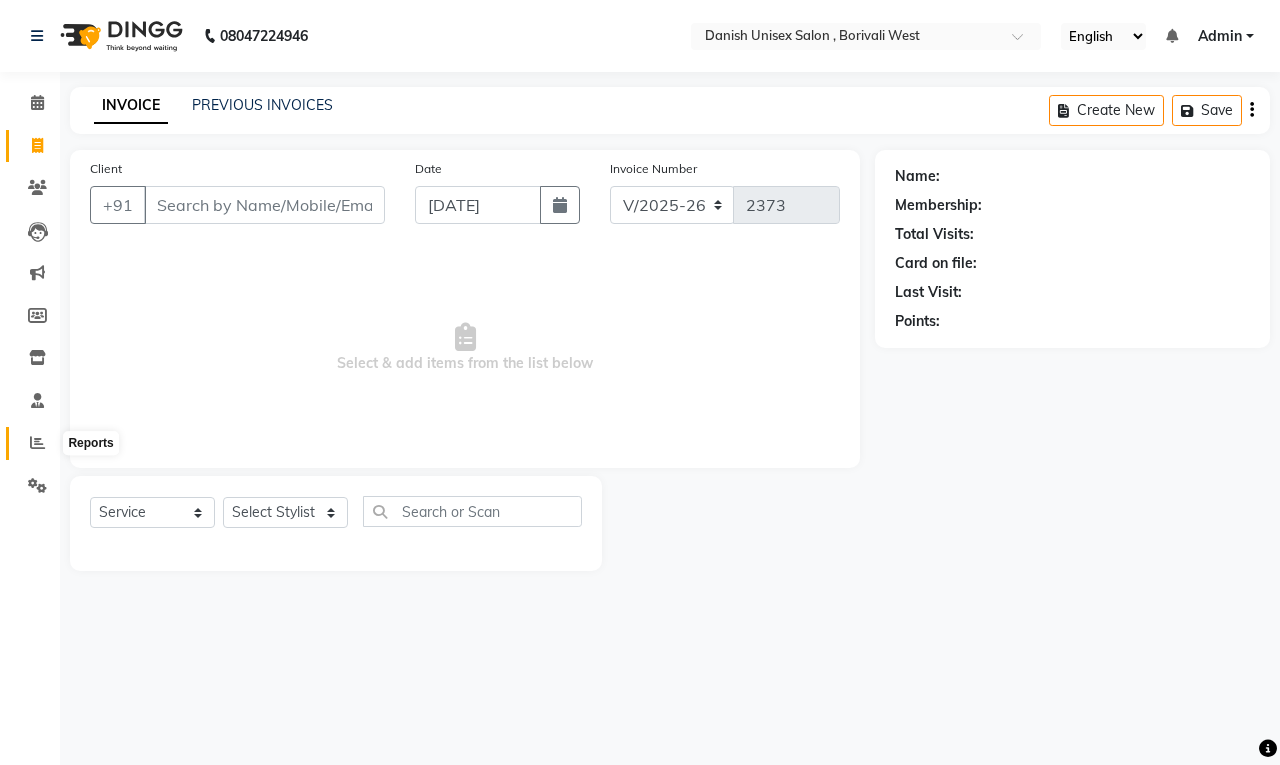 click 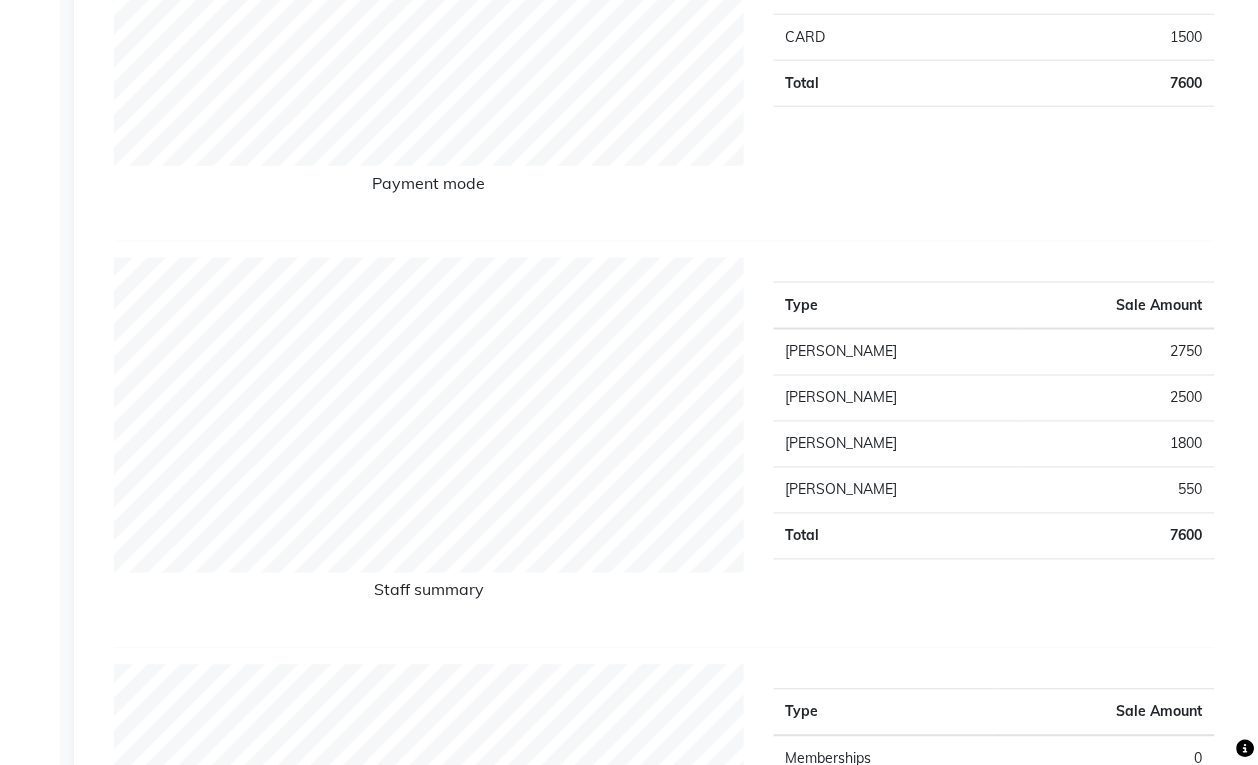 scroll, scrollTop: 0, scrollLeft: 0, axis: both 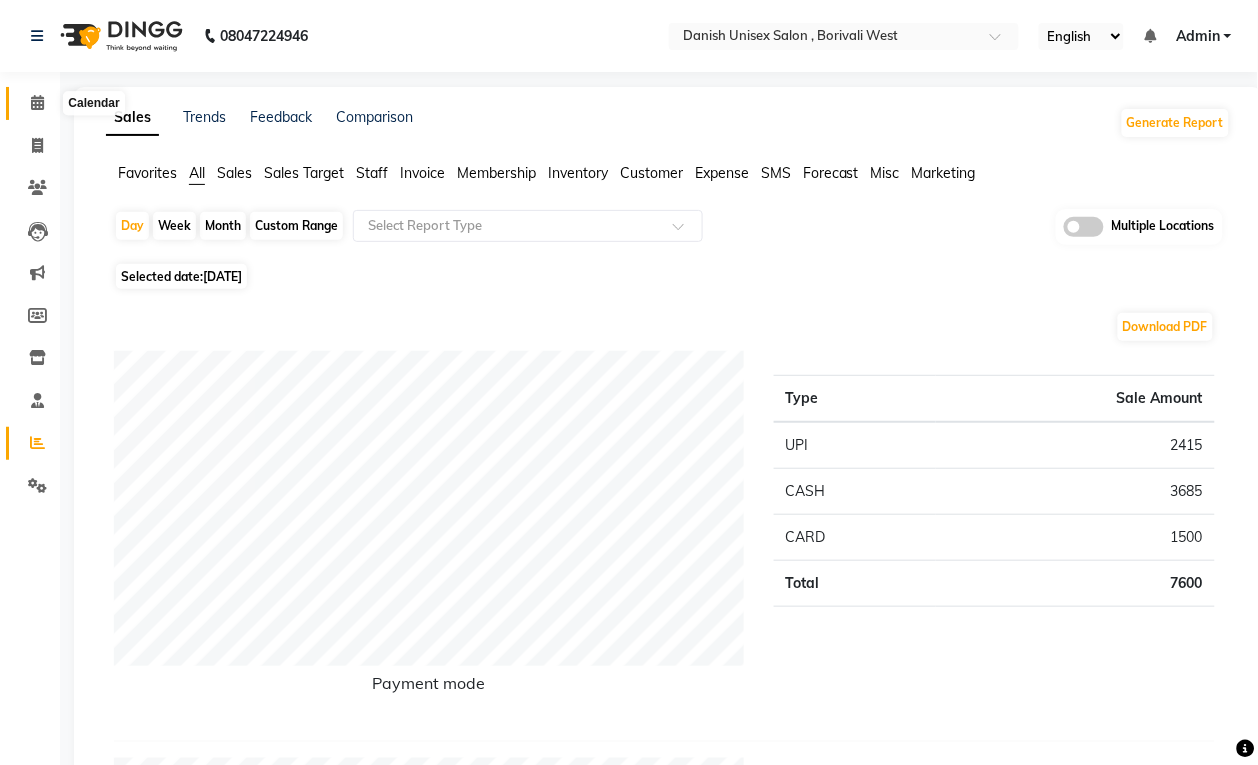 click 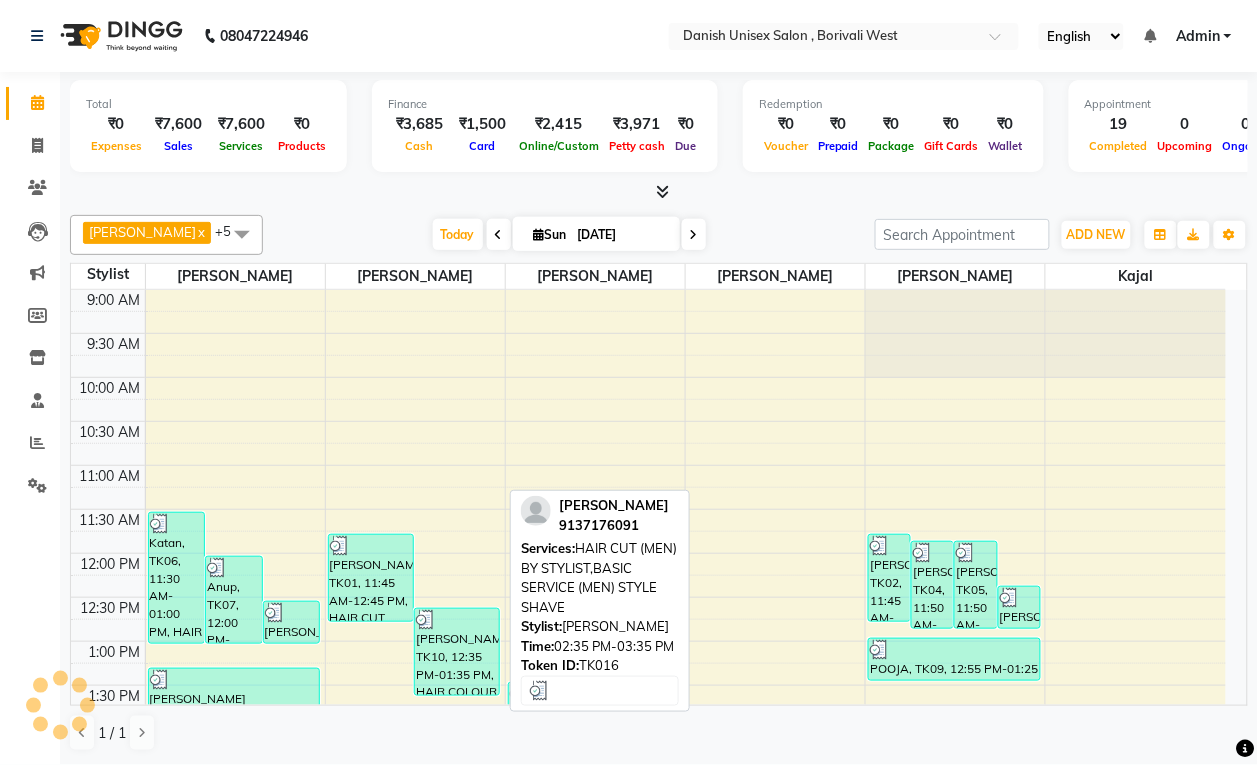 scroll, scrollTop: 375, scrollLeft: 0, axis: vertical 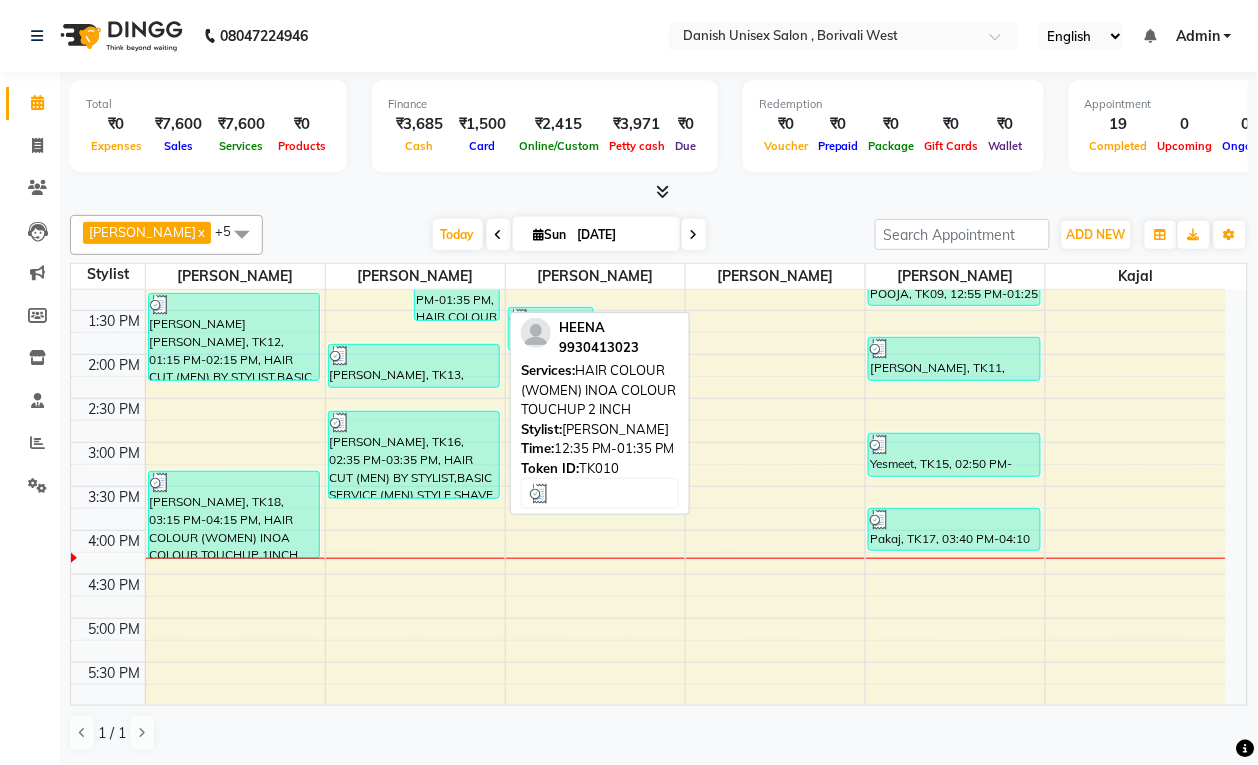 click on "[PERSON_NAME], TK10, 12:35 PM-01:35 PM, HAIR COLOUR (WOMEN) INOA COLOUR TOUCHUP 2 INCH" at bounding box center (457, 277) 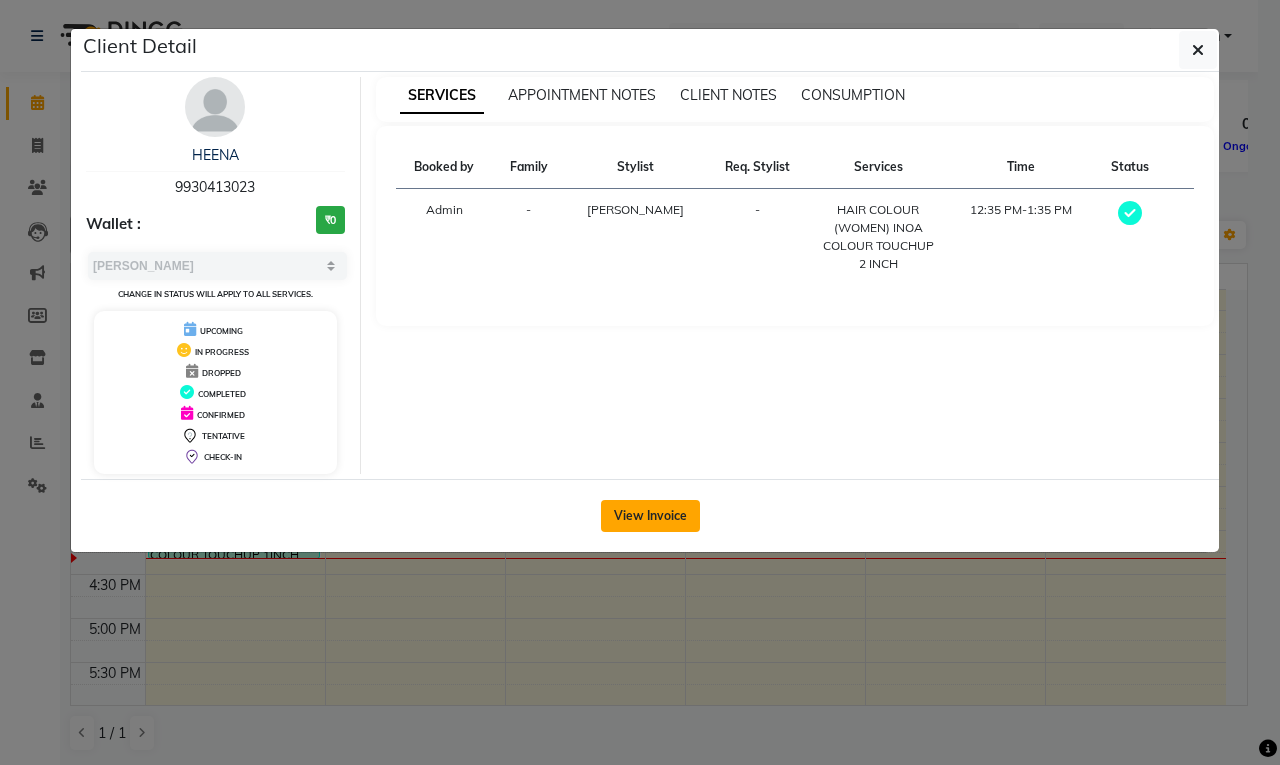 click on "View Invoice" 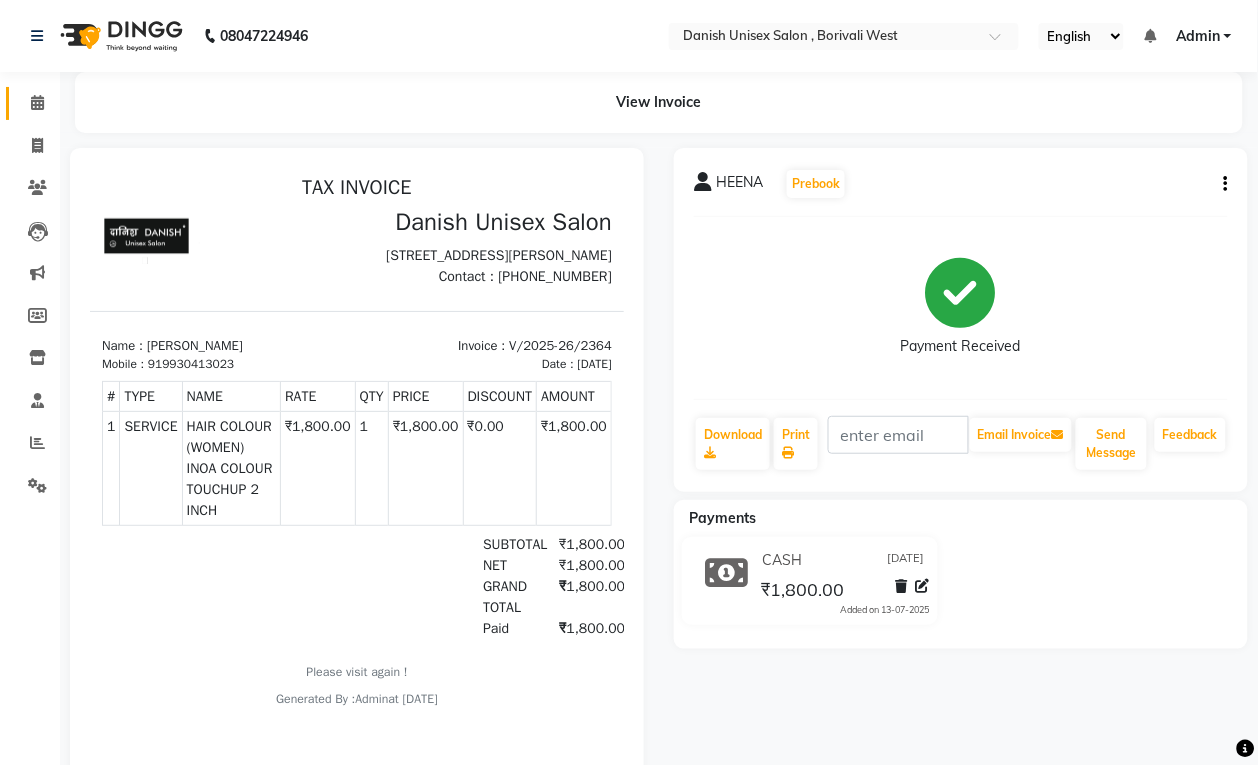 scroll, scrollTop: 0, scrollLeft: 0, axis: both 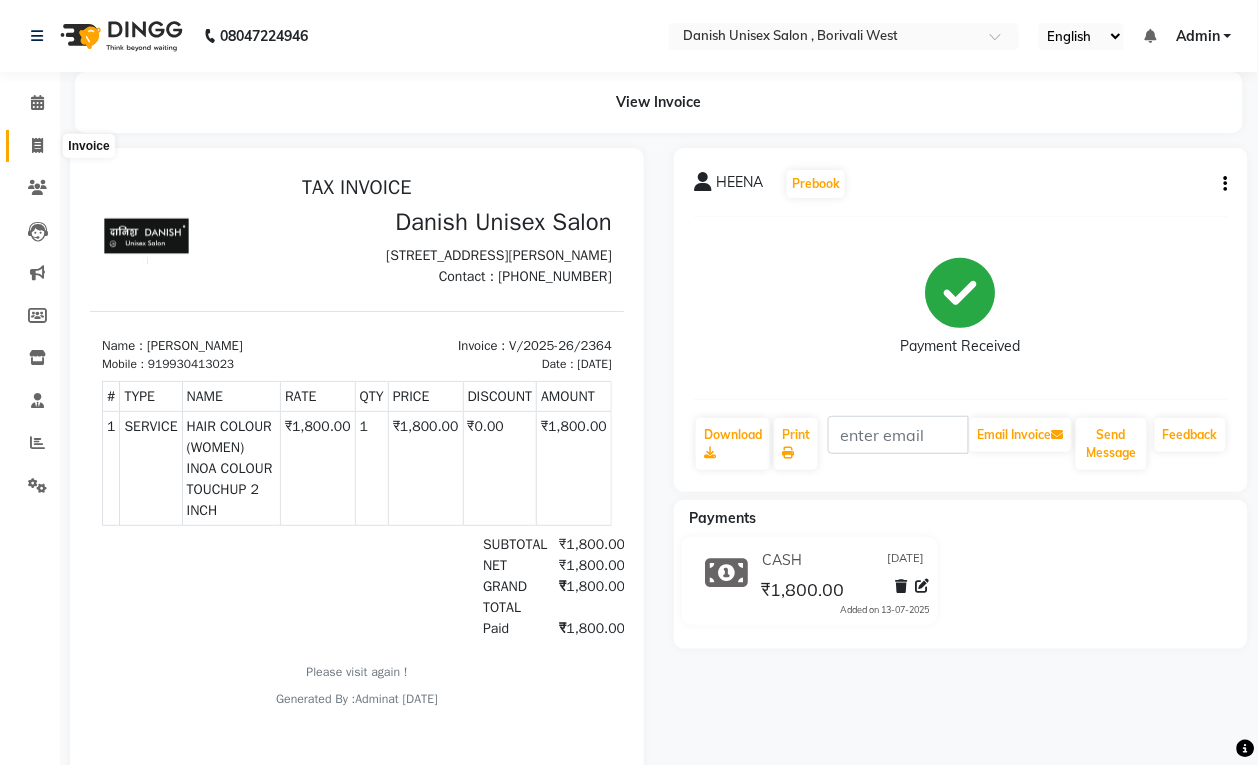 click 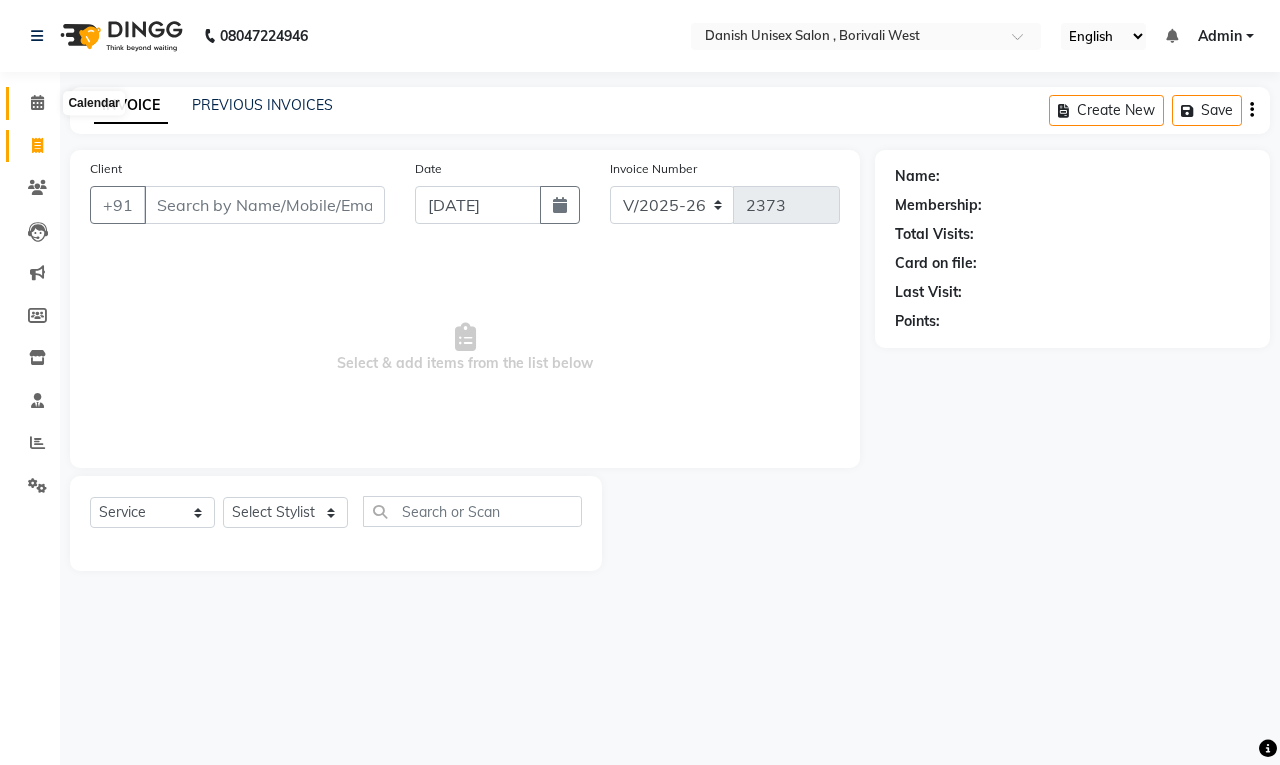 click 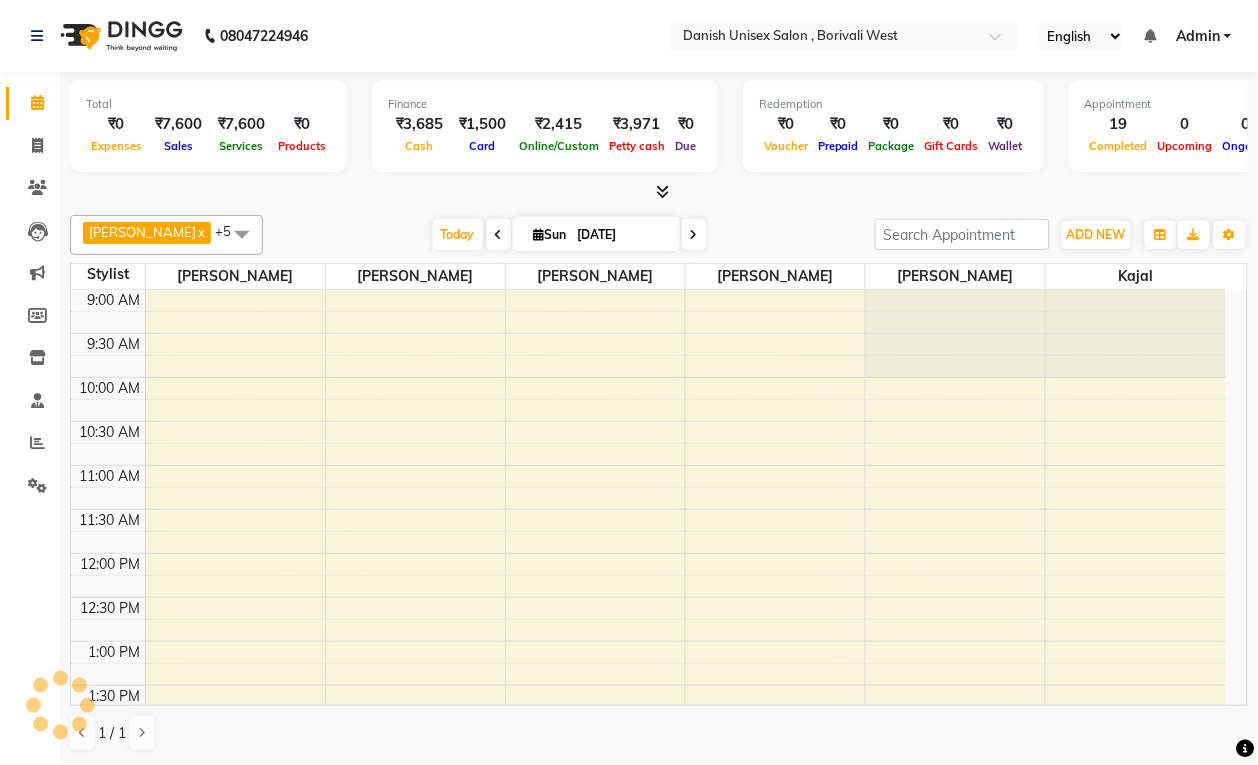 scroll, scrollTop: 0, scrollLeft: 0, axis: both 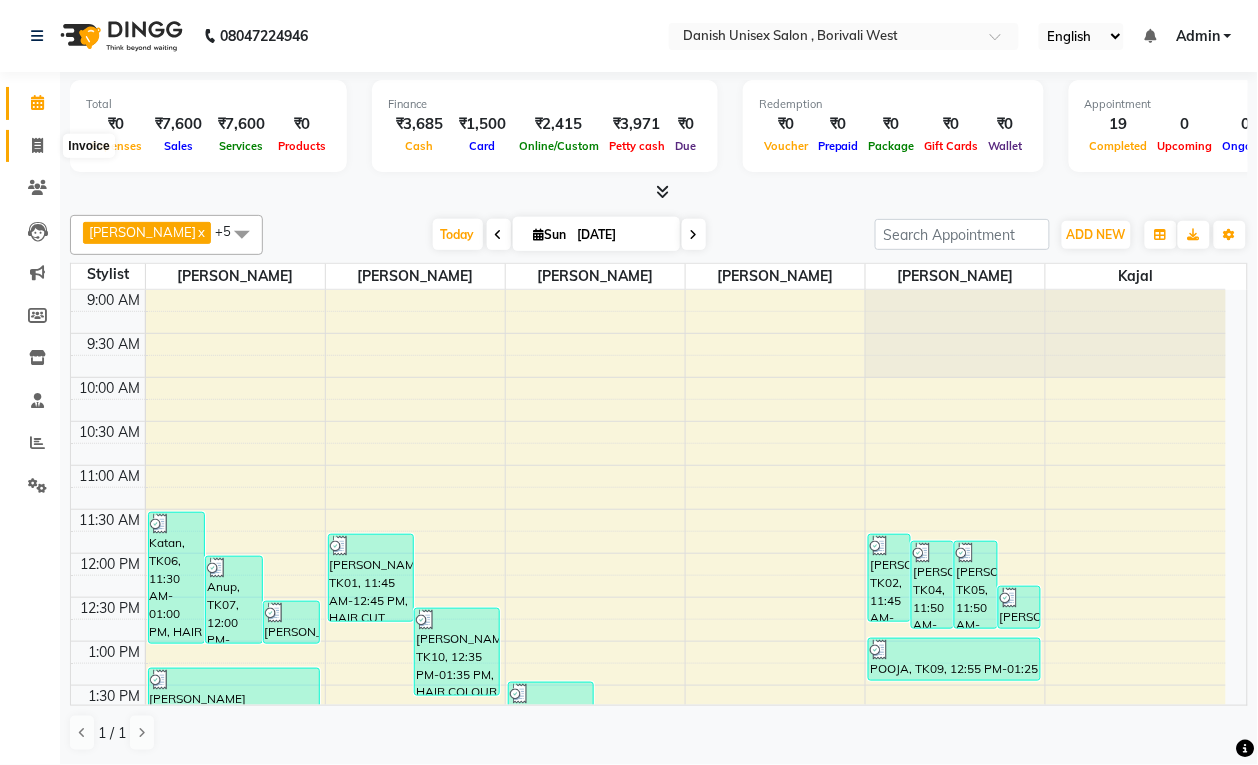 click 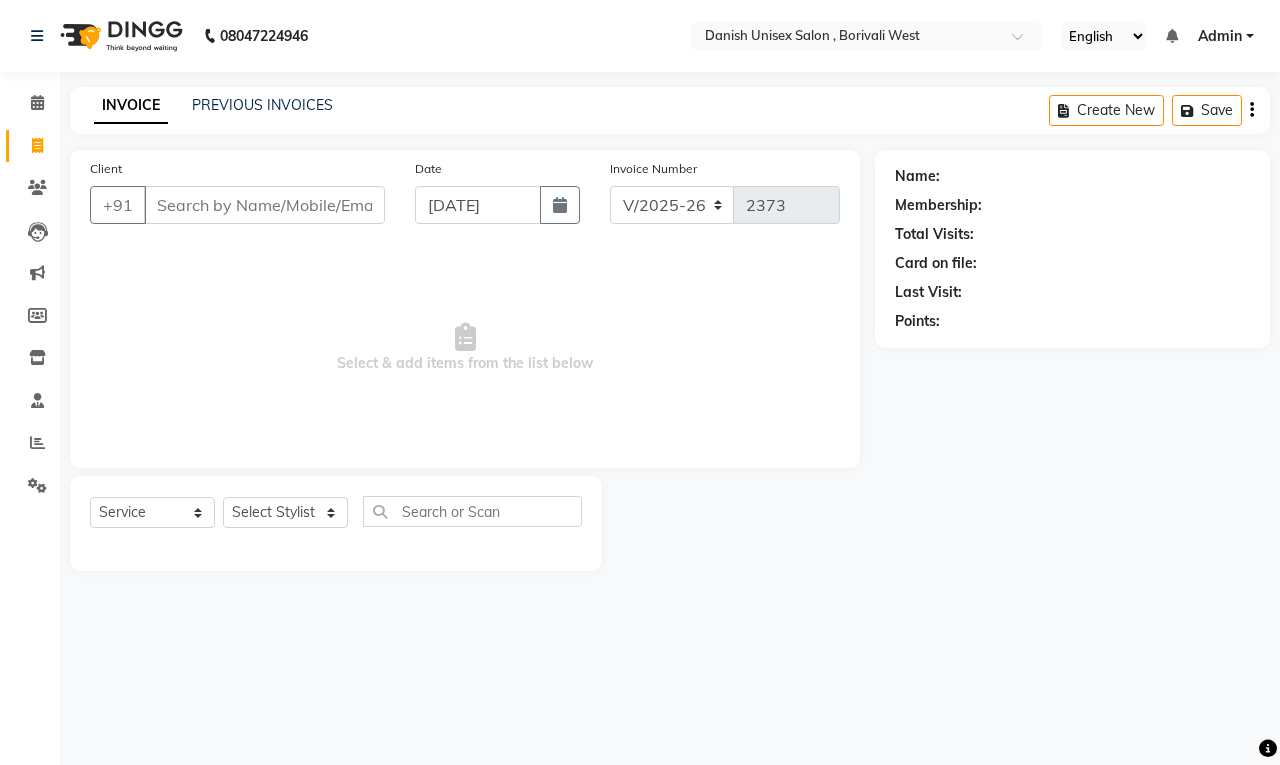 click 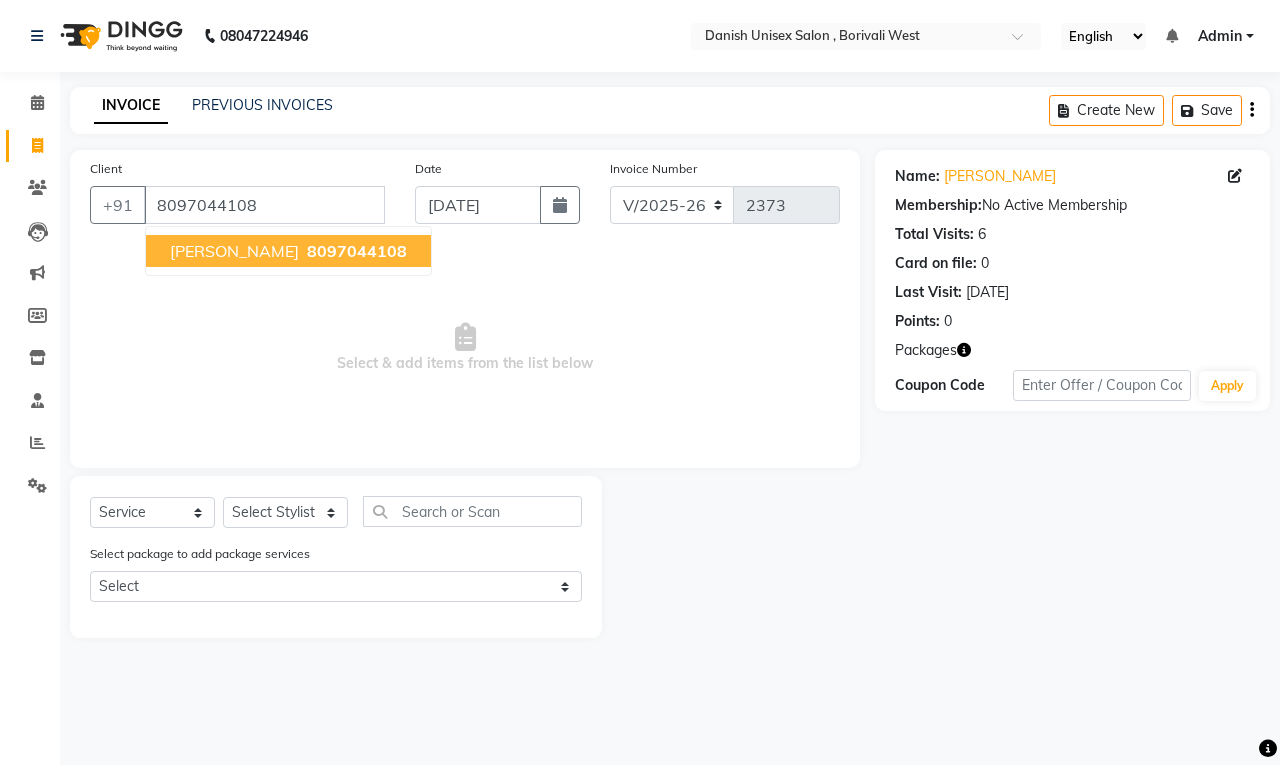 drag, startPoint x: 672, startPoint y: 813, endPoint x: 197, endPoint y: 261, distance: 728.23694 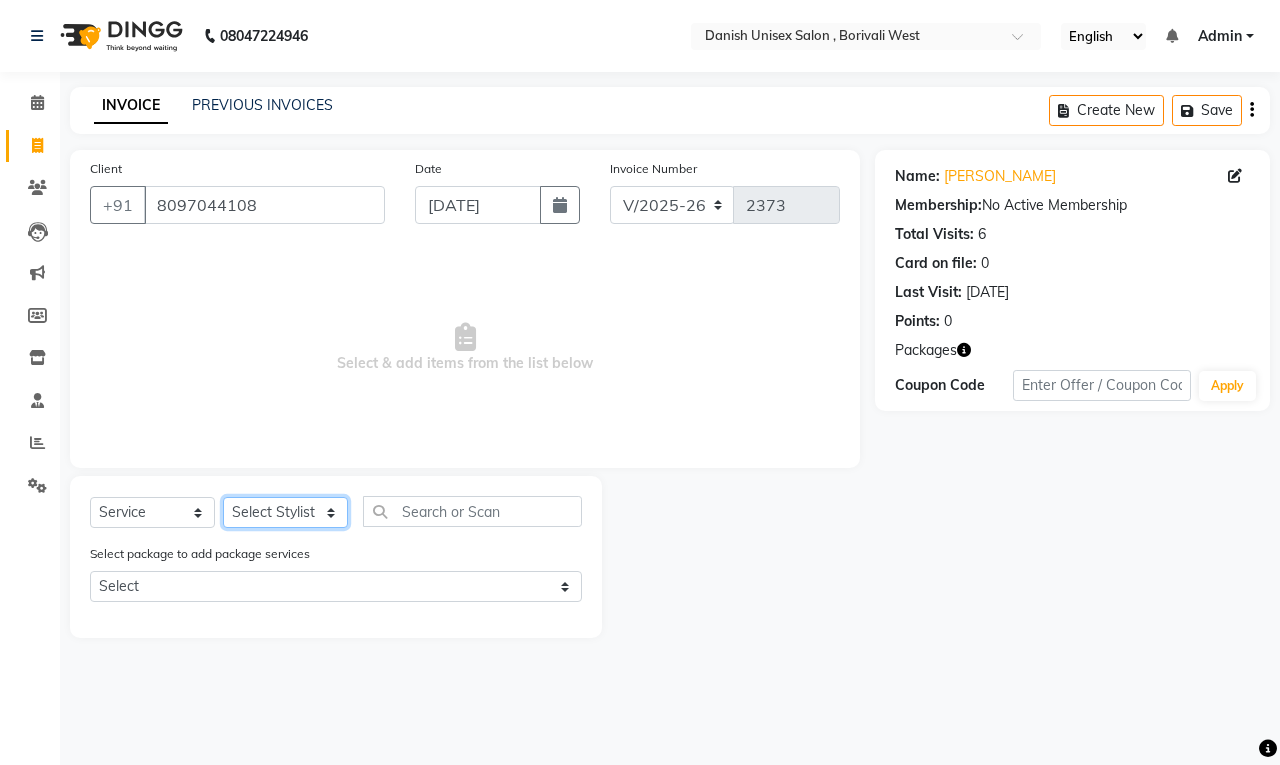 click on "Select Stylist [PERSON_NAME] [PERSON_NAME] [PERSON_NAME] kajal [PERSON_NAME] [PERSON_NAME] [PERSON_NAME] [PERSON_NAME] [PERSON_NAME] [PERSON_NAME] [PERSON_NAME]" 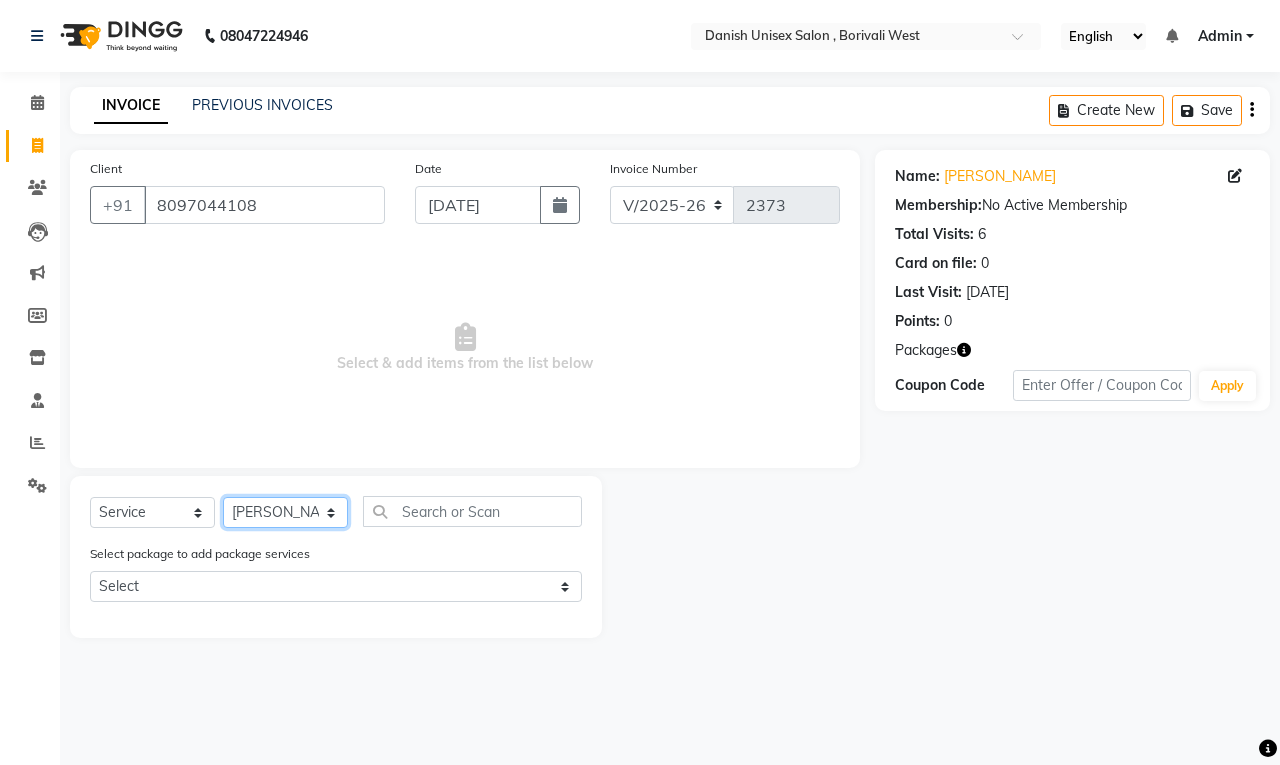 click on "Select Stylist [PERSON_NAME] [PERSON_NAME] [PERSON_NAME] kajal [PERSON_NAME] [PERSON_NAME] [PERSON_NAME] [PERSON_NAME] [PERSON_NAME] [PERSON_NAME] [PERSON_NAME]" 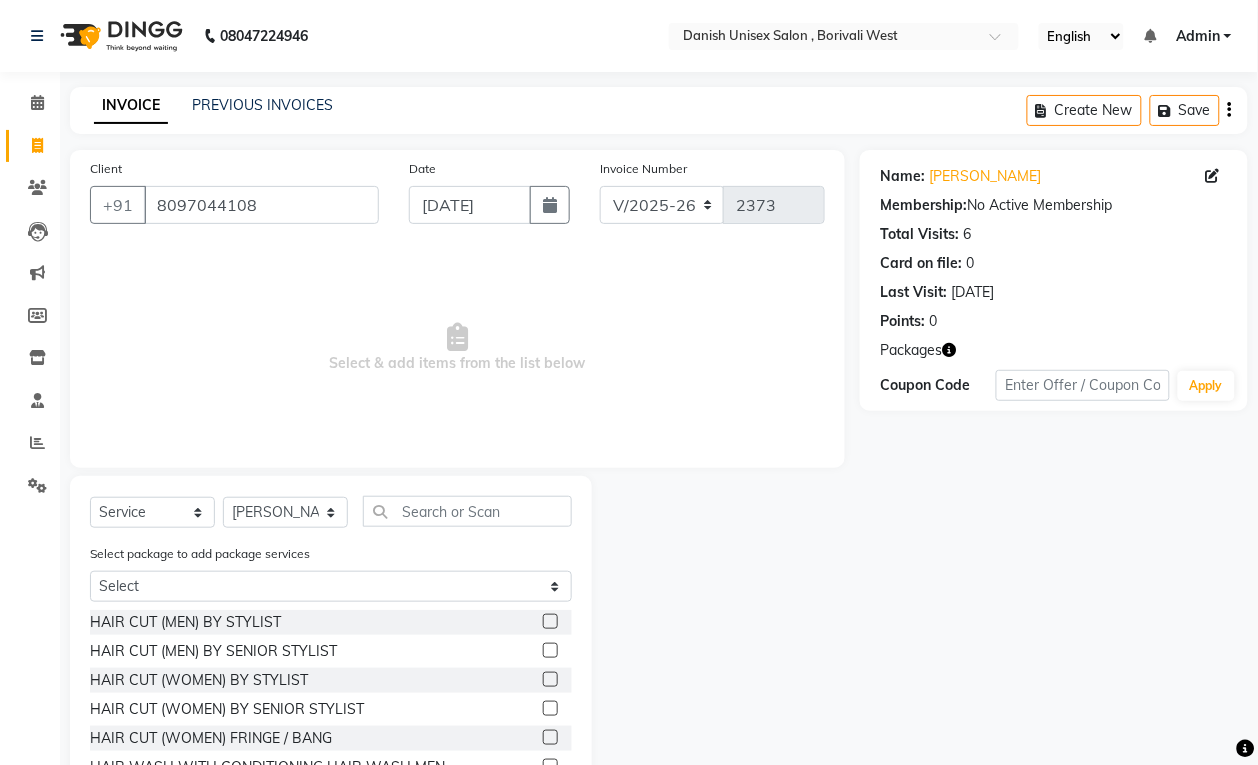 click 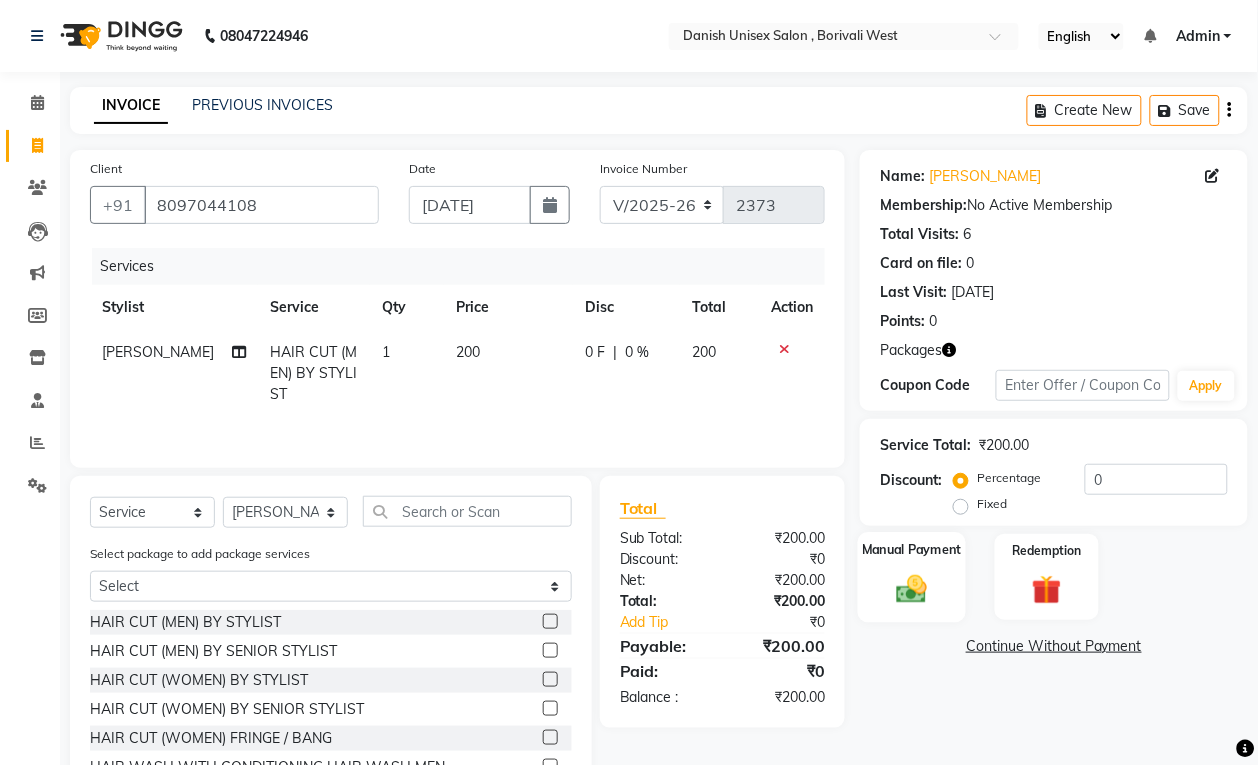 click on "Manual Payment" 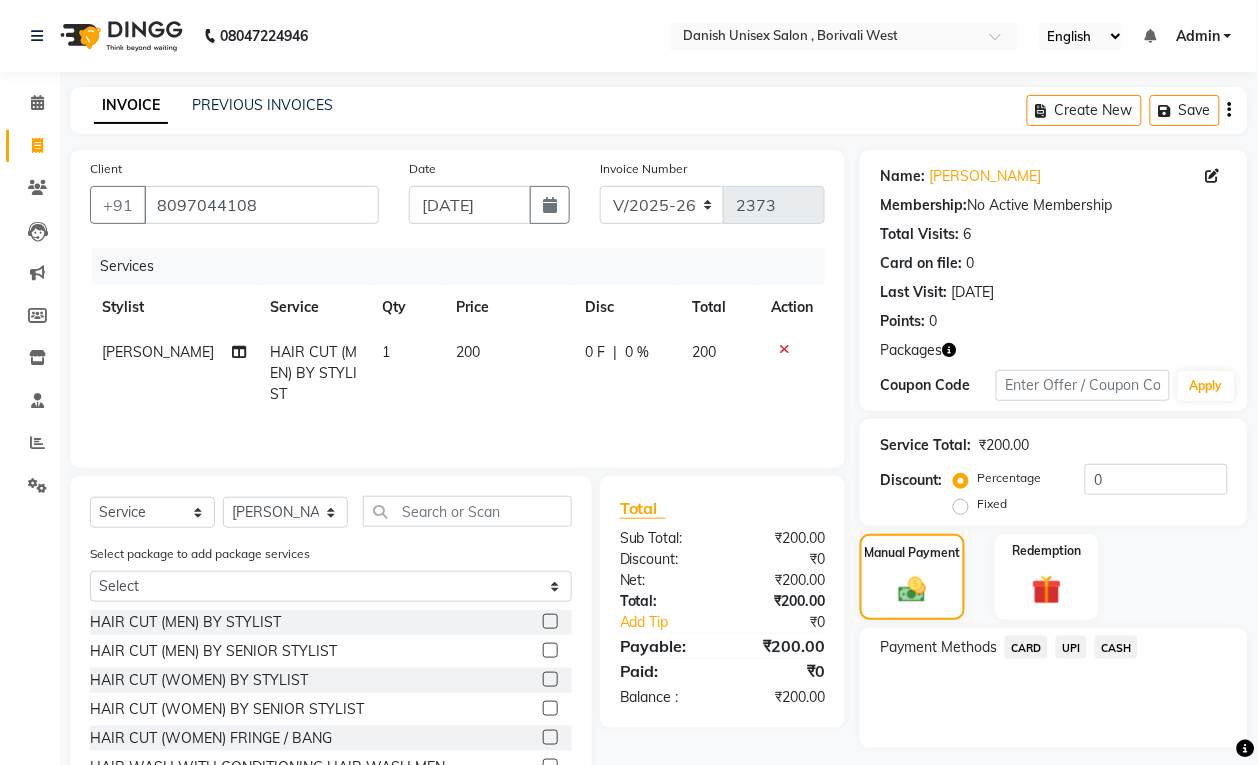 click on "UPI" 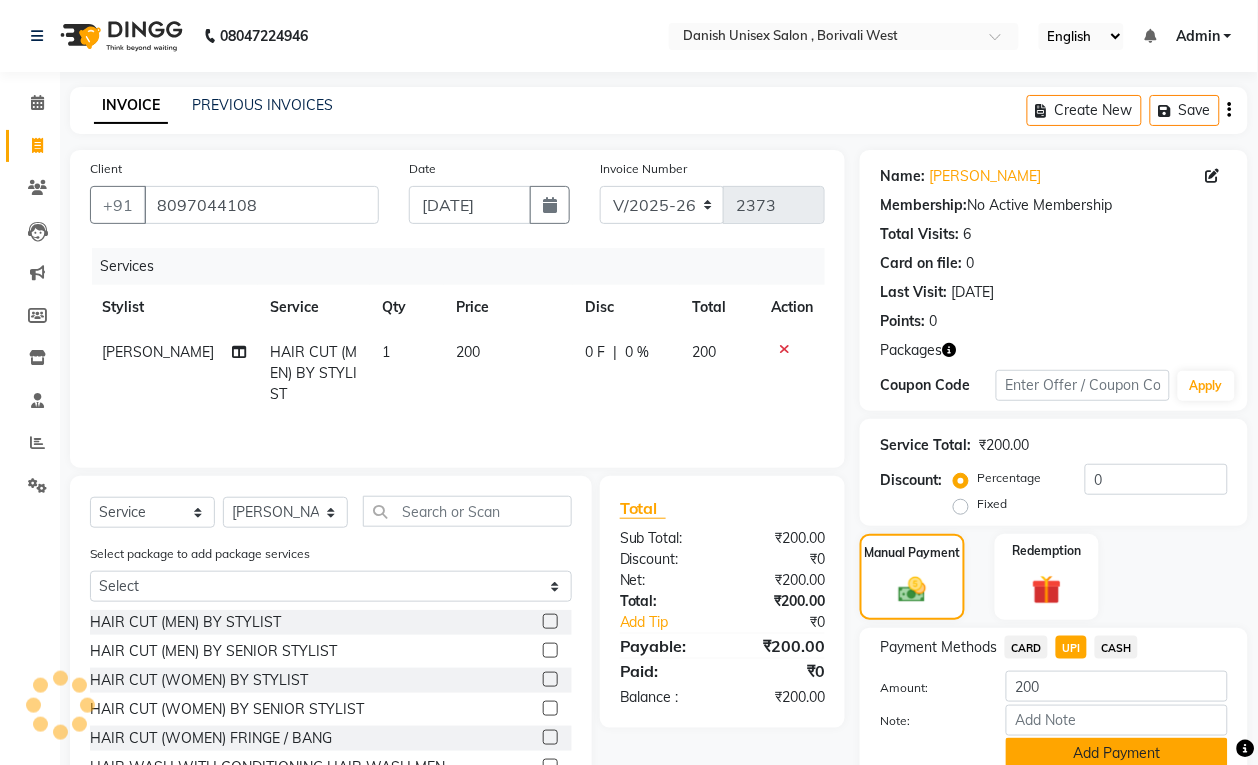 click on "Add Payment" 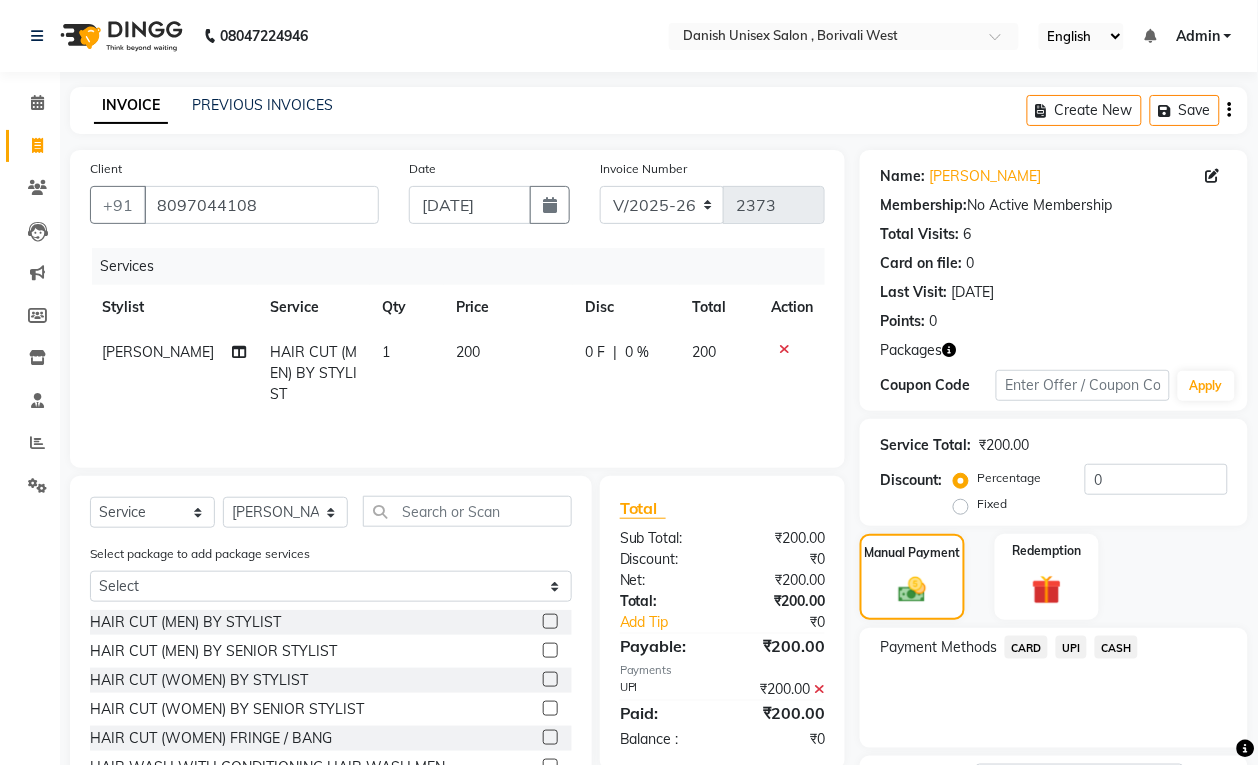 scroll, scrollTop: 125, scrollLeft: 0, axis: vertical 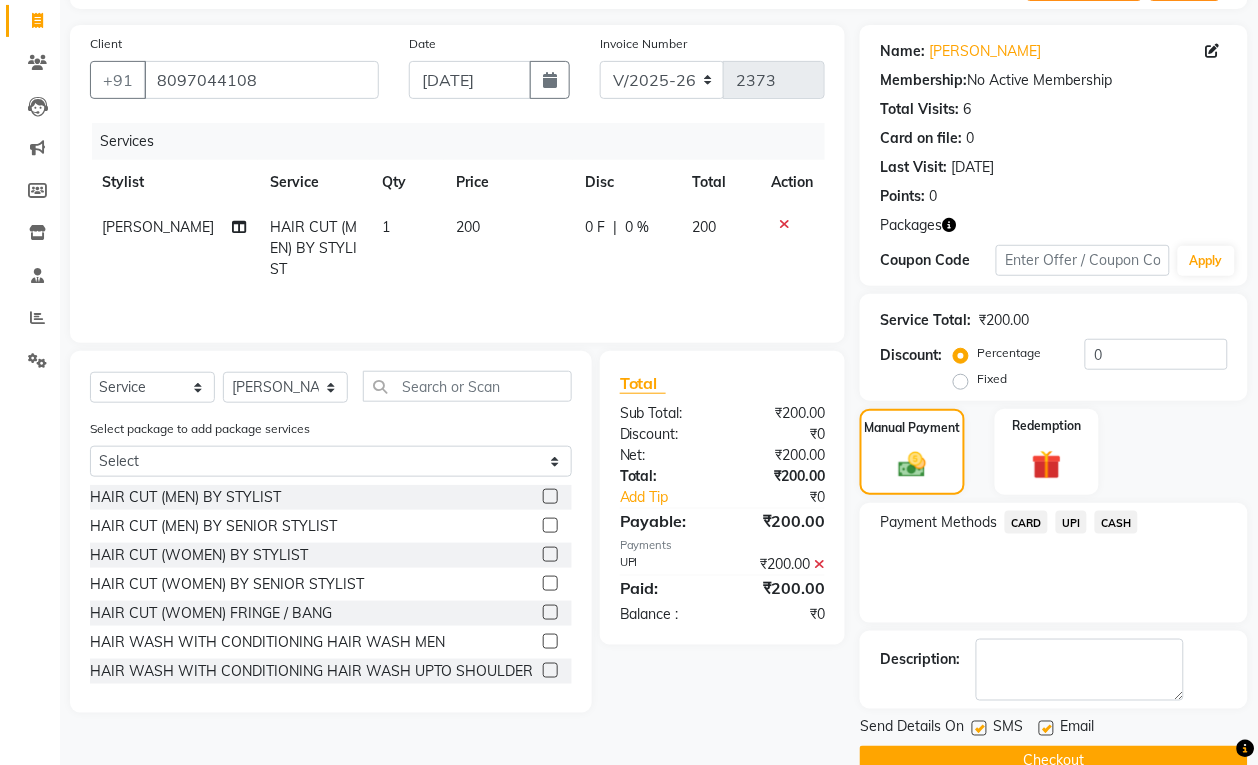 click on "08047224946 Select Location × Danish Unisex Salon , Borivali West  English ENGLISH Español العربية मराठी हिंदी ગુજરાતી தமிழ் 中文 Notifications nothing to show Admin Manage Profile Change Password Sign out  Version:3.15.4  ☀ Danish Unisex Salon , Borivali West  ☀ Danish  Unisex salon, Borivali   Calendar  Invoice  Clients  Leads   Marketing  Members  Inventory  Staff  Reports  Settings Completed InProgress Upcoming Dropped Tentative Check-In Confirm Bookings Generate Report Segments Page Builder INVOICE PREVIOUS INVOICES Create New   Save  Client [PHONE_NUMBER] Date [DATE] Invoice Number V/2025 V/[PHONE_NUMBER] Services Stylist Service Qty Price Disc Total Action [PERSON_NAME] HAIR CUT (MEN) BY STYLIST 1 200 0 F | 0 % 200 Select  Service  Product  Membership  Package Voucher Prepaid Gift Card  Select Stylist [PERSON_NAME] [PERSON_NAME] [PERSON_NAME] kajal [PERSON_NAME] [PERSON_NAME] [PERSON_NAME] [PERSON_NAME] [PERSON_NAME] [PERSON_NAME] [PERSON_NAME] 0" at bounding box center (629, 257) 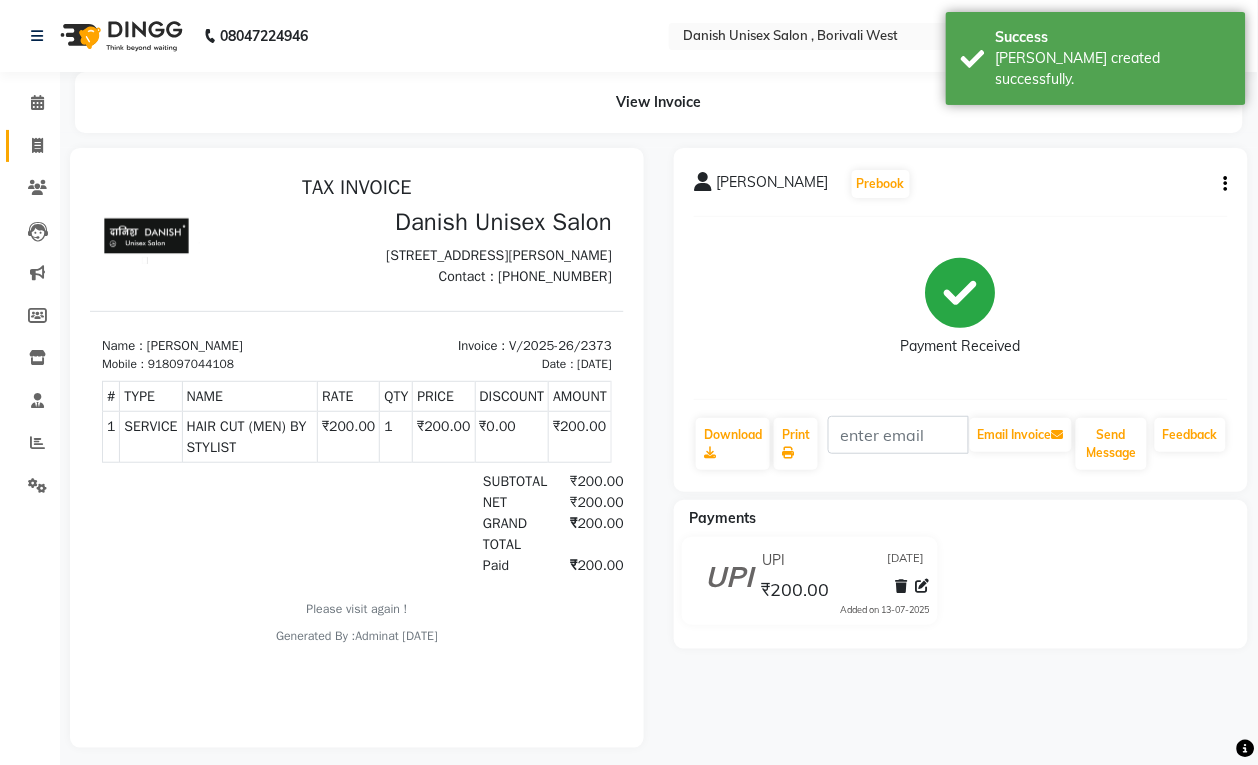 scroll, scrollTop: 0, scrollLeft: 0, axis: both 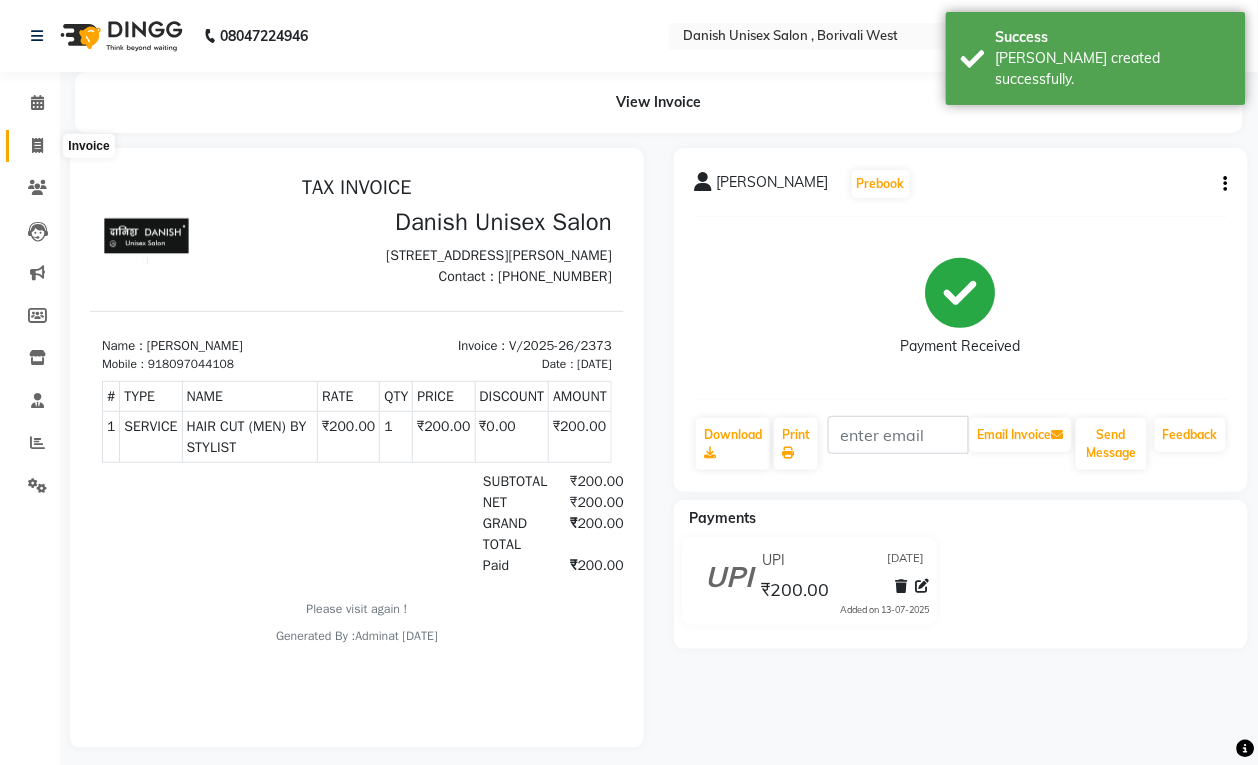 click 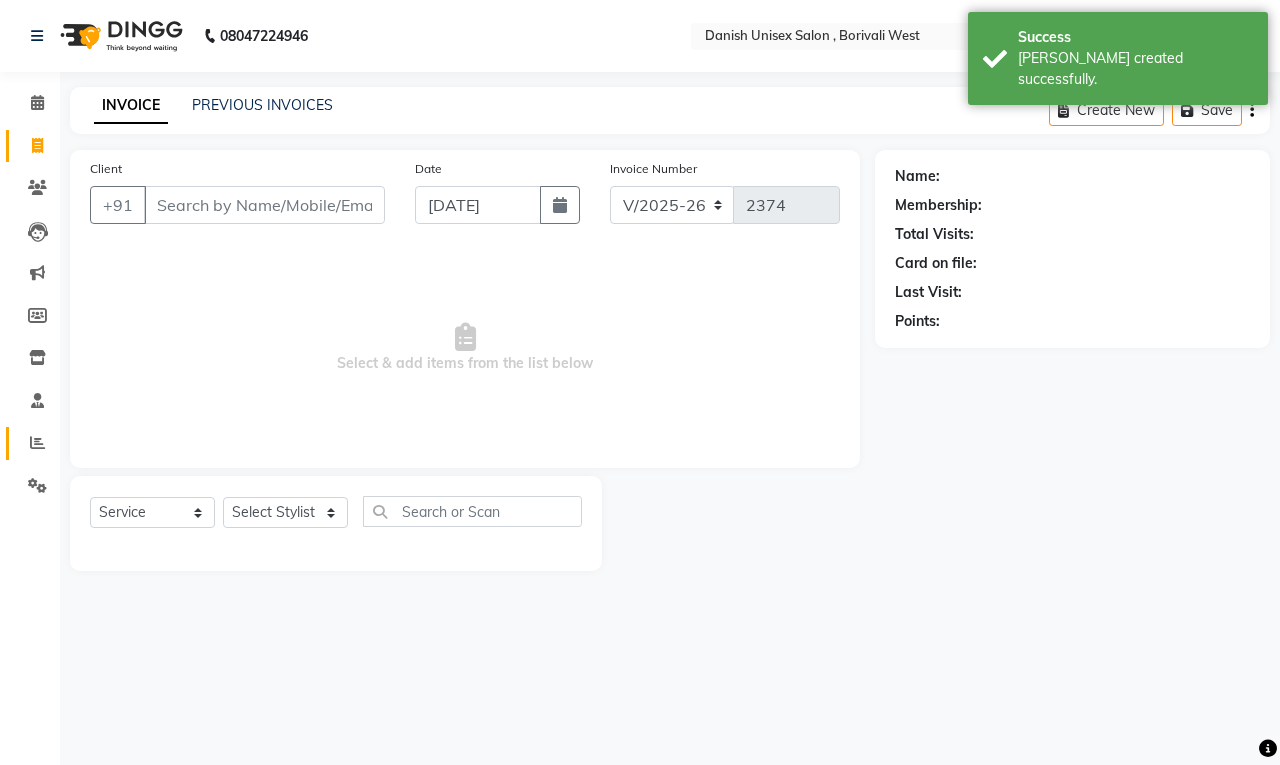 click on "Reports" 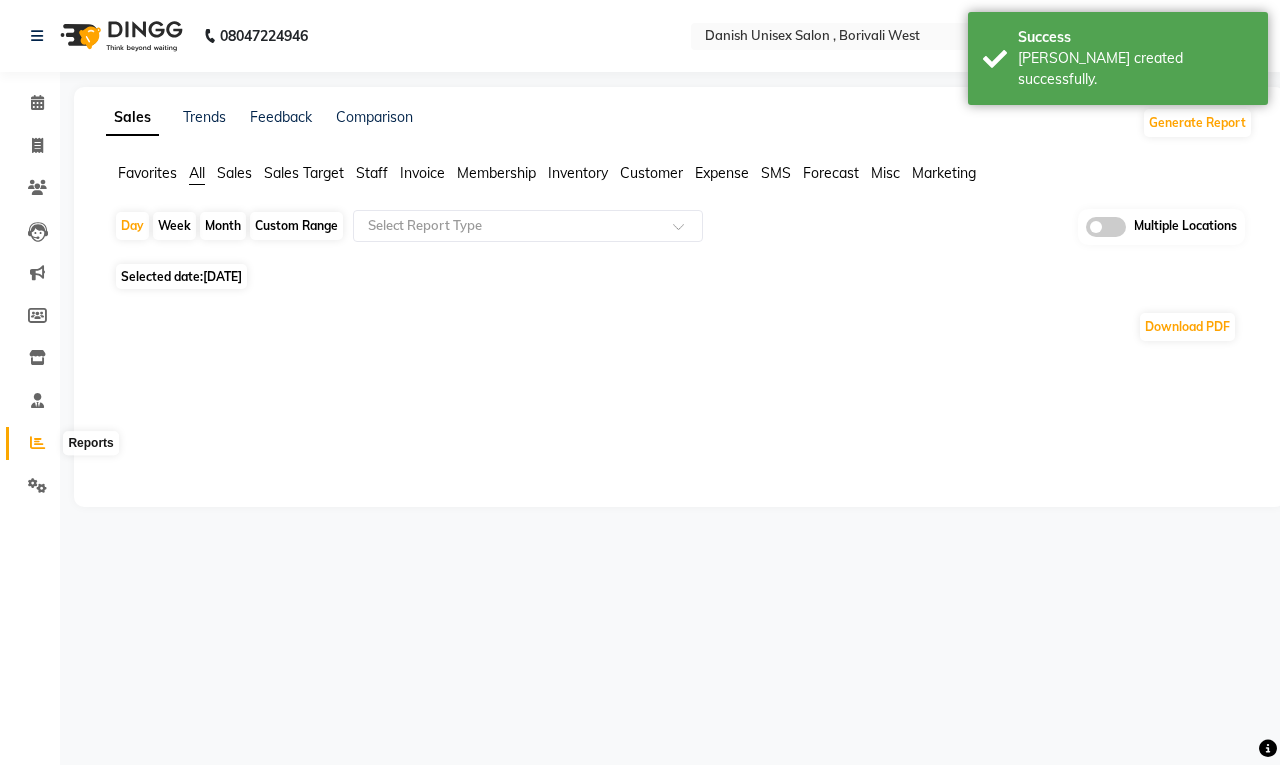 click 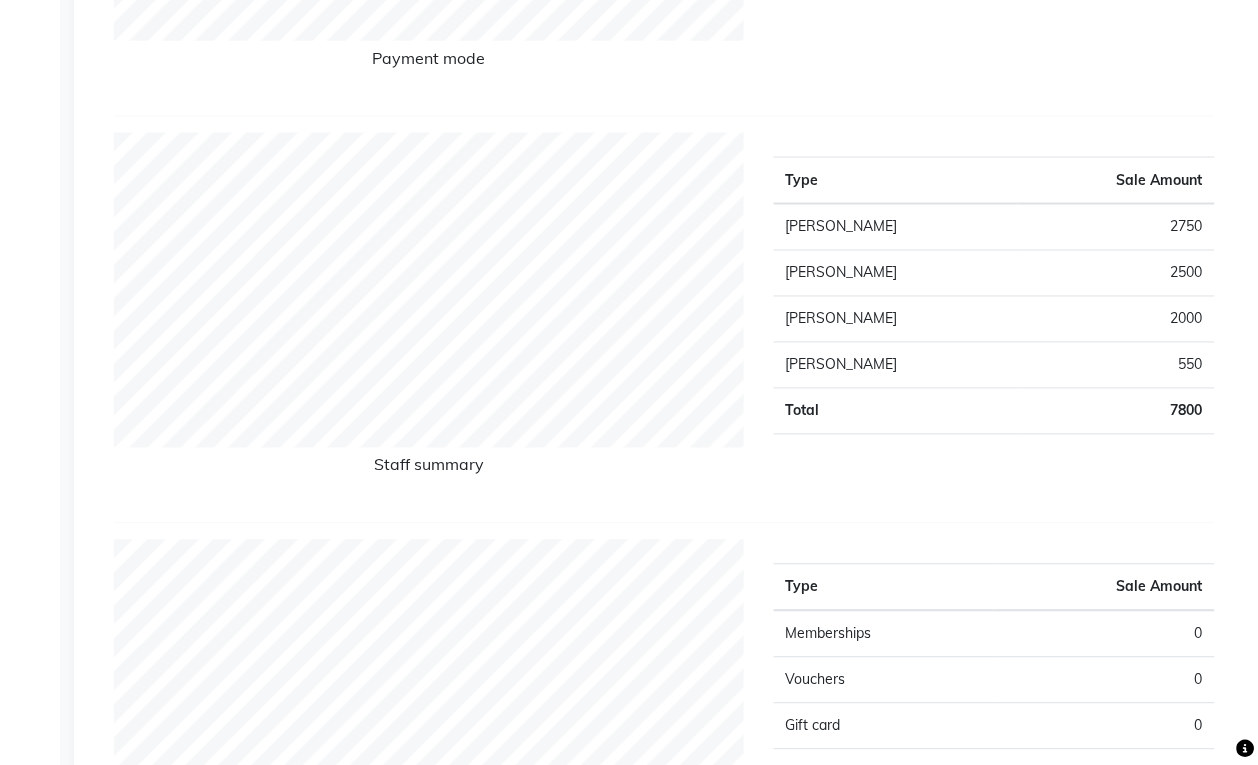 scroll, scrollTop: 0, scrollLeft: 0, axis: both 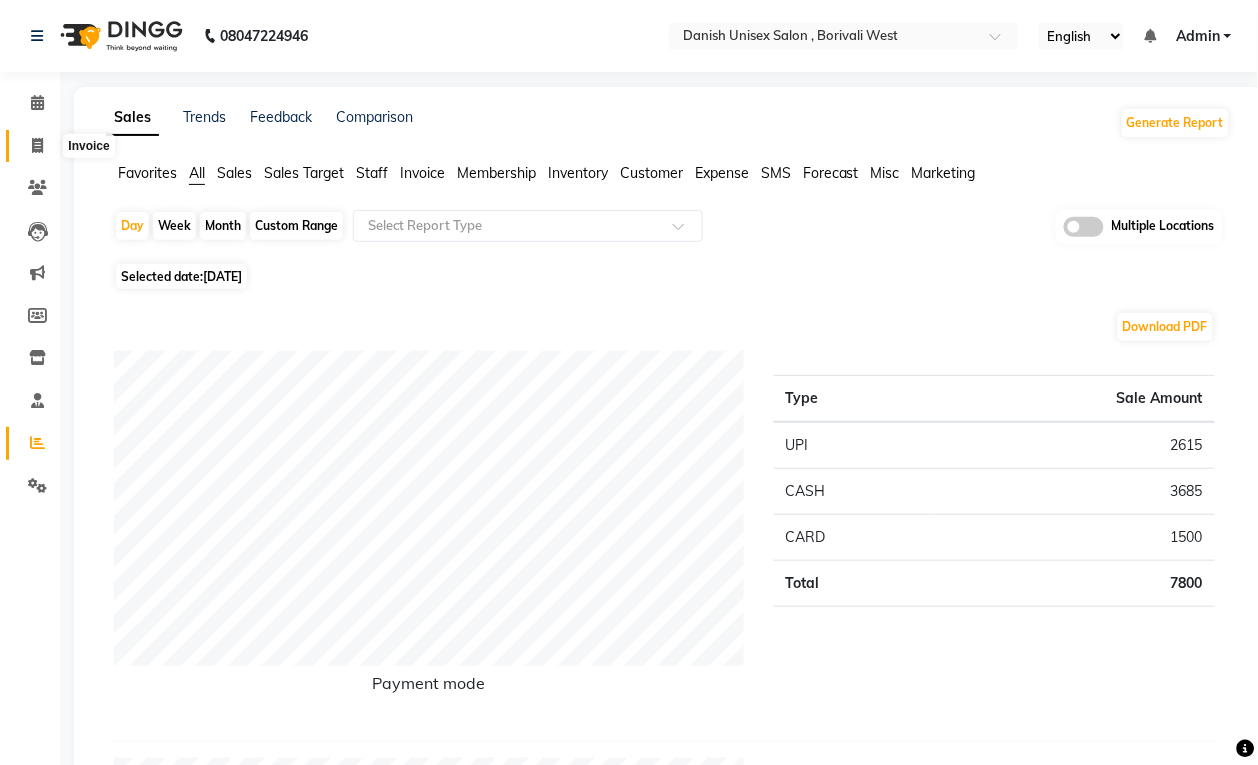 click 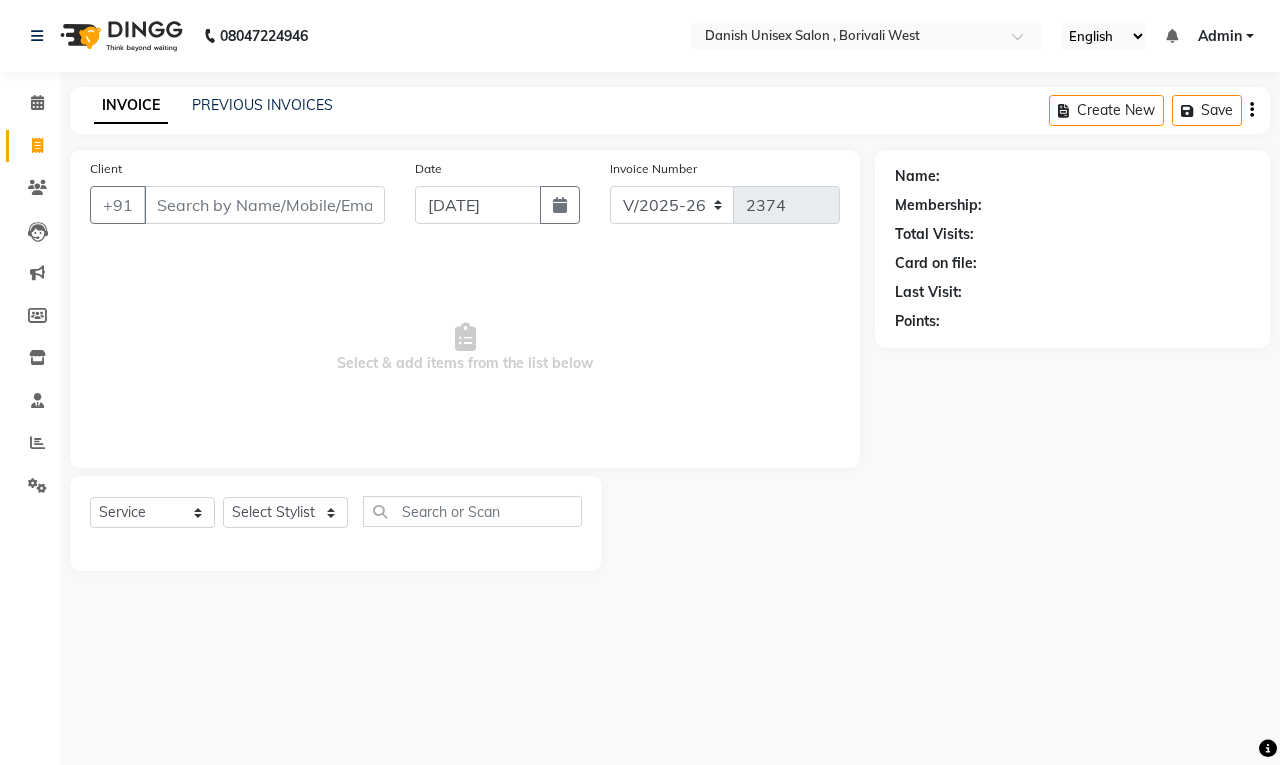 click on "Client" at bounding box center [264, 205] 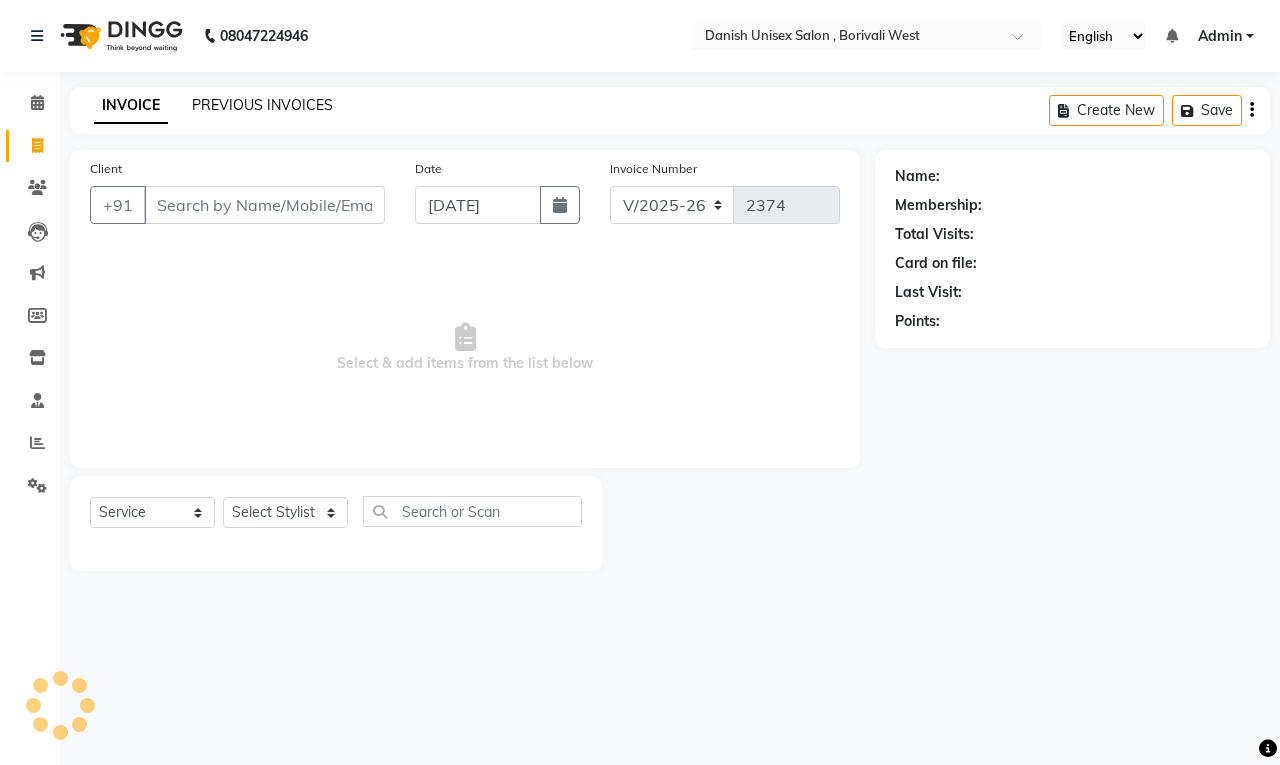 click on "PREVIOUS INVOICES" 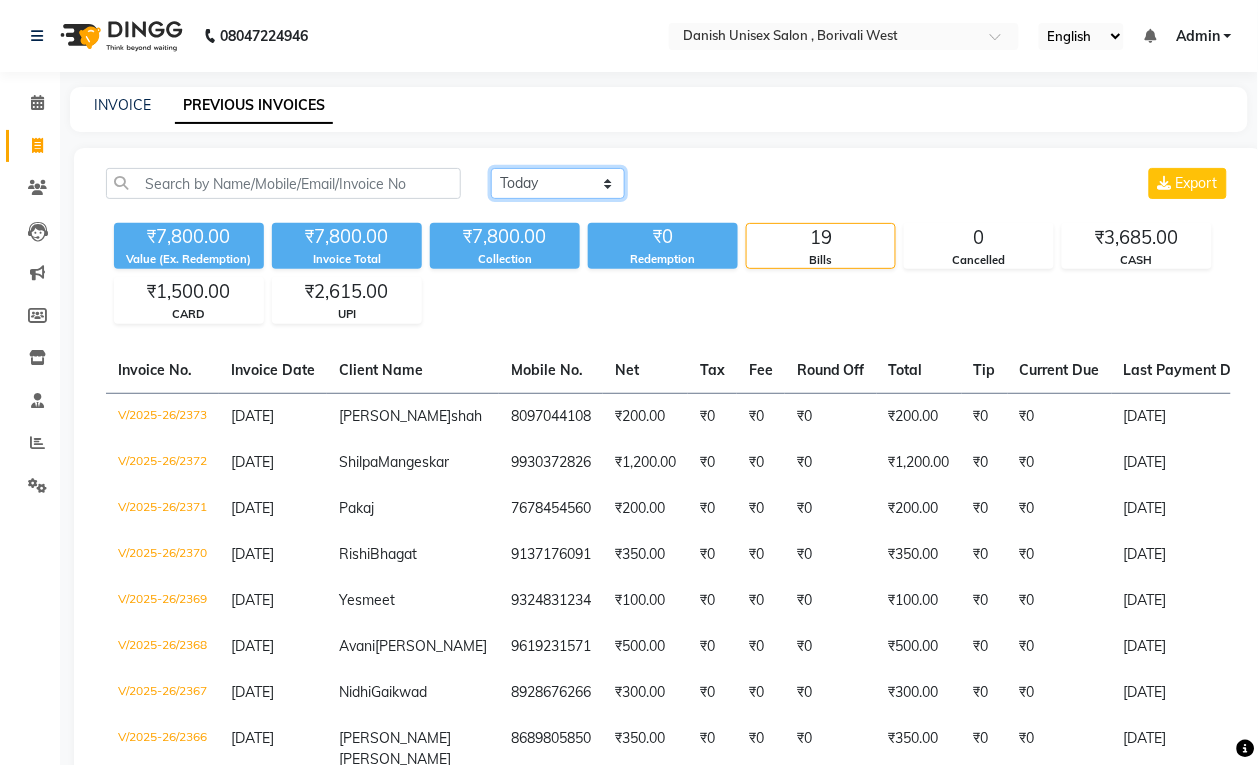 click on "[DATE] [DATE] Custom Range" 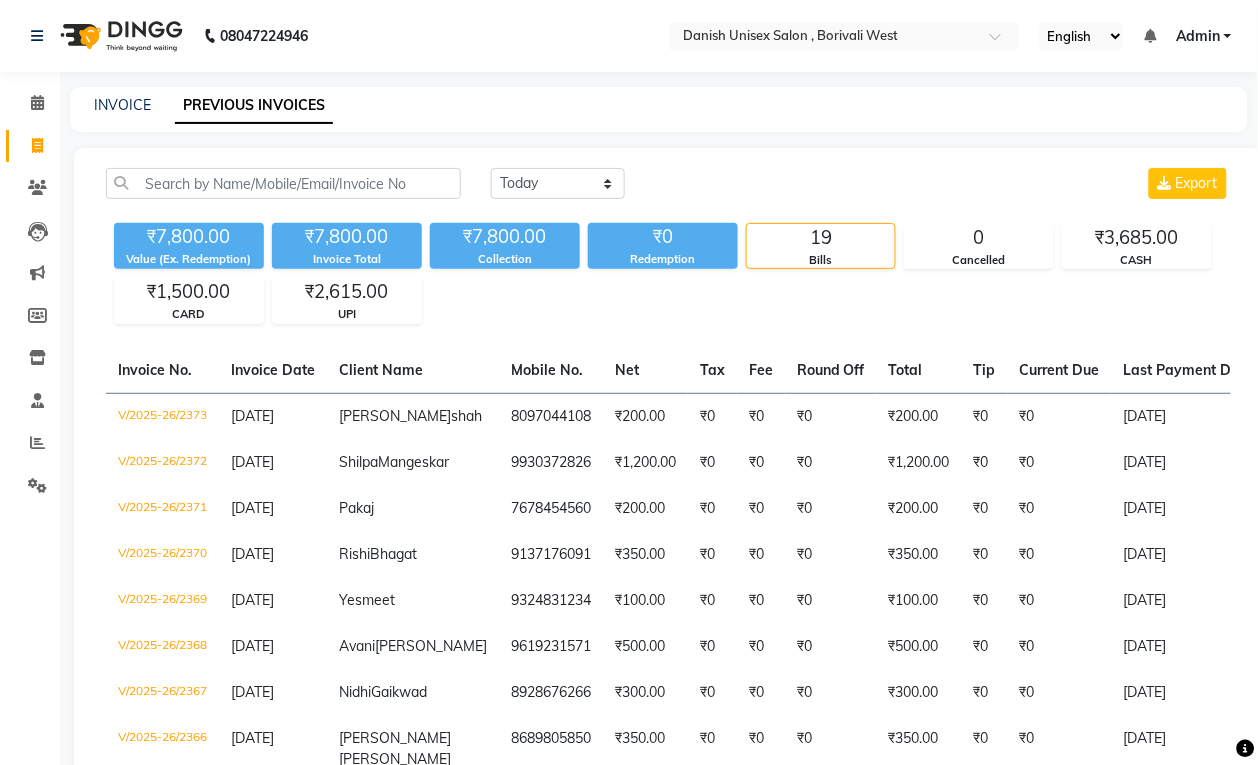 click on "08047224946 Select Location × Danish Unisex Salon , Borivali West  English ENGLISH Español العربية मराठी हिंदी ગુજરાતી தமிழ் 中文 Notifications nothing to show Admin Manage Profile Change Password Sign out  Version:3.15.4" 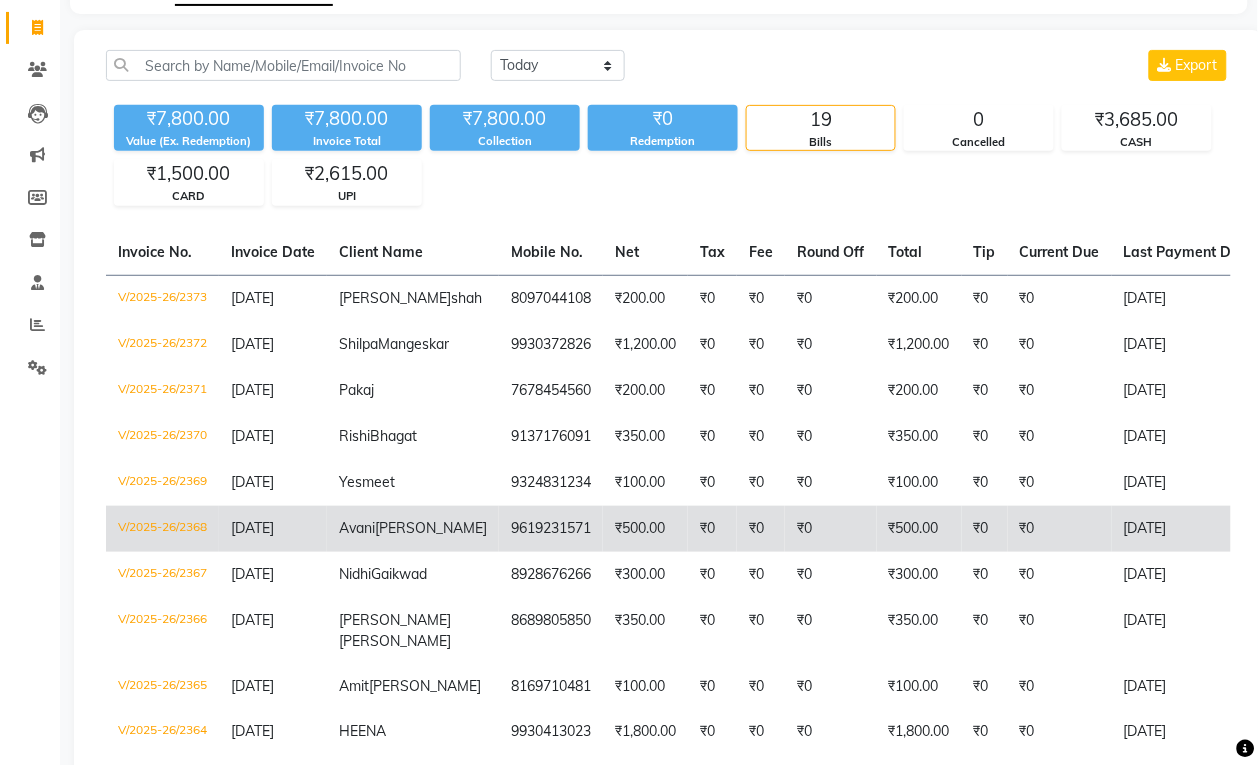 scroll, scrollTop: 243, scrollLeft: 0, axis: vertical 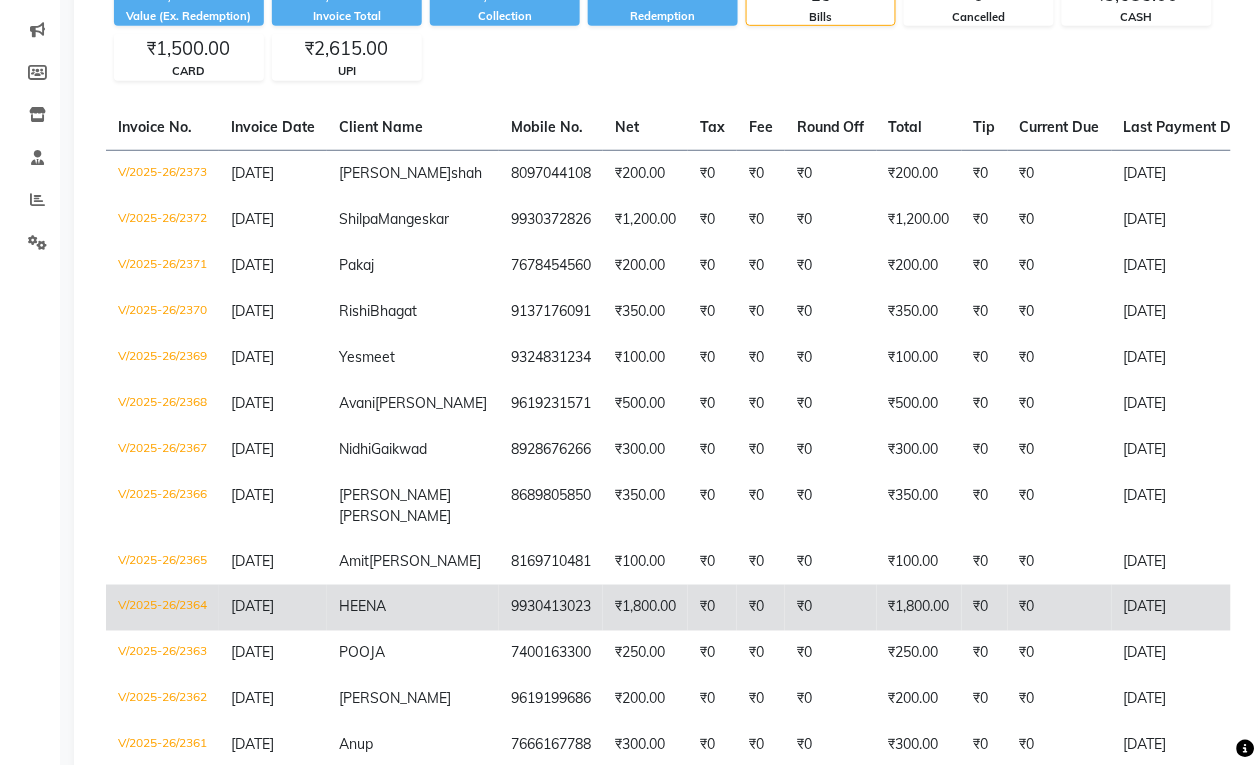 click on "₹1,800.00" 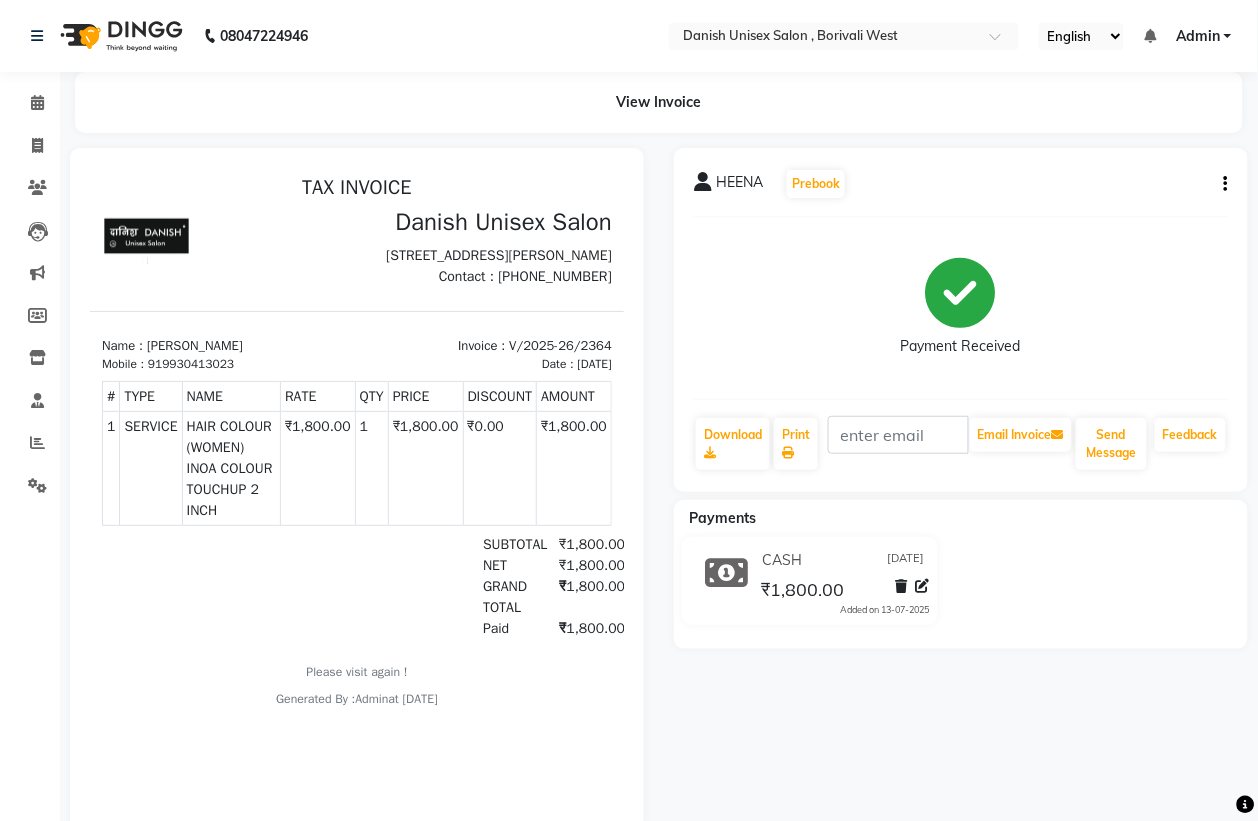 scroll, scrollTop: 0, scrollLeft: 0, axis: both 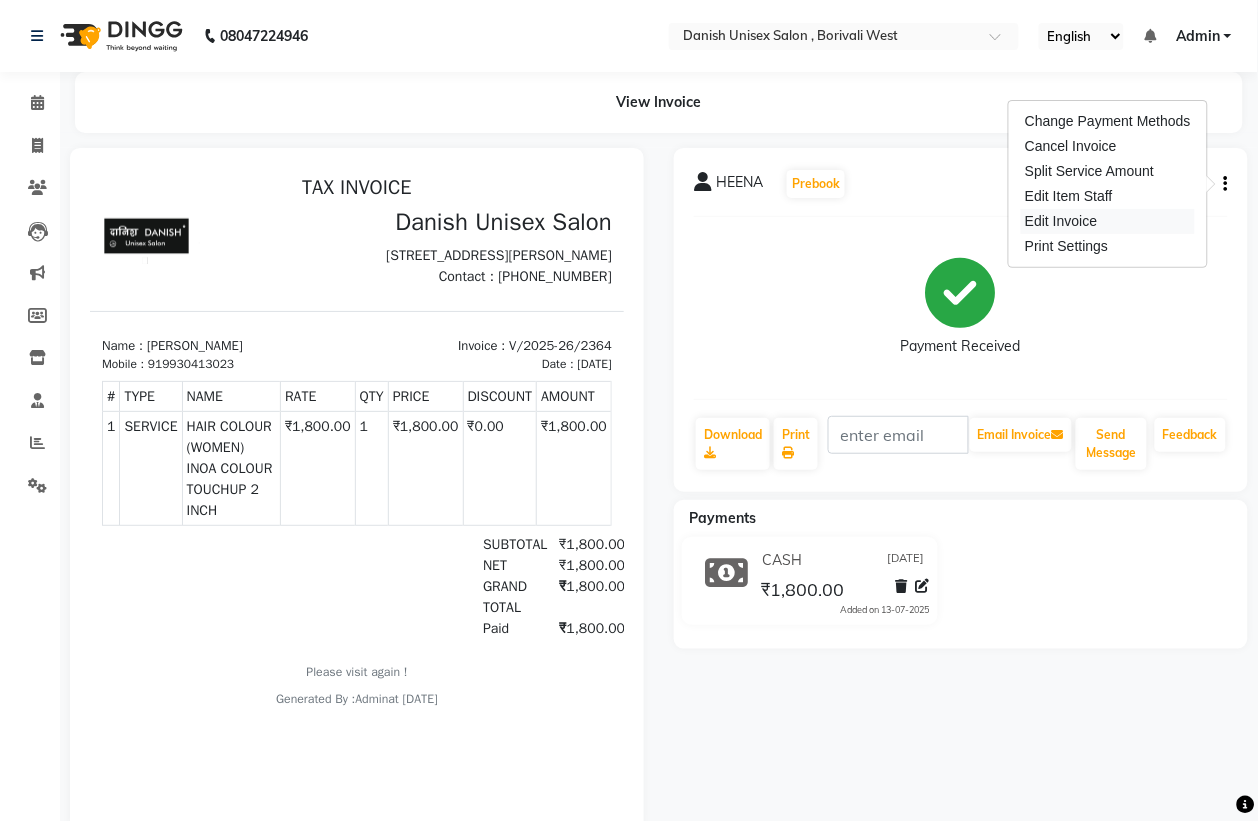 click on "Edit Invoice" at bounding box center (1108, 221) 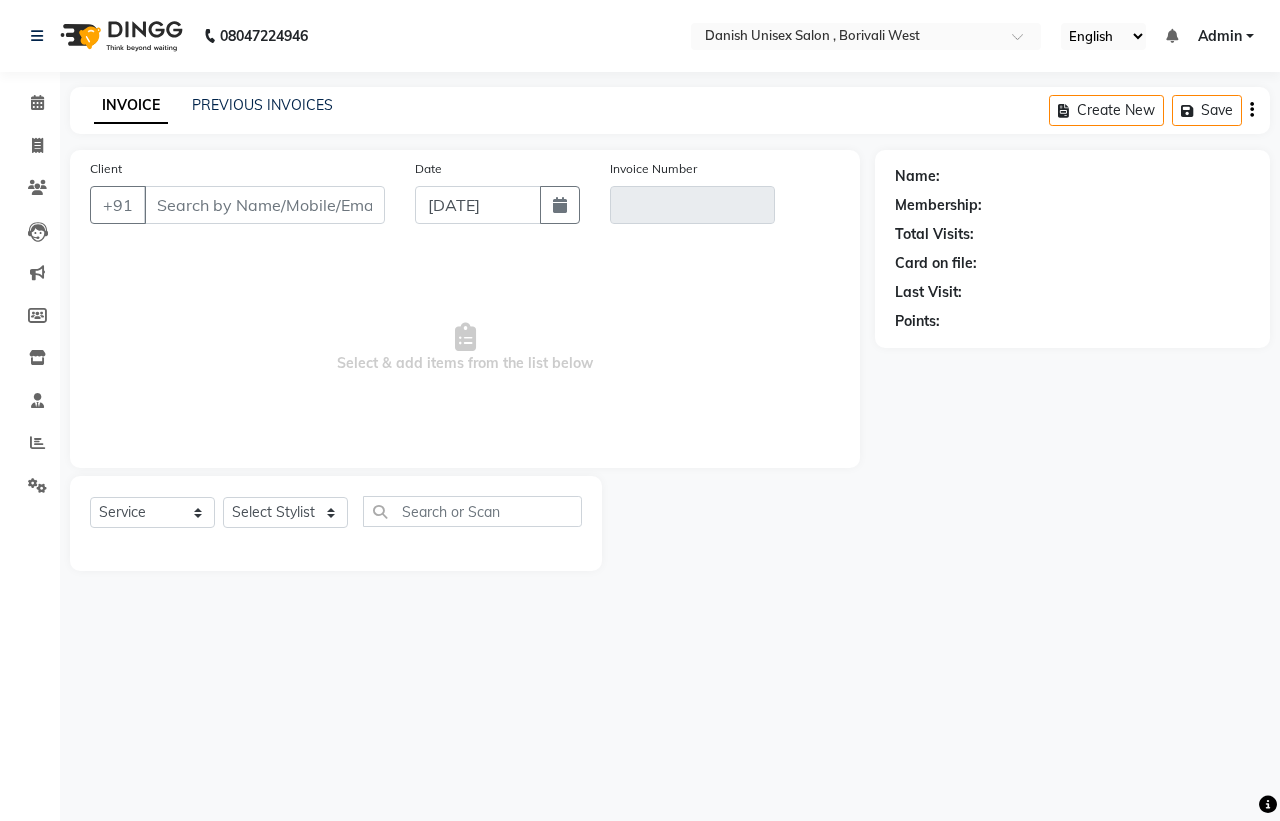 type on "9930413023" 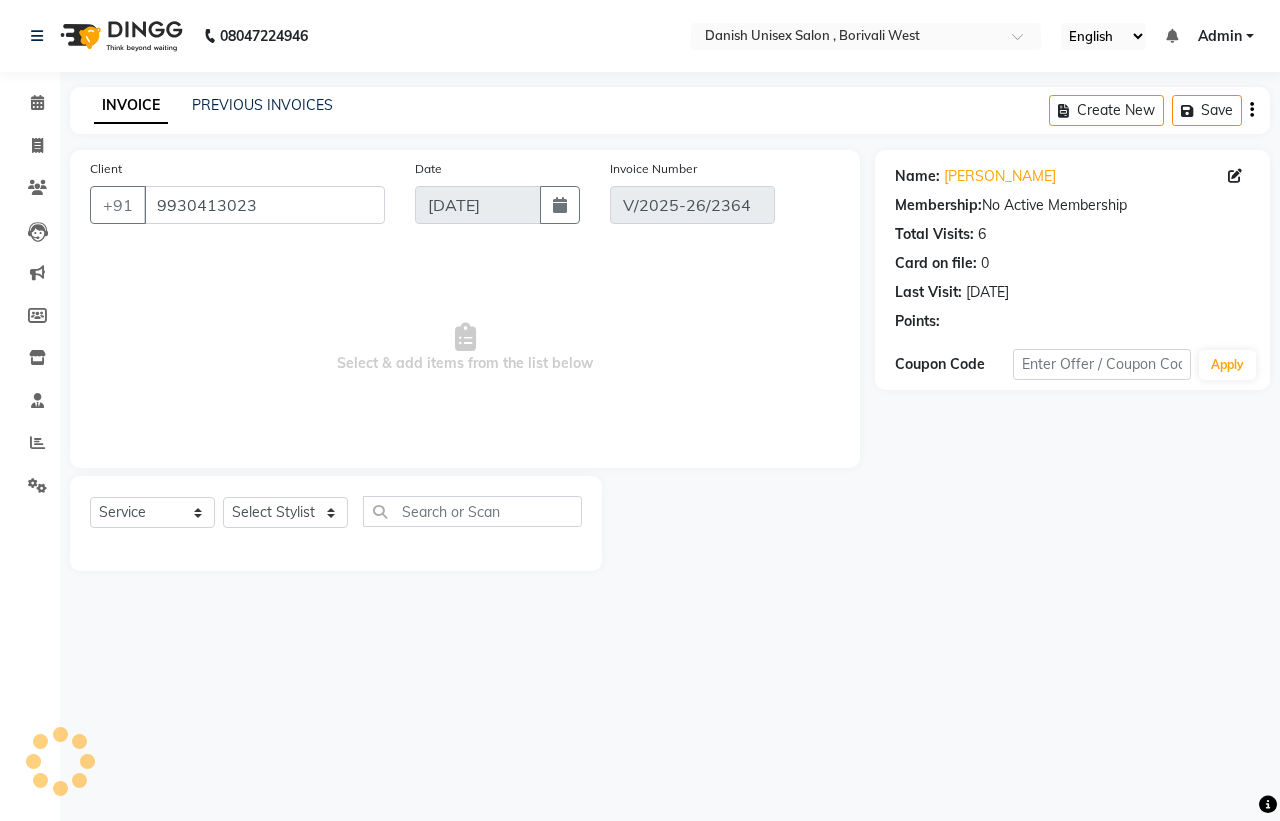 select on "select" 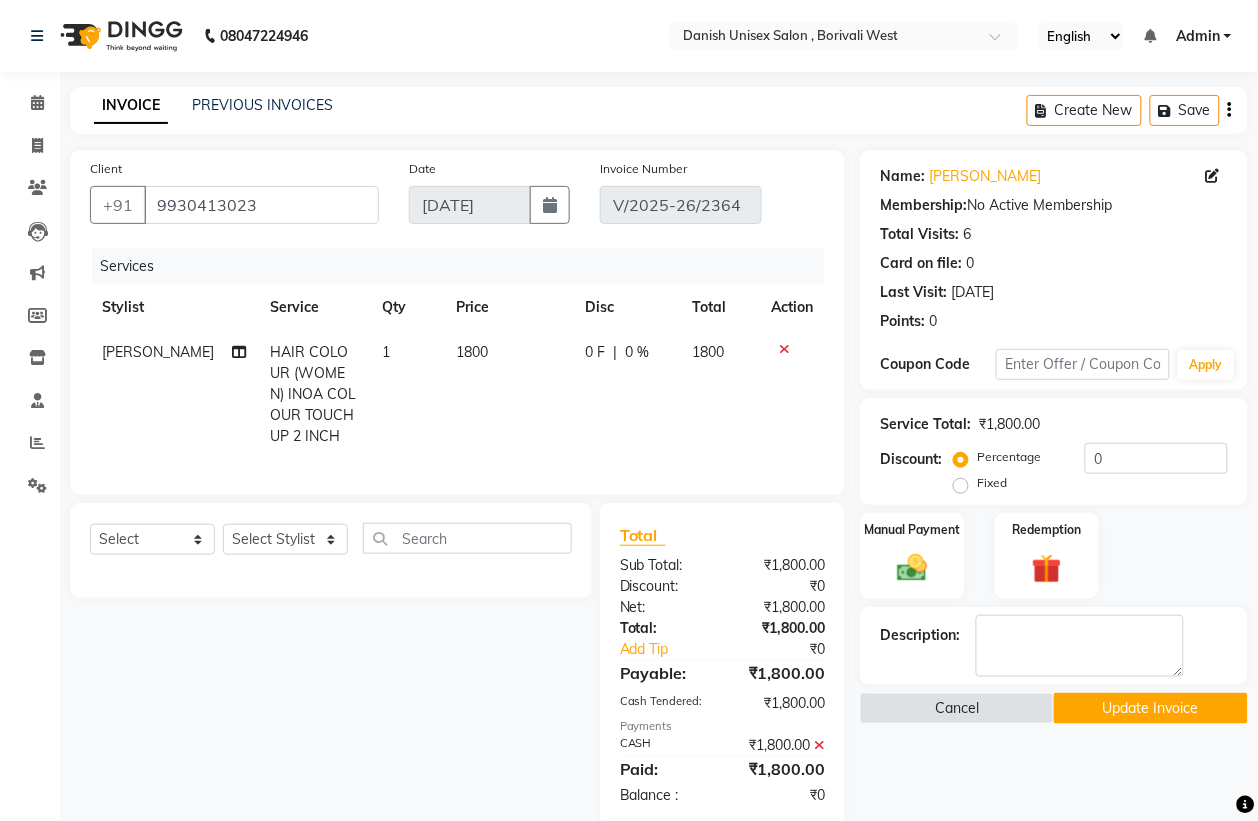 click on "0 F | 0 %" 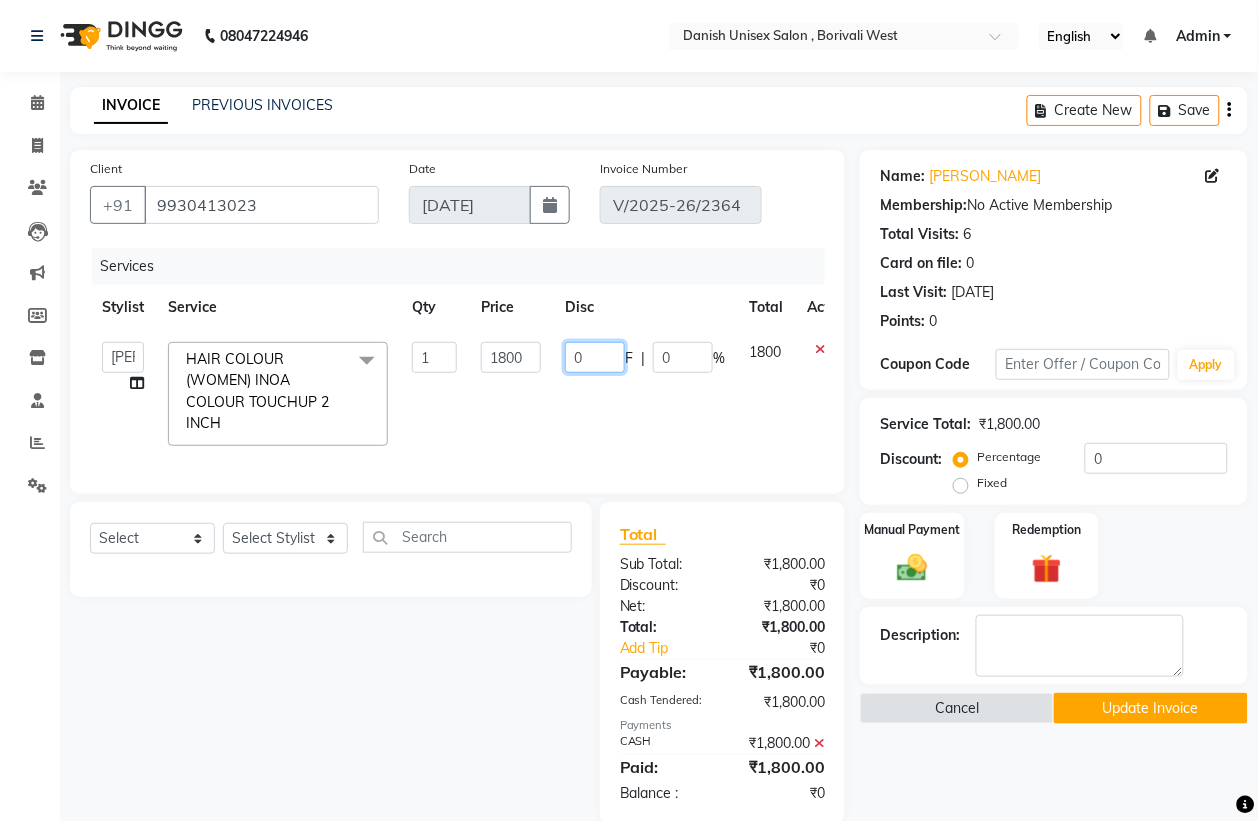 click on "0" 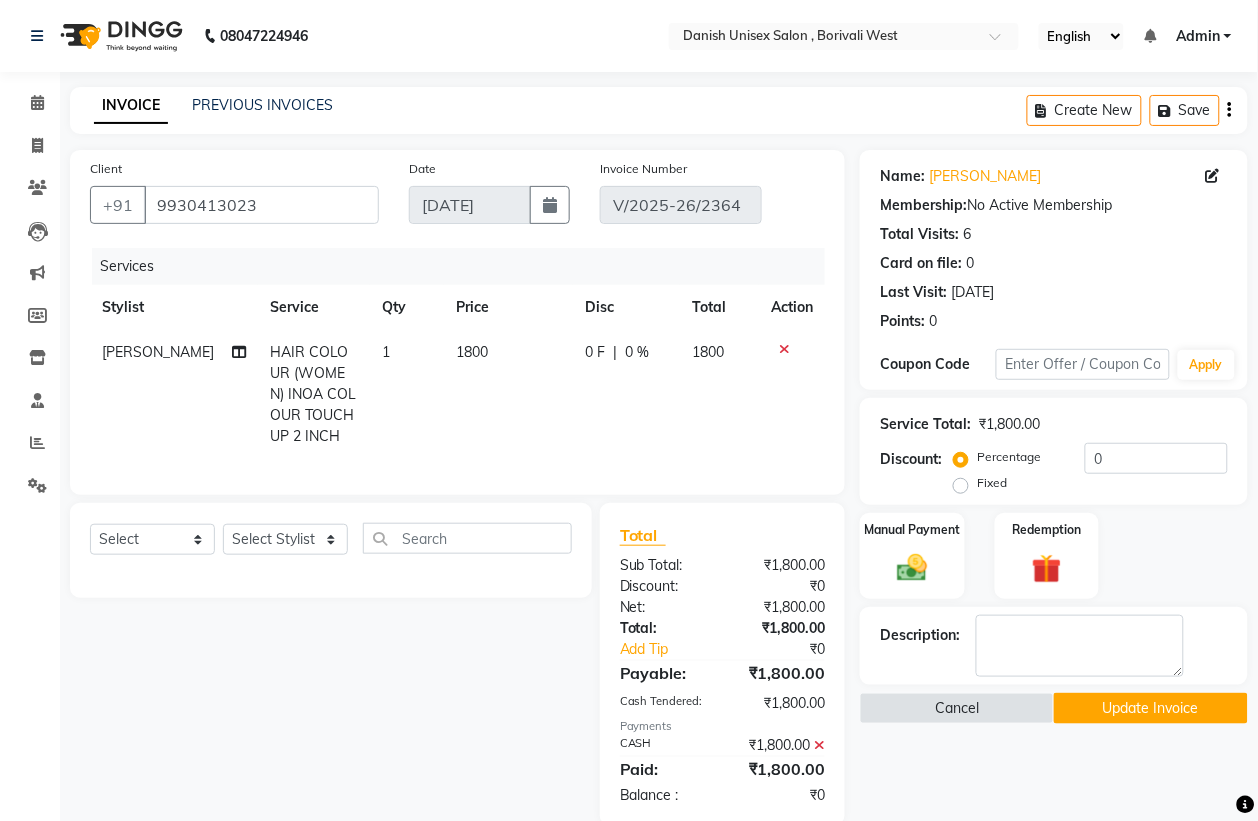 click 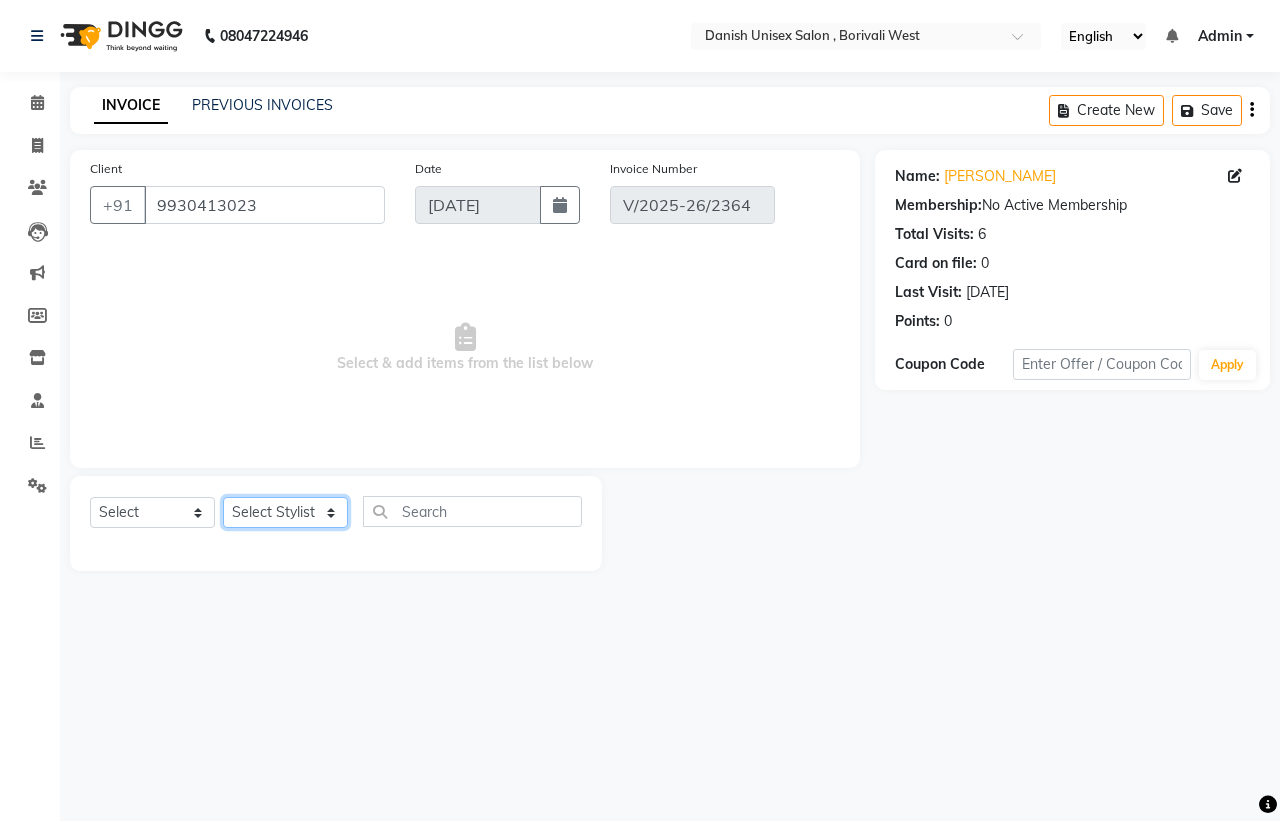 click on "Select Stylist [PERSON_NAME] [PERSON_NAME] [PERSON_NAME] kajal [PERSON_NAME] [PERSON_NAME] [PERSON_NAME] [PERSON_NAME] [PERSON_NAME] [PERSON_NAME] [PERSON_NAME]" 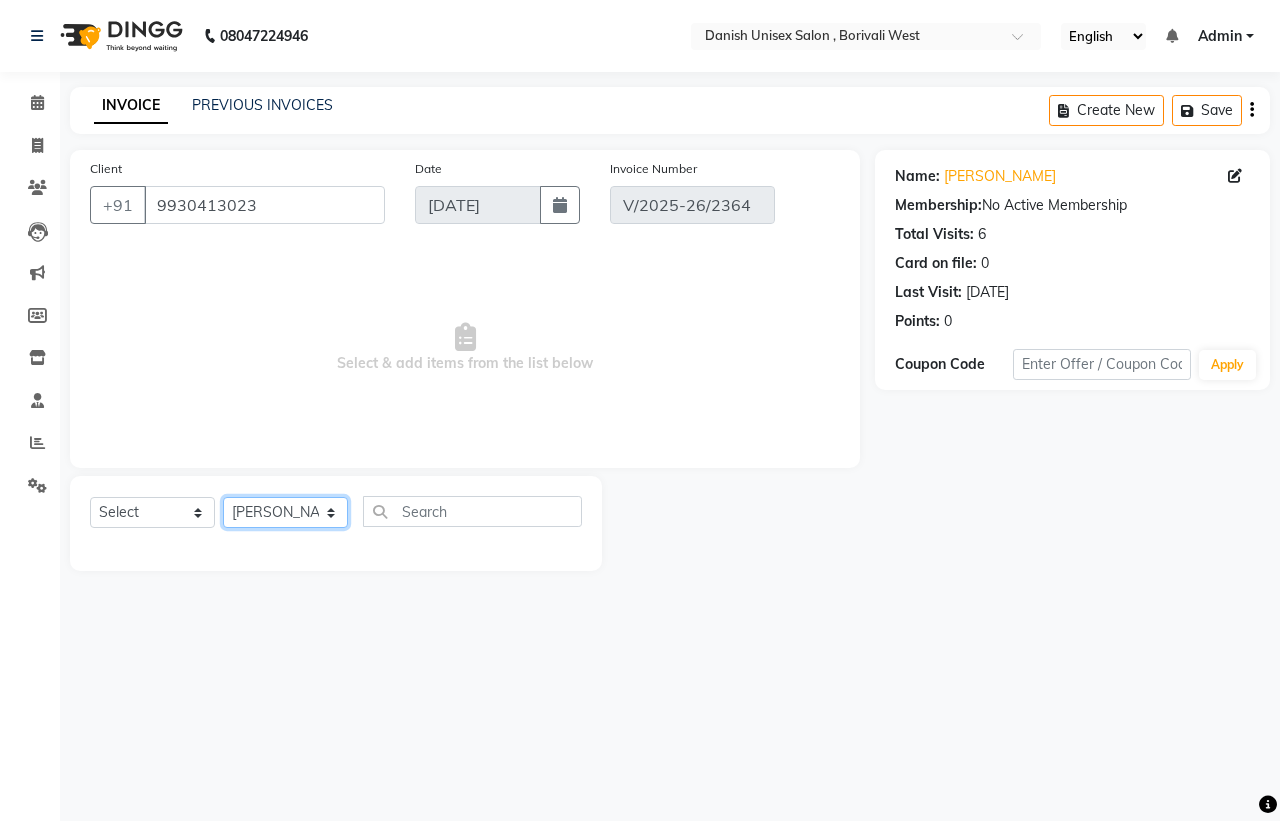 click on "Select Stylist [PERSON_NAME] [PERSON_NAME] [PERSON_NAME] kajal [PERSON_NAME] [PERSON_NAME] [PERSON_NAME] [PERSON_NAME] [PERSON_NAME] [PERSON_NAME] [PERSON_NAME]" 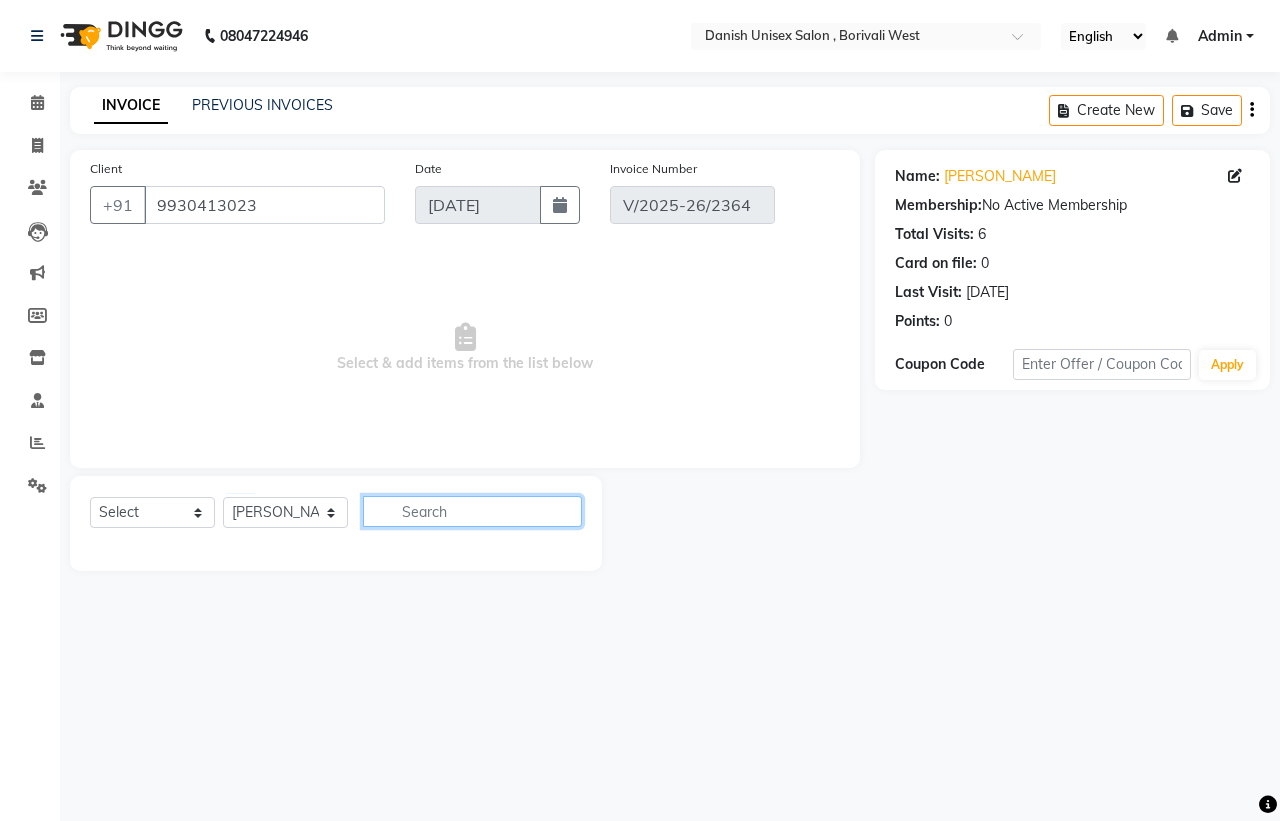 click 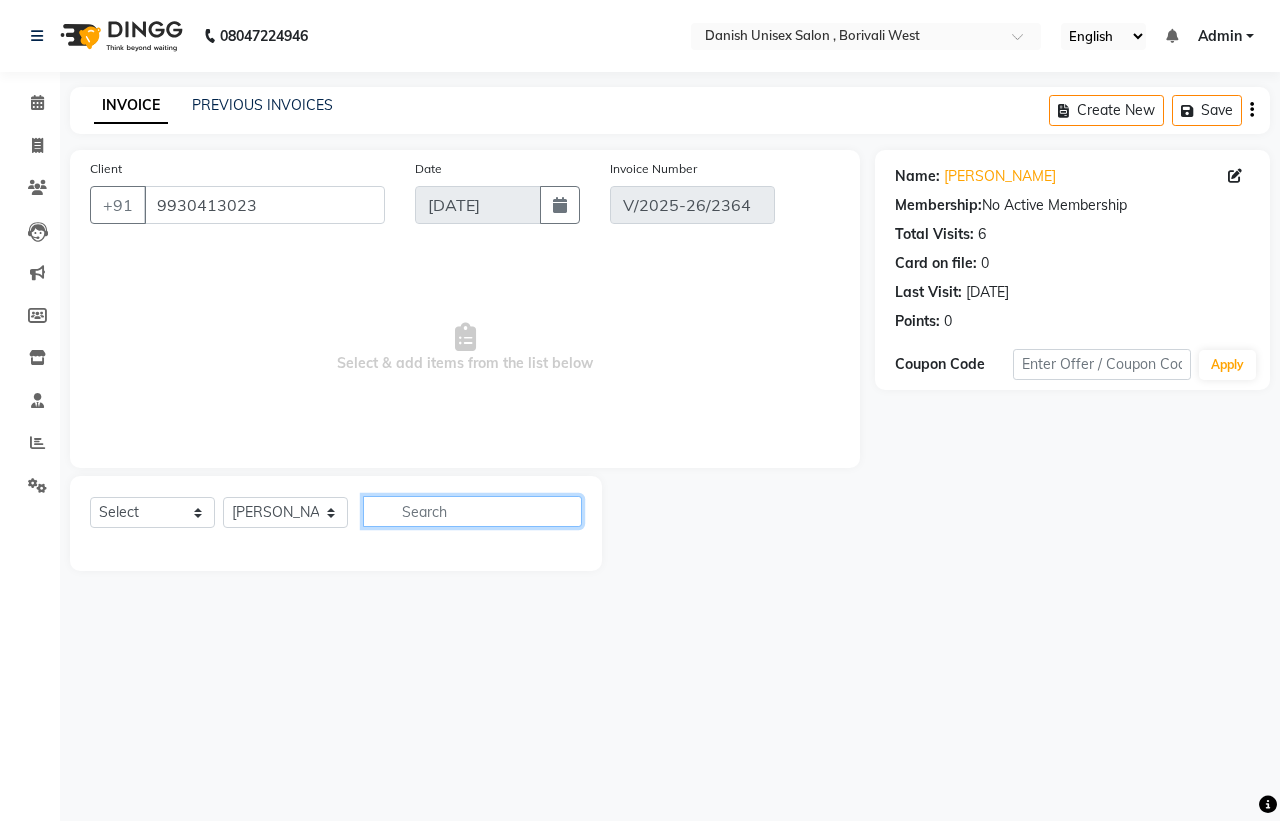 click 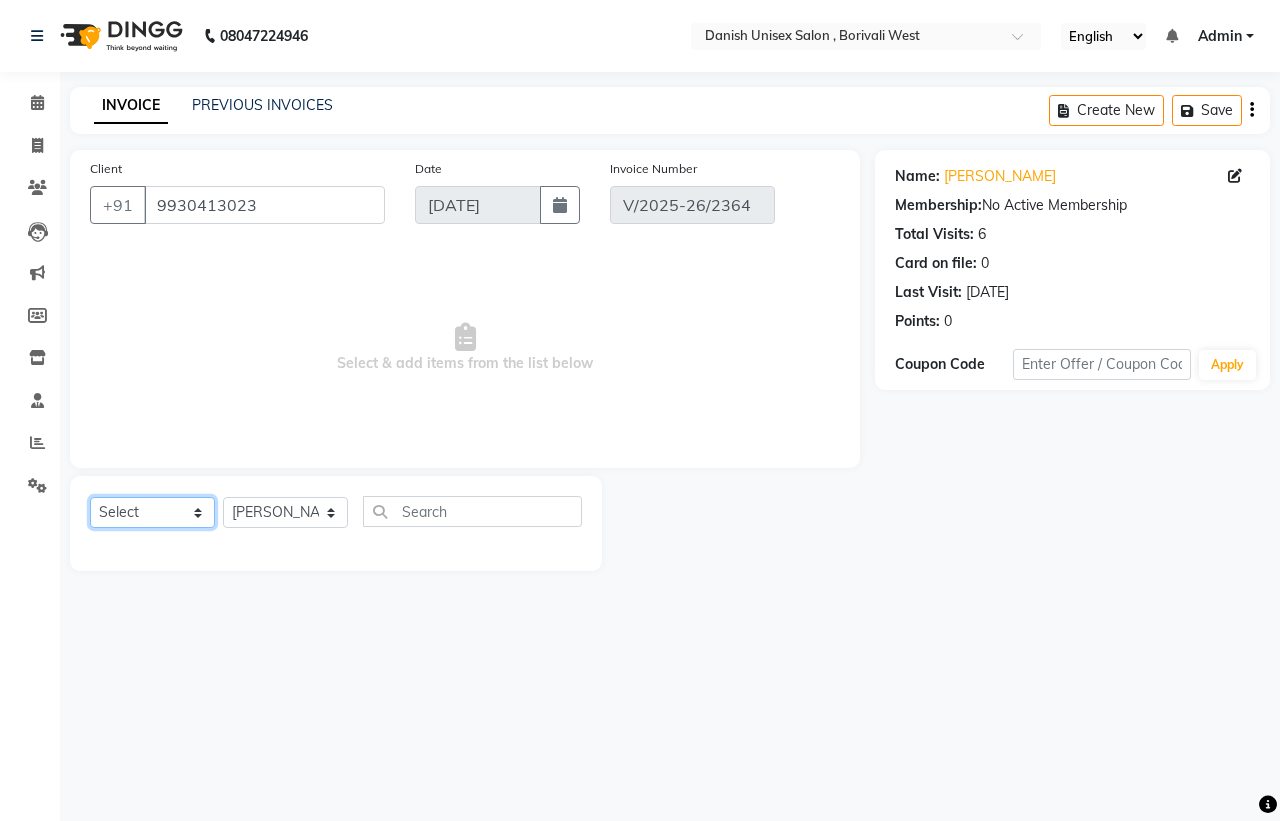 click on "Select  Service  Product  Membership  Package Voucher Prepaid Gift Card" 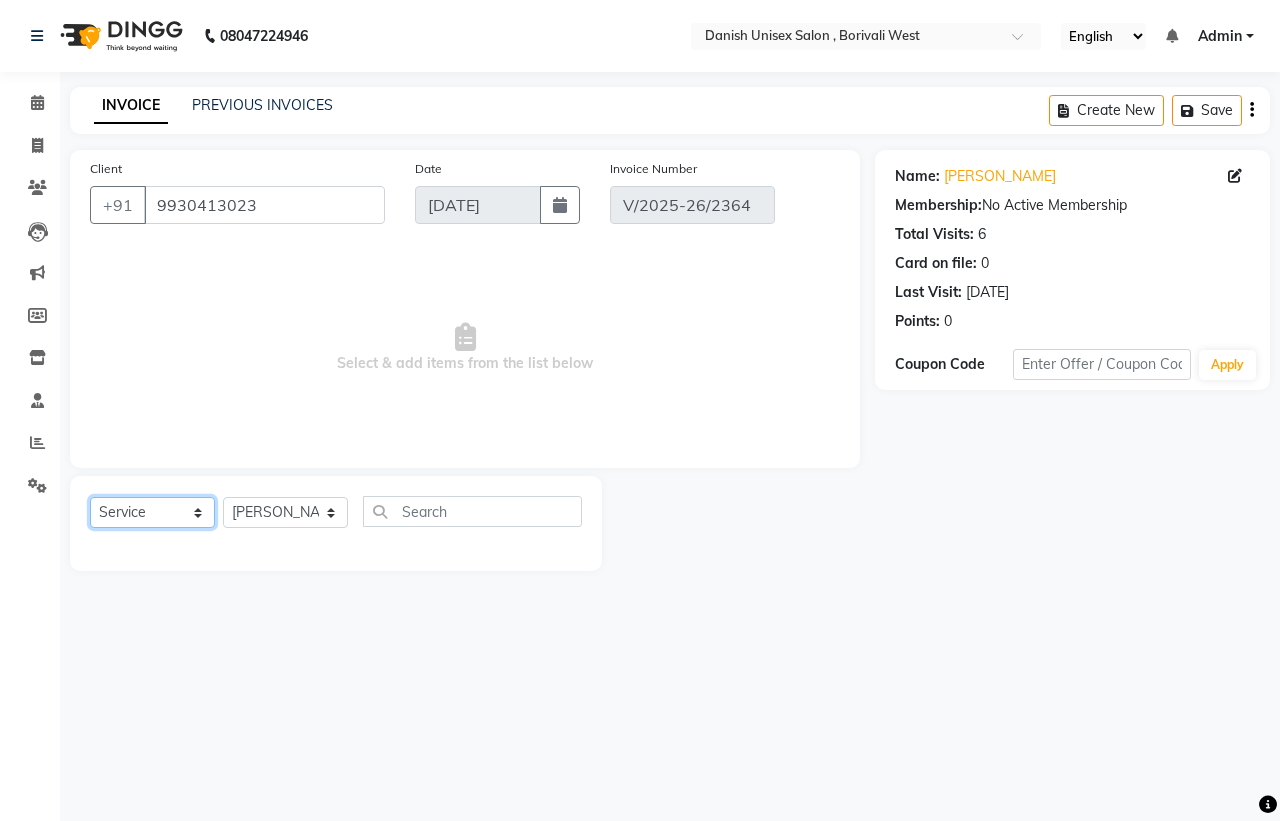 click on "Select  Service  Product  Membership  Package Voucher Prepaid Gift Card" 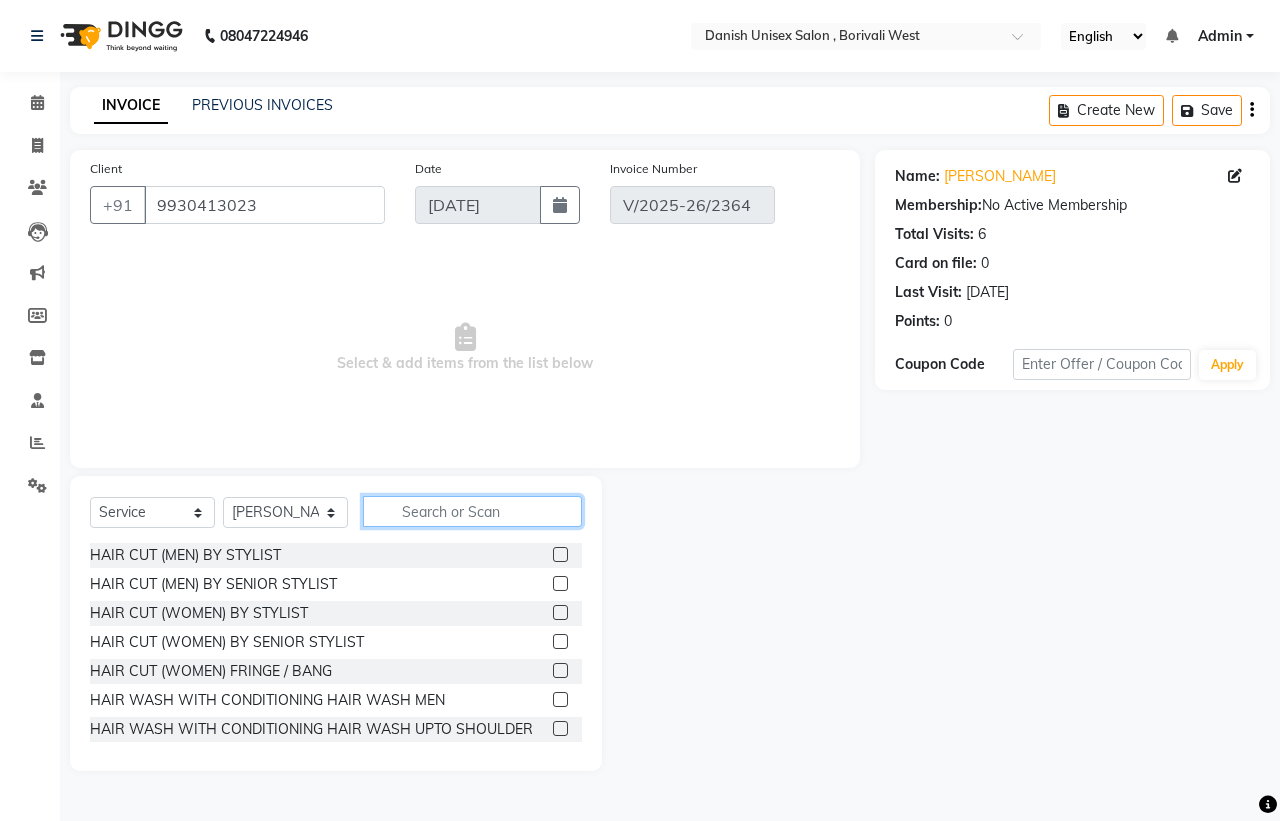 click 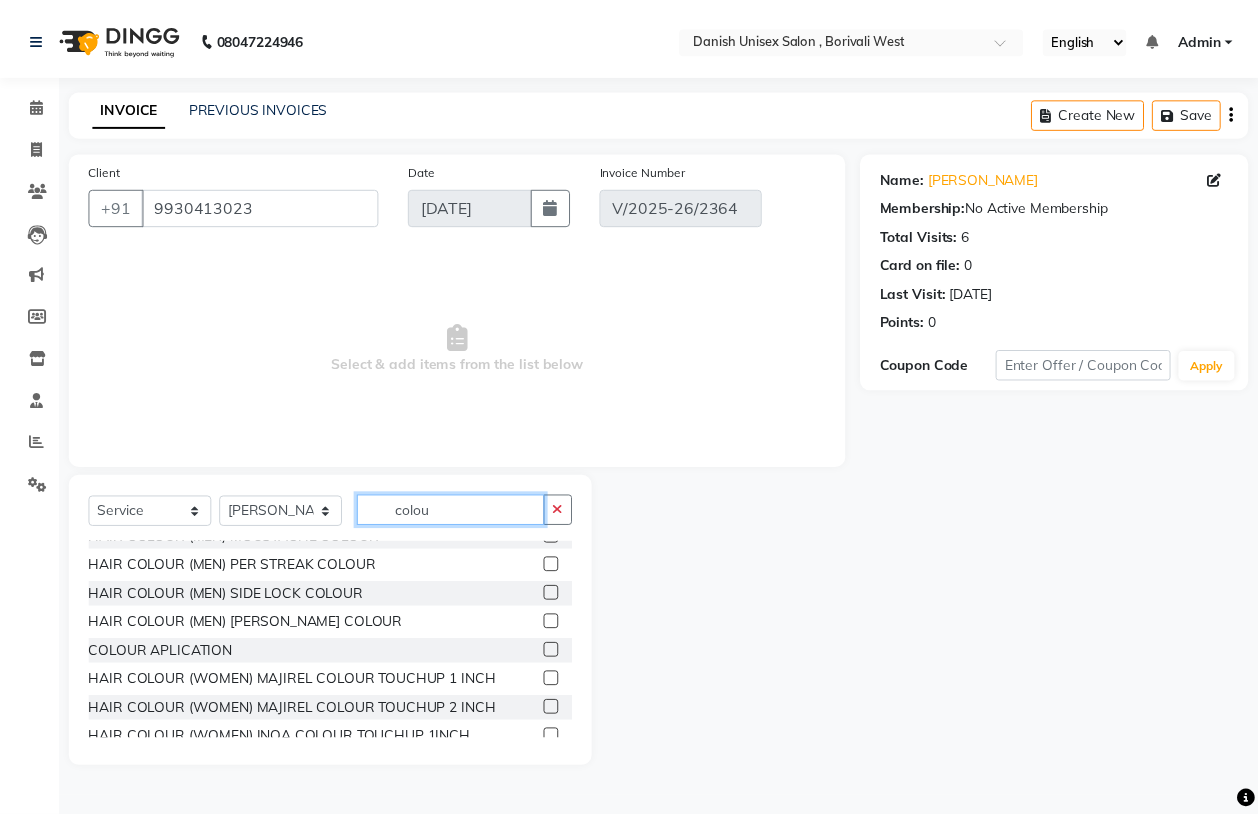 scroll, scrollTop: 125, scrollLeft: 0, axis: vertical 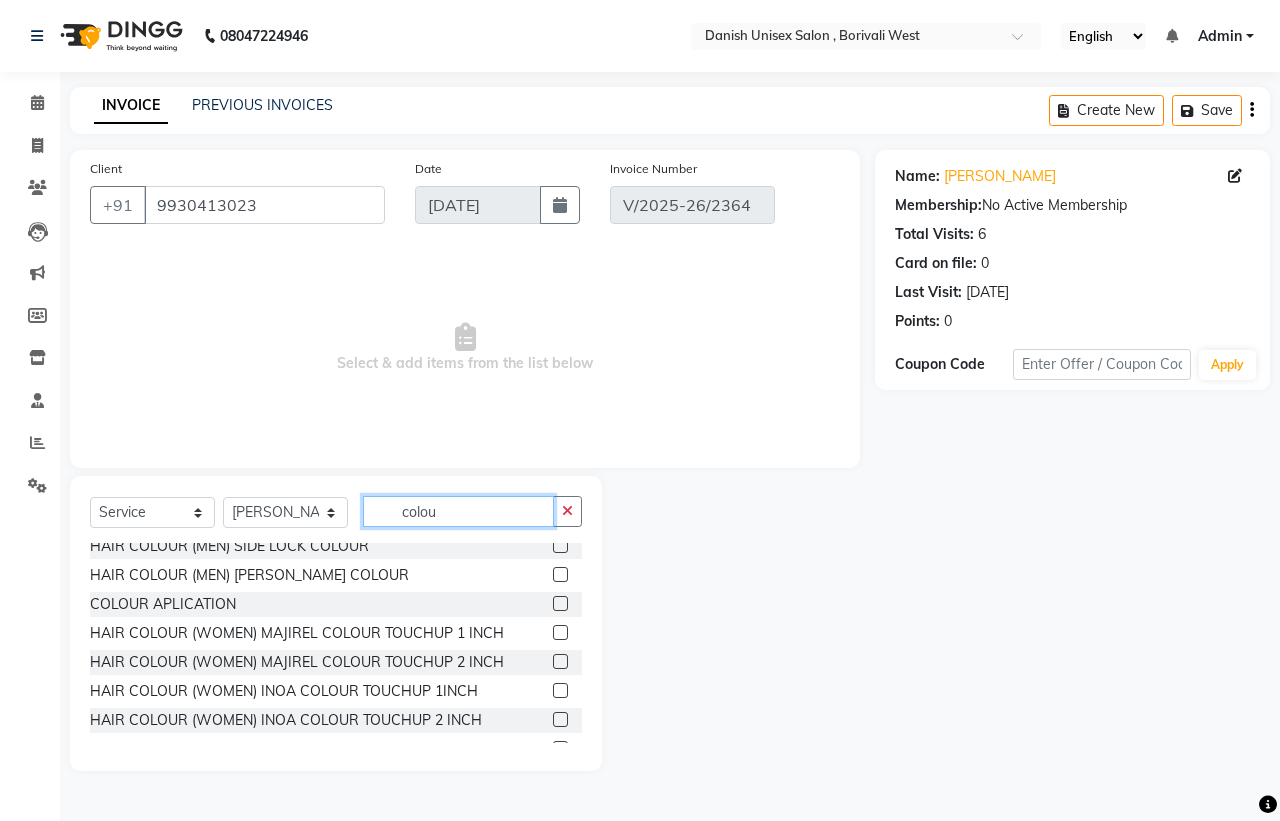 type on "colou" 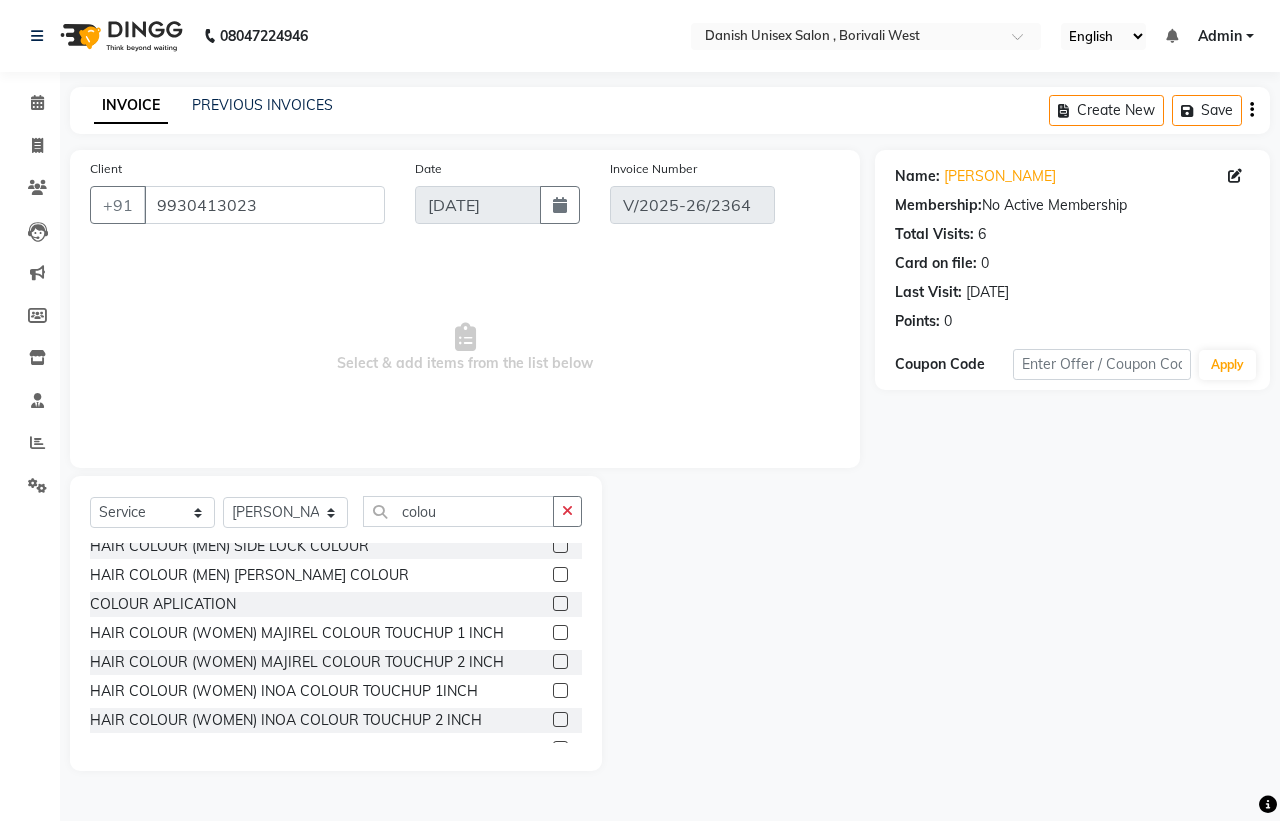click 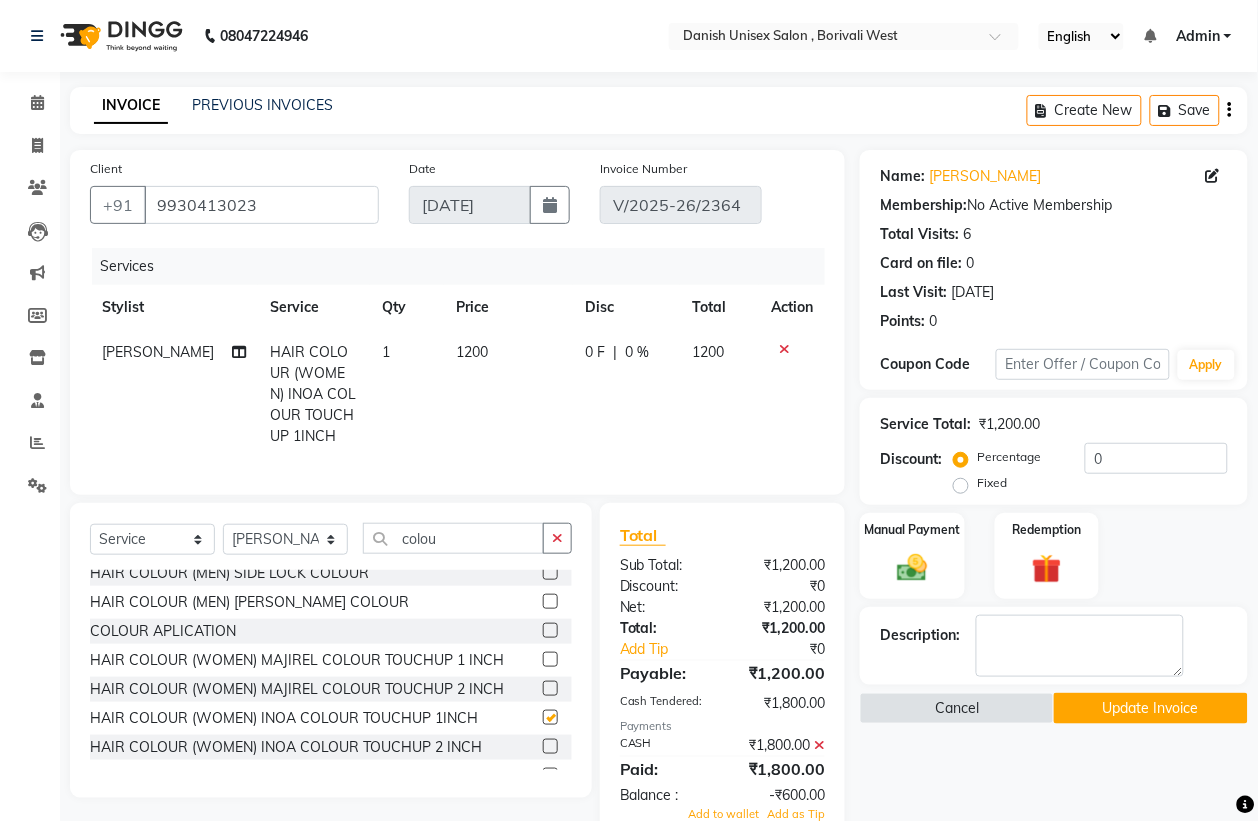 checkbox on "false" 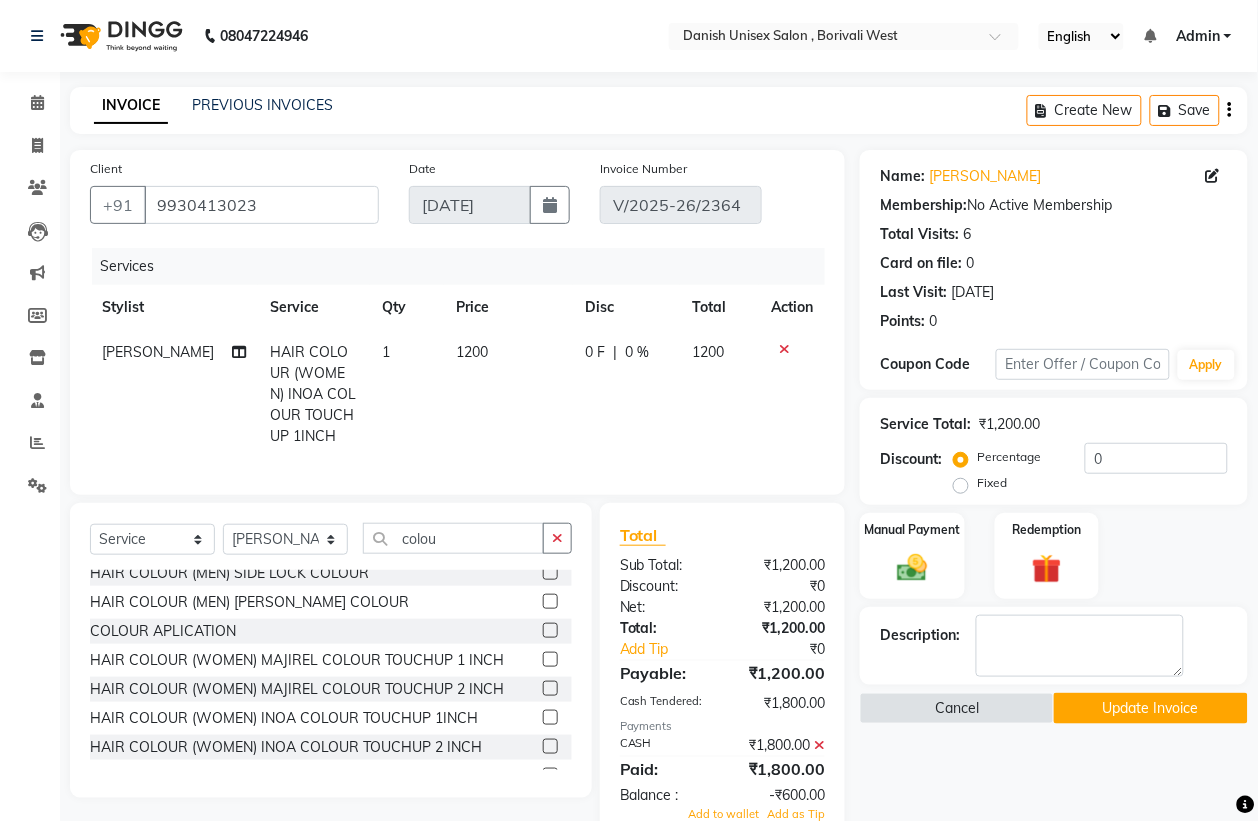 click on "Update Invoice" 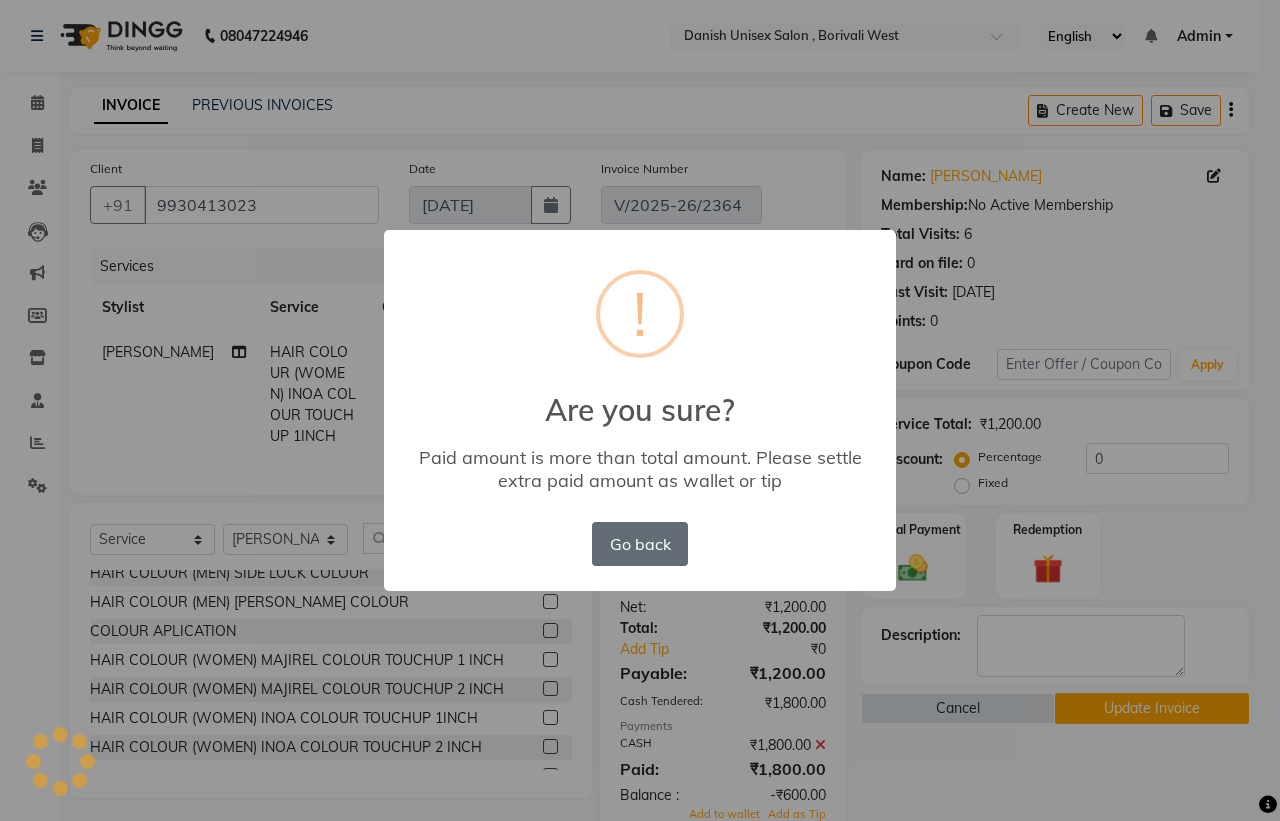 click on "Go back" at bounding box center [640, 544] 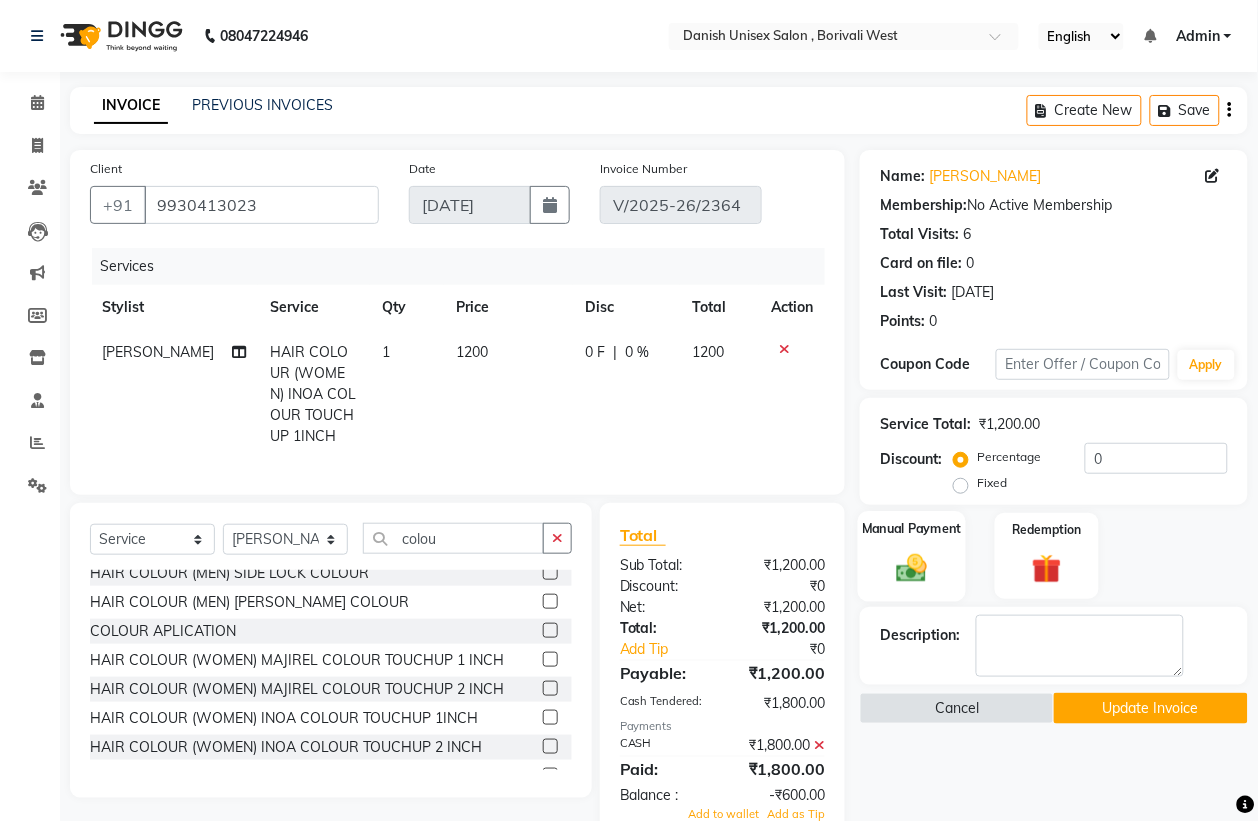 click 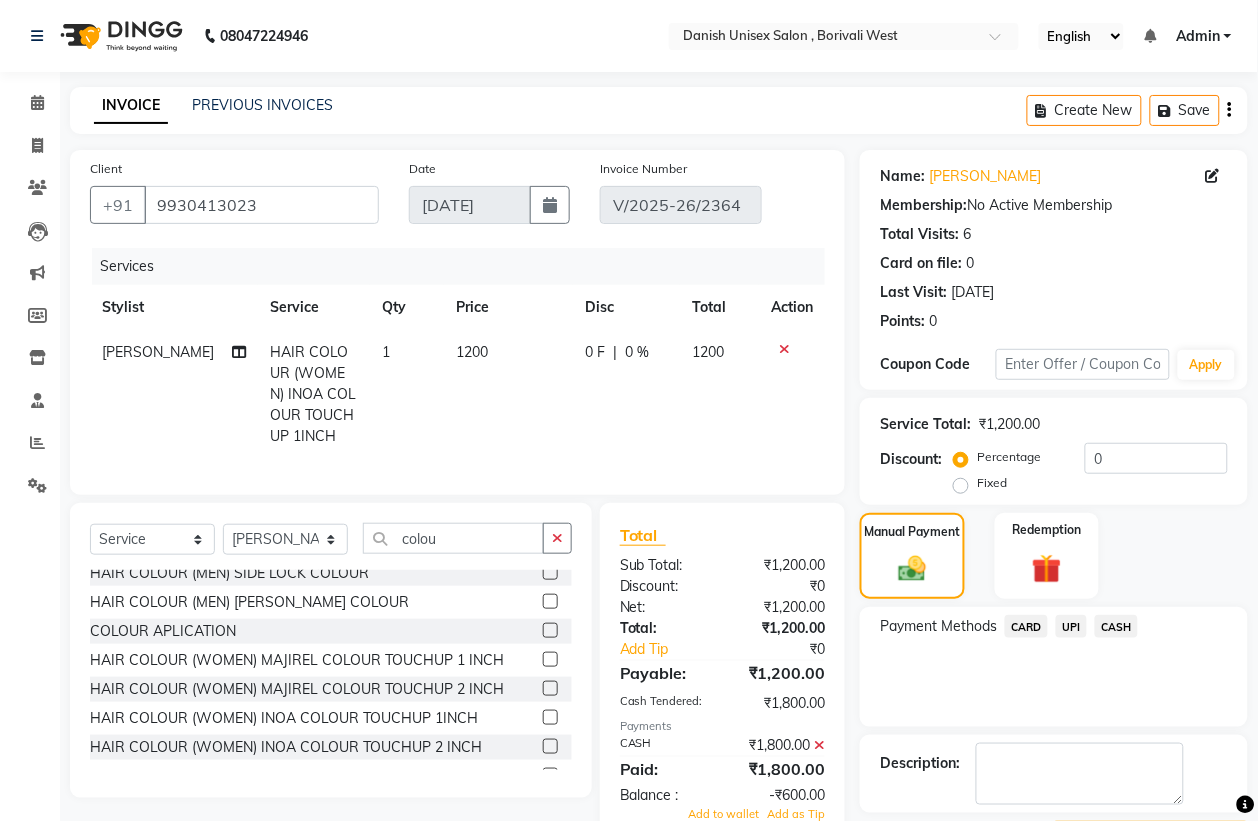 click on "CASH" 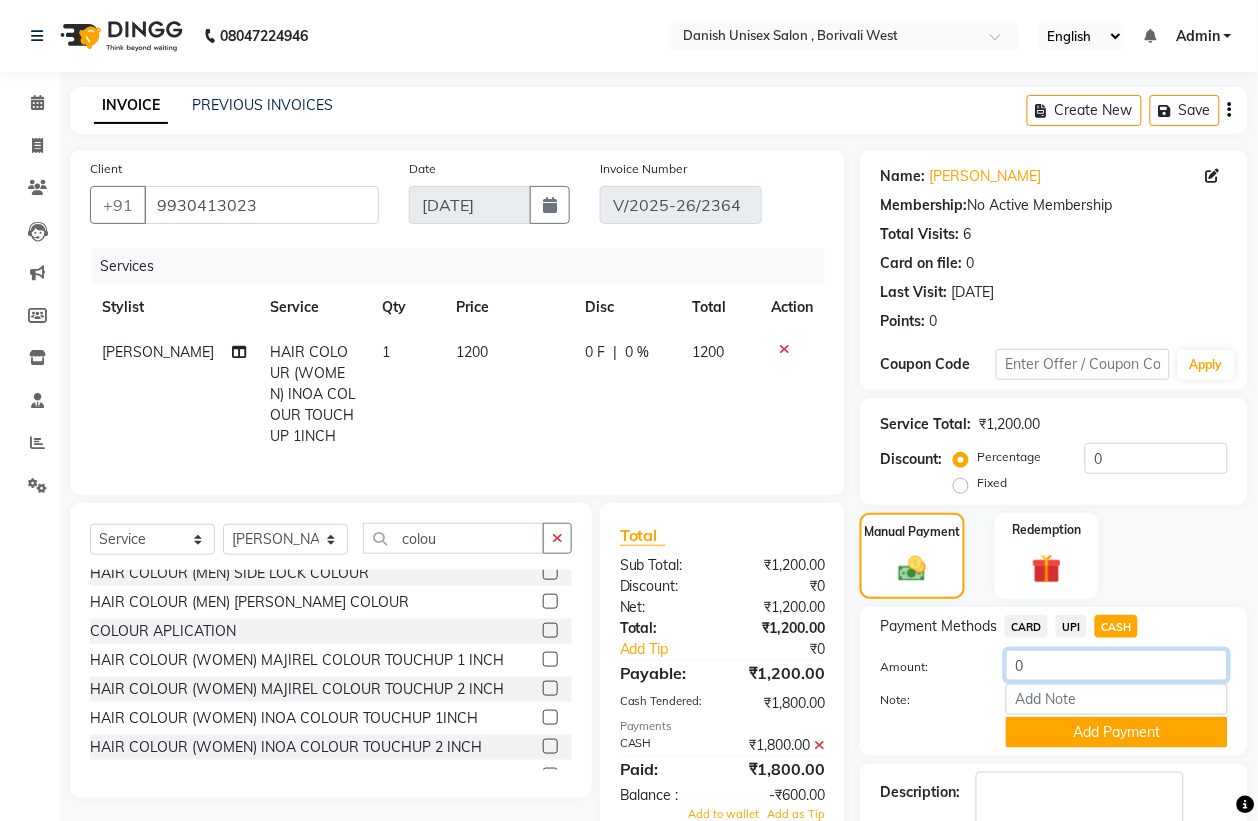 drag, startPoint x: 1050, startPoint y: 661, endPoint x: 1048, endPoint y: 676, distance: 15.132746 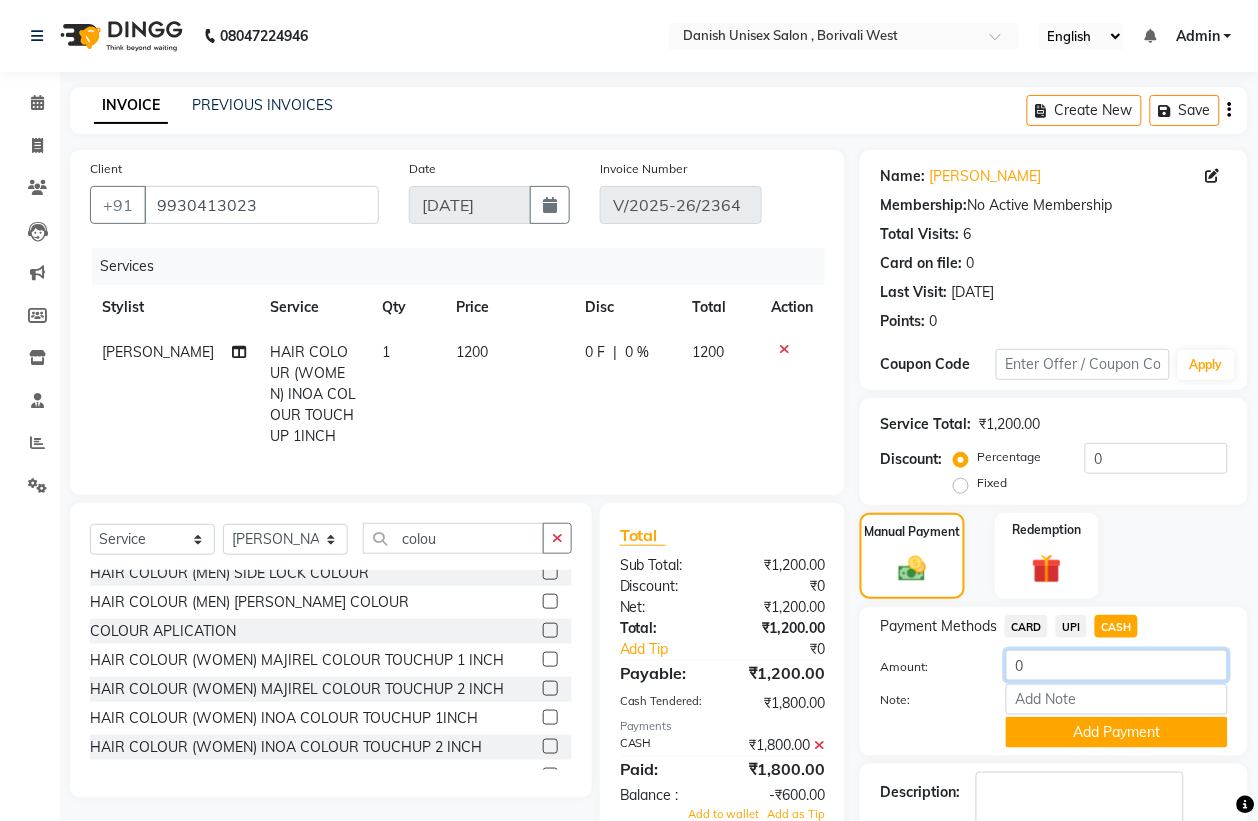 scroll, scrollTop: 90, scrollLeft: 0, axis: vertical 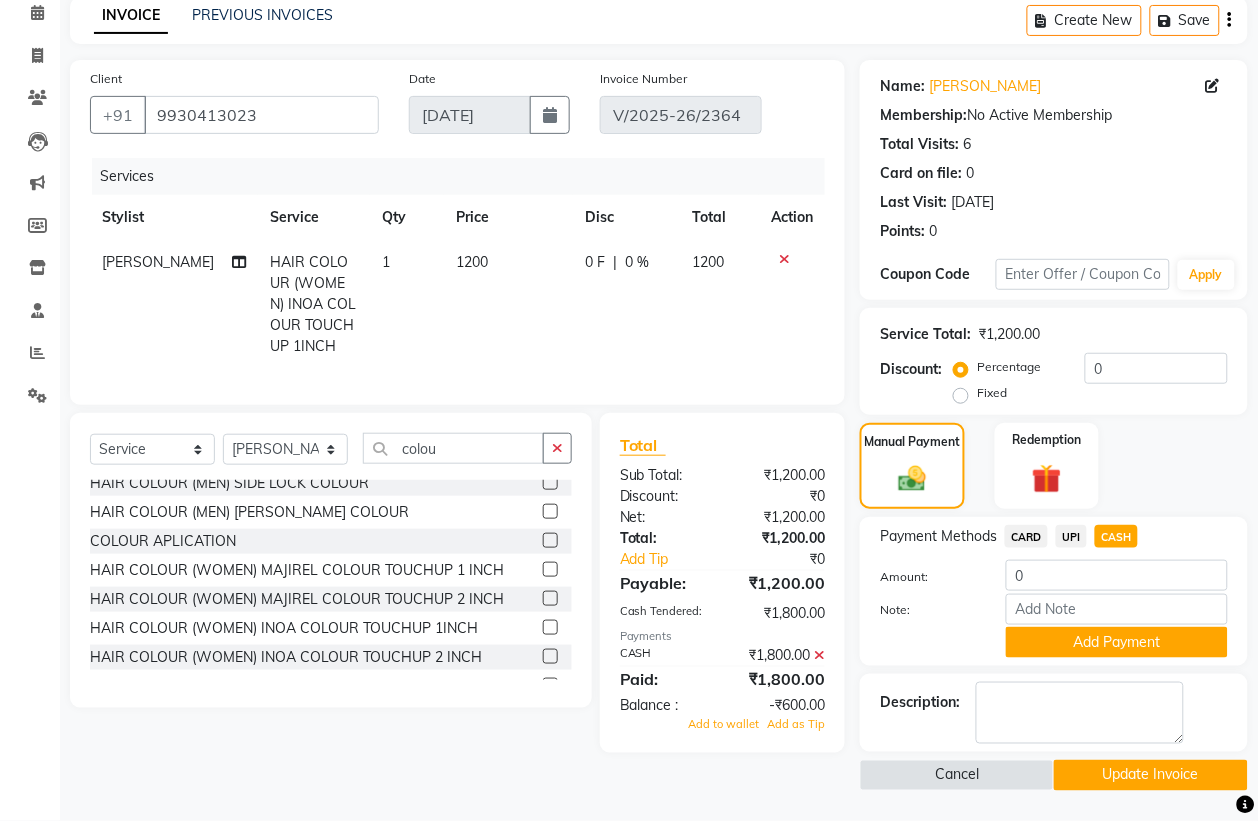 click 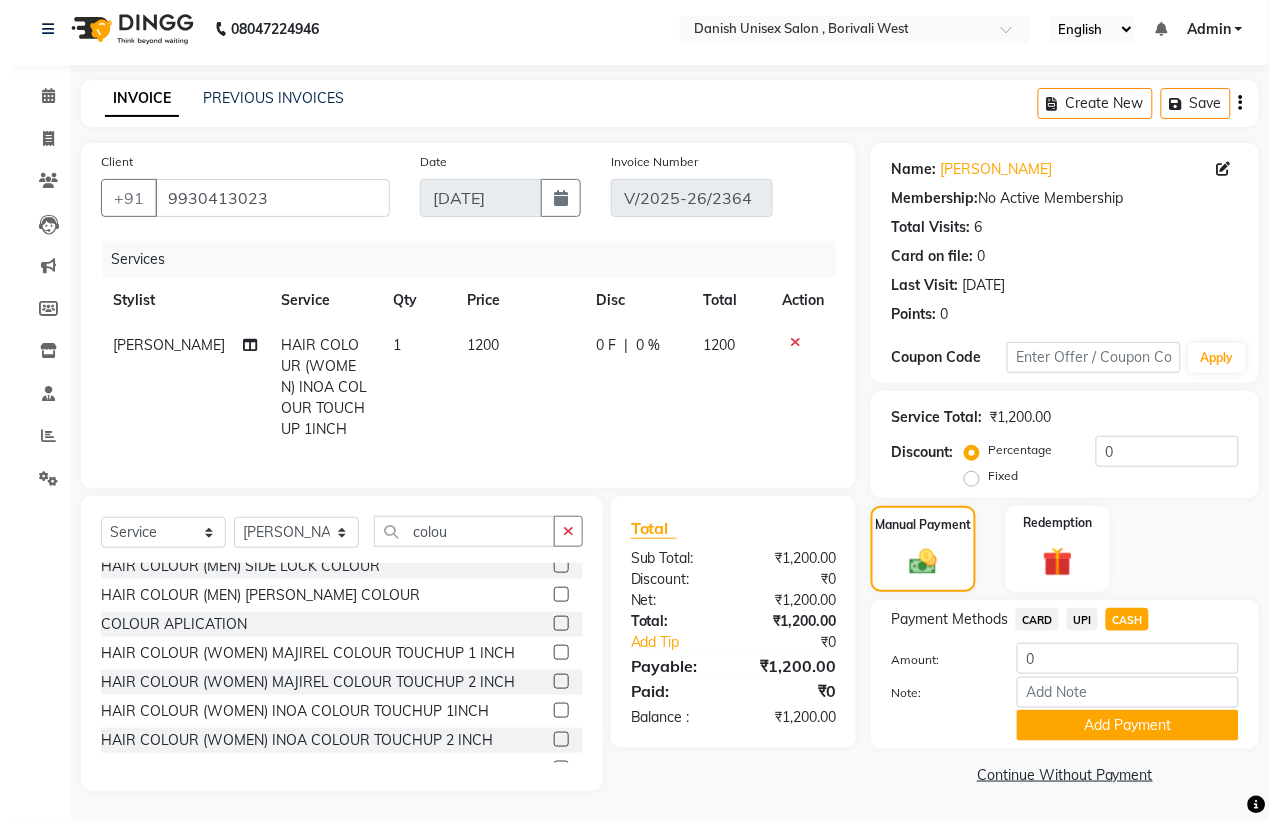 scroll, scrollTop: 27, scrollLeft: 0, axis: vertical 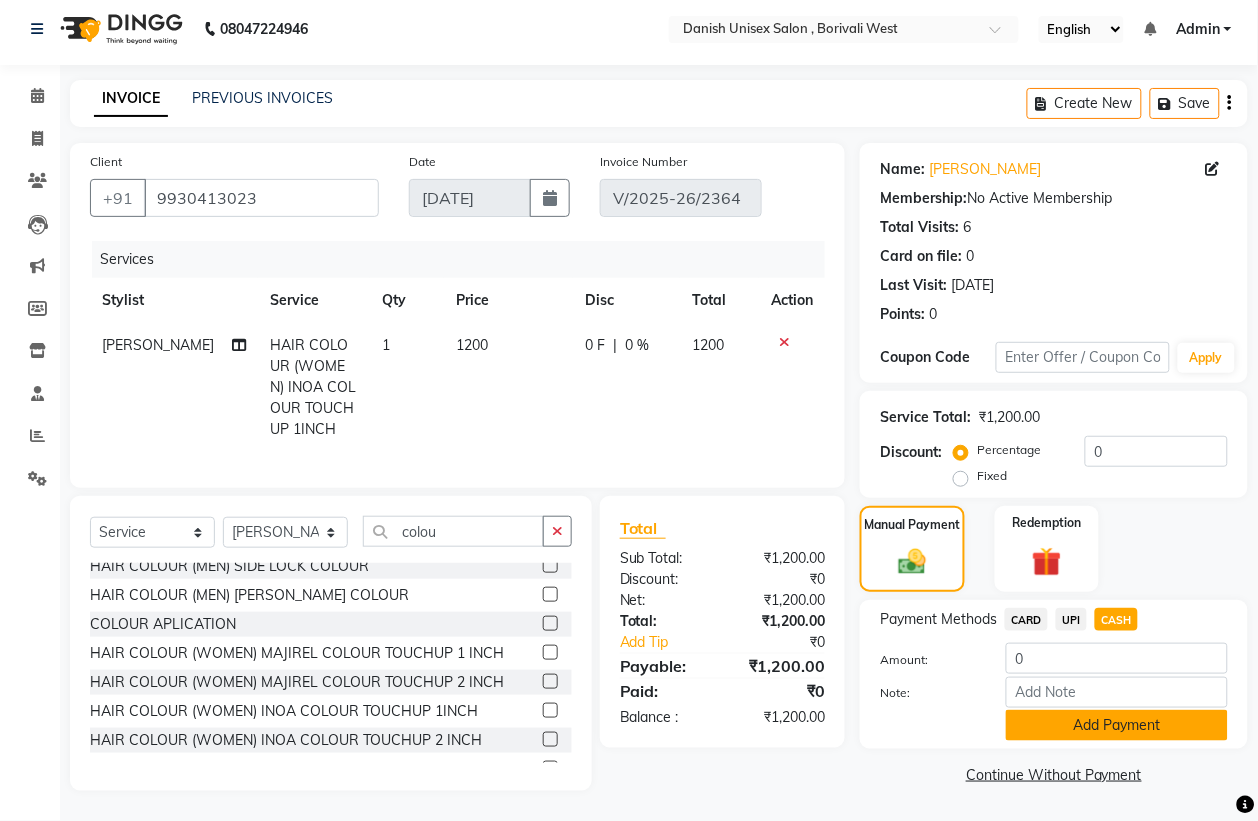 click on "Add Payment" 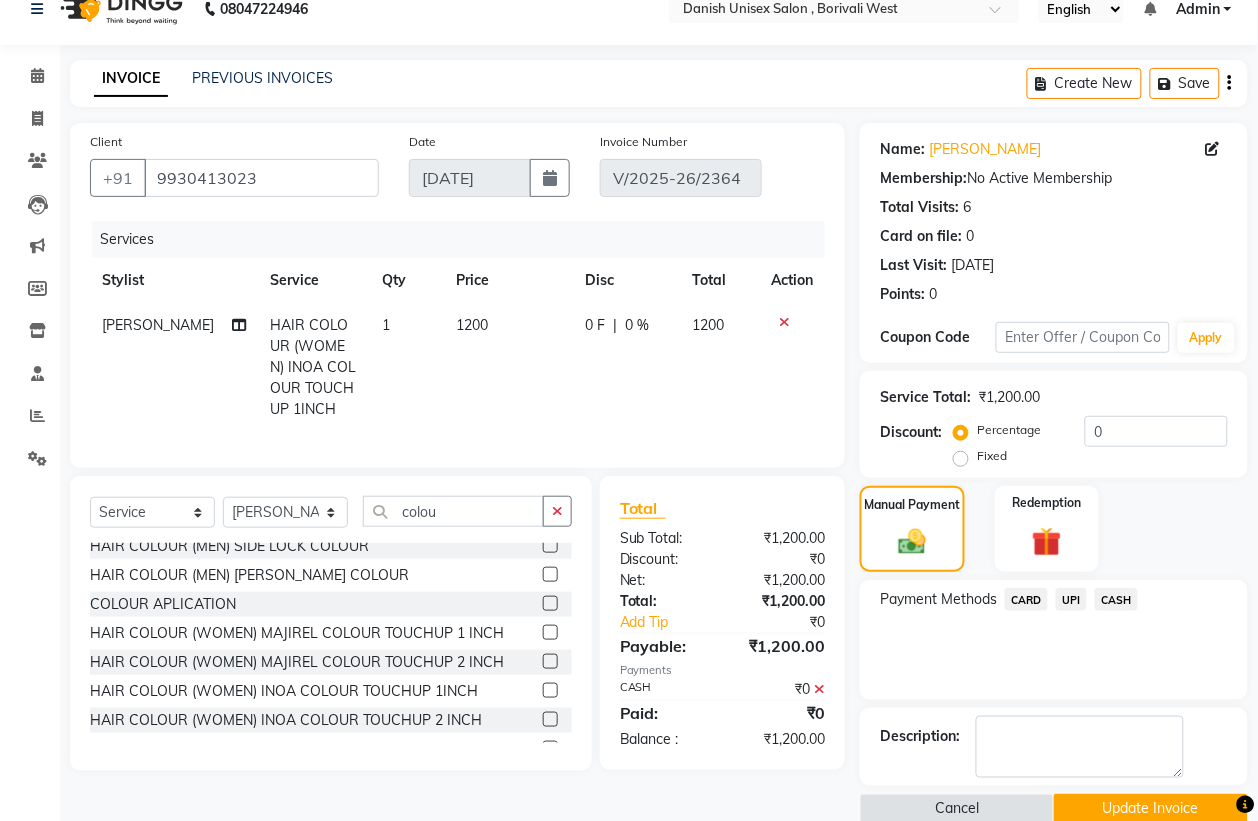 click on "Update Invoice" 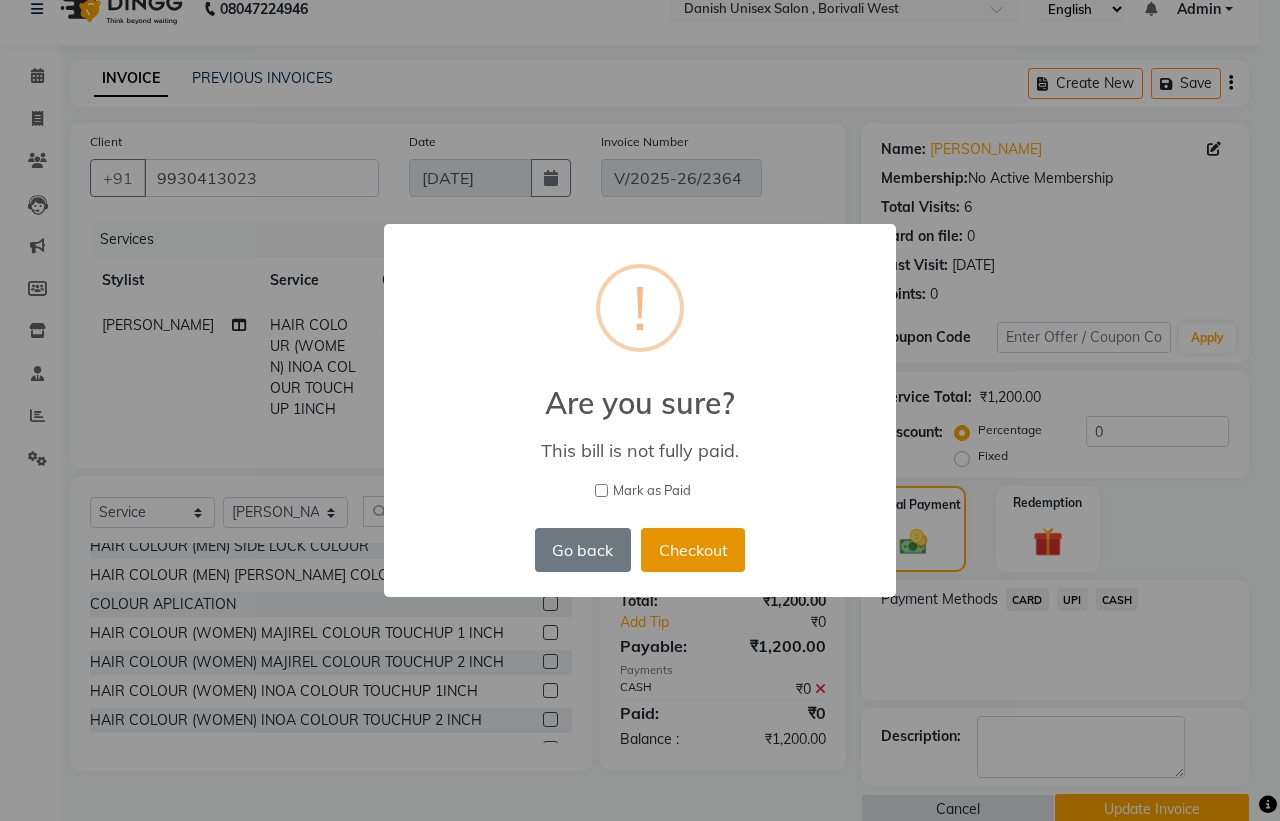 click on "Checkout" at bounding box center (693, 550) 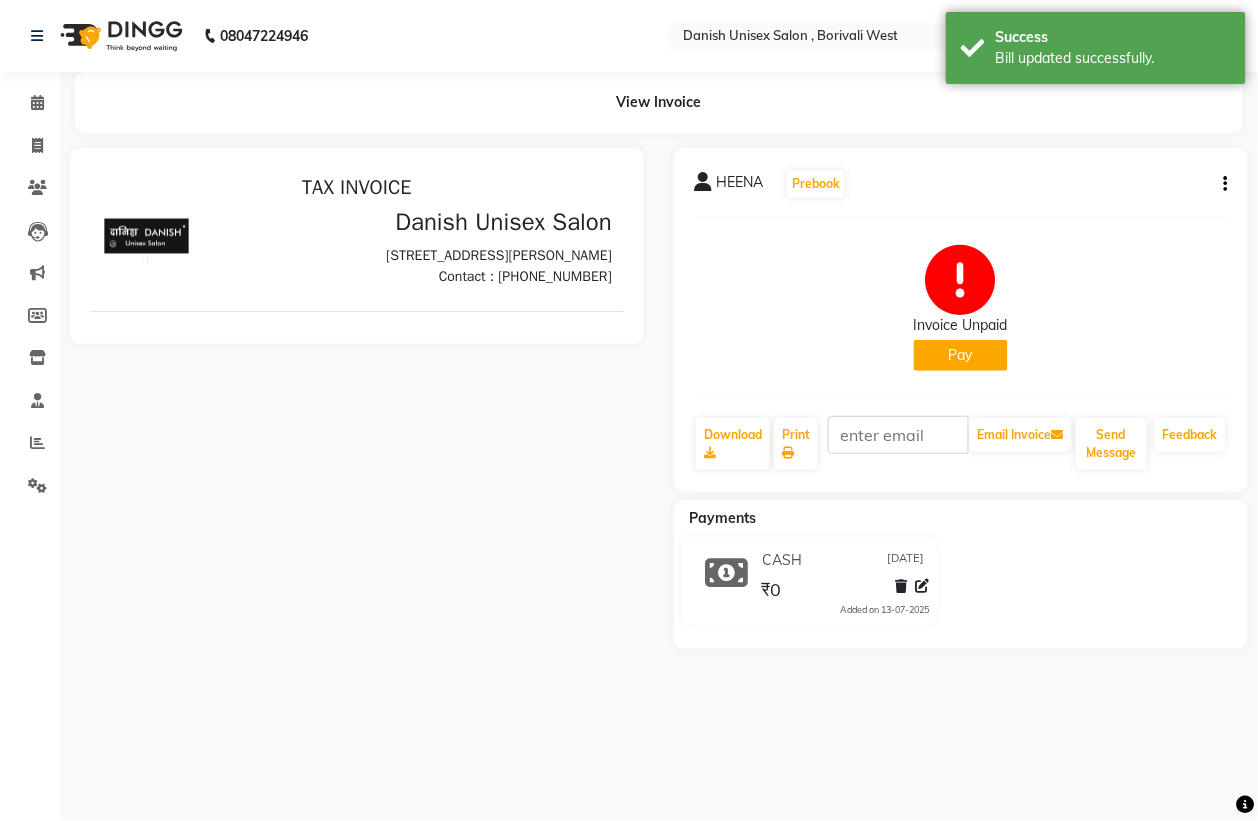 scroll, scrollTop: 0, scrollLeft: 0, axis: both 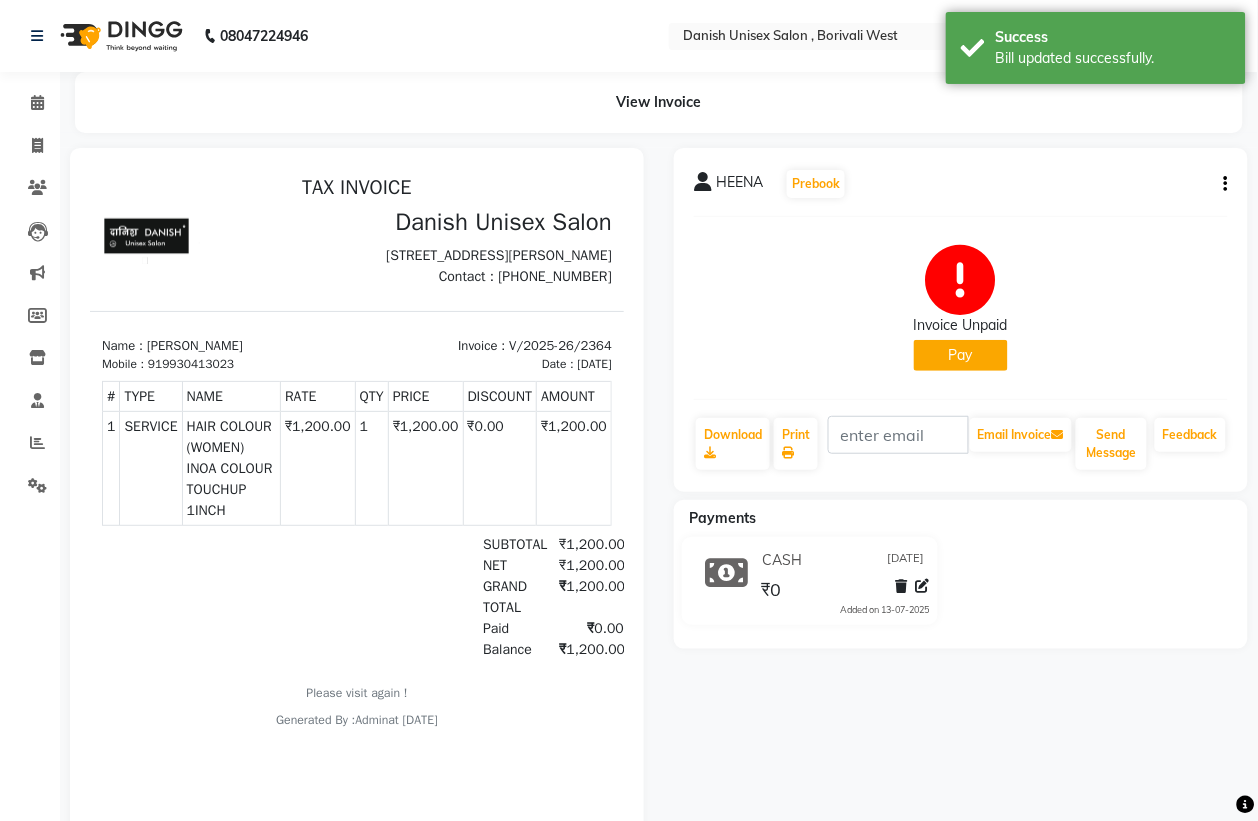click on "Pay" 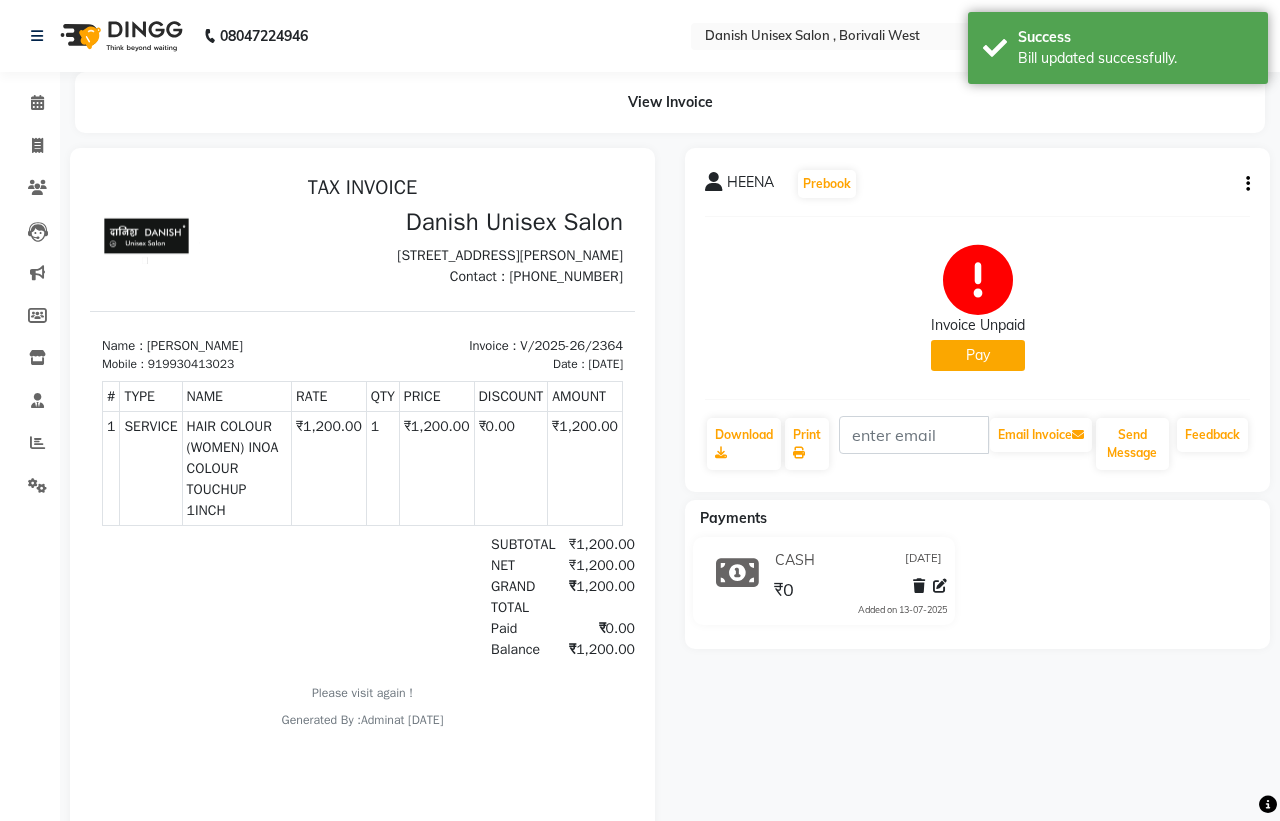 select on "1" 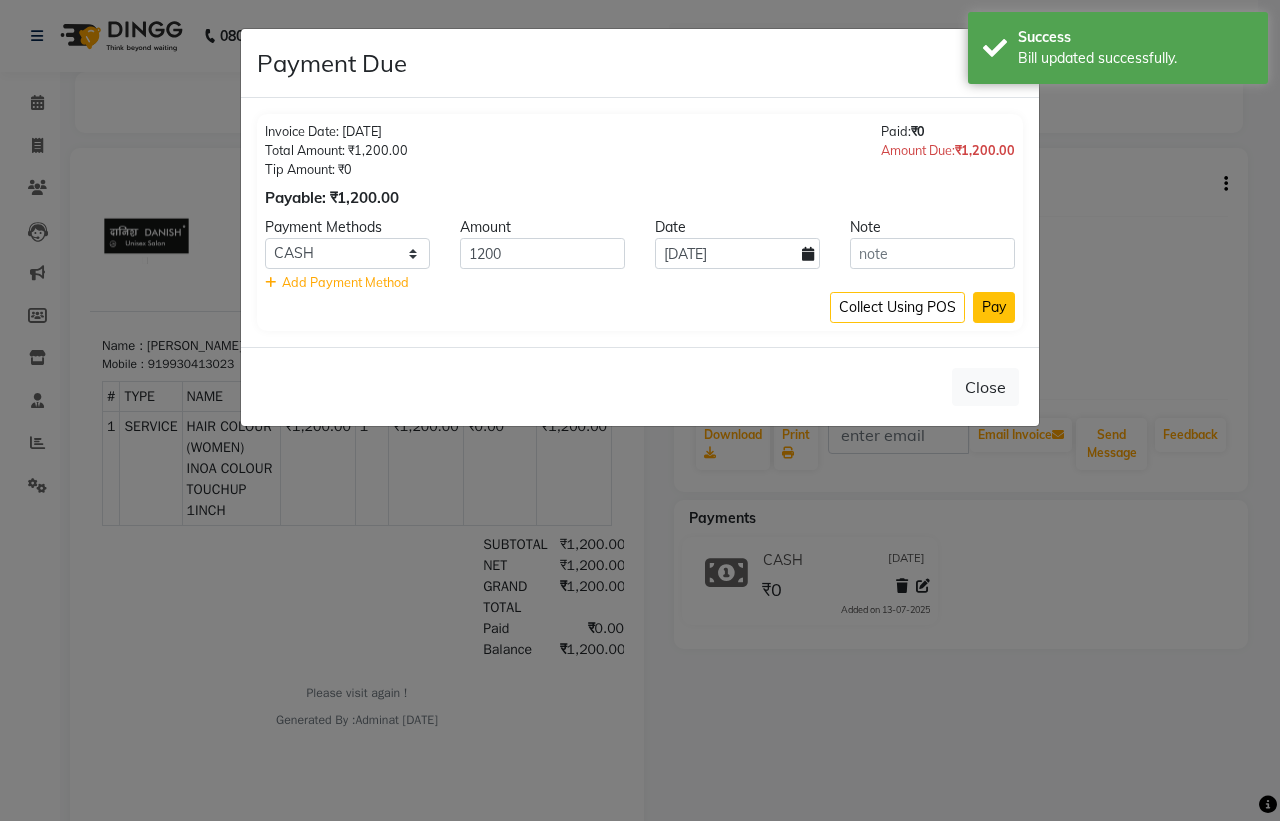 click on "Pay" 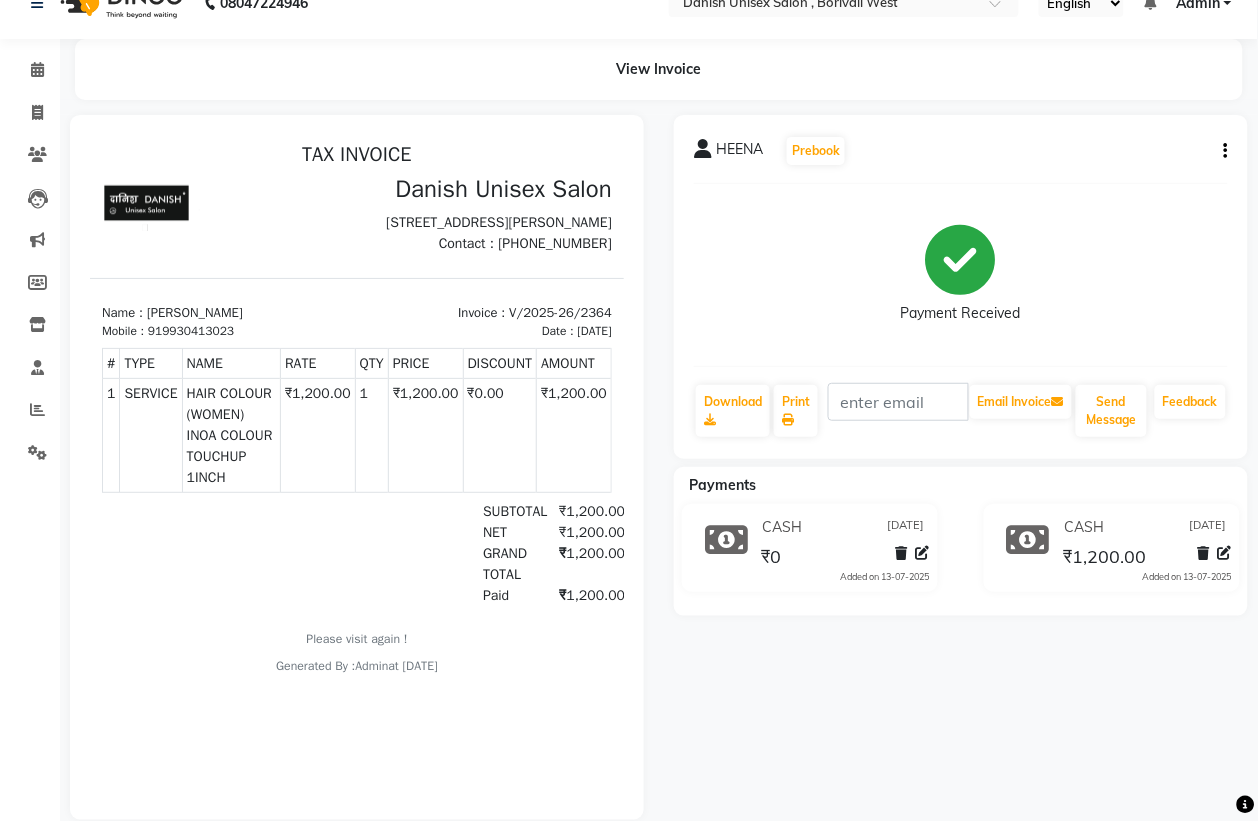 scroll, scrollTop: 0, scrollLeft: 0, axis: both 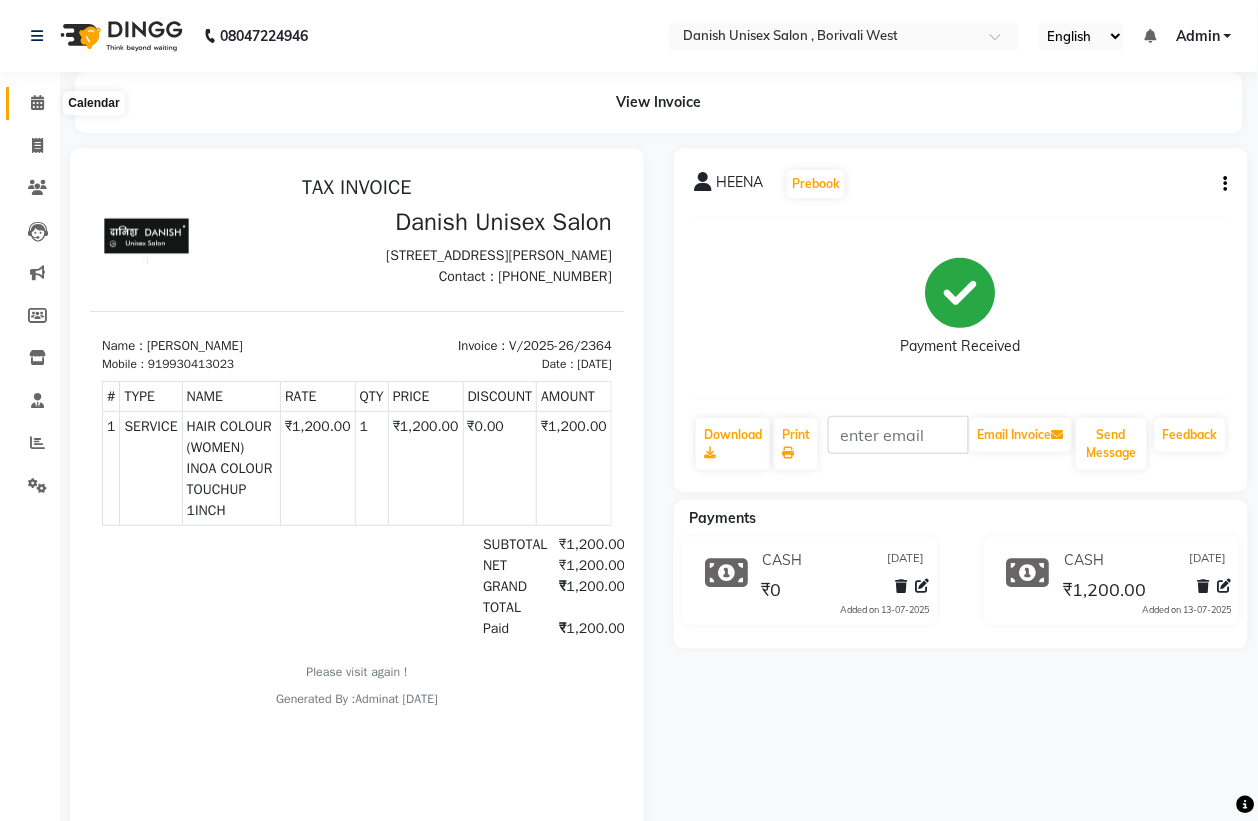 click 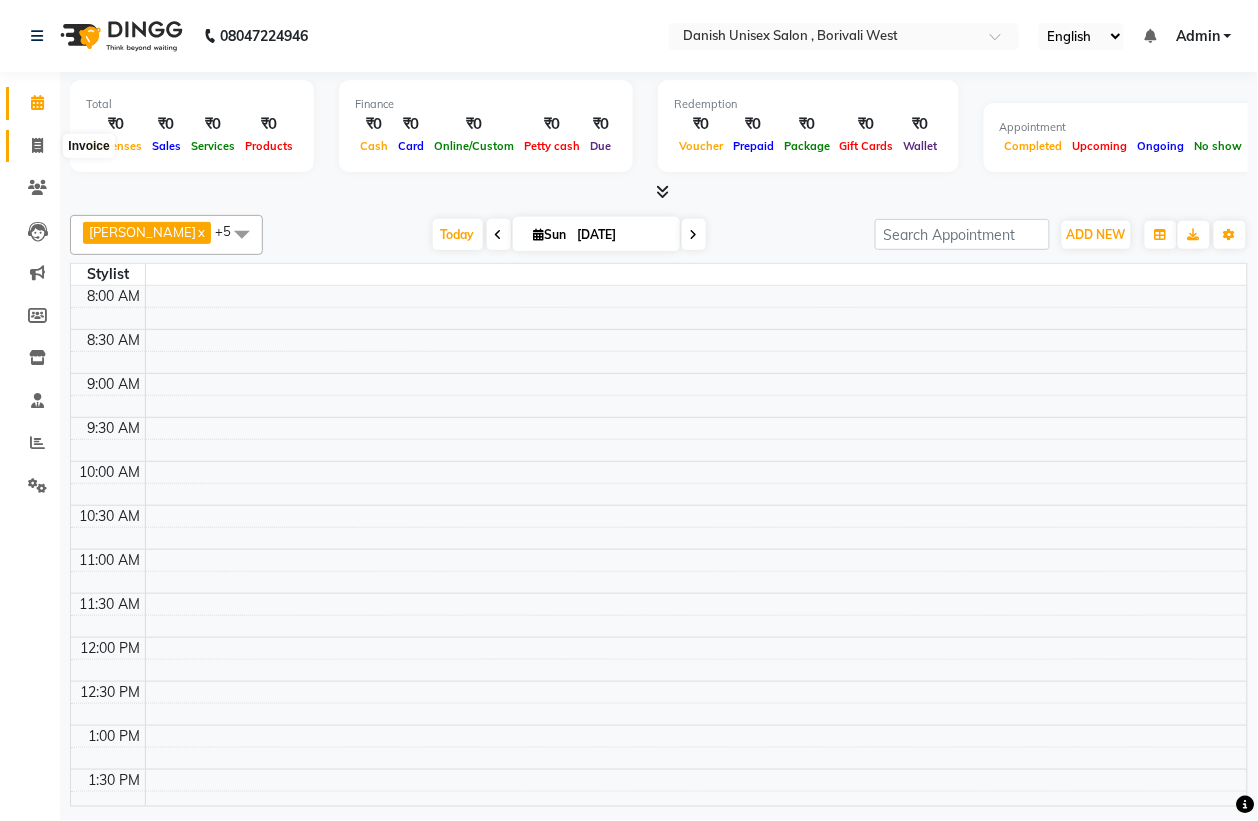 click 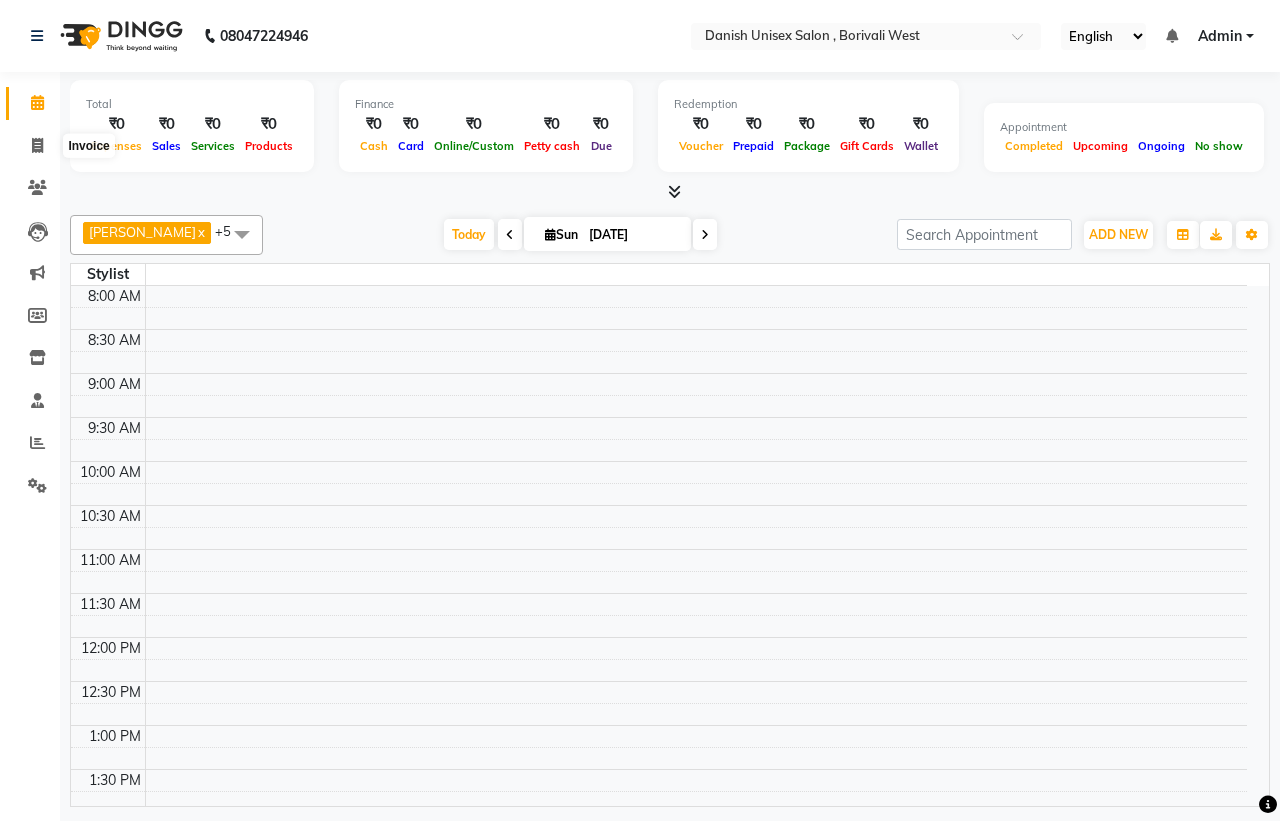 select on "service" 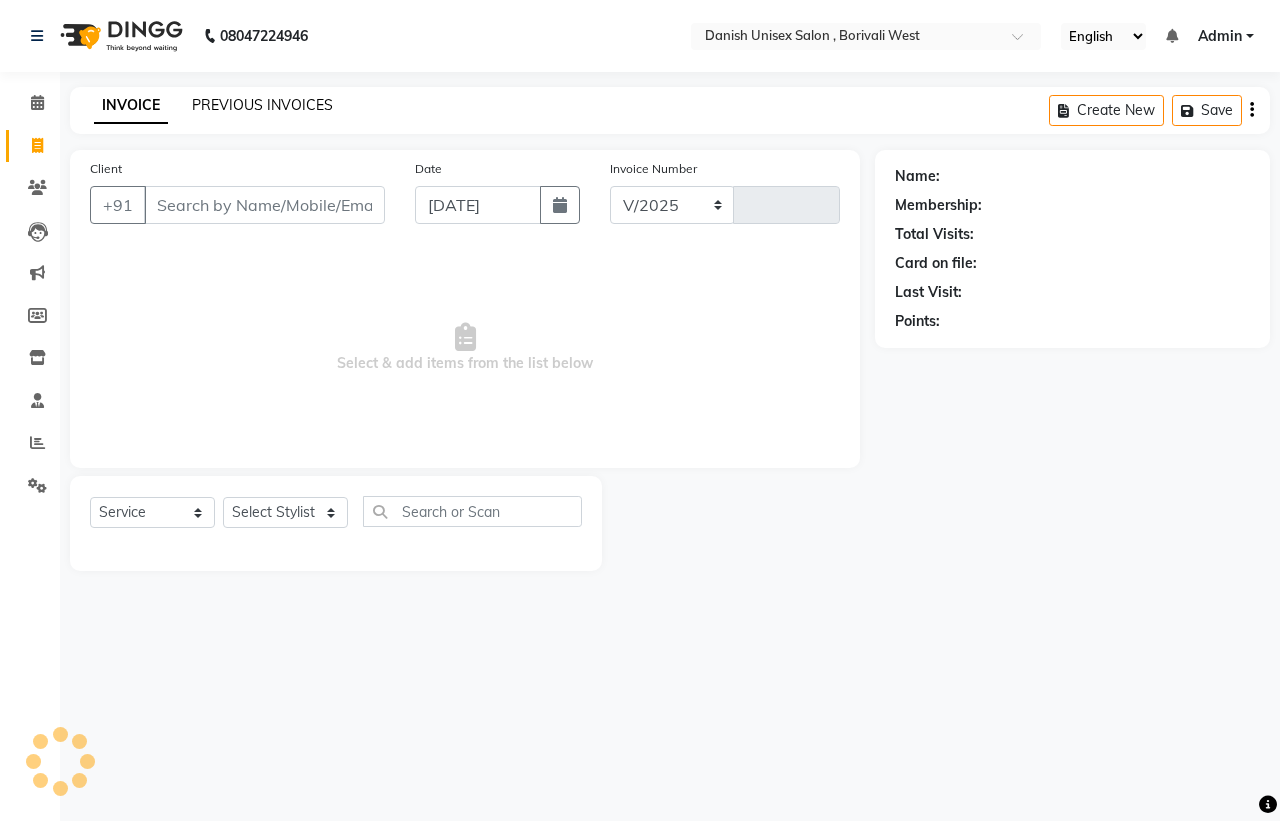 select on "6929" 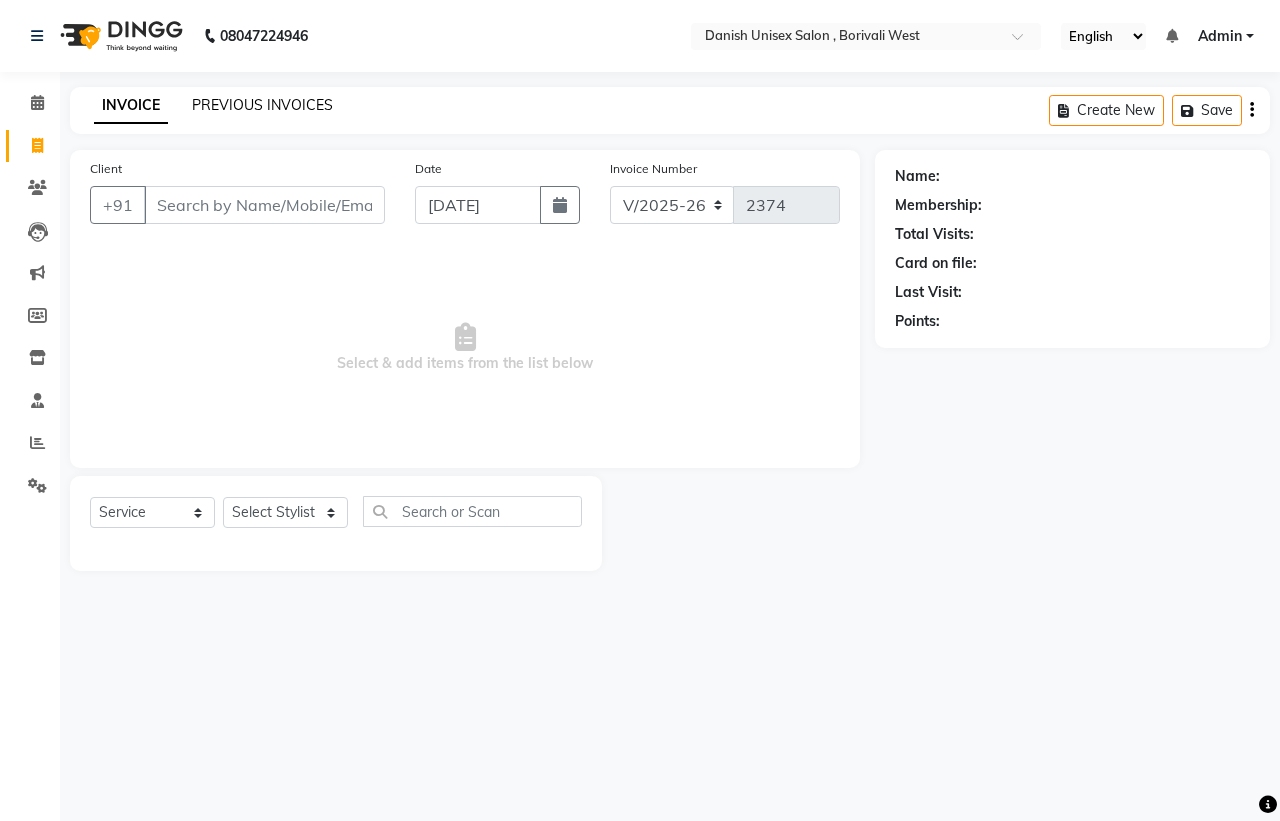 click on "PREVIOUS INVOICES" 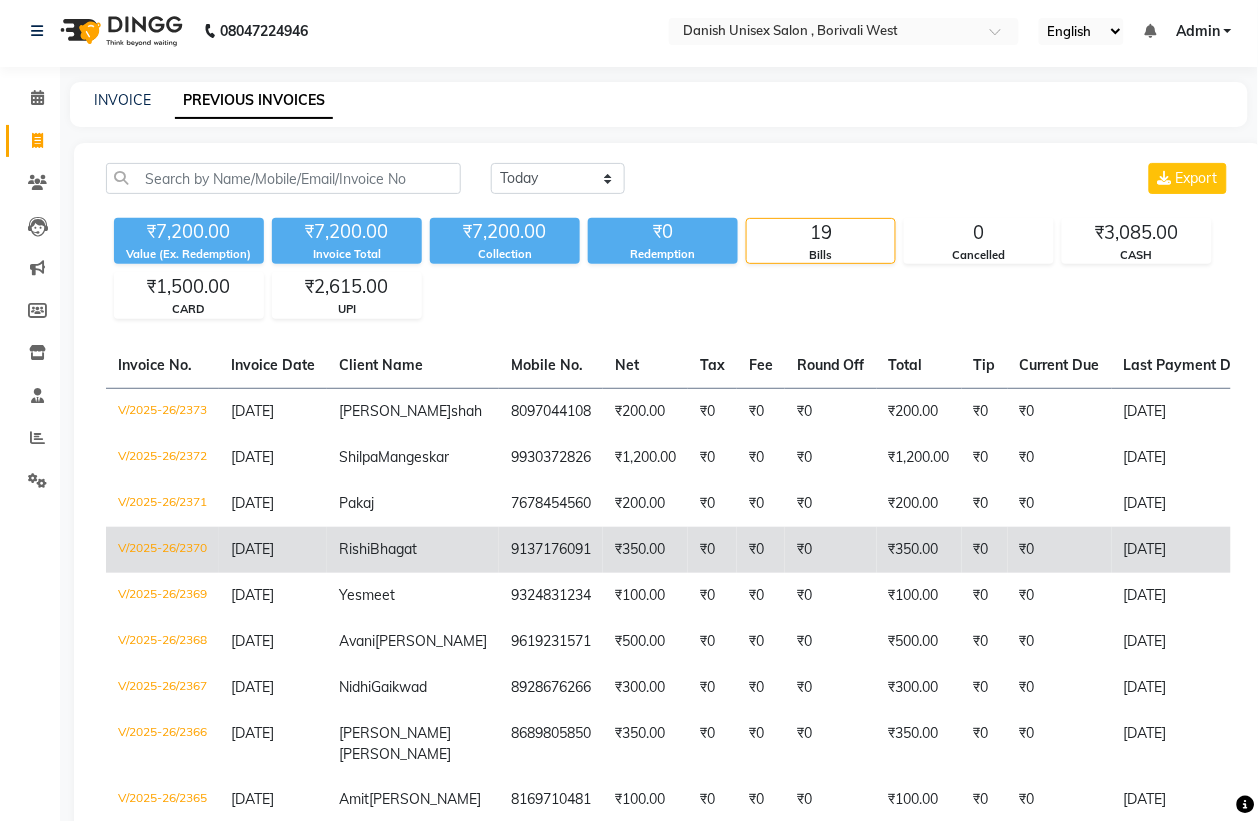 scroll, scrollTop: 0, scrollLeft: 0, axis: both 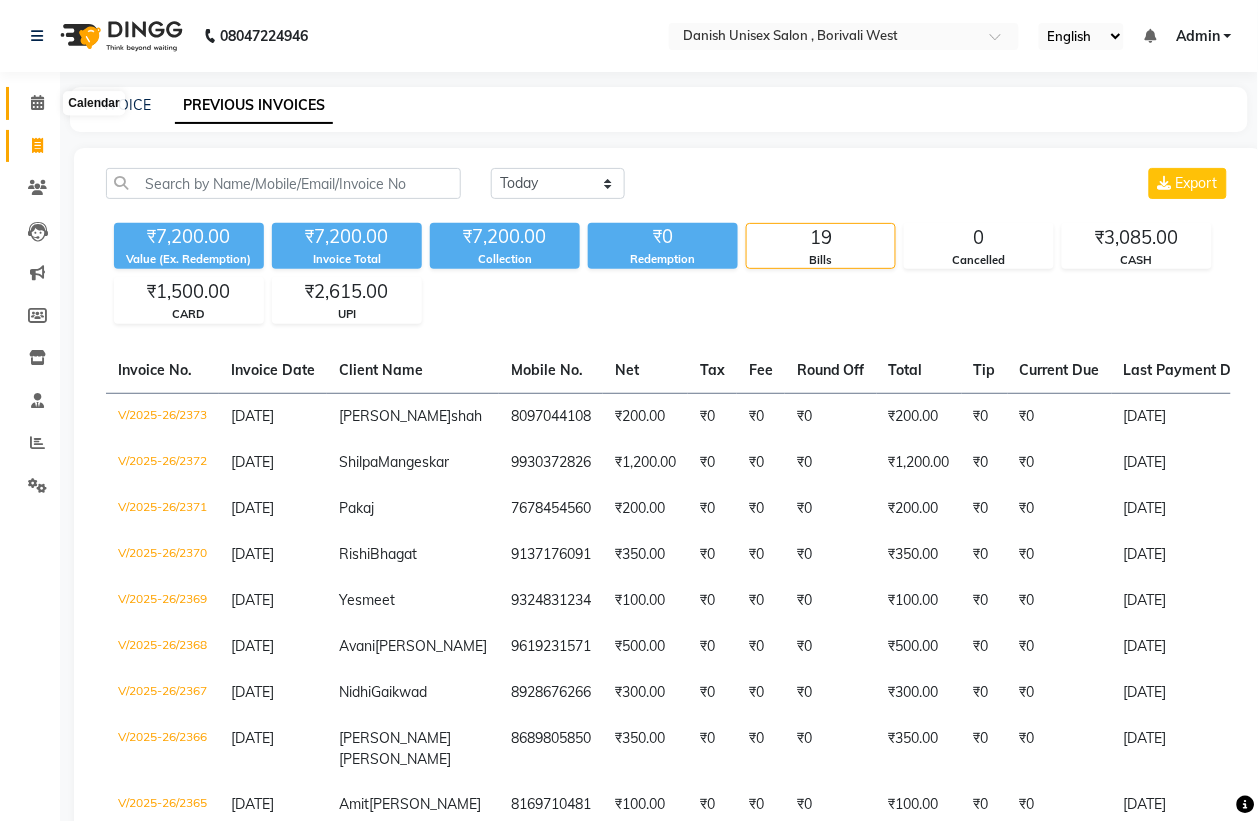 click 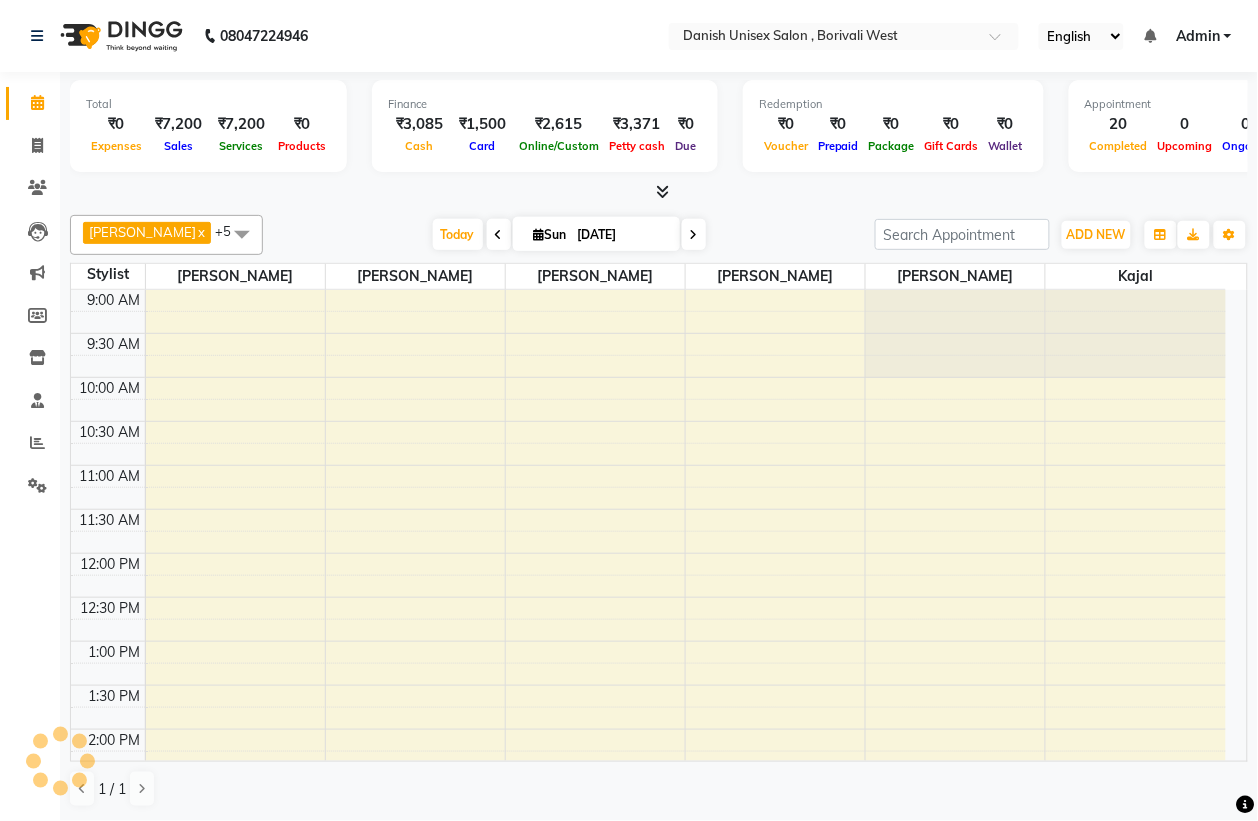 scroll, scrollTop: 0, scrollLeft: 0, axis: both 